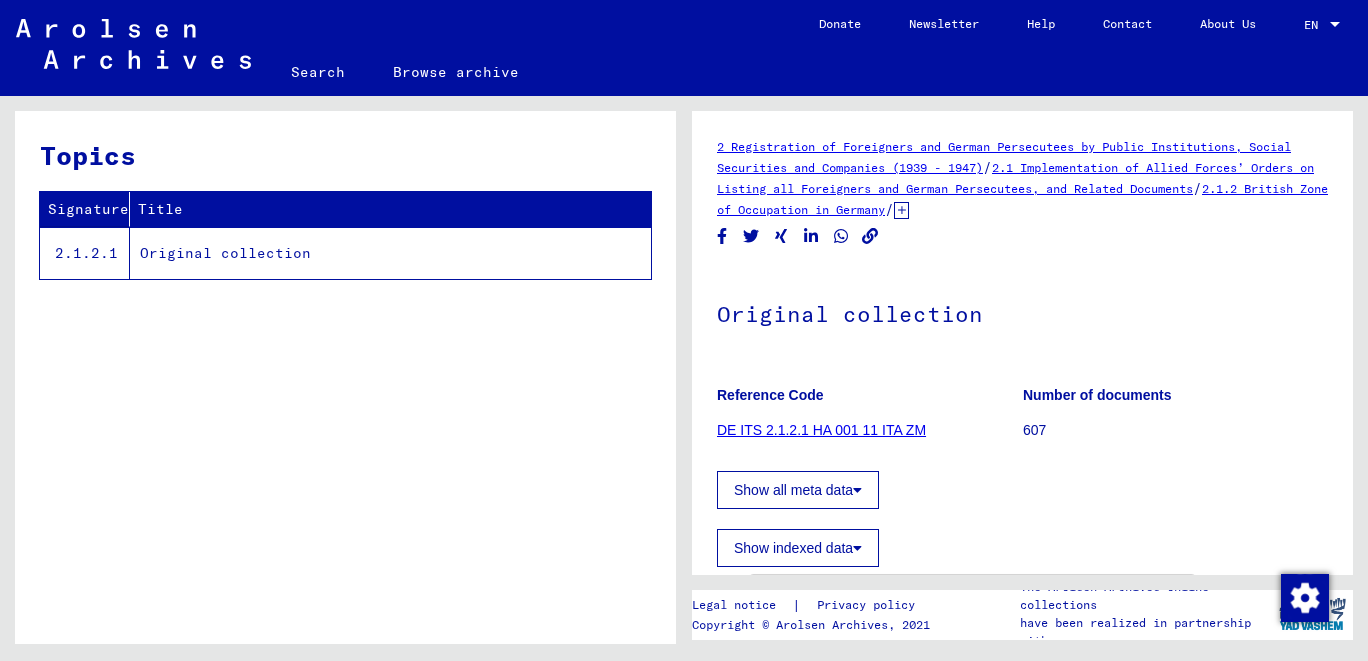 scroll, scrollTop: 0, scrollLeft: 0, axis: both 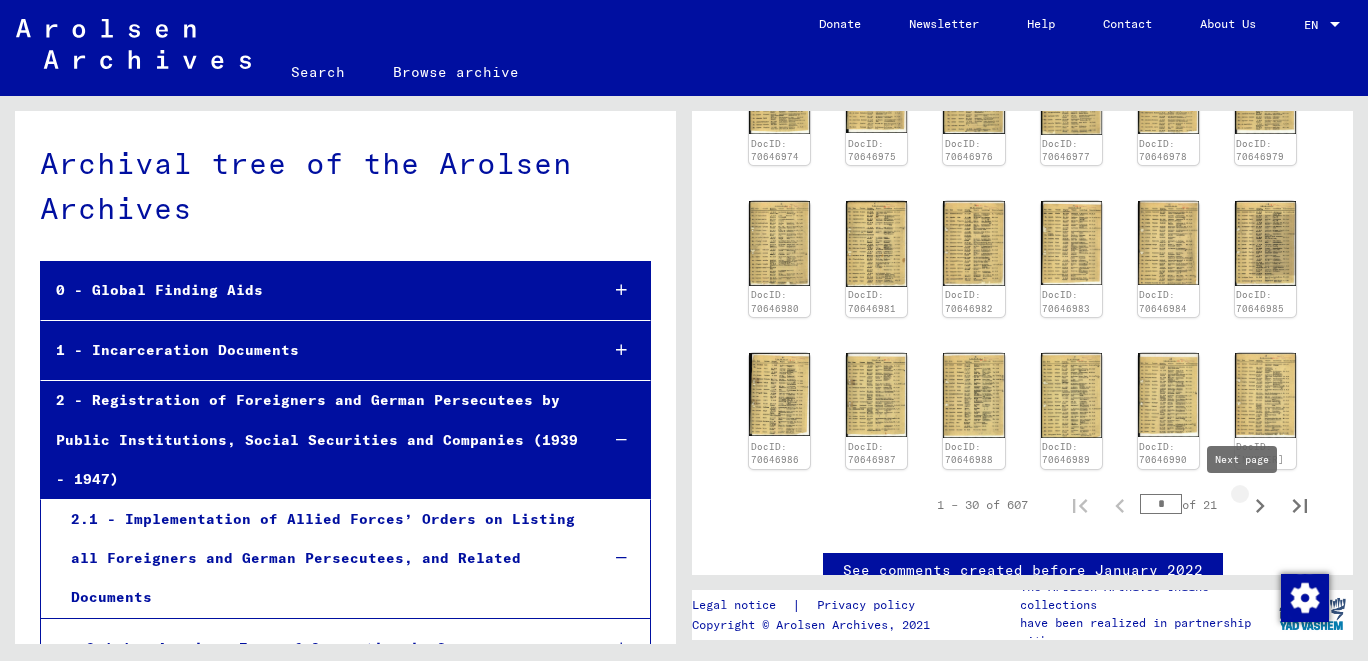 click 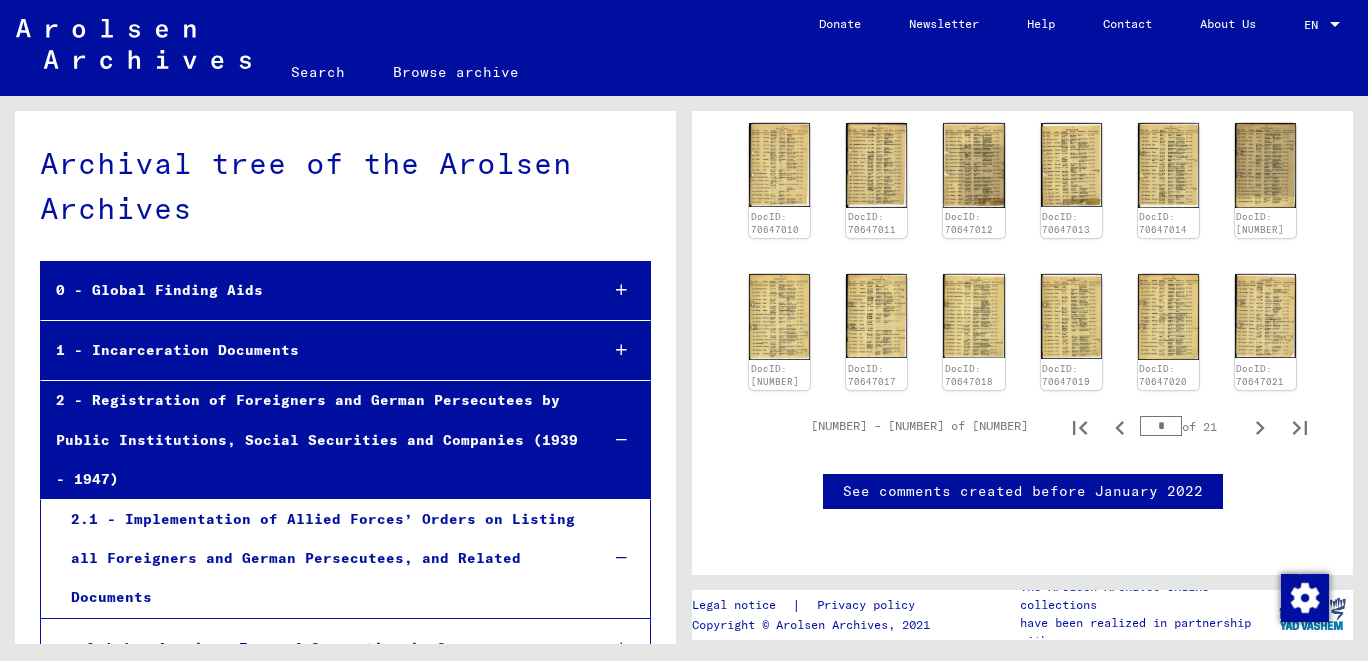scroll, scrollTop: 935, scrollLeft: 0, axis: vertical 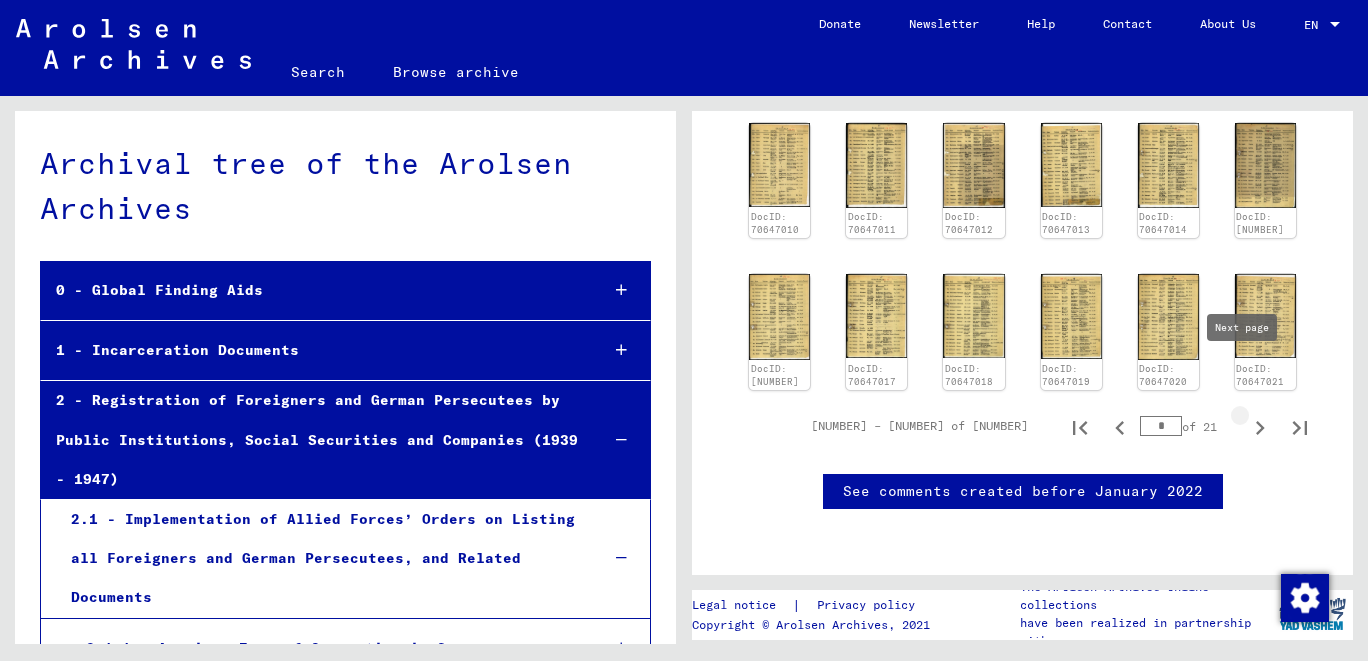 click 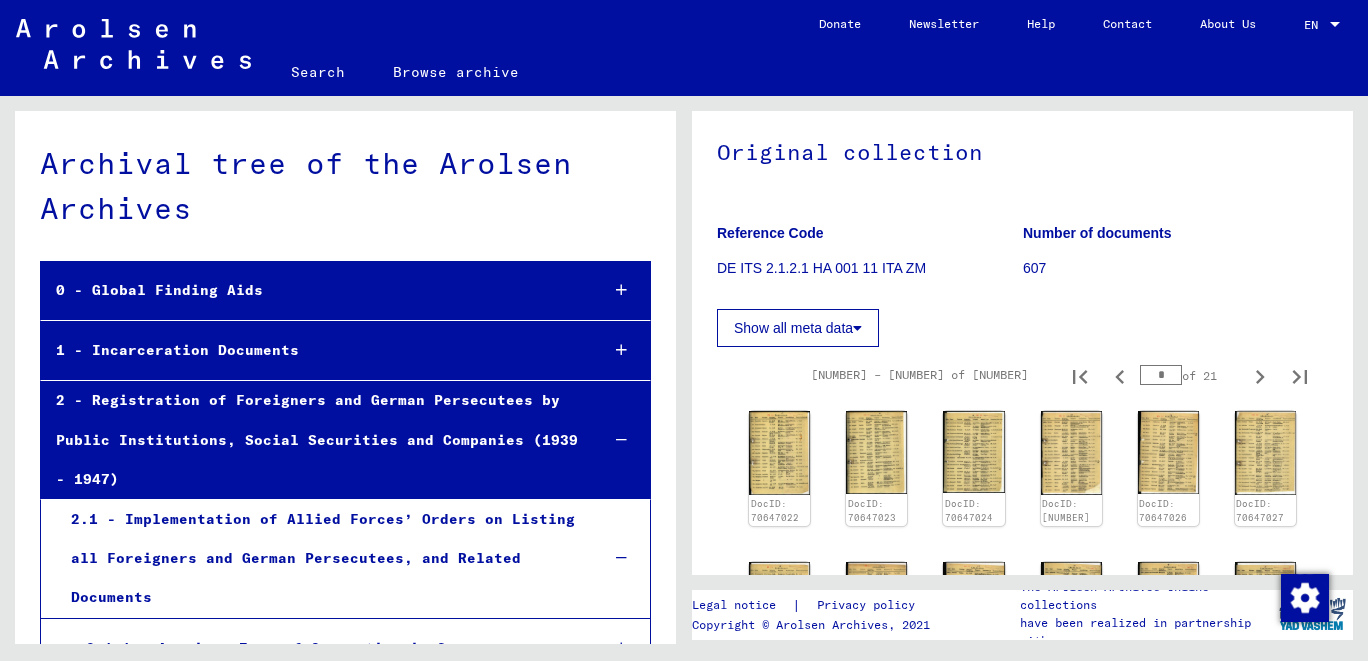 scroll, scrollTop: 589, scrollLeft: 0, axis: vertical 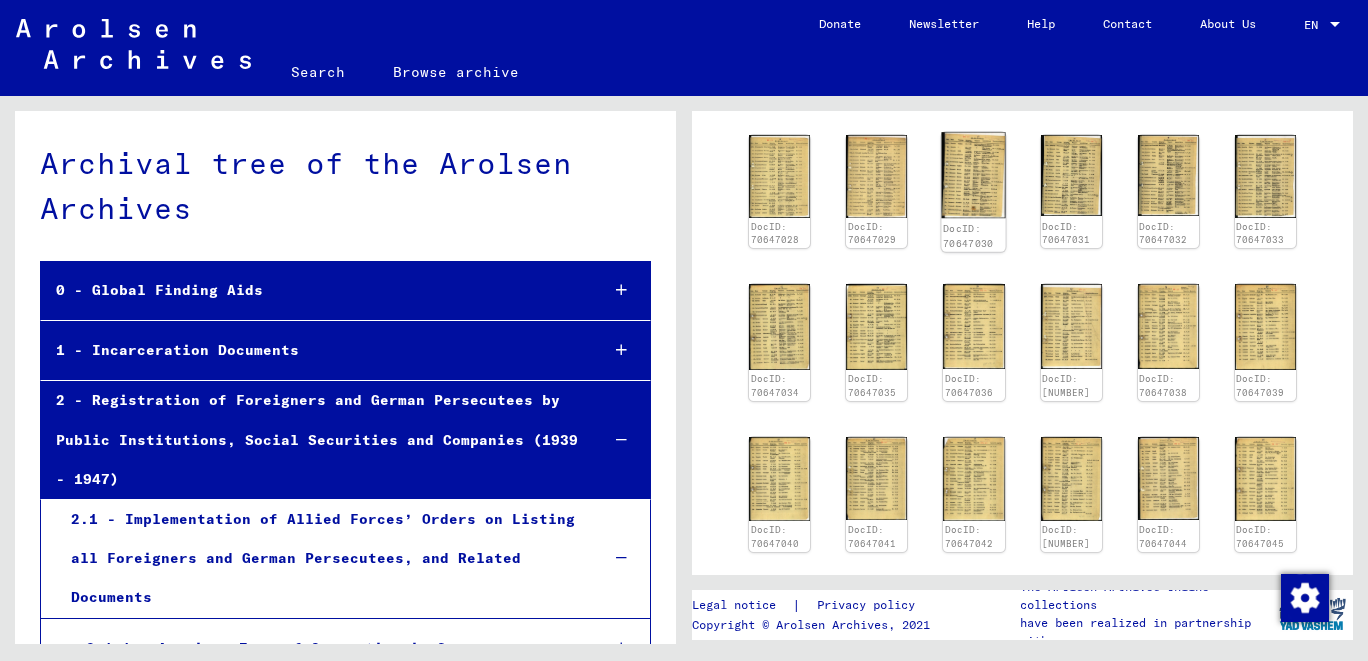 click 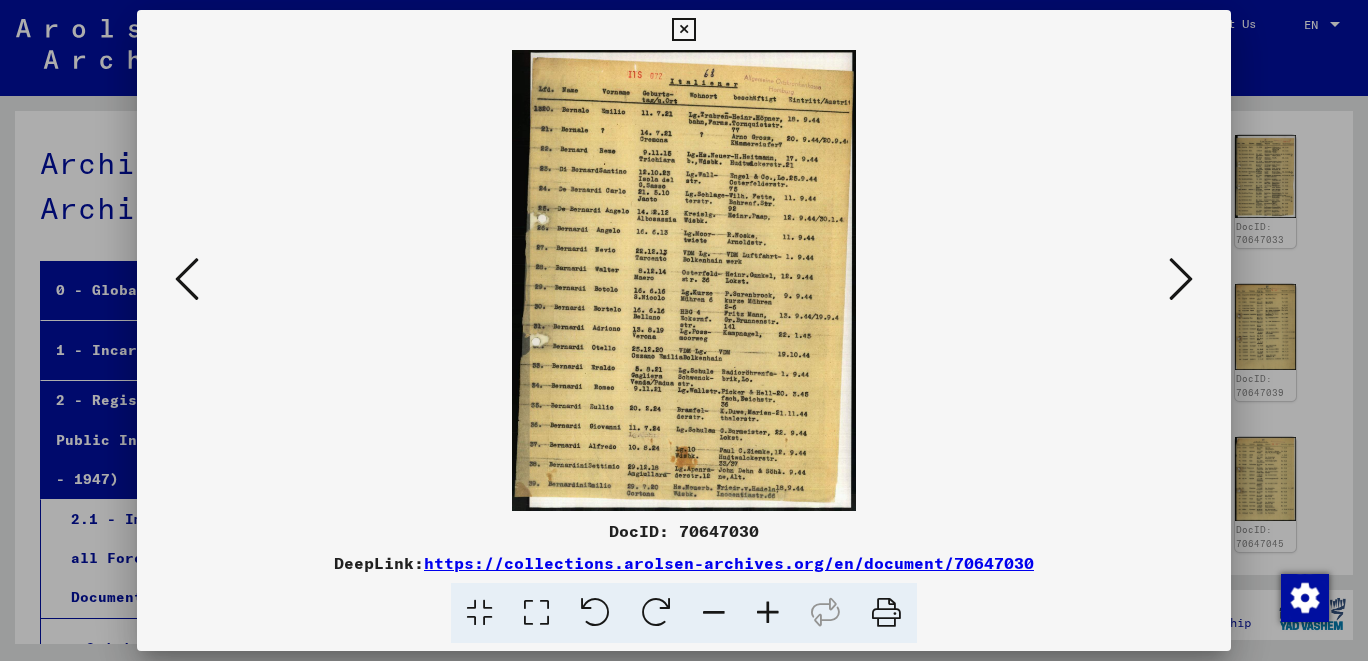 click at bounding box center (768, 613) 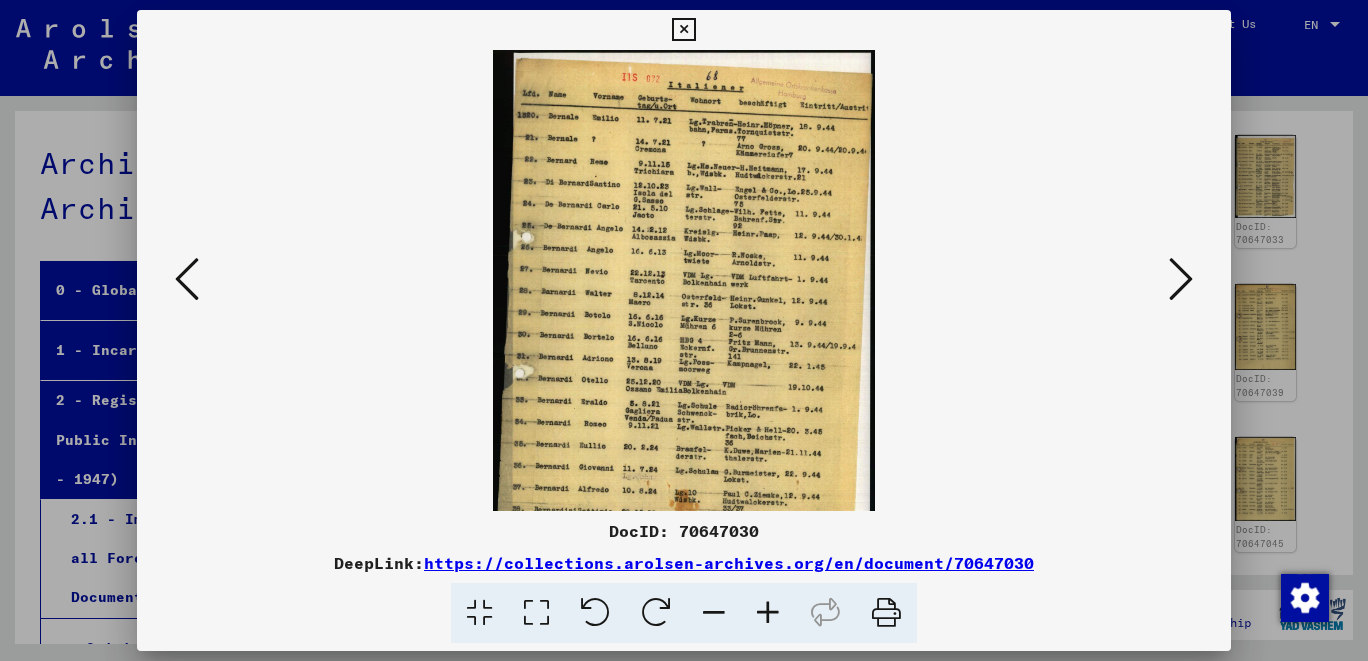 click at bounding box center (768, 613) 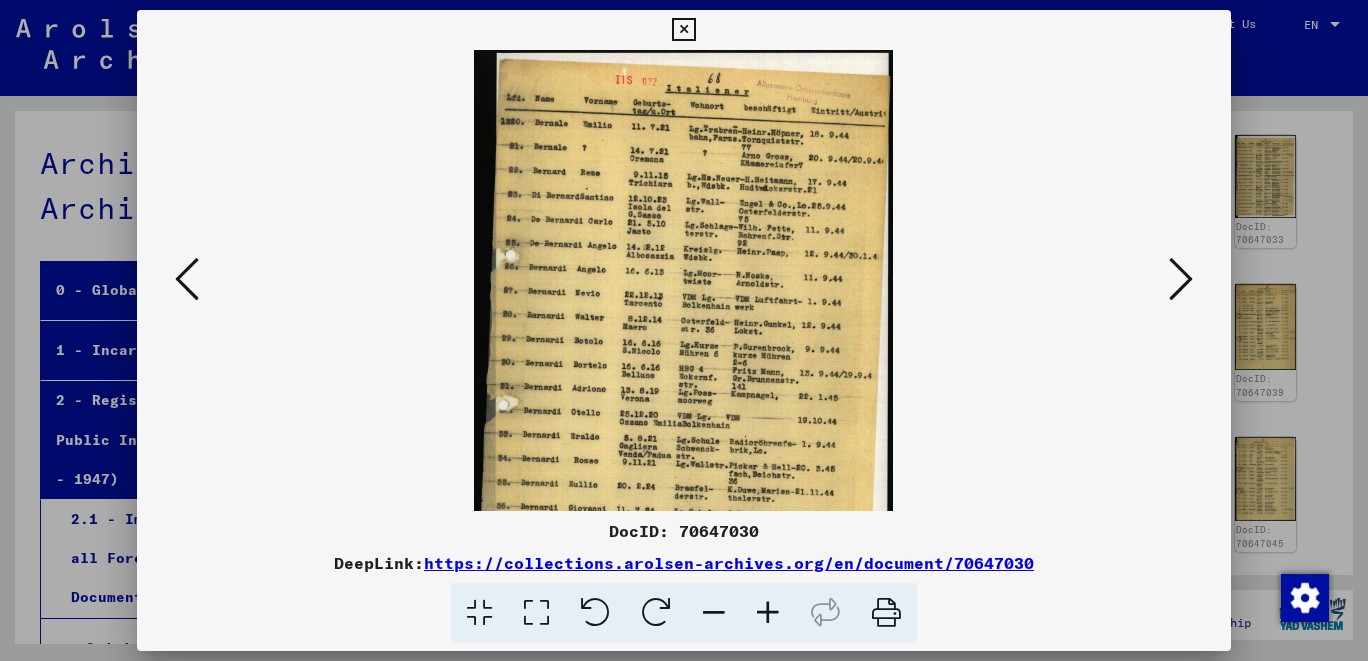 click at bounding box center (768, 613) 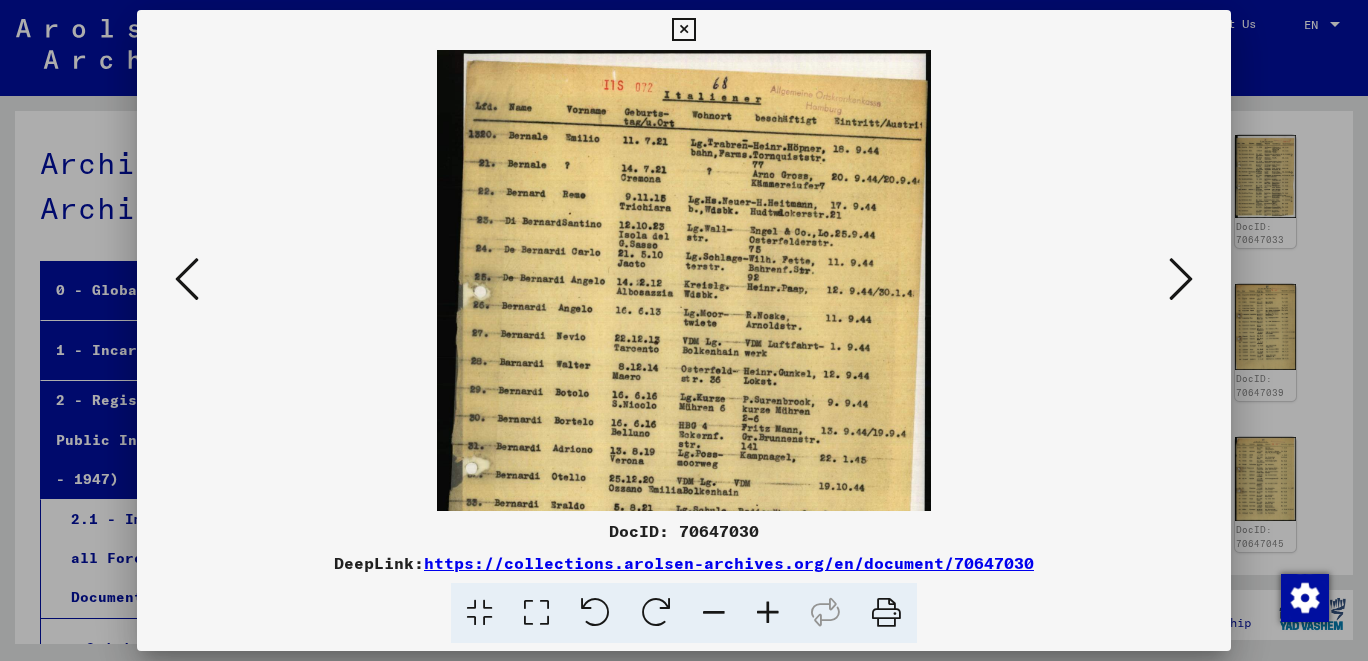 click at bounding box center (768, 613) 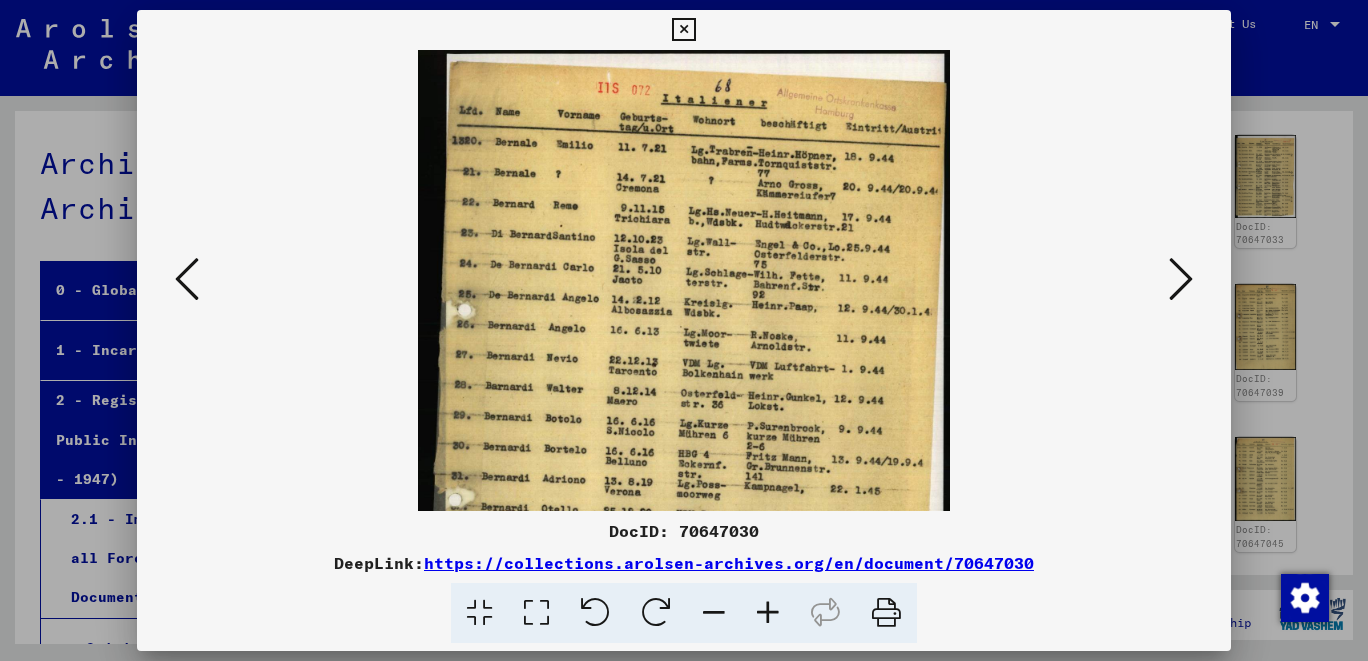 click at bounding box center (768, 613) 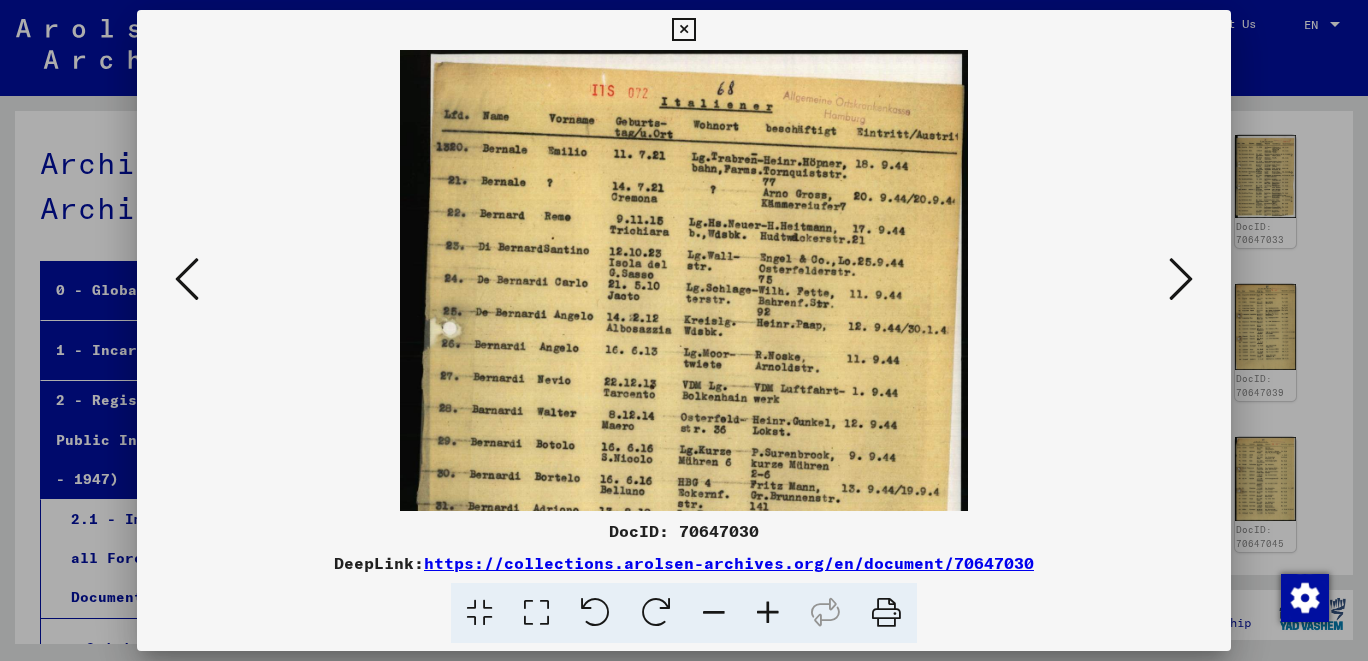 click at bounding box center (768, 613) 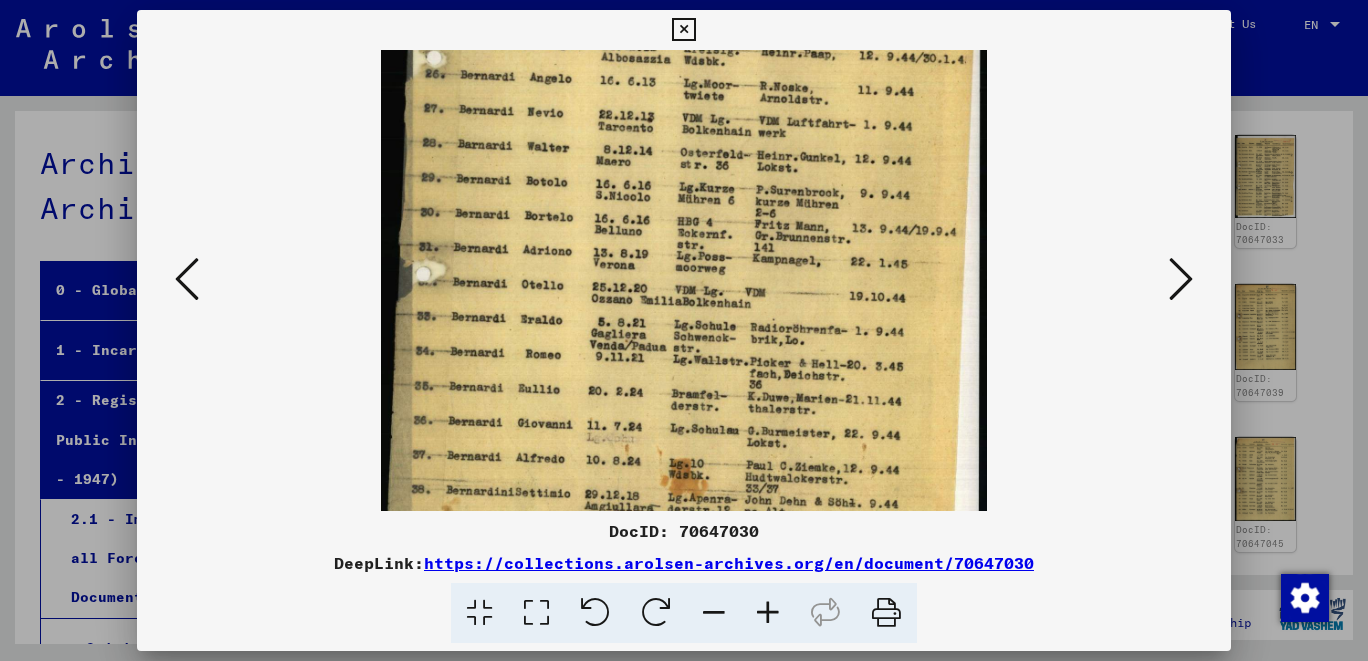 scroll, scrollTop: 291, scrollLeft: 0, axis: vertical 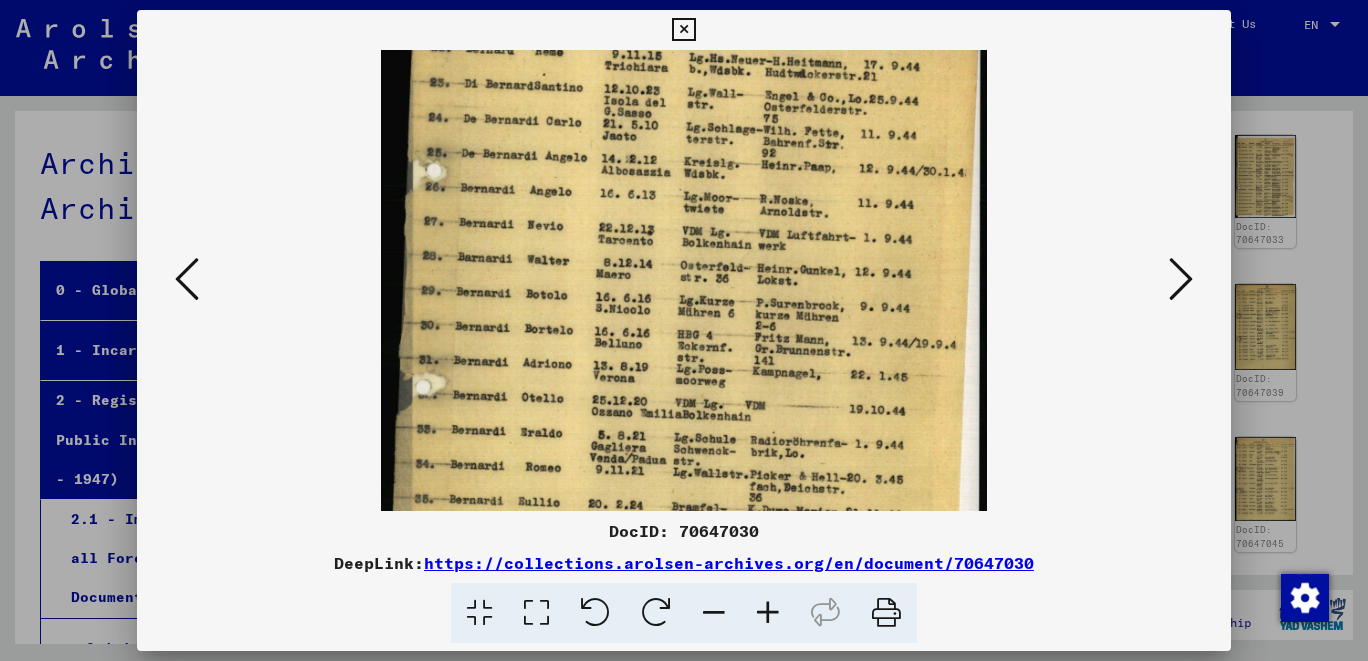 drag, startPoint x: 770, startPoint y: 499, endPoint x: 862, endPoint y: 303, distance: 216.5179 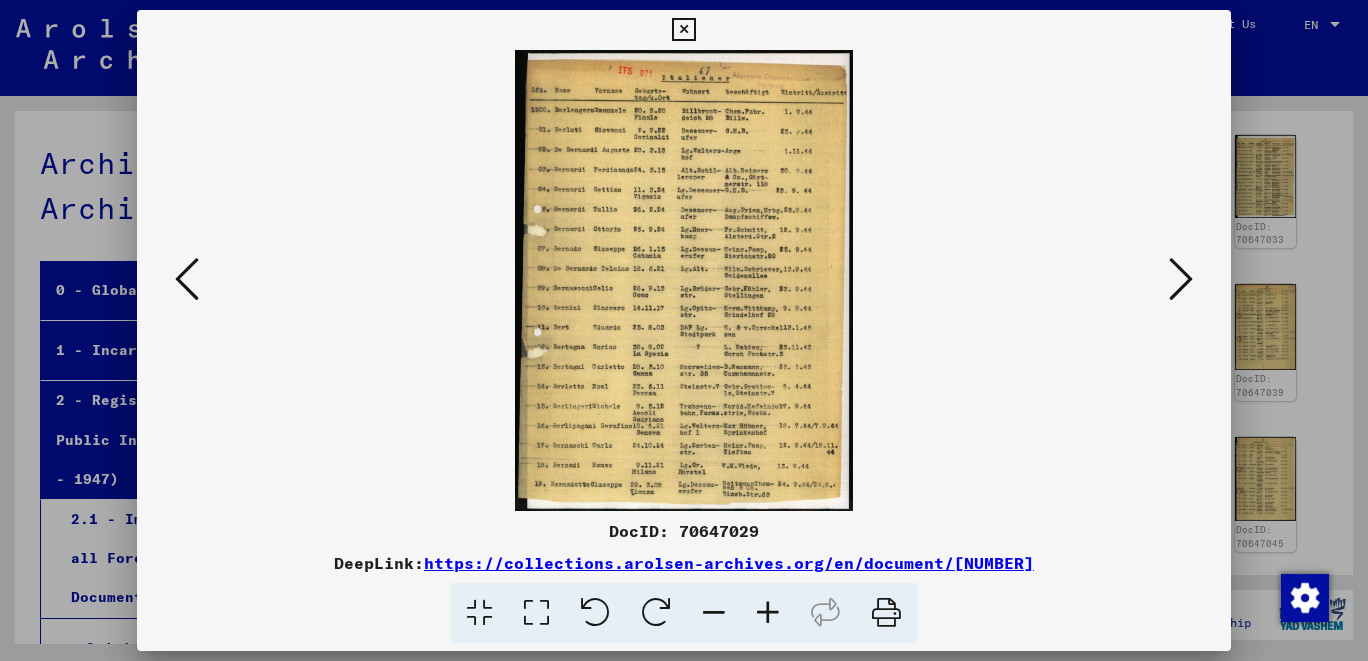 click at bounding box center (768, 613) 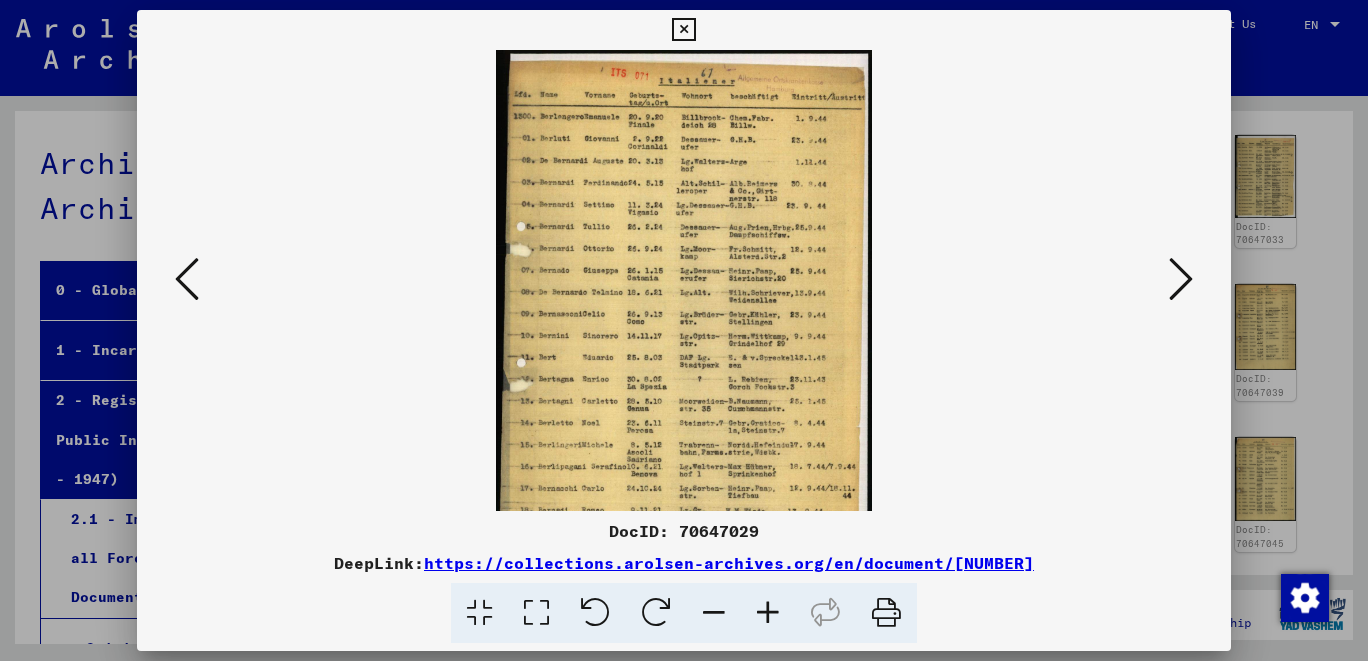 click at bounding box center [768, 613] 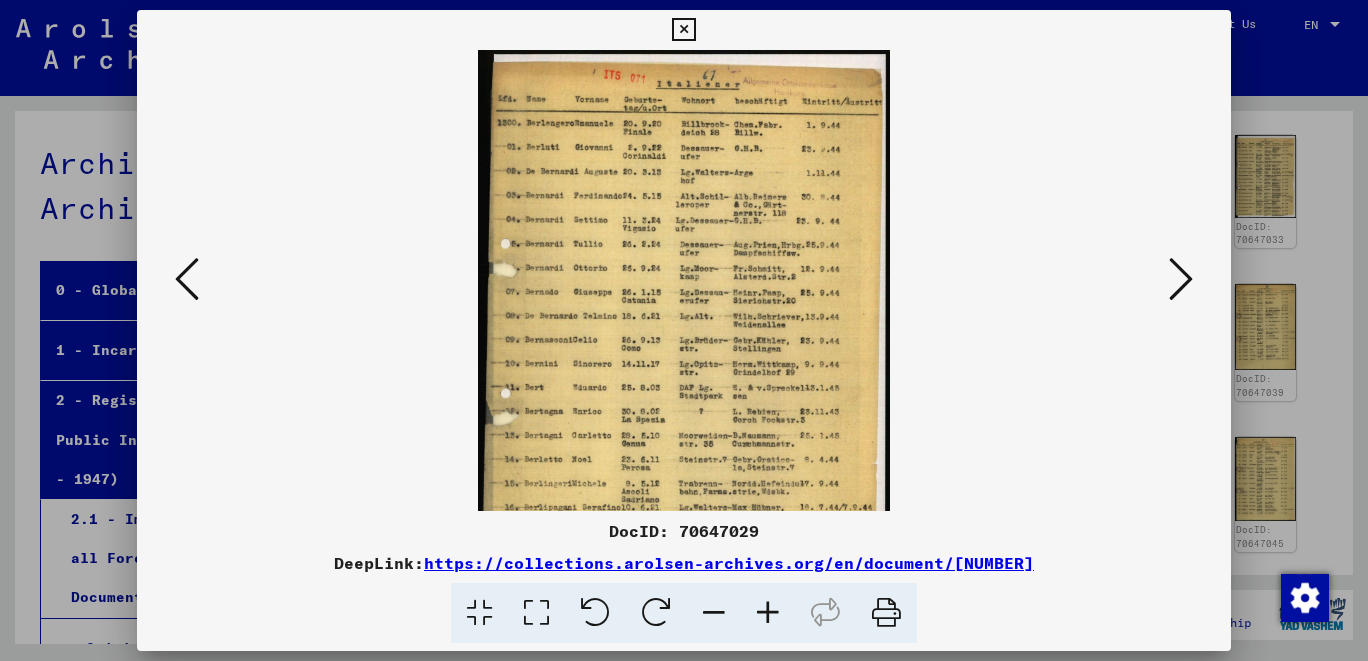 click at bounding box center (768, 613) 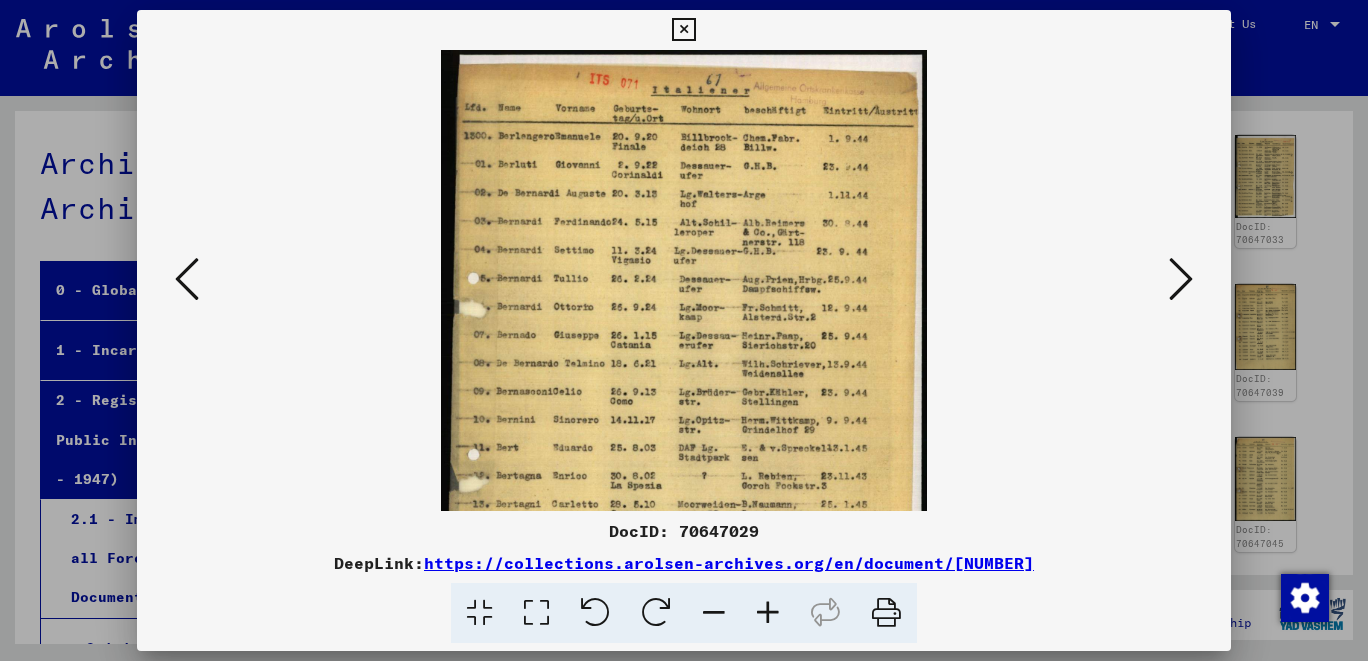 click at bounding box center [768, 613] 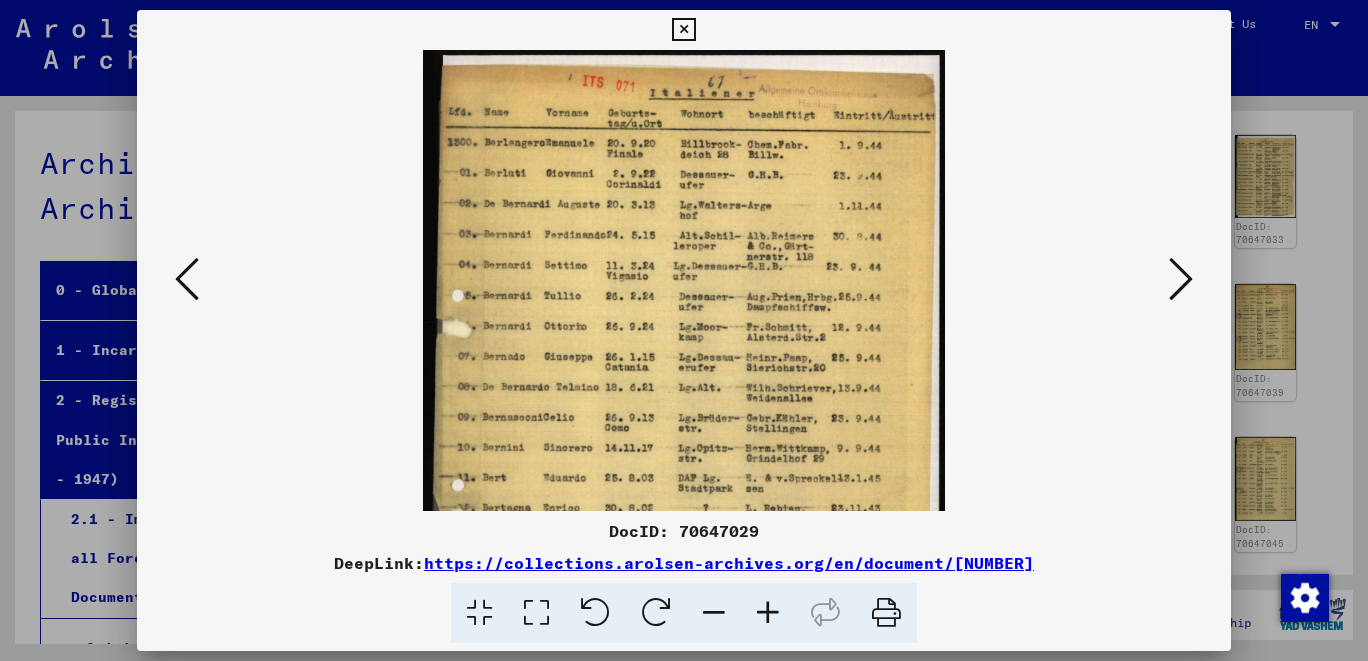 click at bounding box center [768, 613] 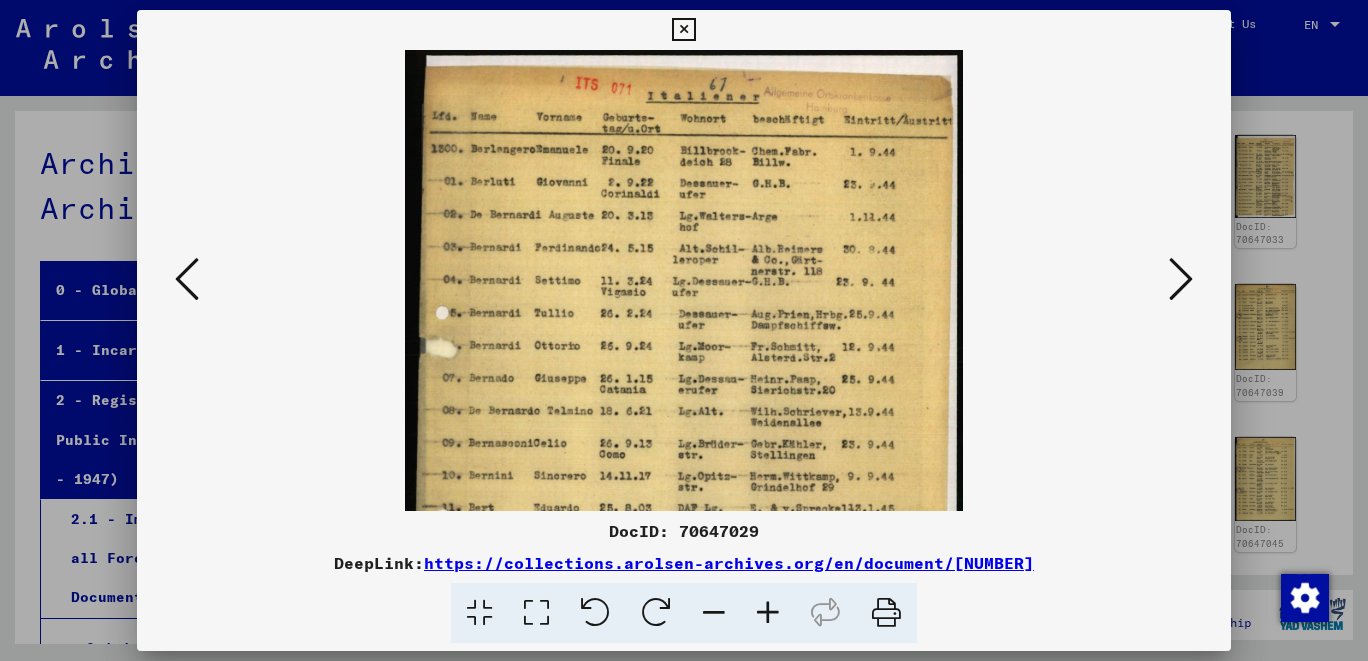 click at bounding box center (768, 613) 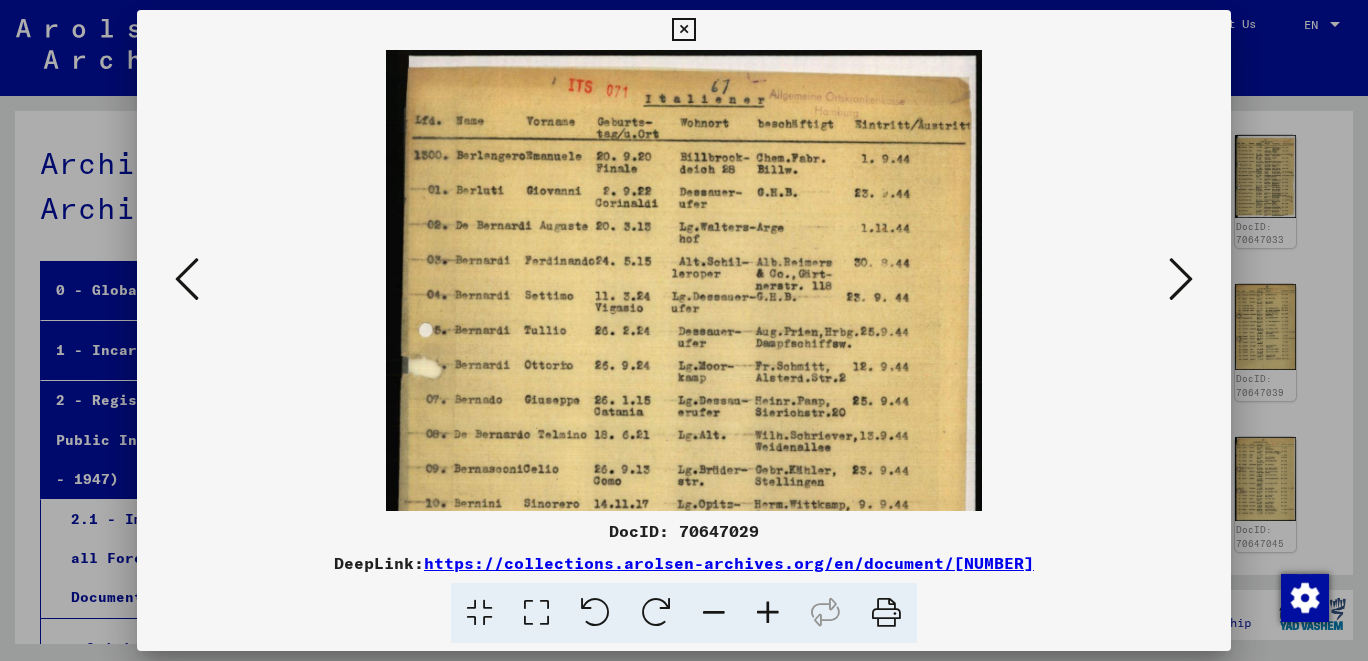 click at bounding box center (768, 613) 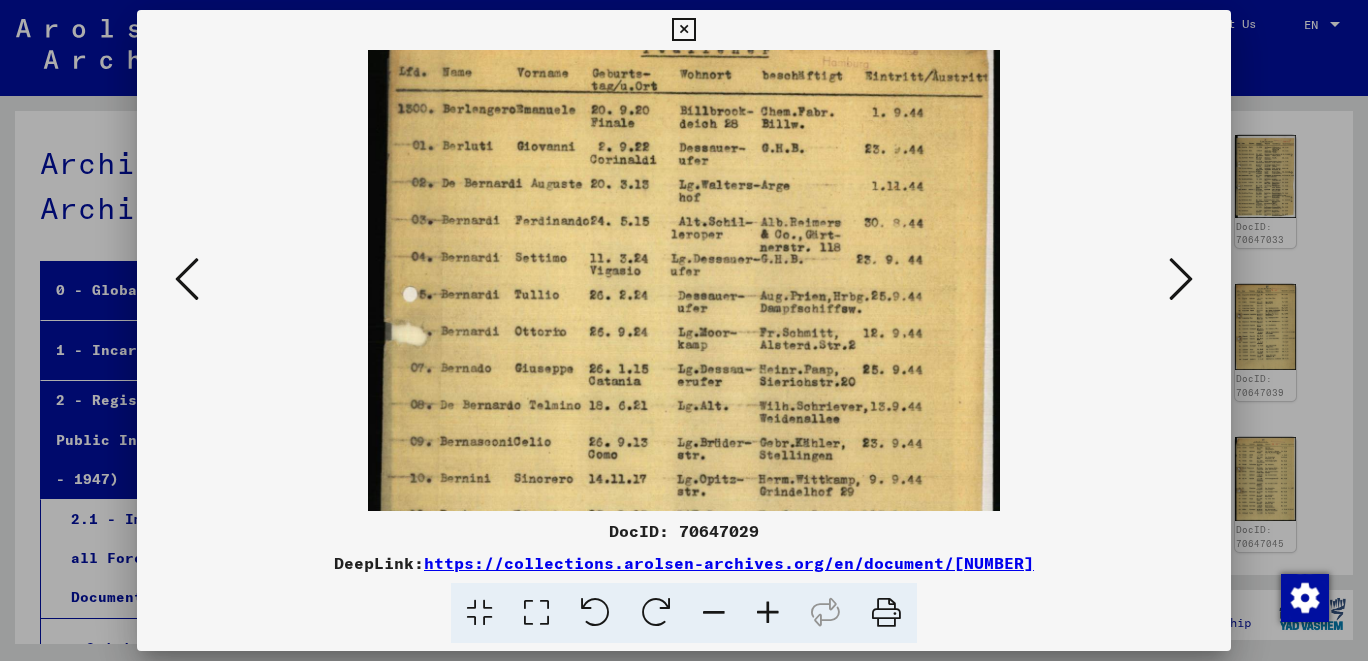 scroll, scrollTop: 41, scrollLeft: 0, axis: vertical 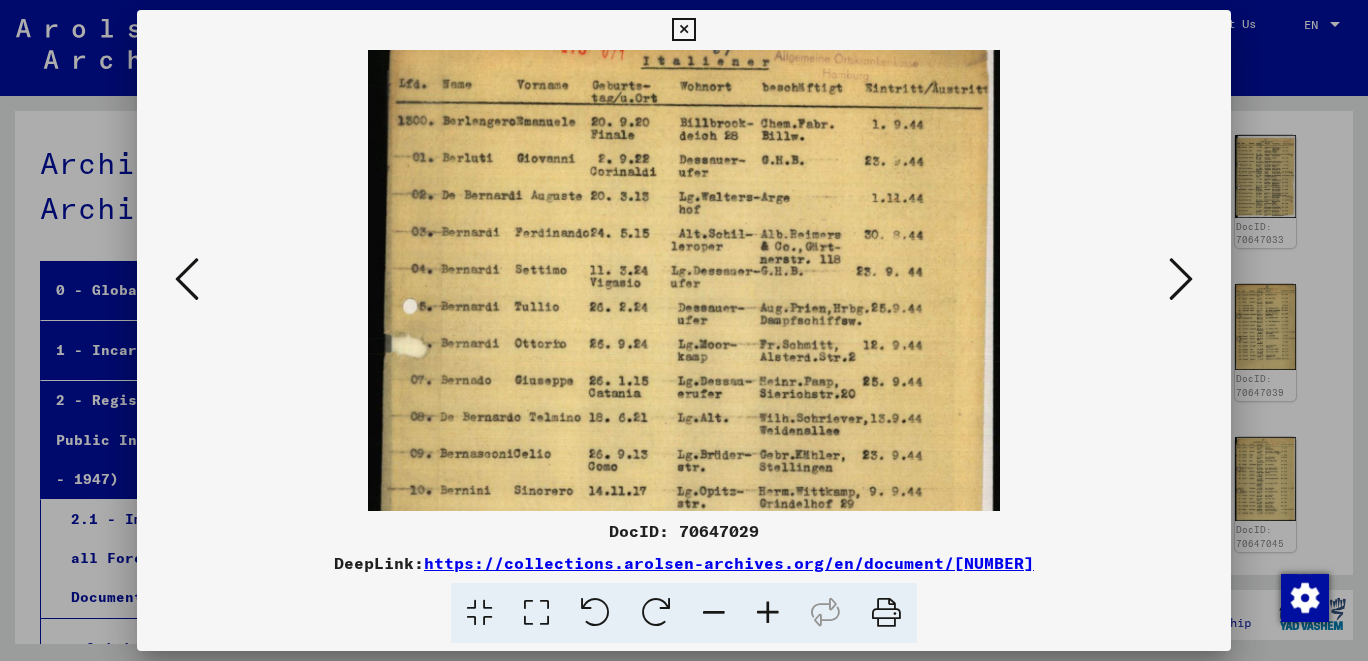 drag, startPoint x: 901, startPoint y: 478, endPoint x: 627, endPoint y: 441, distance: 276.48688 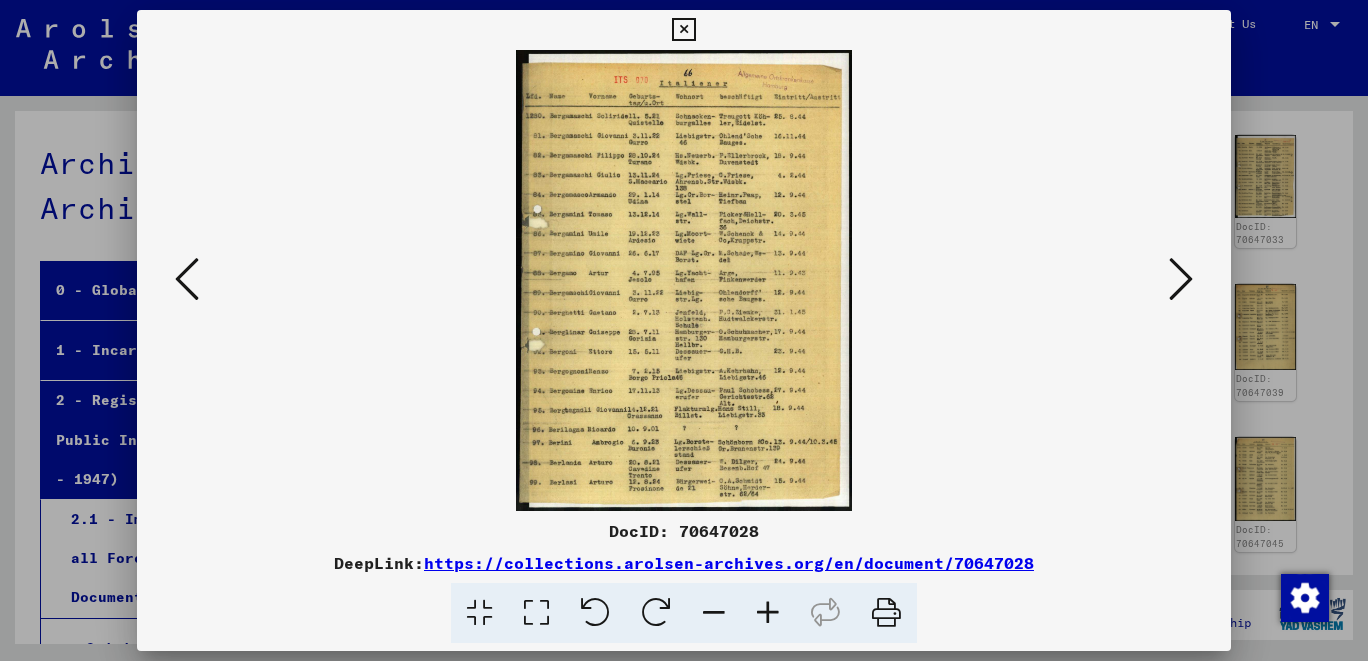 click at bounding box center [768, 613] 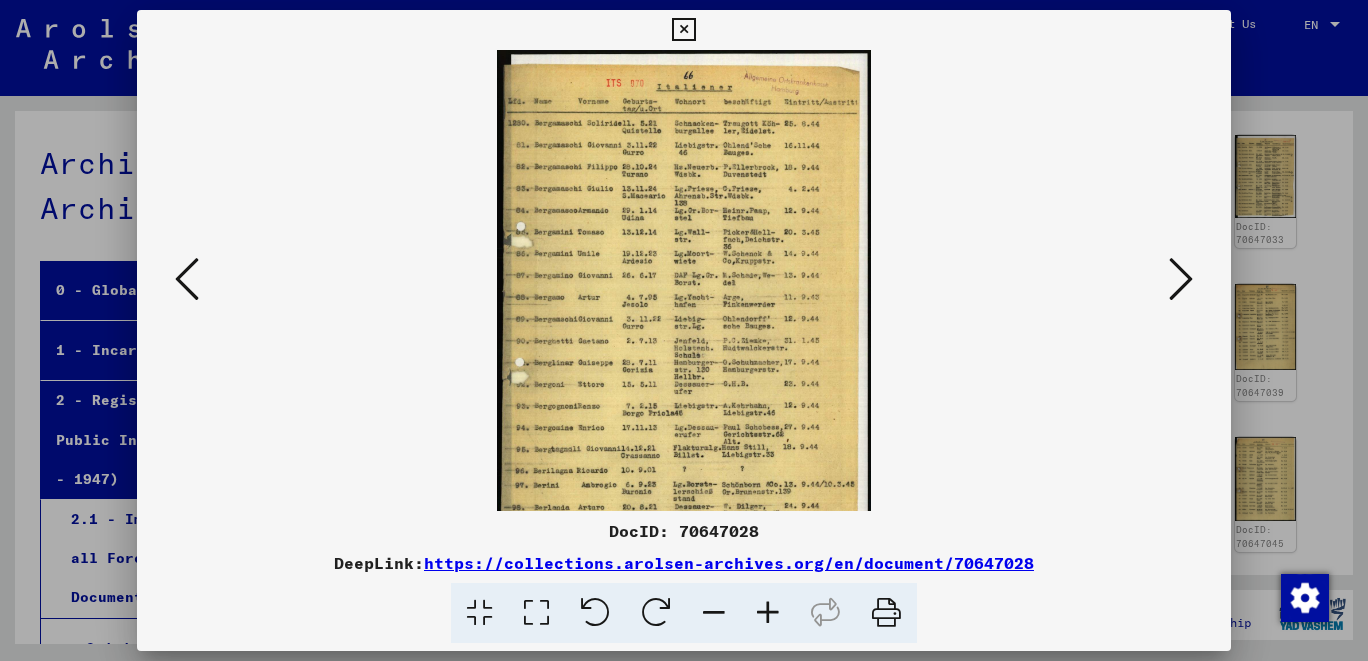 click at bounding box center [768, 613] 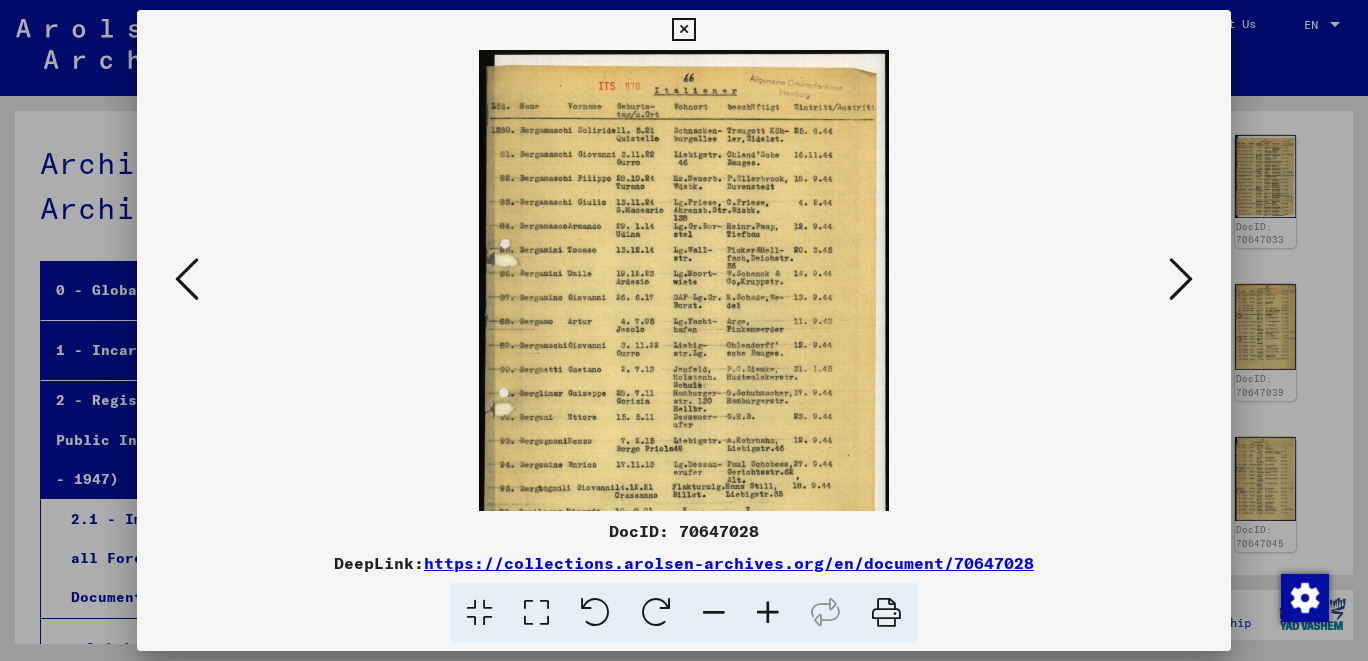 click at bounding box center [768, 613] 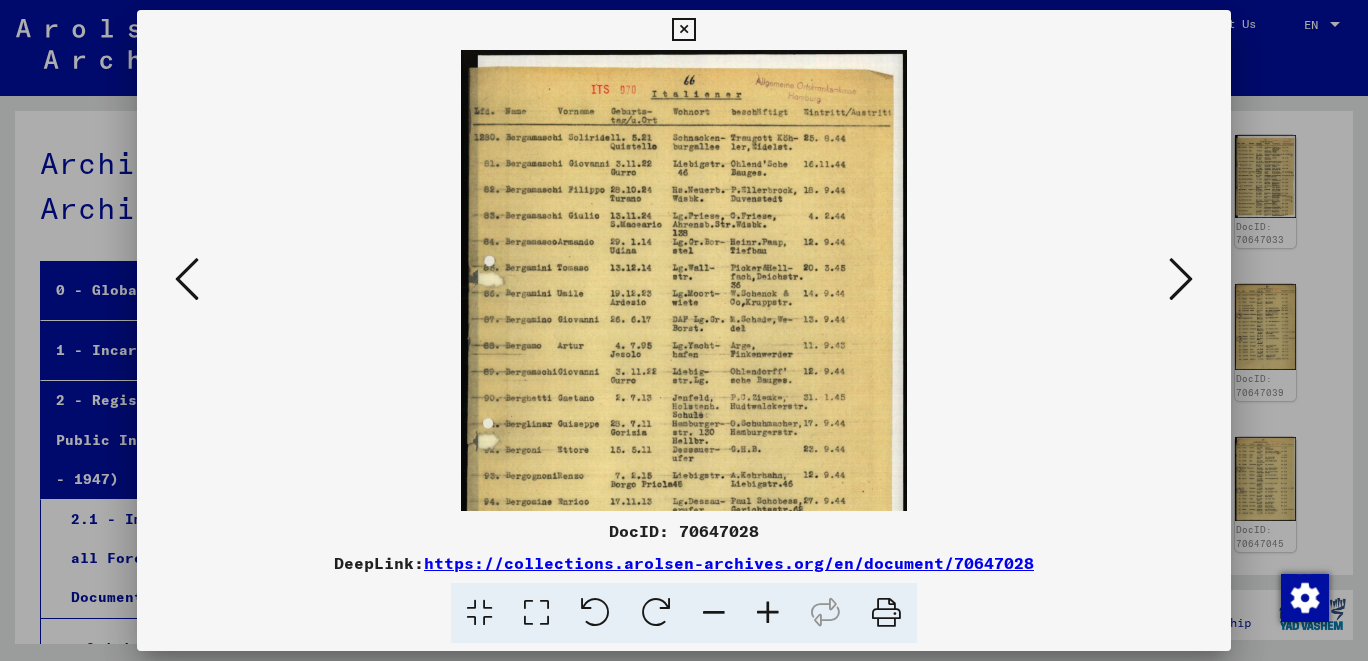 click at bounding box center (768, 613) 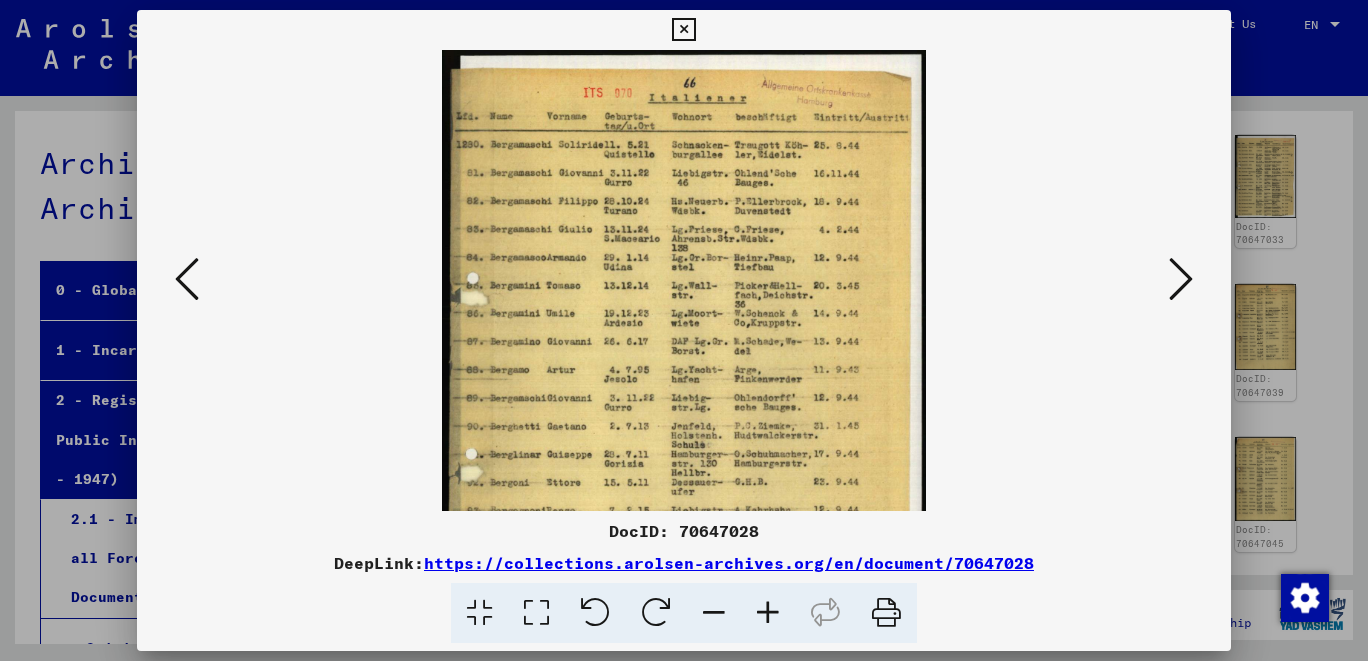 click at bounding box center [768, 613] 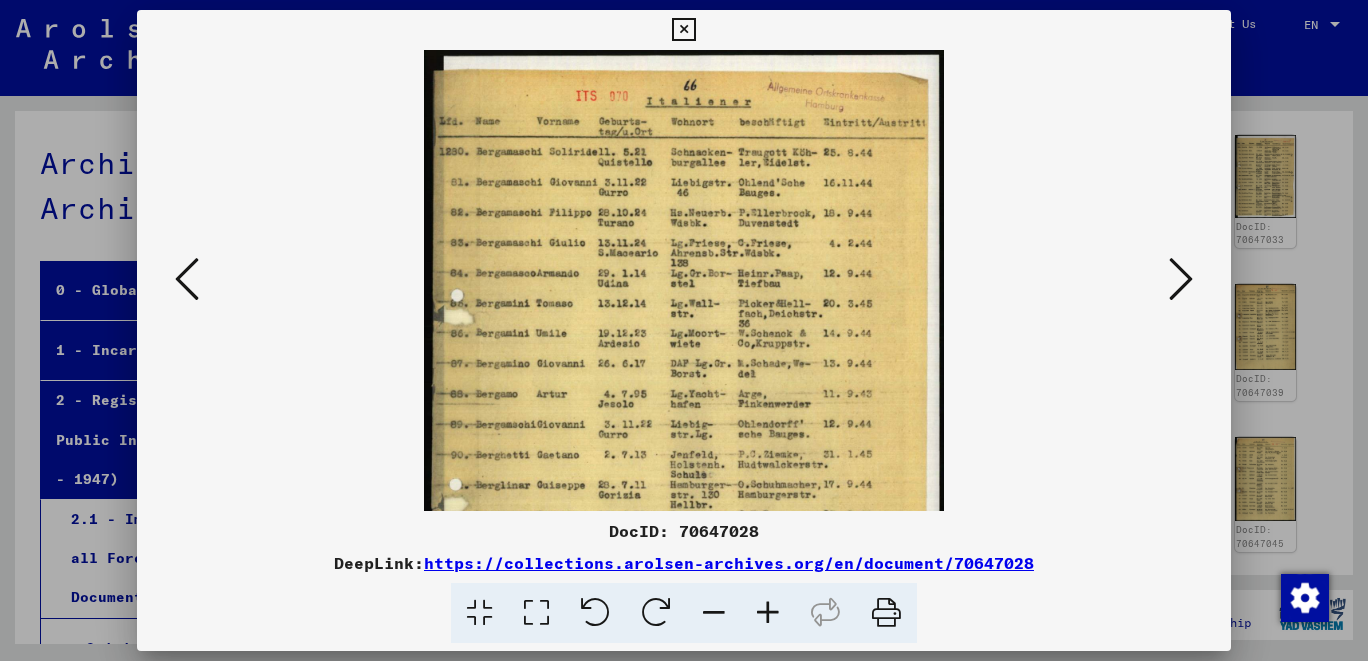 click at bounding box center [768, 613] 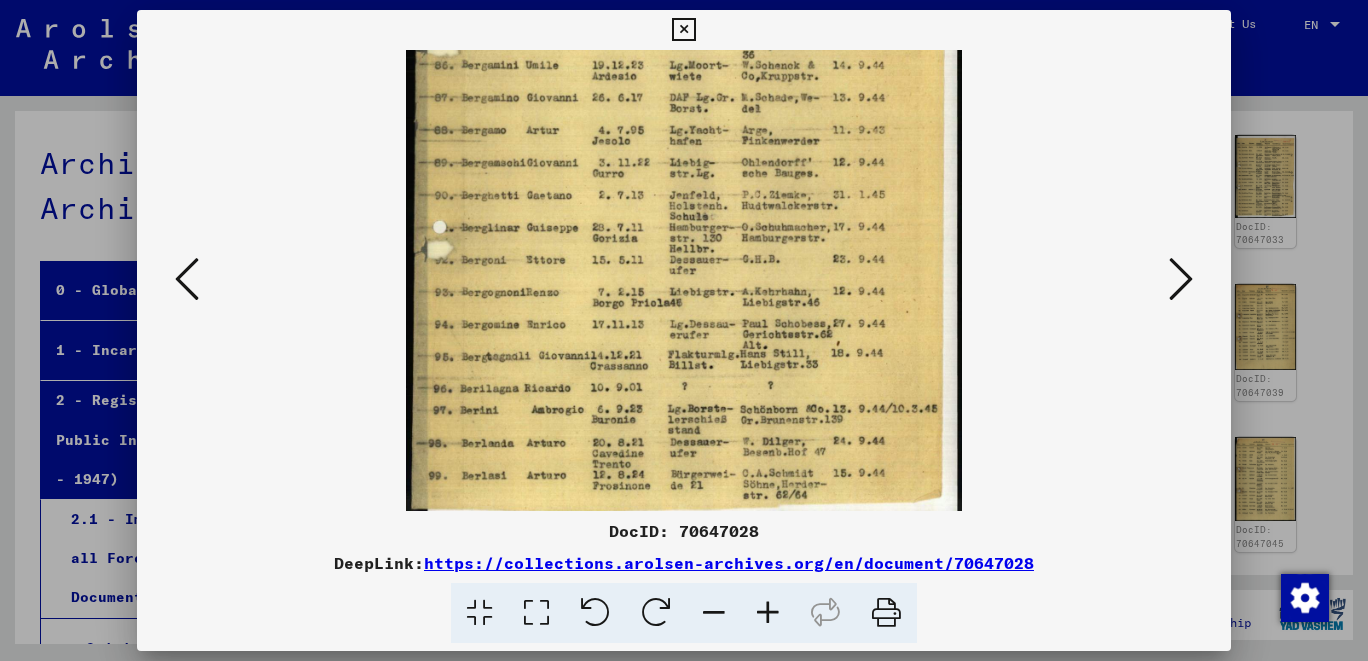 scroll, scrollTop: 300, scrollLeft: 0, axis: vertical 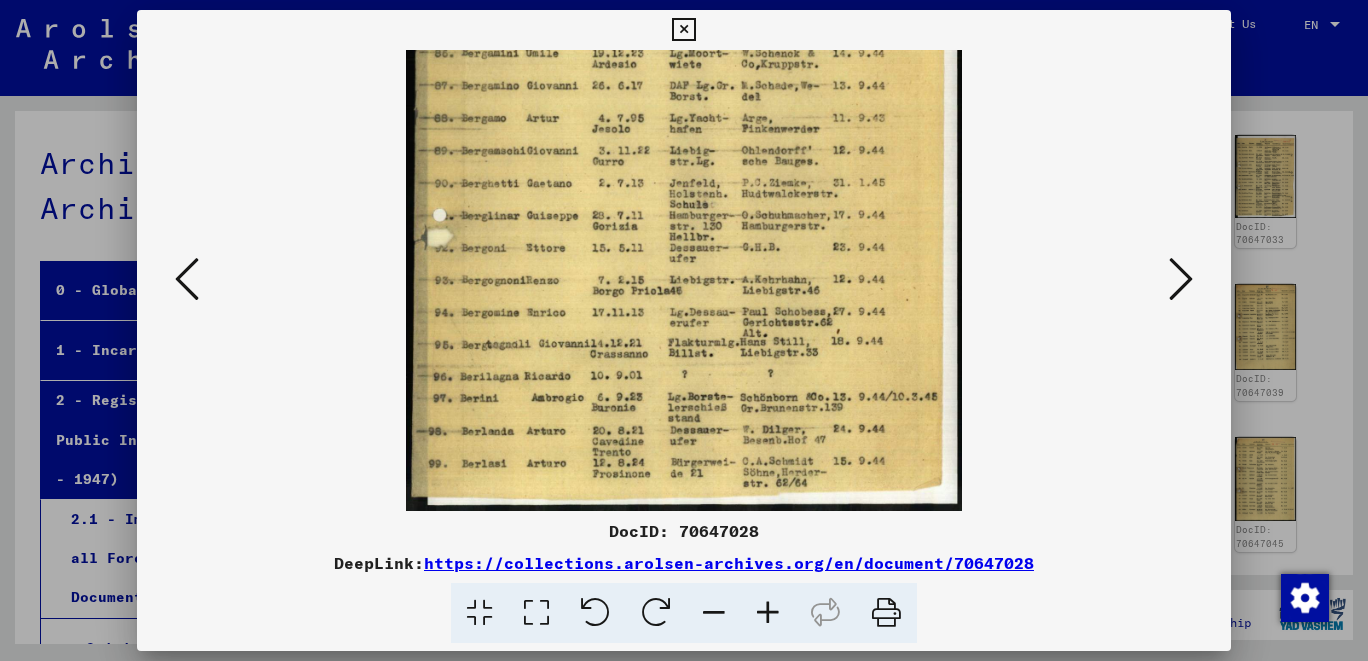 drag, startPoint x: 916, startPoint y: 491, endPoint x: 914, endPoint y: 186, distance: 305.00656 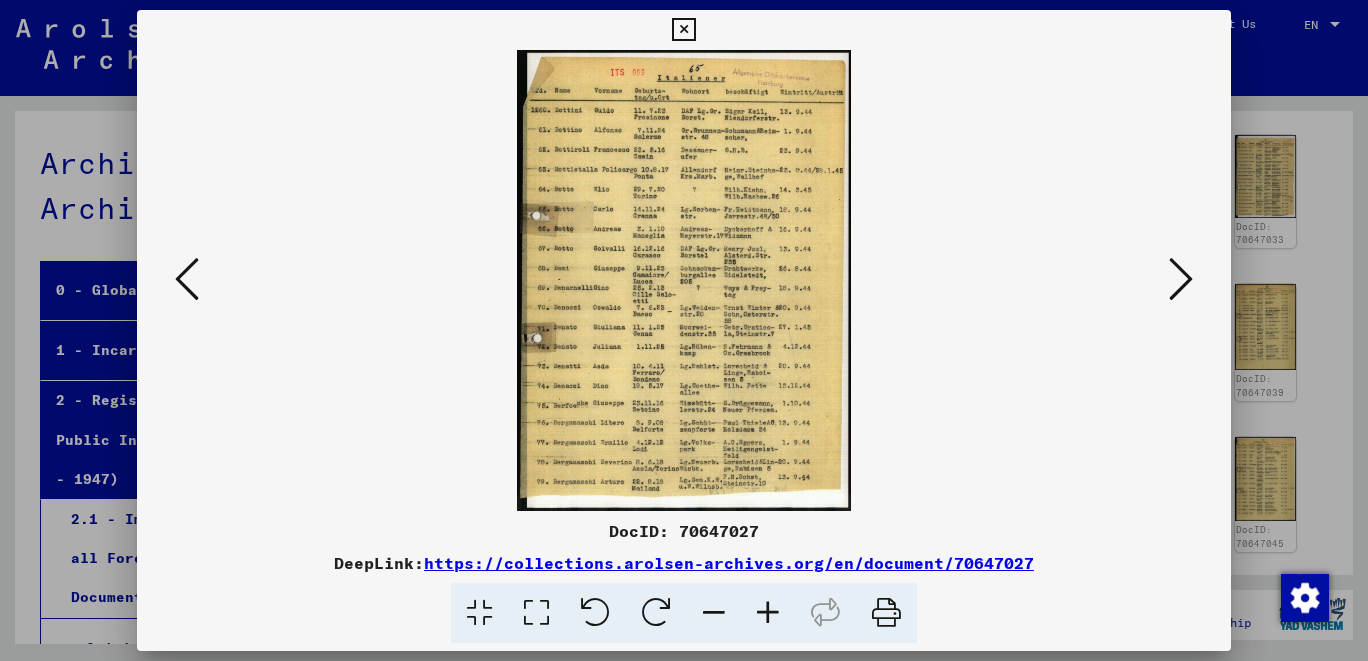 click at bounding box center [768, 613] 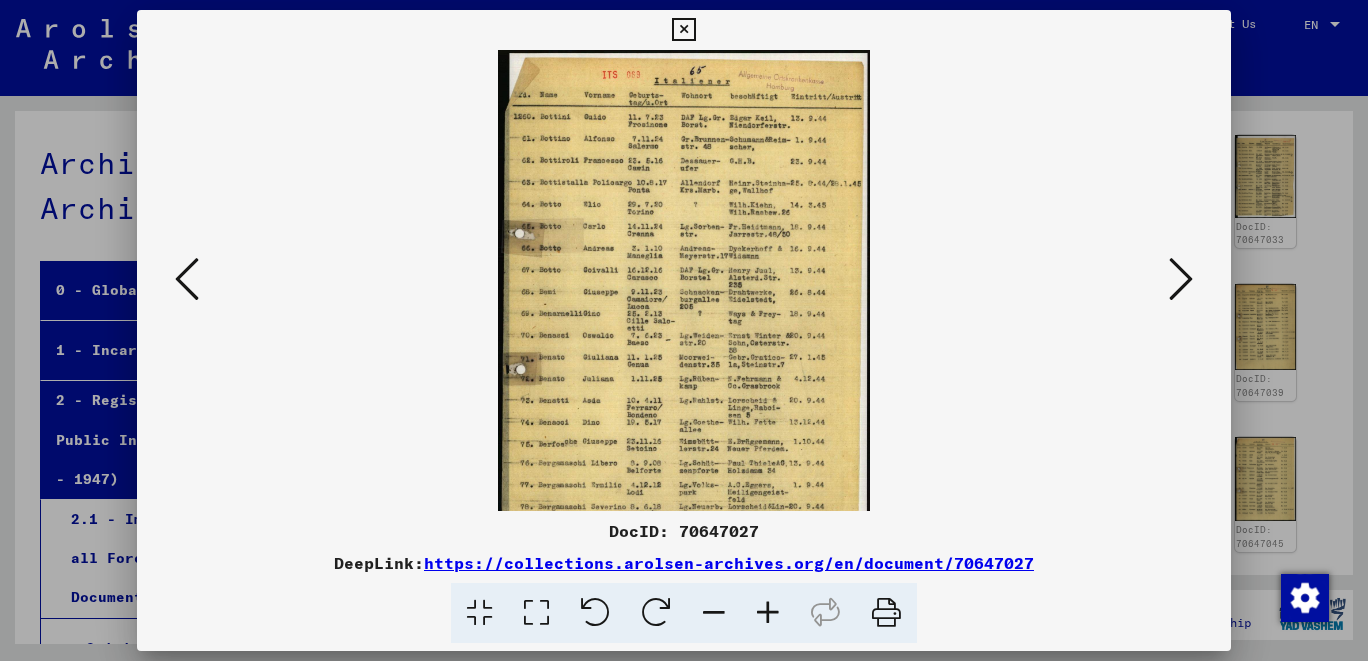 click at bounding box center (768, 613) 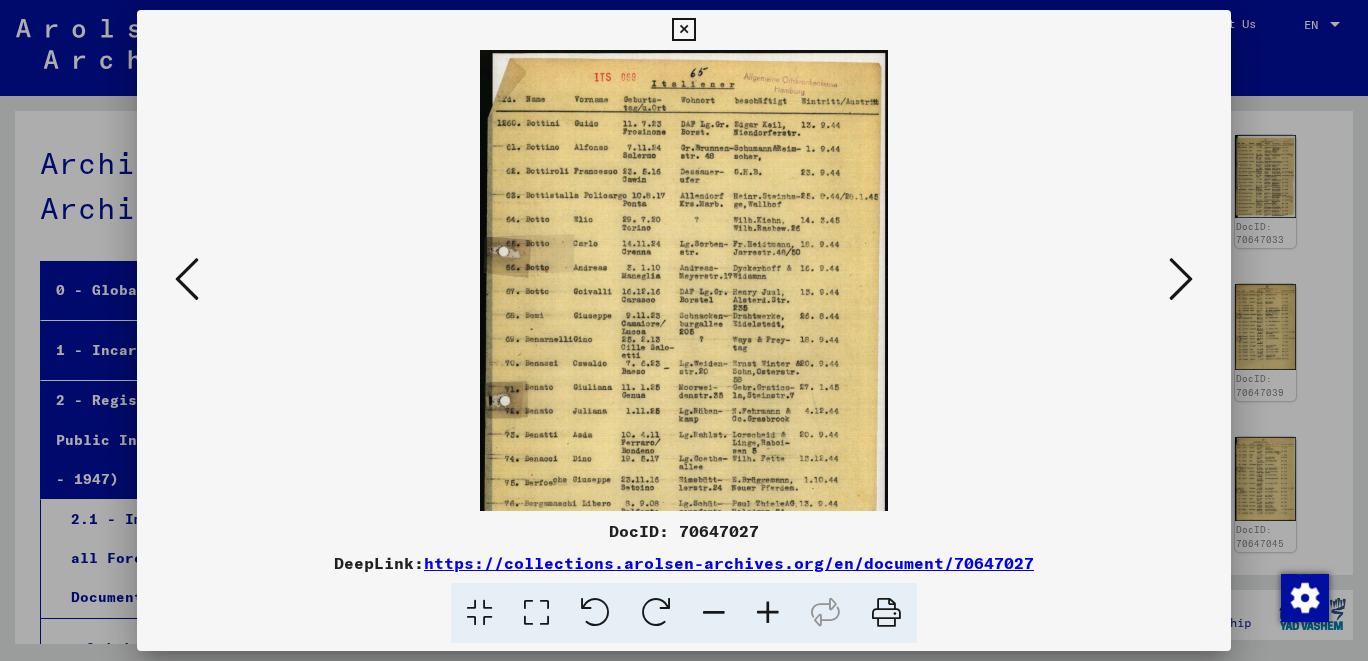 click at bounding box center (768, 613) 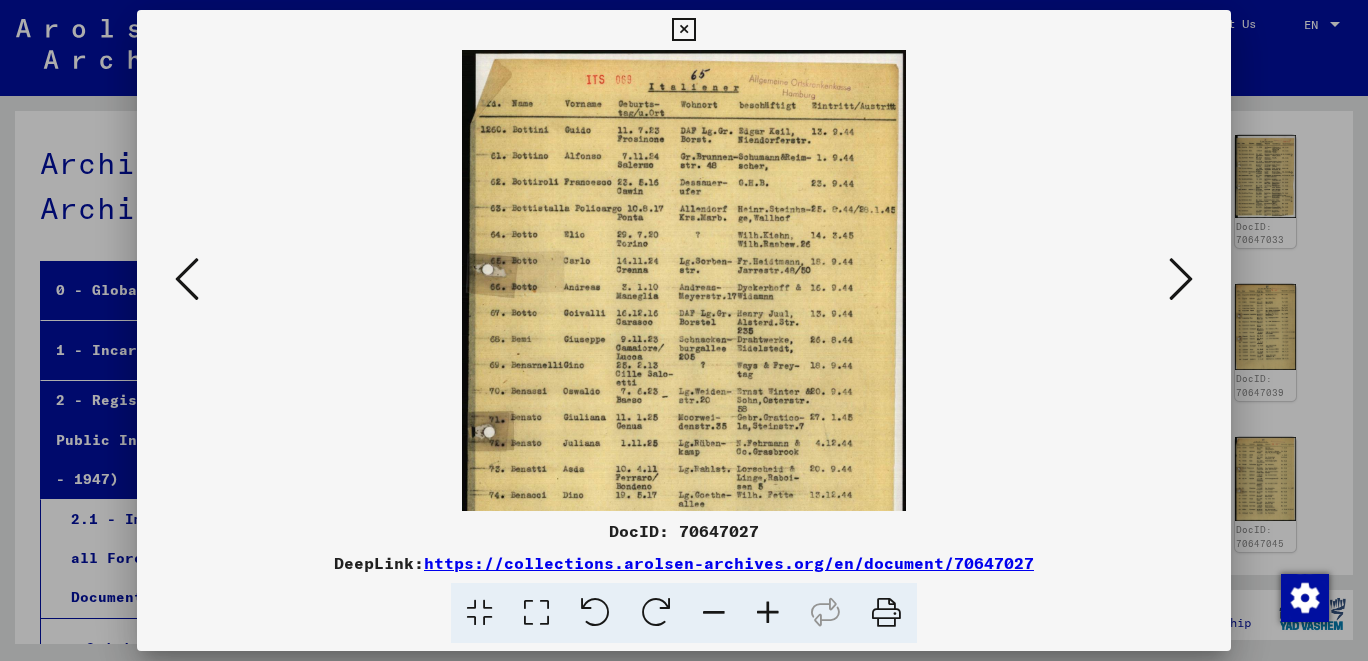 click at bounding box center [768, 613] 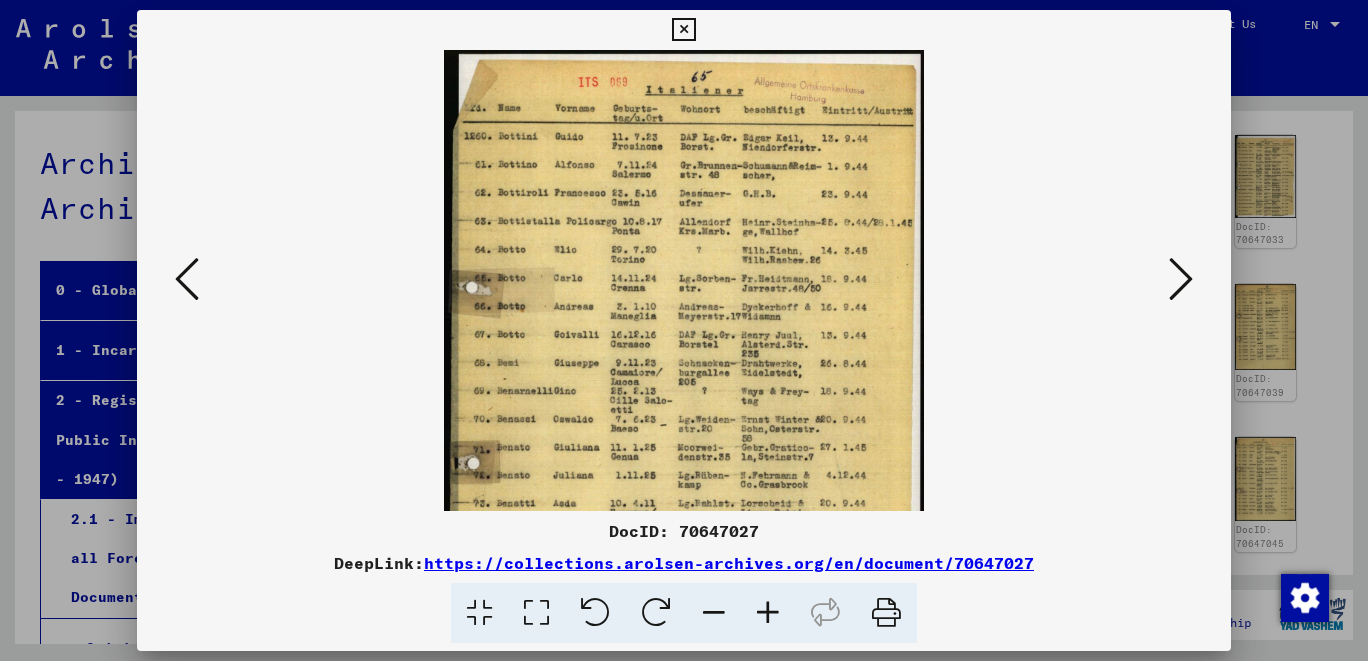 click at bounding box center [768, 613] 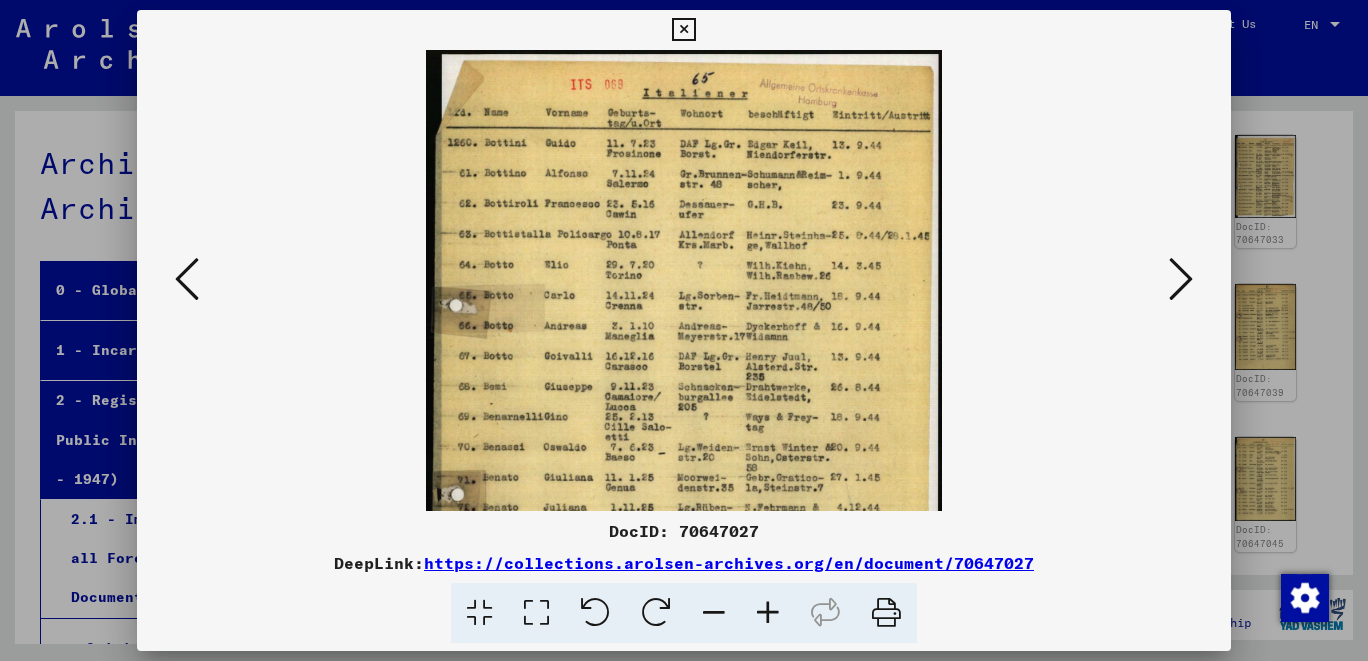 click at bounding box center [768, 613] 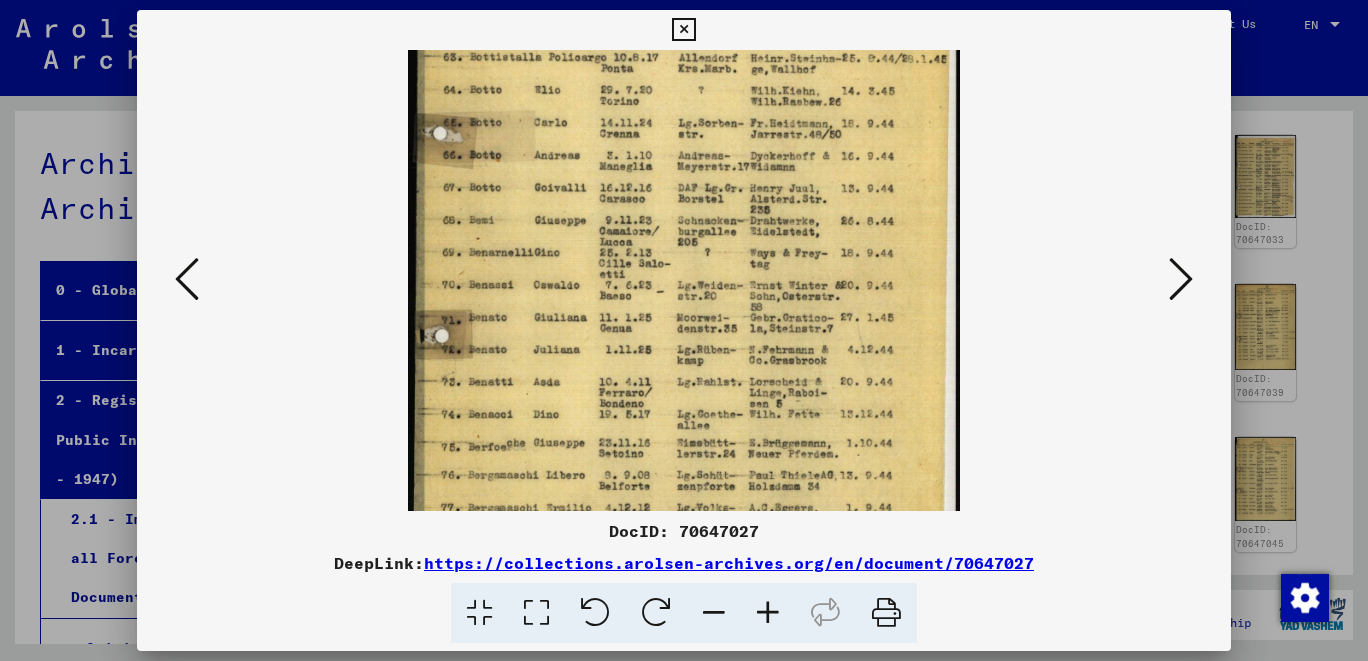 drag, startPoint x: 878, startPoint y: 490, endPoint x: 880, endPoint y: 290, distance: 200.01 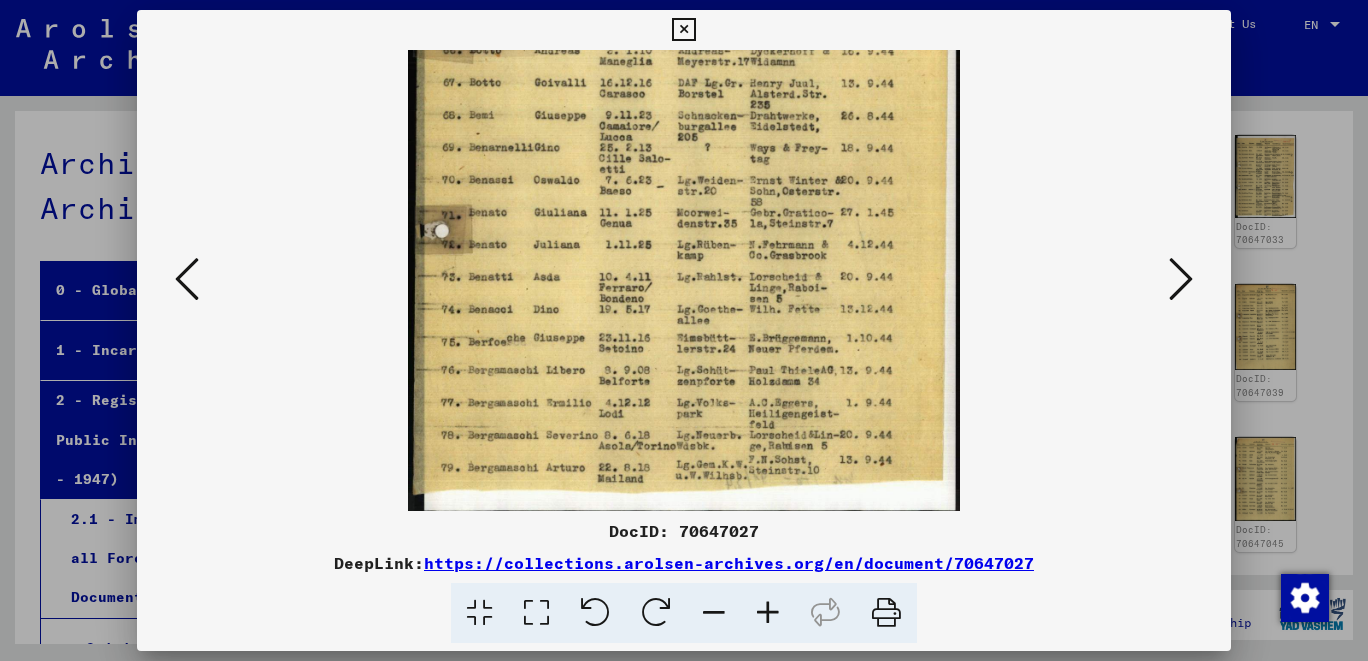 scroll, scrollTop: 300, scrollLeft: 0, axis: vertical 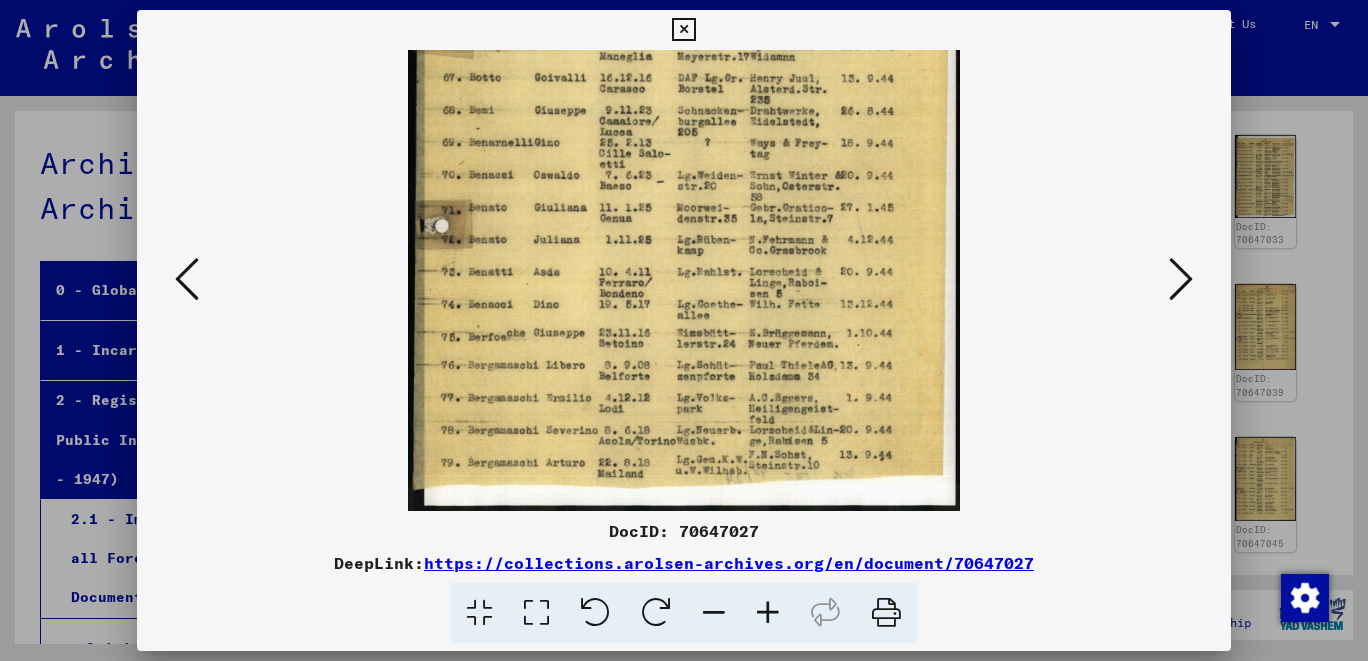 drag, startPoint x: 873, startPoint y: 485, endPoint x: 822, endPoint y: 371, distance: 124.88795 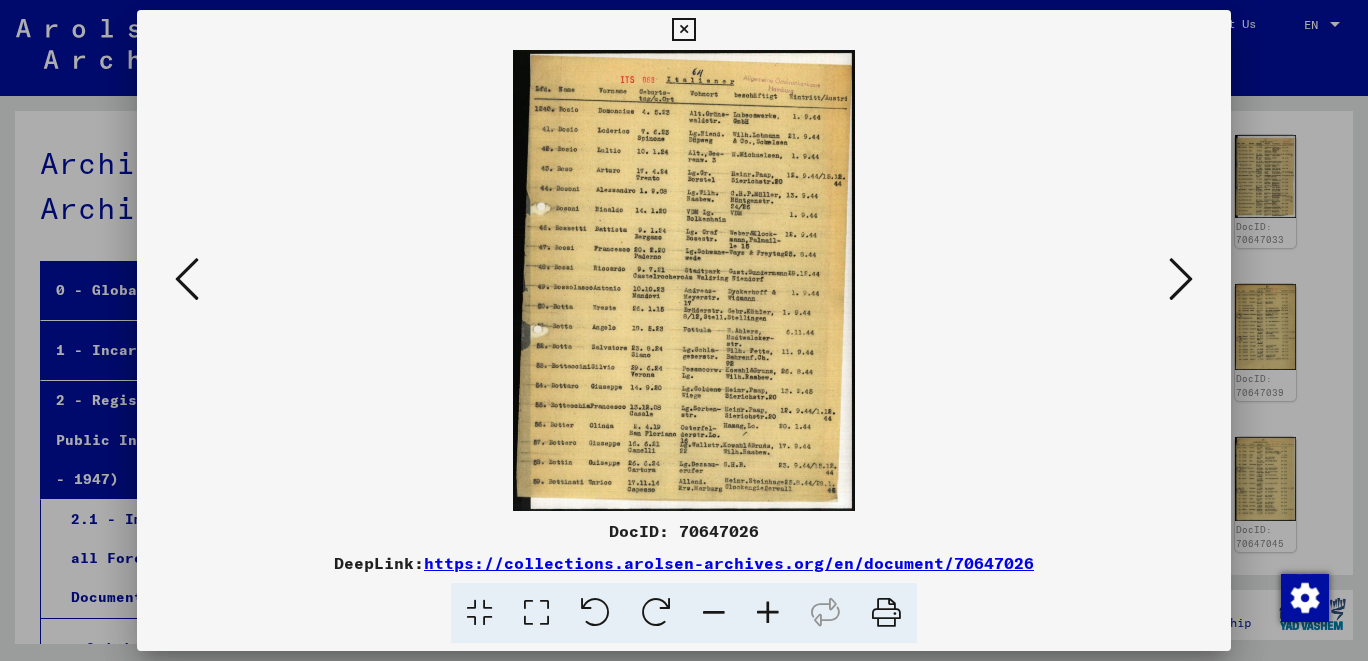 scroll, scrollTop: 0, scrollLeft: 0, axis: both 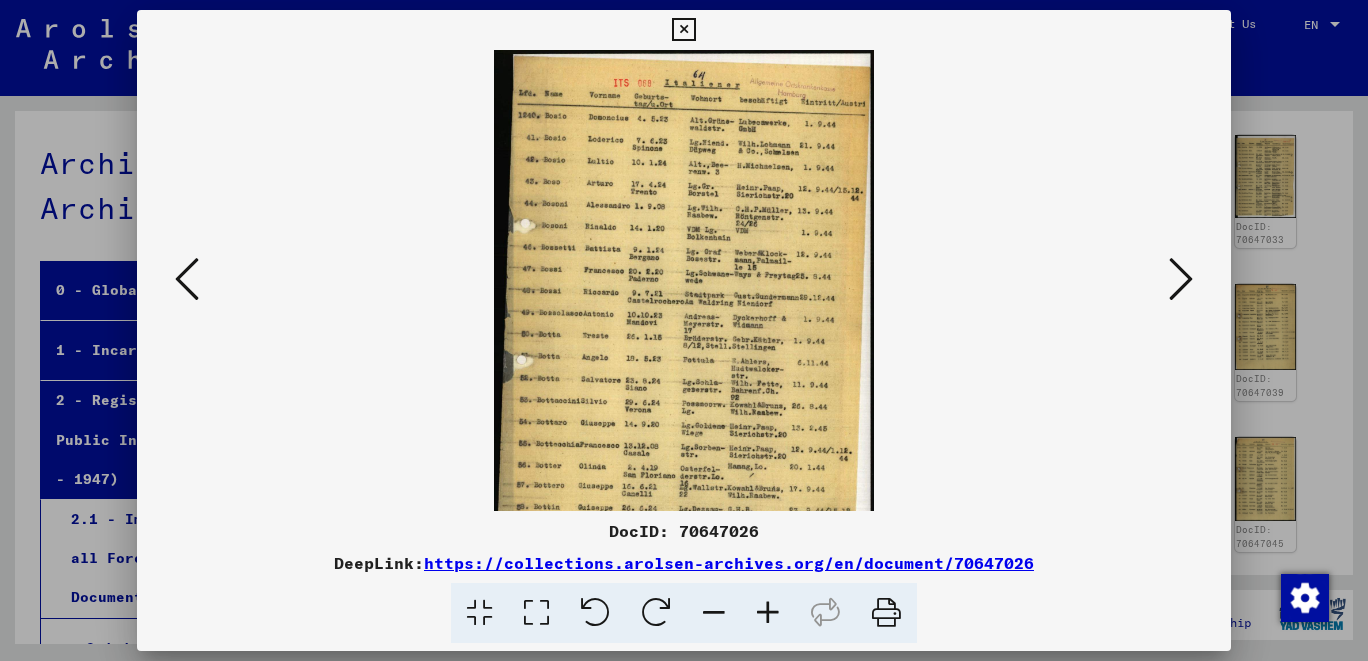 click at bounding box center (768, 613) 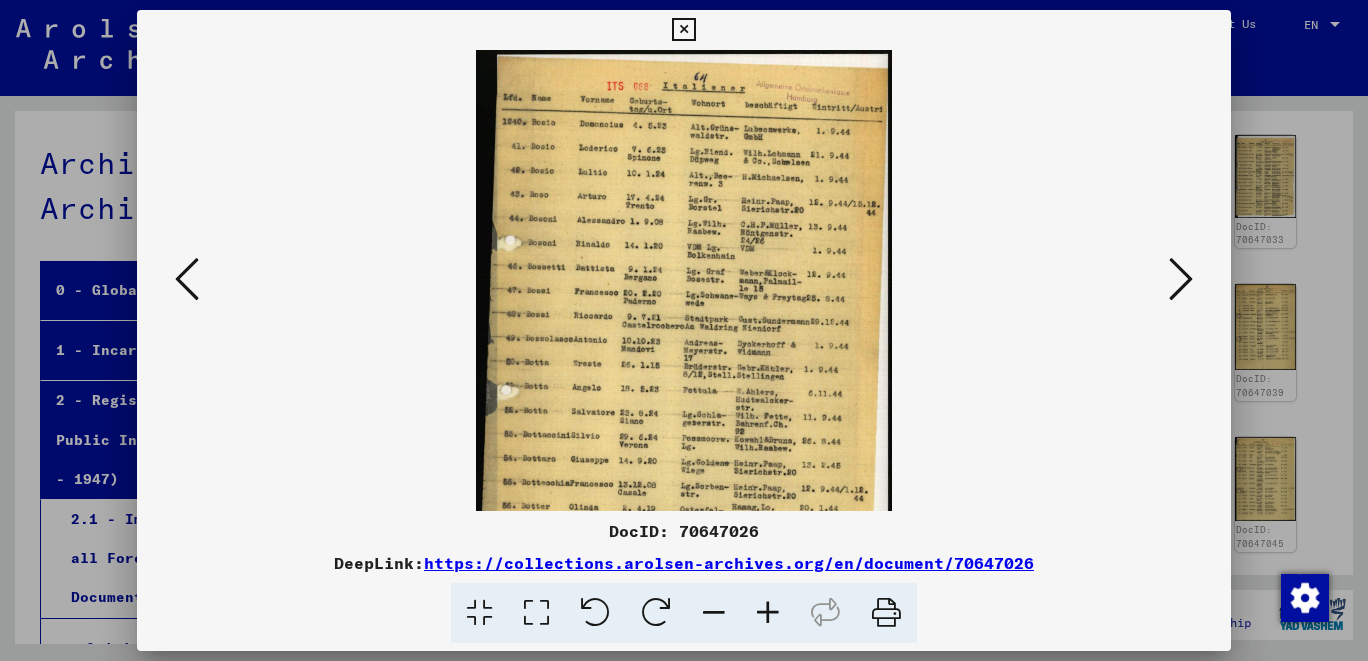 click at bounding box center [768, 613] 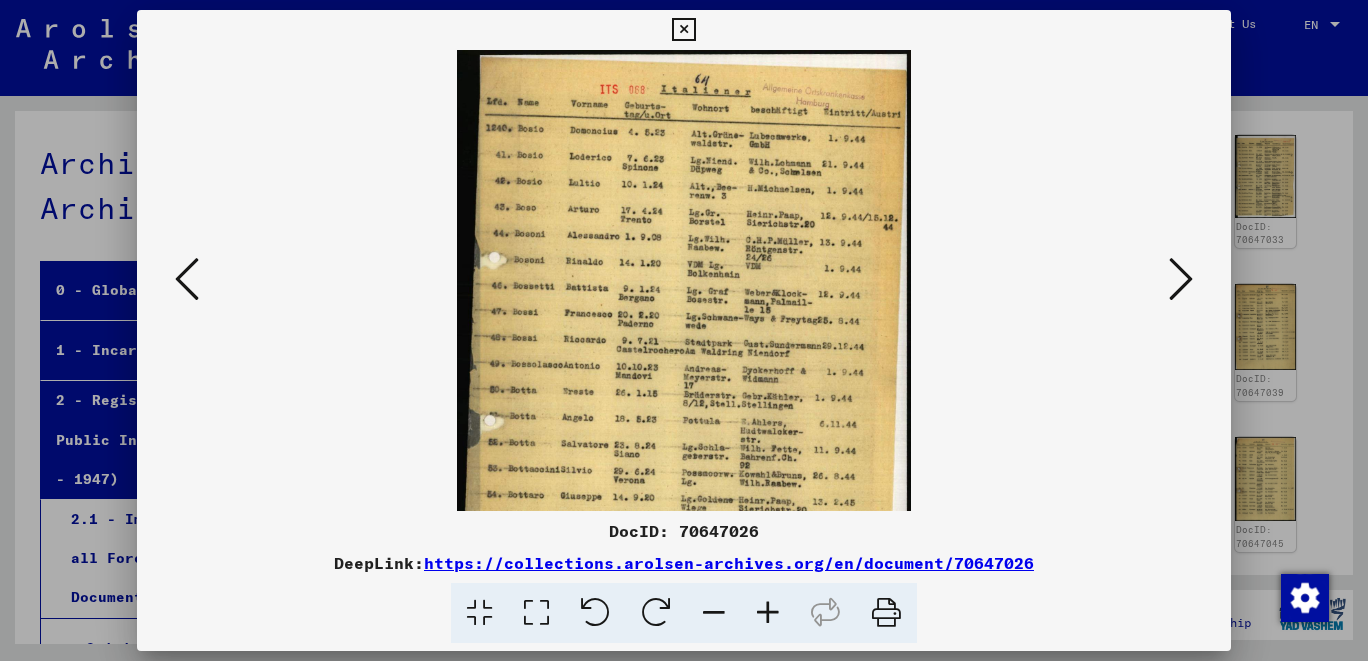 click at bounding box center [768, 613] 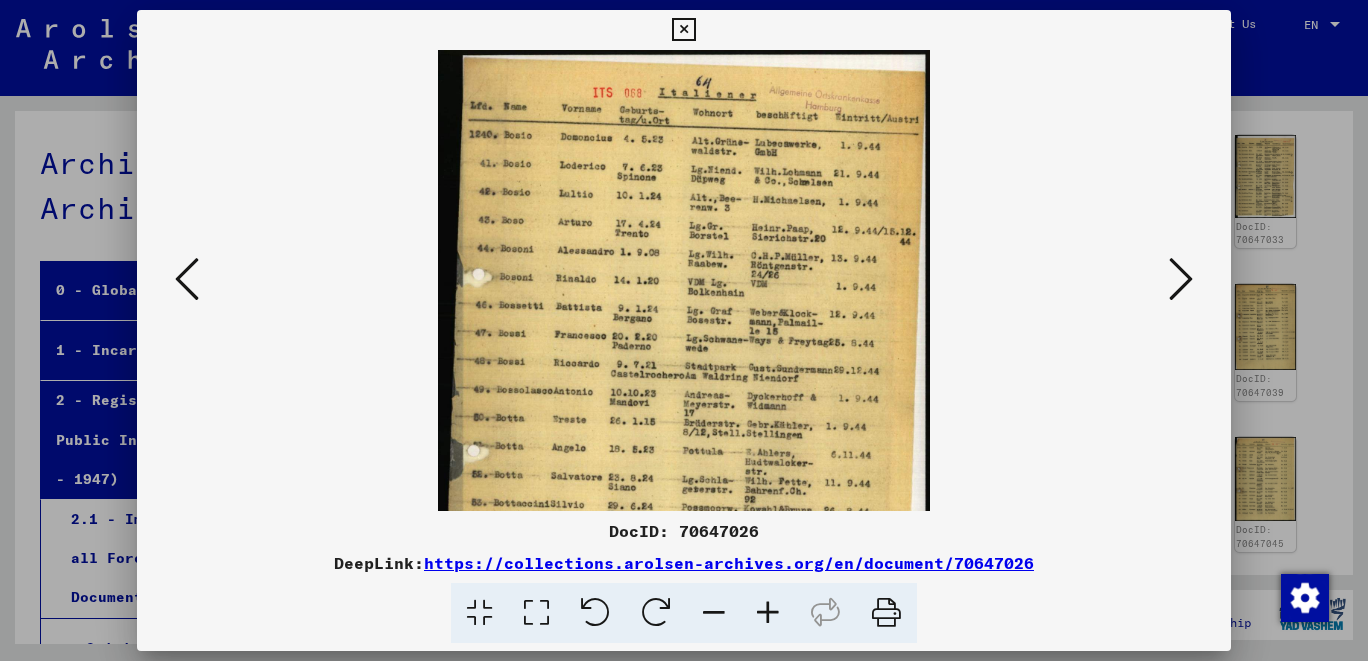 click at bounding box center (768, 613) 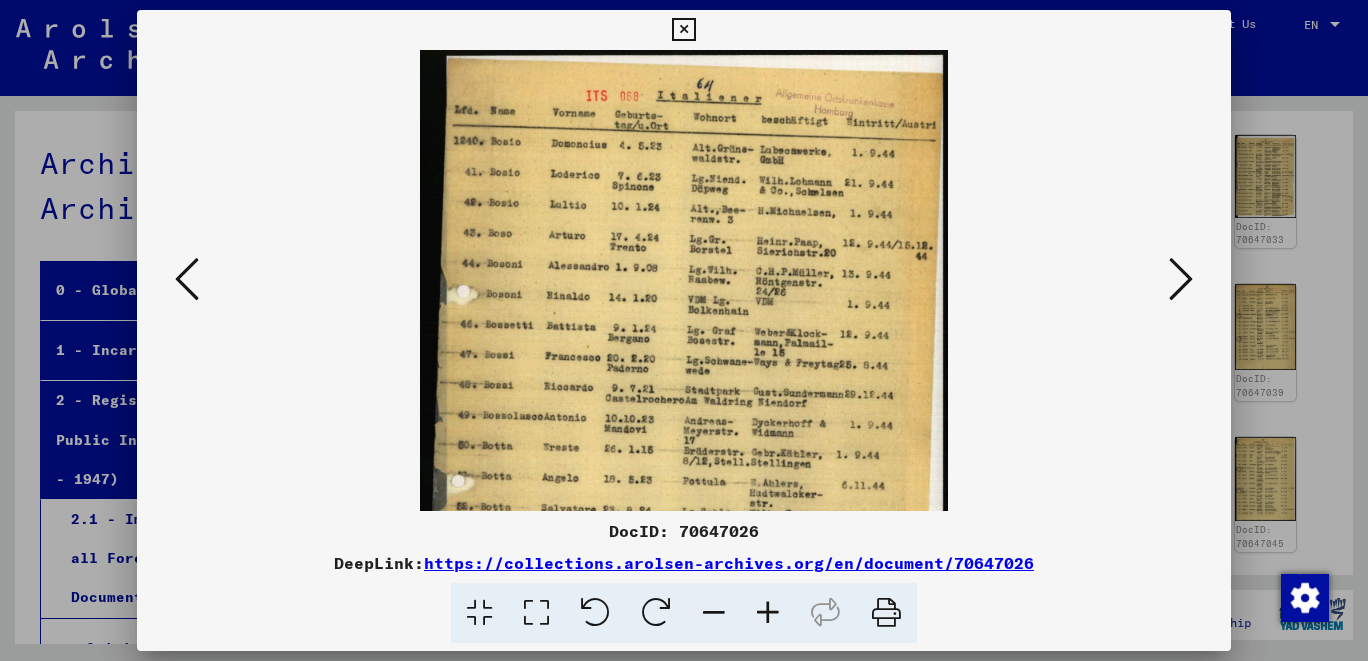 click at bounding box center (768, 613) 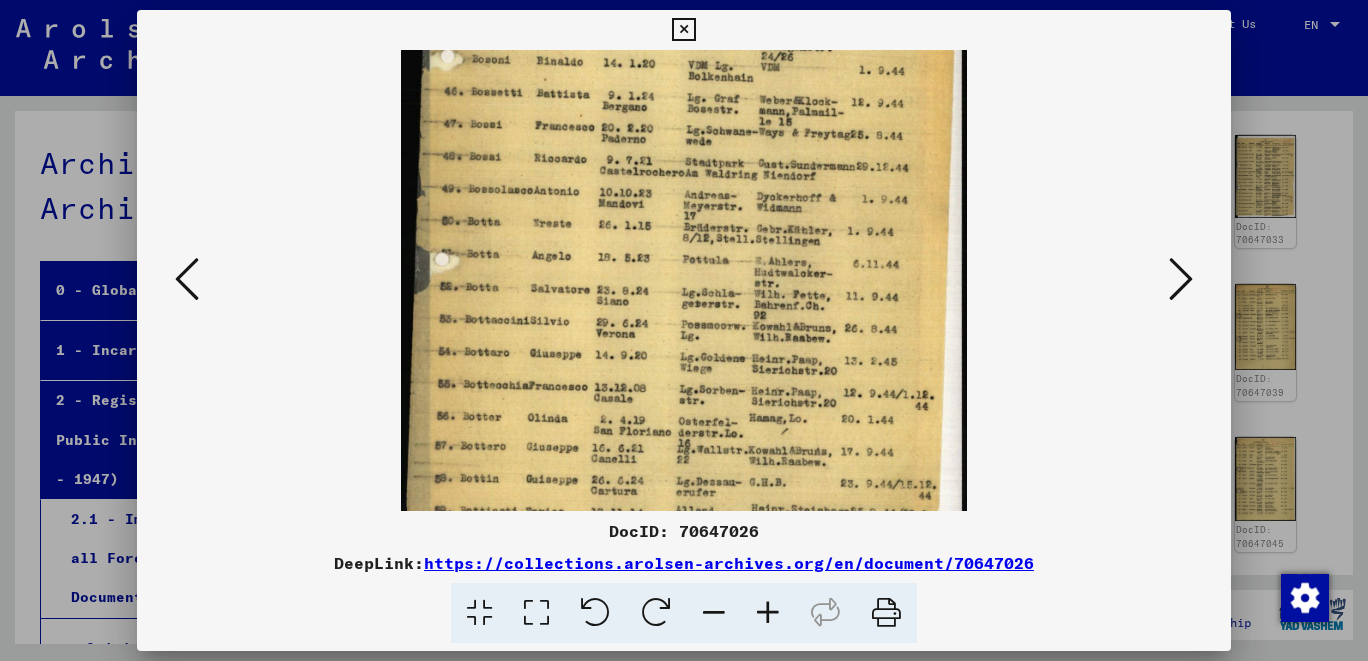 scroll, scrollTop: 281, scrollLeft: 0, axis: vertical 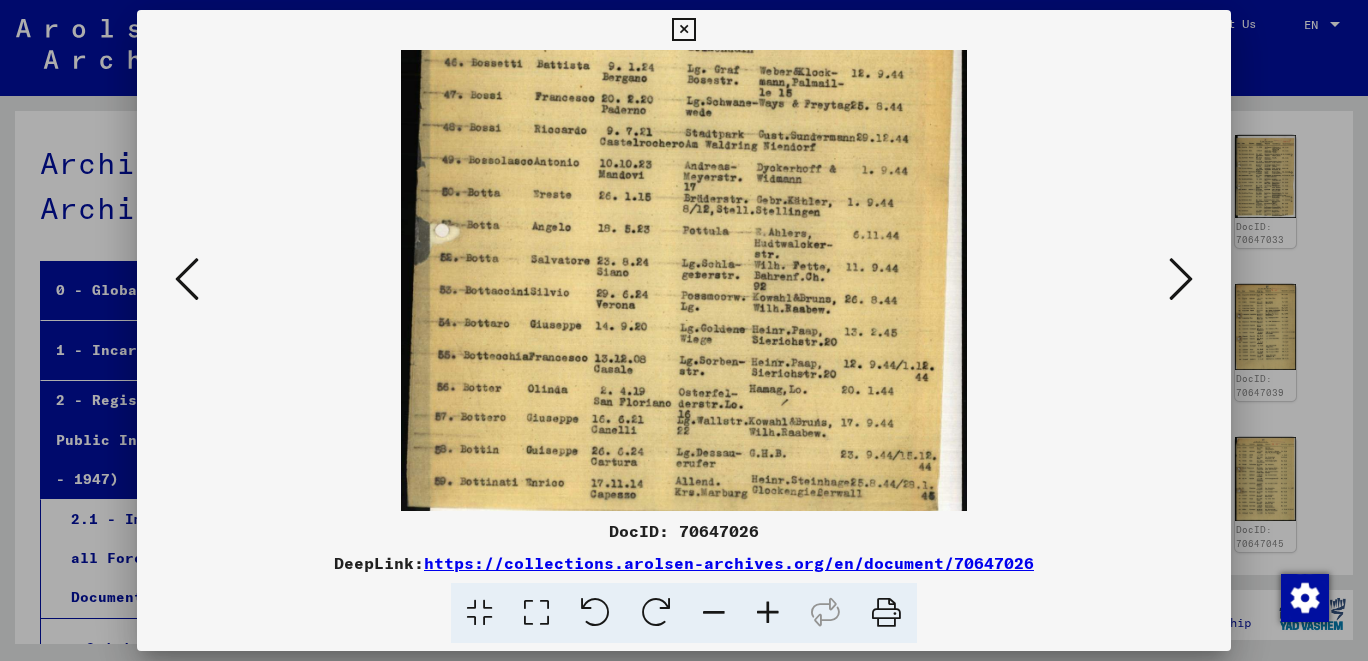 drag, startPoint x: 790, startPoint y: 479, endPoint x: 770, endPoint y: 206, distance: 273.73163 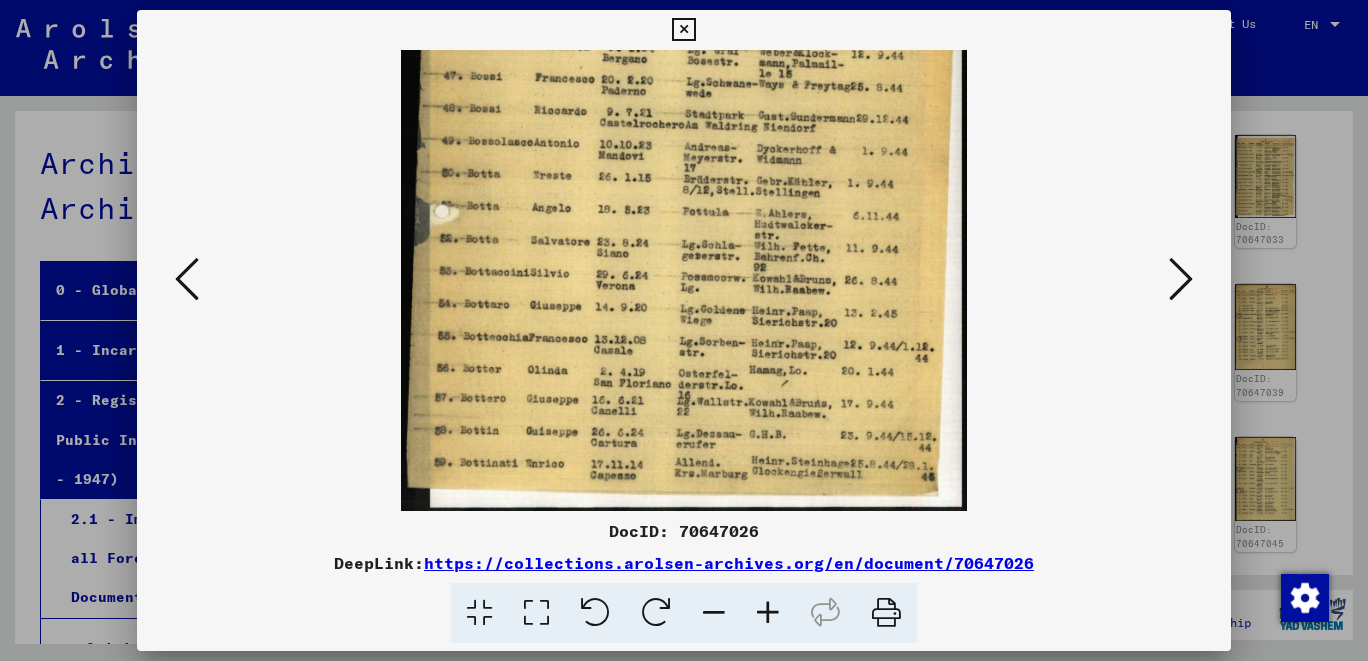 drag, startPoint x: 712, startPoint y: 419, endPoint x: 710, endPoint y: 378, distance: 41.04875 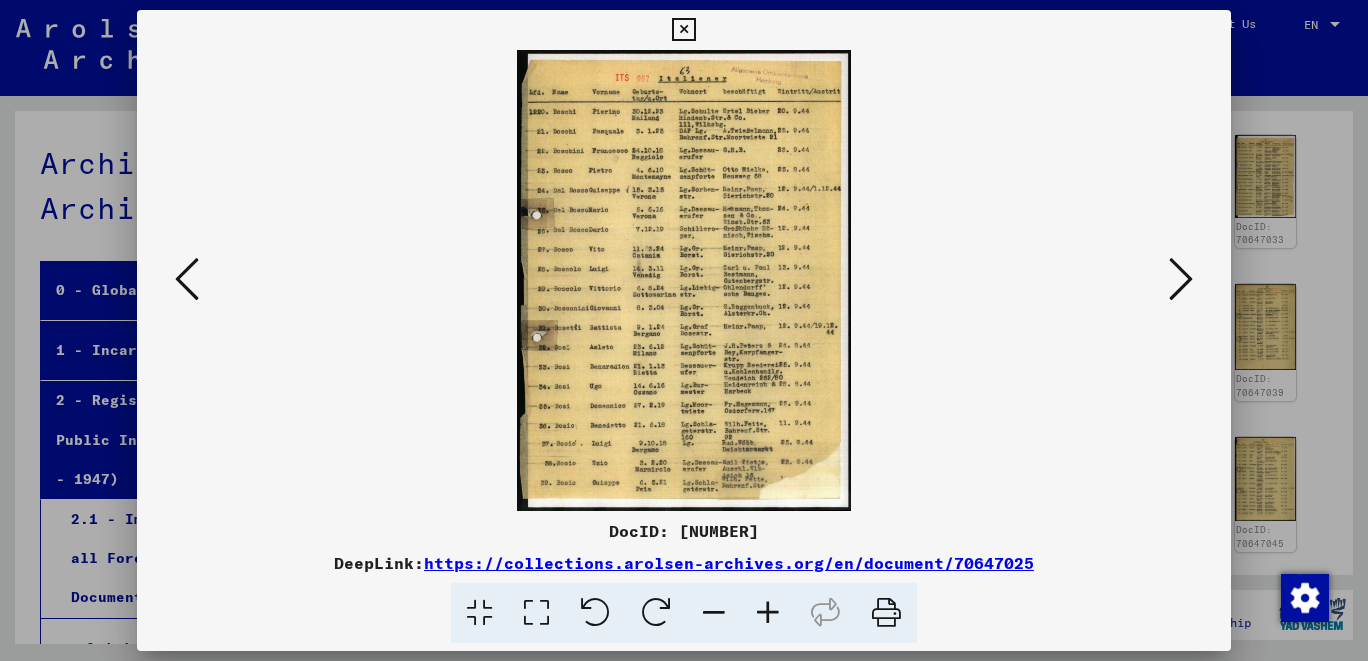 click at bounding box center (768, 613) 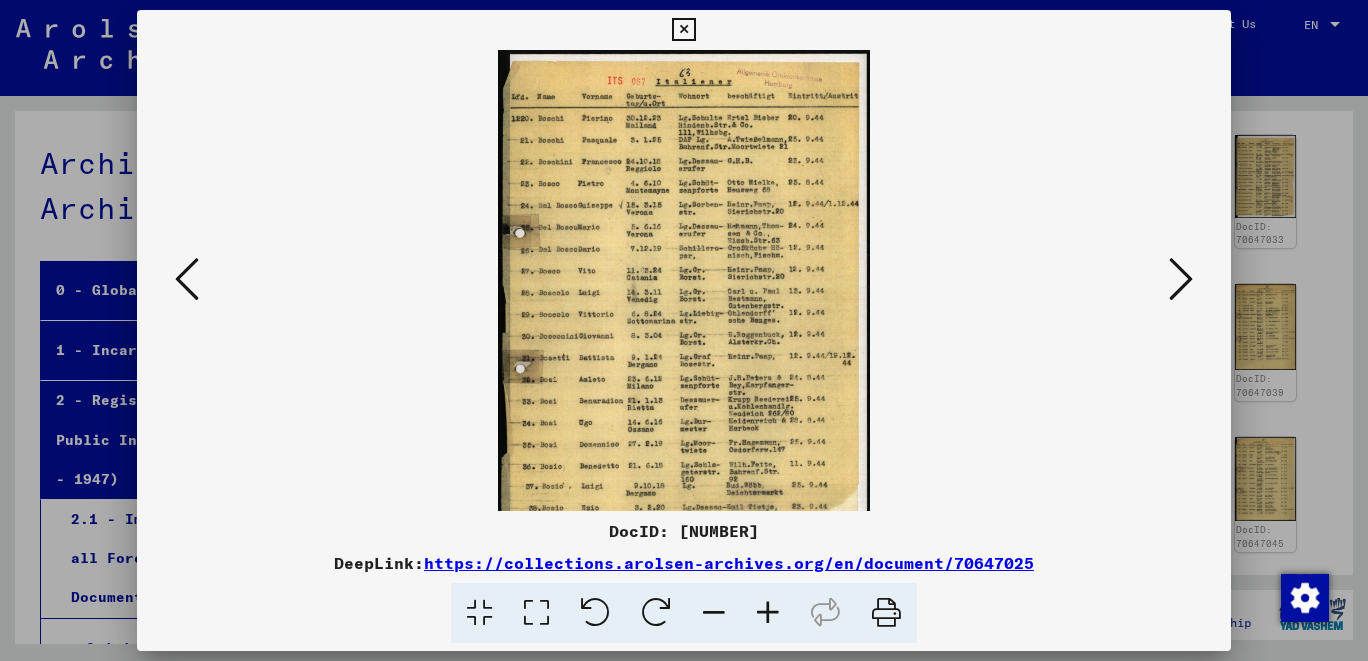 click at bounding box center [768, 613] 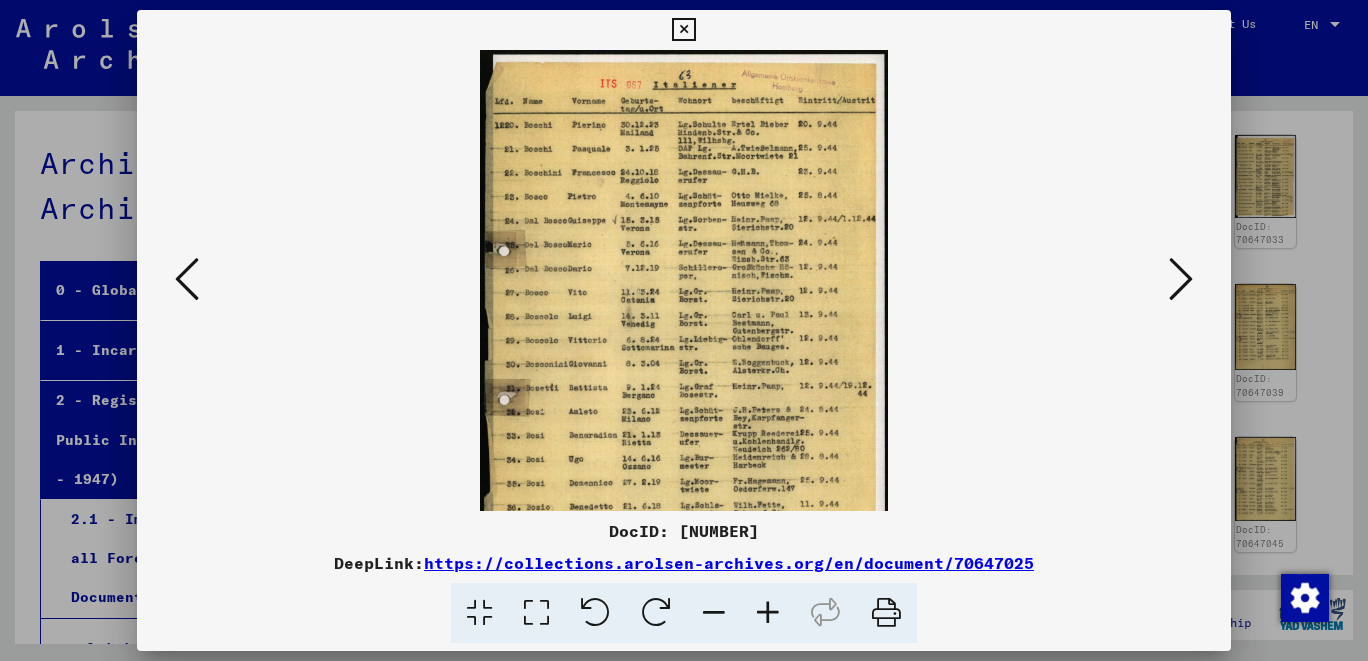 click at bounding box center [768, 613] 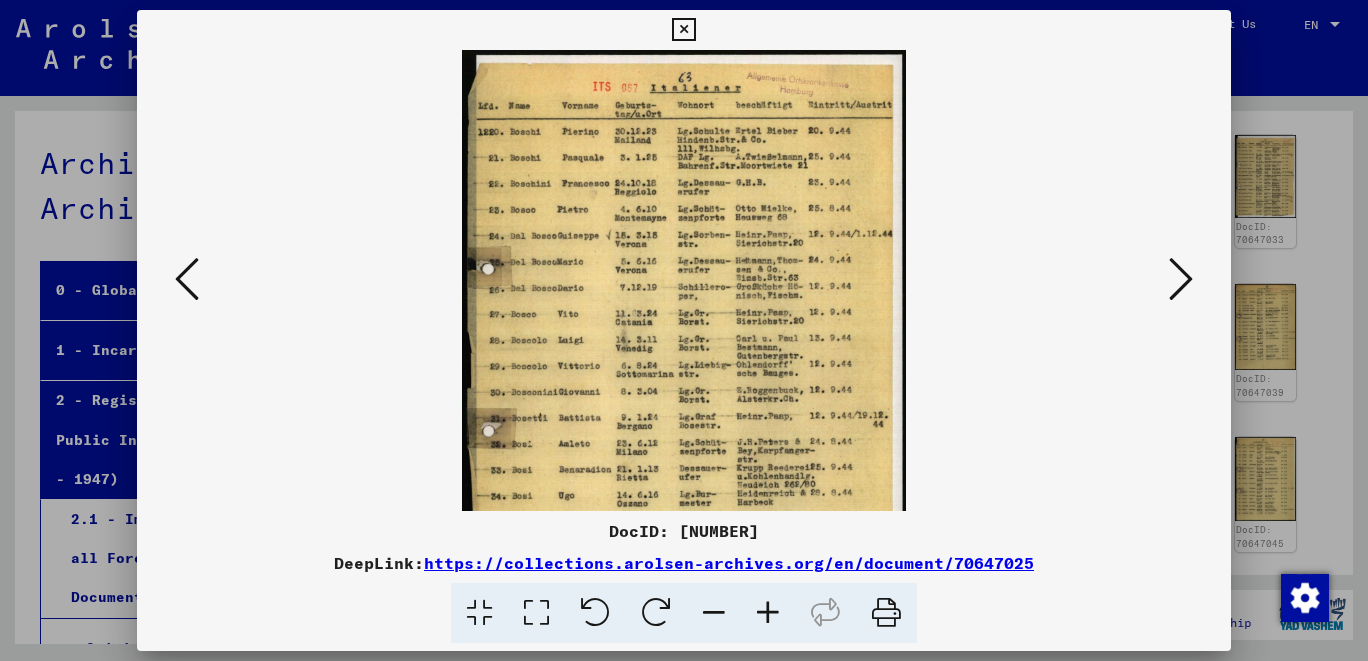 click at bounding box center [768, 613] 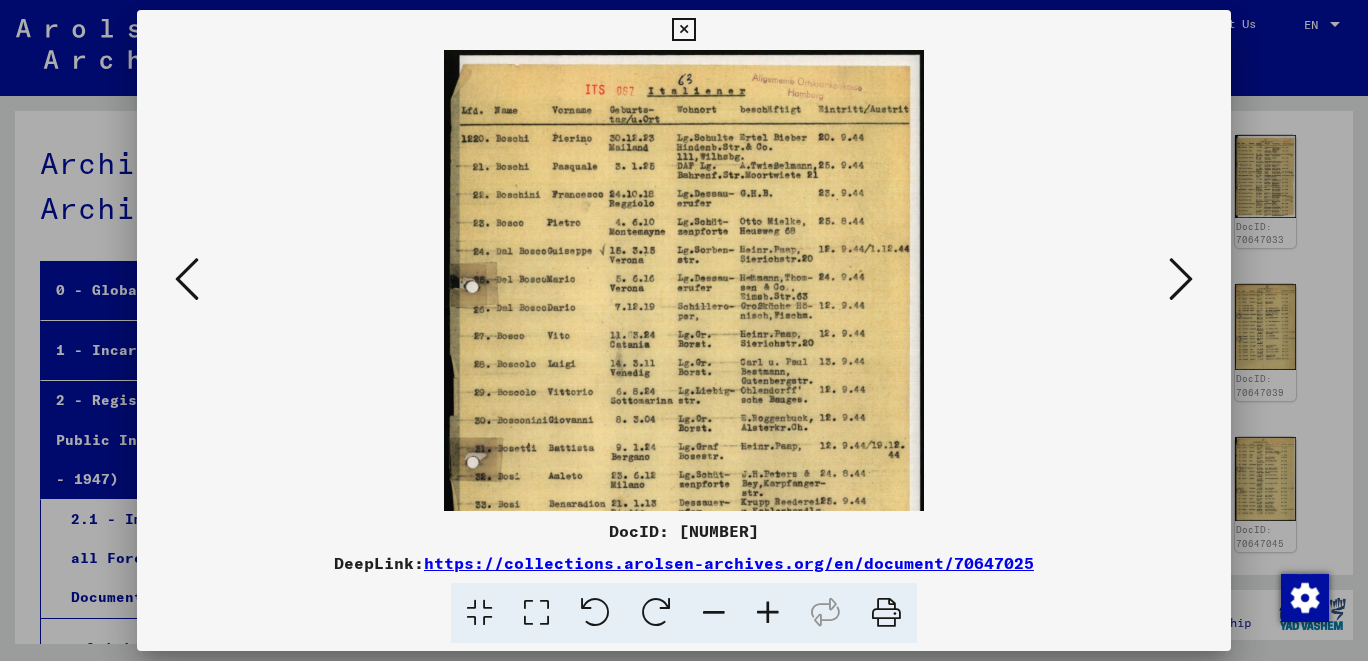 click at bounding box center (768, 613) 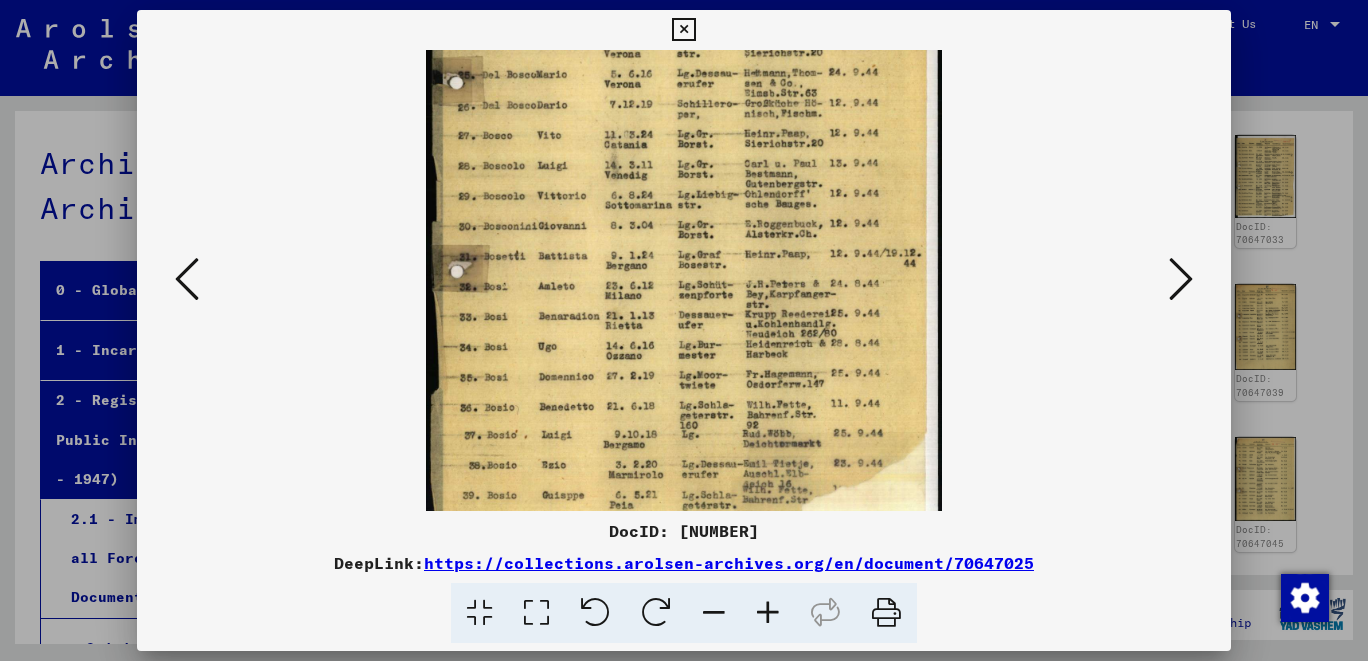scroll, scrollTop: 250, scrollLeft: 0, axis: vertical 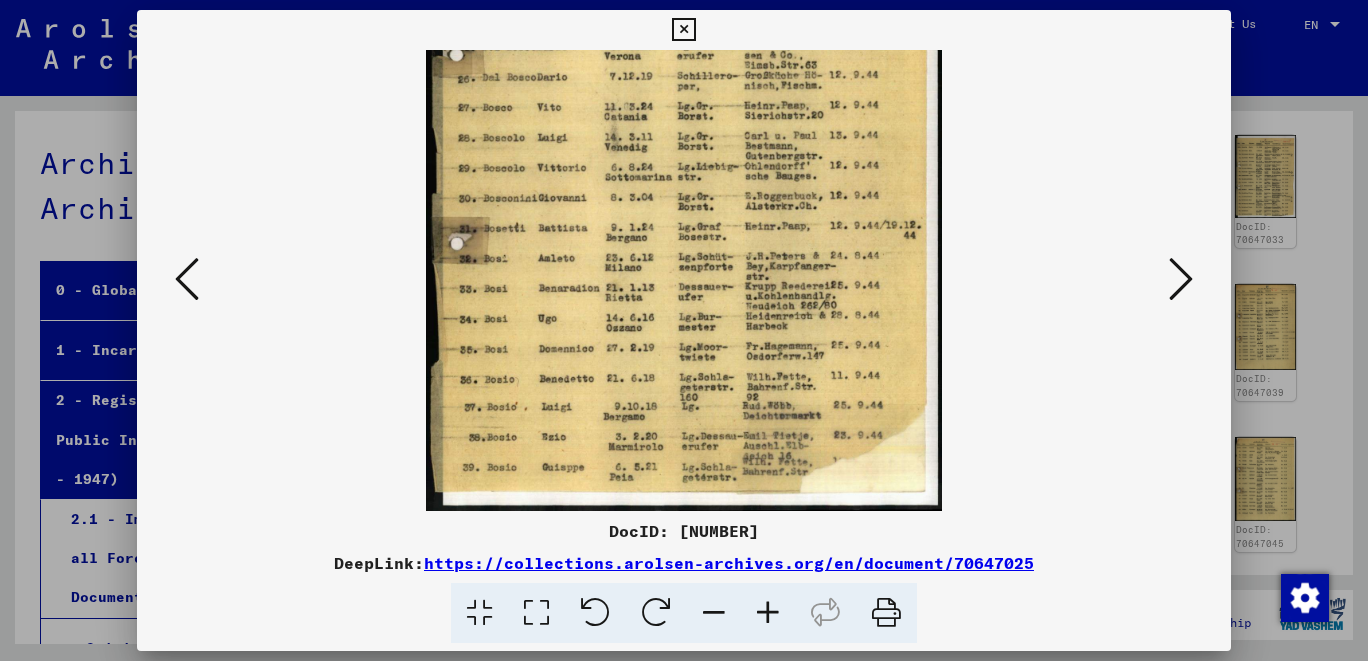 drag, startPoint x: 814, startPoint y: 502, endPoint x: 853, endPoint y: 245, distance: 259.9423 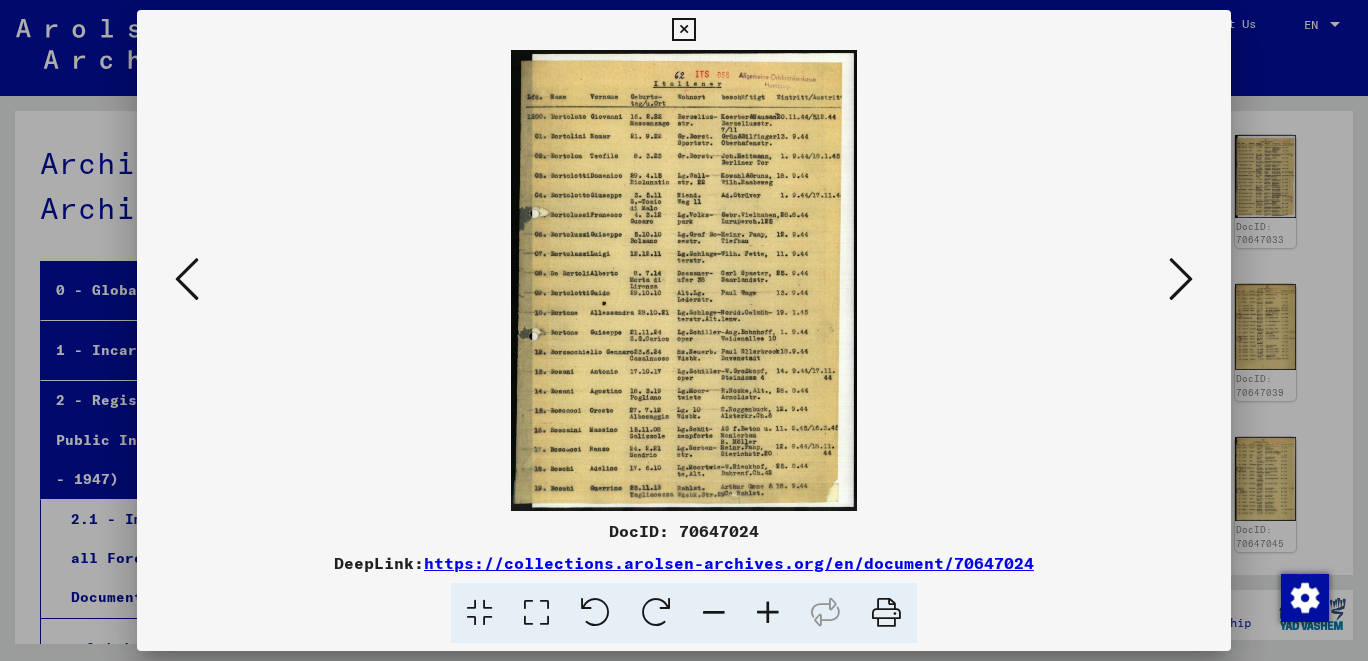 scroll, scrollTop: 0, scrollLeft: 0, axis: both 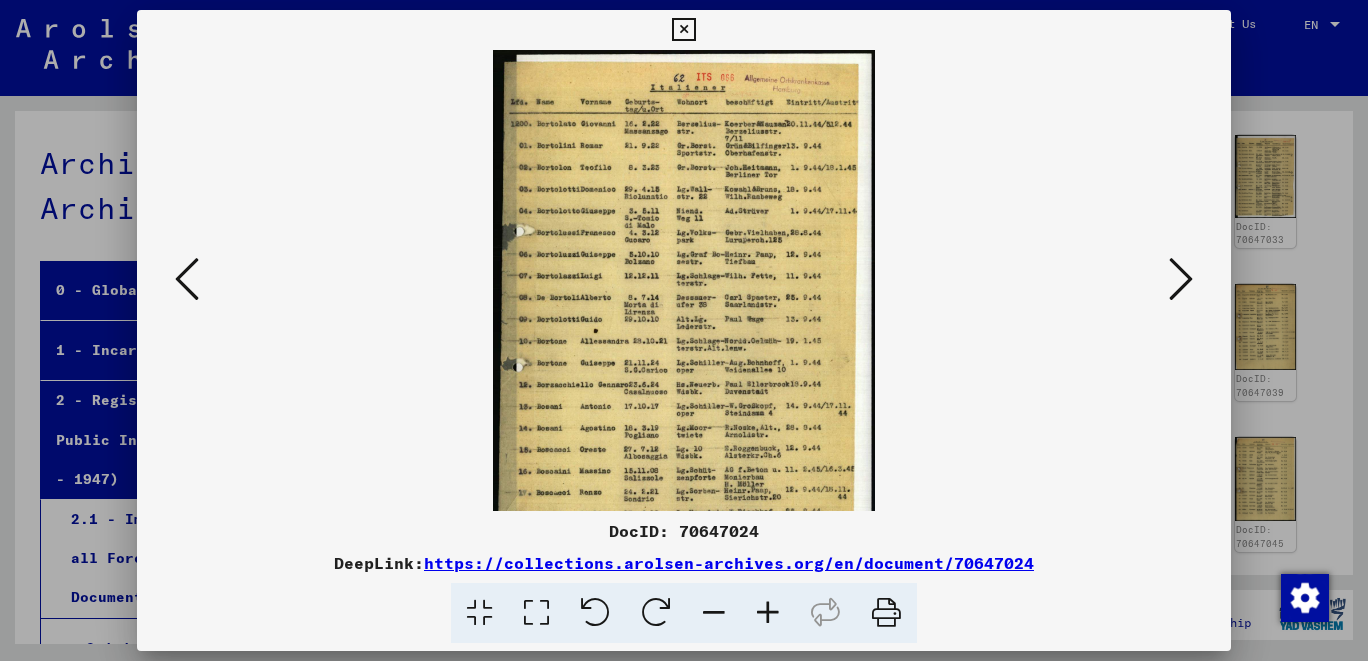click at bounding box center (768, 613) 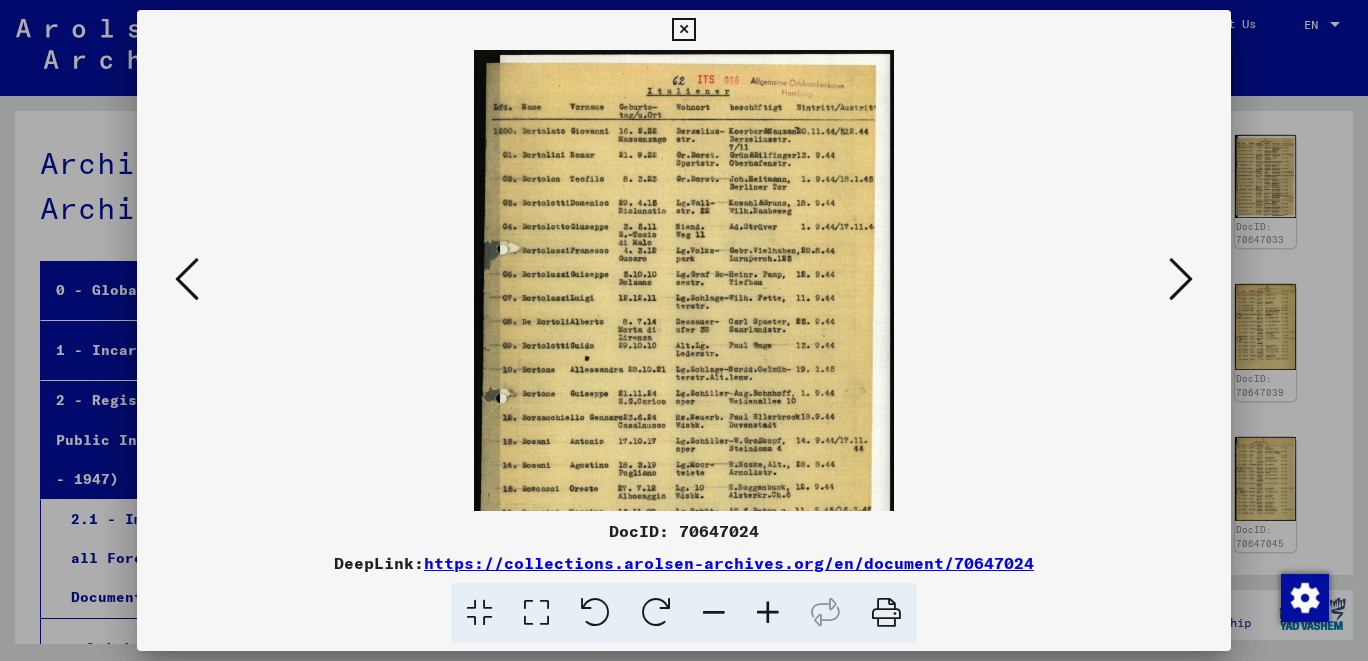 click at bounding box center [768, 613] 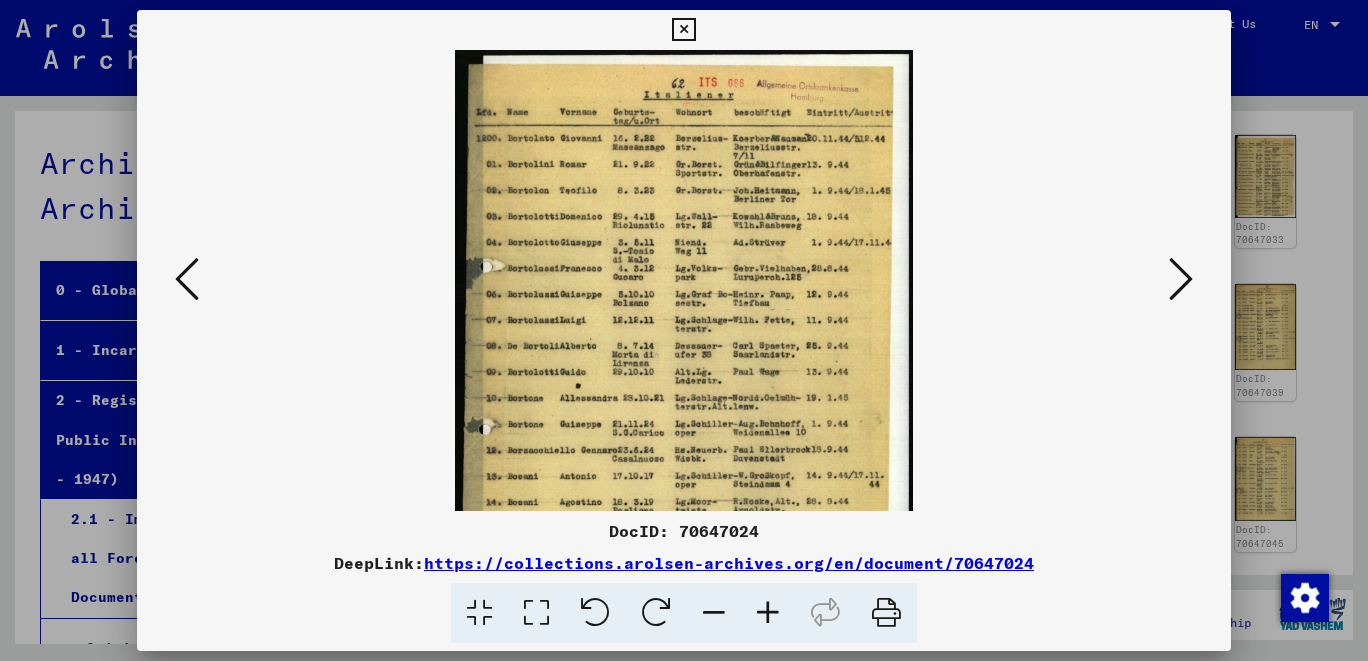 click at bounding box center [768, 613] 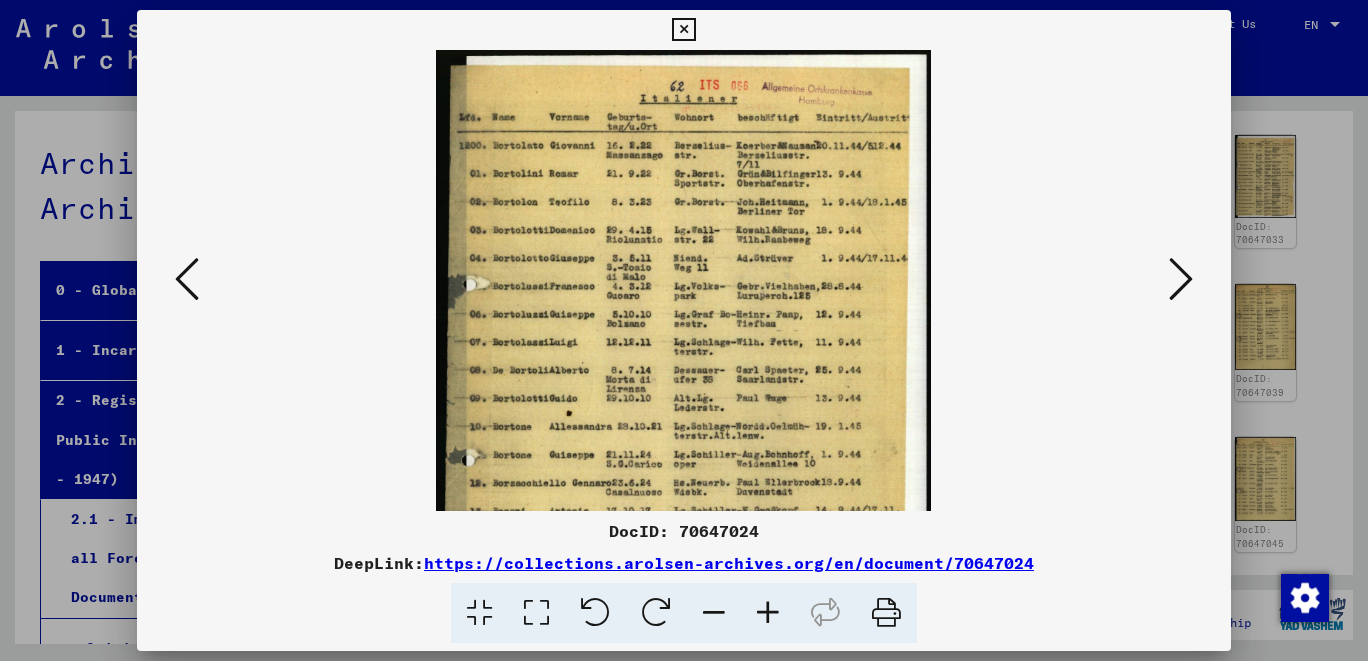 click at bounding box center (768, 613) 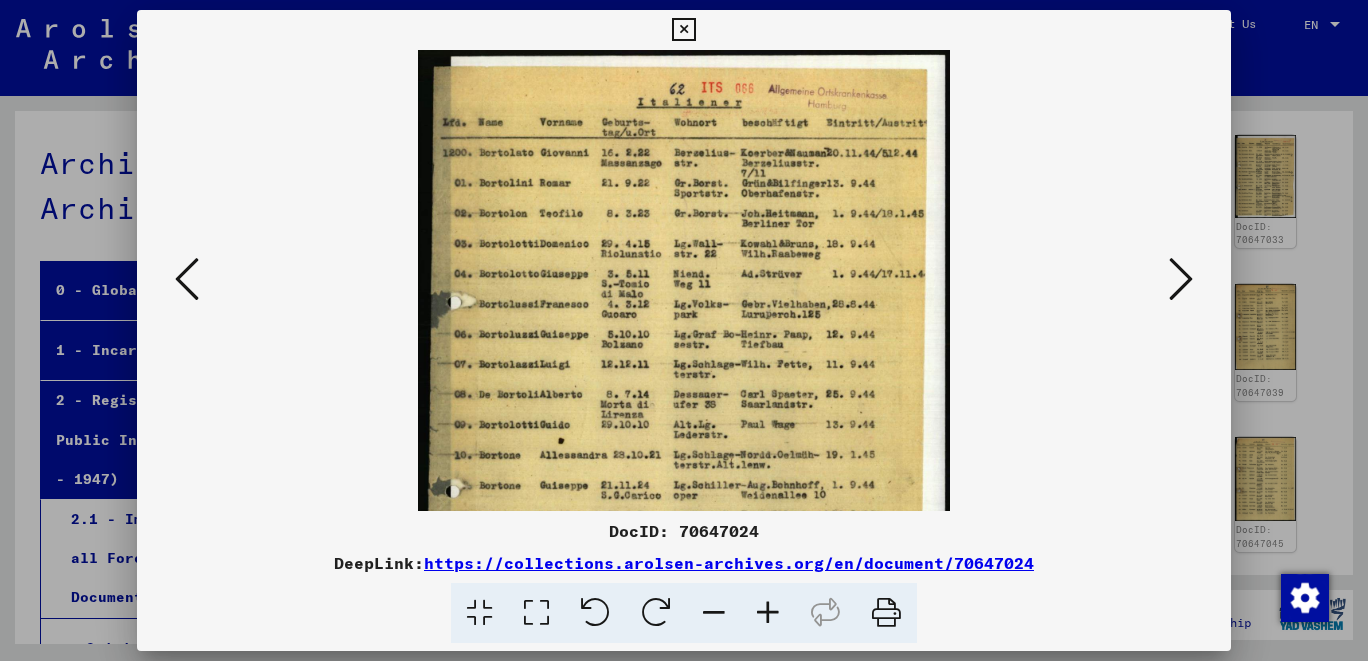 click at bounding box center [768, 613] 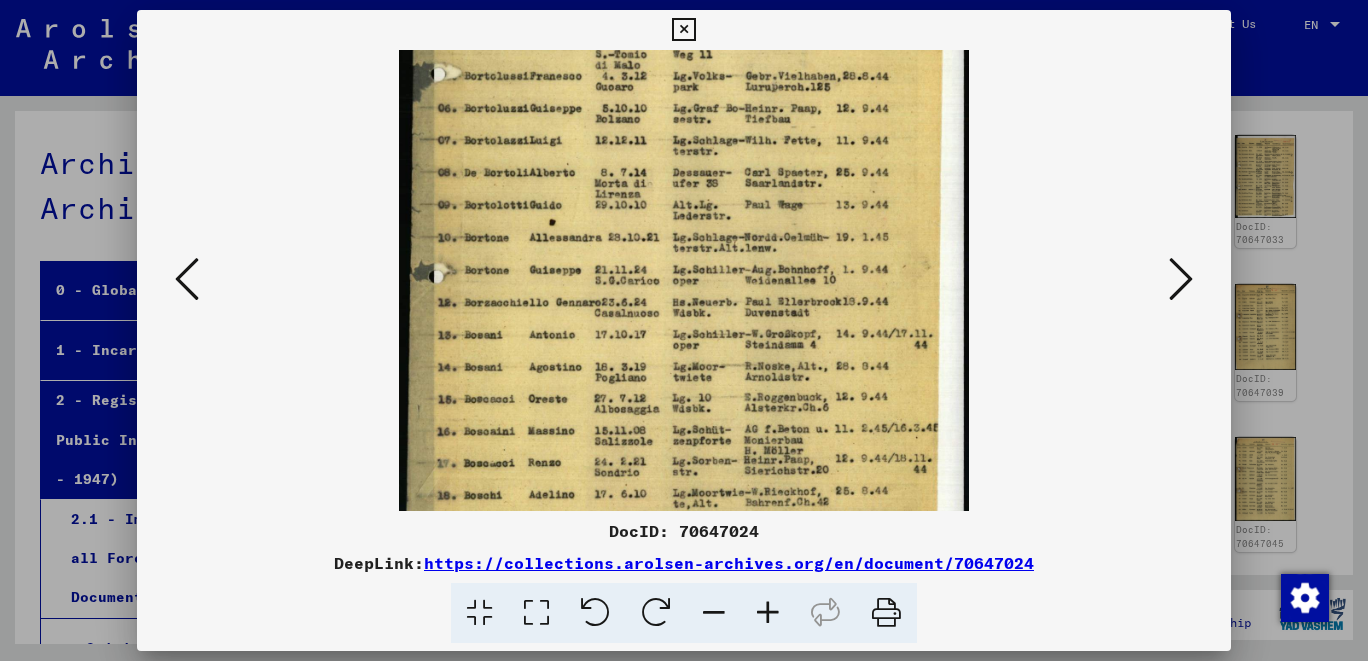 drag, startPoint x: 729, startPoint y: 442, endPoint x: 740, endPoint y: 200, distance: 242.24988 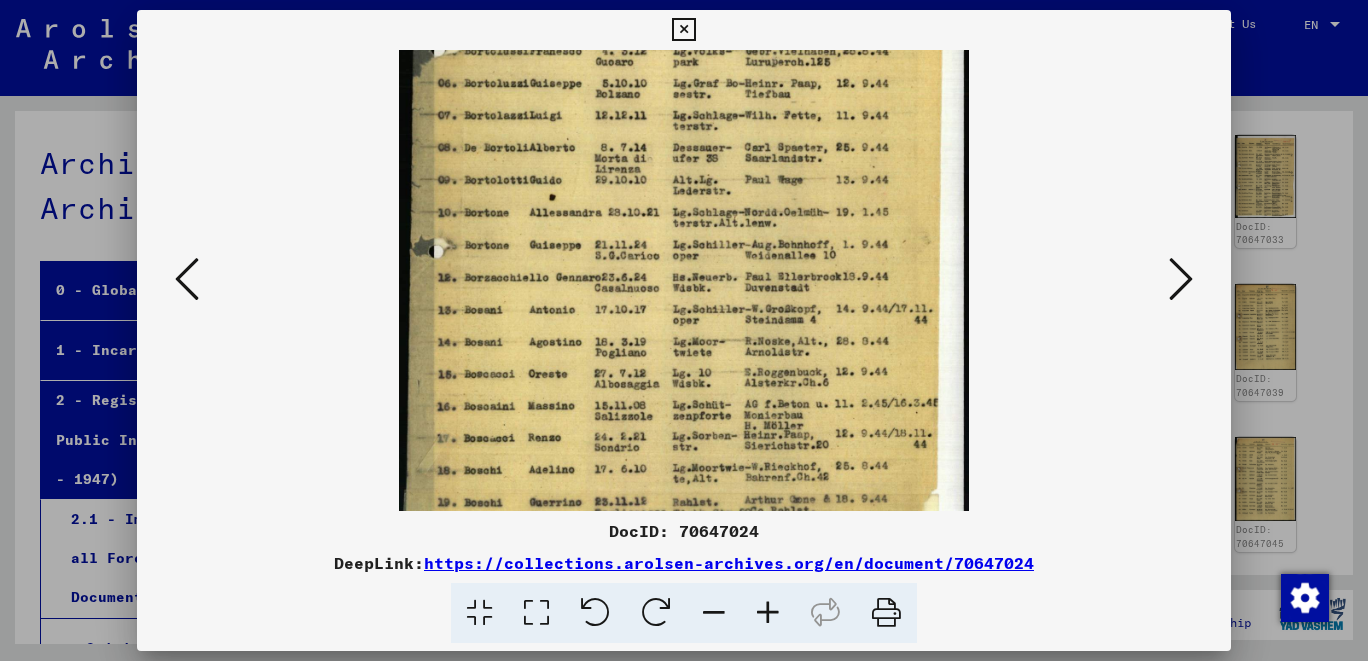 scroll, scrollTop: 300, scrollLeft: 0, axis: vertical 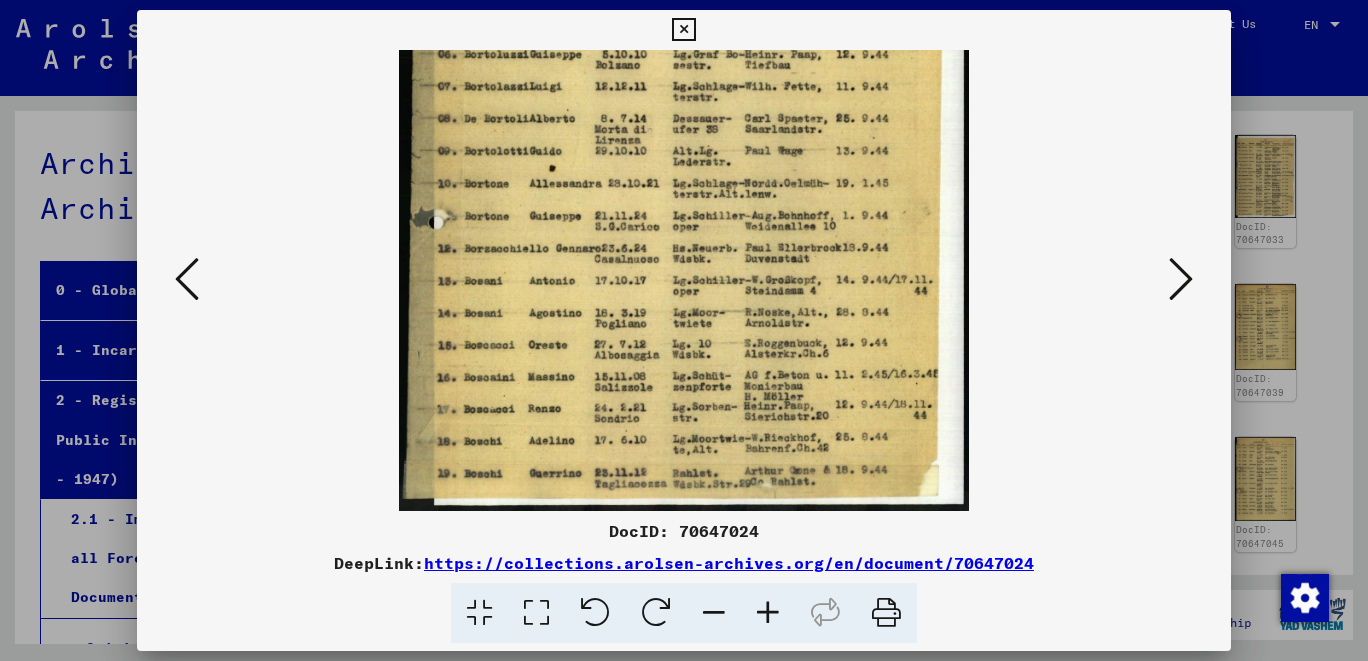 drag, startPoint x: 714, startPoint y: 403, endPoint x: 657, endPoint y: 339, distance: 85.70297 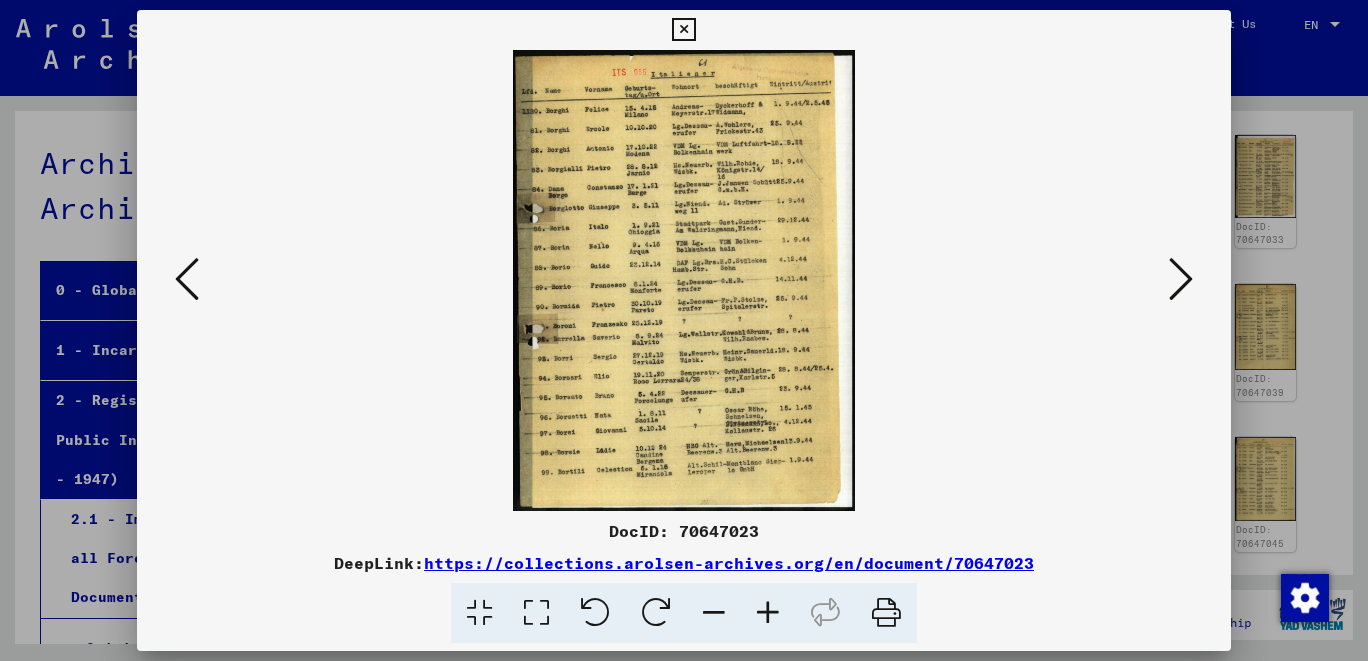 scroll, scrollTop: 0, scrollLeft: 0, axis: both 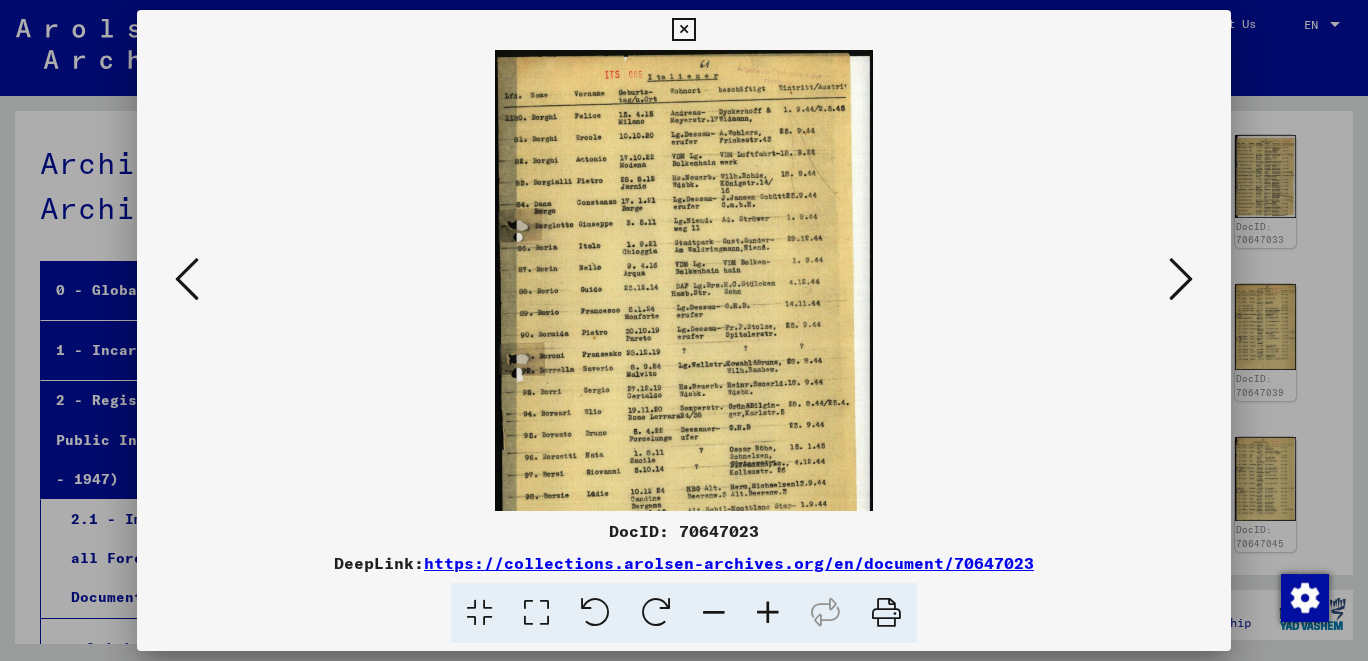 click at bounding box center [768, 613] 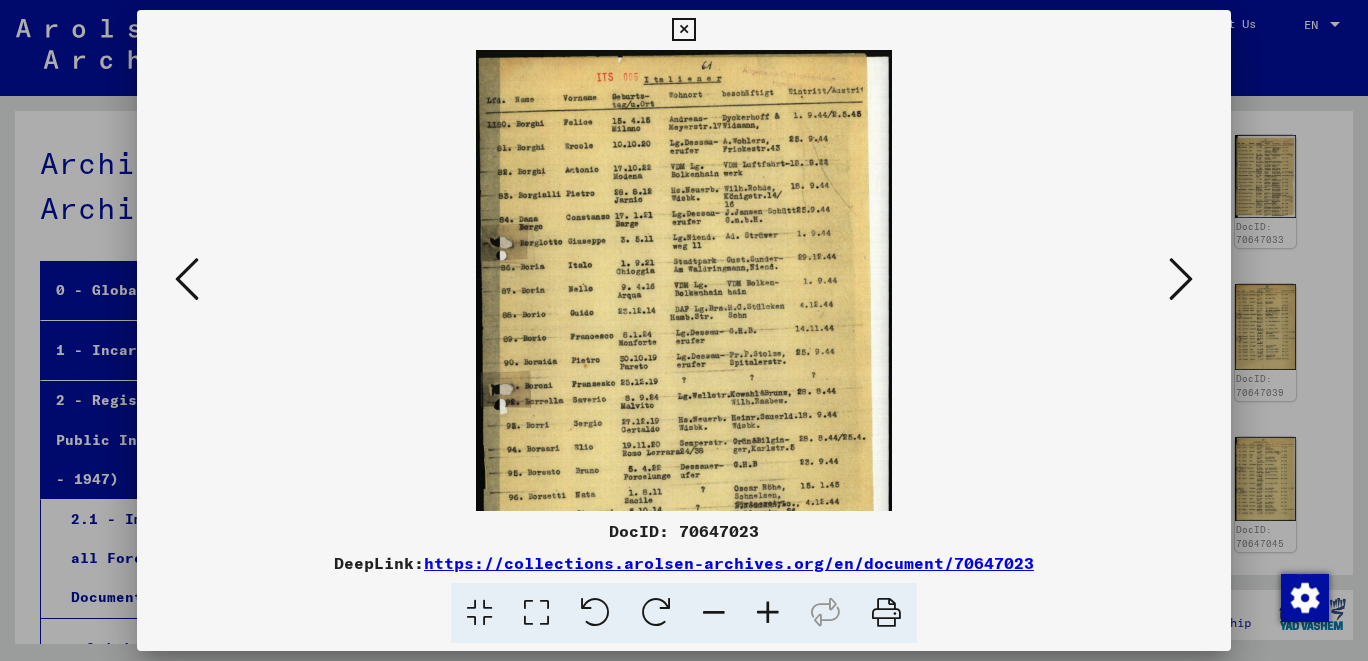 click at bounding box center [768, 613] 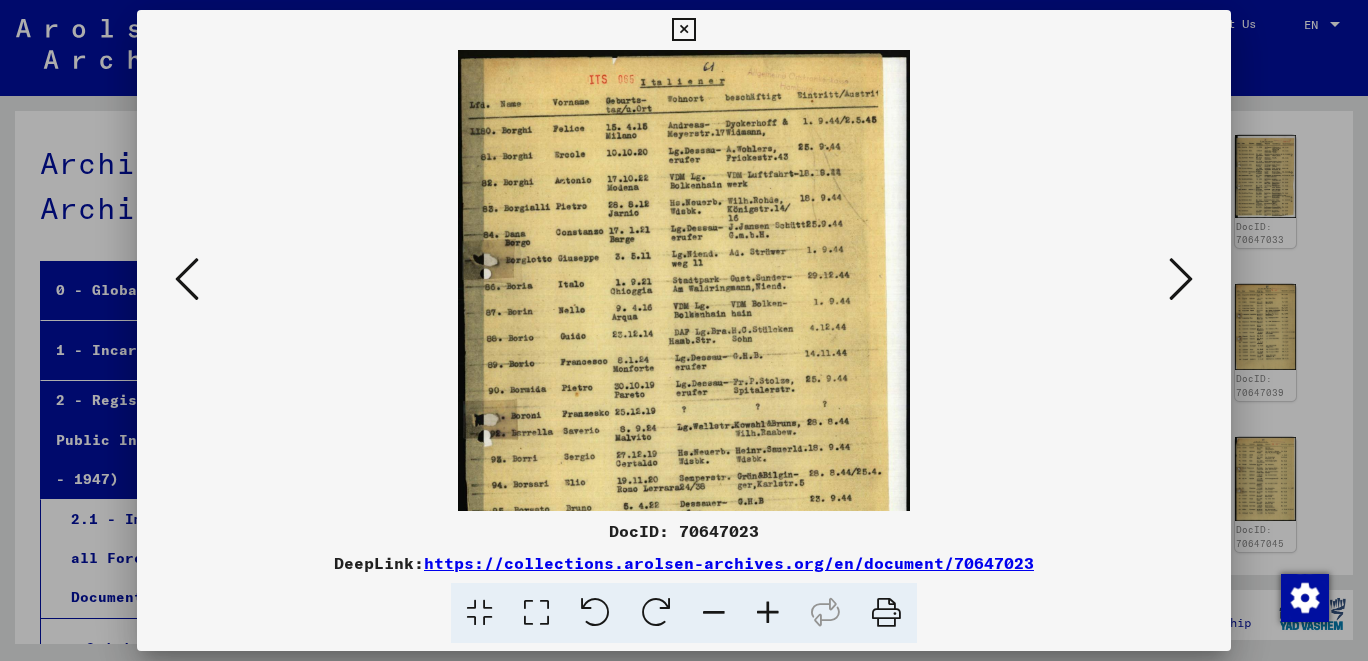 click at bounding box center [768, 613] 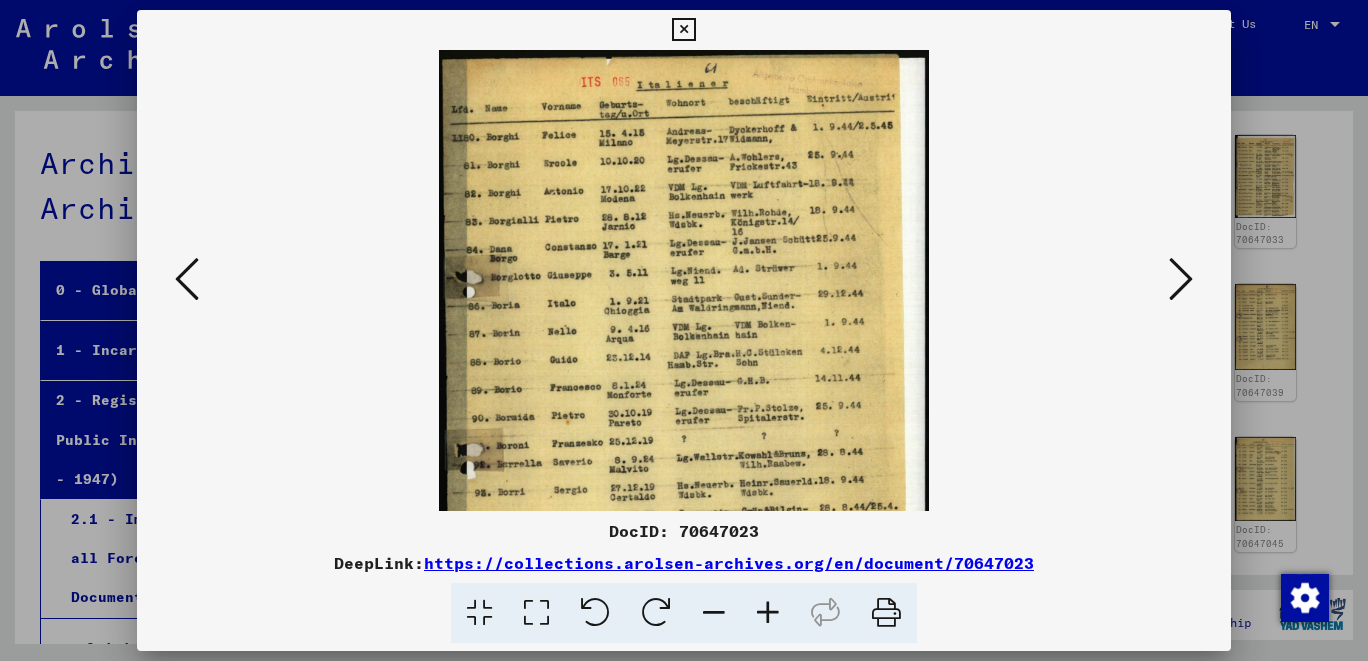 click at bounding box center [768, 613] 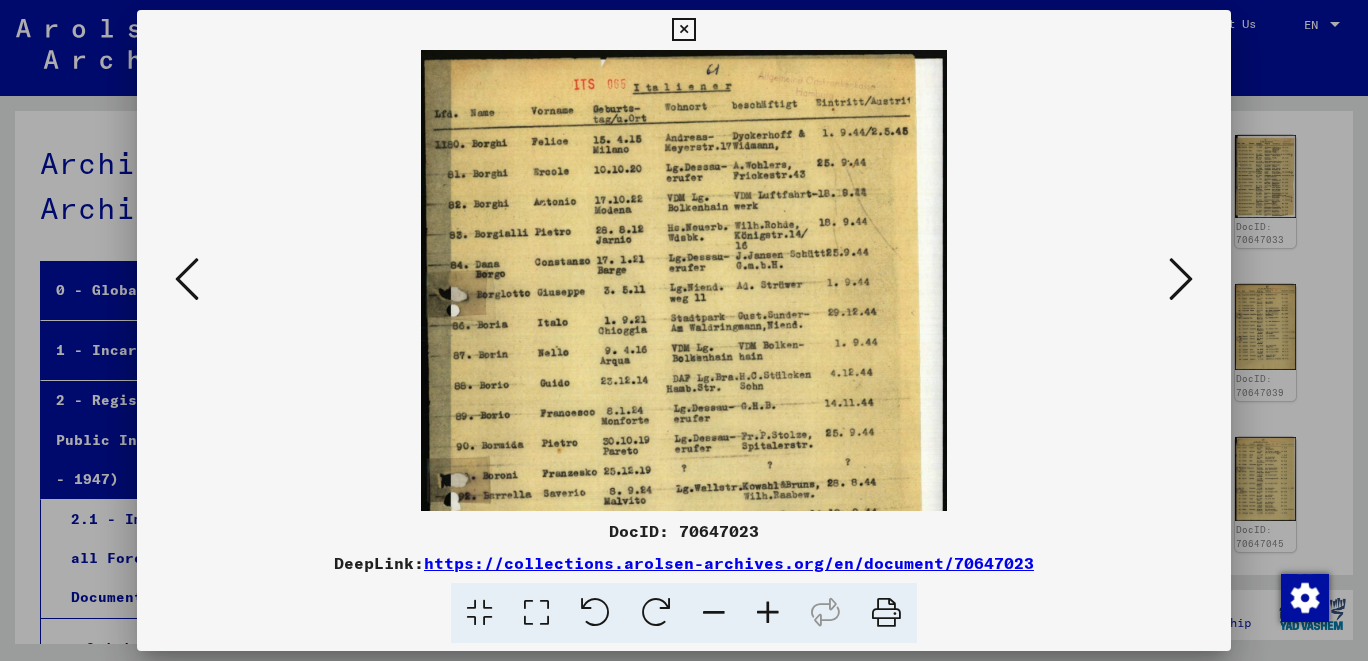 click at bounding box center [768, 613] 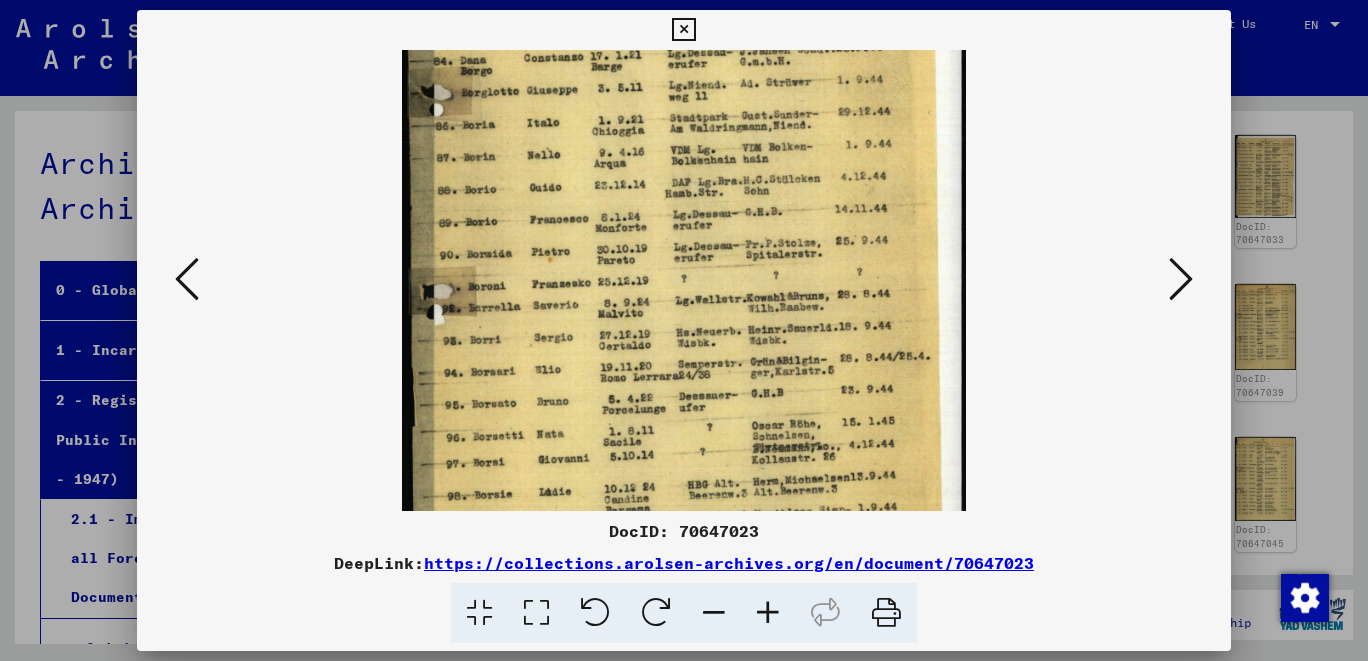 scroll, scrollTop: 231, scrollLeft: 0, axis: vertical 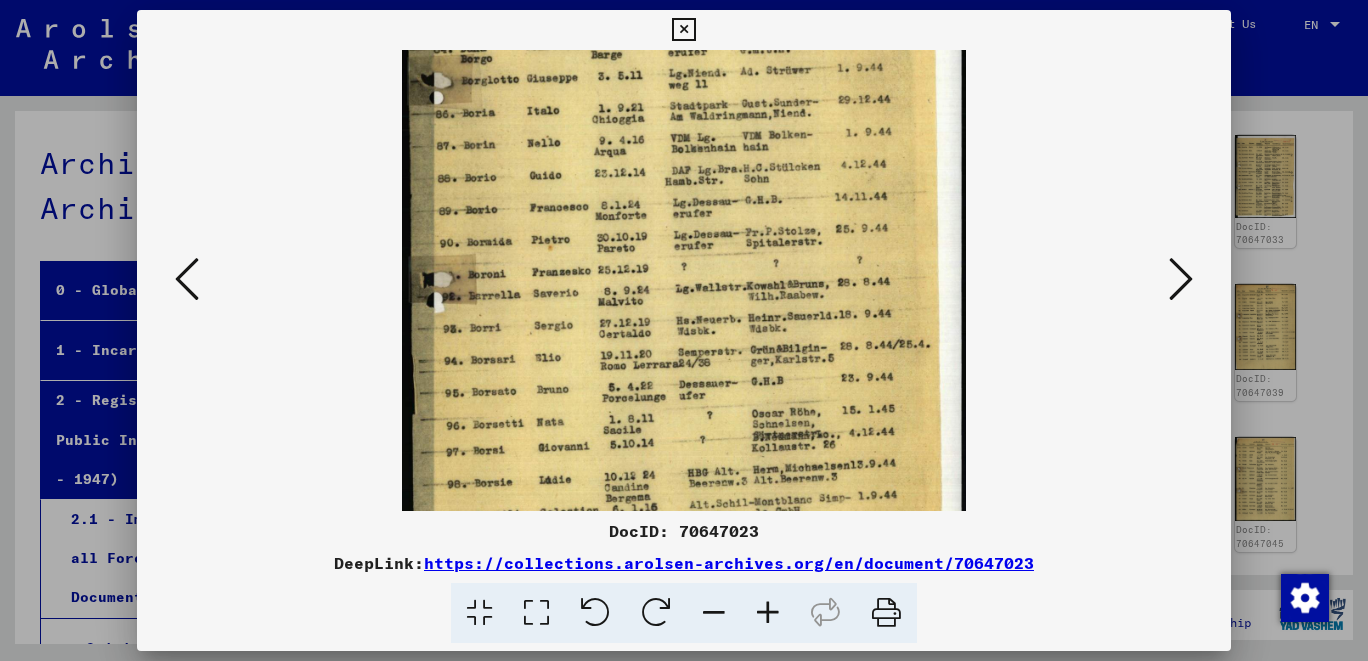 drag, startPoint x: 682, startPoint y: 448, endPoint x: 738, endPoint y: 219, distance: 235.74774 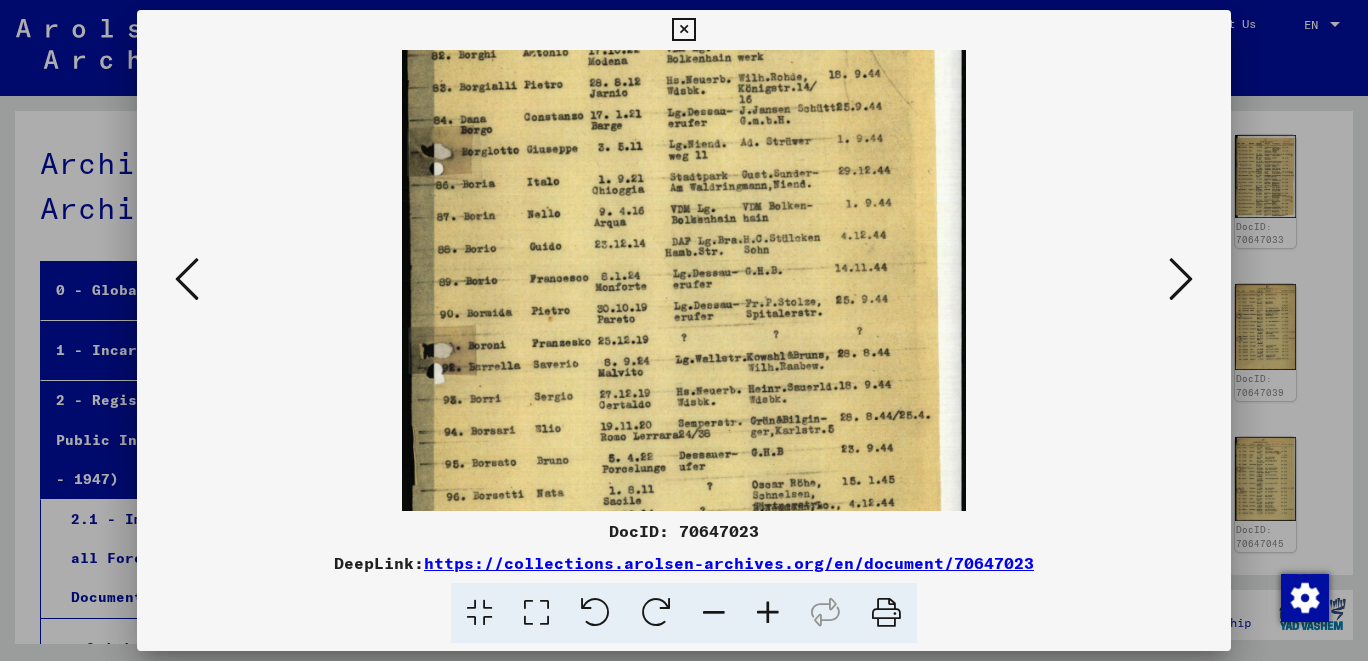 scroll, scrollTop: 157, scrollLeft: 0, axis: vertical 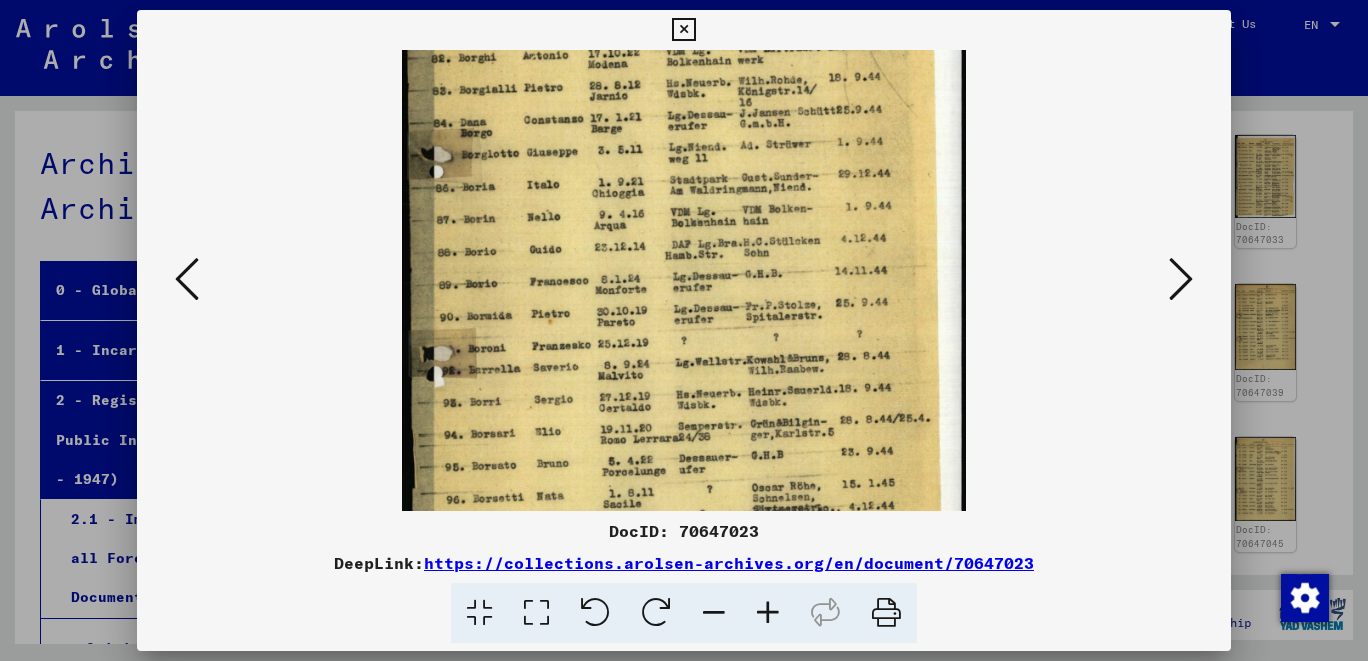 drag, startPoint x: 722, startPoint y: 409, endPoint x: 727, endPoint y: 478, distance: 69.18092 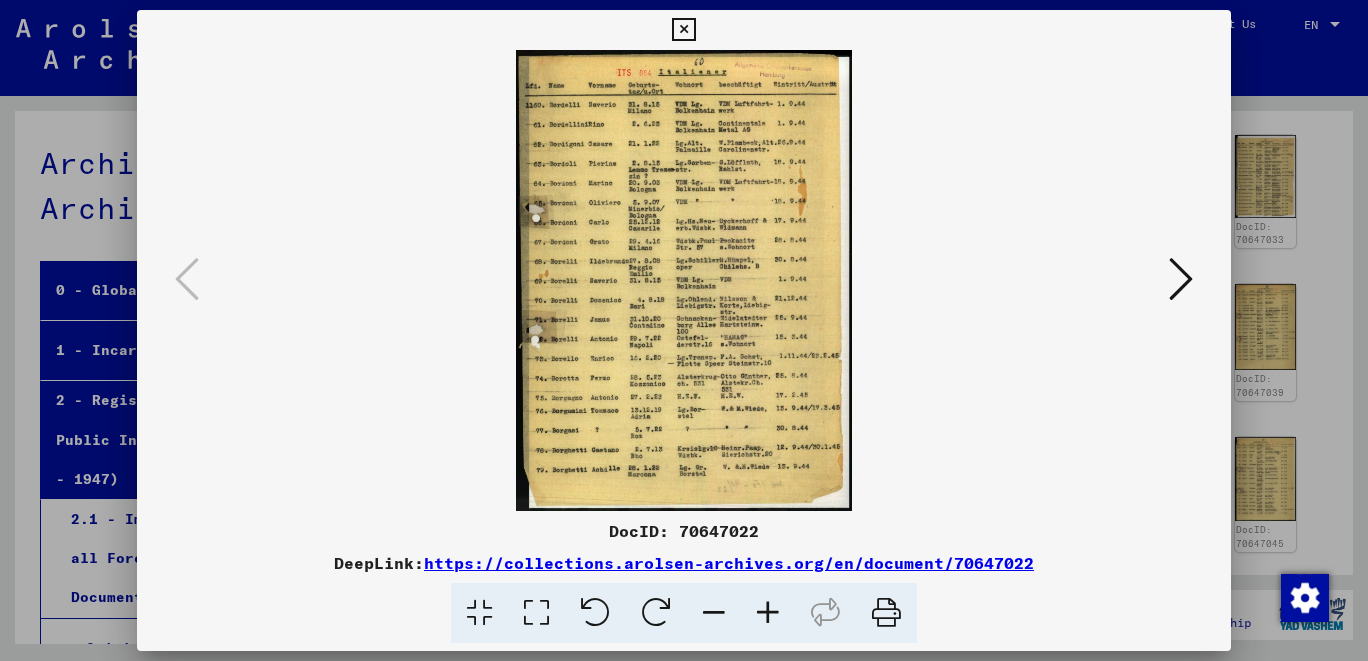 scroll, scrollTop: 0, scrollLeft: 0, axis: both 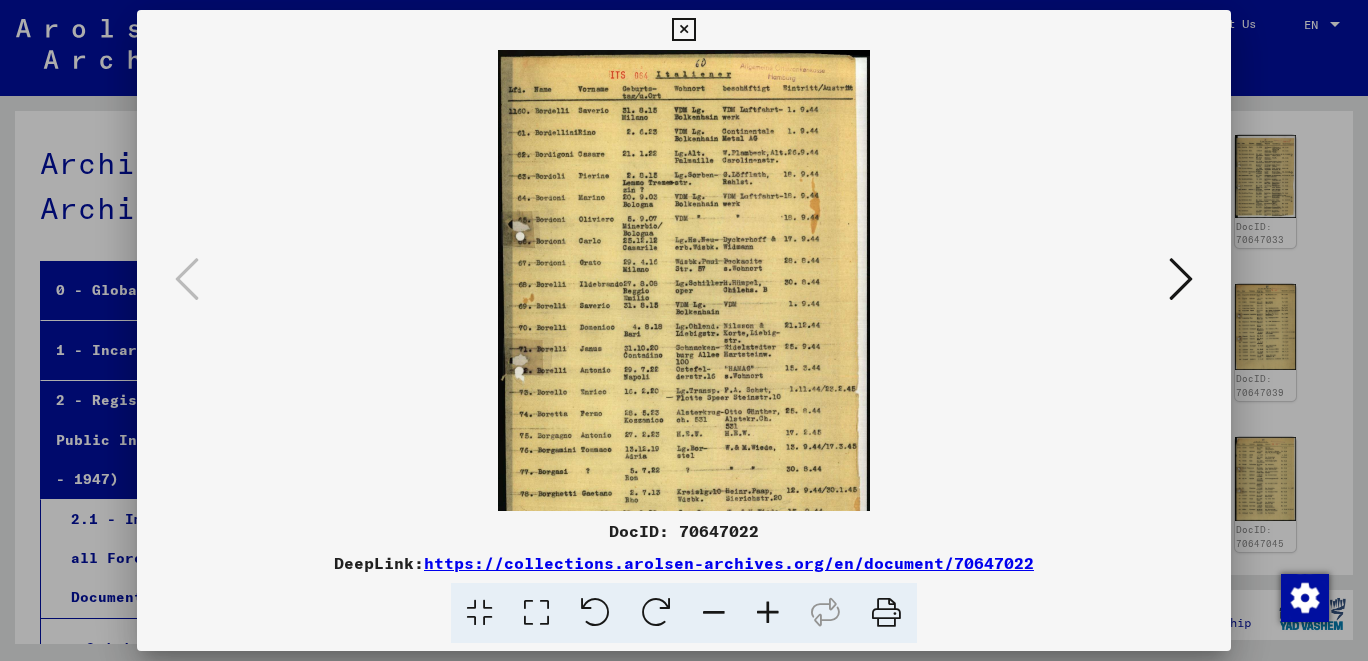 click at bounding box center [768, 613] 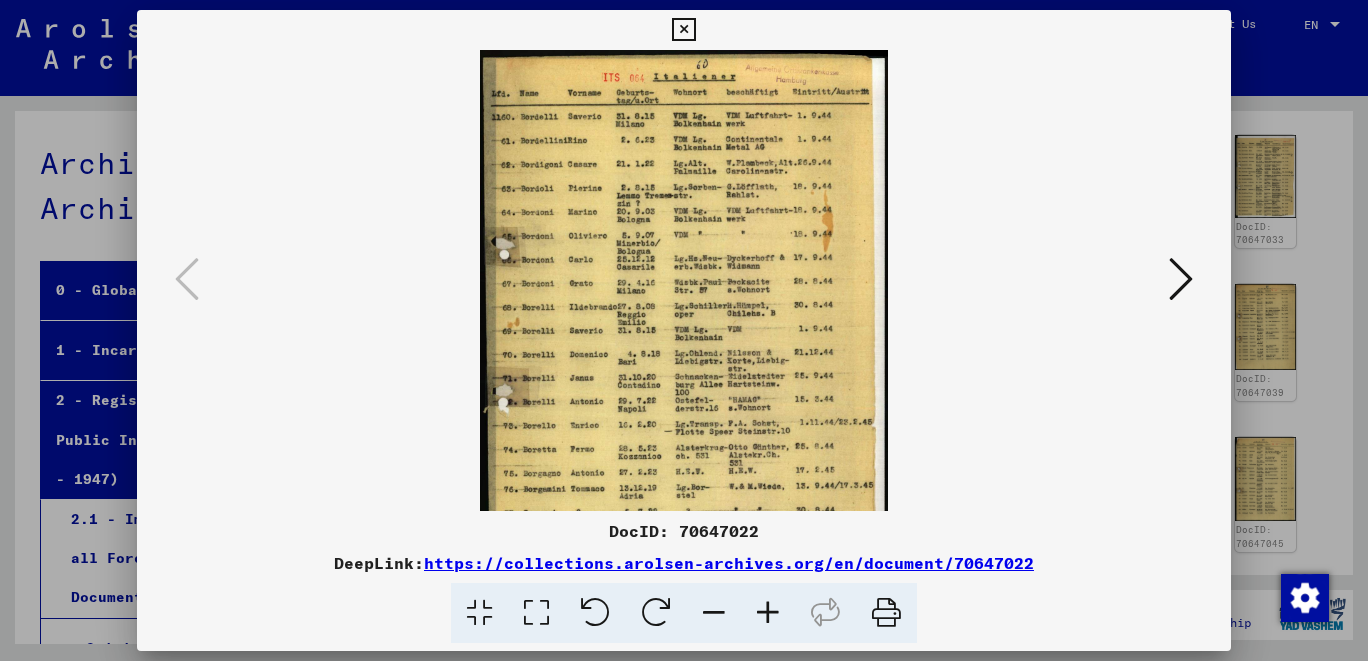 click at bounding box center [768, 613] 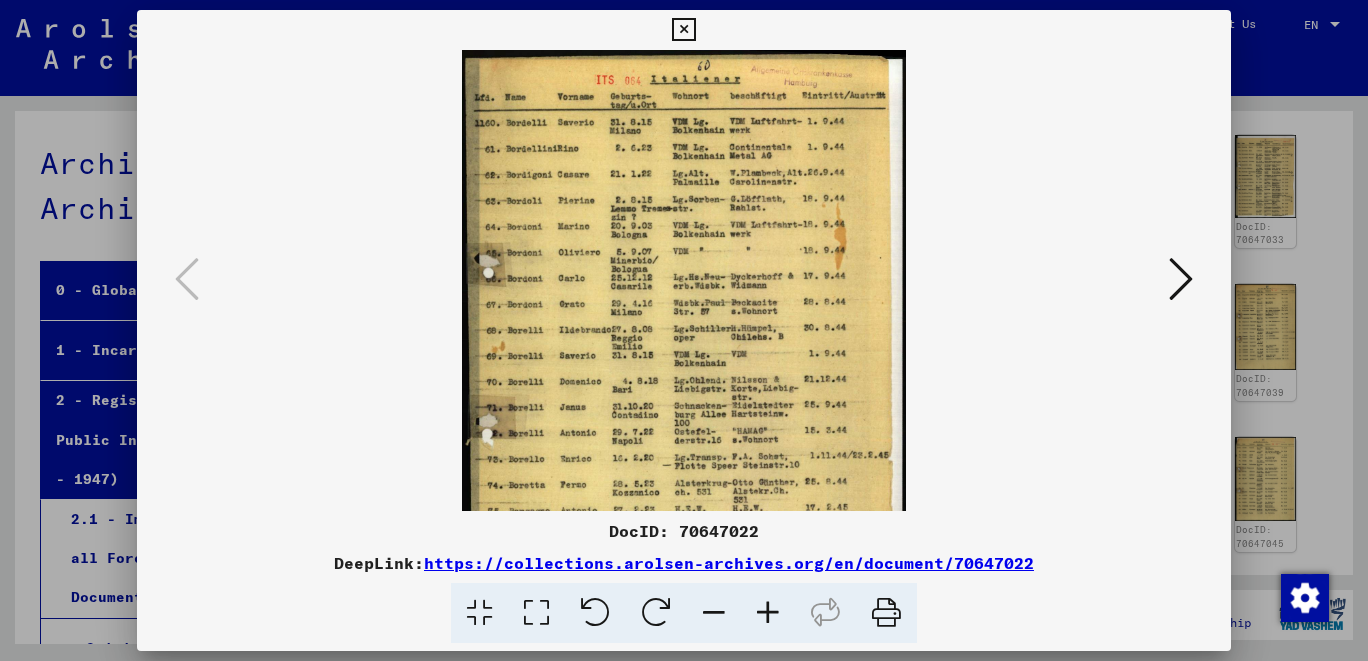 click at bounding box center (768, 613) 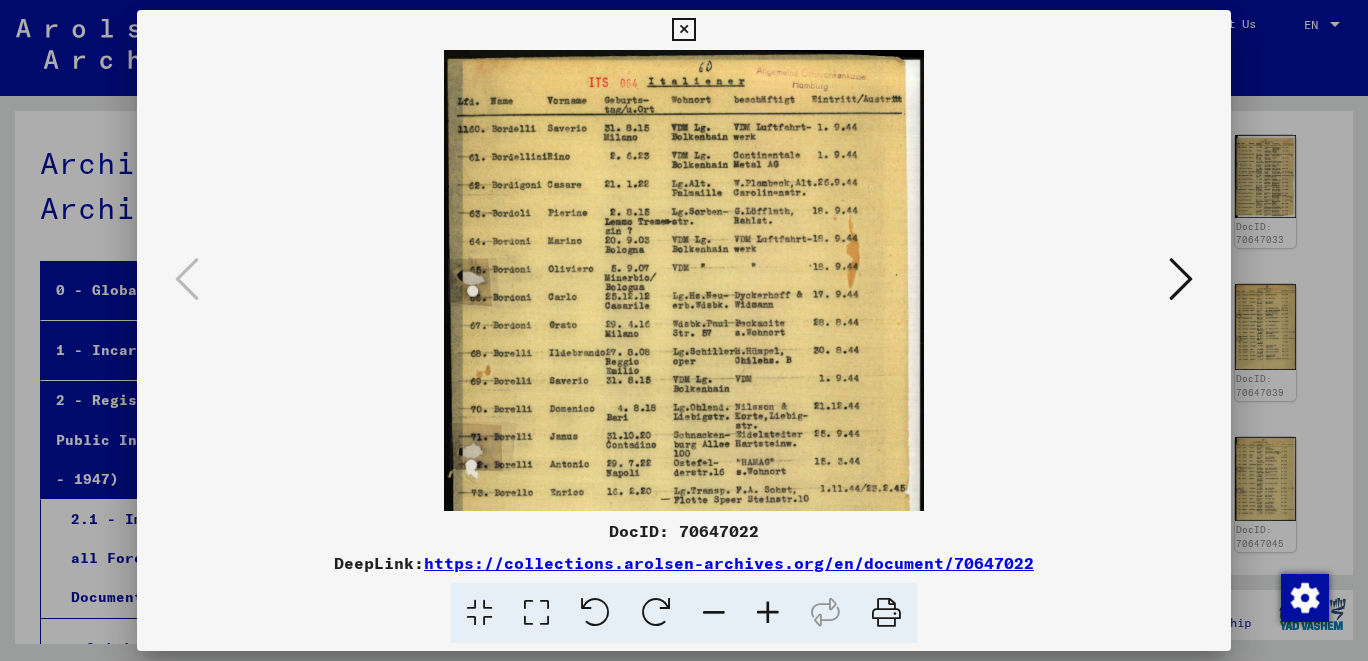click at bounding box center [768, 613] 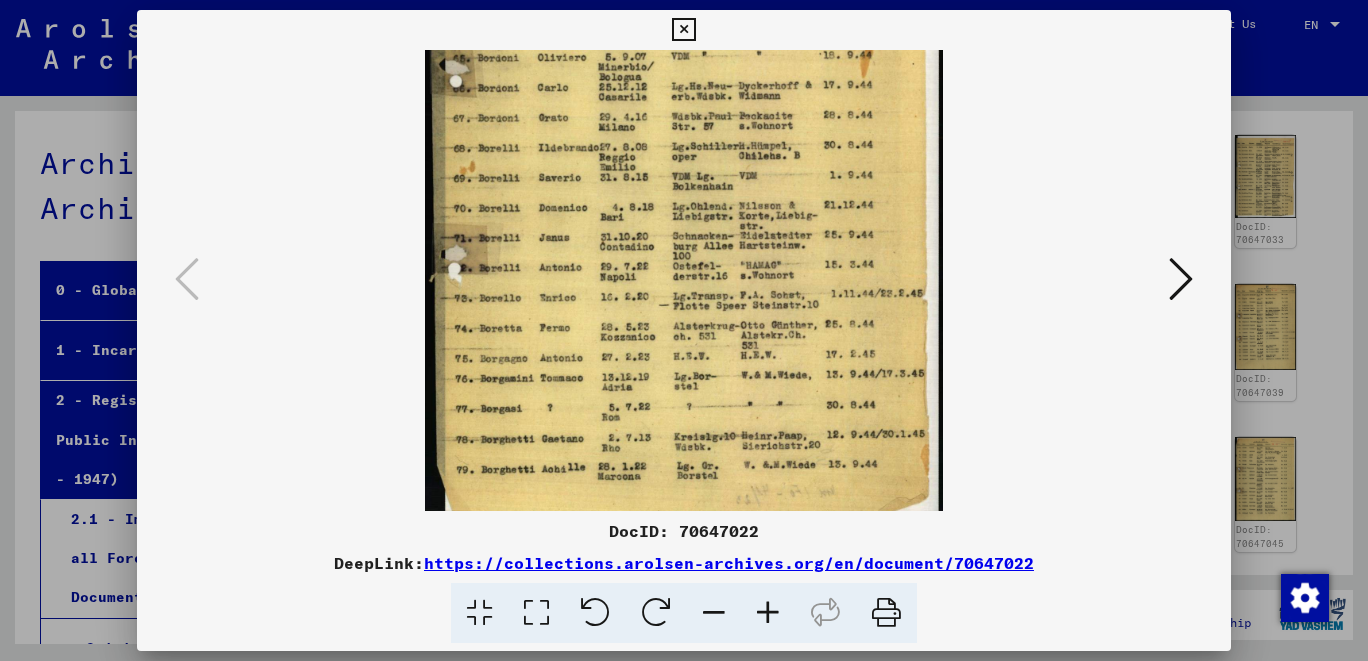 scroll, scrollTop: 234, scrollLeft: 0, axis: vertical 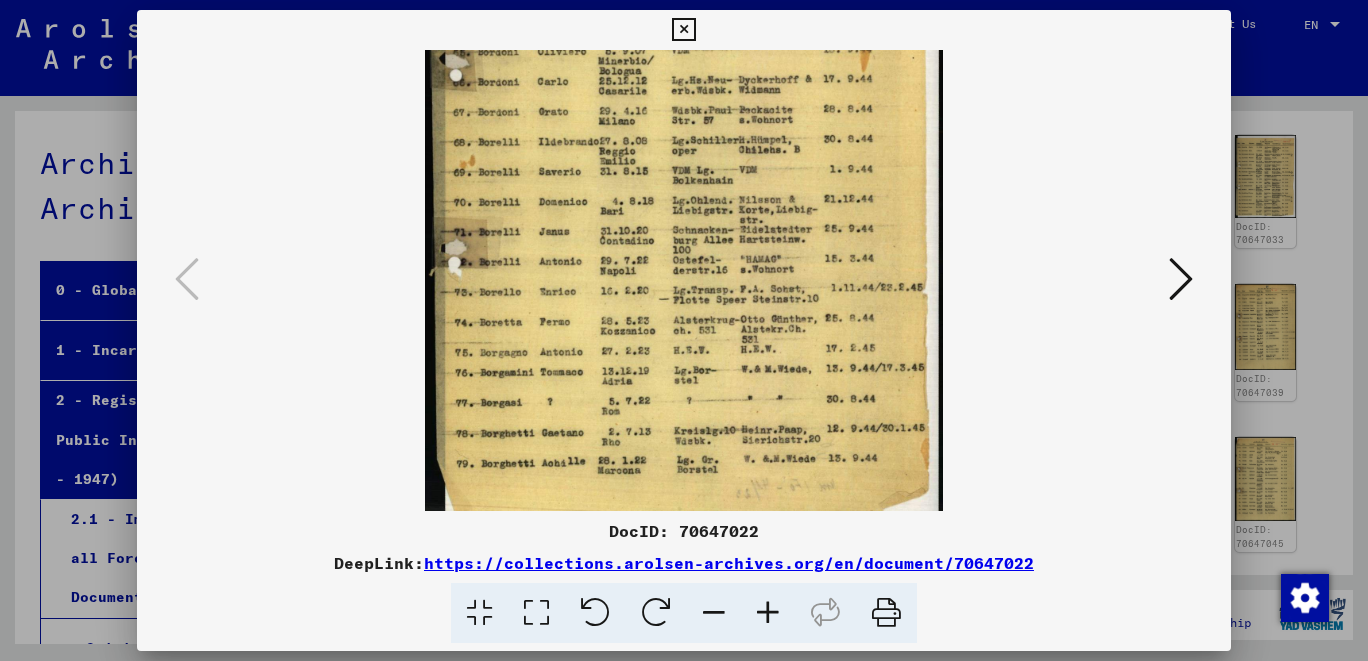drag, startPoint x: 855, startPoint y: 445, endPoint x: 868, endPoint y: 224, distance: 221.38202 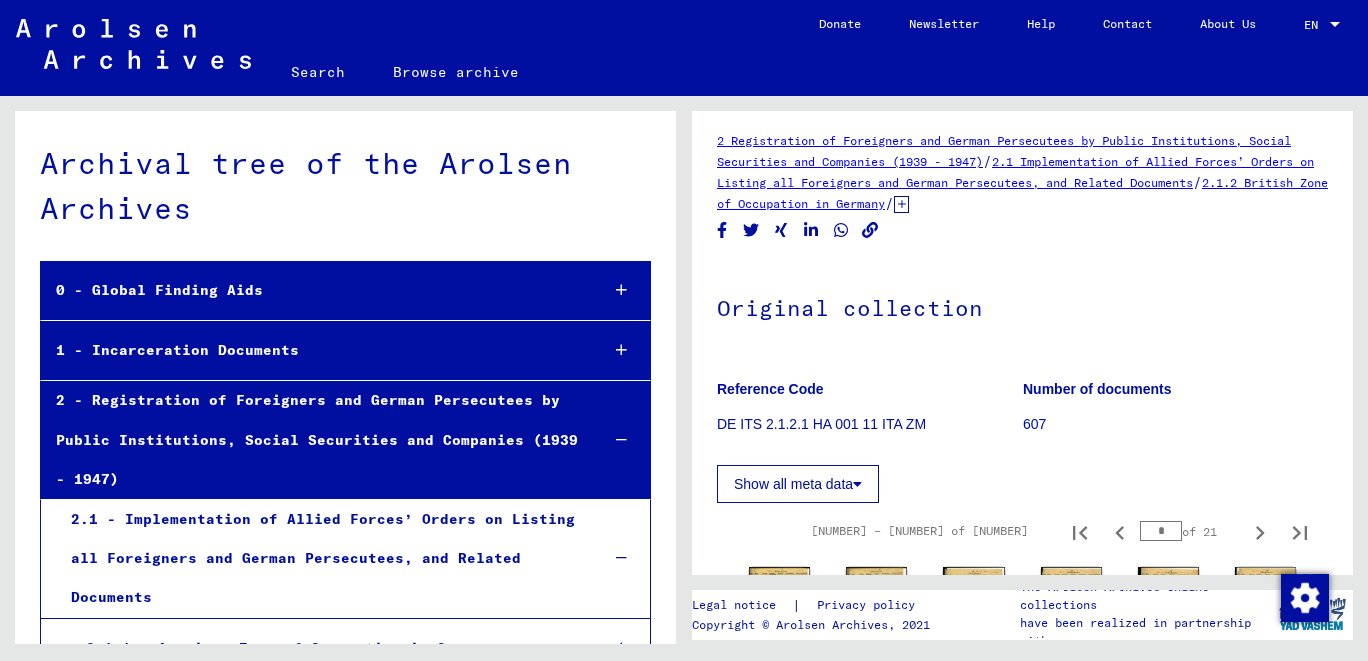 scroll, scrollTop: 0, scrollLeft: 0, axis: both 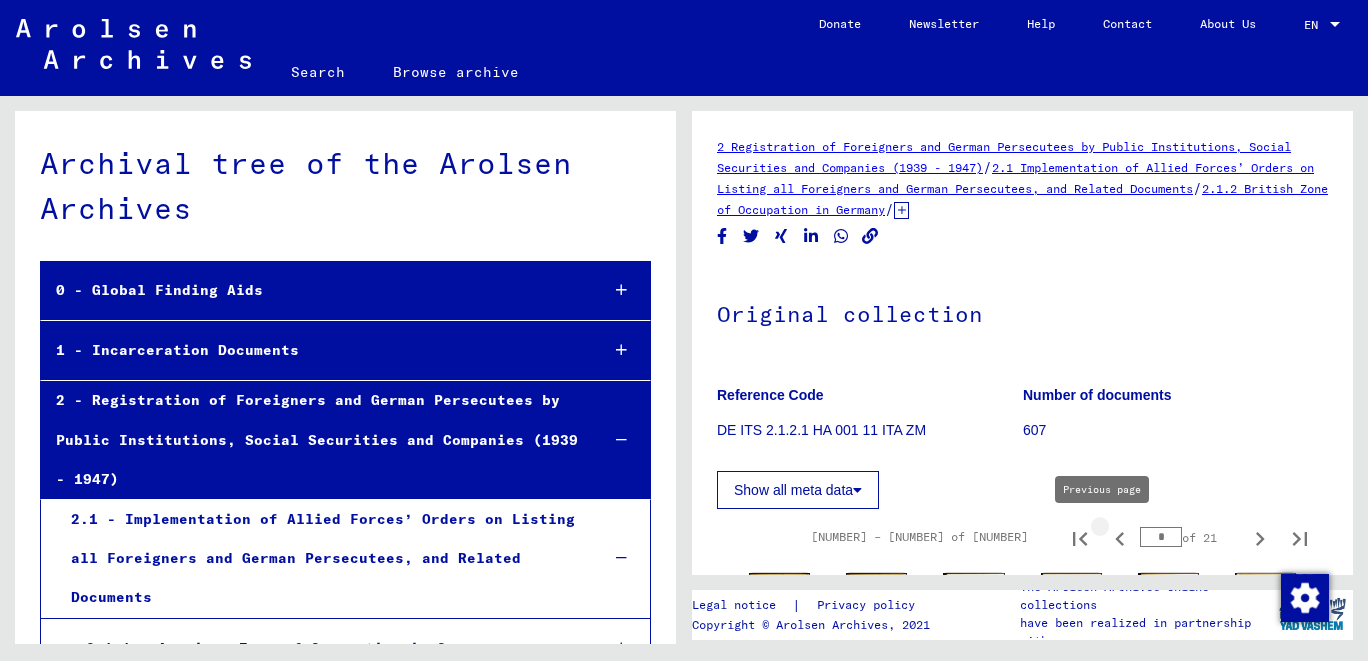 click 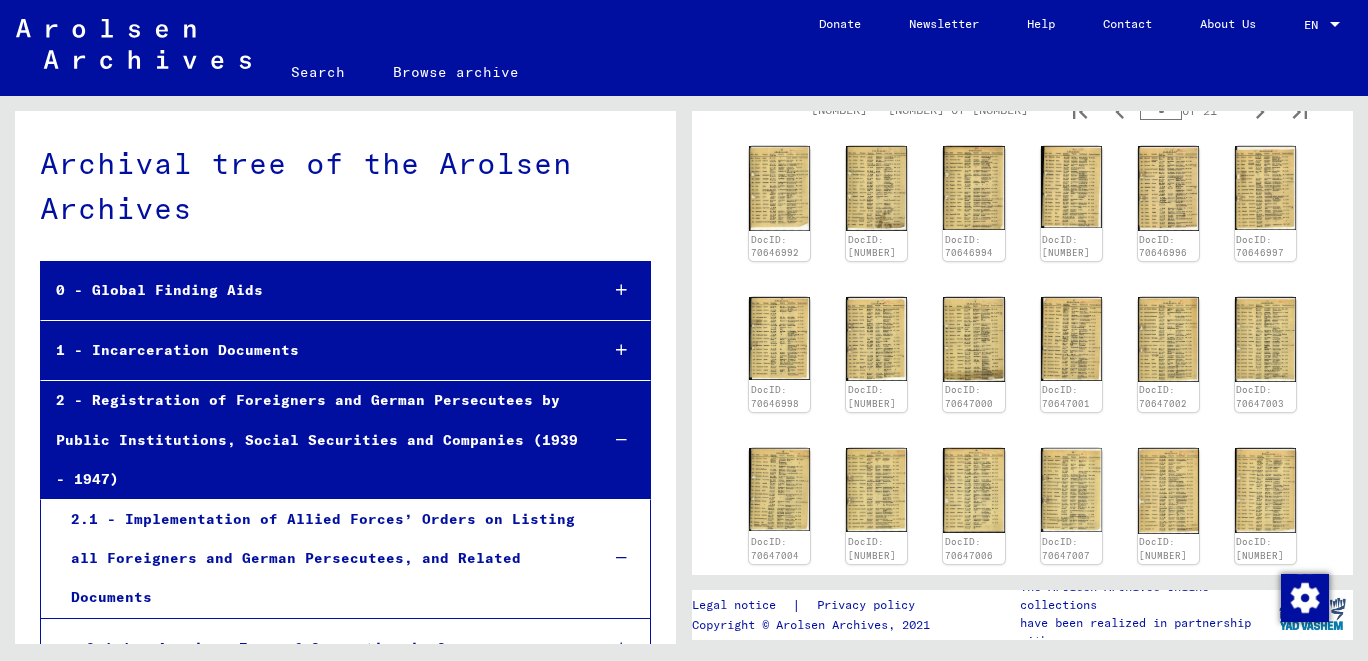 scroll, scrollTop: 854, scrollLeft: 0, axis: vertical 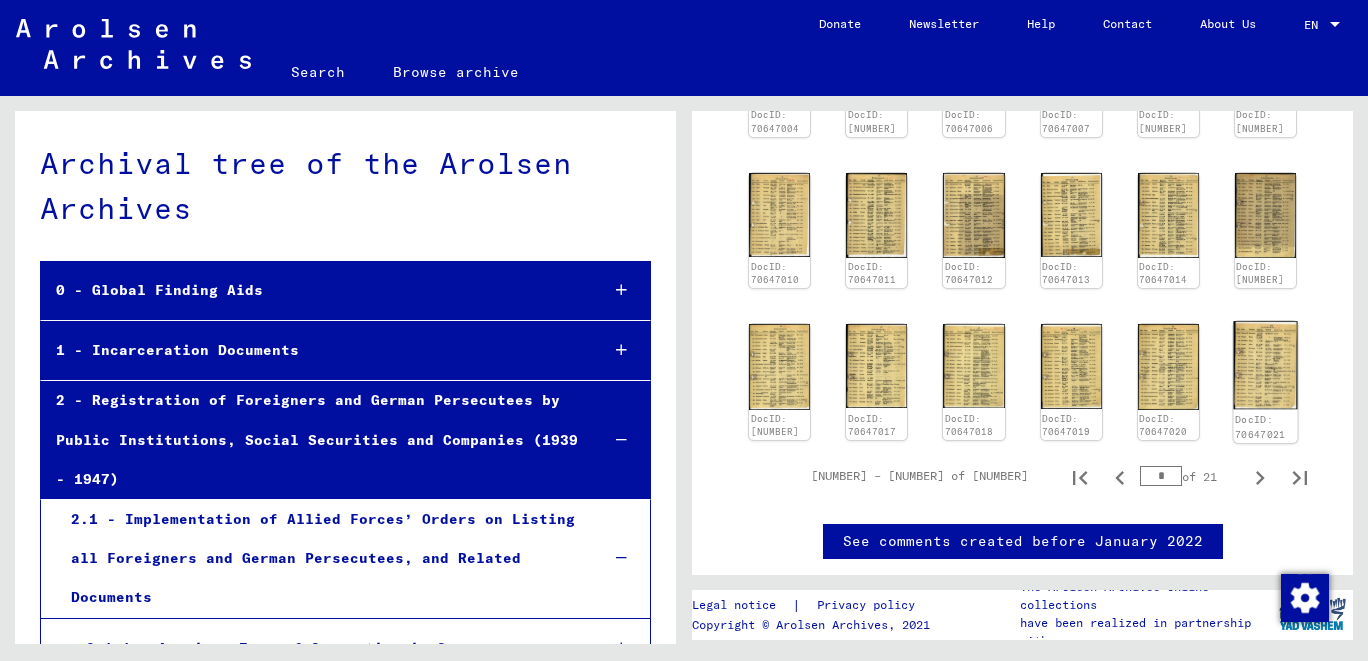 click 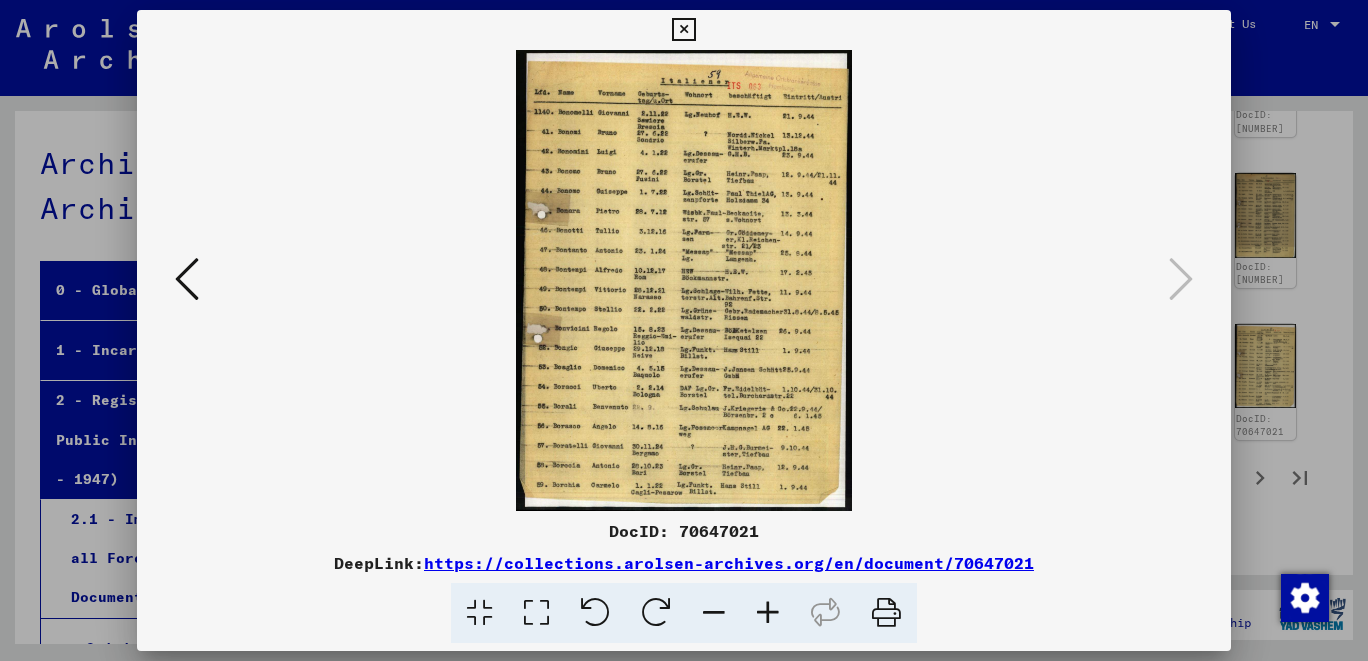 scroll, scrollTop: 854, scrollLeft: 0, axis: vertical 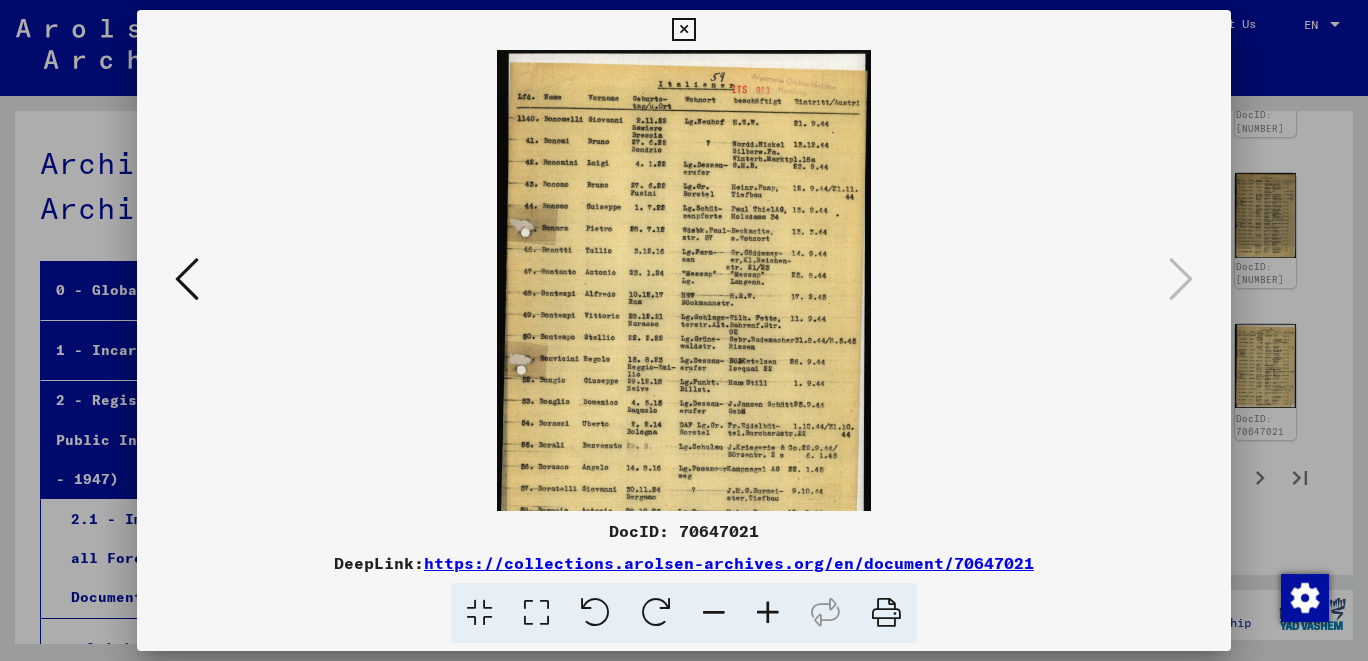 click at bounding box center (768, 613) 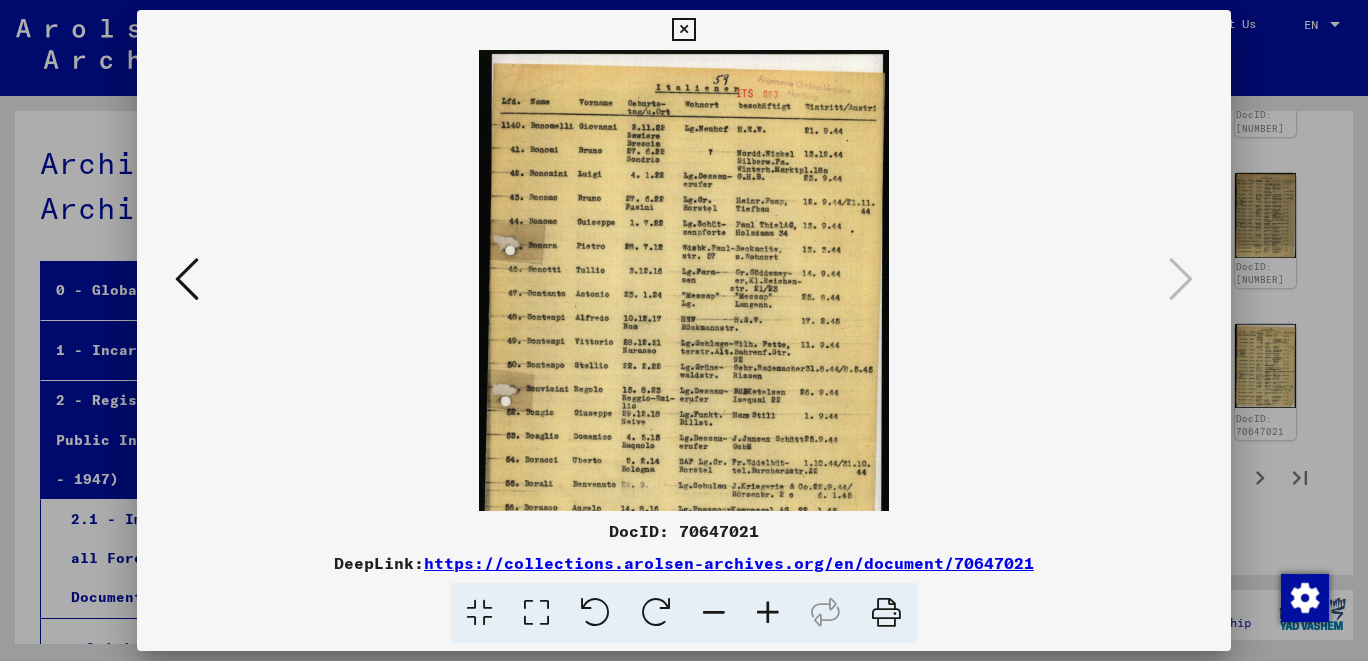 click at bounding box center (768, 613) 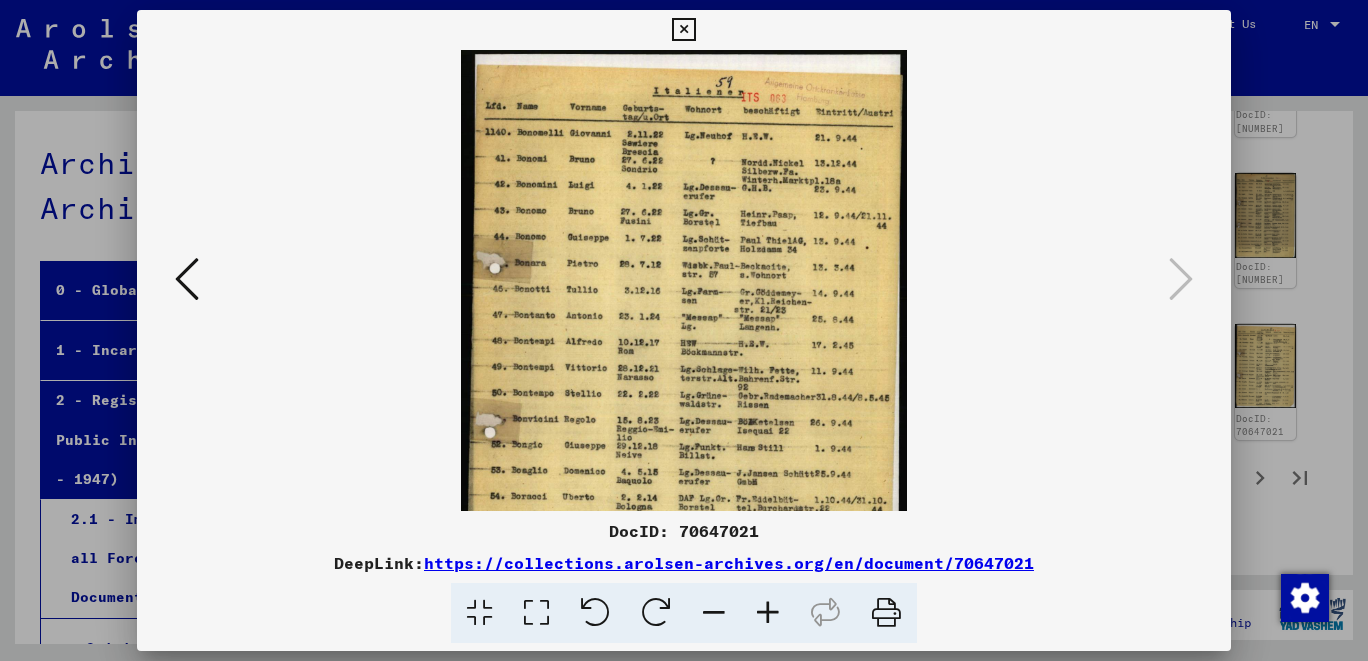 click at bounding box center (768, 613) 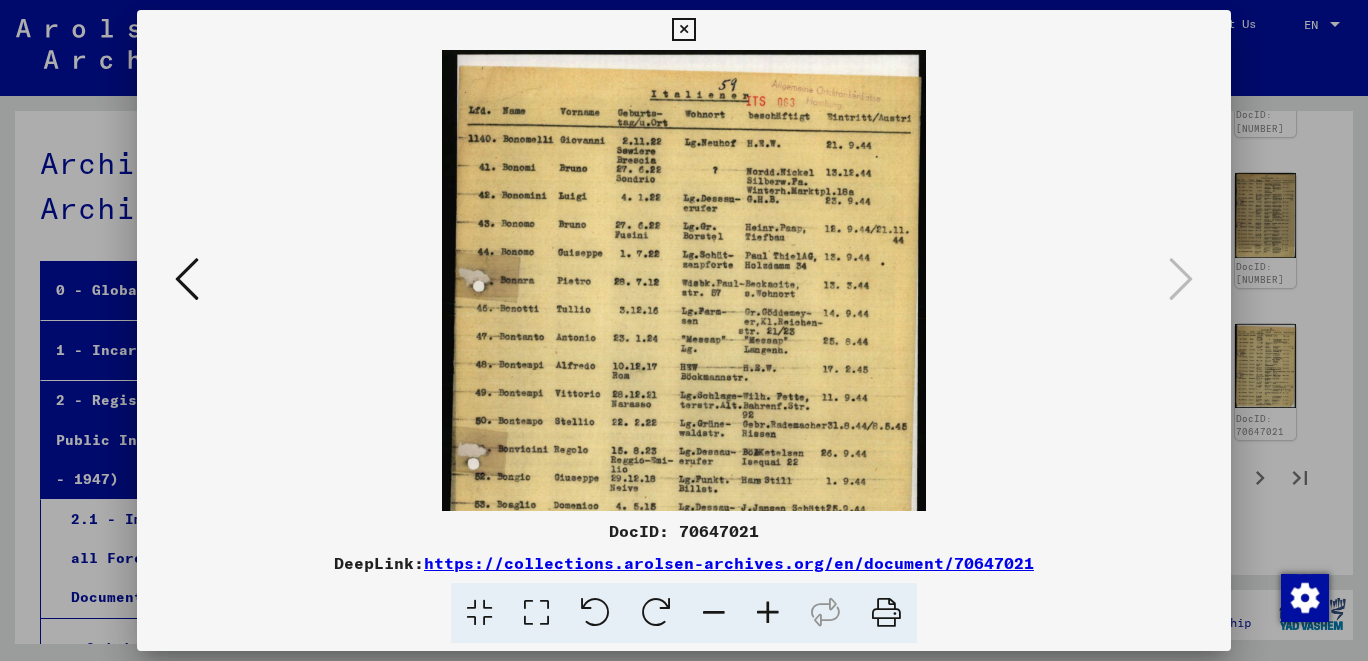 click at bounding box center (768, 613) 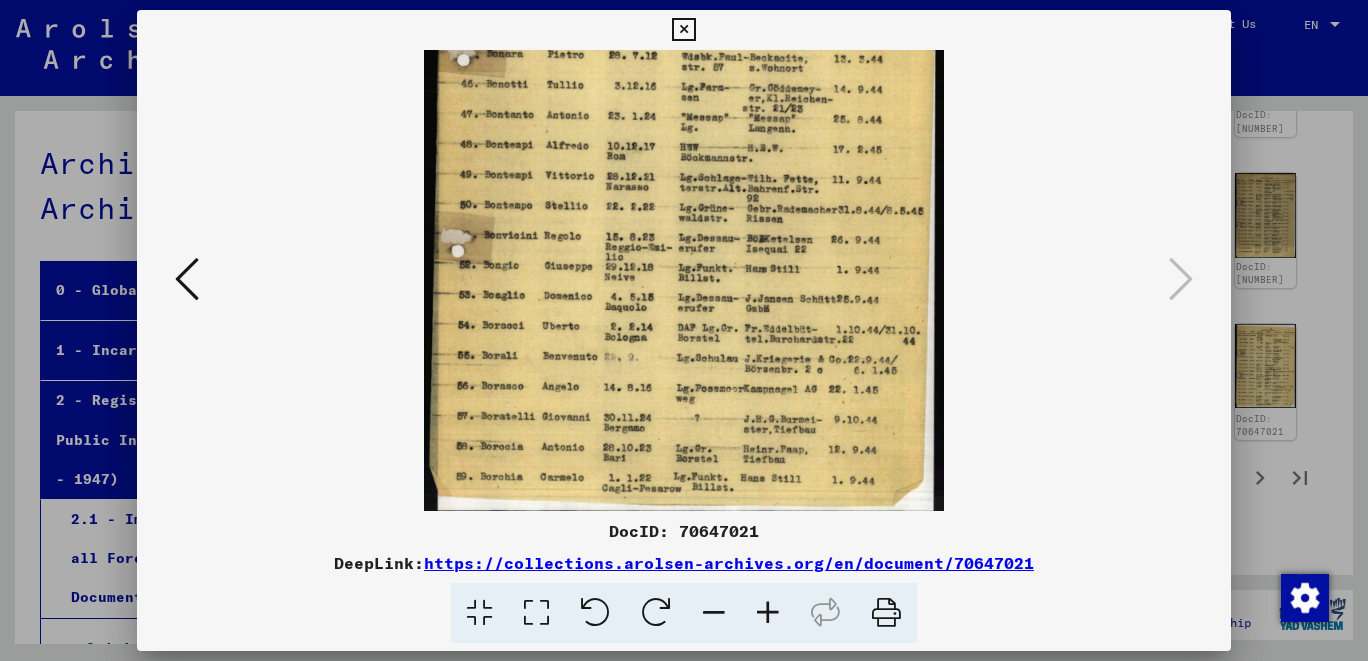 scroll, scrollTop: 248, scrollLeft: 0, axis: vertical 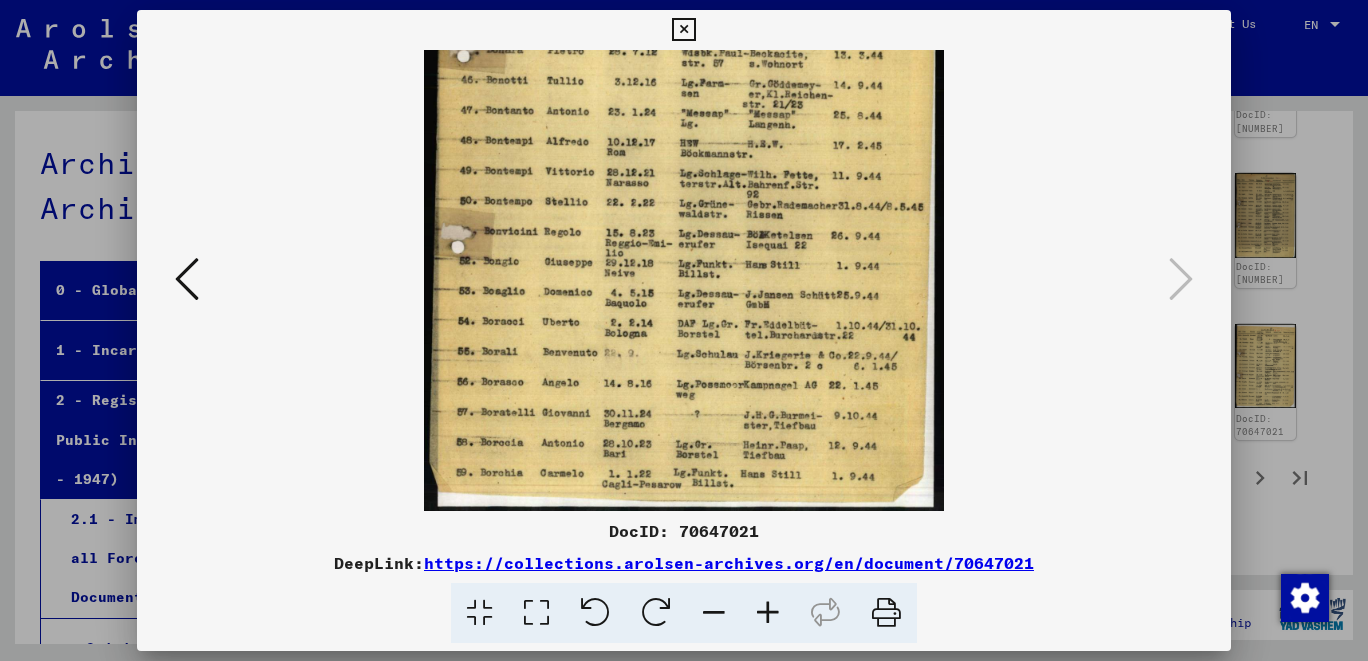 drag, startPoint x: 788, startPoint y: 487, endPoint x: 830, endPoint y: 245, distance: 245.61758 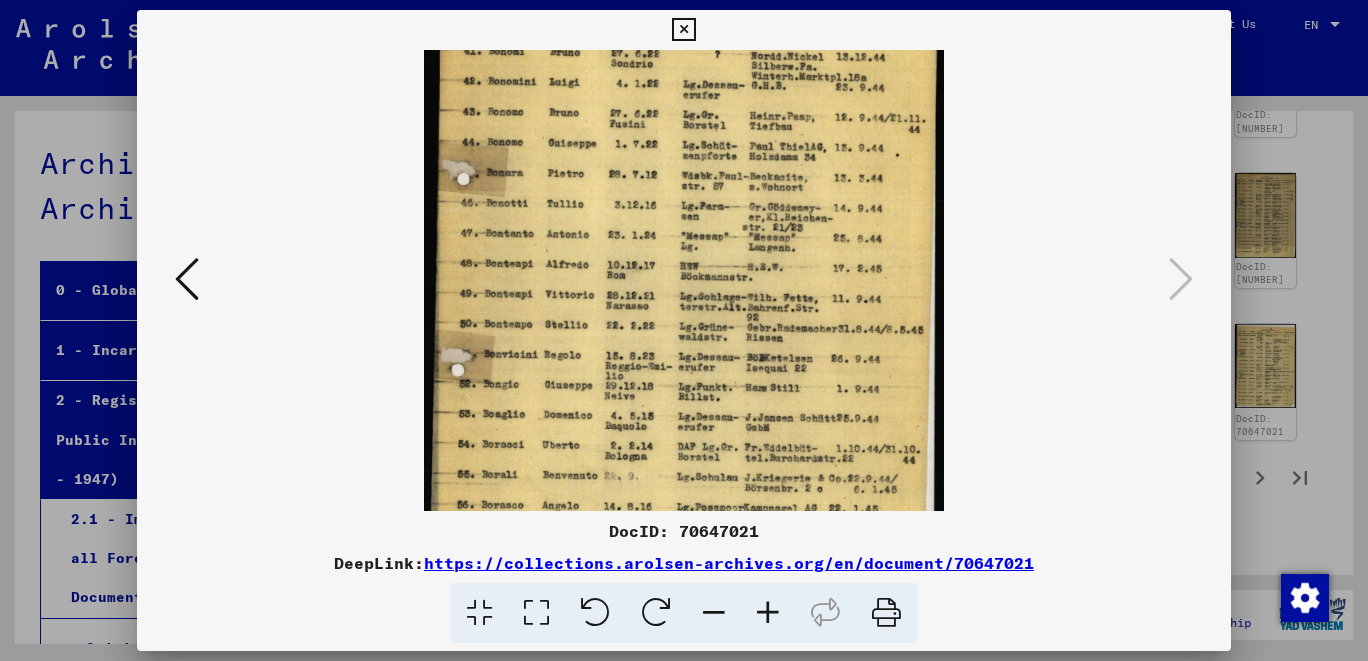 scroll, scrollTop: 123, scrollLeft: 0, axis: vertical 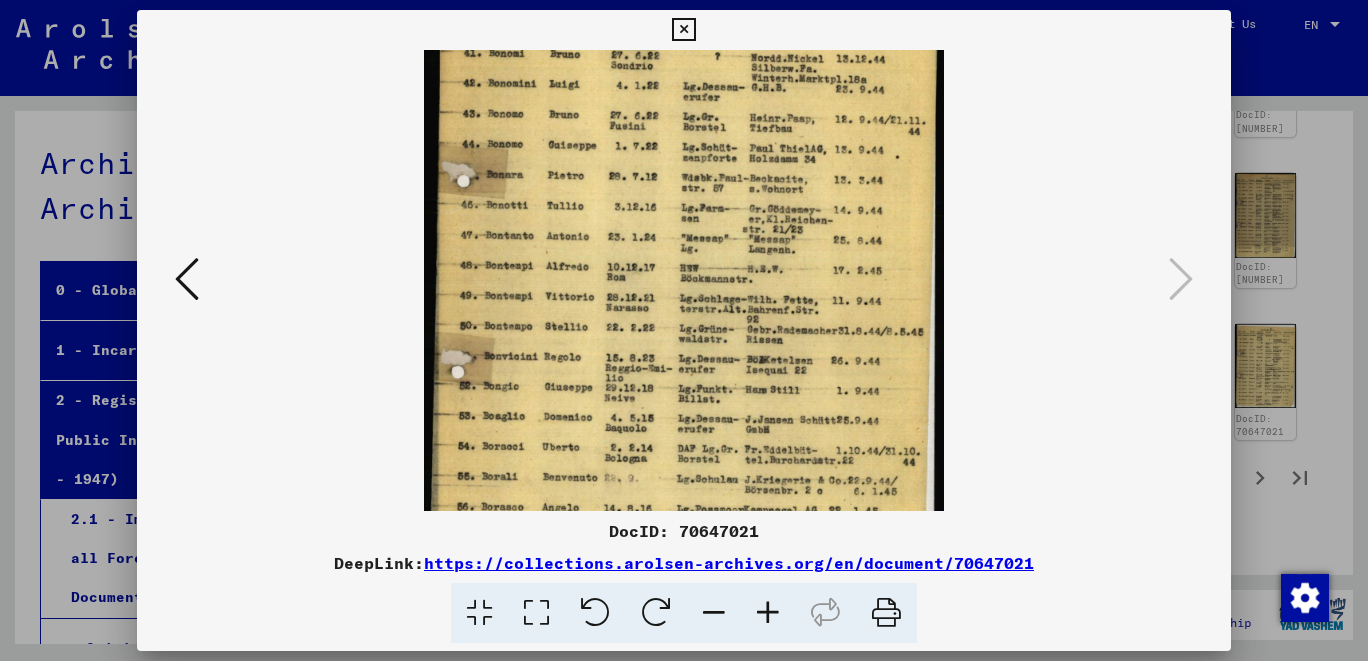 drag, startPoint x: 640, startPoint y: 162, endPoint x: 664, endPoint y: 286, distance: 126.30122 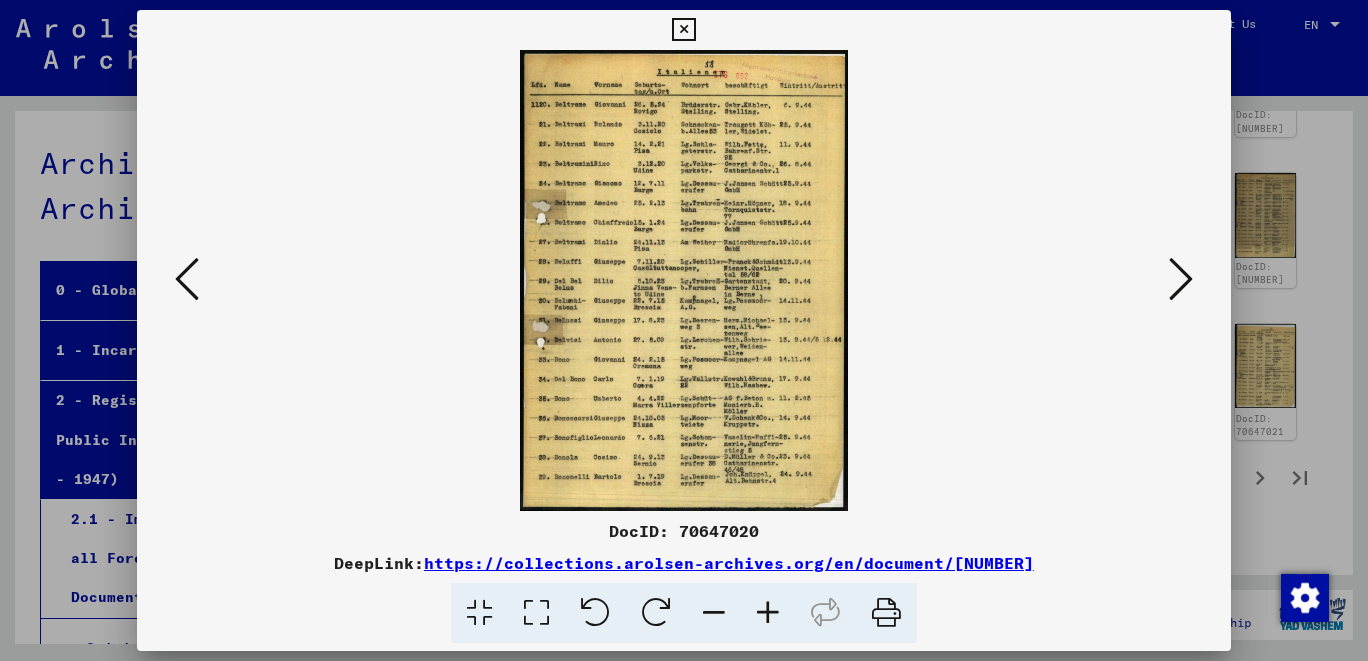 scroll, scrollTop: 0, scrollLeft: 0, axis: both 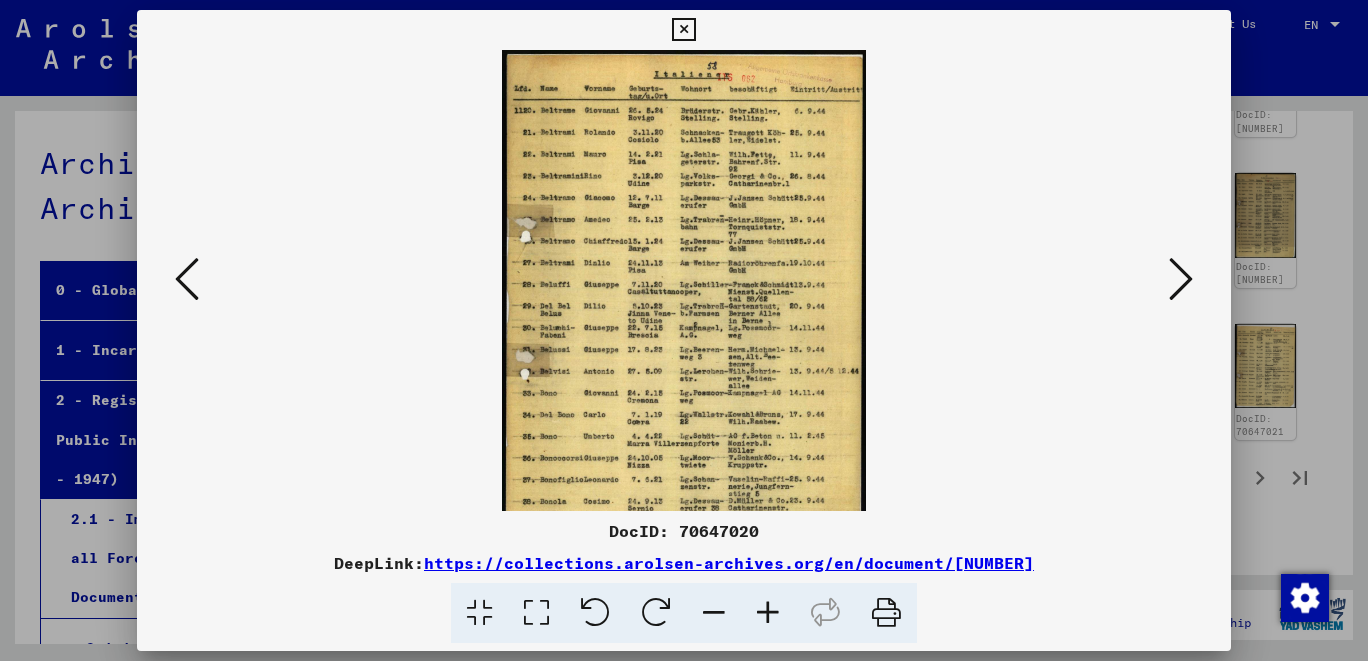 click at bounding box center (768, 613) 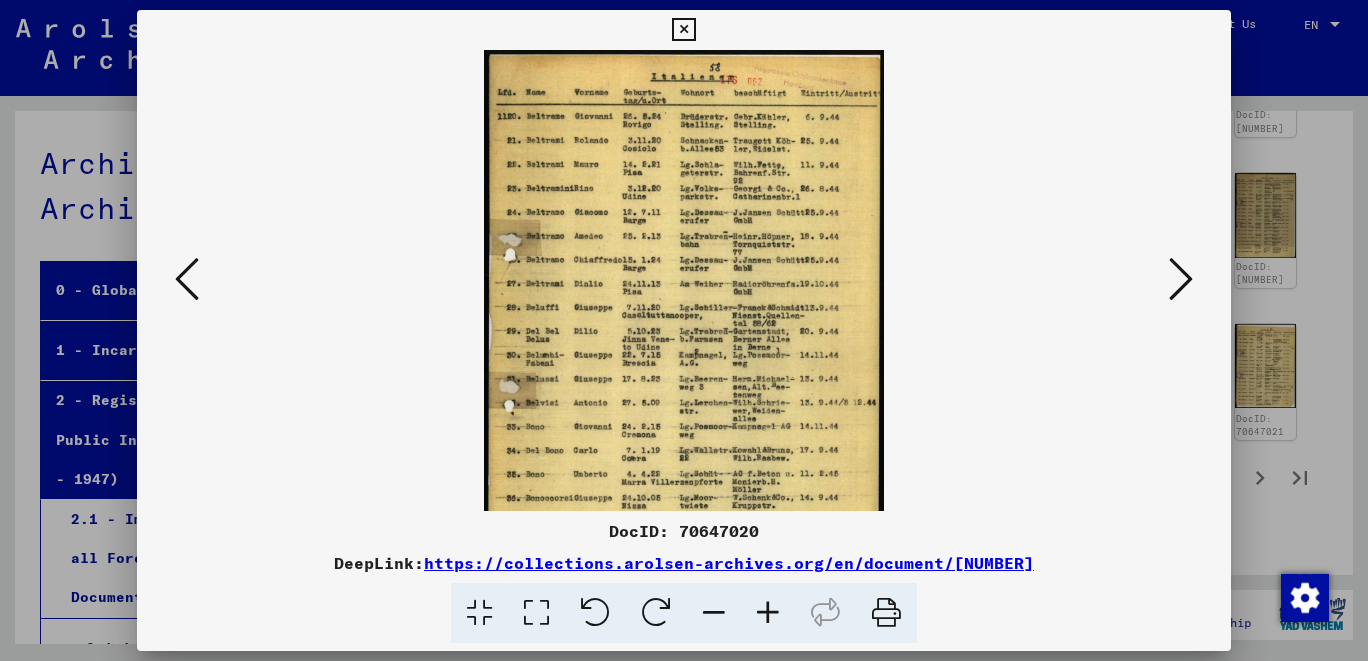 click at bounding box center (768, 613) 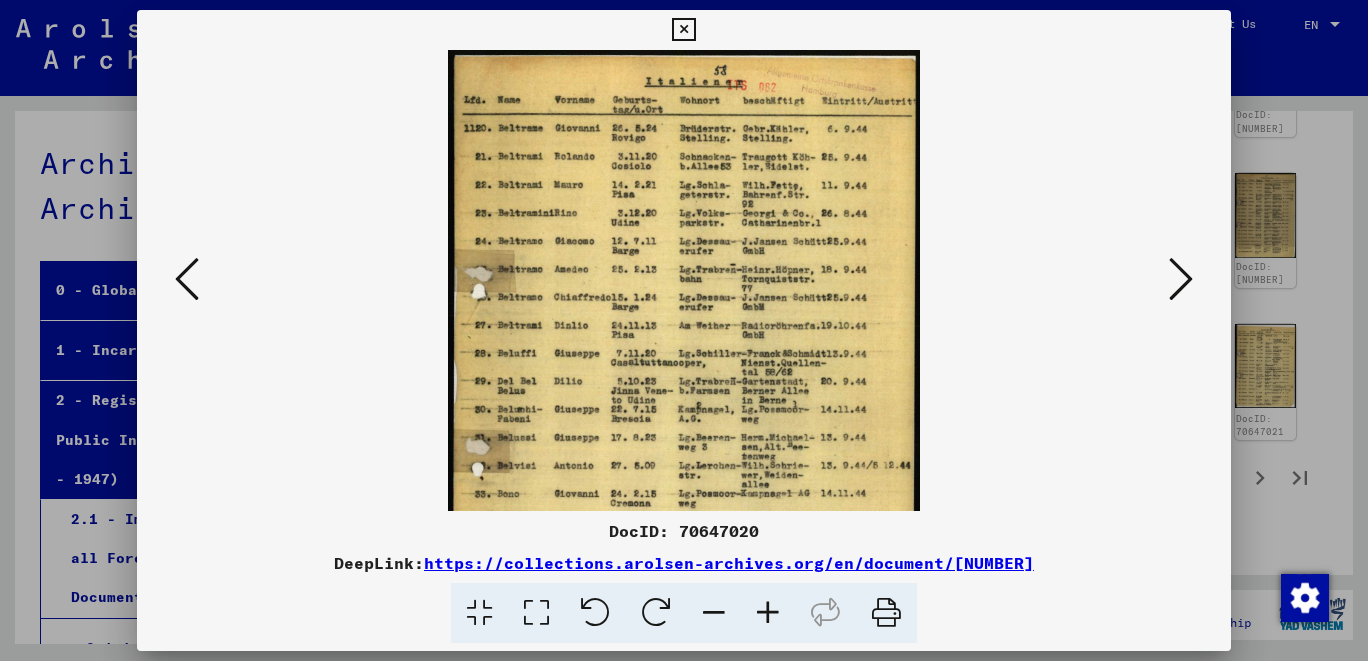 click at bounding box center [768, 613] 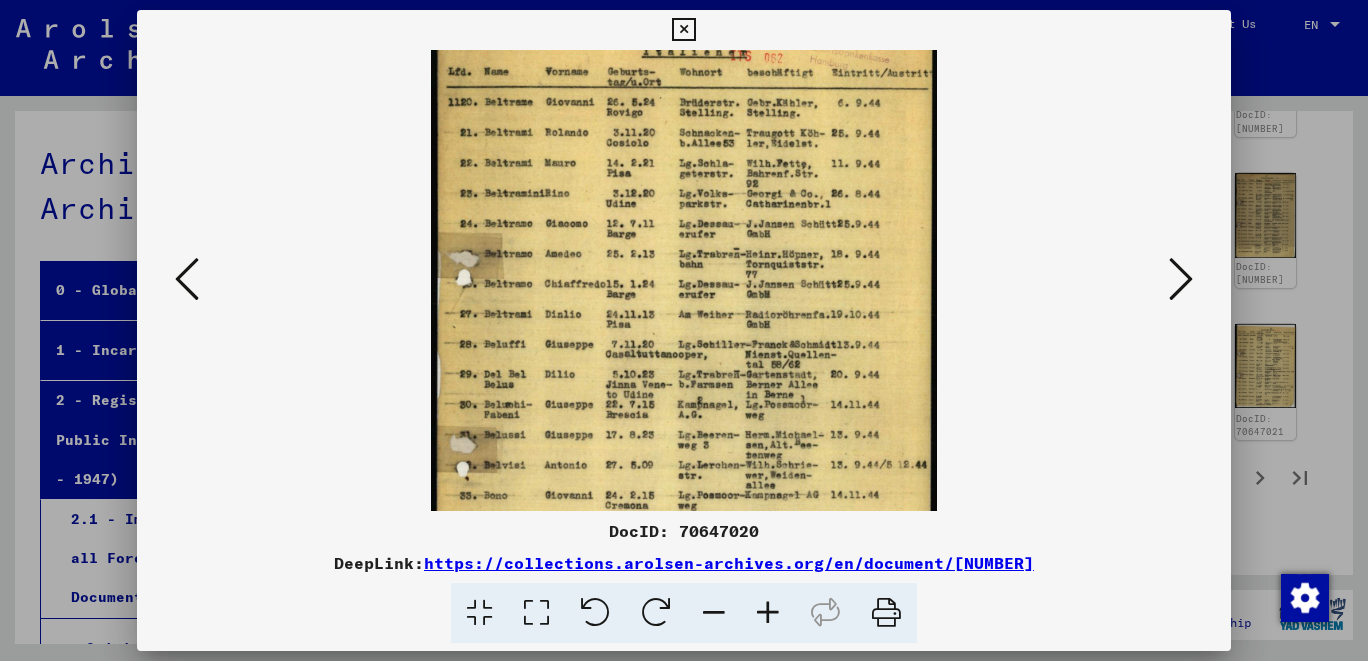 scroll, scrollTop: 28, scrollLeft: 0, axis: vertical 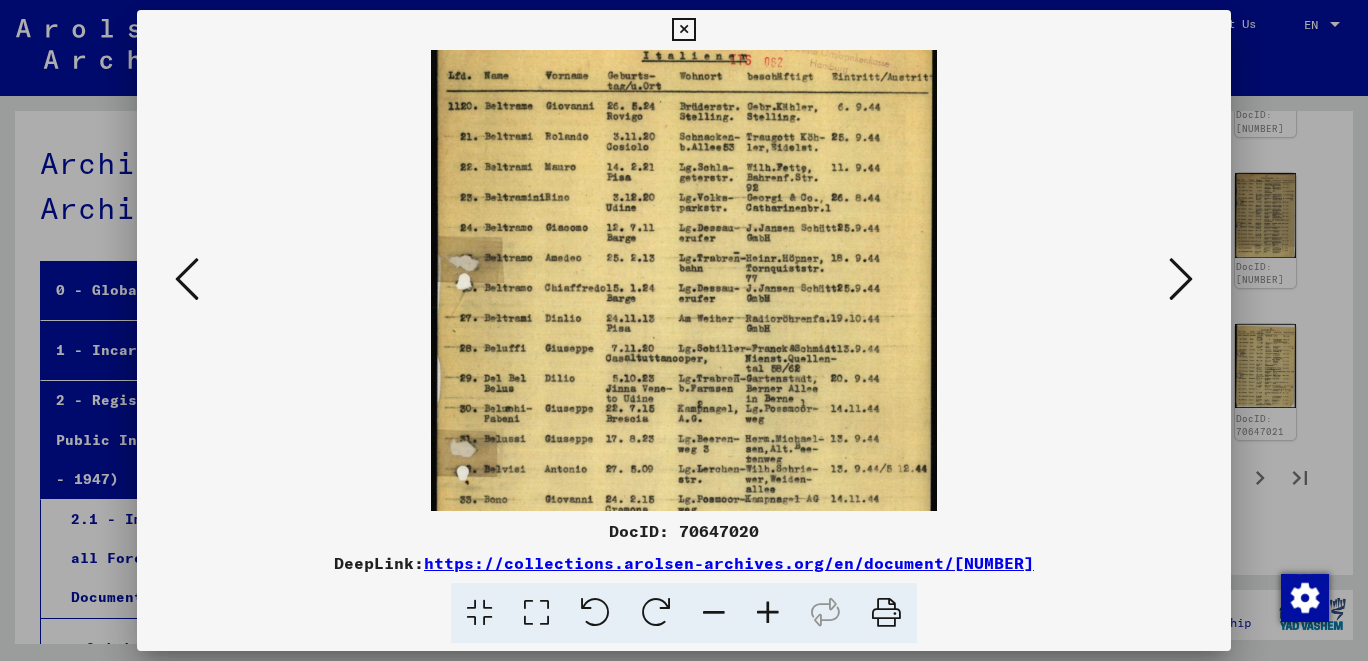 drag, startPoint x: 858, startPoint y: 501, endPoint x: 857, endPoint y: 444, distance: 57.00877 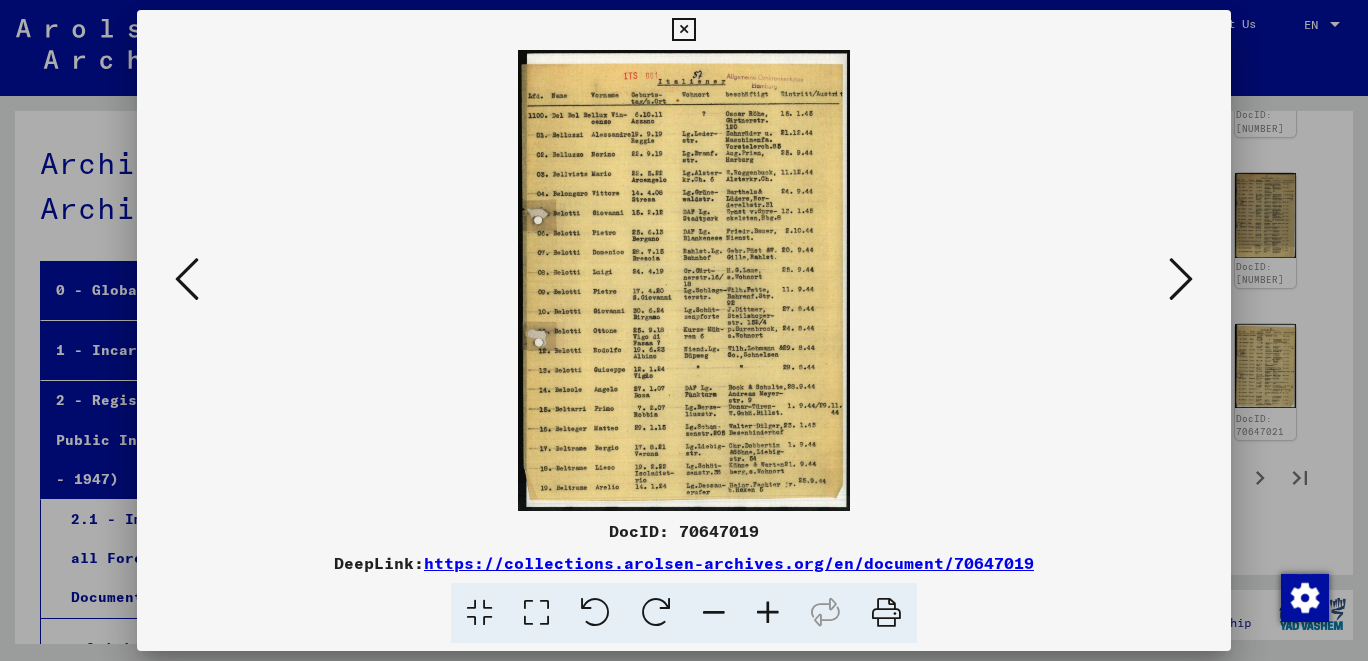 scroll, scrollTop: 0, scrollLeft: 0, axis: both 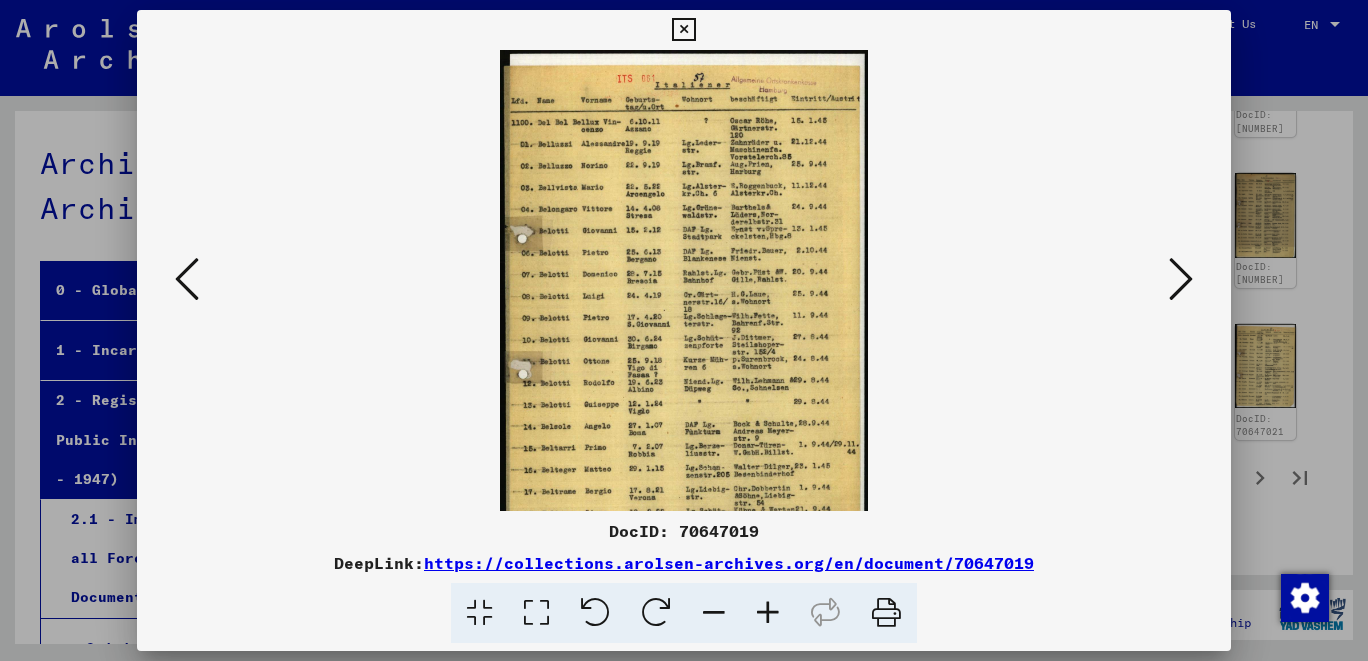 click at bounding box center [768, 613] 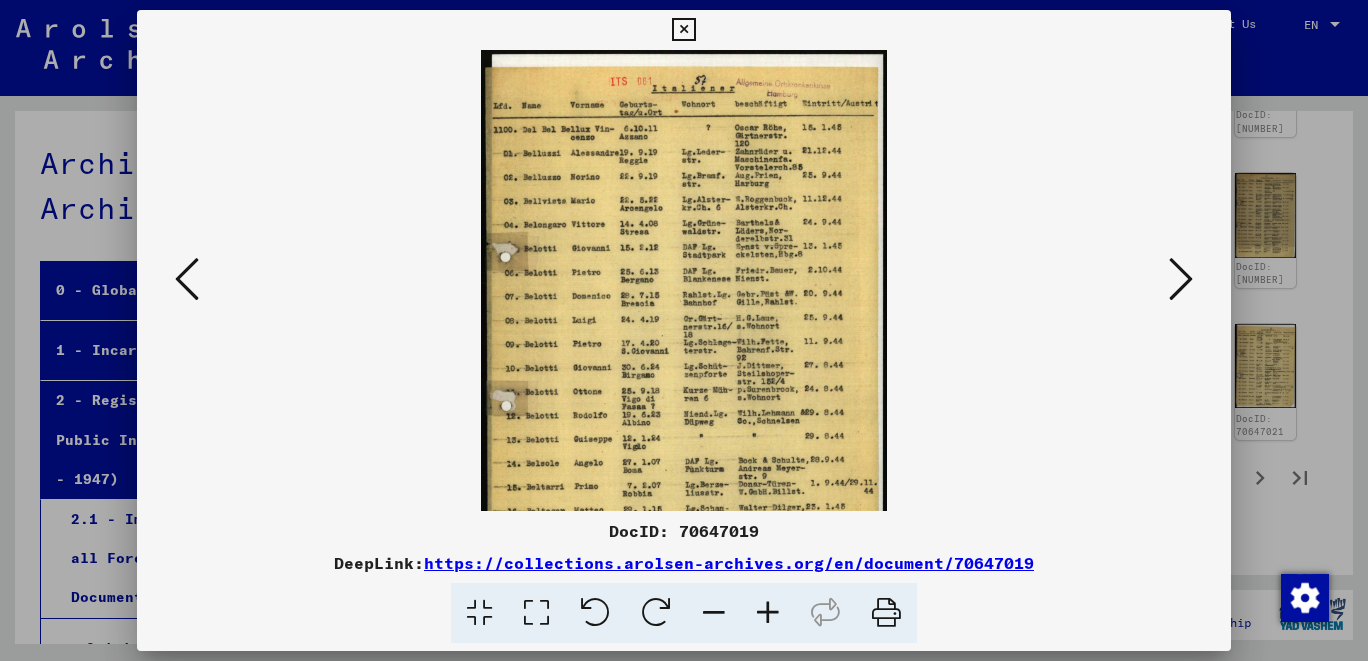 click at bounding box center (768, 613) 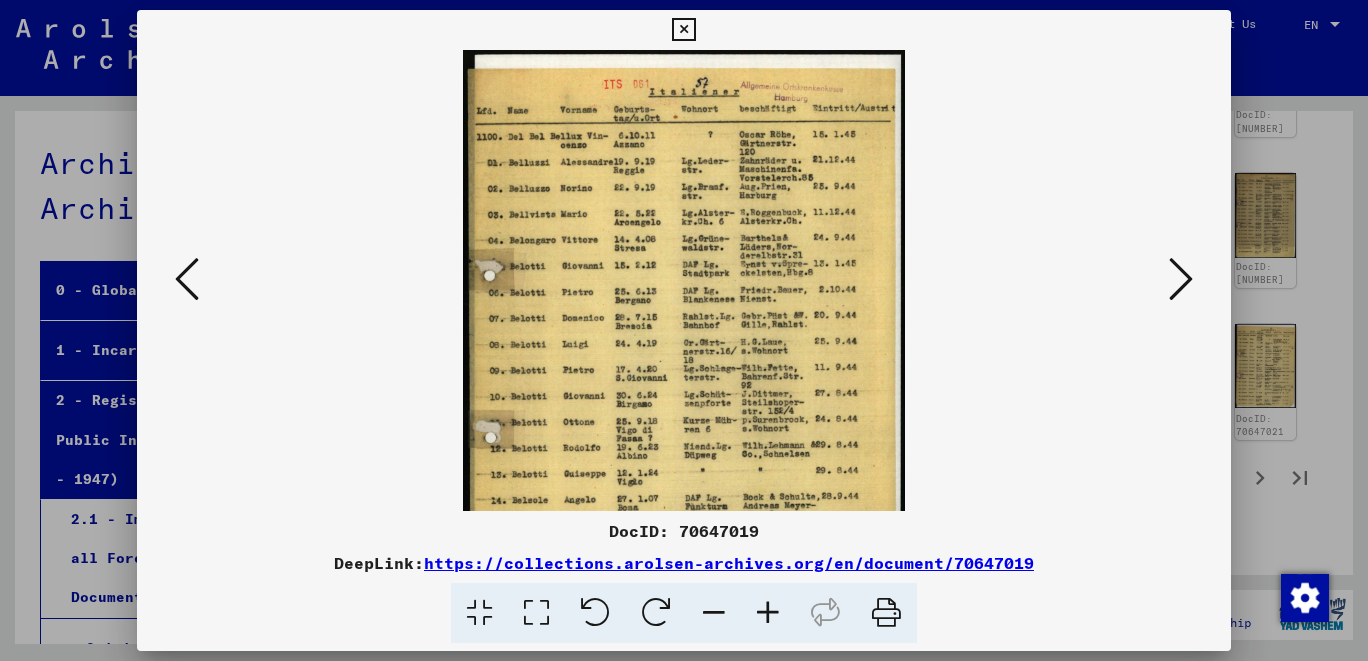 click at bounding box center (768, 613) 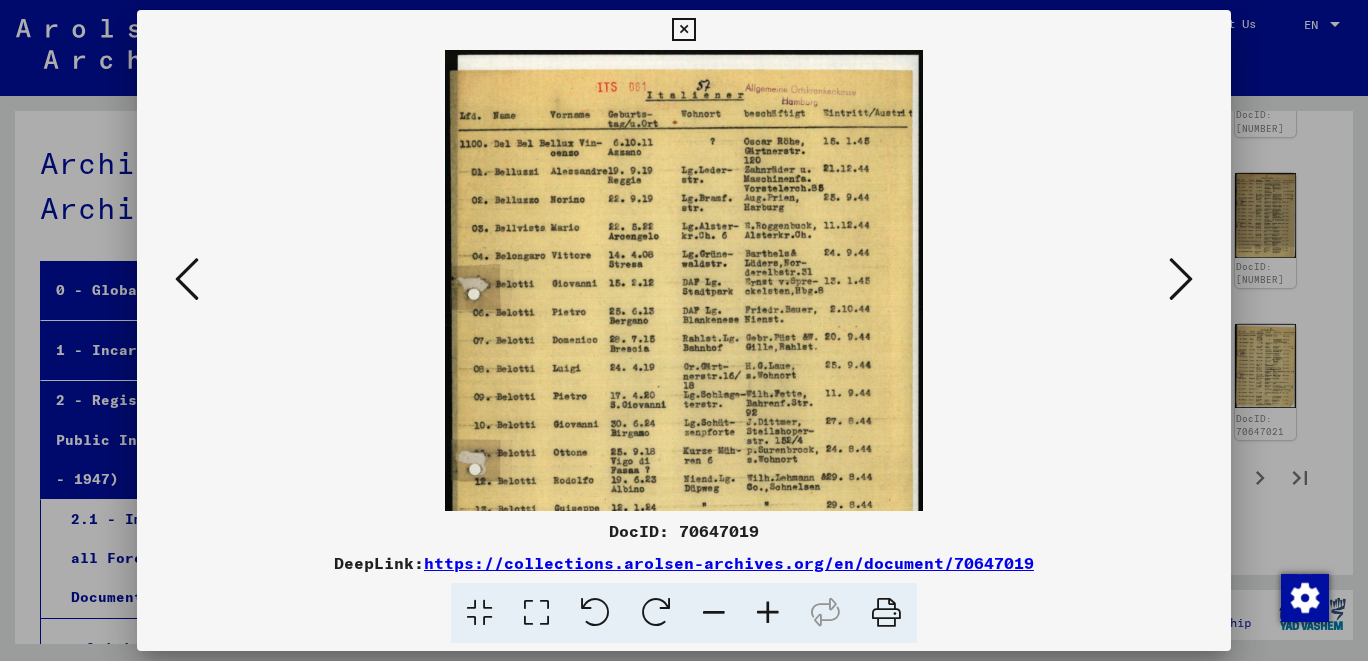 click at bounding box center [768, 613] 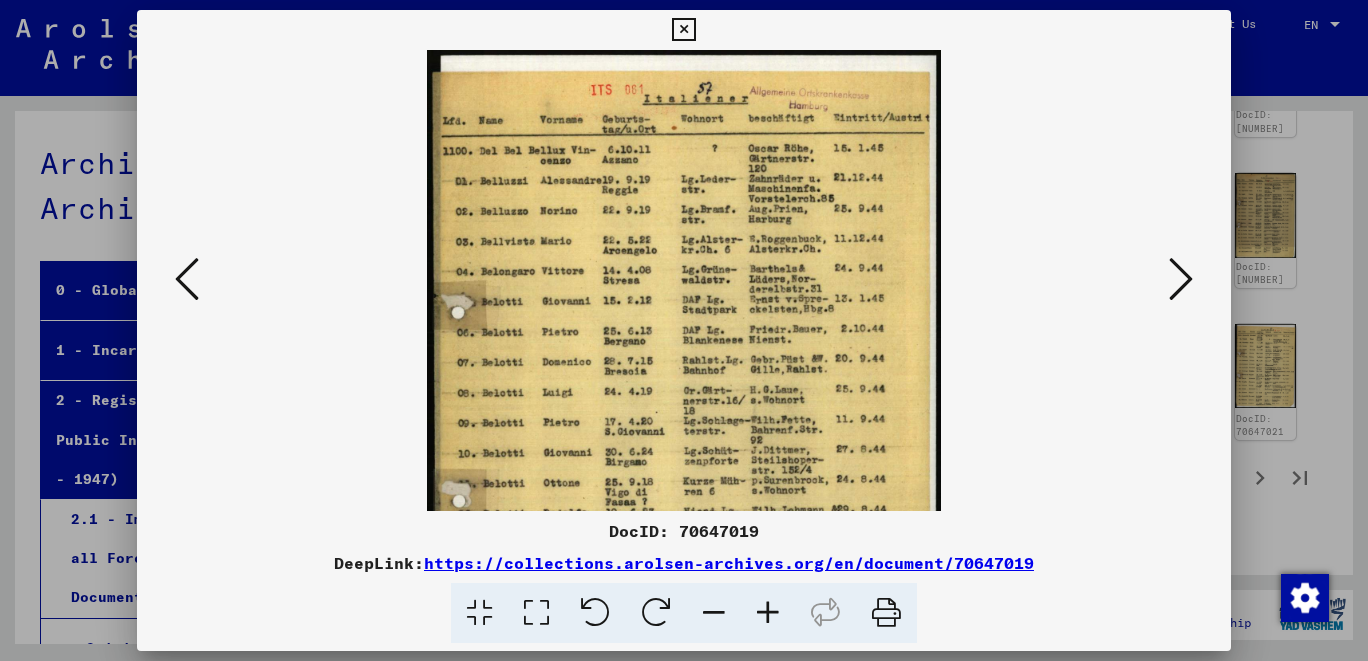 click at bounding box center [768, 613] 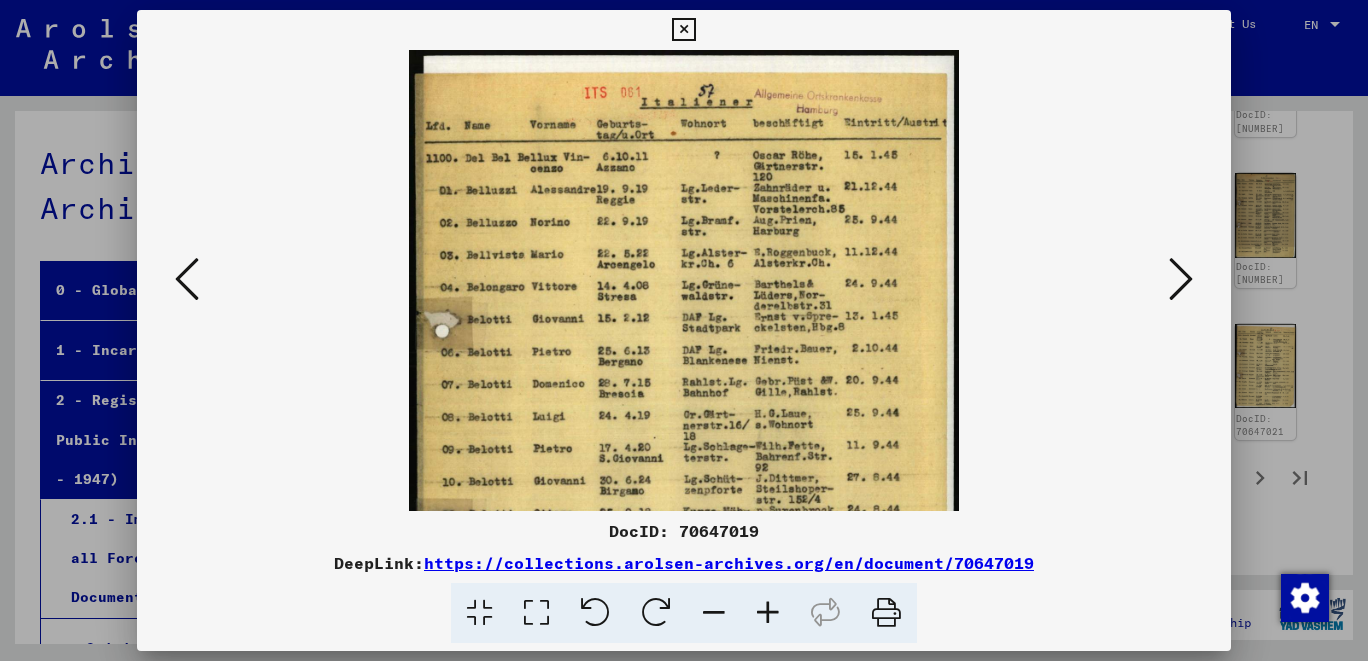 click at bounding box center [768, 613] 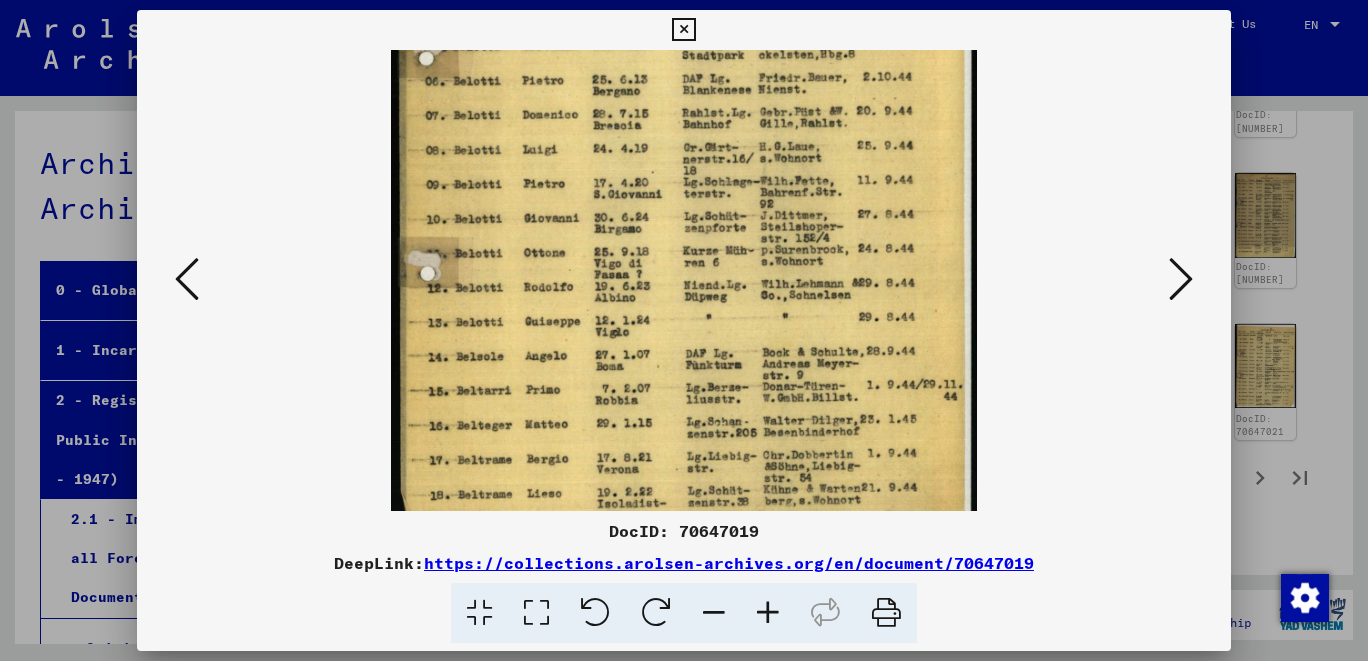 scroll, scrollTop: 292, scrollLeft: 0, axis: vertical 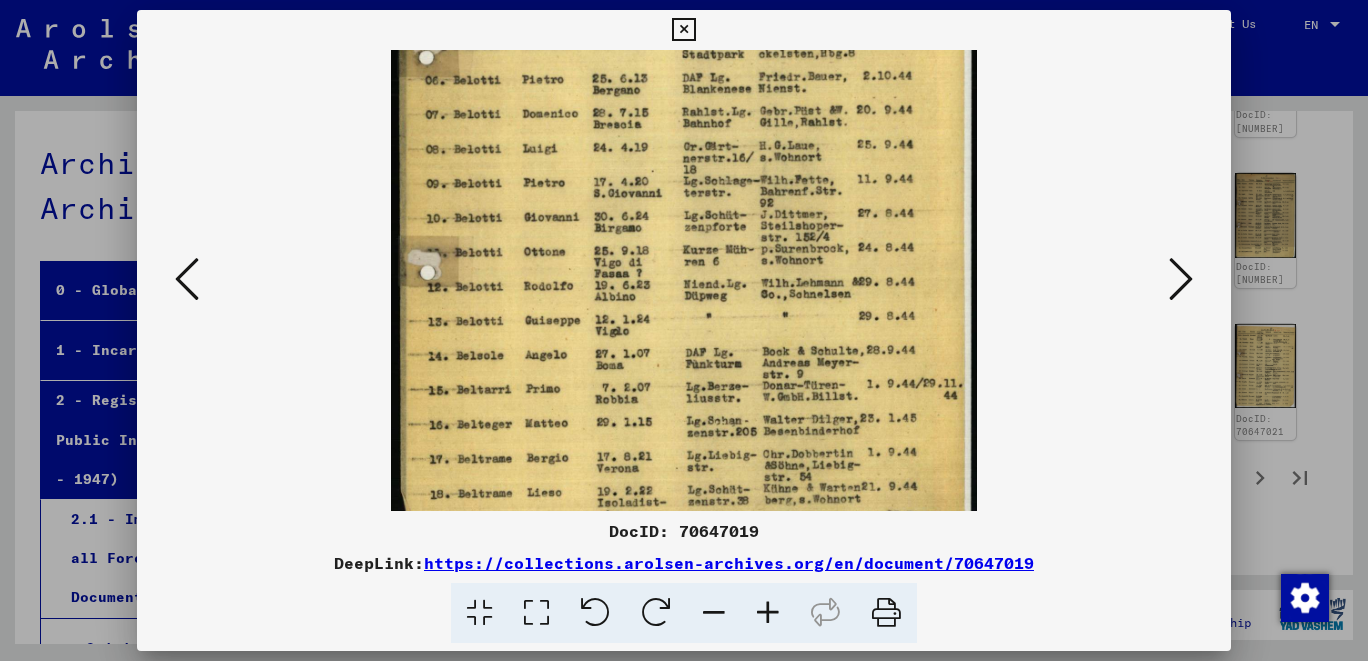 drag, startPoint x: 889, startPoint y: 474, endPoint x: 913, endPoint y: 187, distance: 288.00174 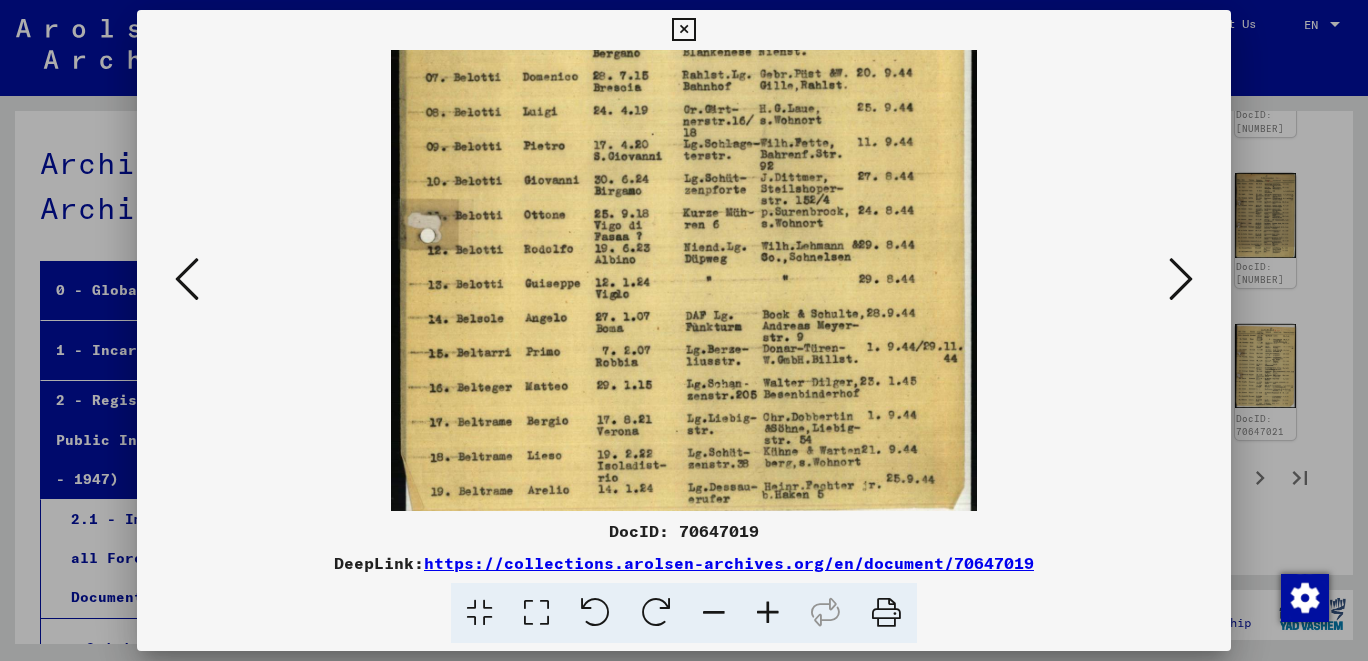 scroll, scrollTop: 350, scrollLeft: 0, axis: vertical 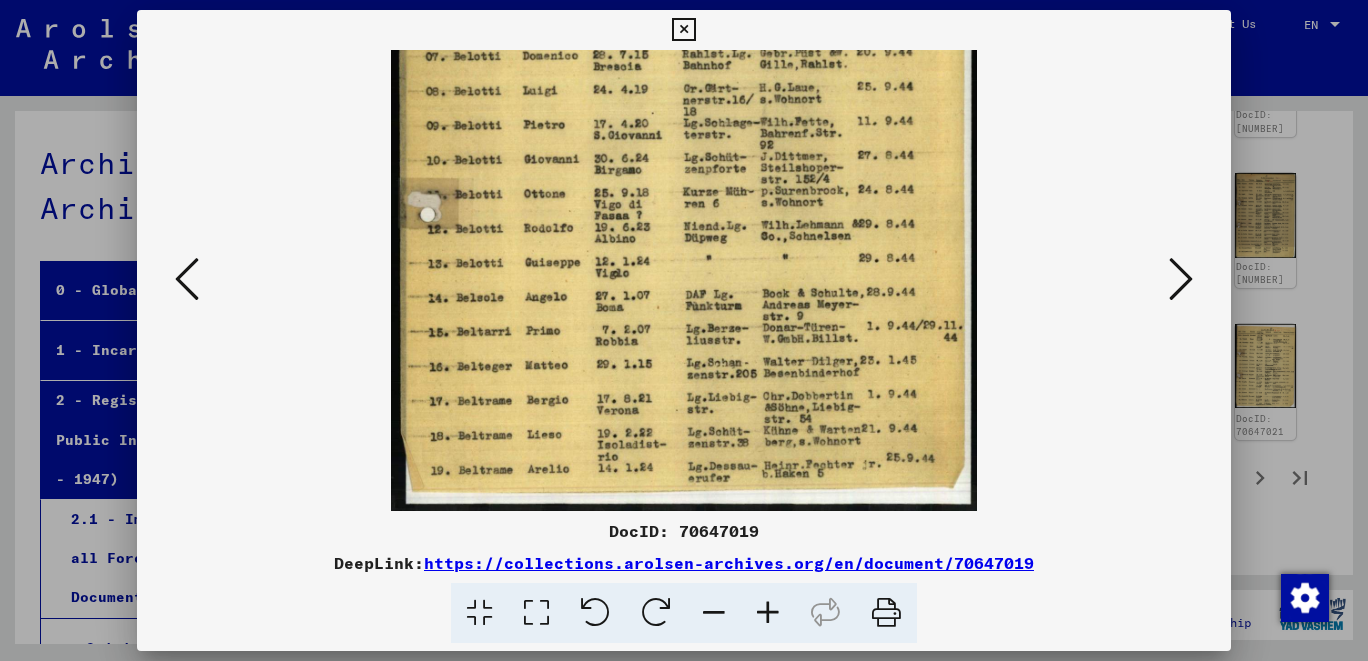 drag, startPoint x: 919, startPoint y: 430, endPoint x: 926, endPoint y: 324, distance: 106.23088 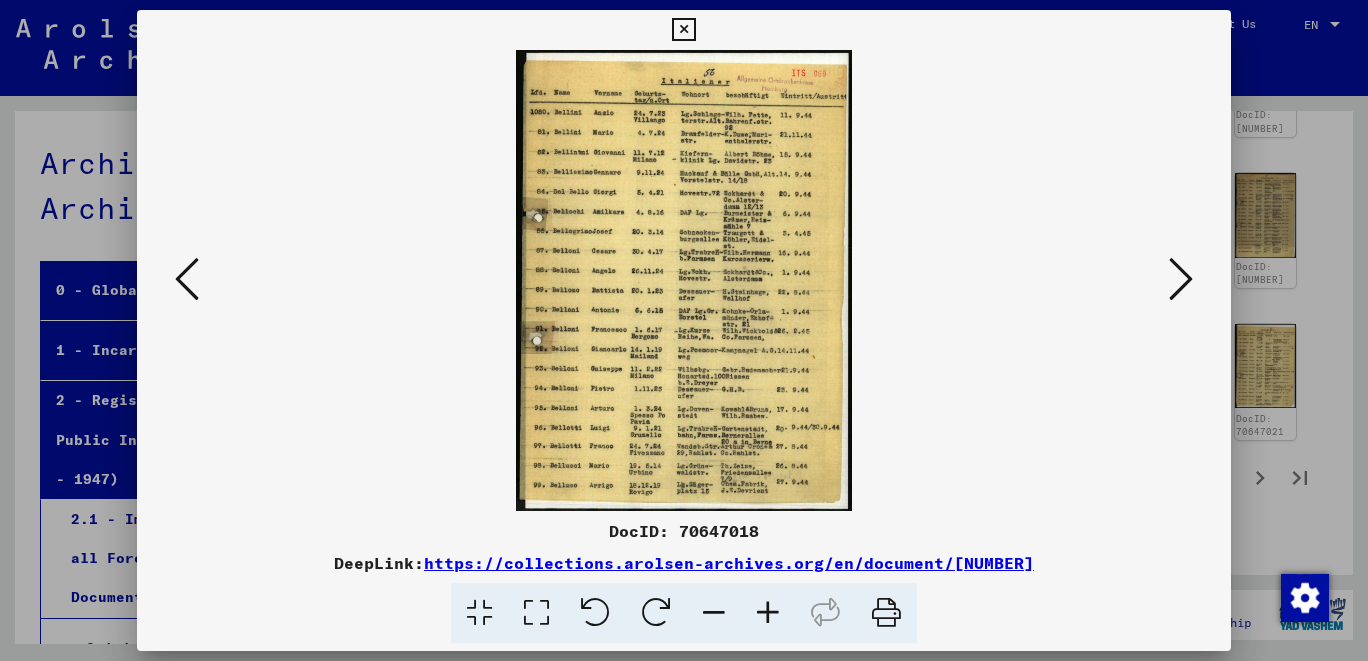 scroll, scrollTop: 0, scrollLeft: 0, axis: both 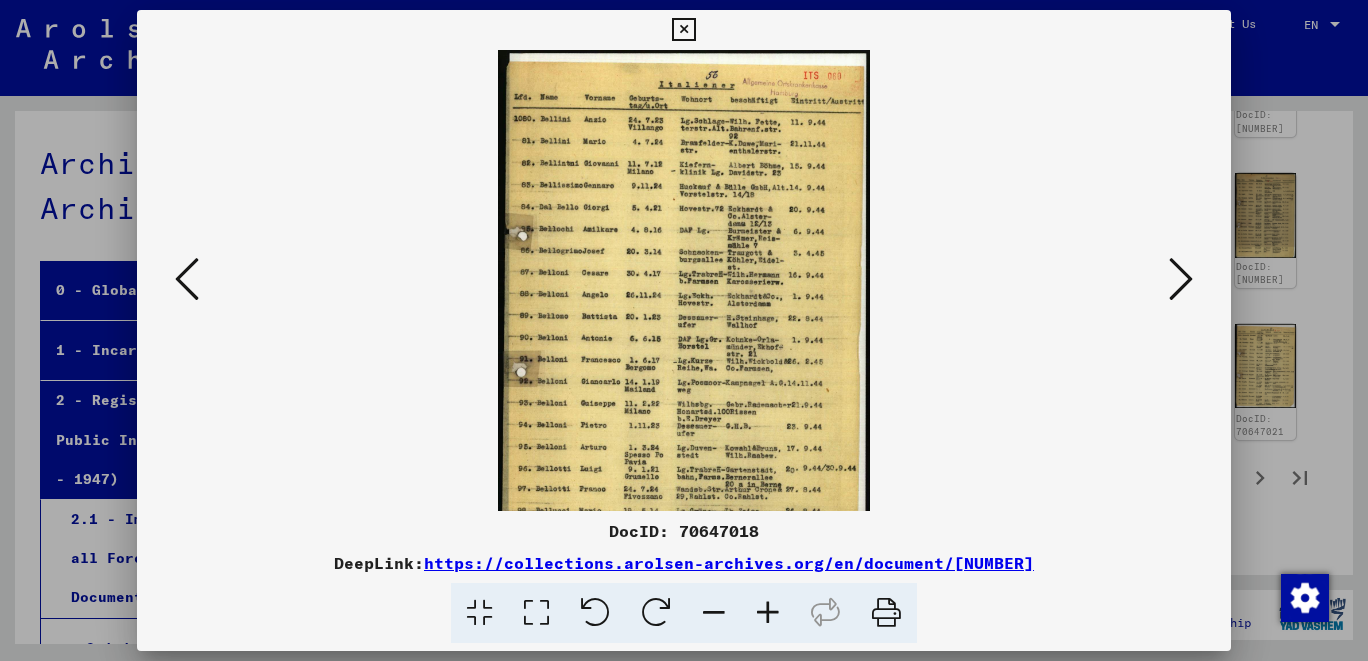 click at bounding box center (768, 613) 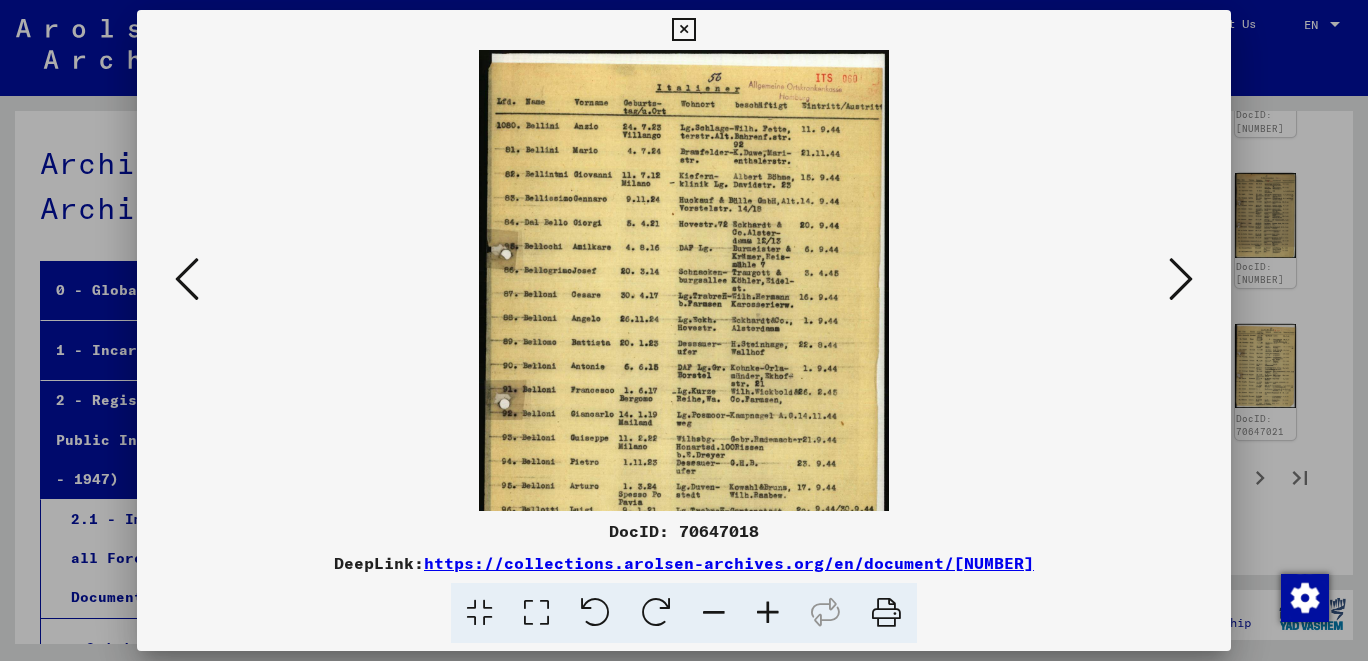 click at bounding box center (768, 613) 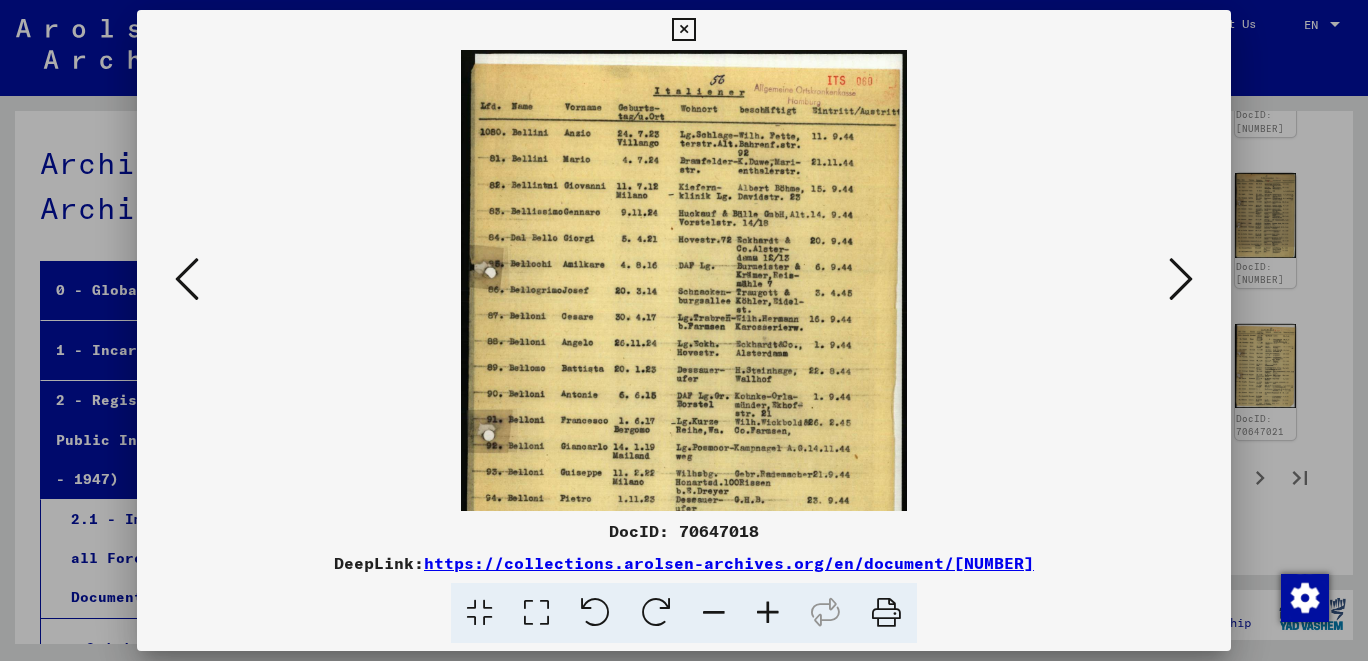 click at bounding box center [768, 613] 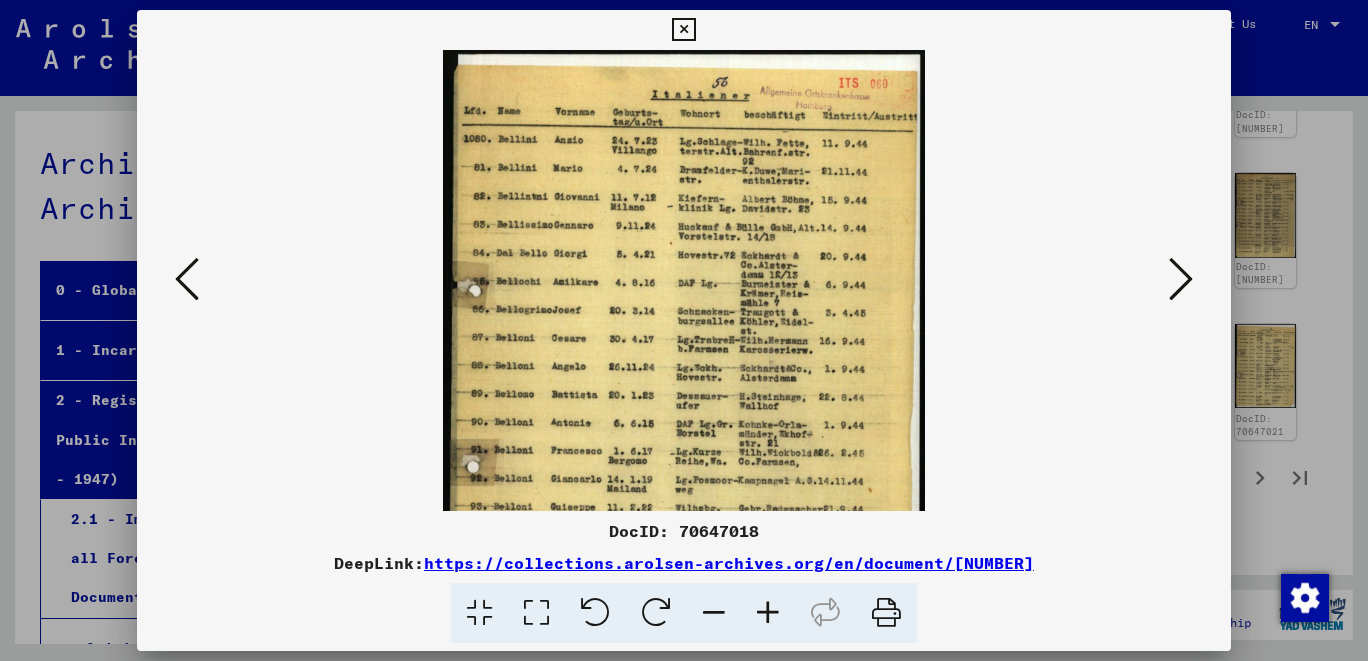 click at bounding box center (768, 613) 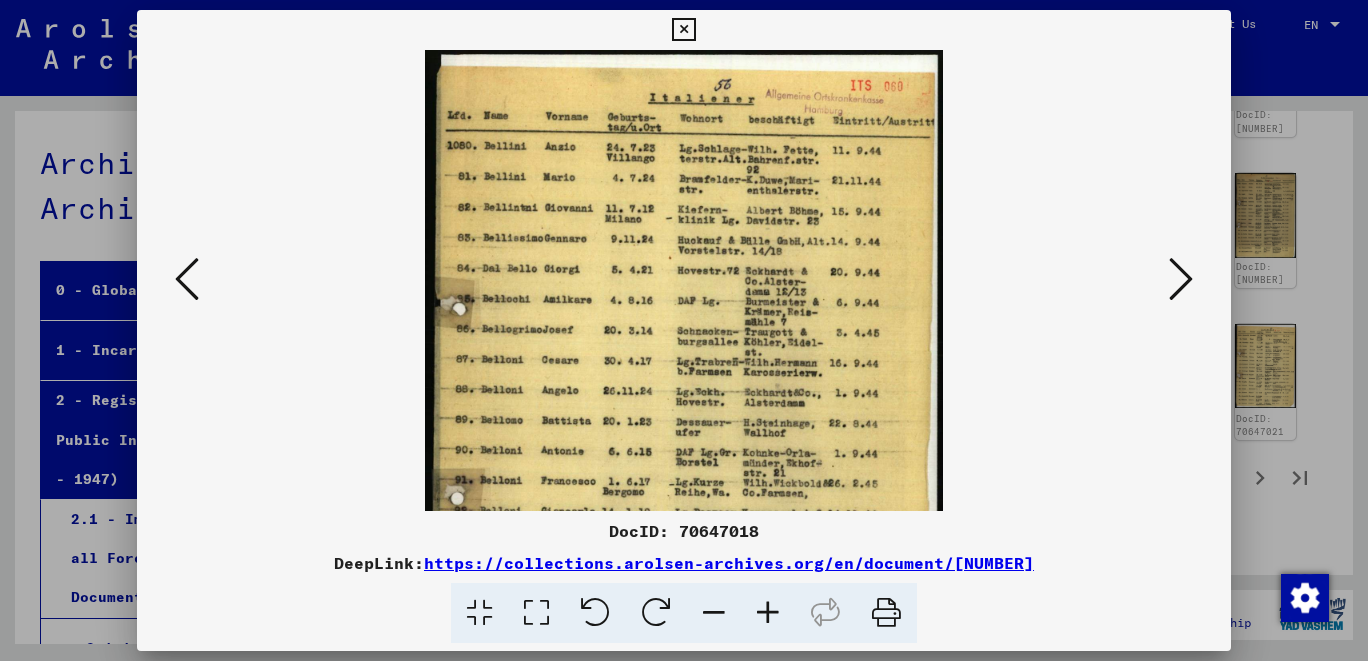 click at bounding box center (768, 613) 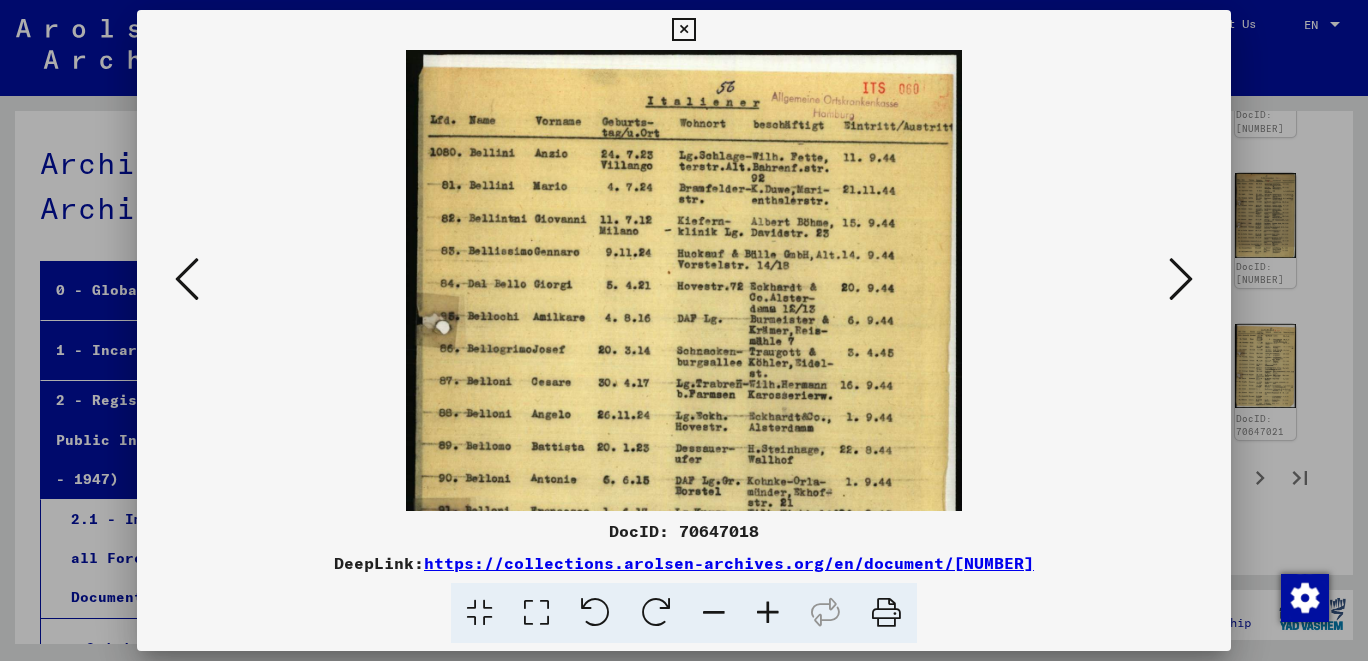 click at bounding box center [768, 613] 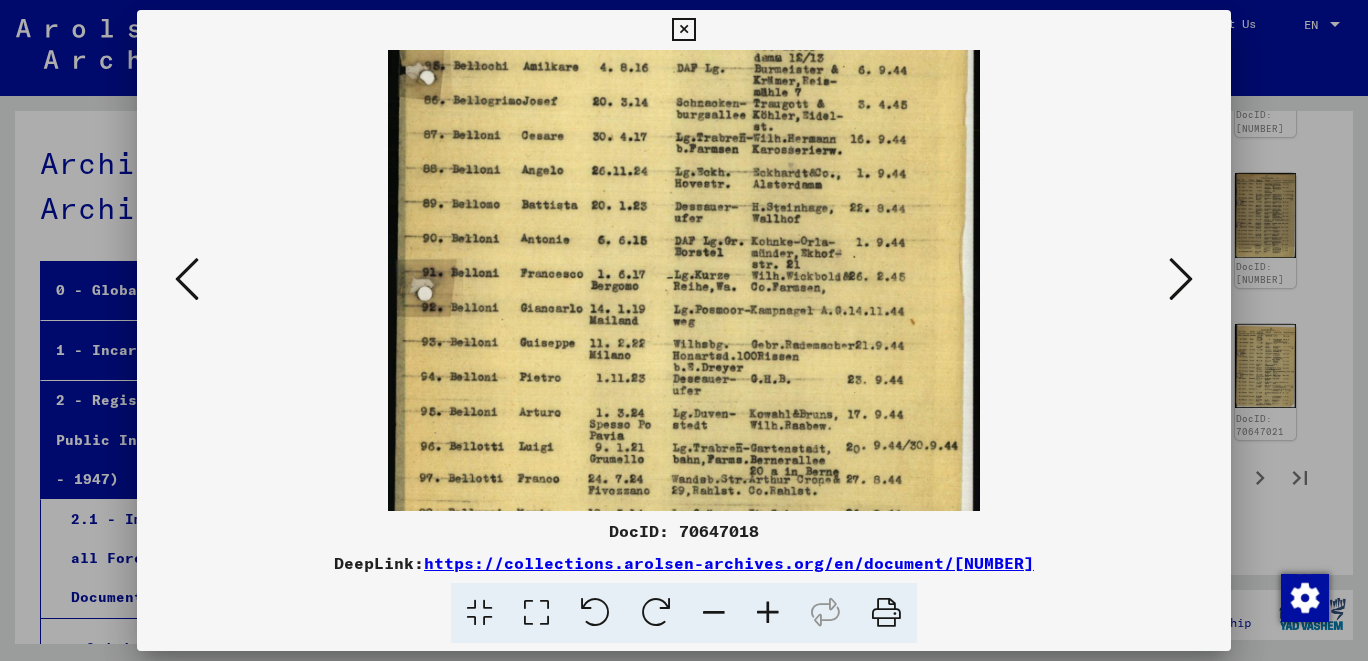 drag, startPoint x: 909, startPoint y: 474, endPoint x: 898, endPoint y: 200, distance: 274.2207 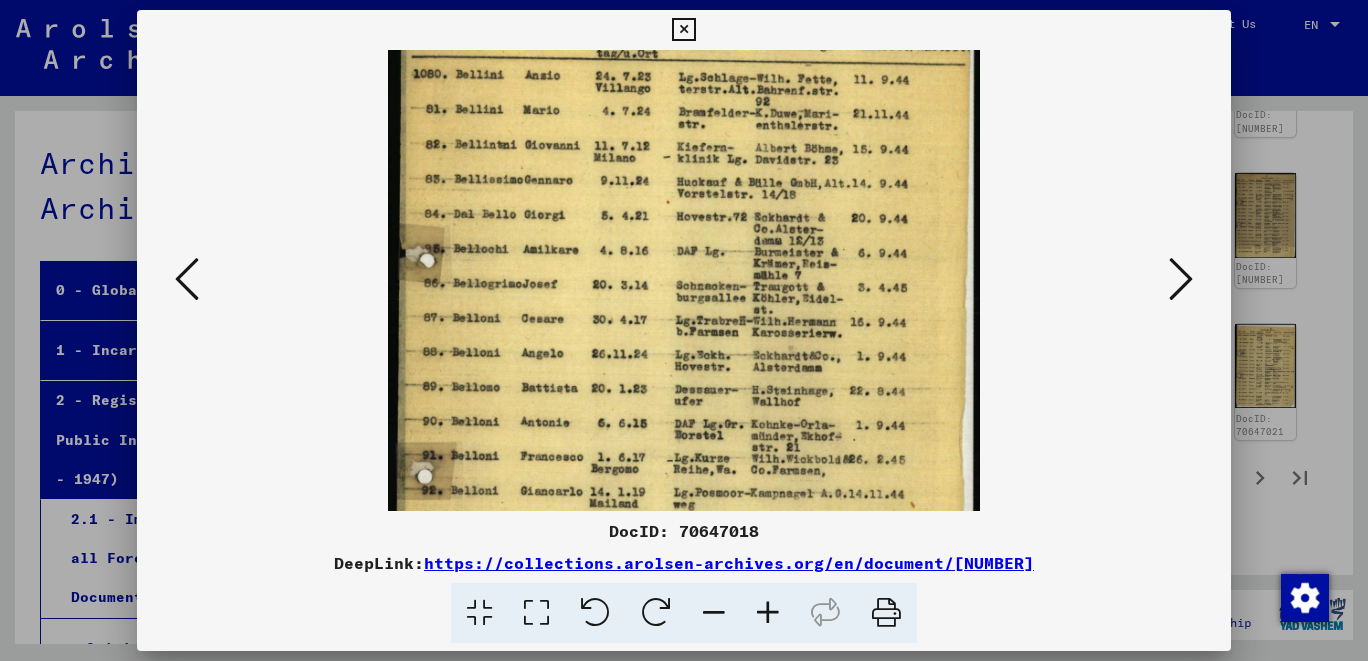 scroll, scrollTop: 72, scrollLeft: 0, axis: vertical 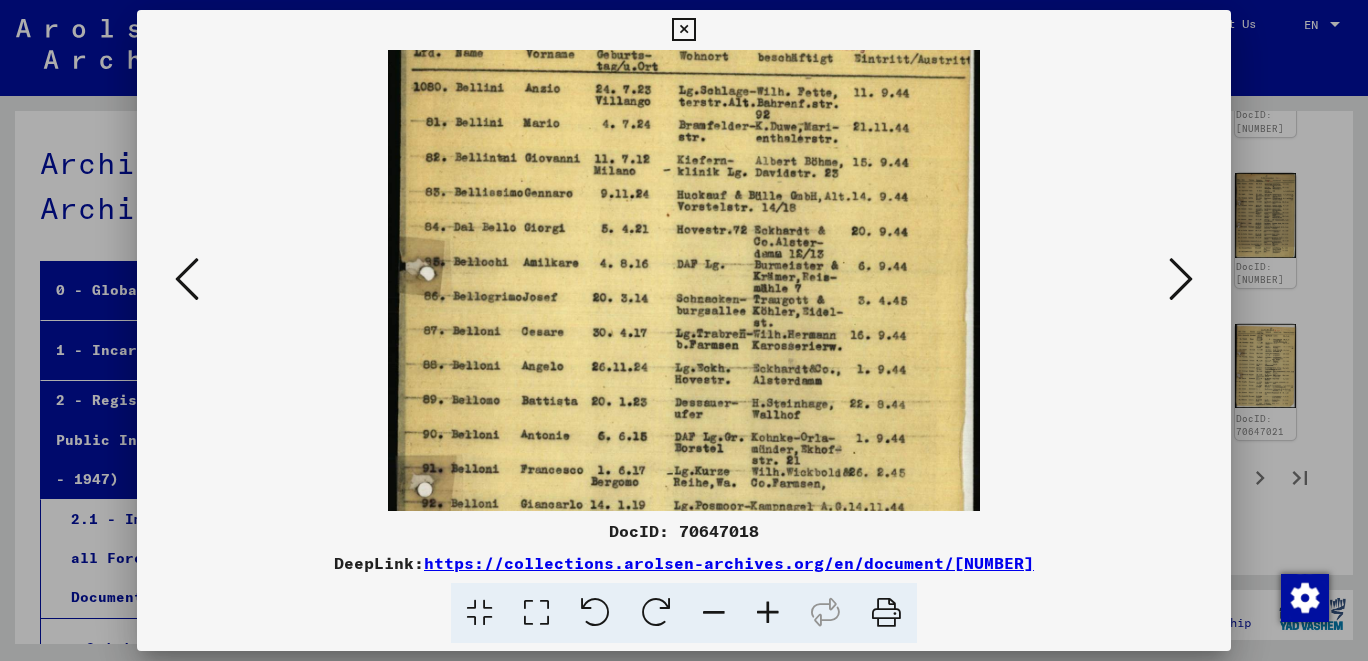 drag, startPoint x: 897, startPoint y: 473, endPoint x: 911, endPoint y: 626, distance: 153.63919 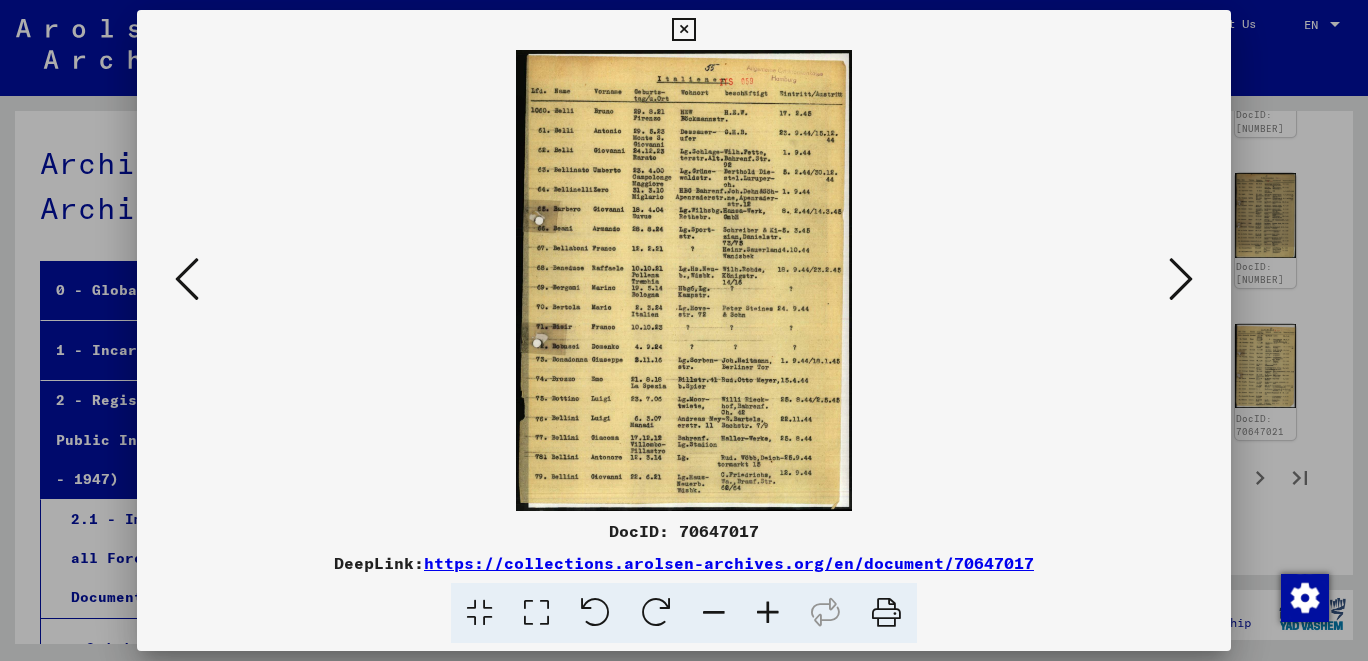 click at bounding box center (768, 613) 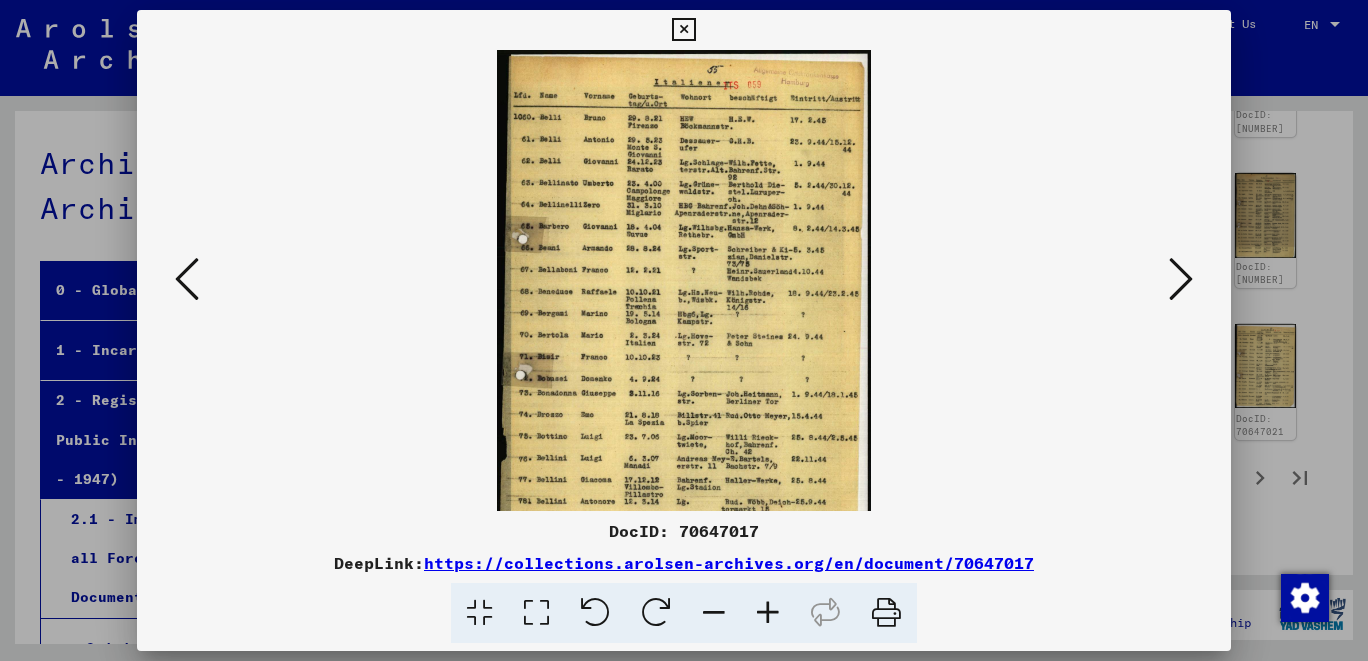 click at bounding box center (768, 613) 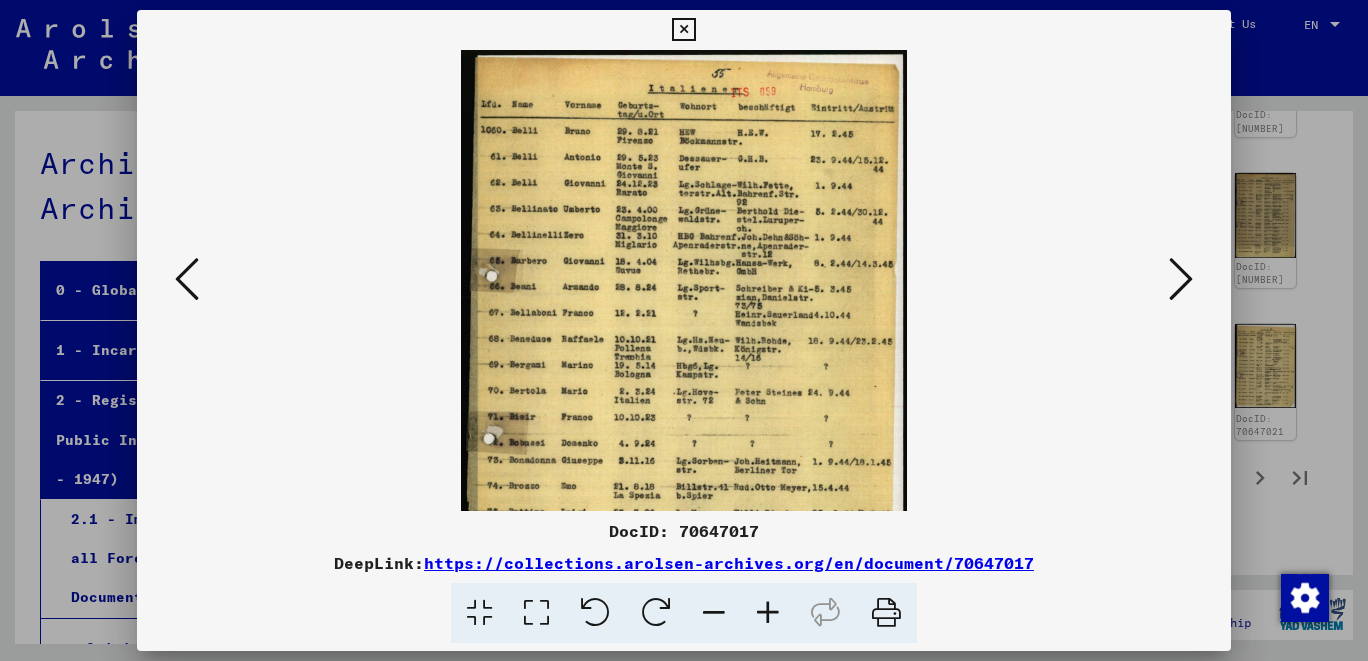 click at bounding box center (768, 613) 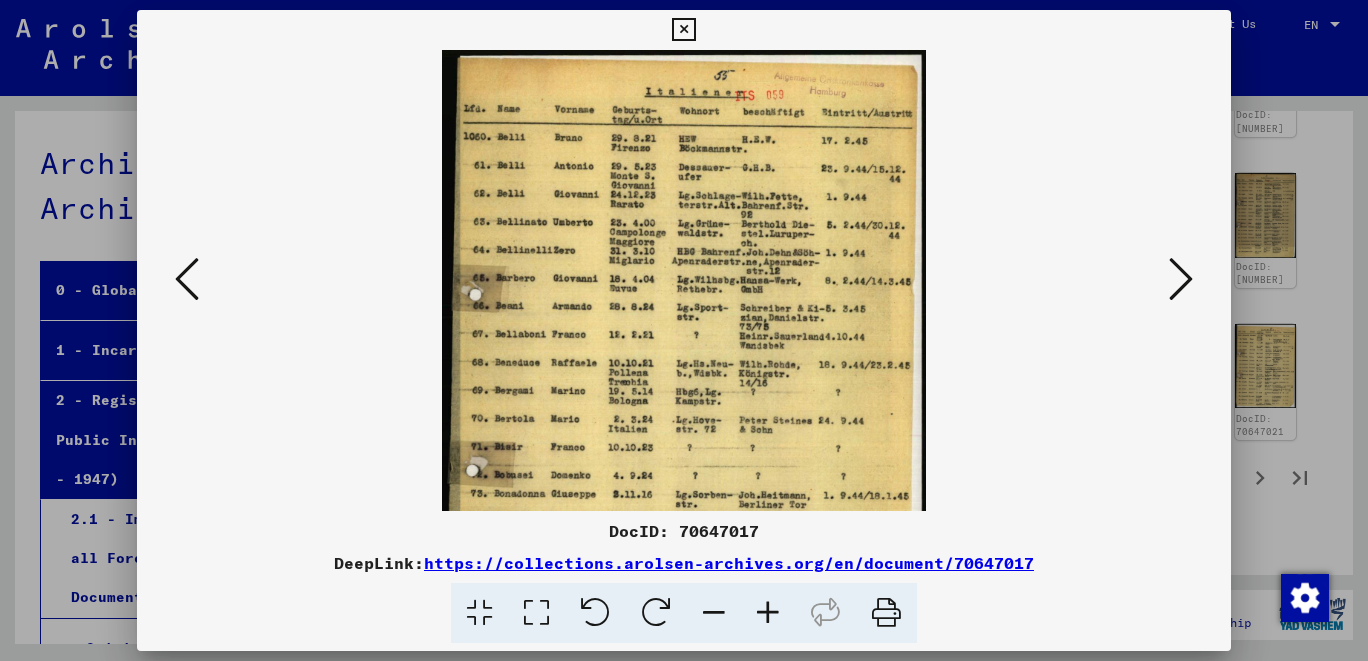 click at bounding box center (768, 613) 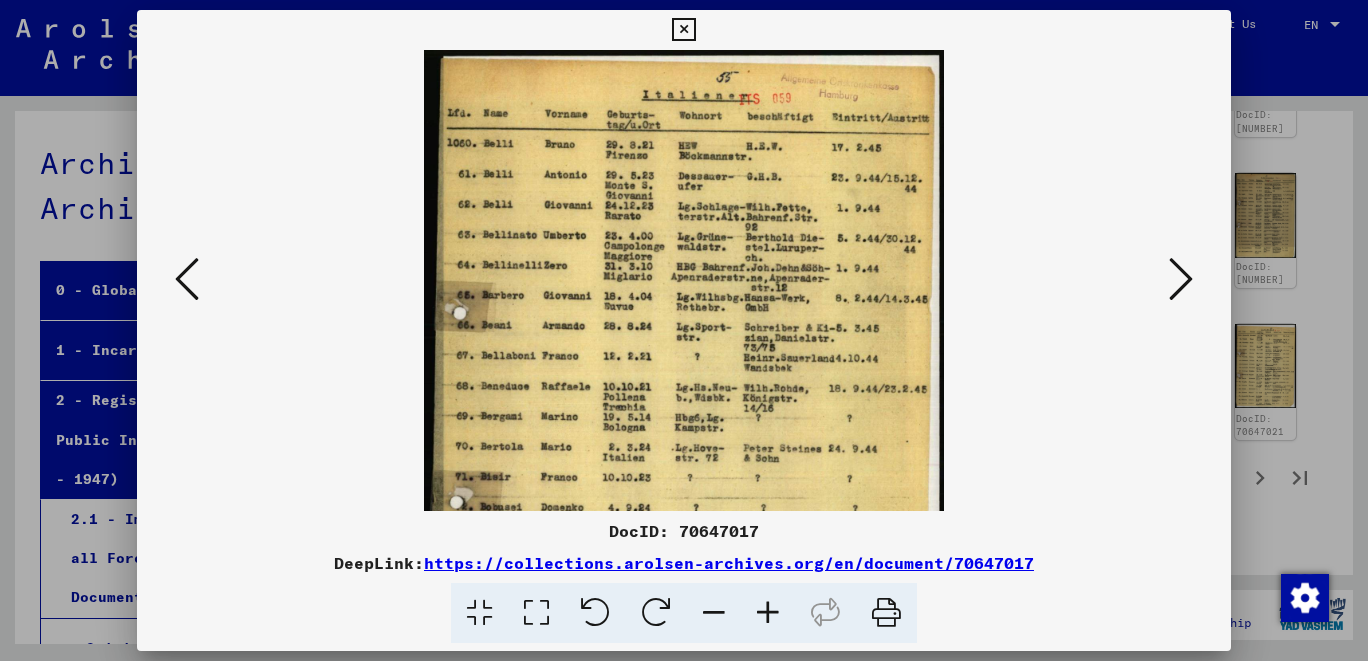 click at bounding box center [768, 613] 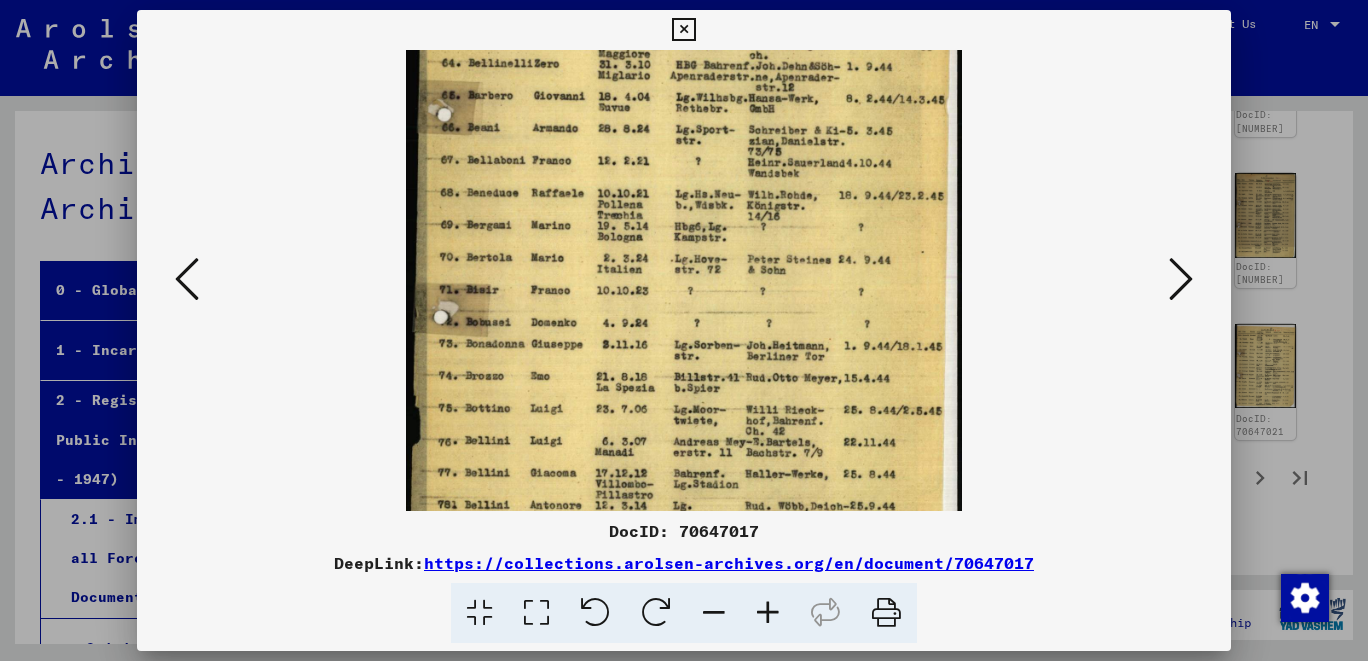 drag, startPoint x: 858, startPoint y: 477, endPoint x: 868, endPoint y: 260, distance: 217.23029 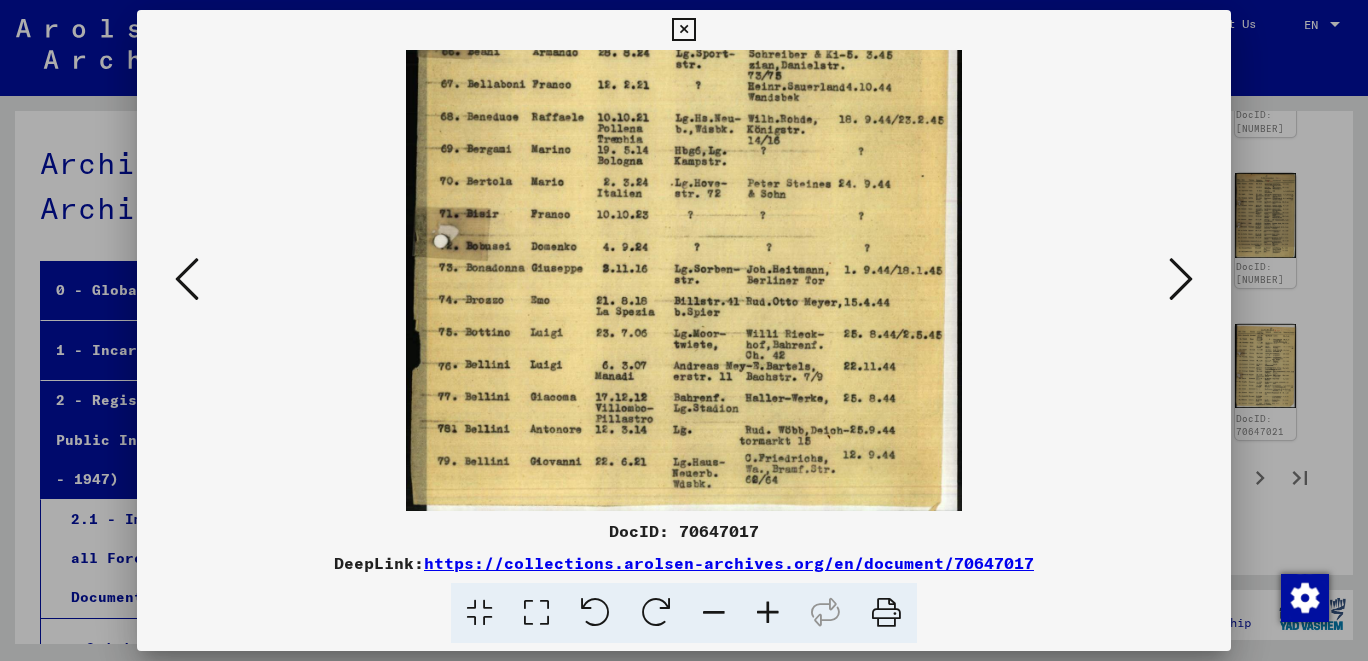 scroll, scrollTop: 300, scrollLeft: 0, axis: vertical 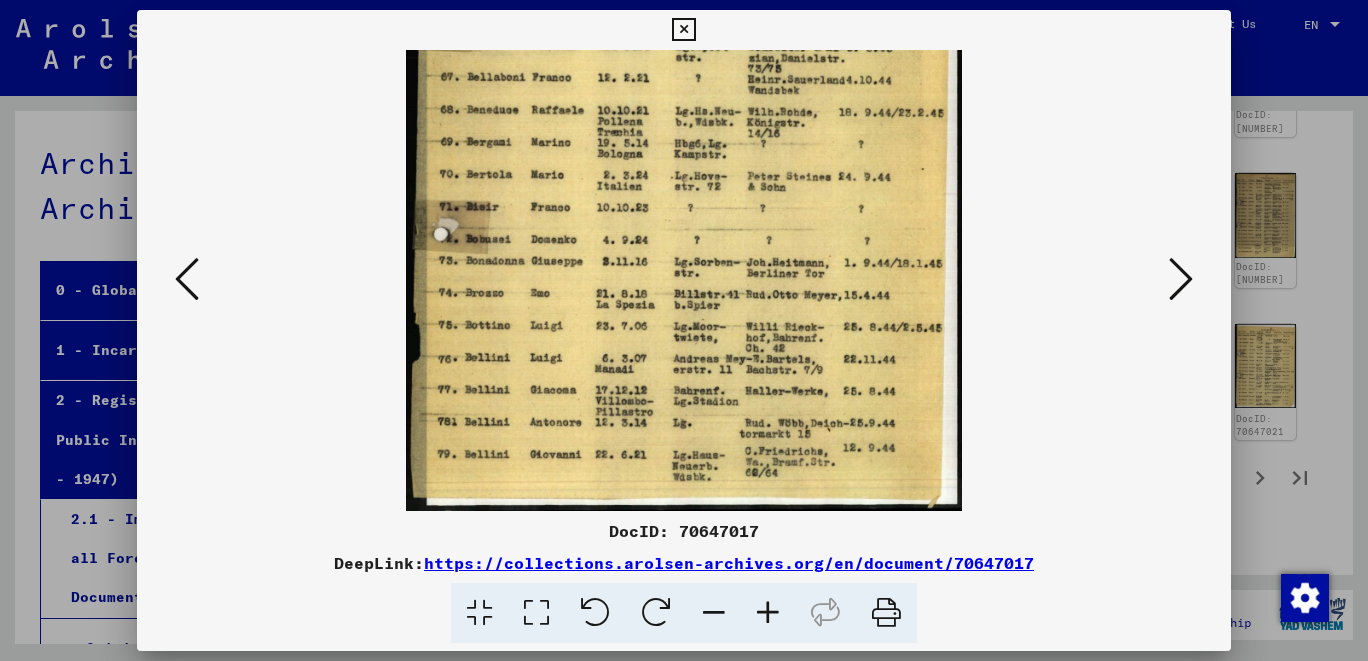 drag, startPoint x: 854, startPoint y: 494, endPoint x: 864, endPoint y: 376, distance: 118.42297 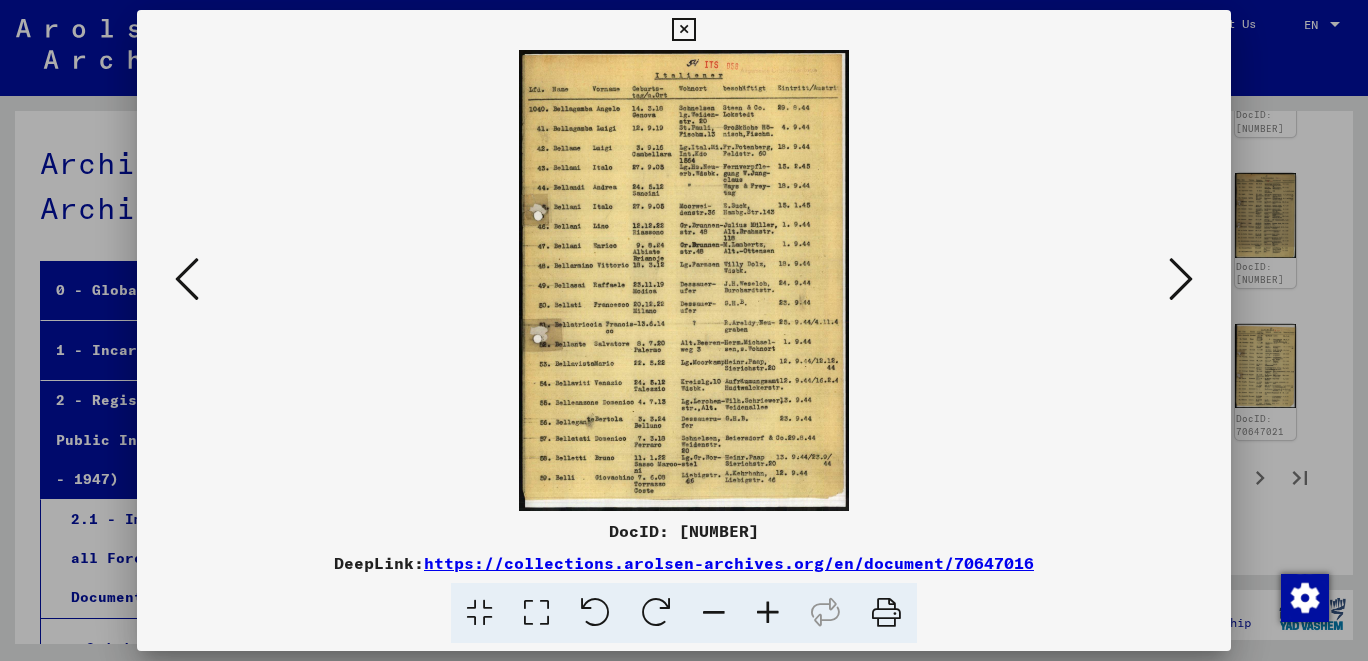 scroll, scrollTop: 0, scrollLeft: 0, axis: both 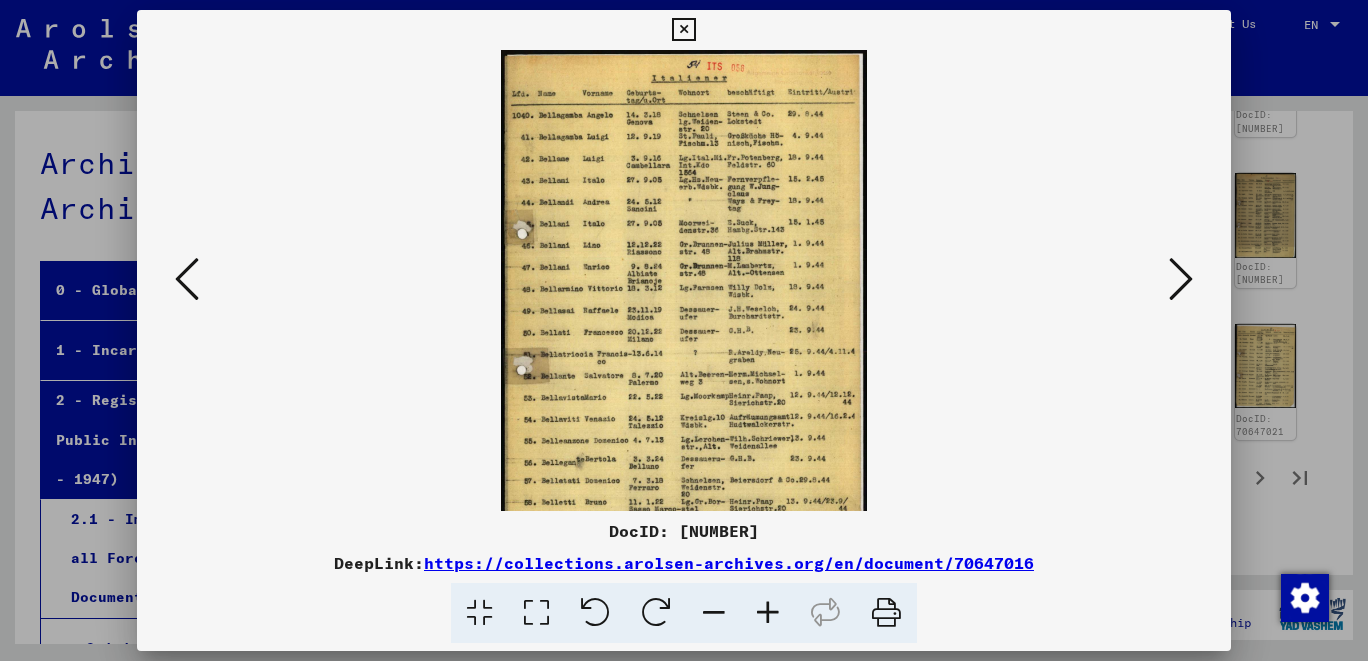 click at bounding box center (768, 613) 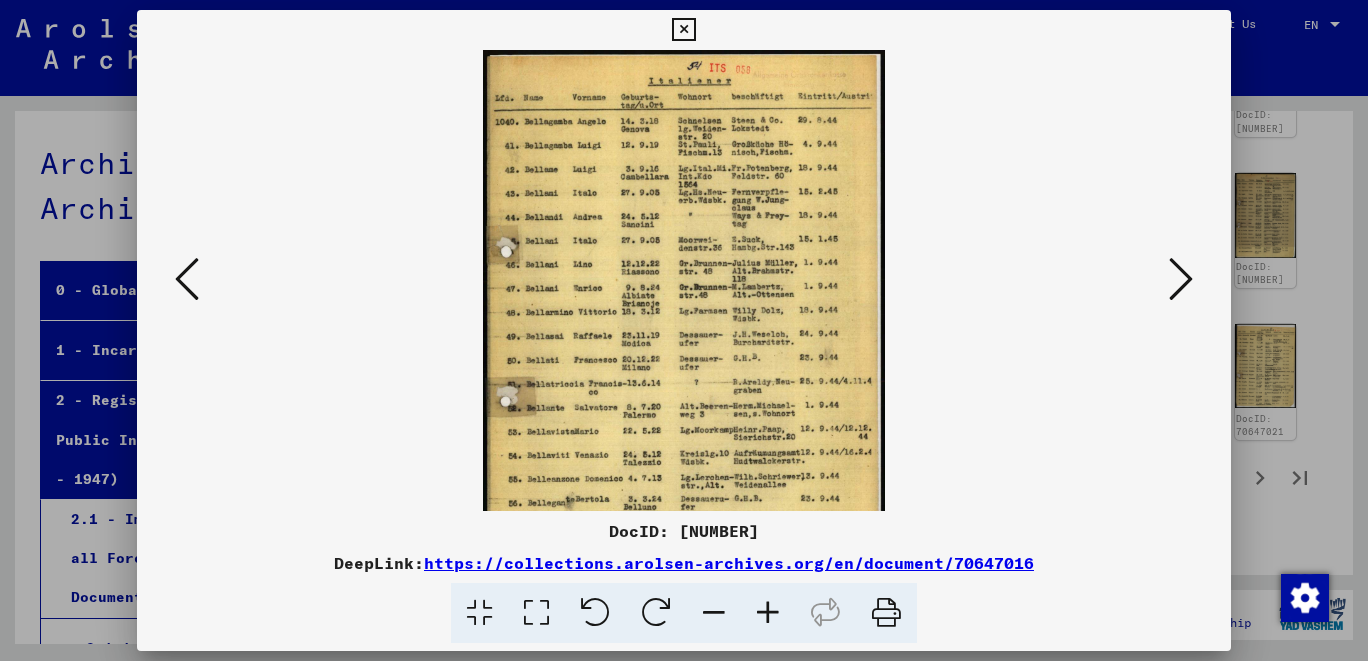 click at bounding box center [768, 613] 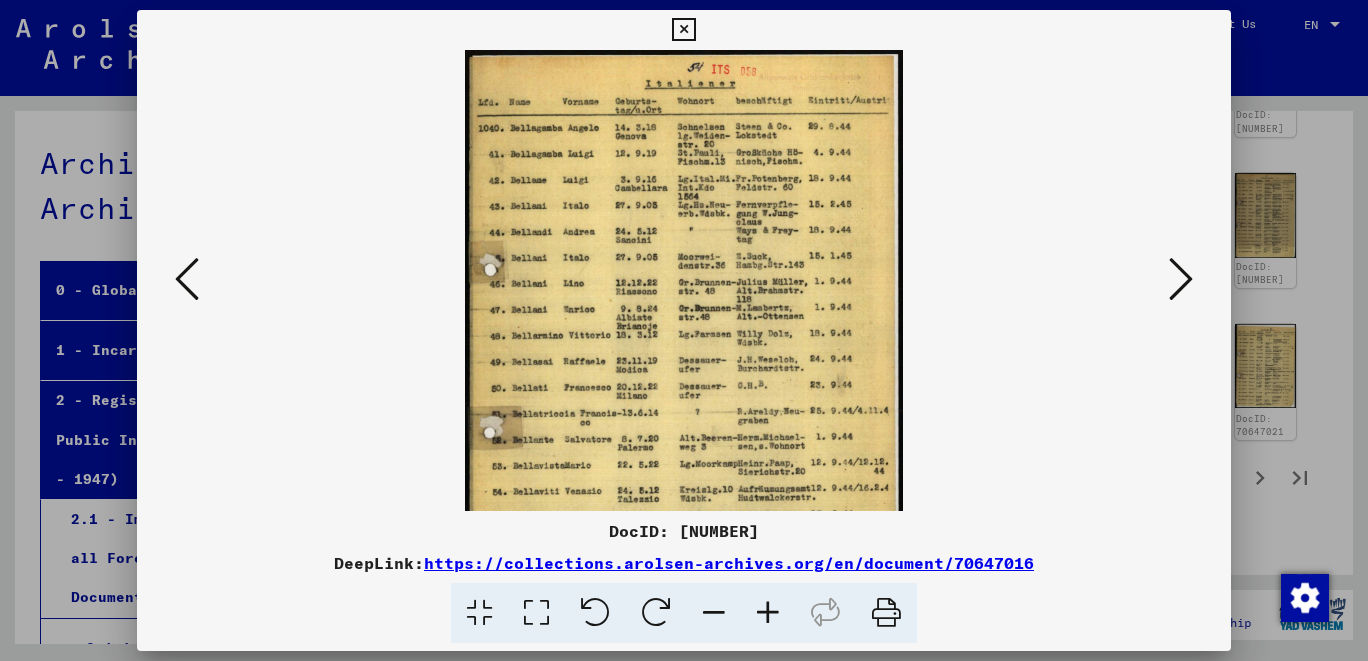 click at bounding box center [768, 613] 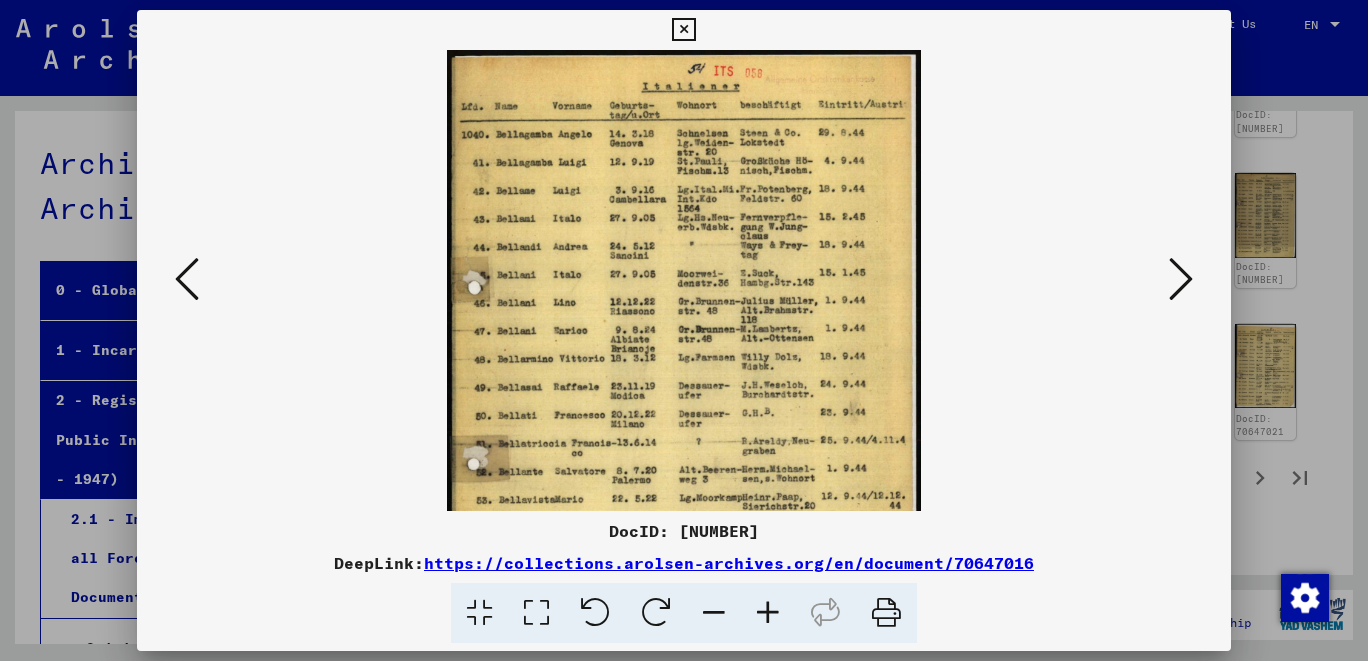 click at bounding box center (768, 613) 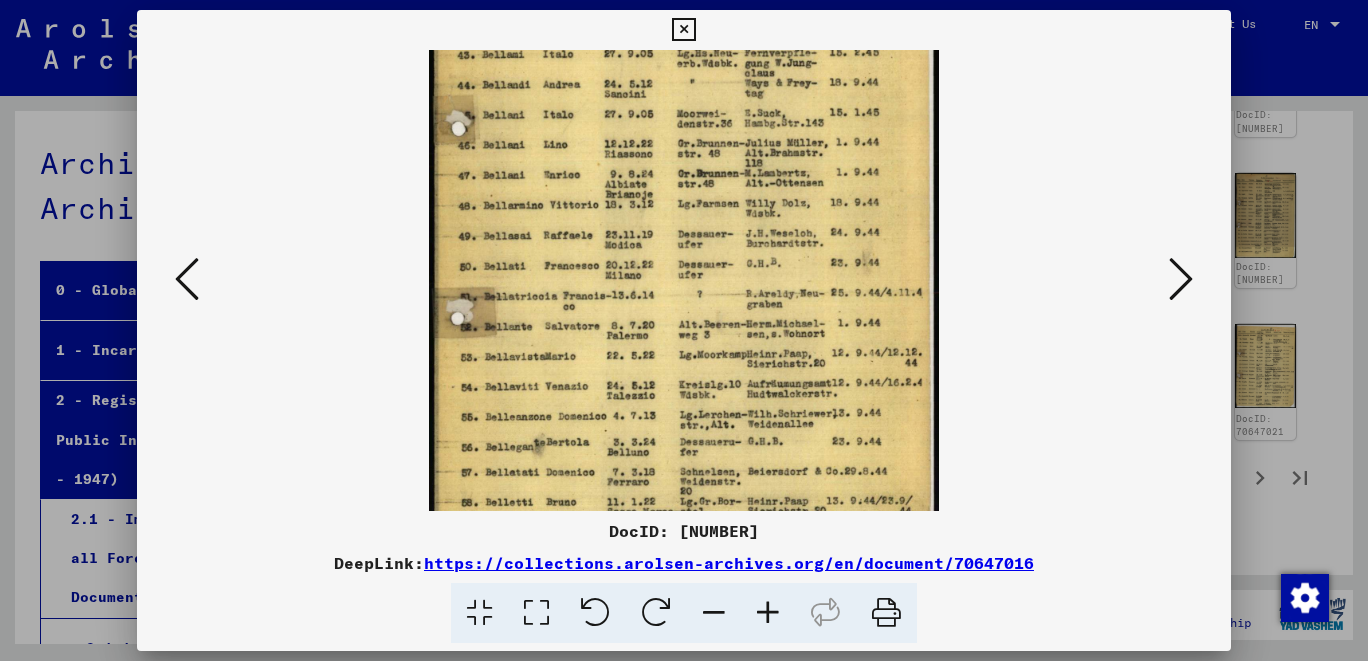 drag, startPoint x: 820, startPoint y: 468, endPoint x: 806, endPoint y: 288, distance: 180.54362 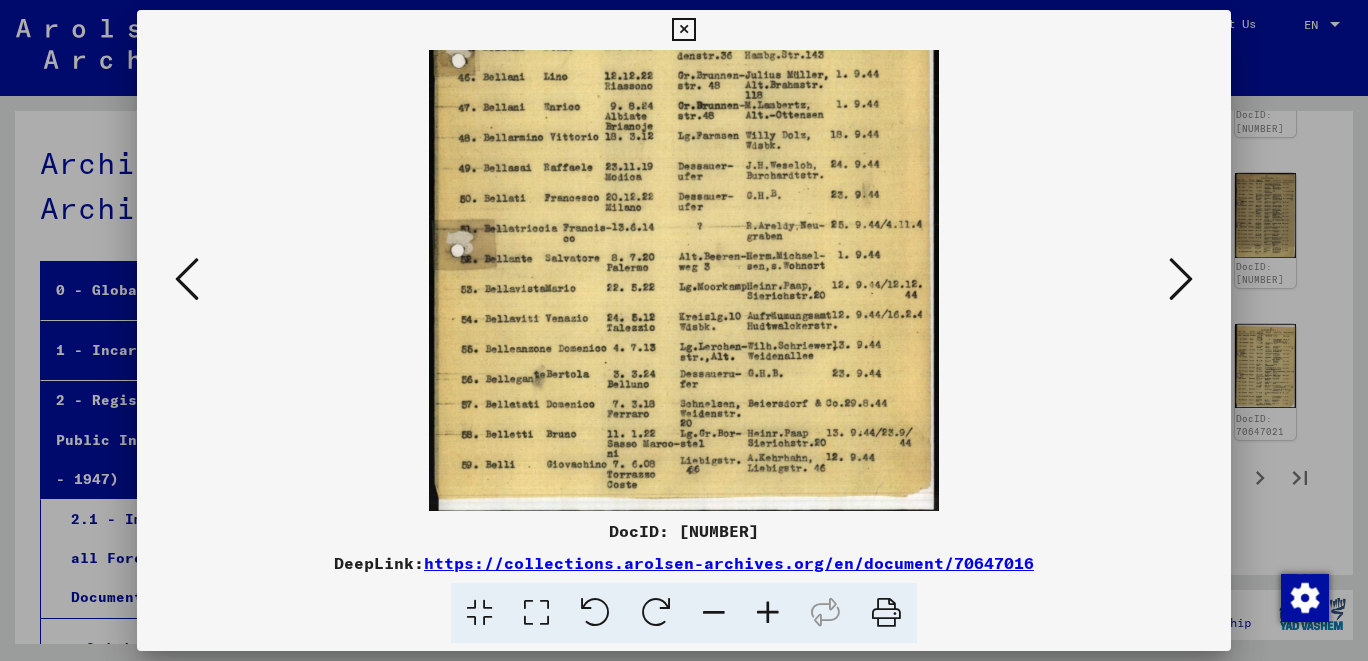 scroll, scrollTop: 250, scrollLeft: 0, axis: vertical 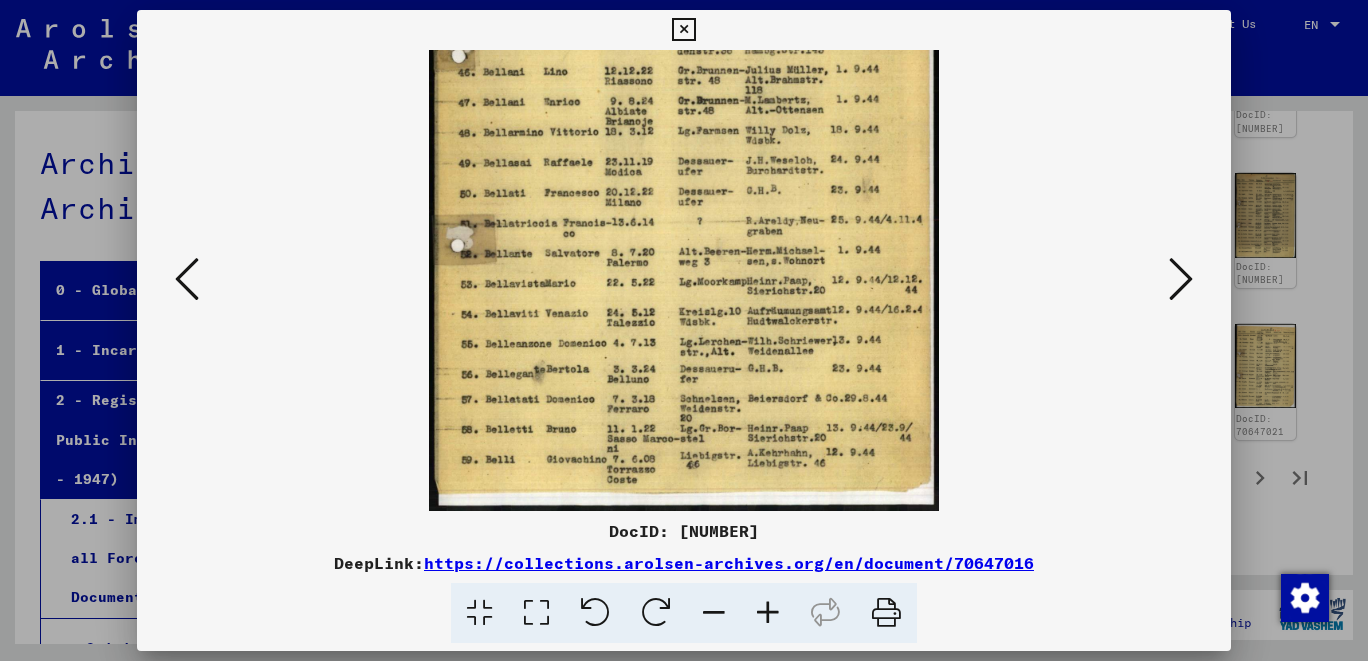 drag, startPoint x: 774, startPoint y: 459, endPoint x: 770, endPoint y: 352, distance: 107.07474 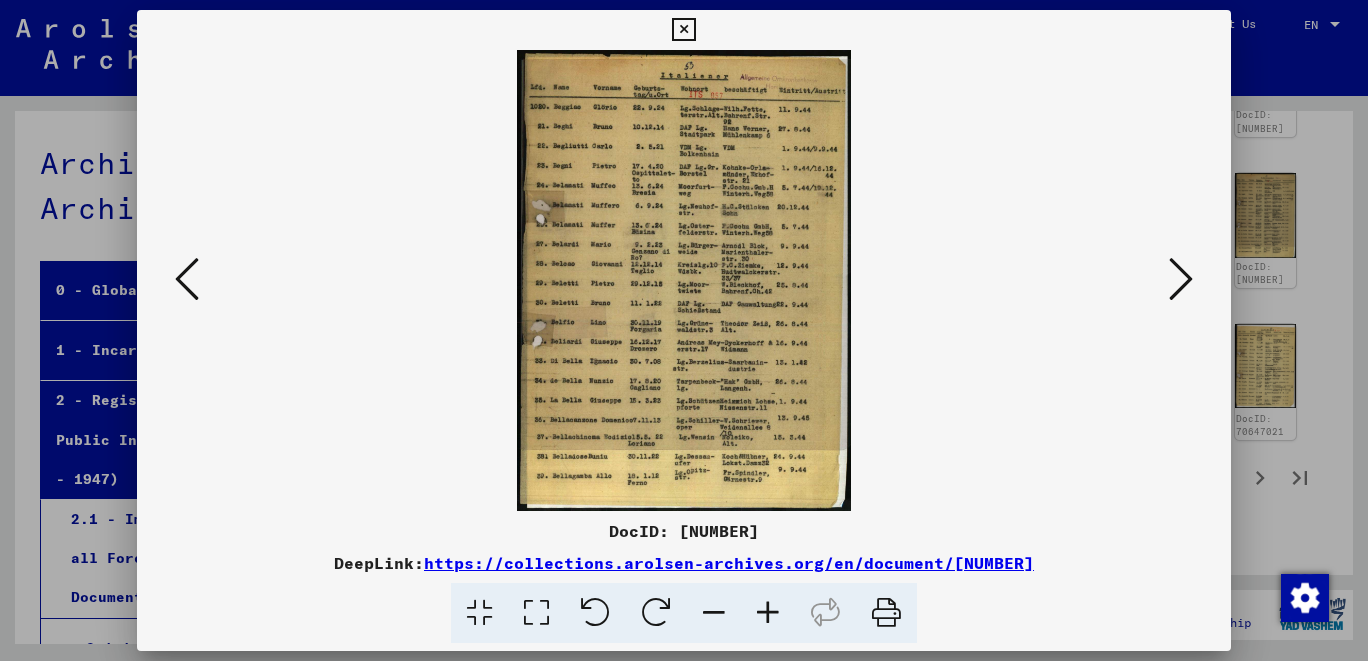 scroll, scrollTop: 0, scrollLeft: 0, axis: both 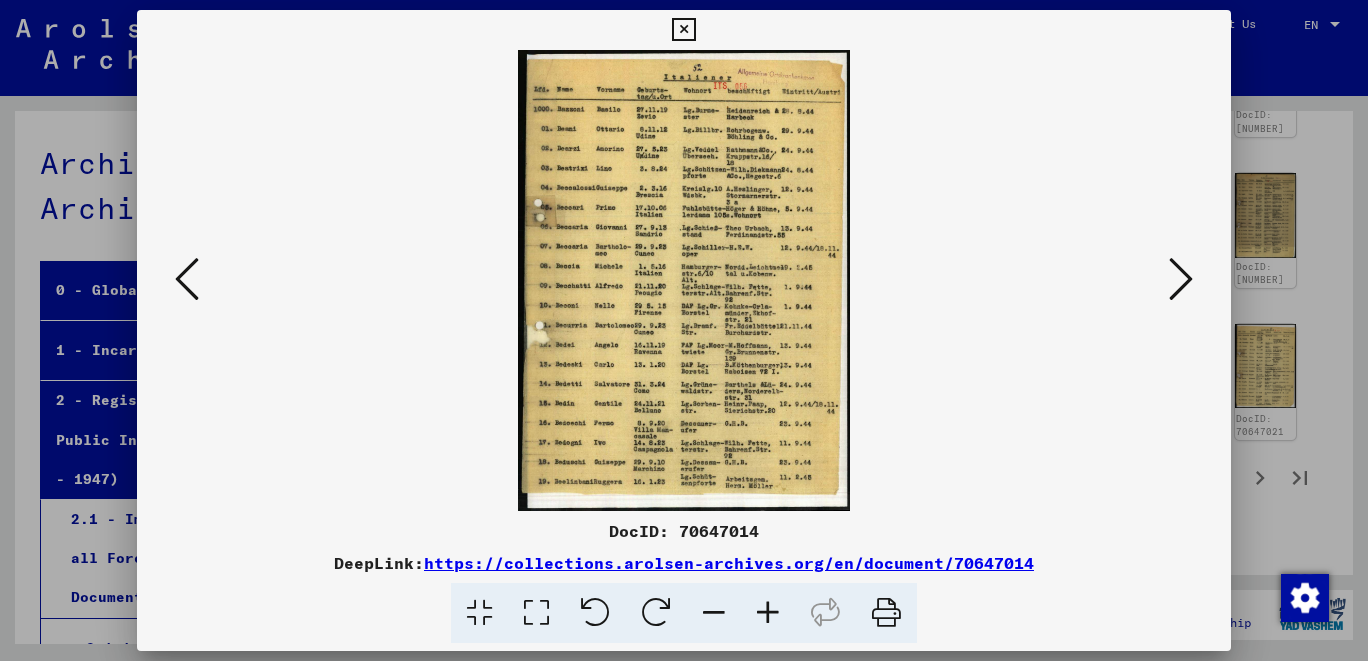 click at bounding box center (768, 613) 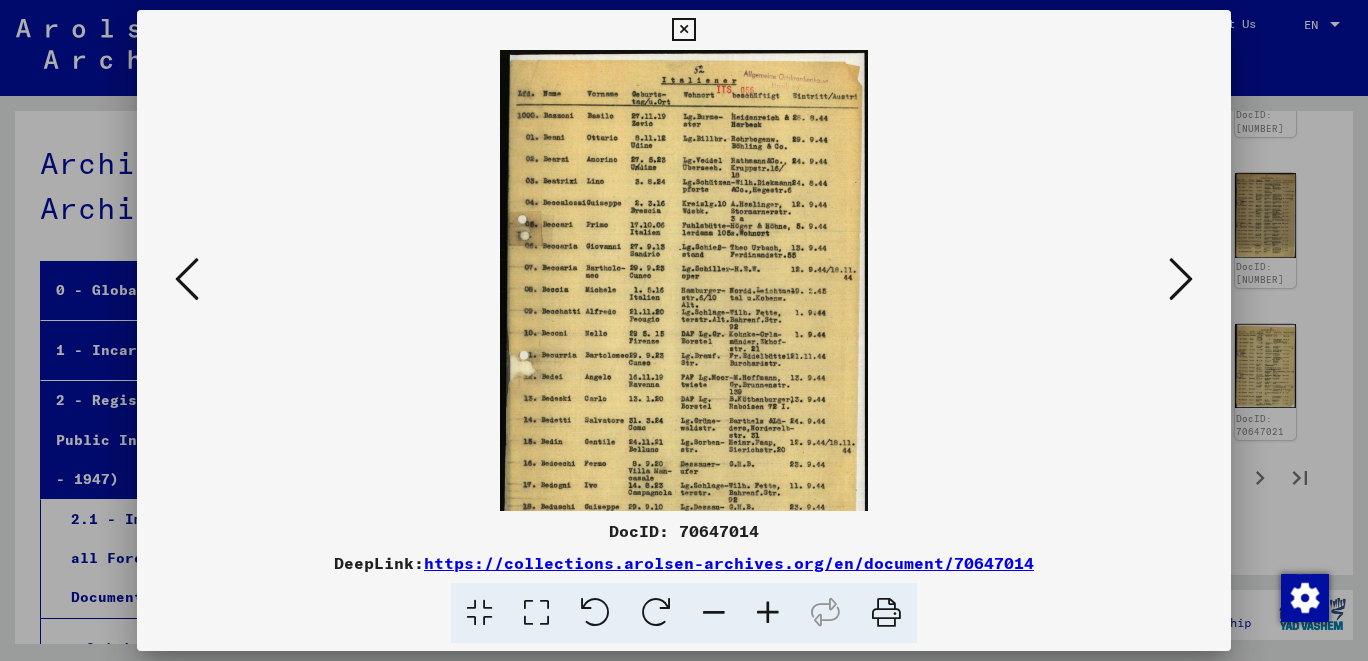 click at bounding box center (768, 613) 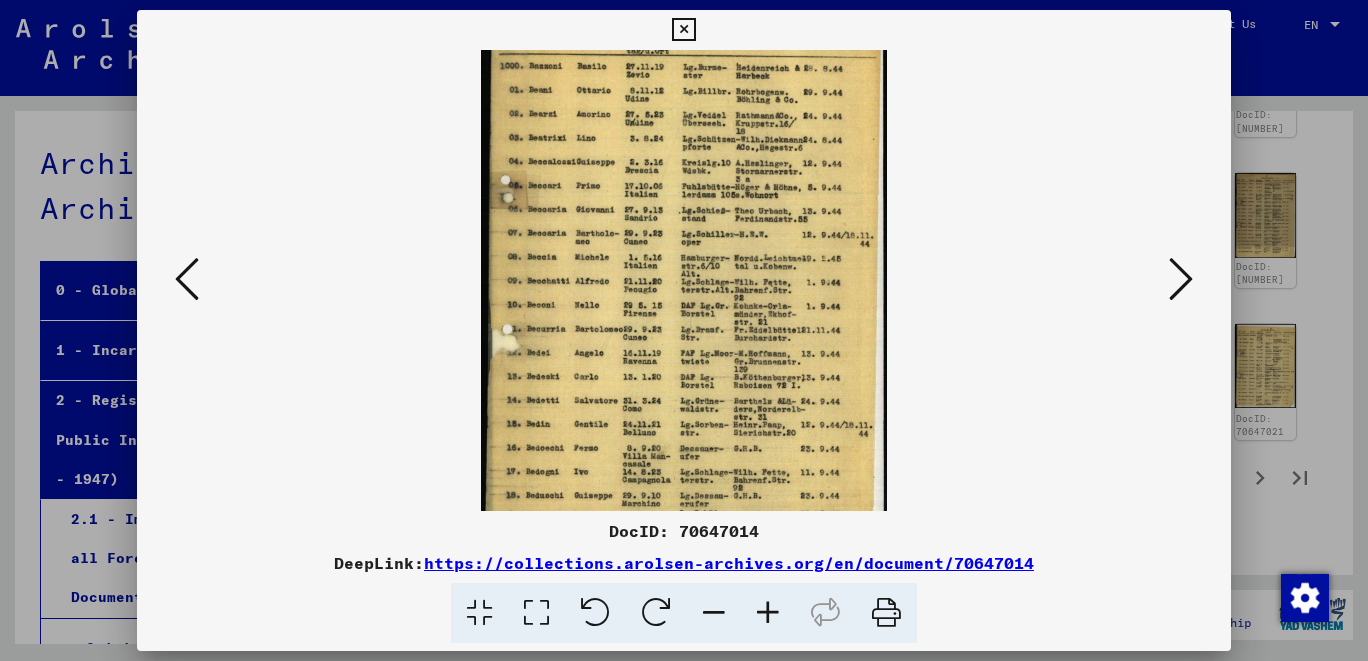 scroll, scrollTop: 100, scrollLeft: 0, axis: vertical 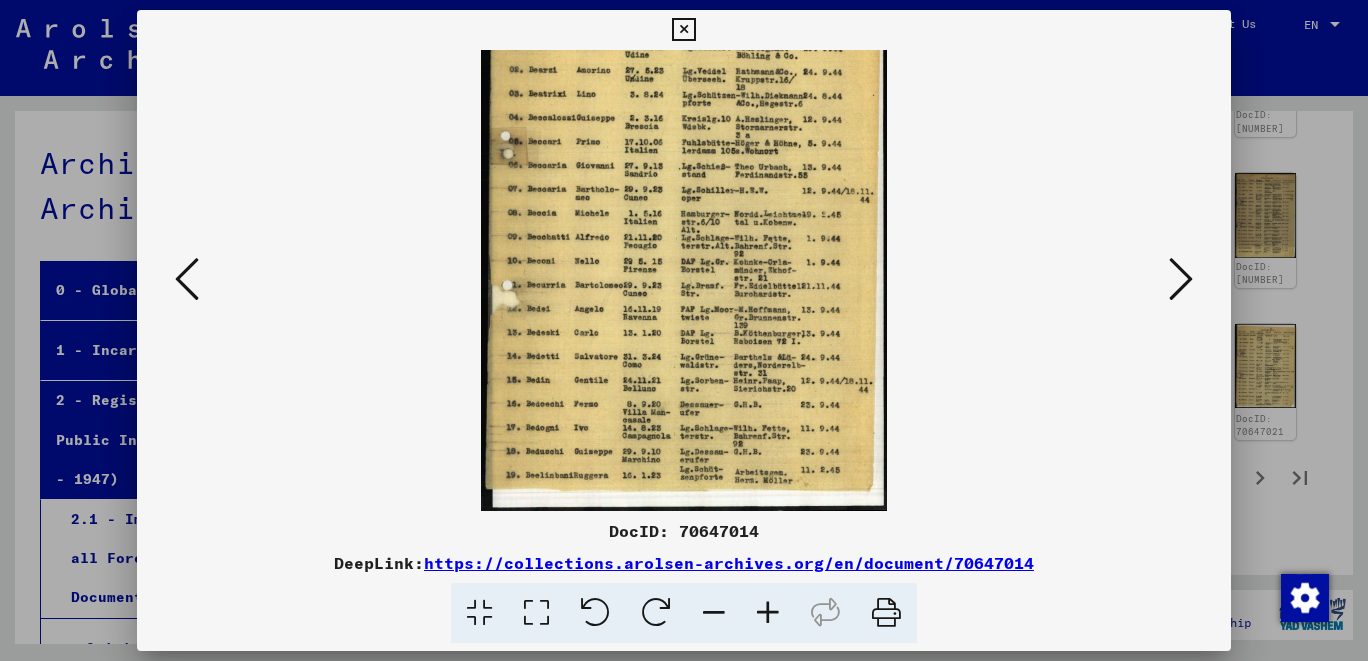 drag, startPoint x: 738, startPoint y: 493, endPoint x: 698, endPoint y: 342, distance: 156.20819 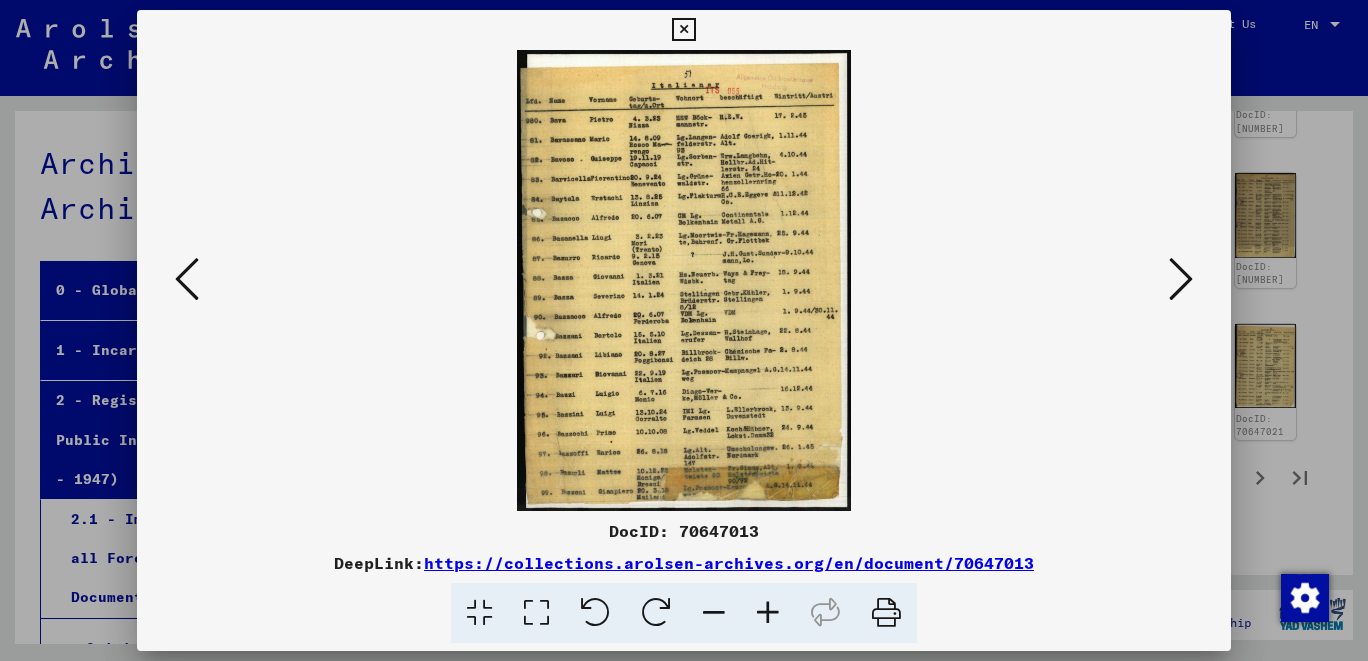 scroll, scrollTop: 0, scrollLeft: 0, axis: both 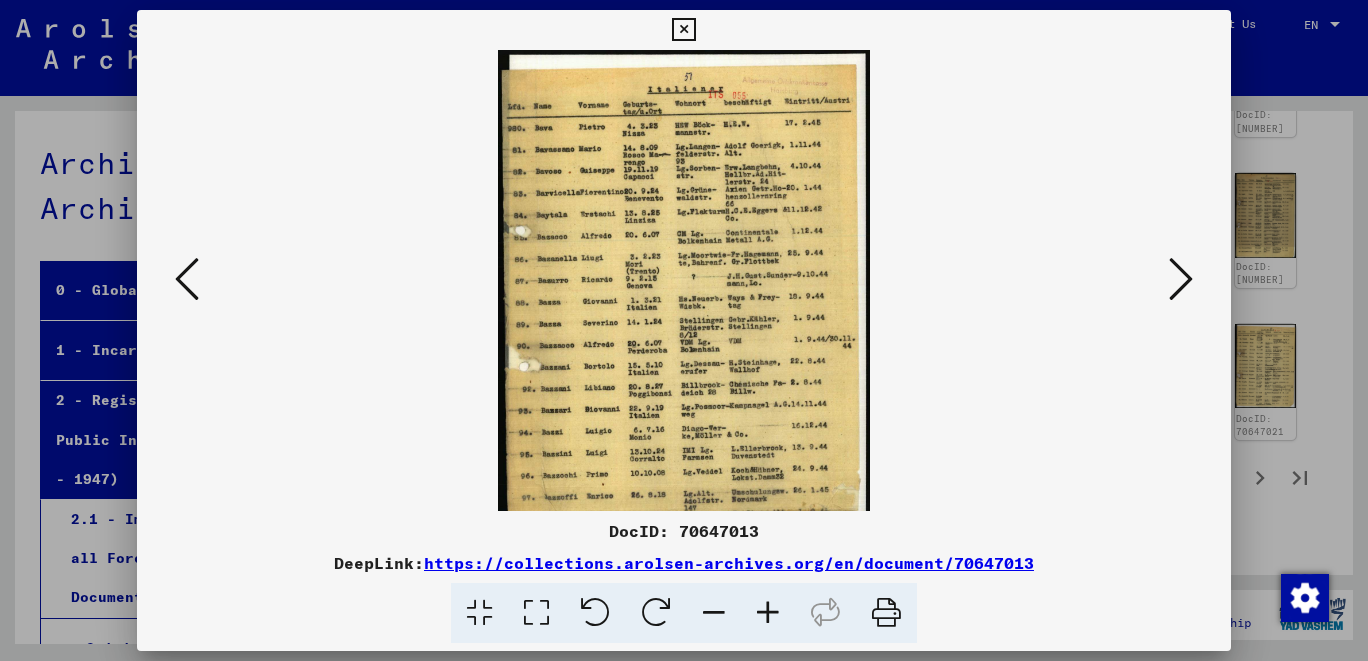 click at bounding box center [768, 613] 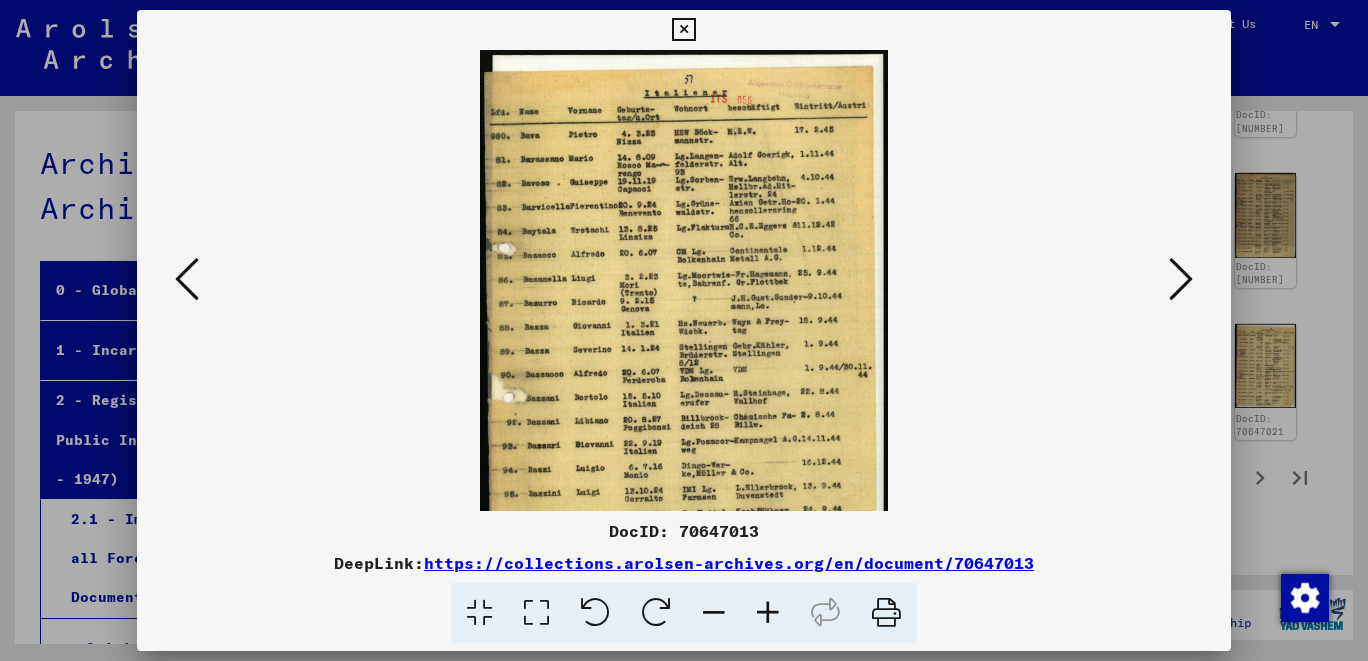 click at bounding box center (768, 613) 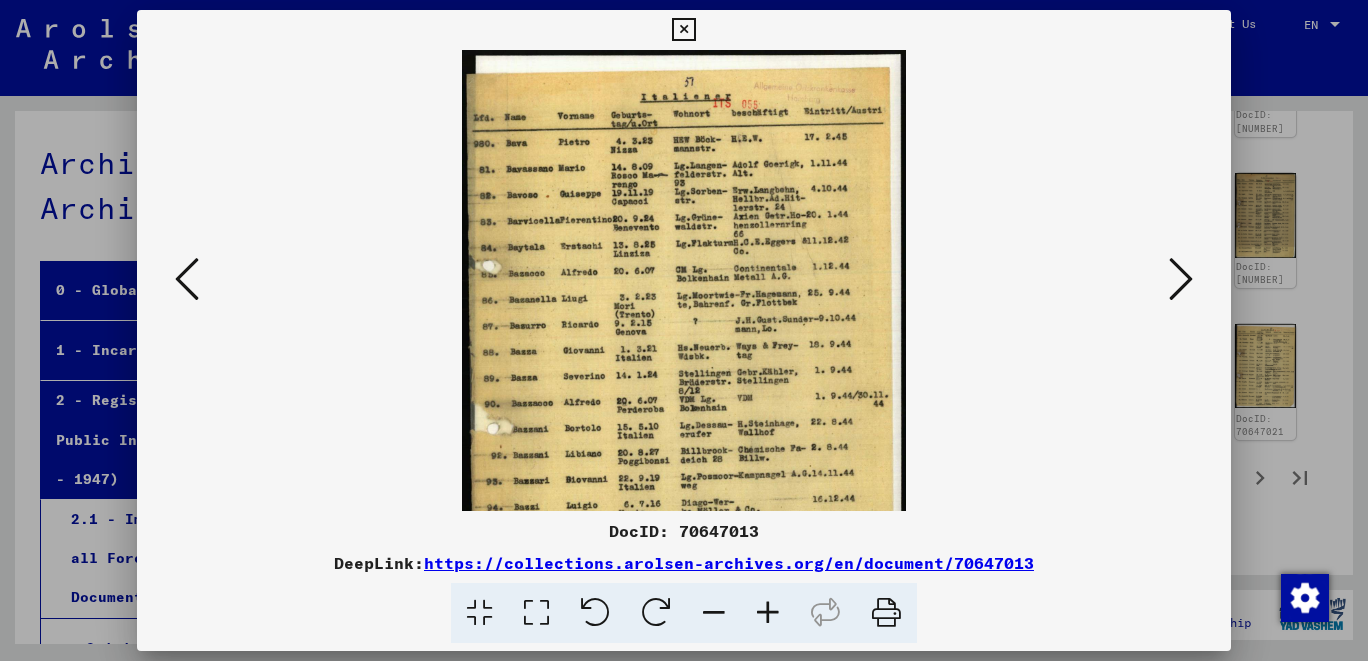 click at bounding box center (768, 613) 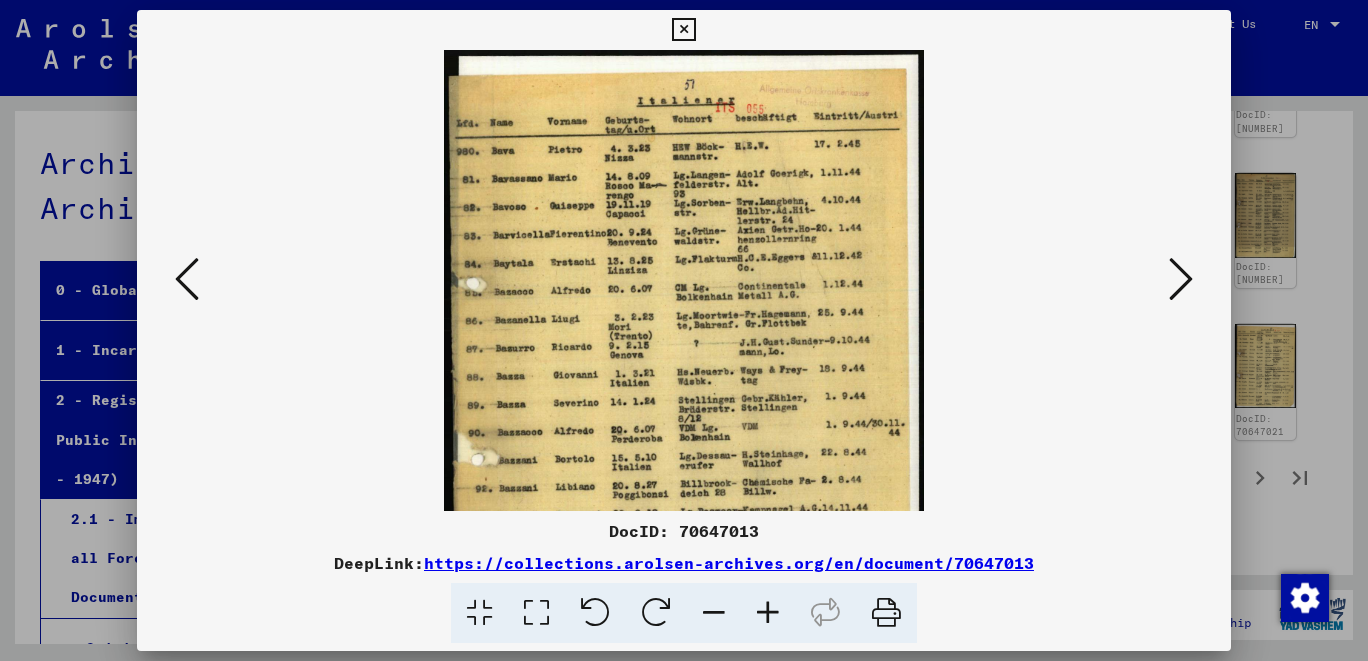click at bounding box center (768, 613) 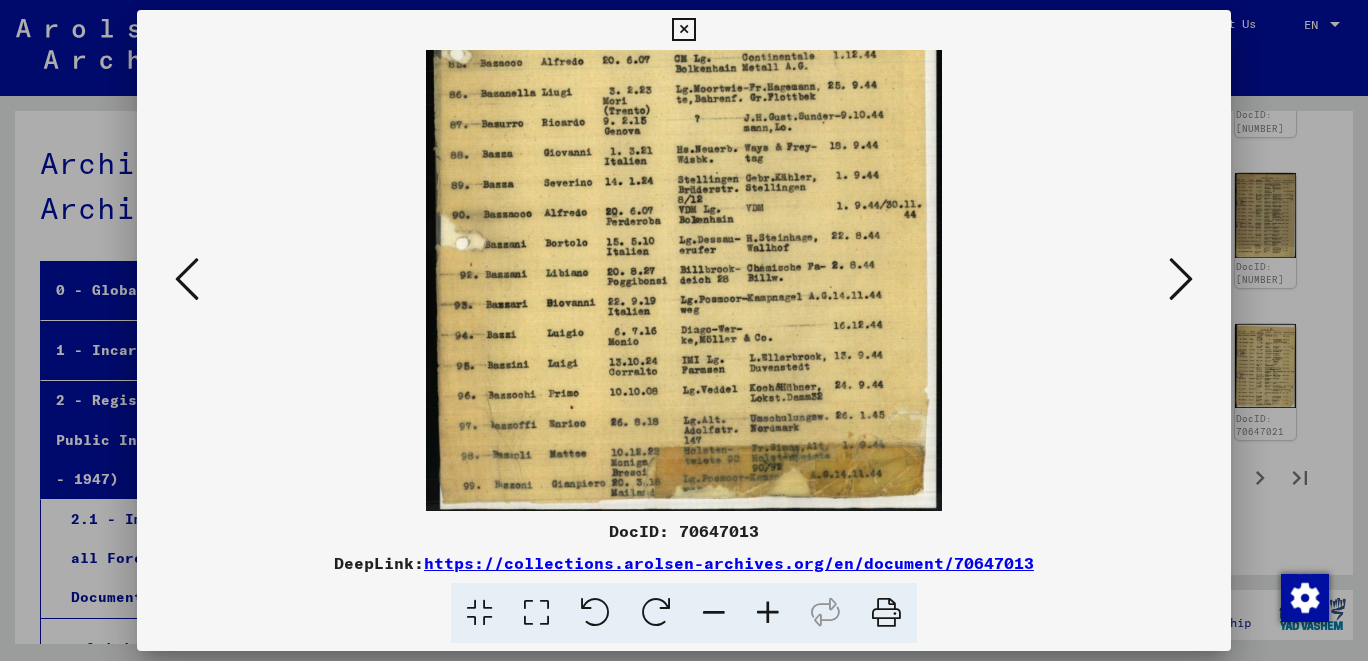scroll, scrollTop: 250, scrollLeft: 0, axis: vertical 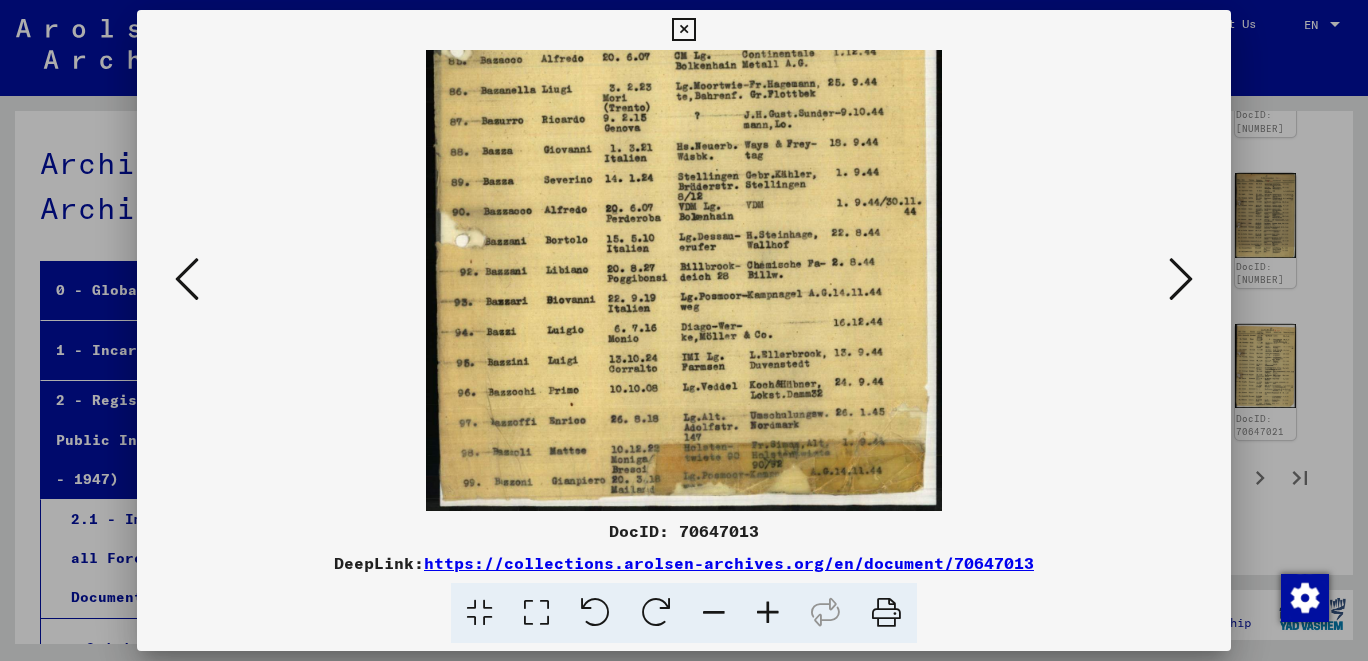 drag, startPoint x: 695, startPoint y: 460, endPoint x: 746, endPoint y: 212, distance: 253.18965 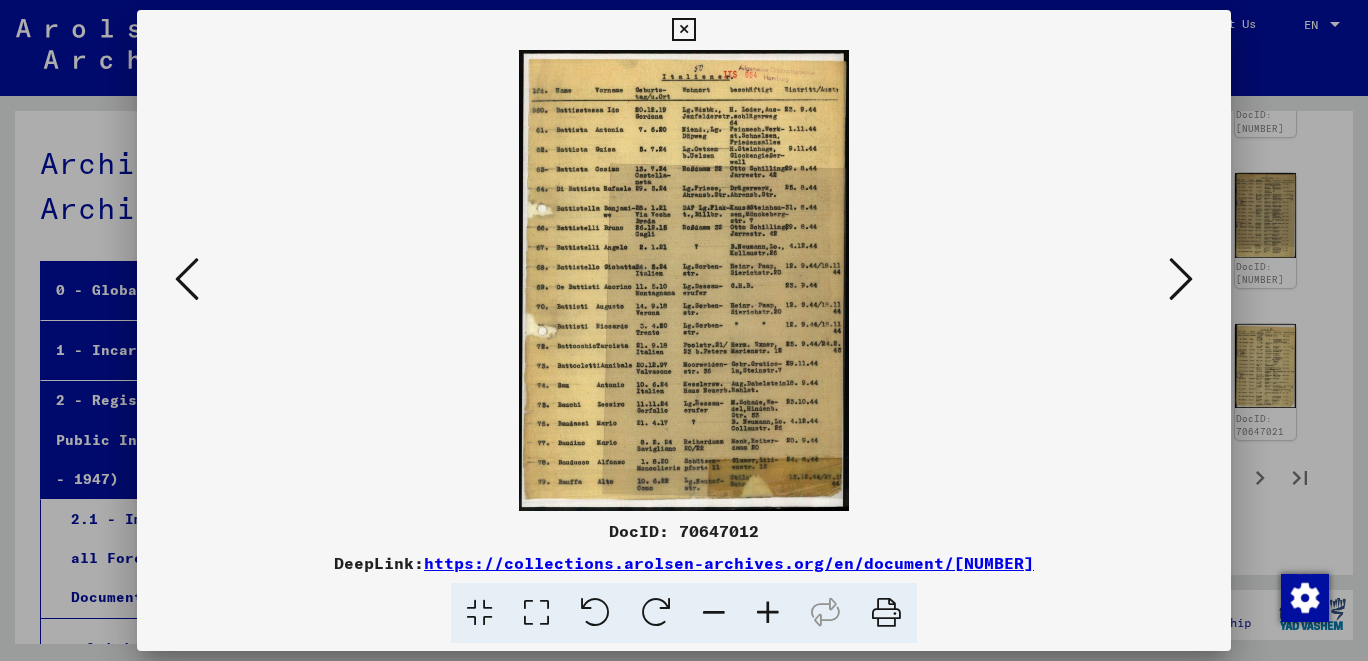 click at bounding box center [768, 613] 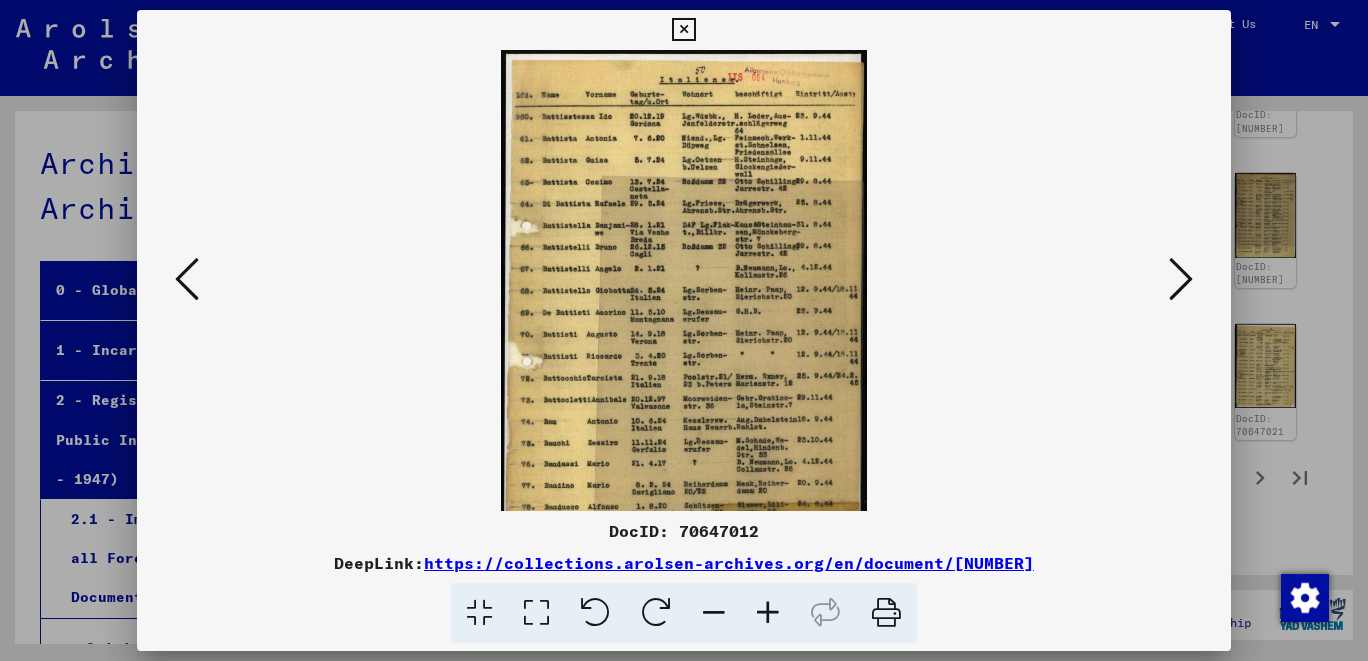 click at bounding box center (768, 613) 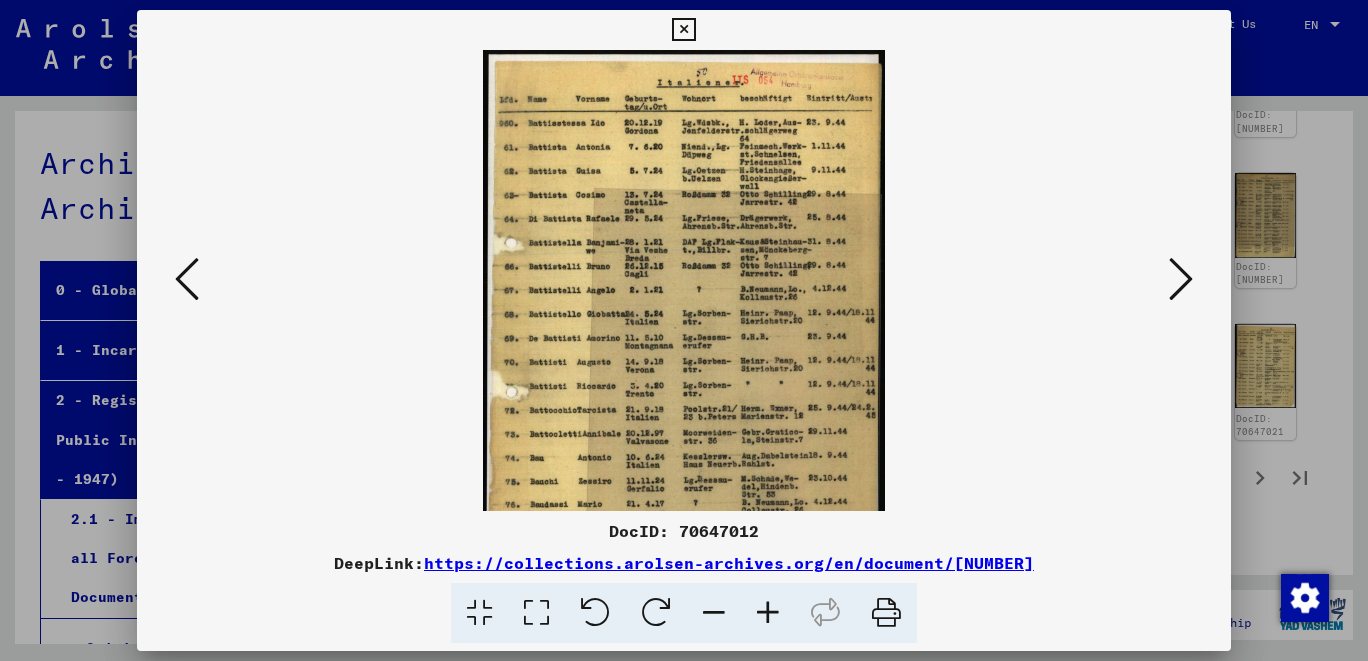 click at bounding box center [768, 613] 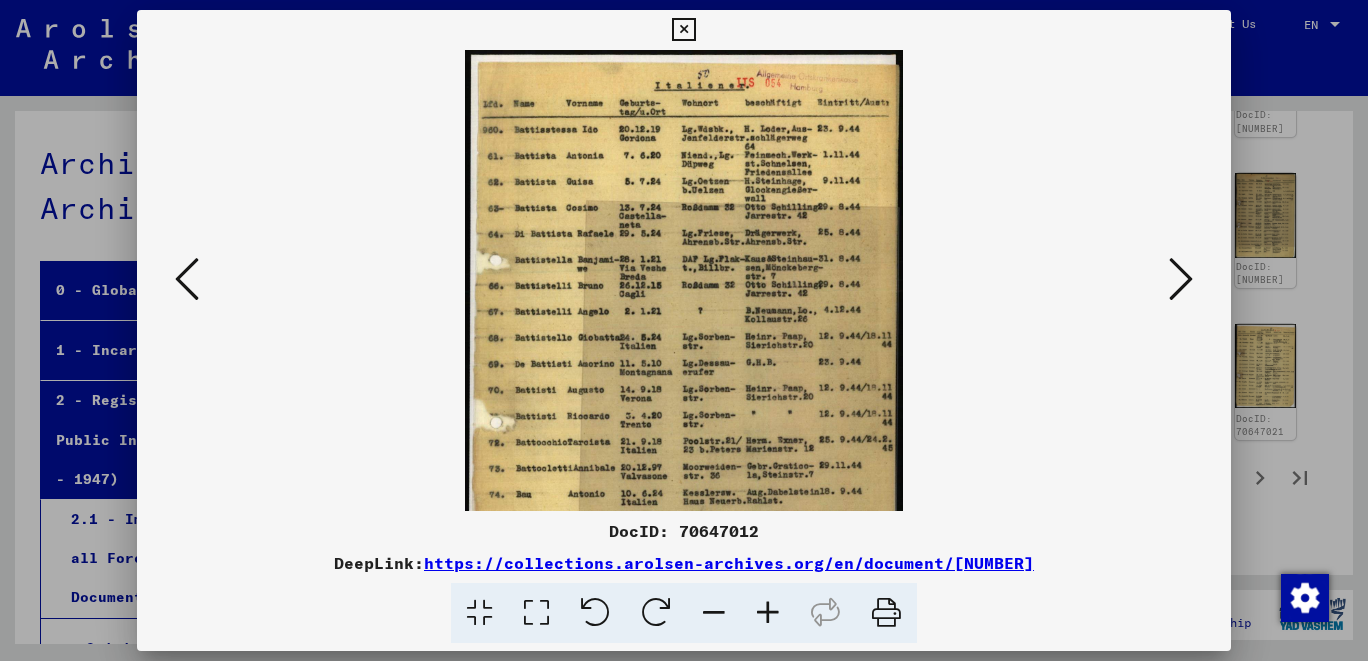 click at bounding box center [768, 613] 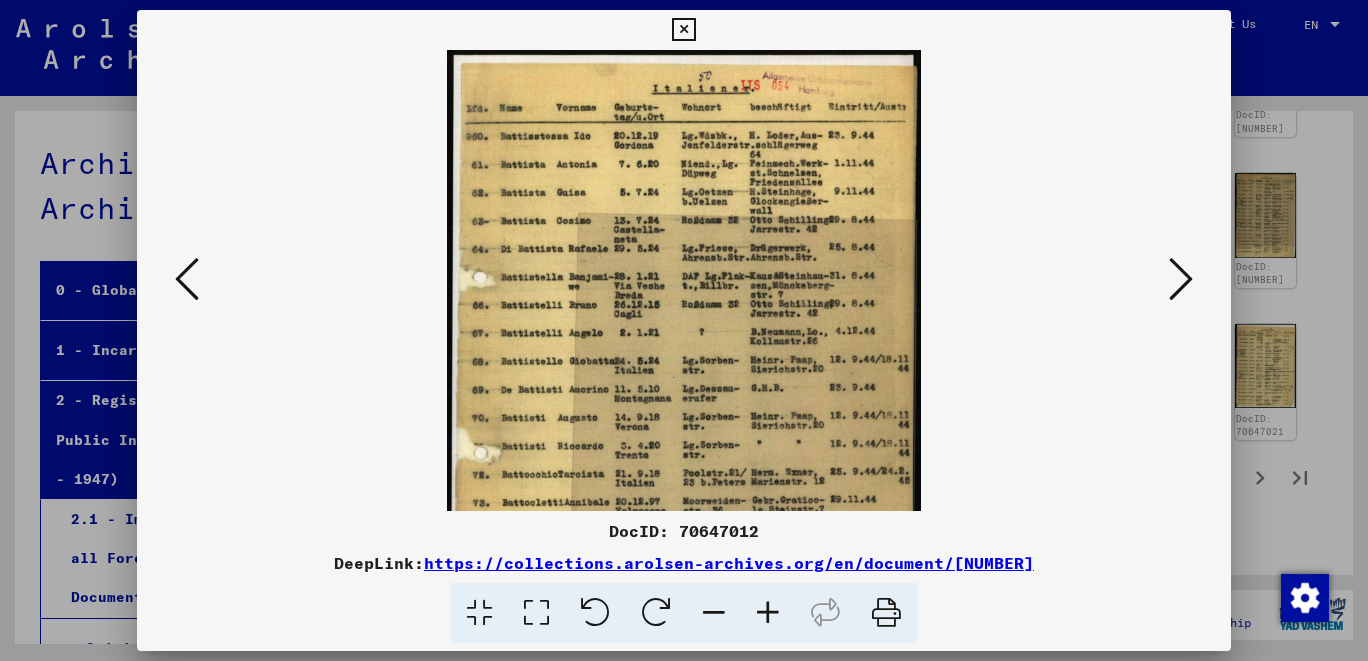 click at bounding box center (768, 613) 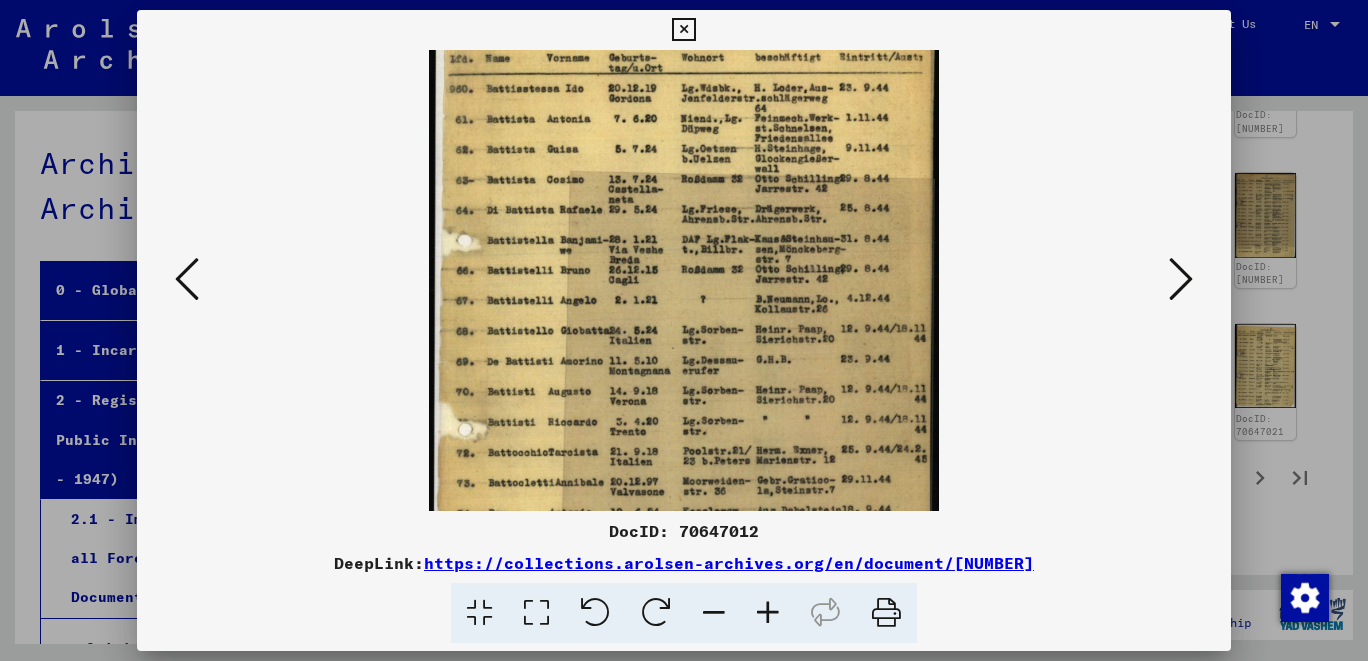 scroll, scrollTop: 56, scrollLeft: 0, axis: vertical 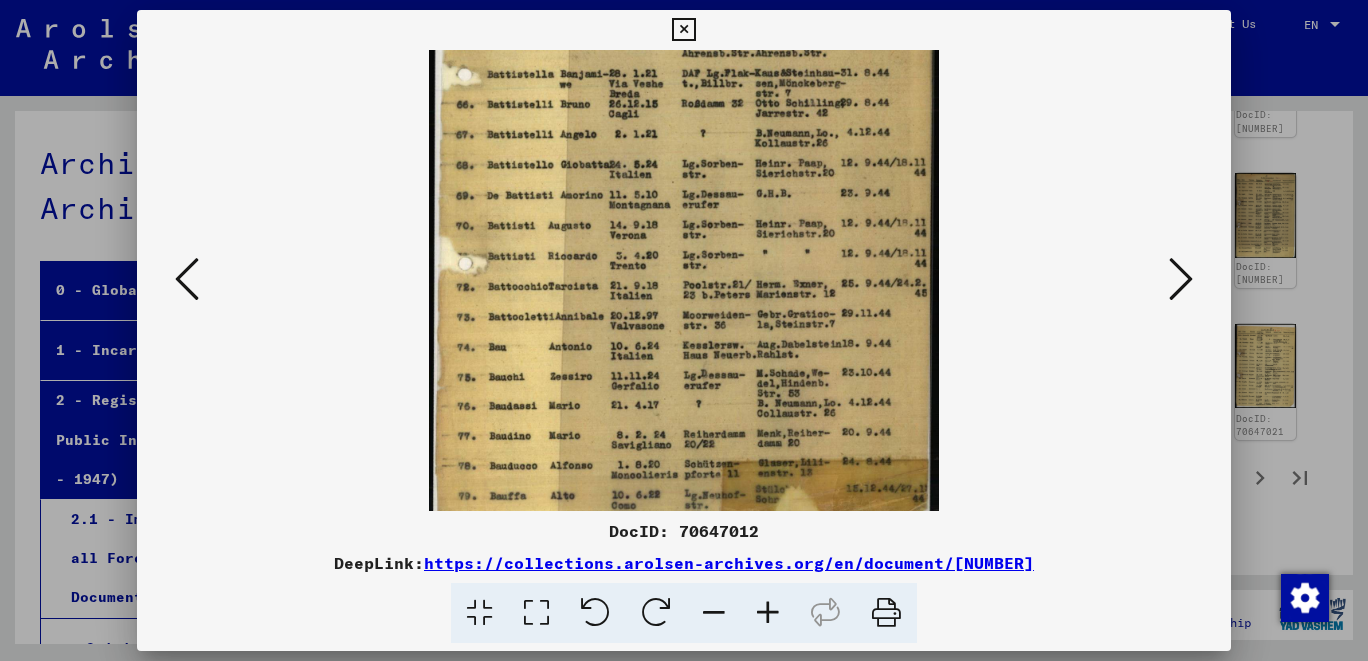 drag, startPoint x: 714, startPoint y: 465, endPoint x: 758, endPoint y: 210, distance: 258.76825 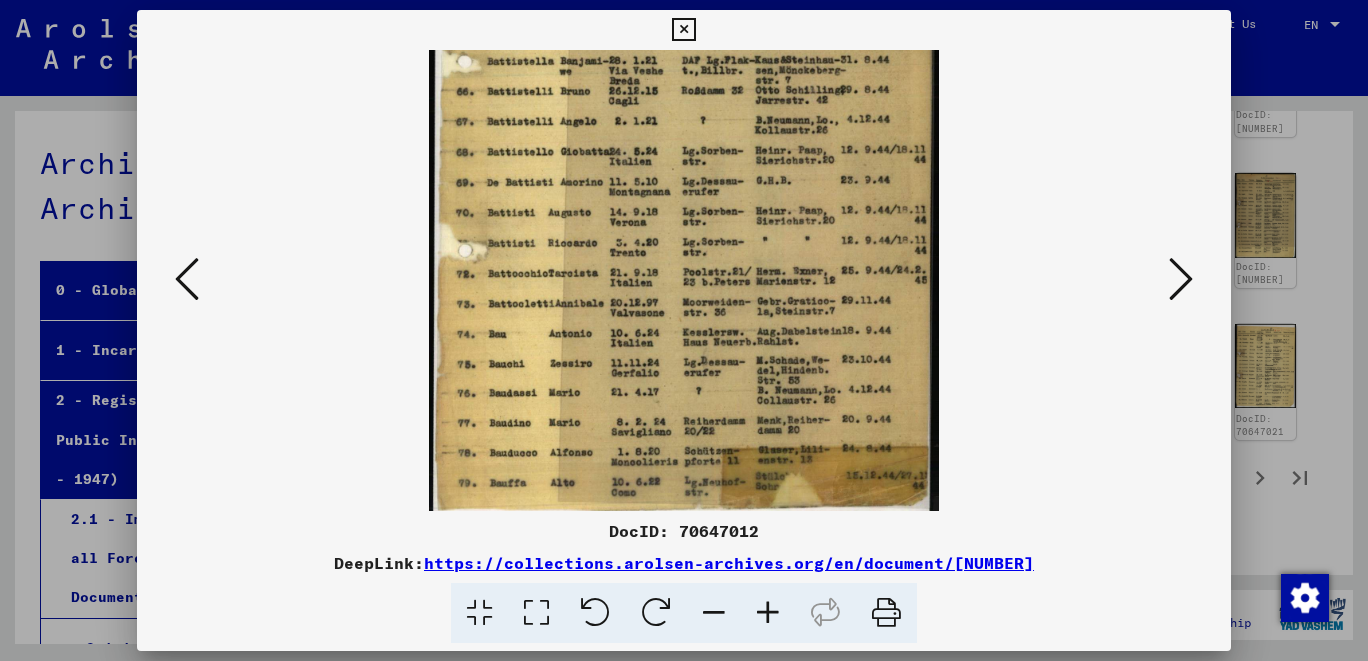 click at bounding box center (187, 279) 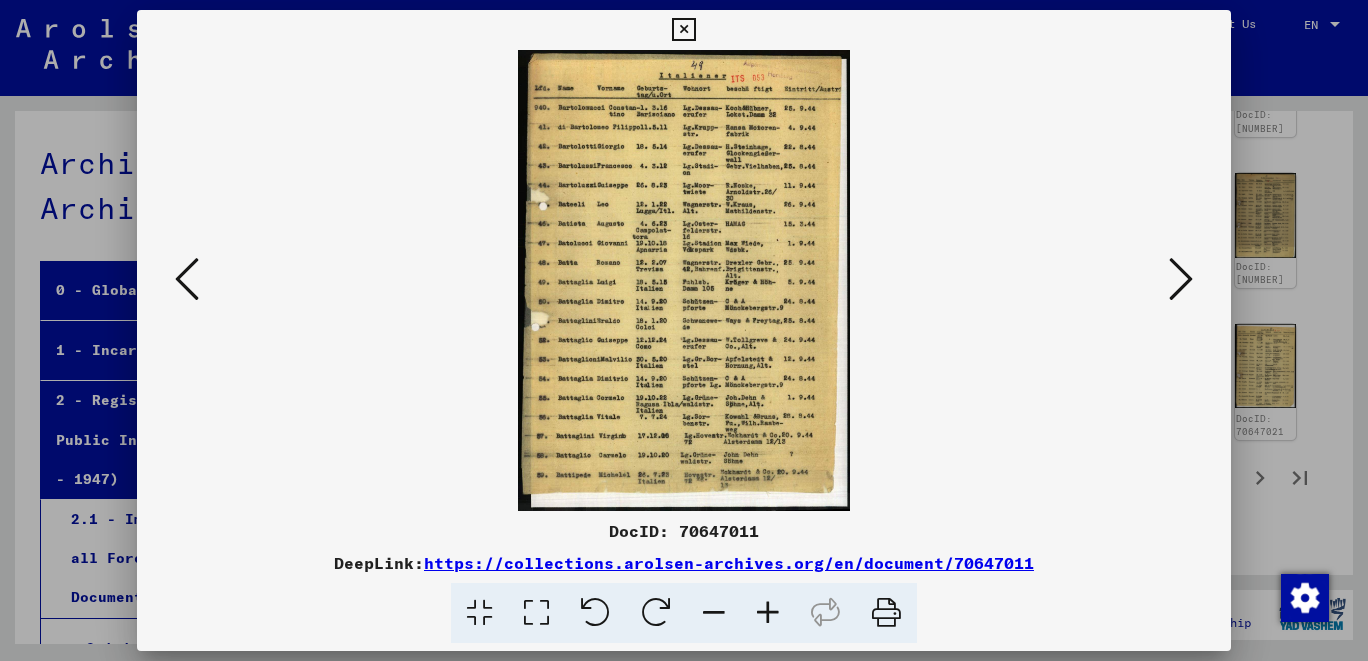 click at bounding box center [768, 613] 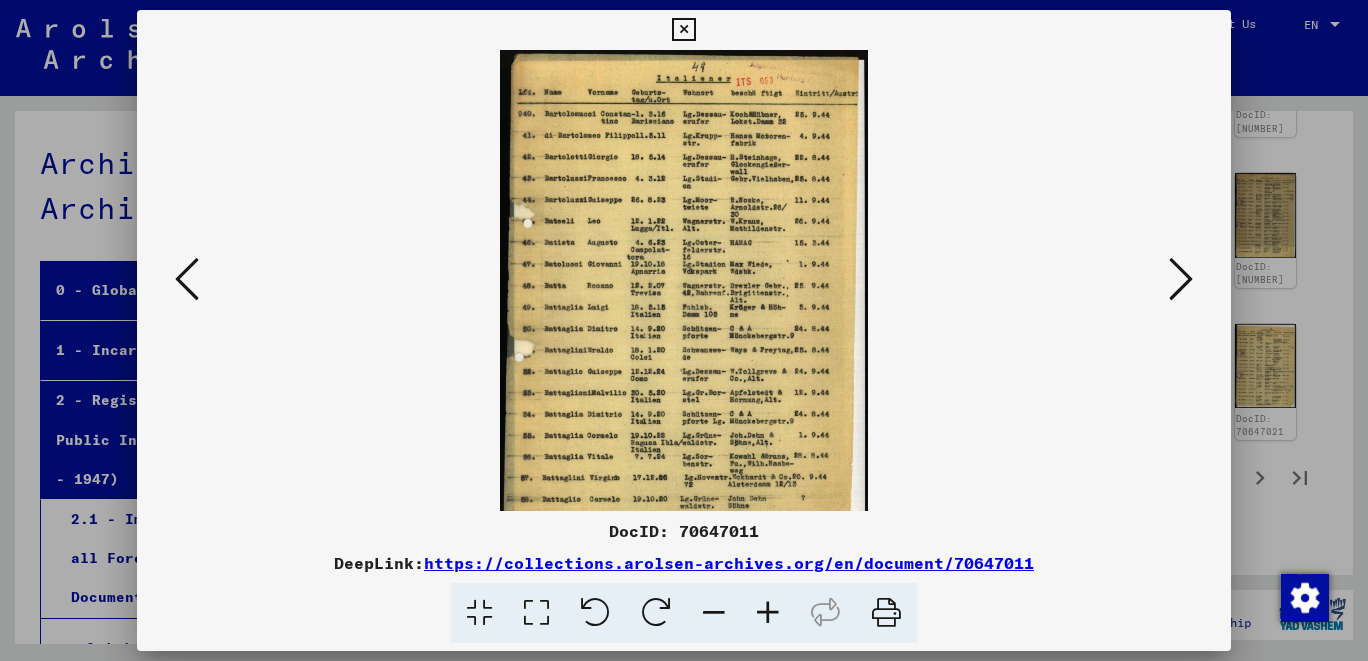 click at bounding box center (768, 613) 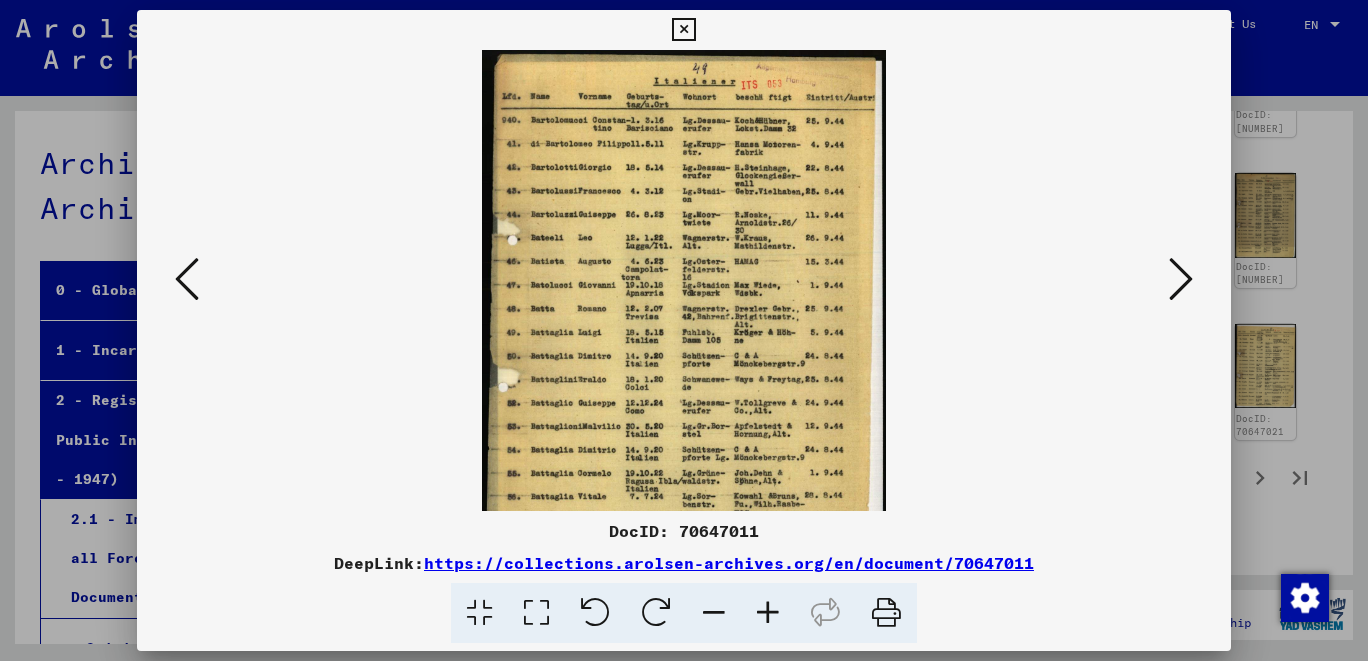 click at bounding box center (768, 613) 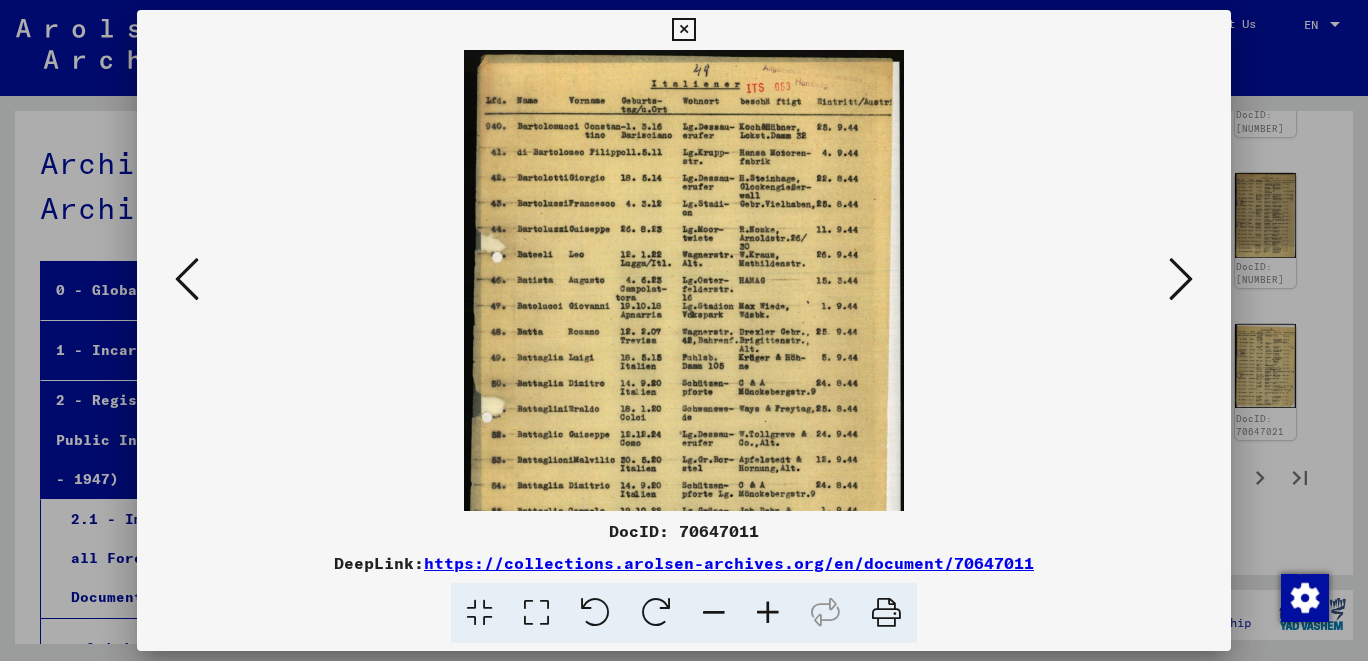 click at bounding box center [768, 613] 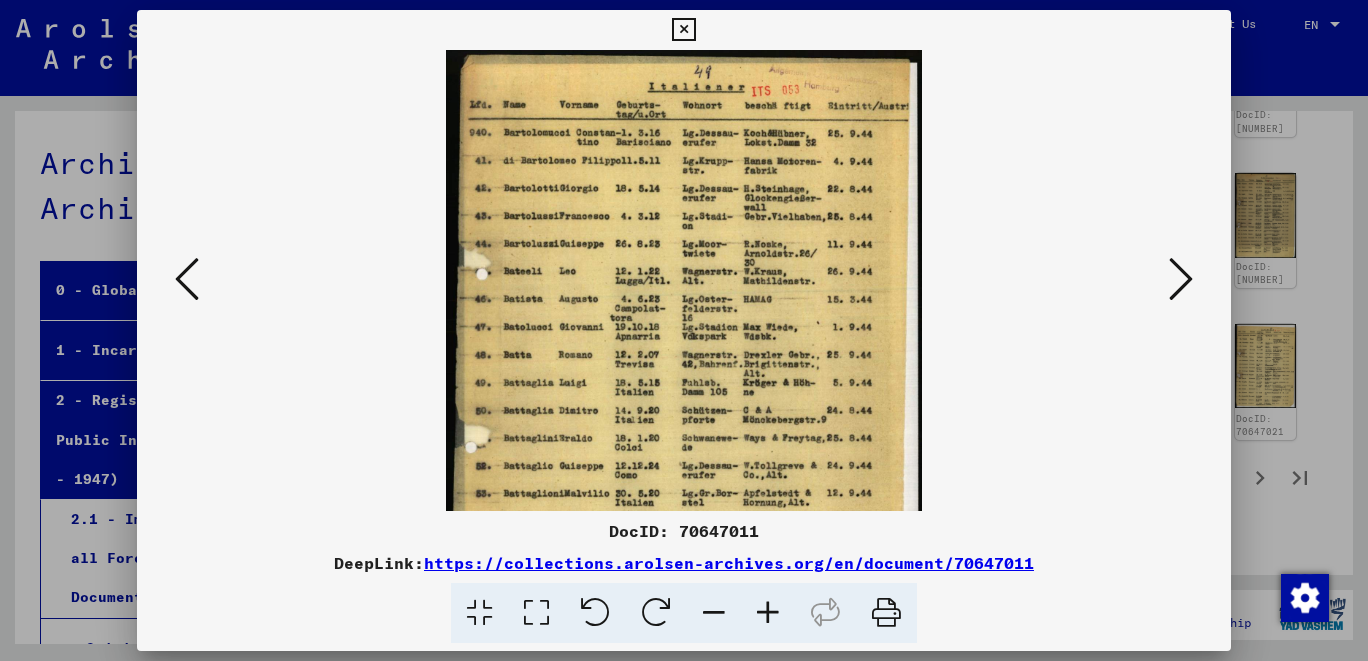 click at bounding box center [768, 613] 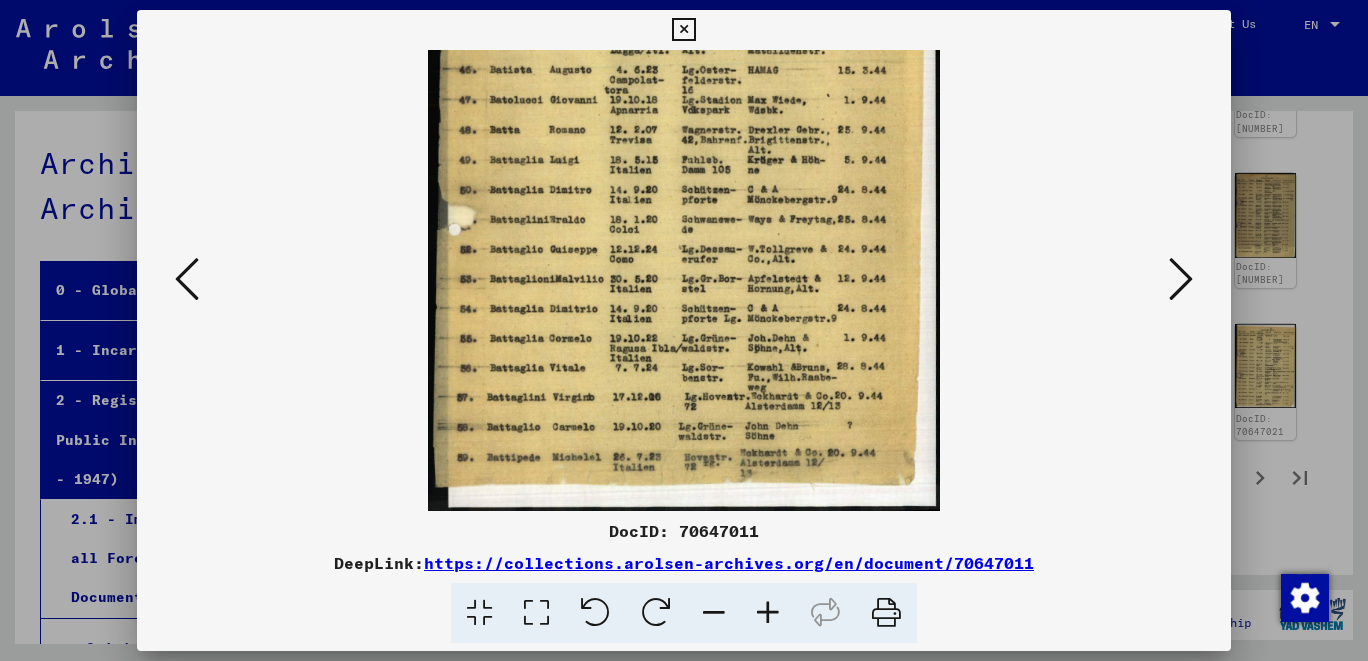 scroll, scrollTop: 250, scrollLeft: 0, axis: vertical 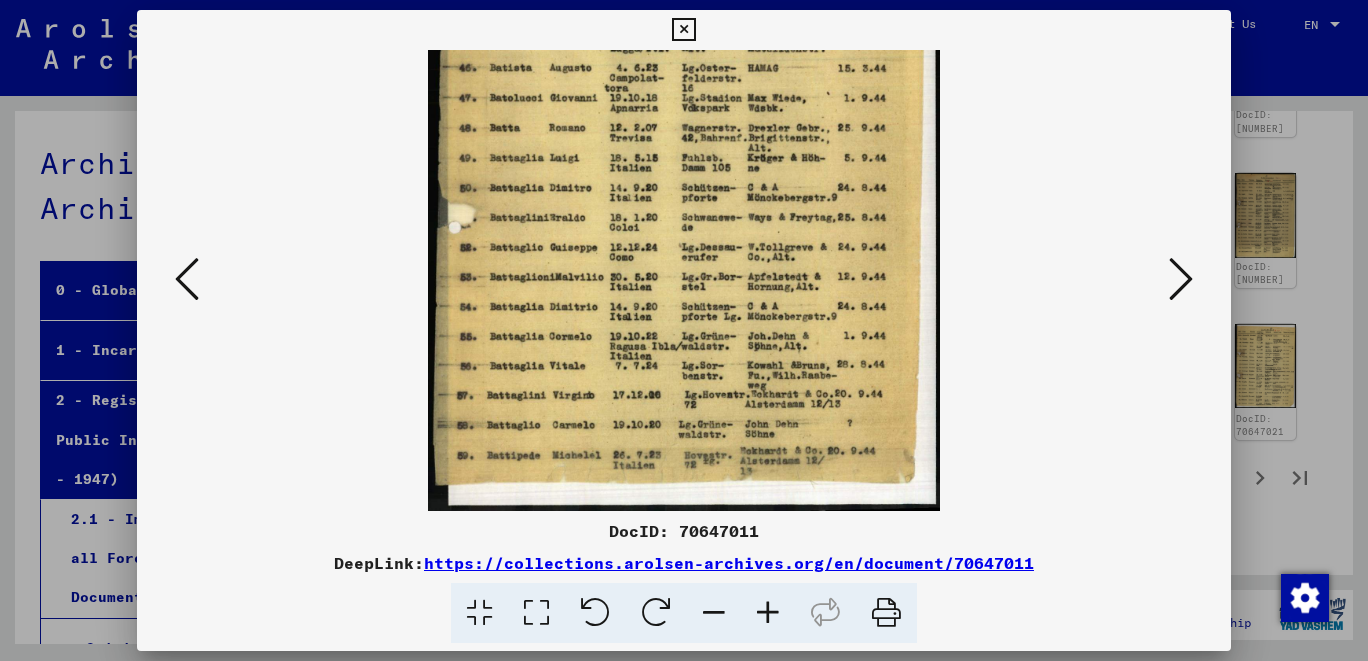 drag, startPoint x: 700, startPoint y: 482, endPoint x: 733, endPoint y: 239, distance: 245.2305 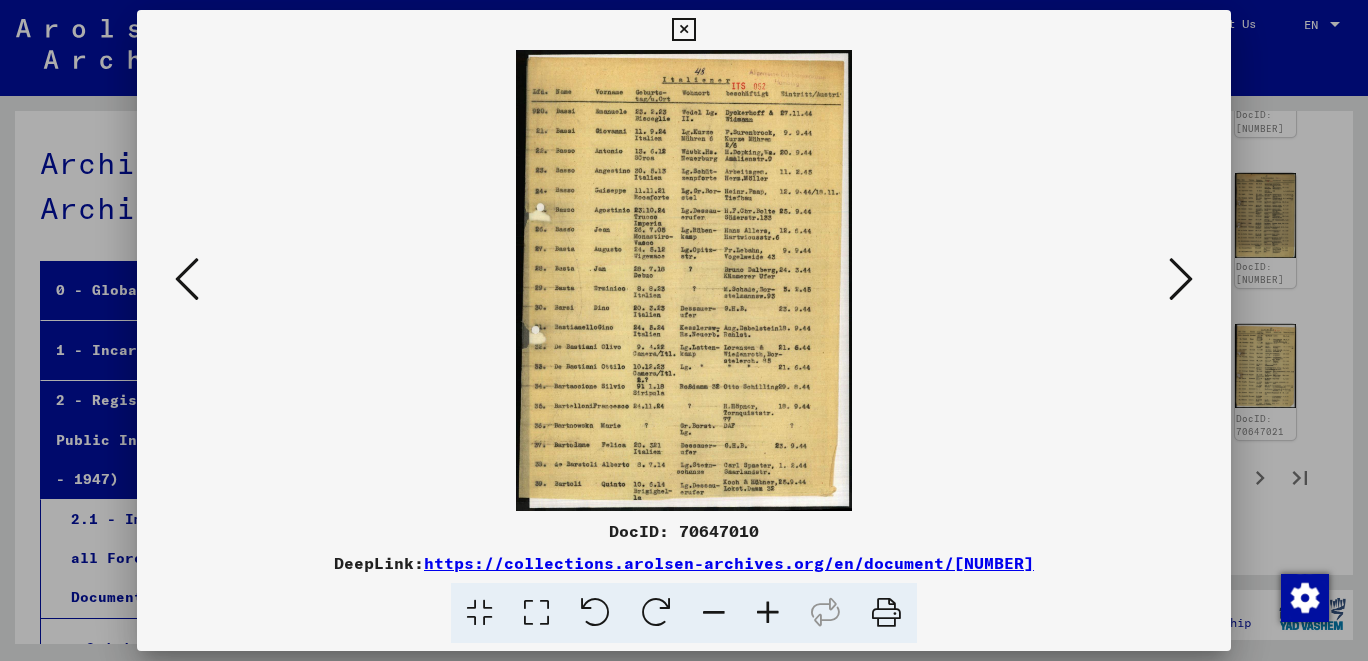 click at bounding box center [768, 613] 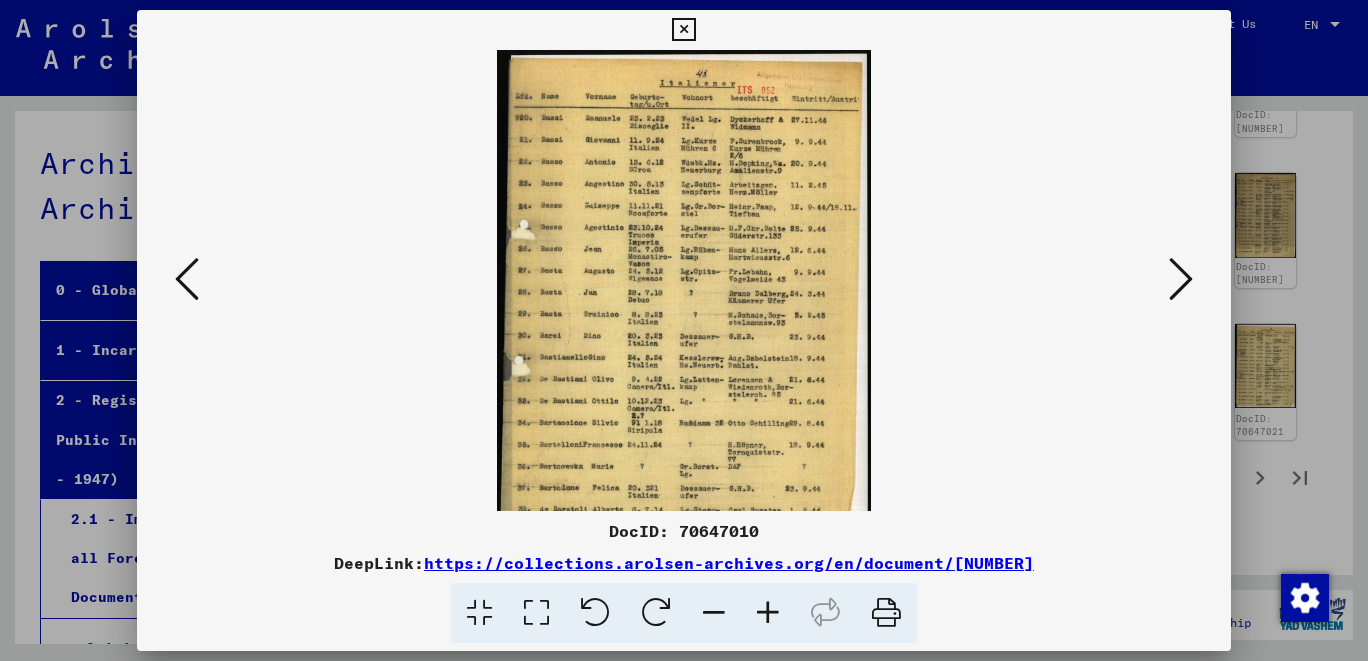 click at bounding box center (768, 613) 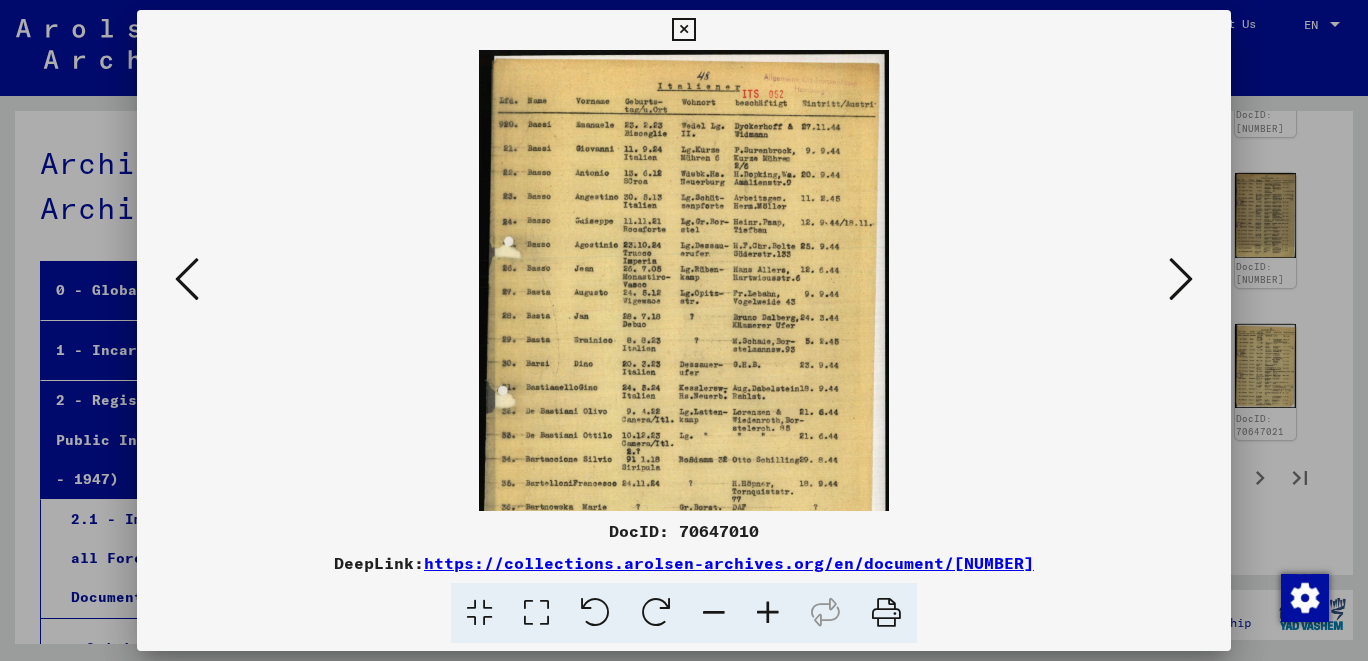 click at bounding box center (768, 613) 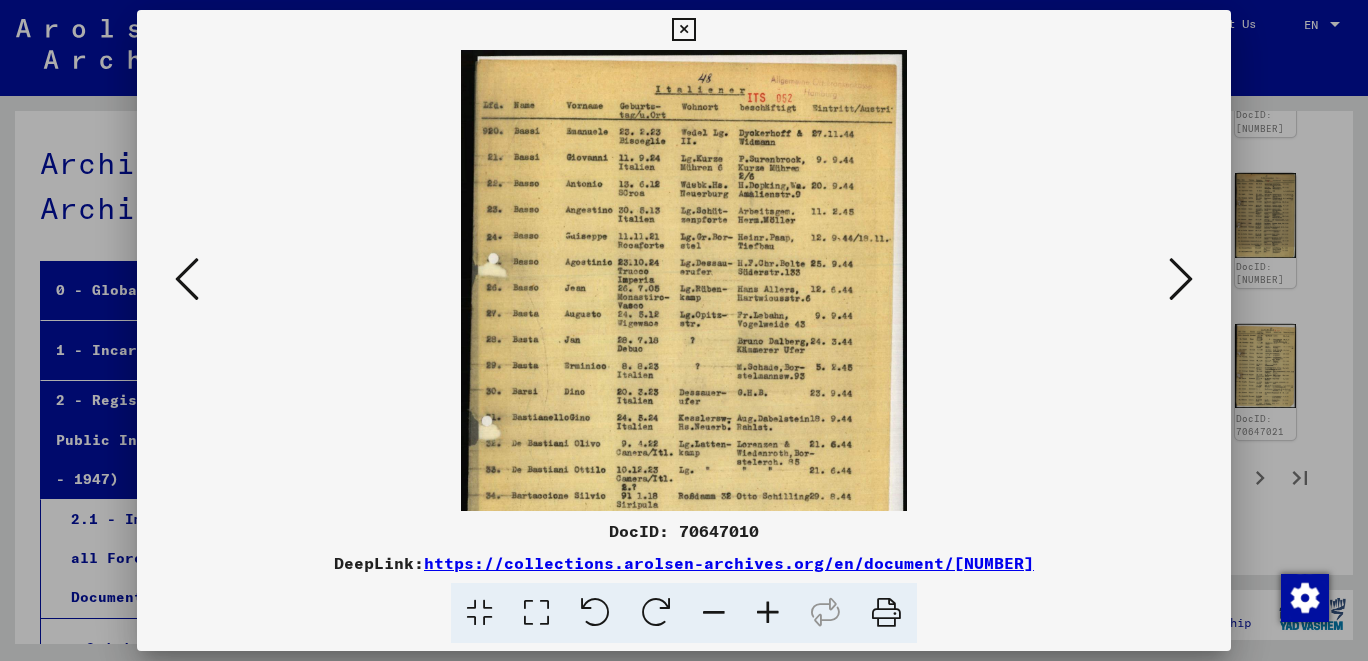 click at bounding box center (768, 613) 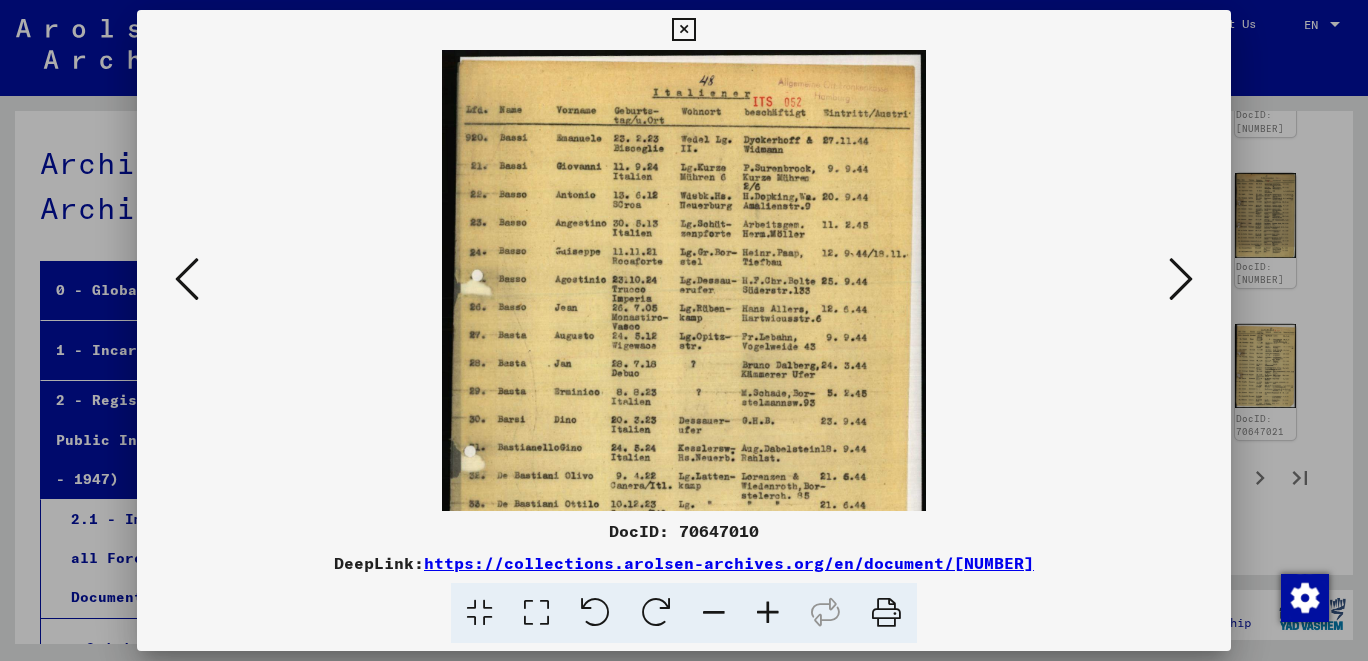 click at bounding box center [768, 613] 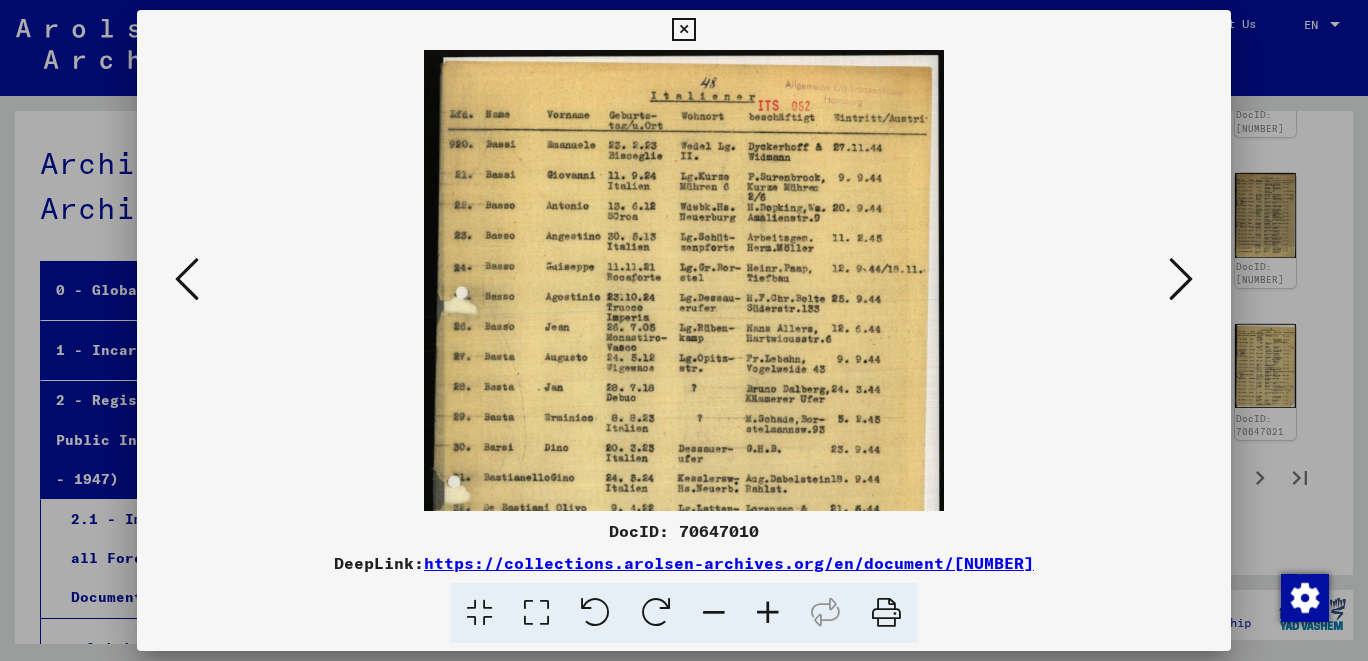 click at bounding box center [768, 613] 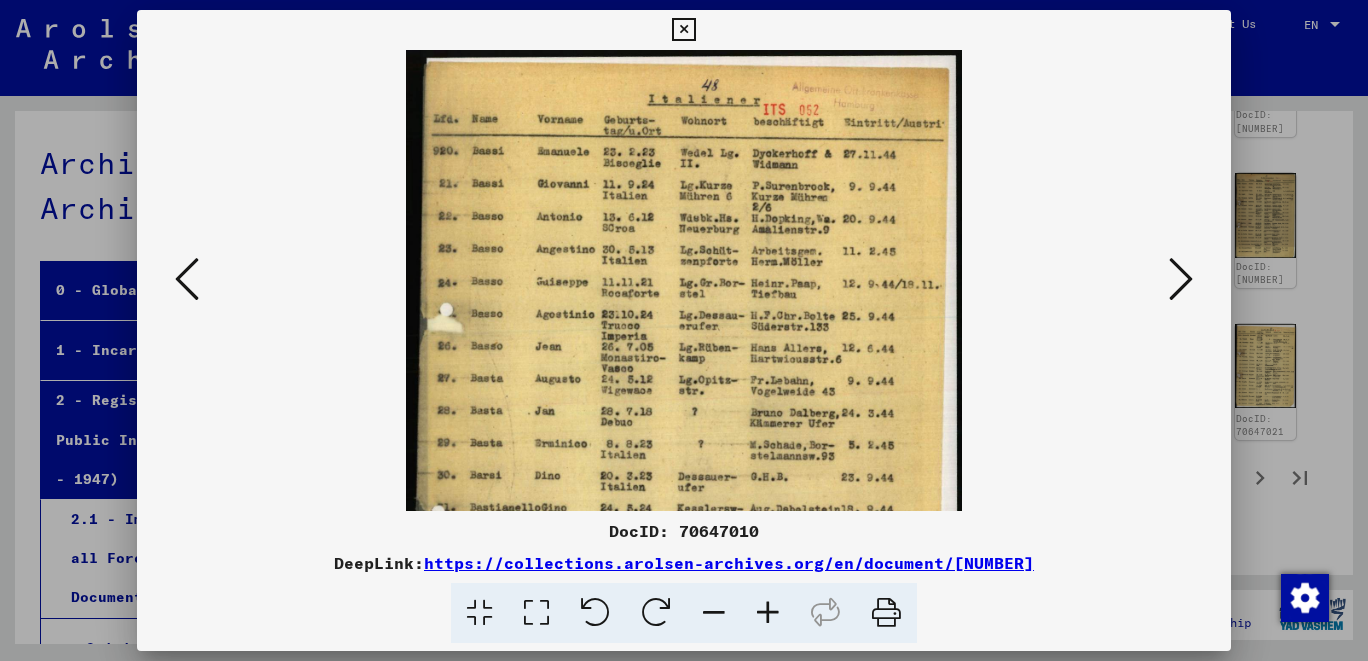 click at bounding box center (768, 613) 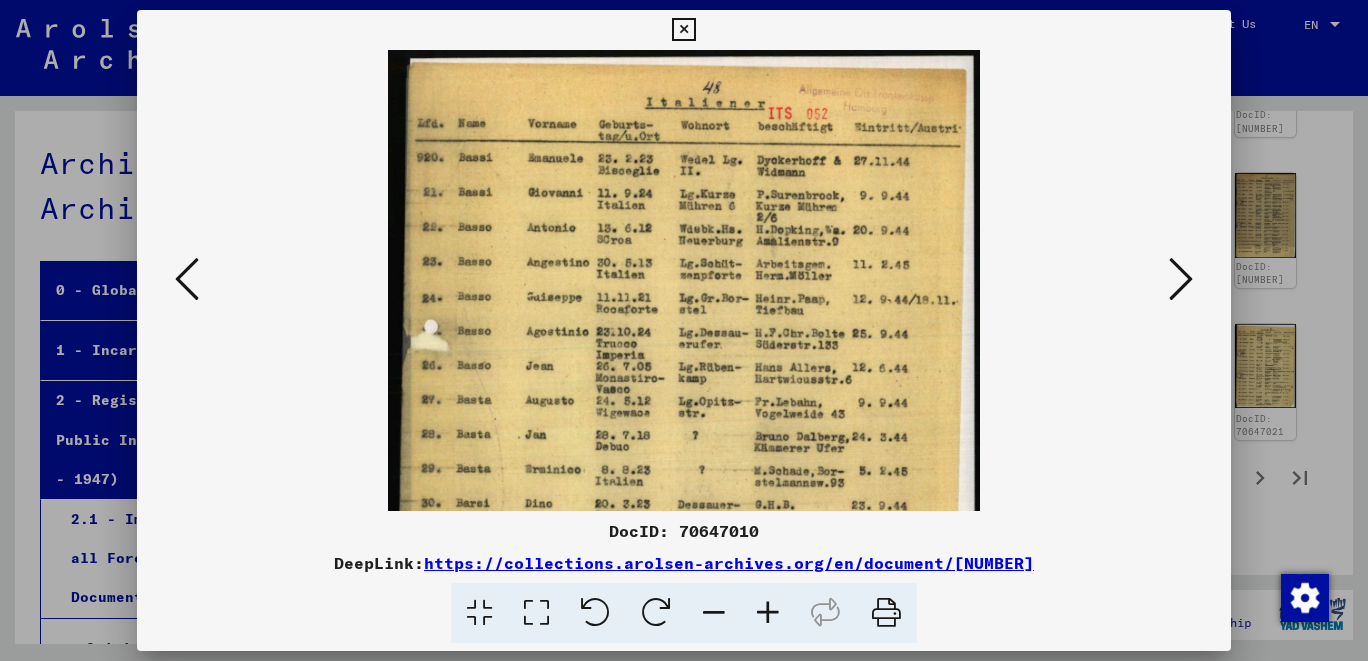 click at bounding box center [768, 613] 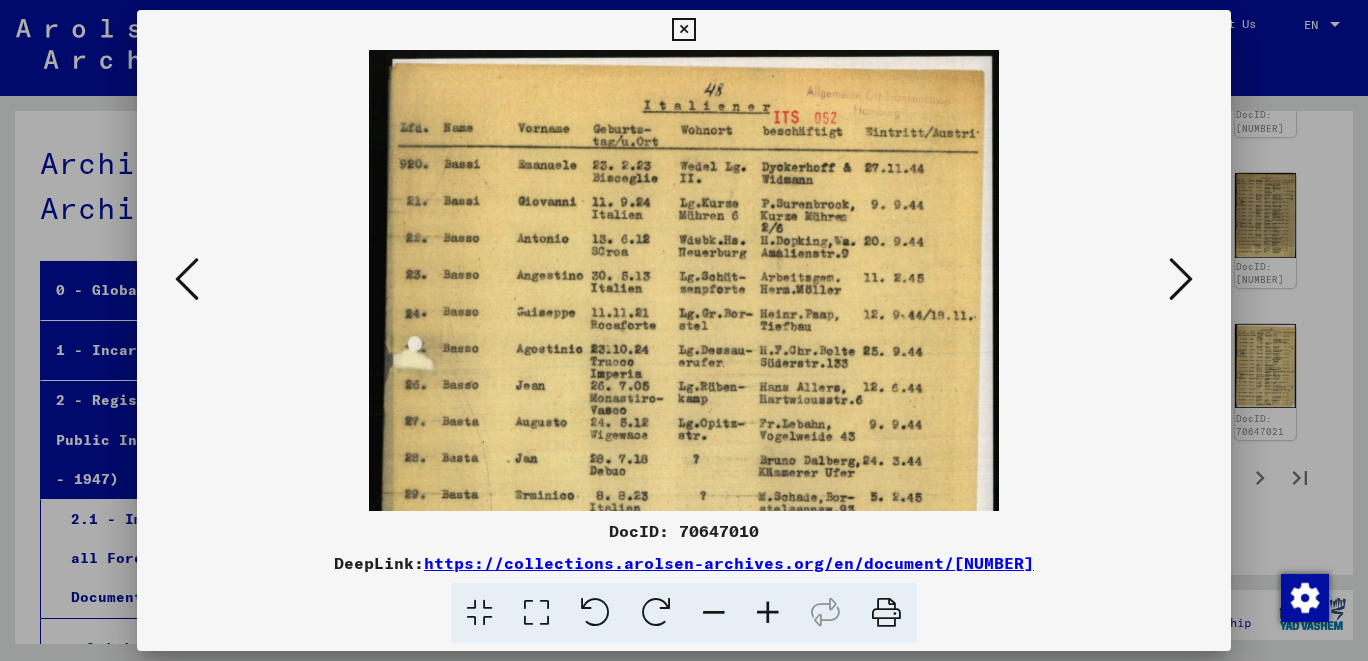 click at bounding box center (768, 613) 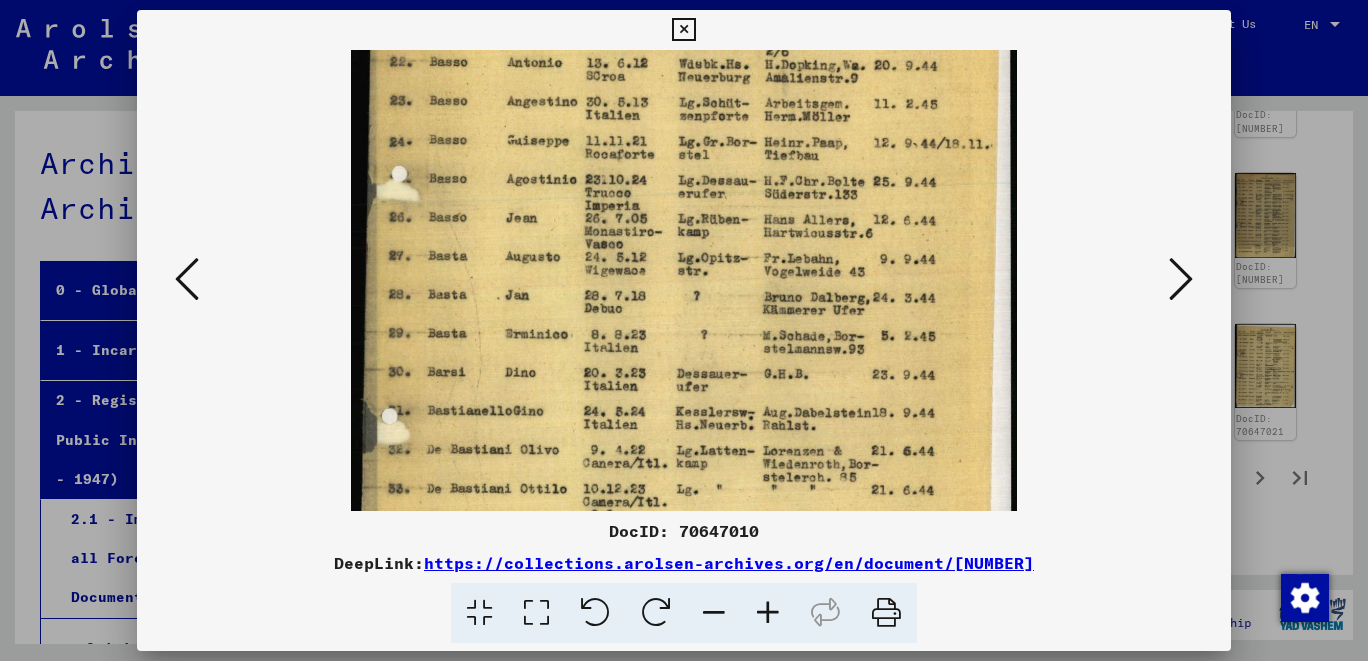 drag, startPoint x: 787, startPoint y: 474, endPoint x: 782, endPoint y: 286, distance: 188.06648 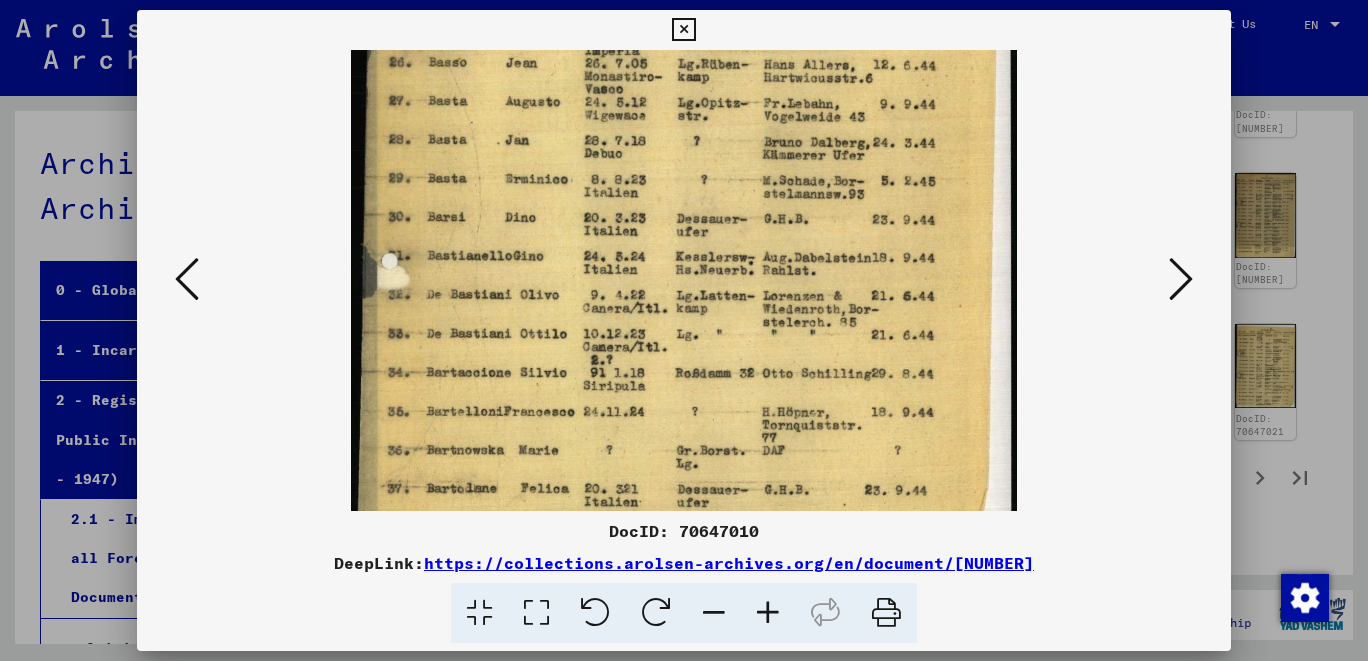 drag, startPoint x: 754, startPoint y: 443, endPoint x: 756, endPoint y: 285, distance: 158.01266 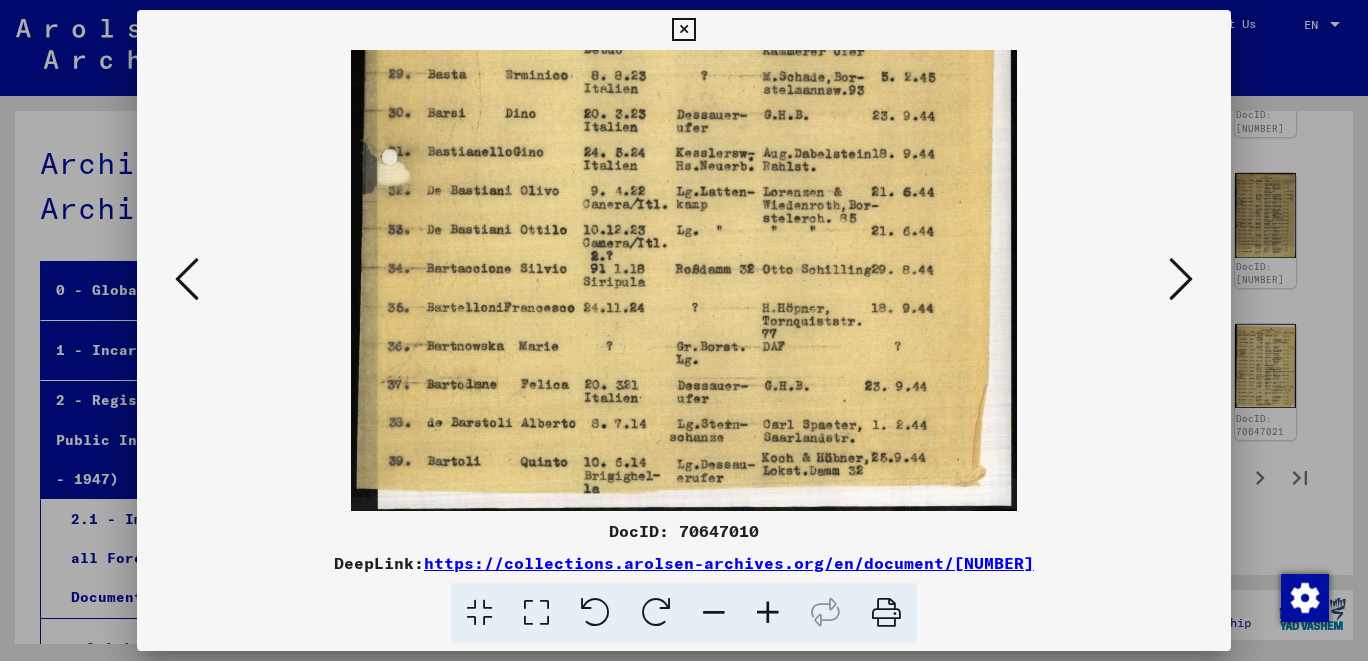 scroll, scrollTop: 450, scrollLeft: 0, axis: vertical 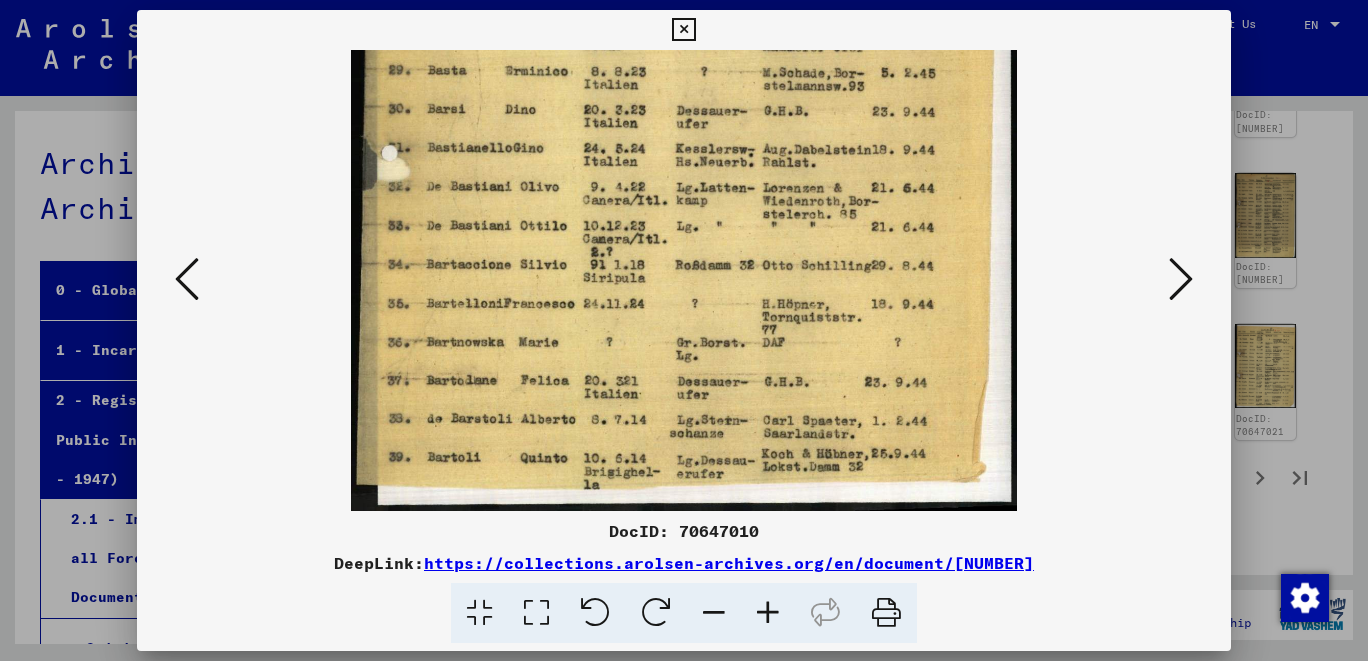 drag, startPoint x: 729, startPoint y: 474, endPoint x: 775, endPoint y: 352, distance: 130.38405 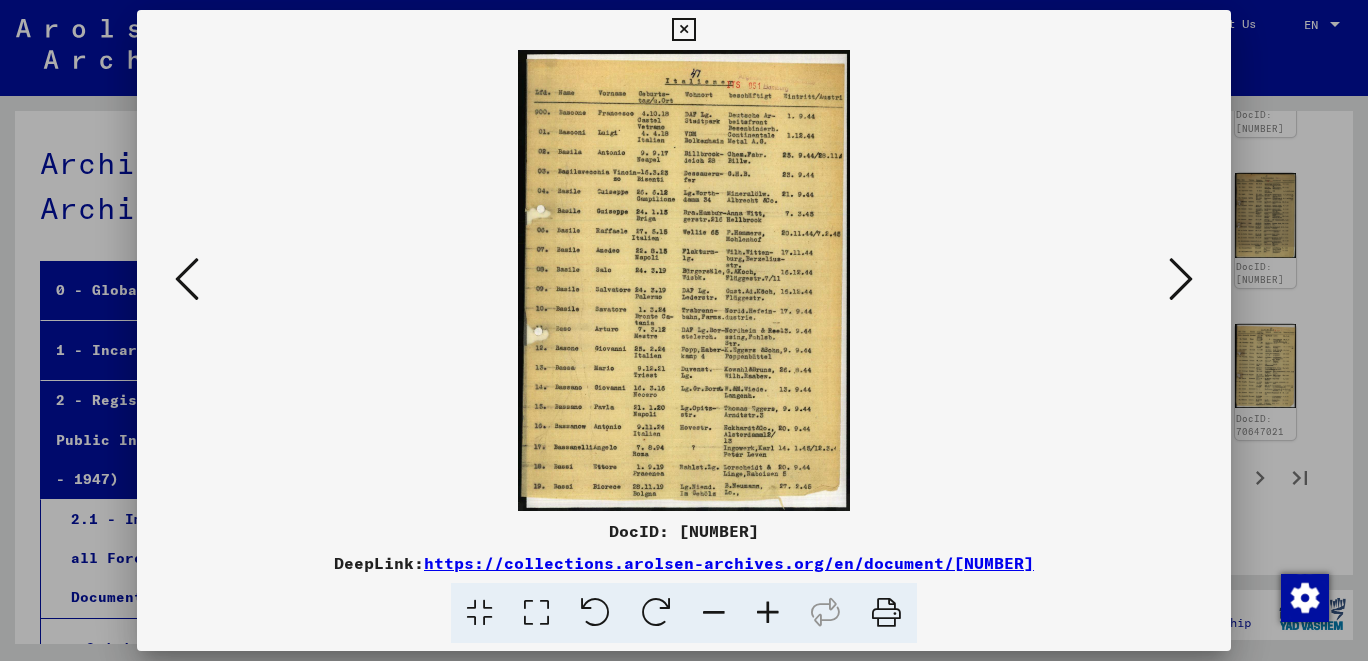 scroll, scrollTop: 0, scrollLeft: 0, axis: both 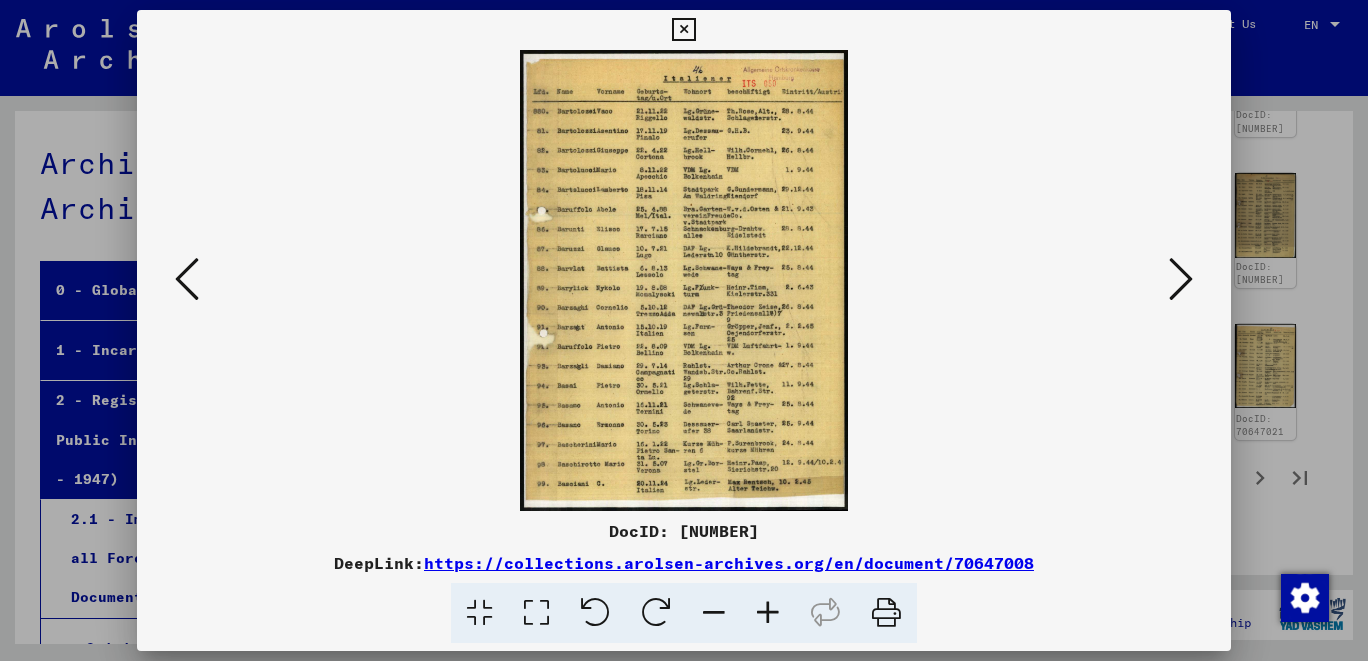 click at bounding box center [187, 279] 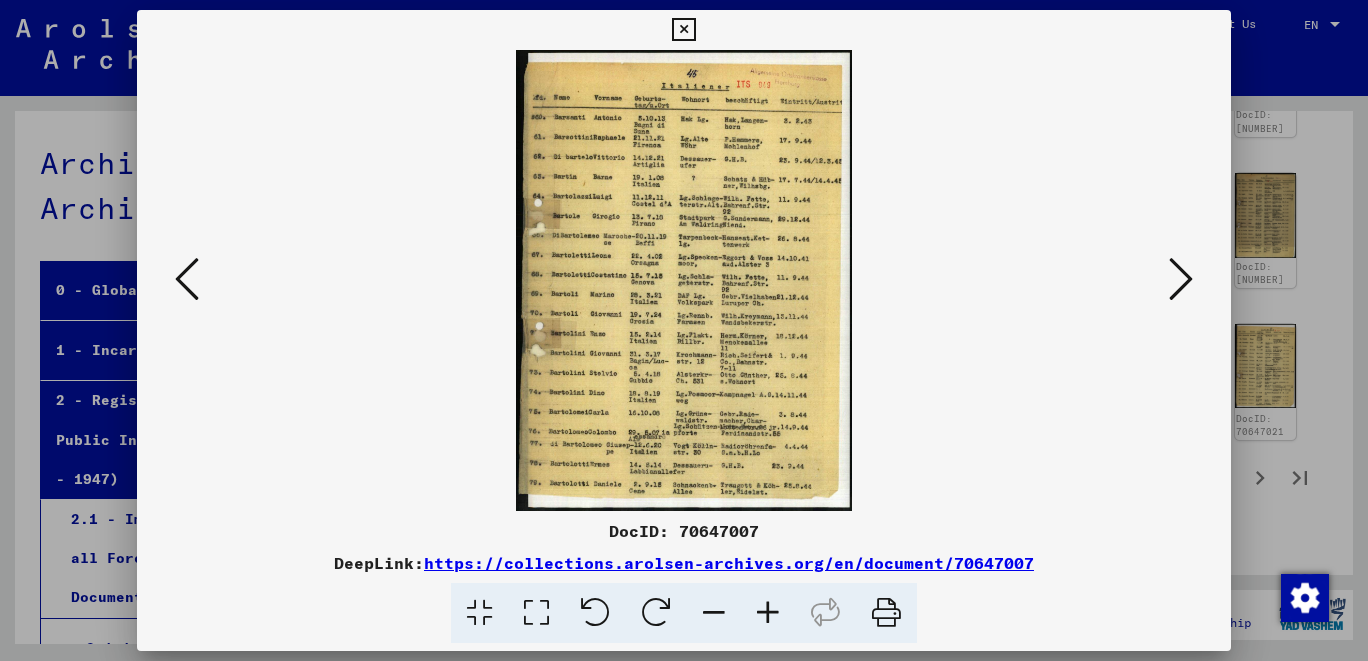 click at bounding box center (187, 279) 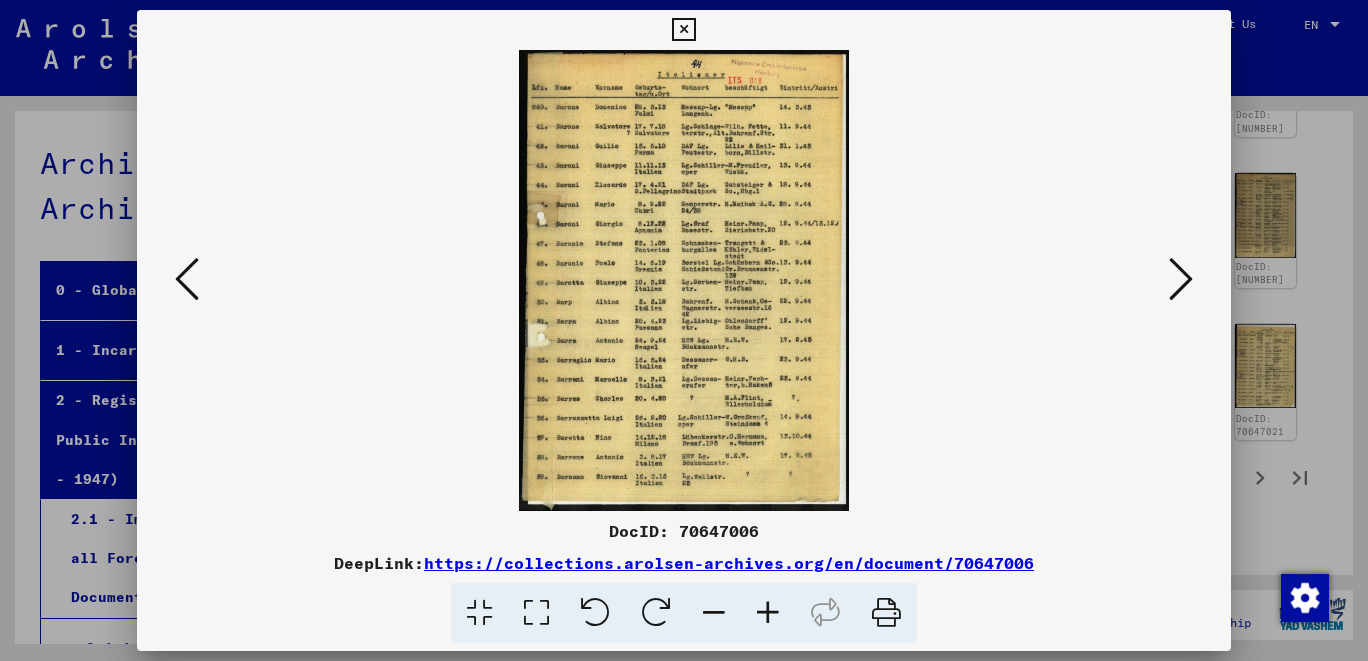 click at bounding box center [187, 279] 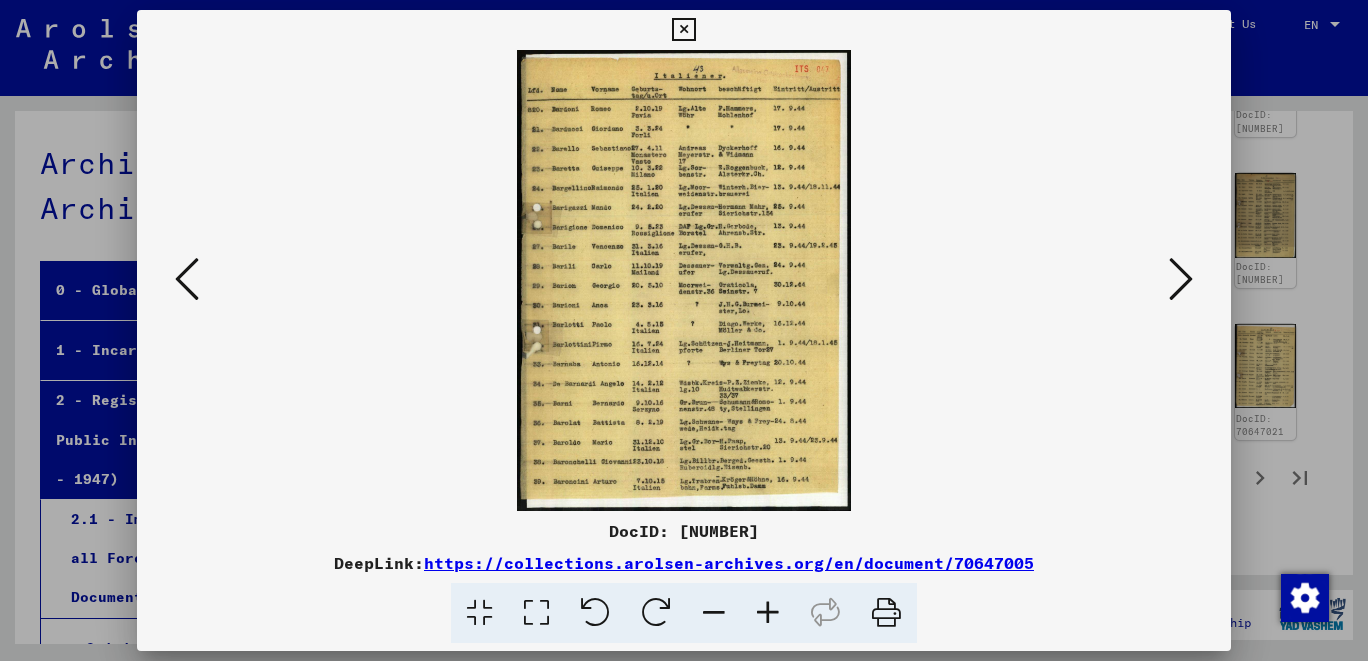 click at bounding box center [187, 279] 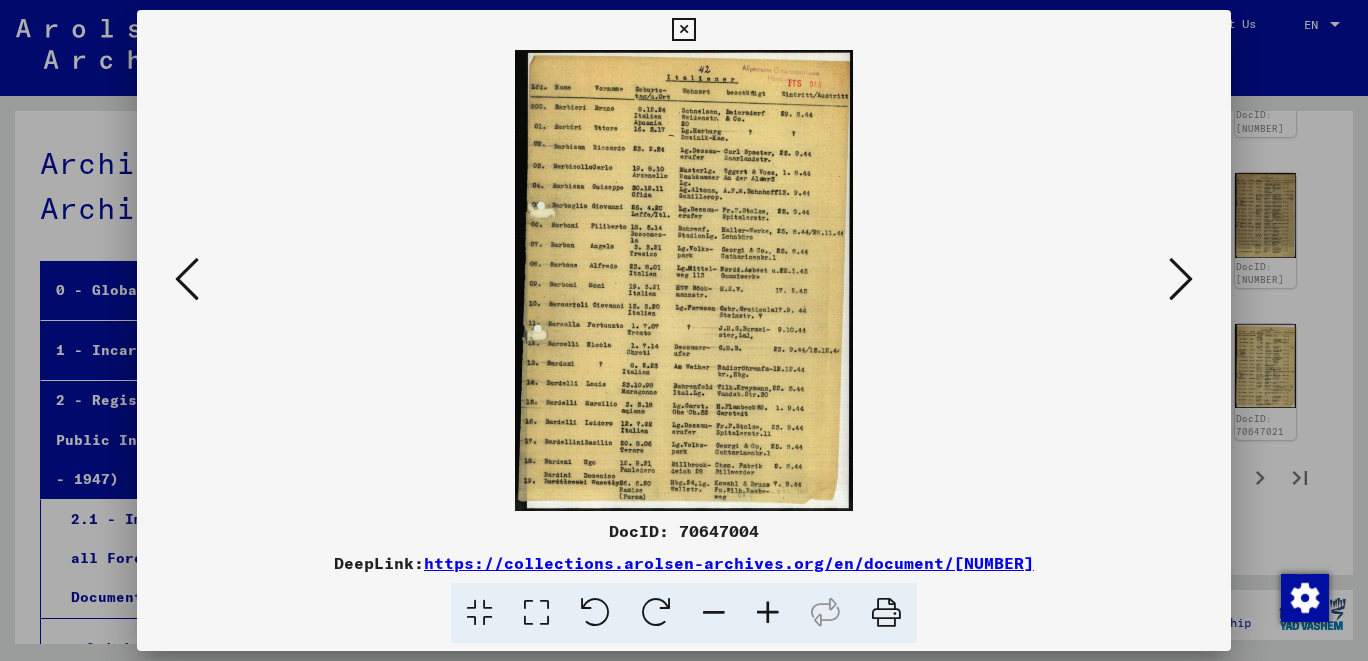 click at bounding box center [187, 279] 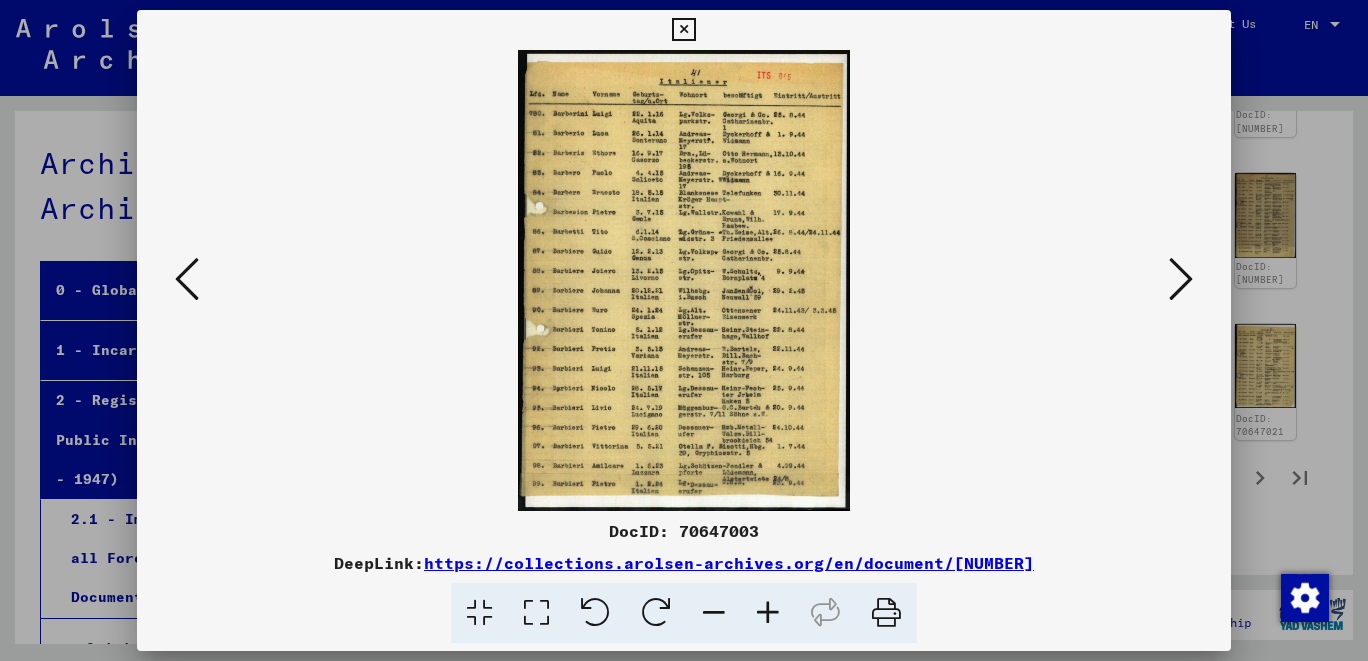 click at bounding box center [187, 279] 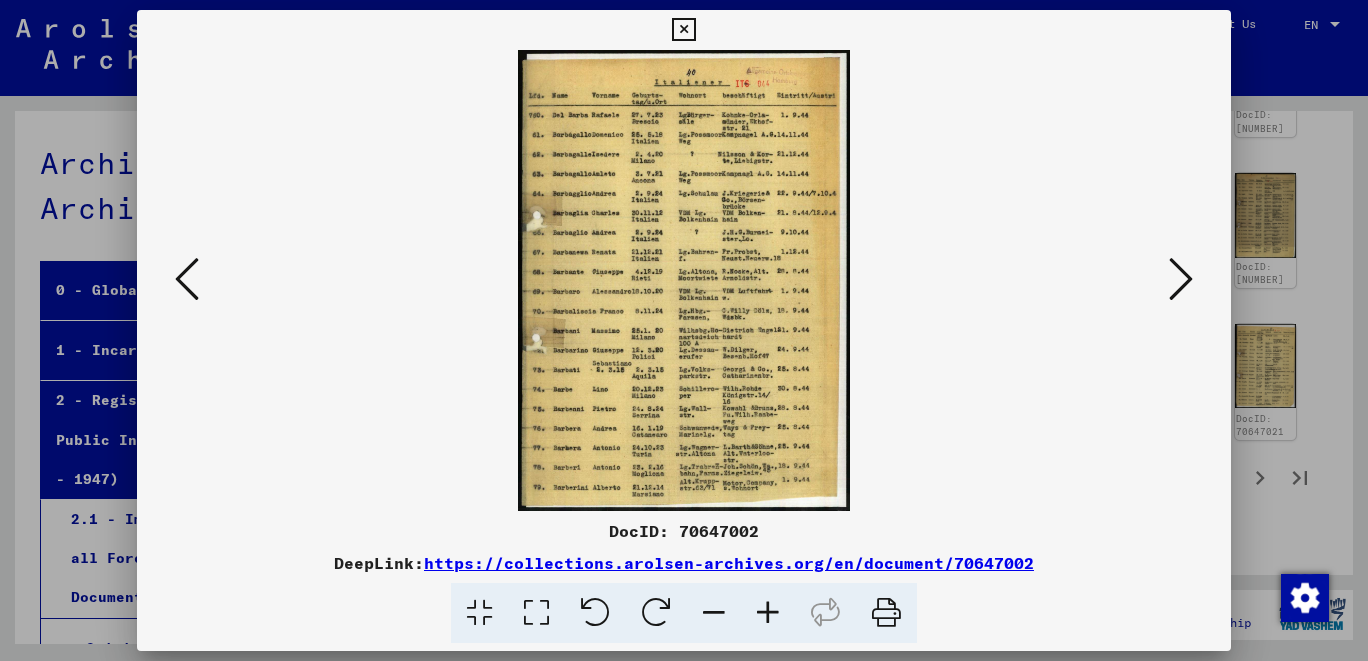 click at bounding box center (187, 279) 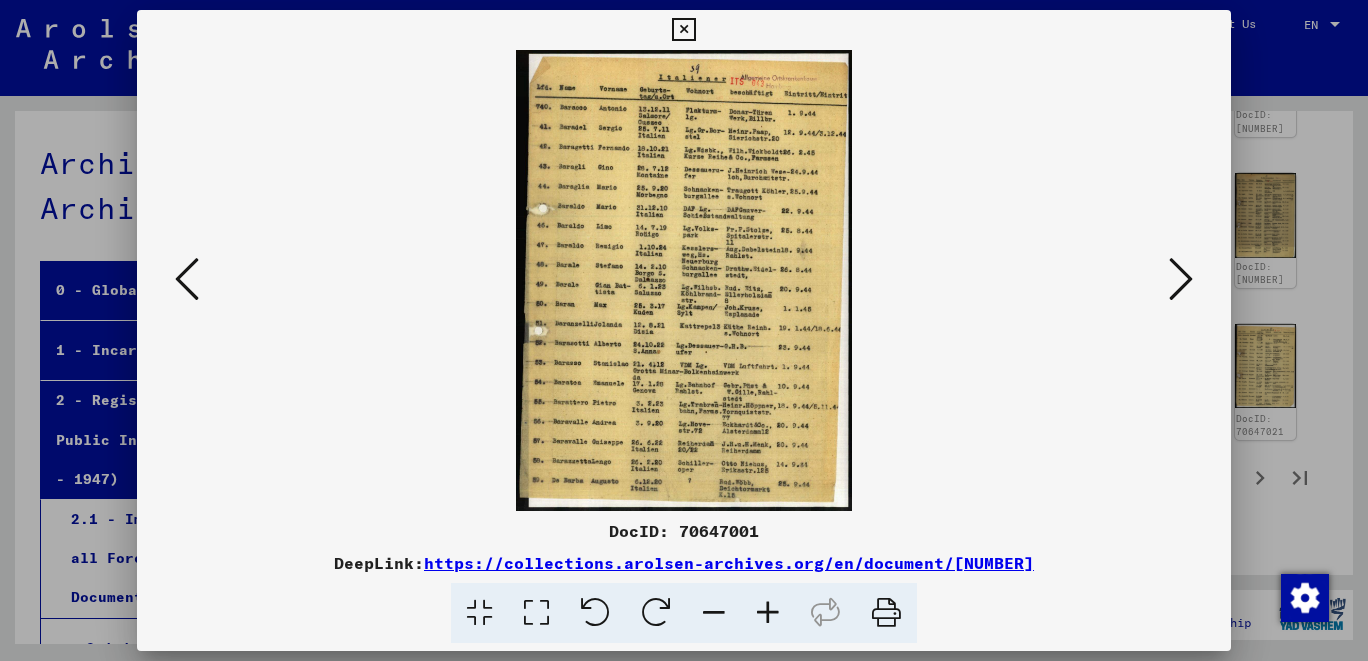 click at bounding box center (187, 279) 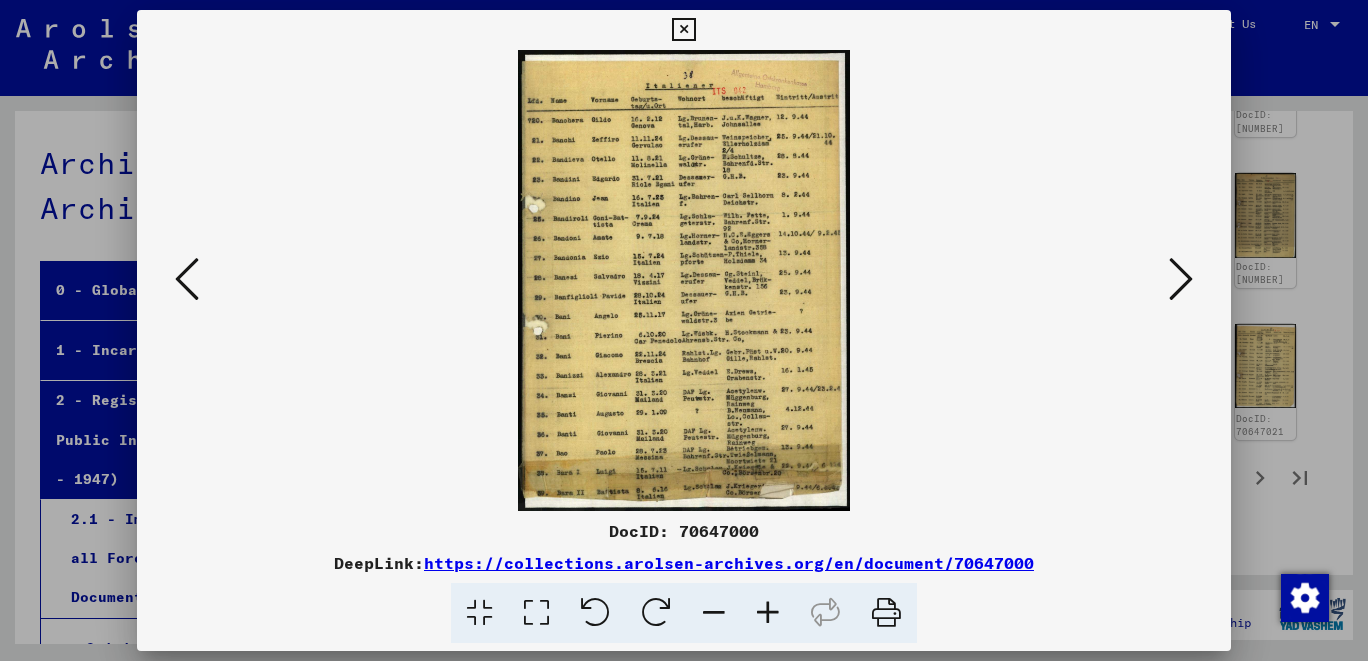 click at bounding box center (187, 279) 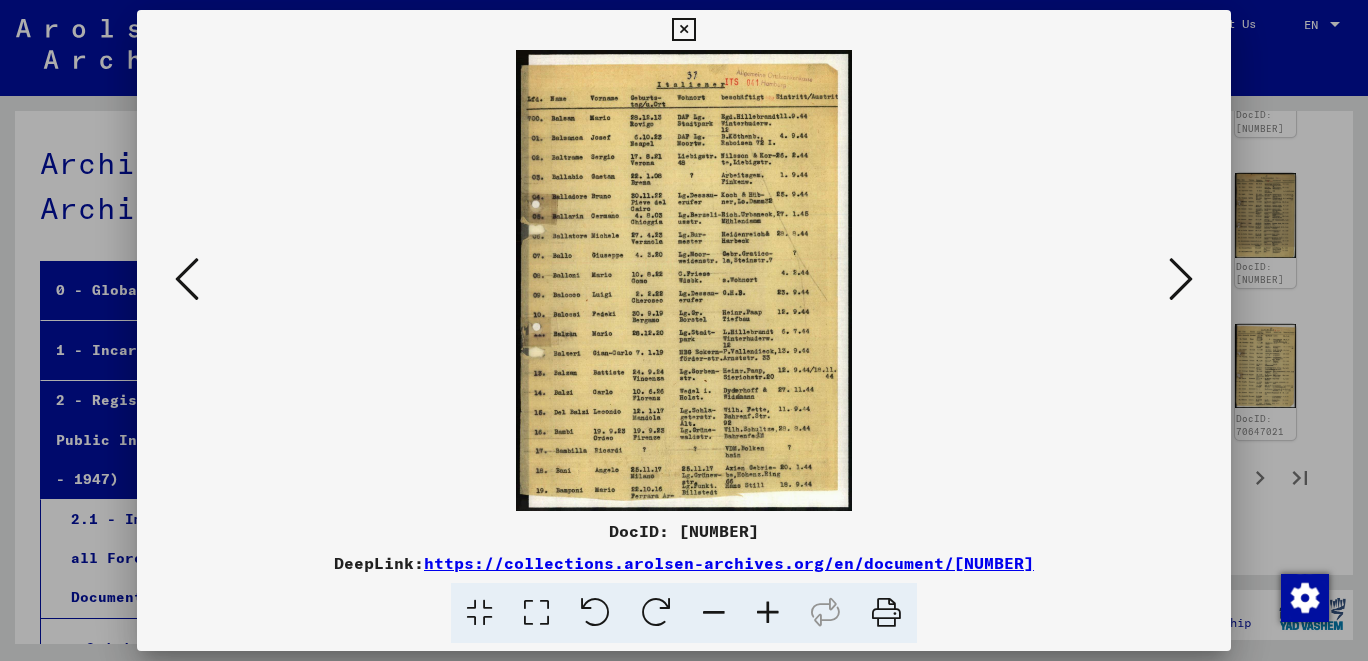 click at bounding box center (187, 279) 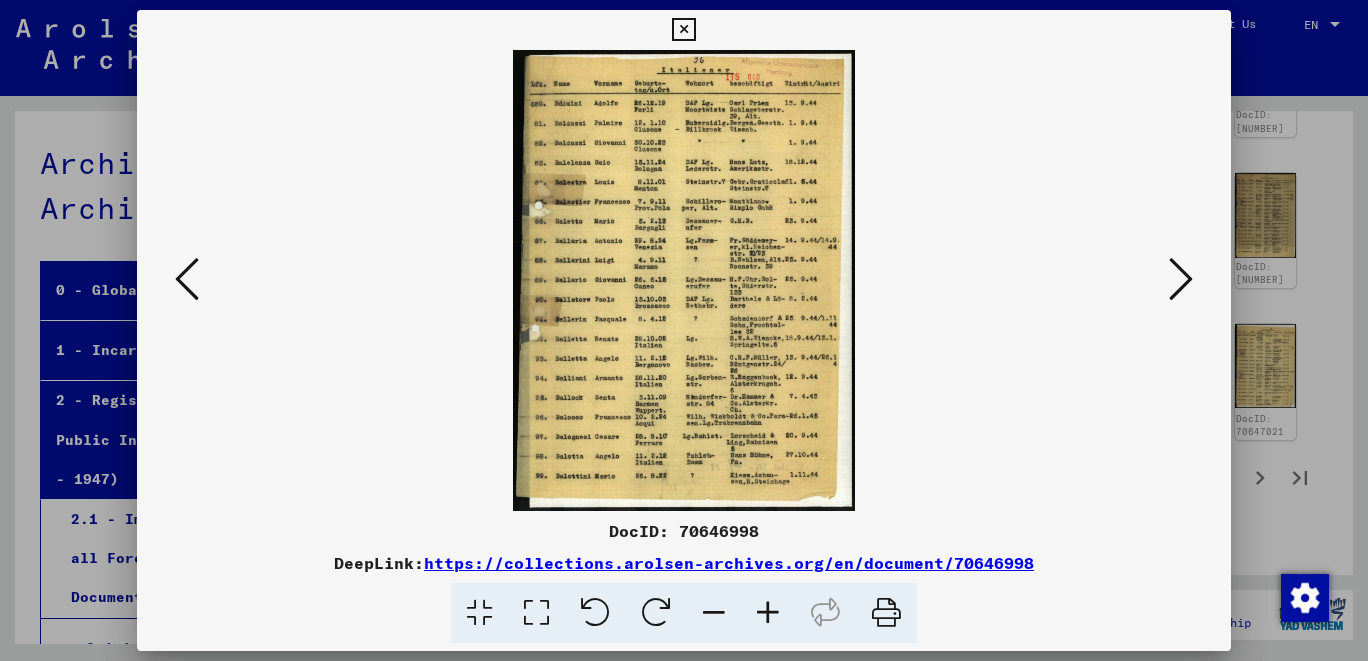 click at bounding box center [187, 279] 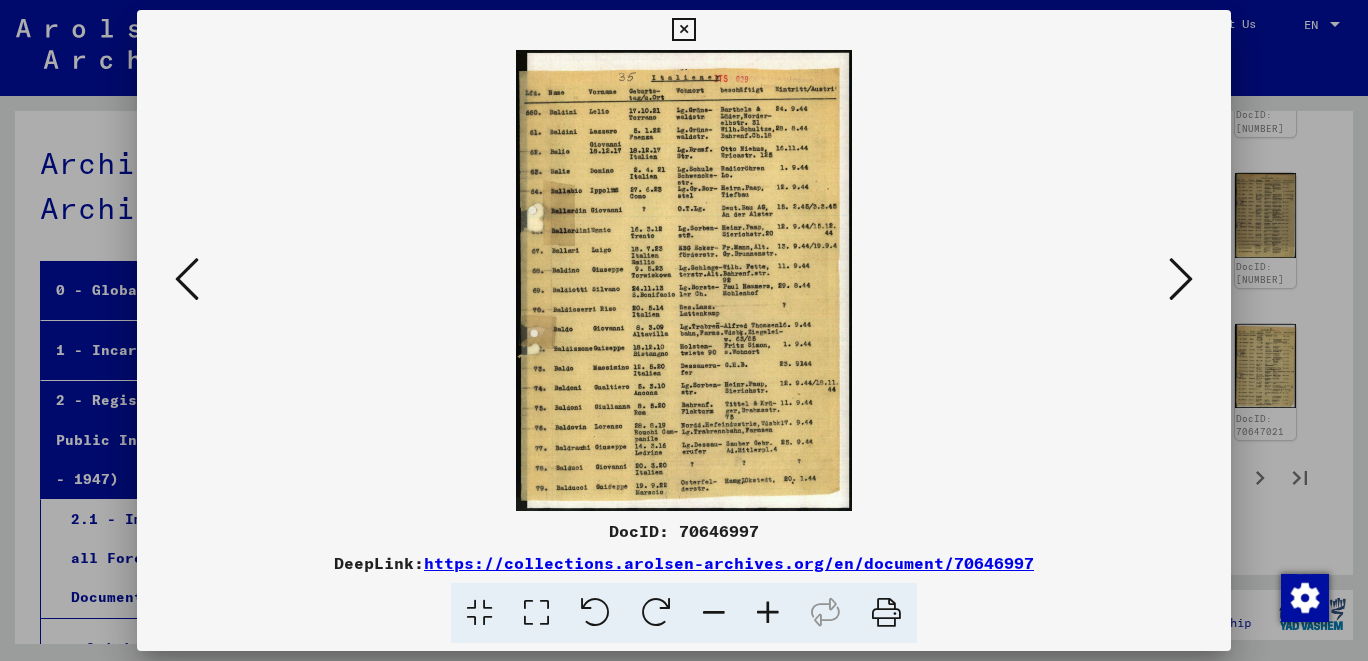 click at bounding box center [187, 279] 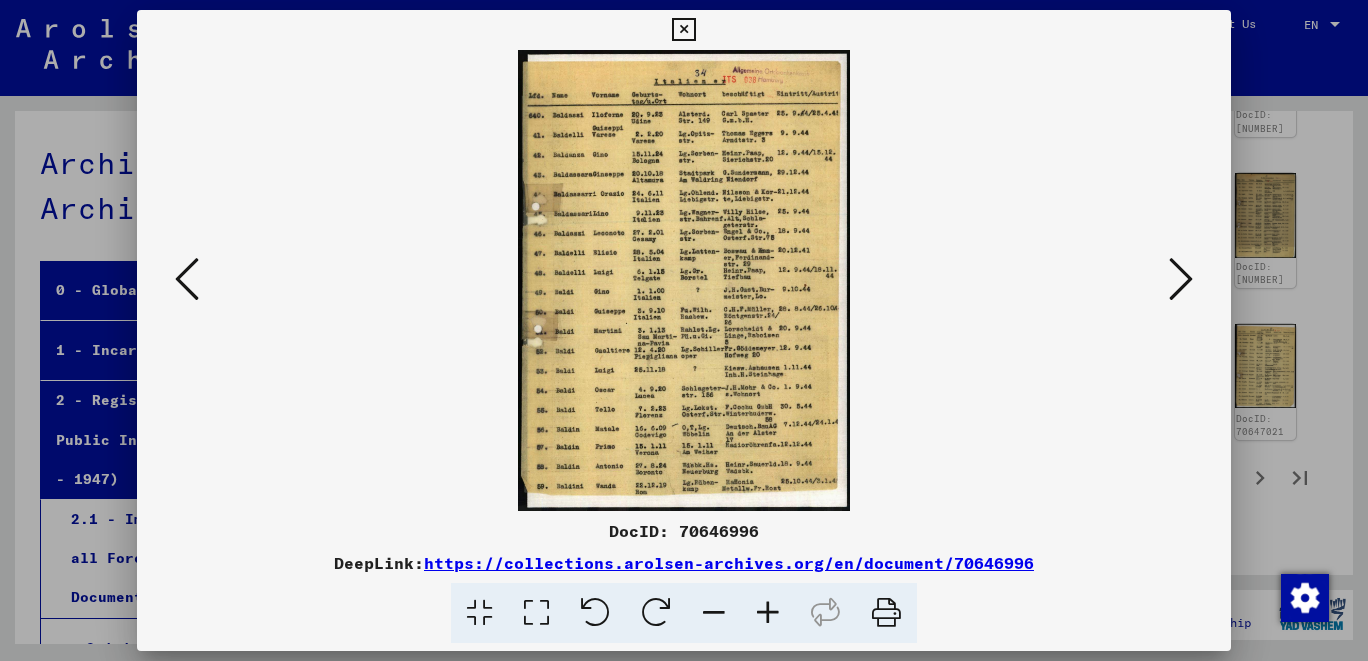 click at bounding box center (187, 279) 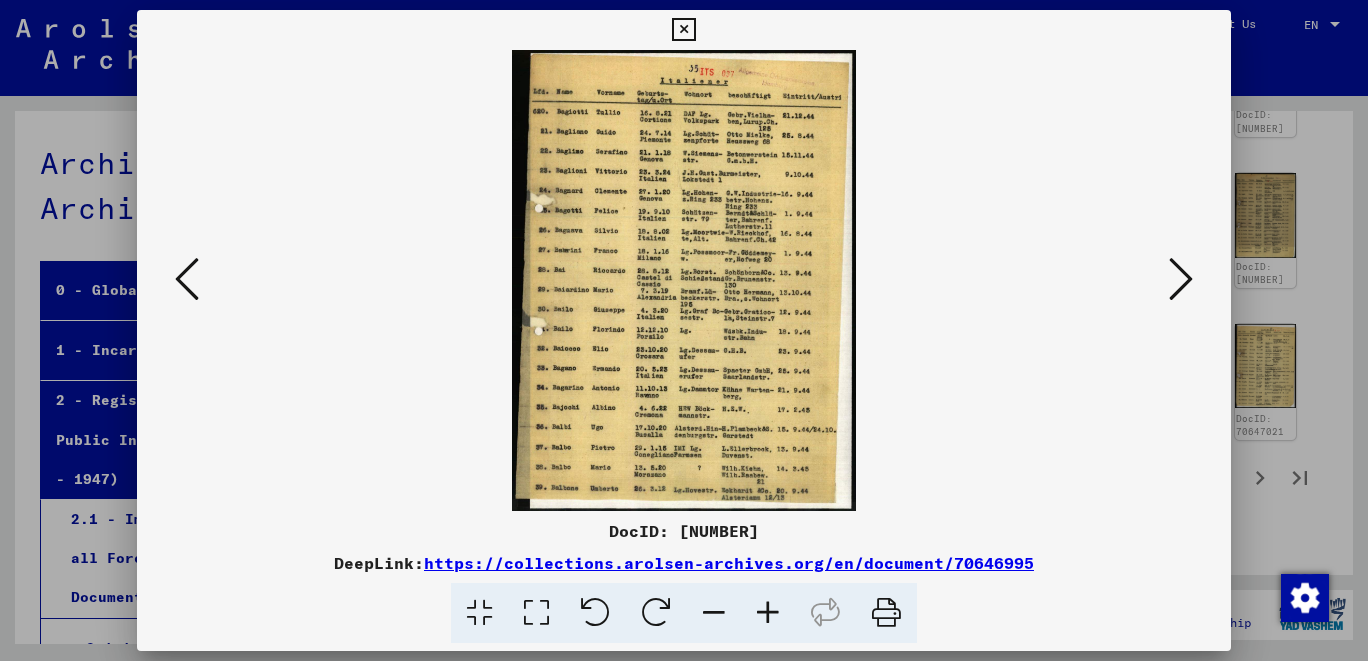 click at bounding box center [187, 279] 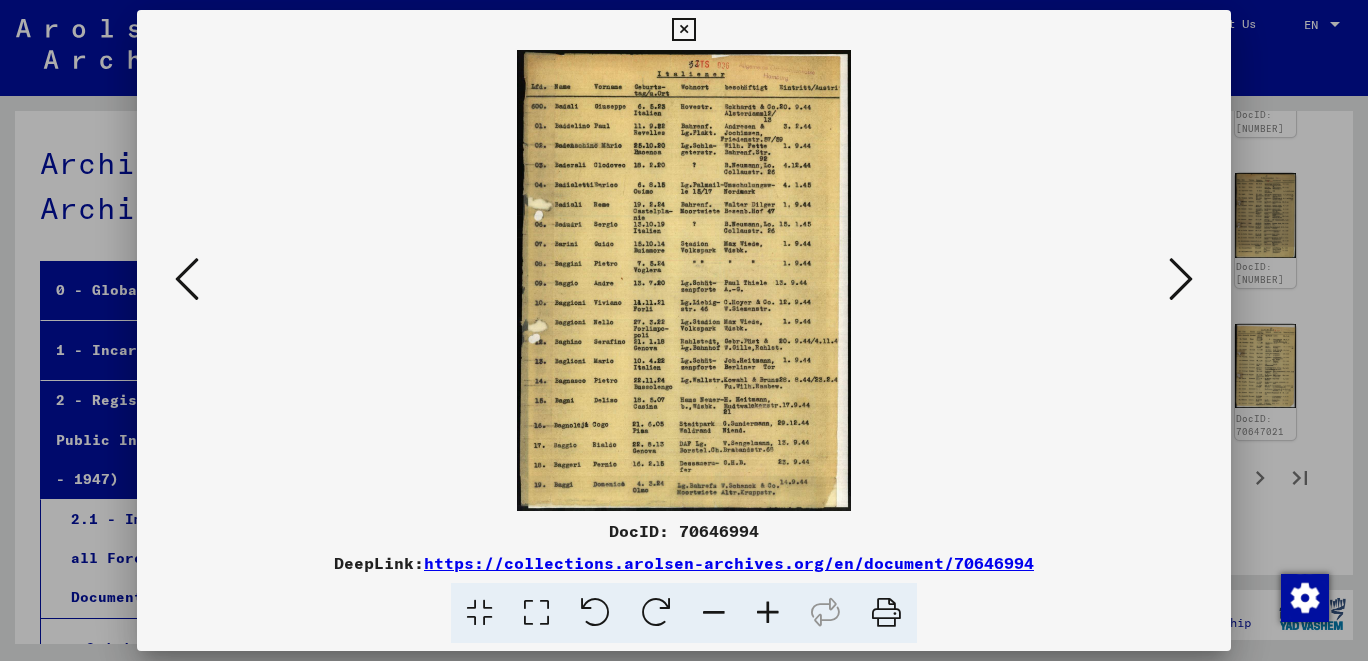 click at bounding box center [768, 613] 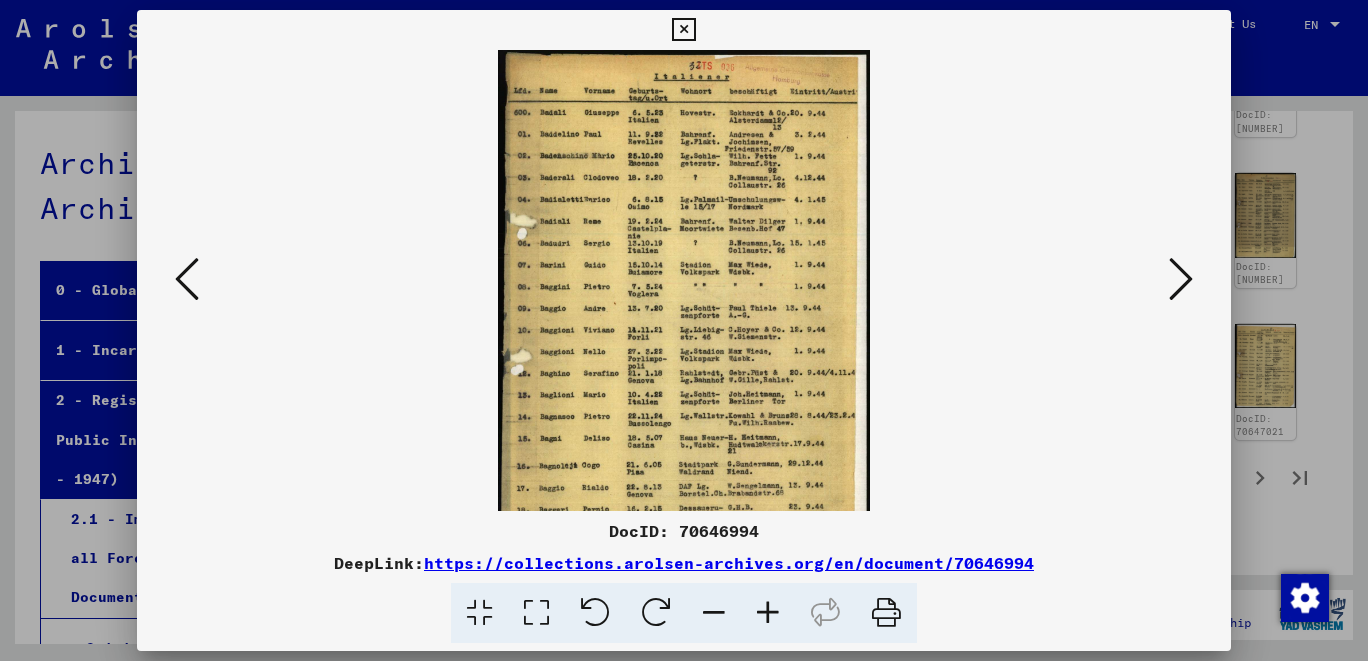 click at bounding box center (768, 613) 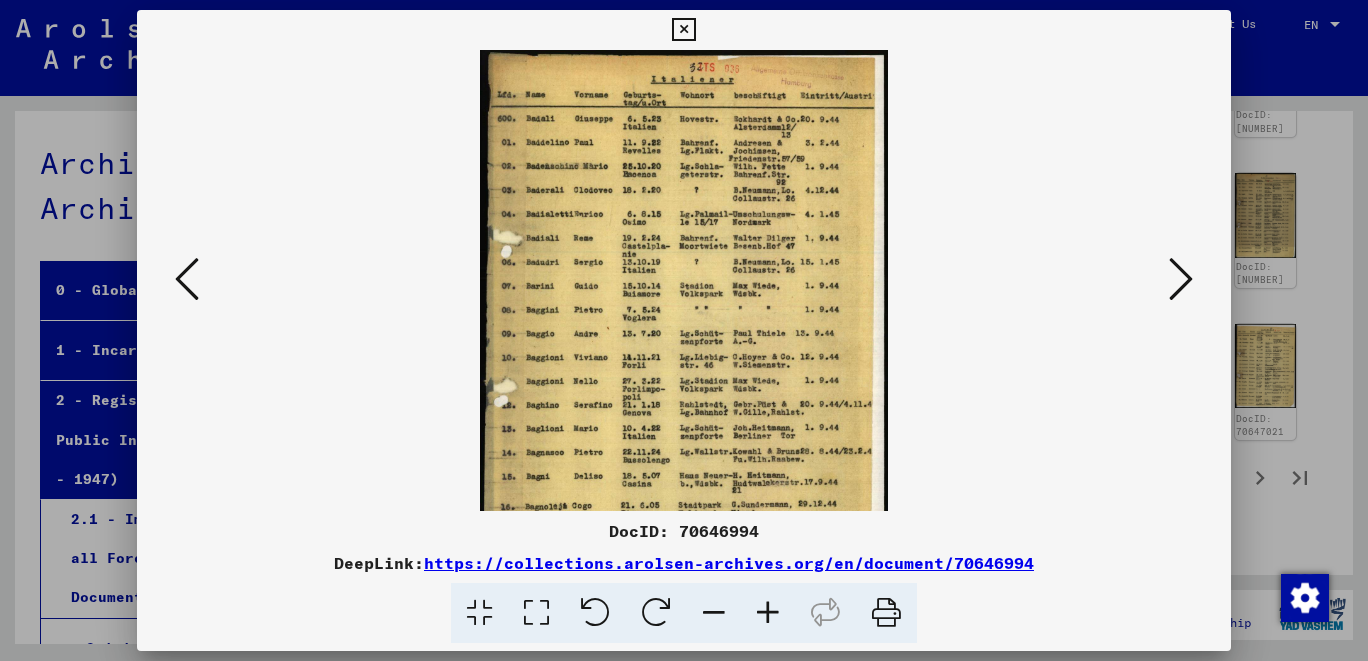 click at bounding box center (768, 613) 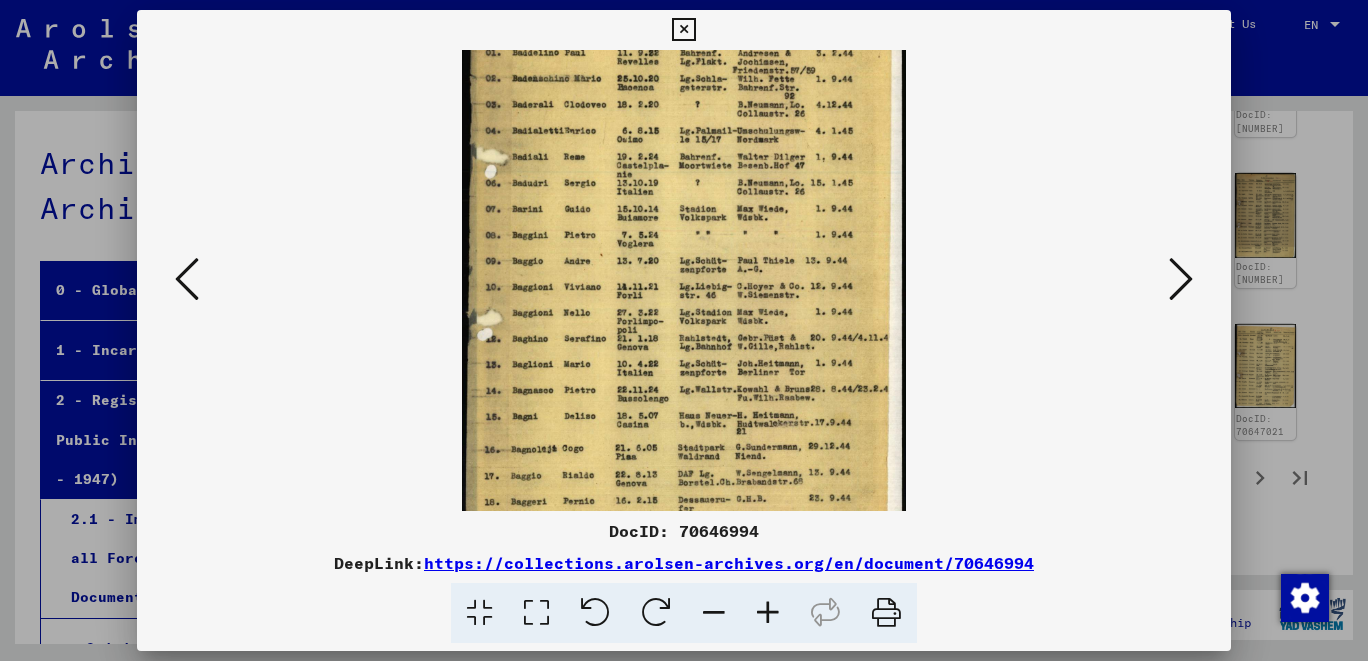 scroll, scrollTop: 110, scrollLeft: 0, axis: vertical 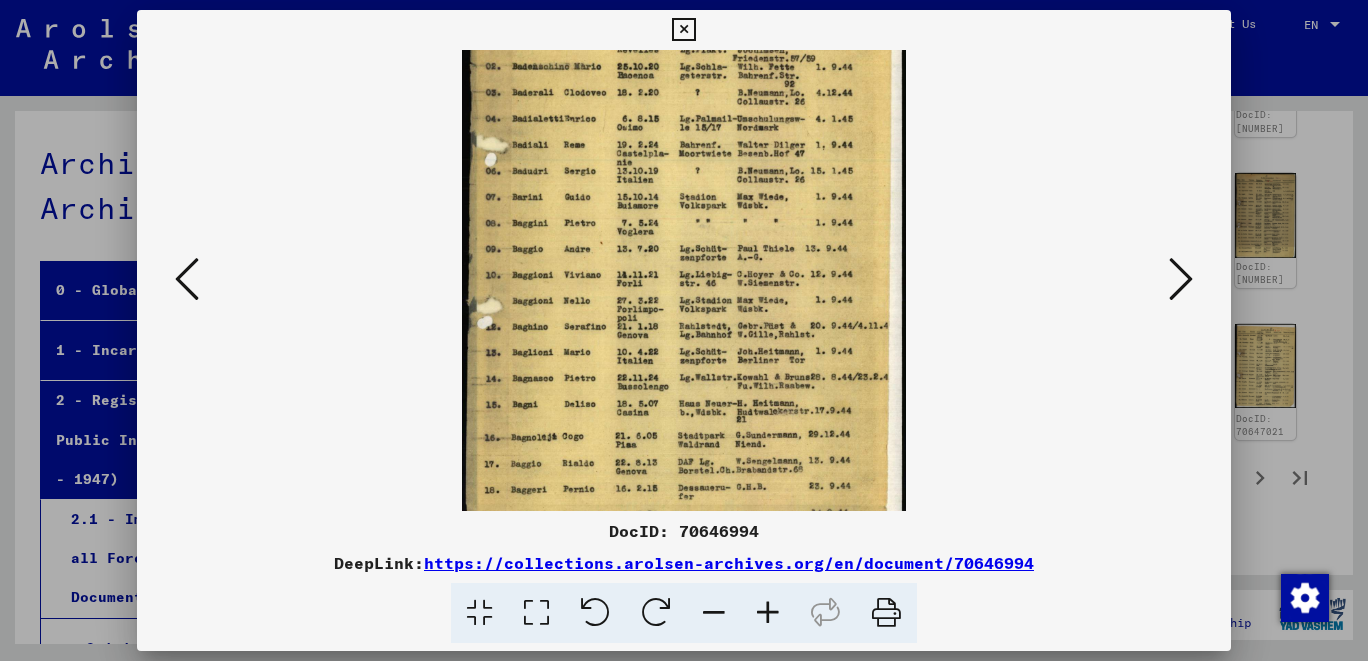 drag, startPoint x: 662, startPoint y: 429, endPoint x: 673, endPoint y: 319, distance: 110.54863 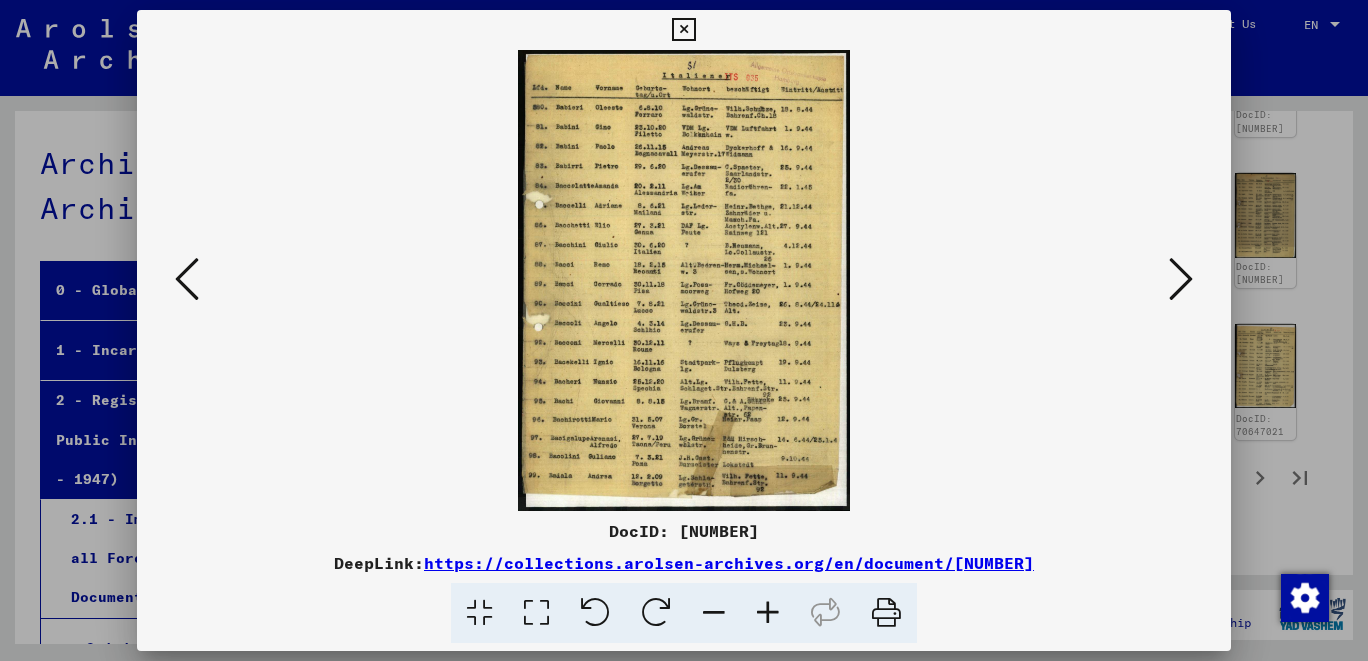 click at bounding box center (768, 613) 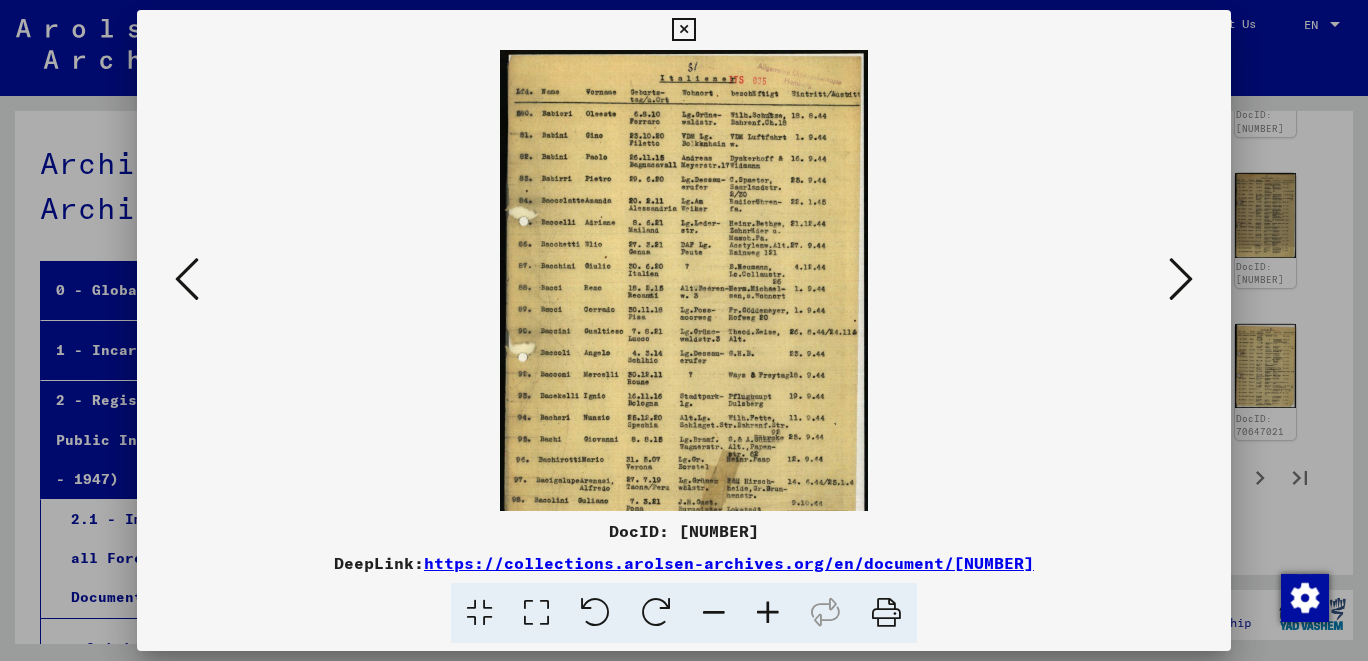 click at bounding box center [768, 613] 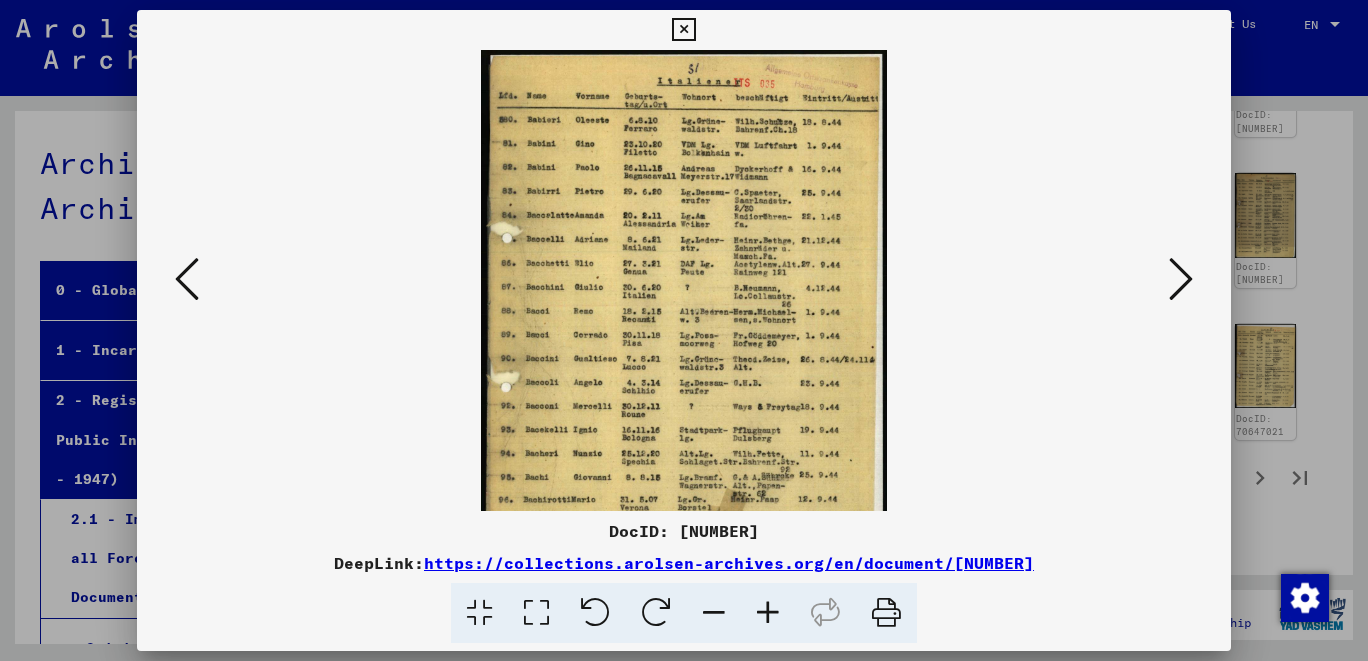 click at bounding box center [768, 613] 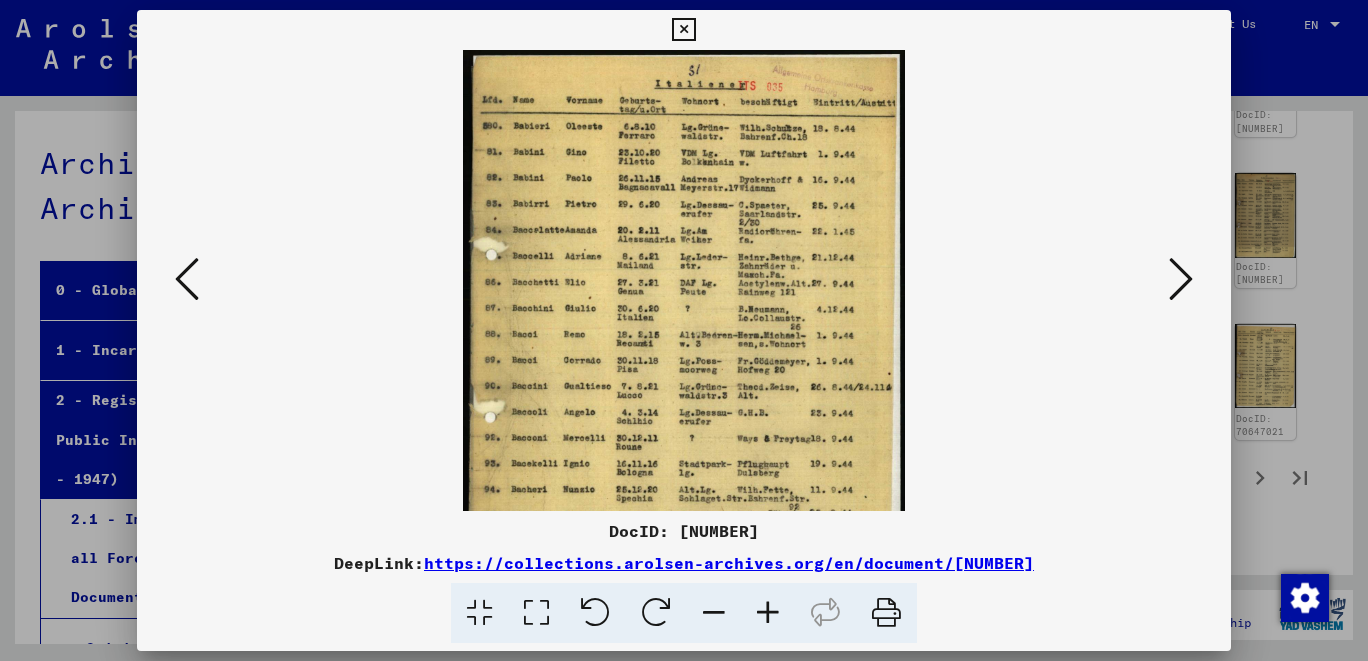 click at bounding box center [768, 613] 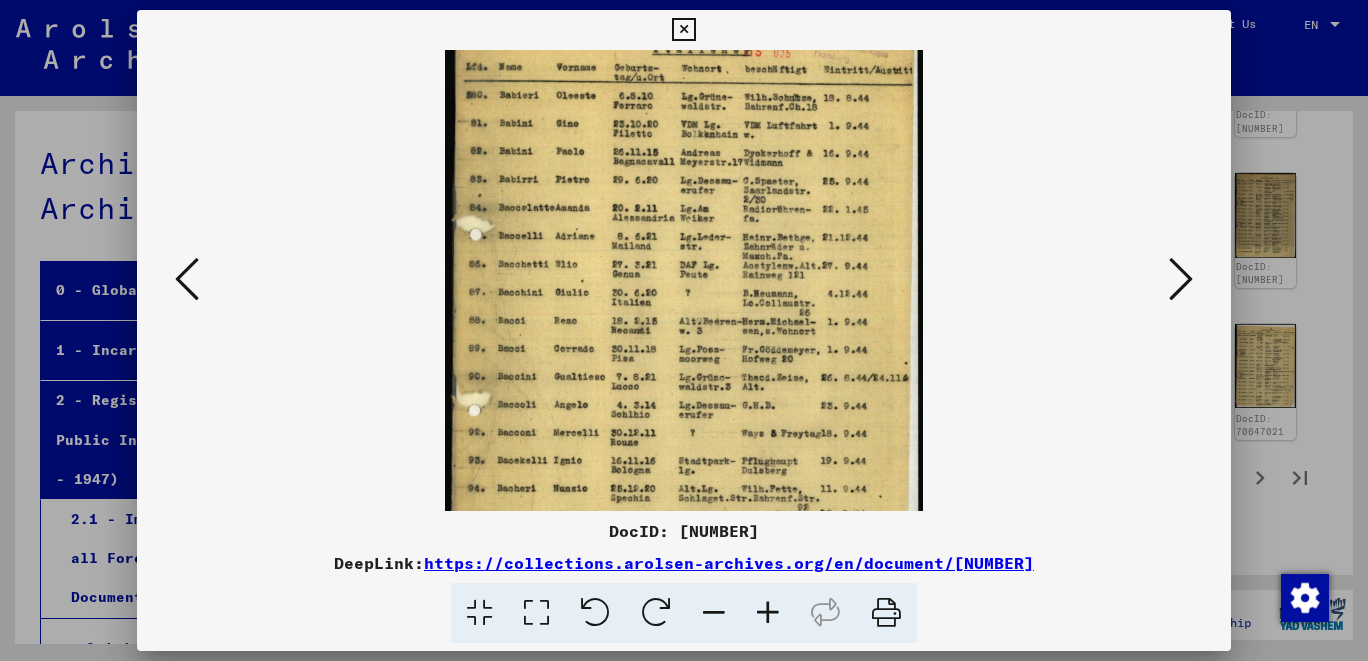 scroll, scrollTop: 36, scrollLeft: 0, axis: vertical 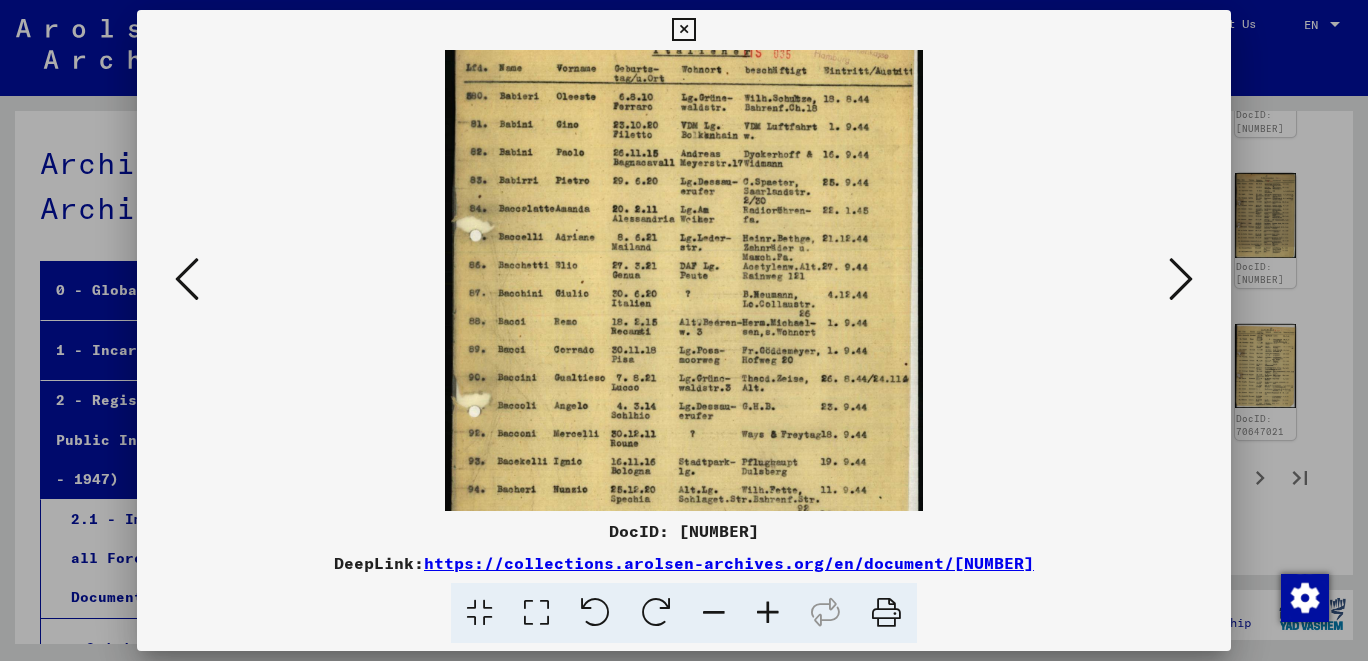 drag, startPoint x: 672, startPoint y: 466, endPoint x: 681, endPoint y: 422, distance: 44.911022 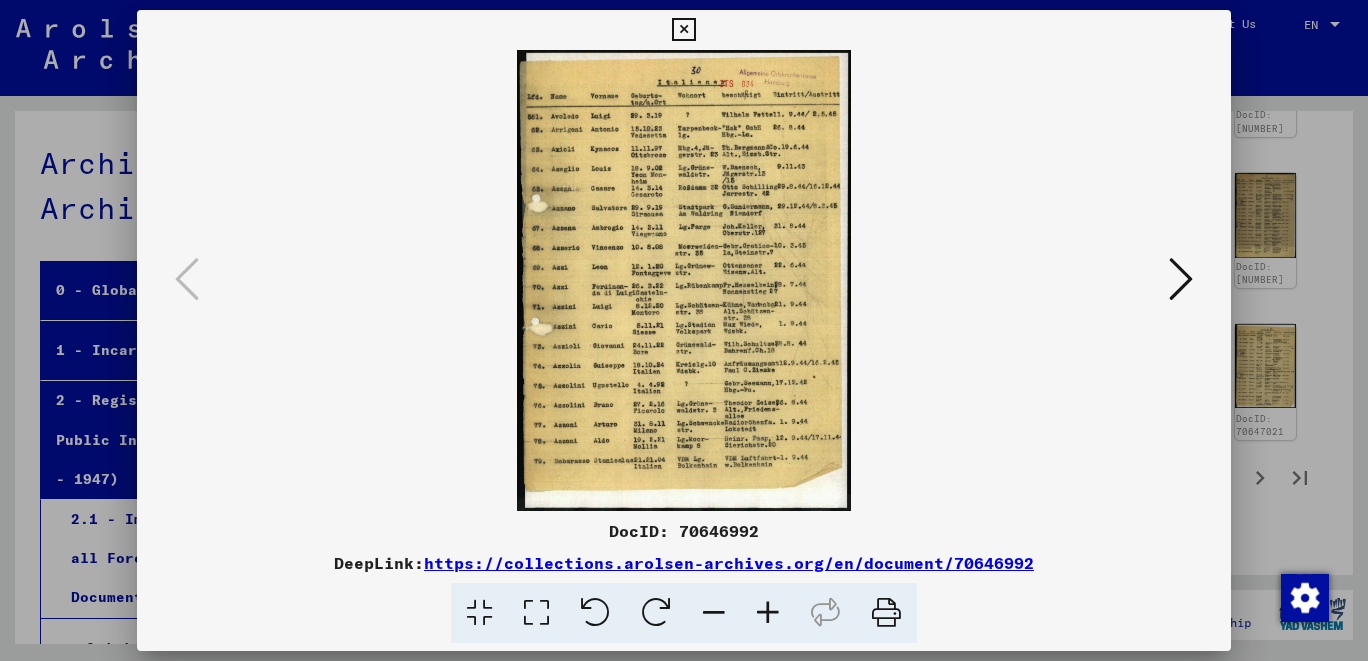 scroll, scrollTop: 0, scrollLeft: 0, axis: both 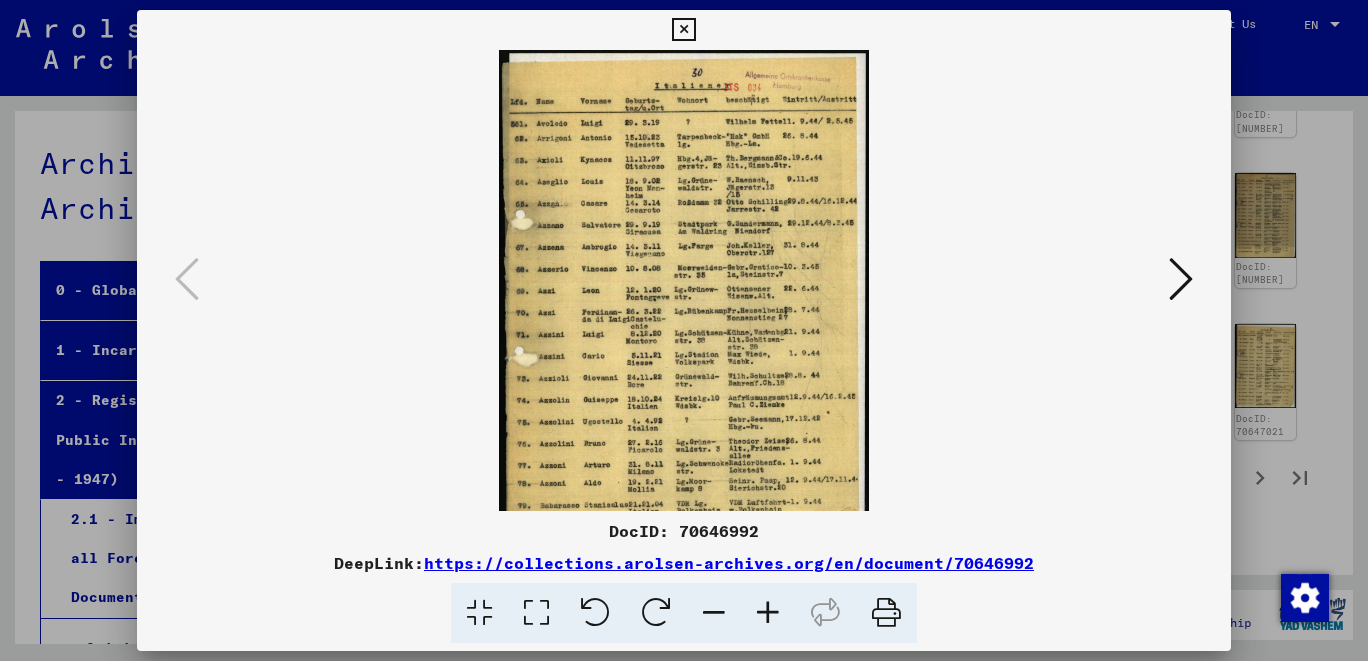 click at bounding box center [768, 613] 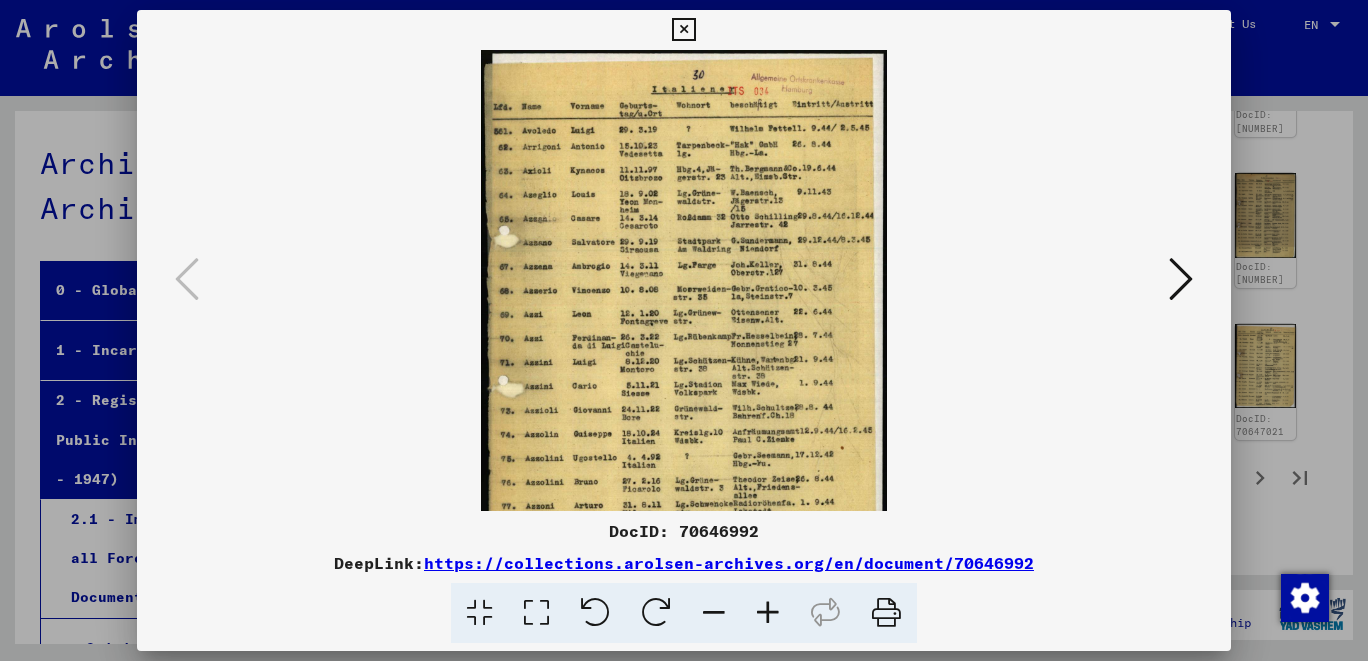 click at bounding box center [768, 613] 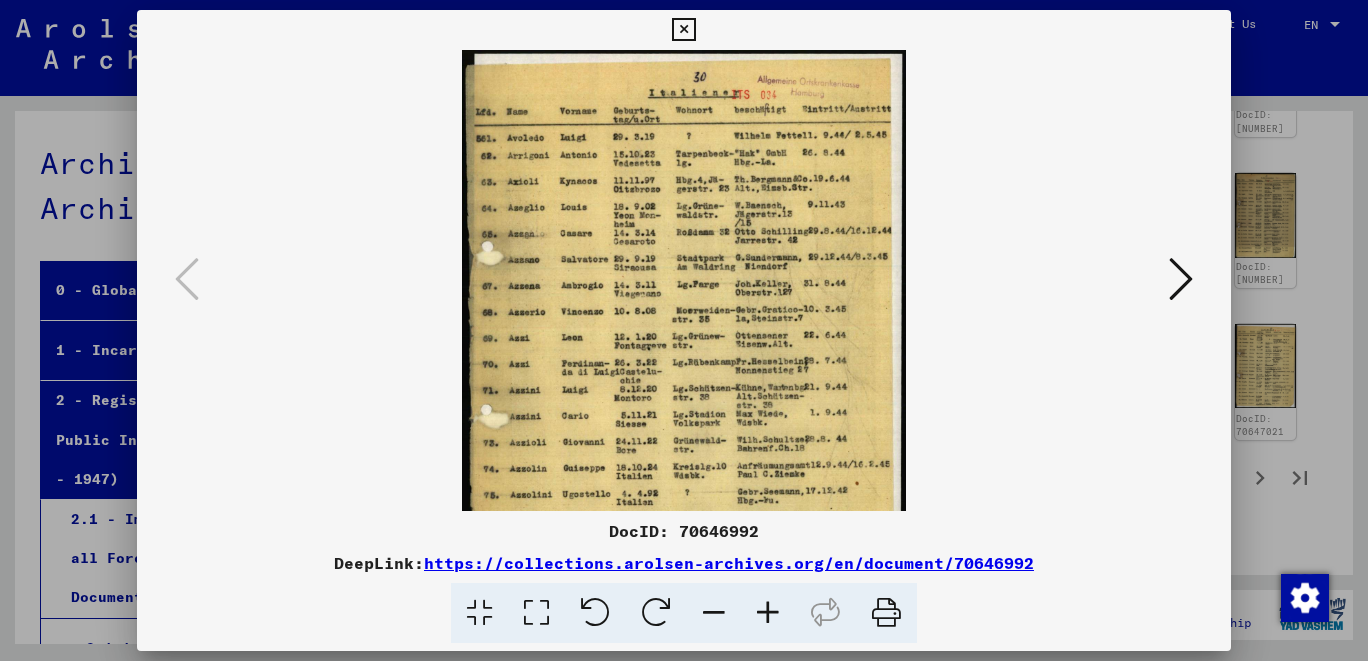 click at bounding box center (768, 613) 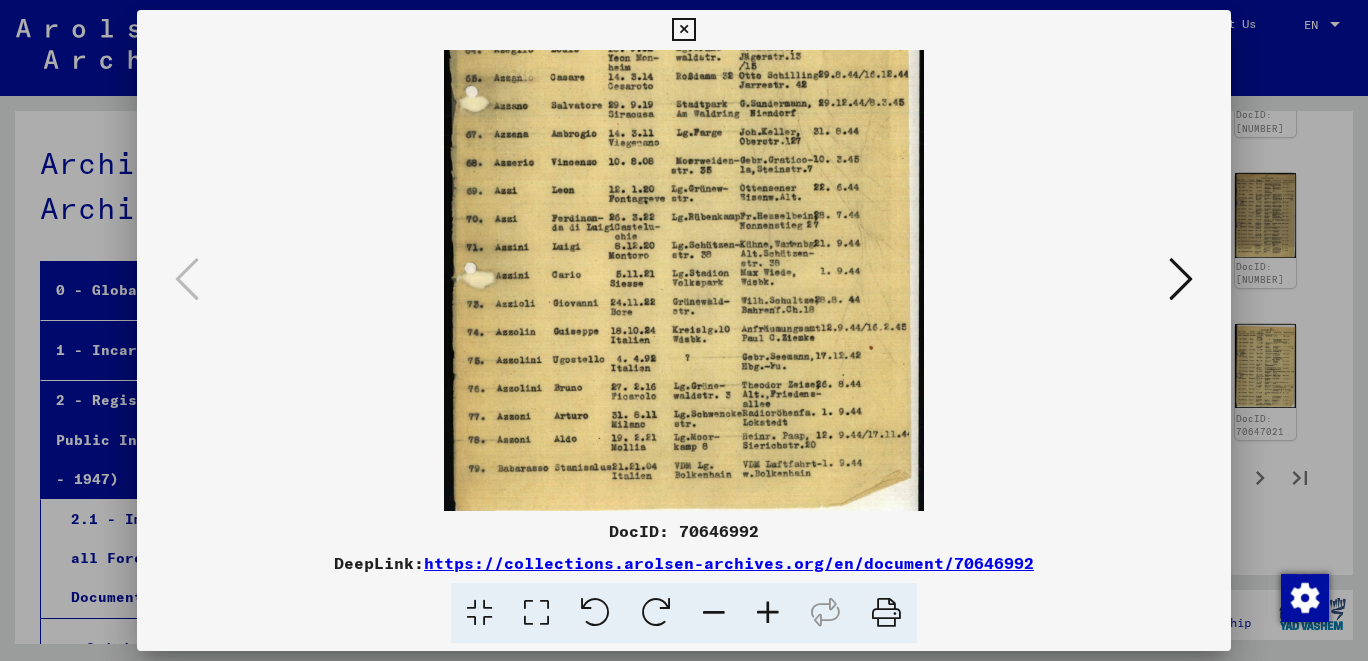 scroll, scrollTop: 178, scrollLeft: 0, axis: vertical 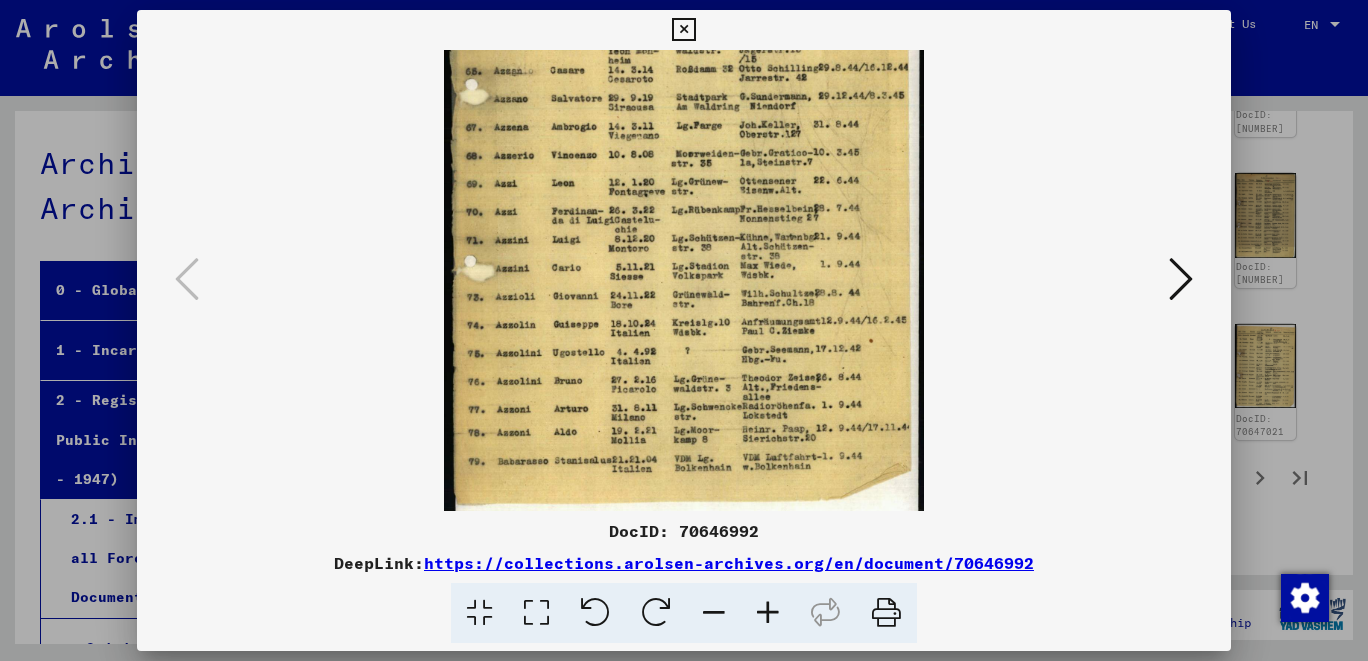 drag, startPoint x: 669, startPoint y: 417, endPoint x: 701, endPoint y: 245, distance: 174.95142 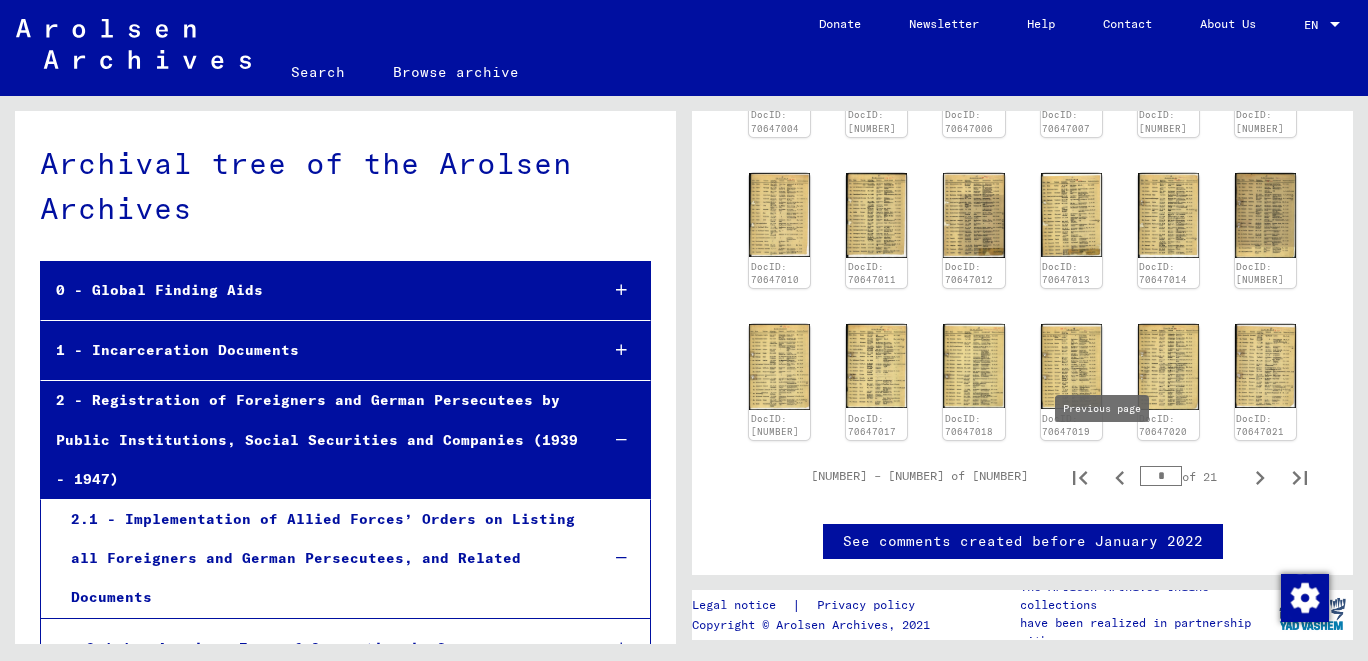 click 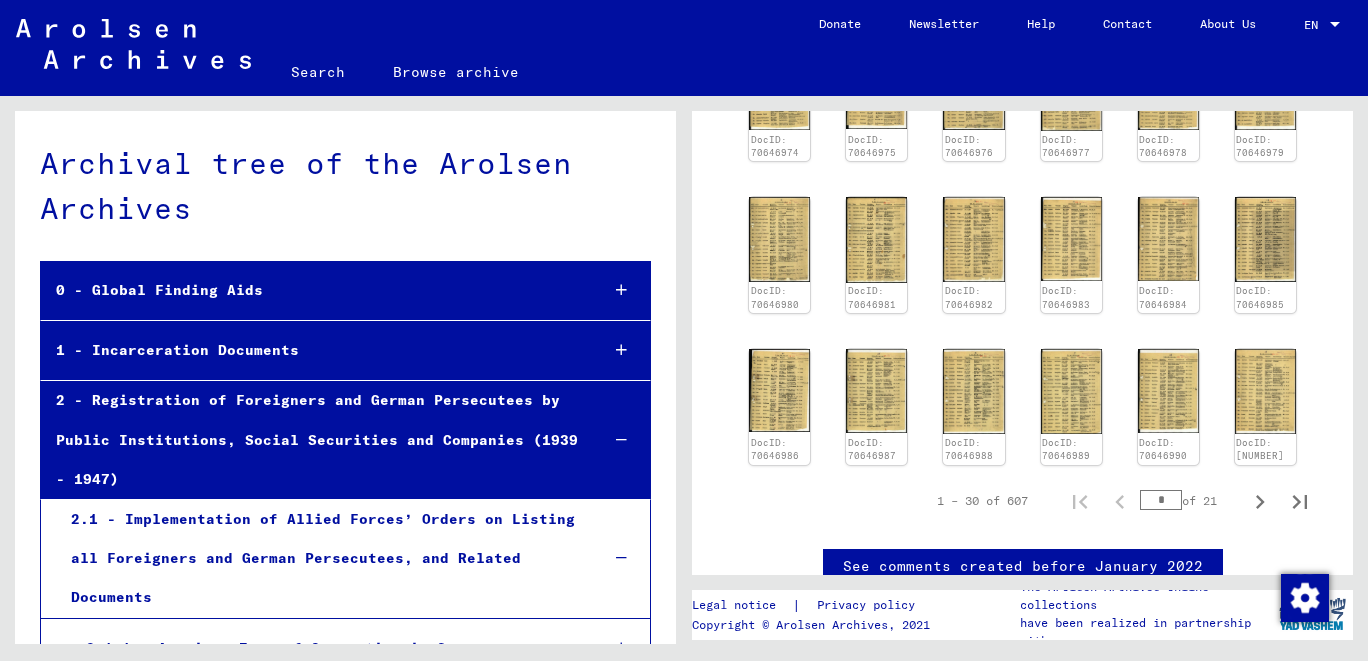 scroll, scrollTop: 430, scrollLeft: 0, axis: vertical 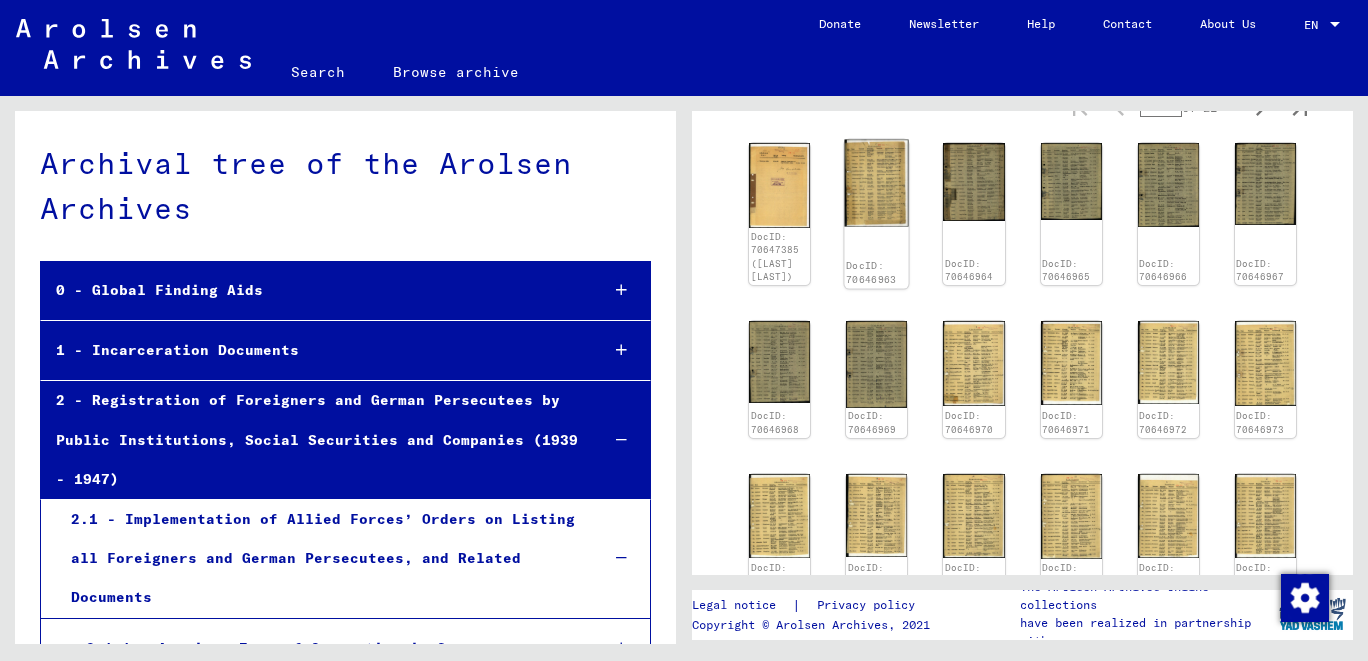 click 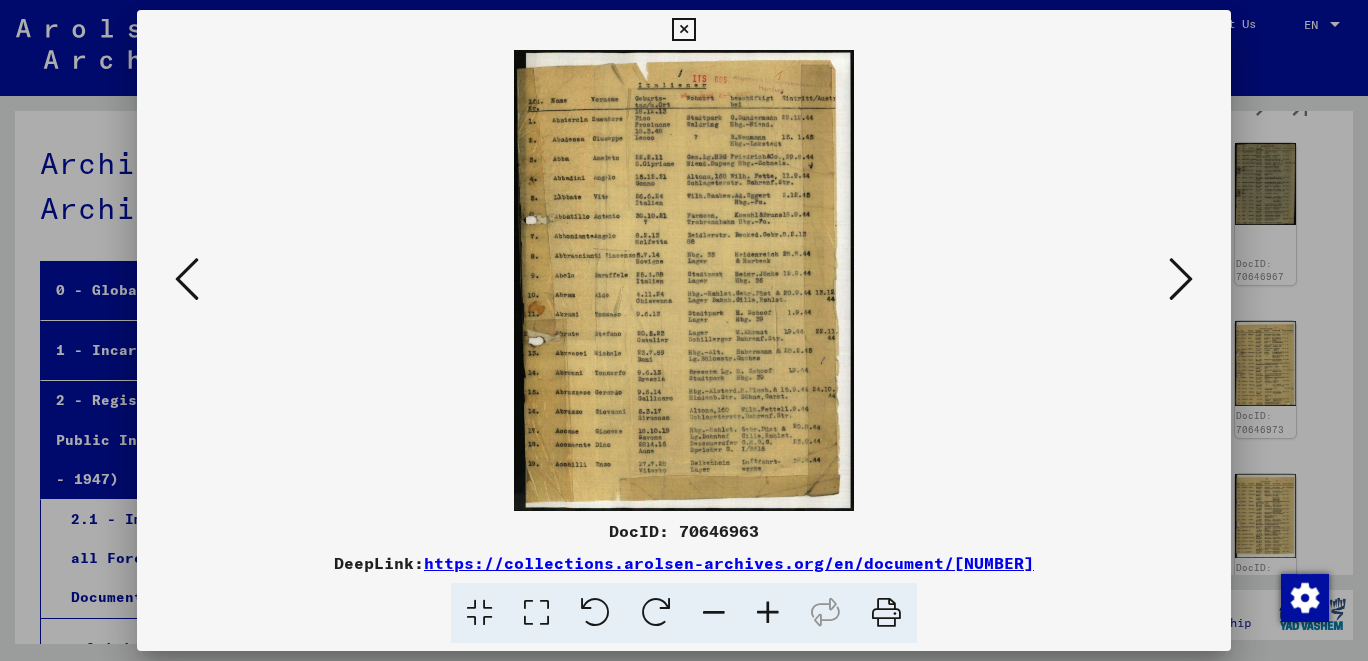 click at bounding box center (684, 280) 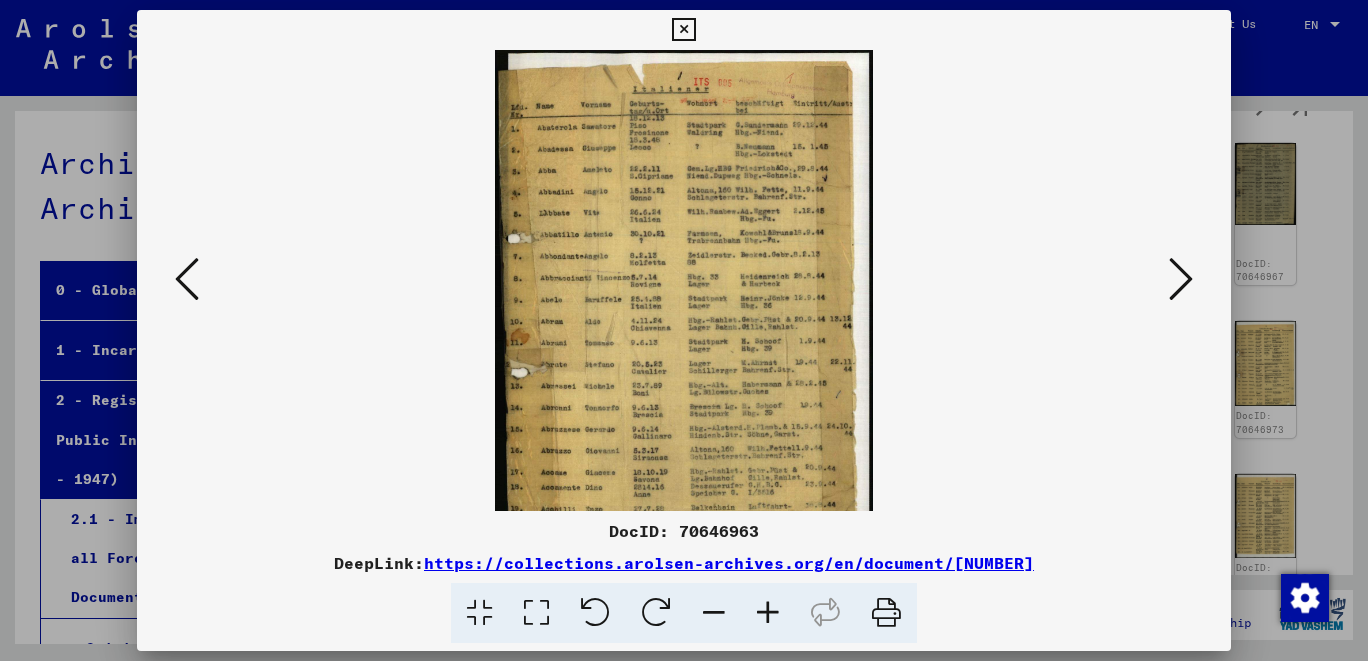click at bounding box center [768, 613] 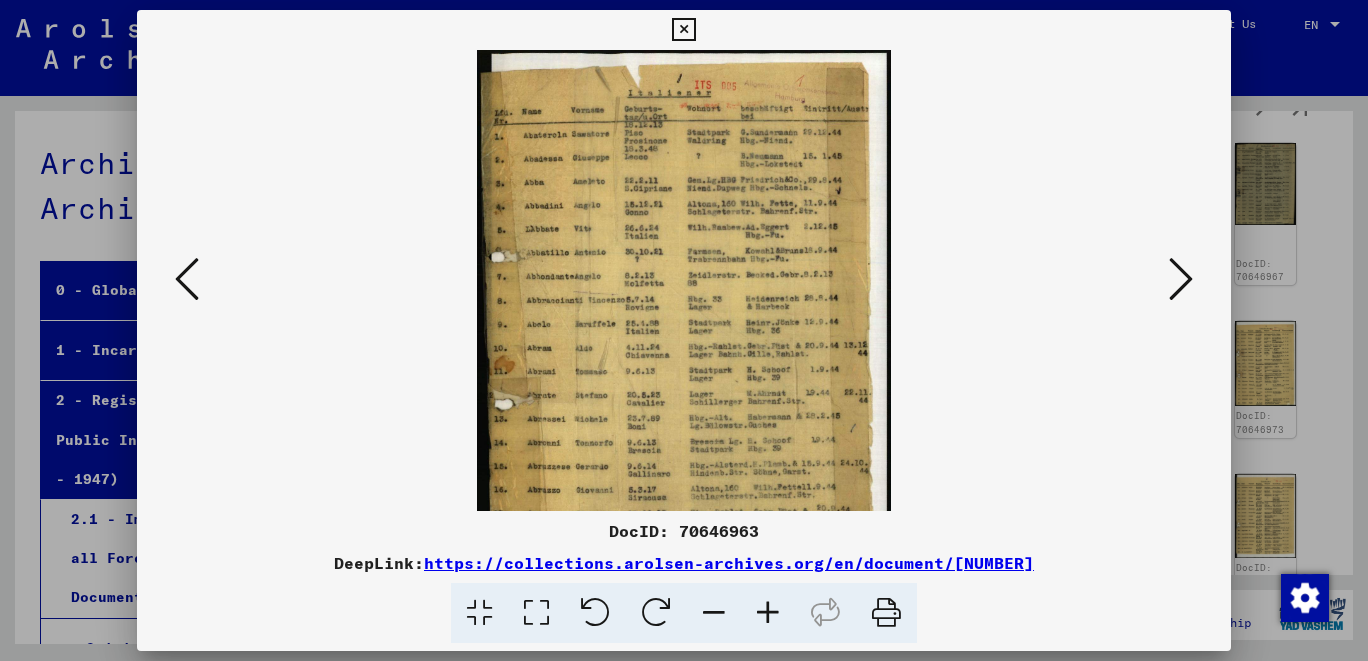 click at bounding box center (768, 613) 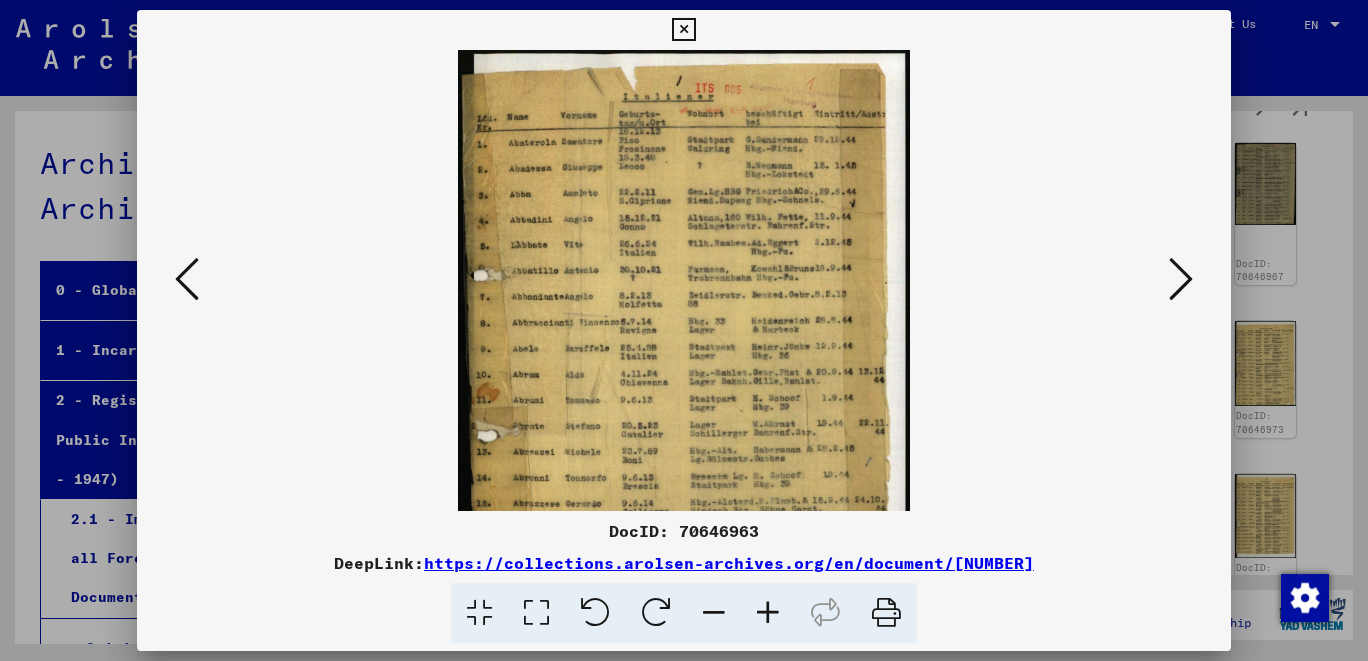 click at bounding box center (768, 613) 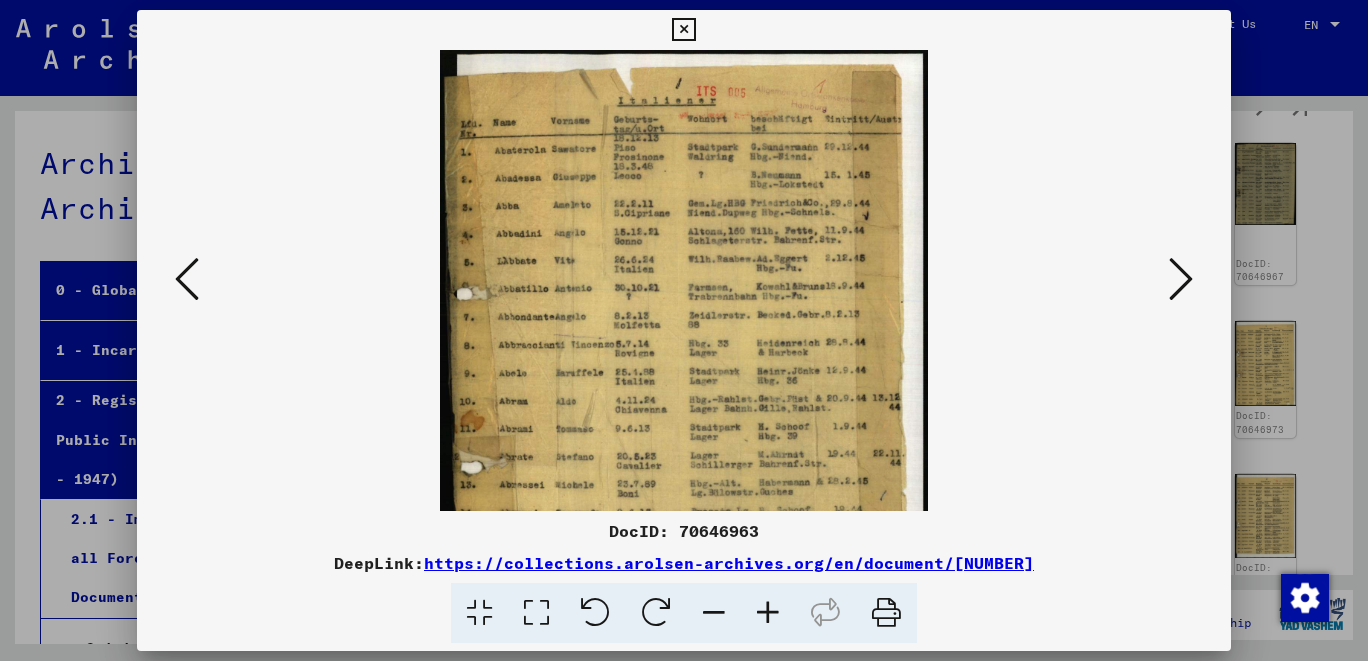 click at bounding box center [768, 613] 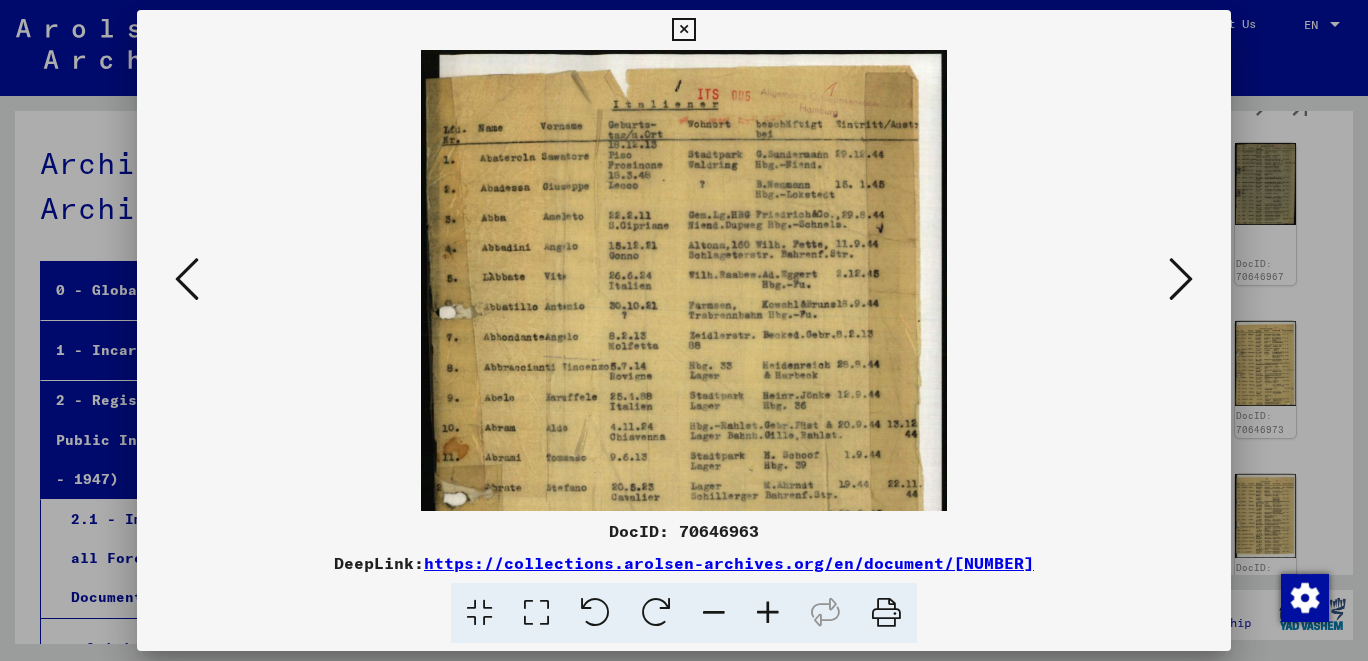 click at bounding box center (768, 613) 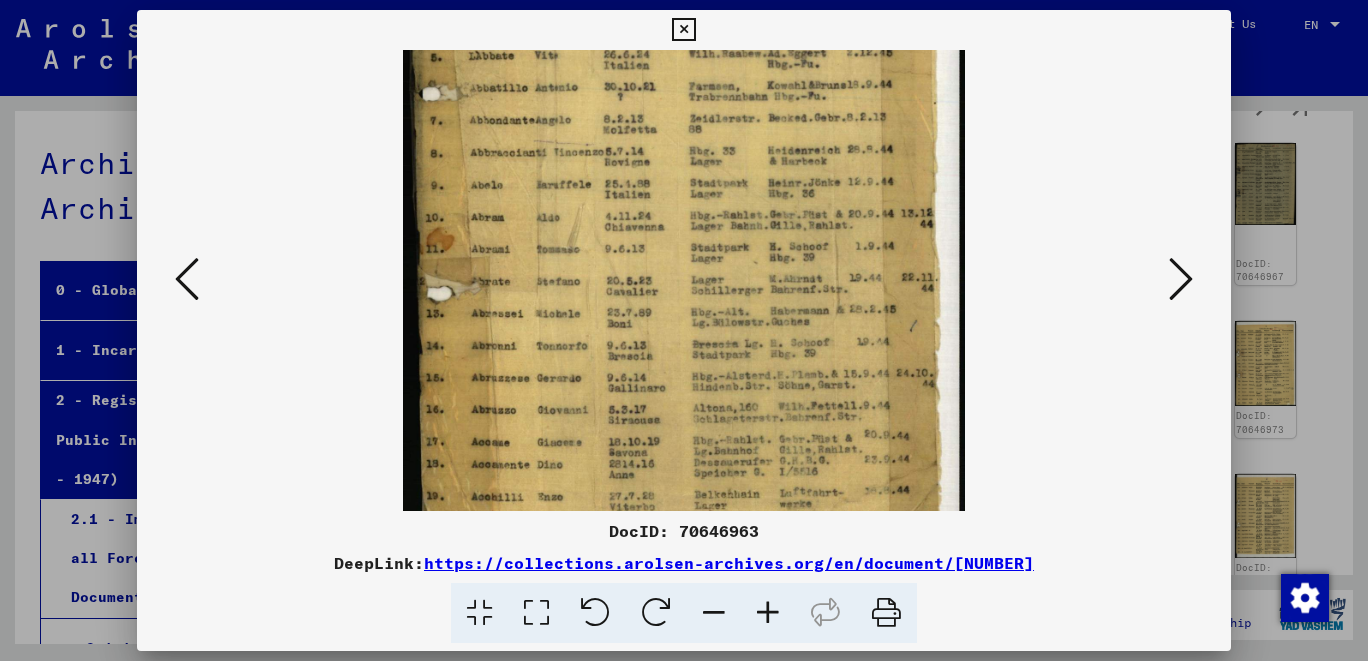 drag, startPoint x: 702, startPoint y: 472, endPoint x: 686, endPoint y: 230, distance: 242.52835 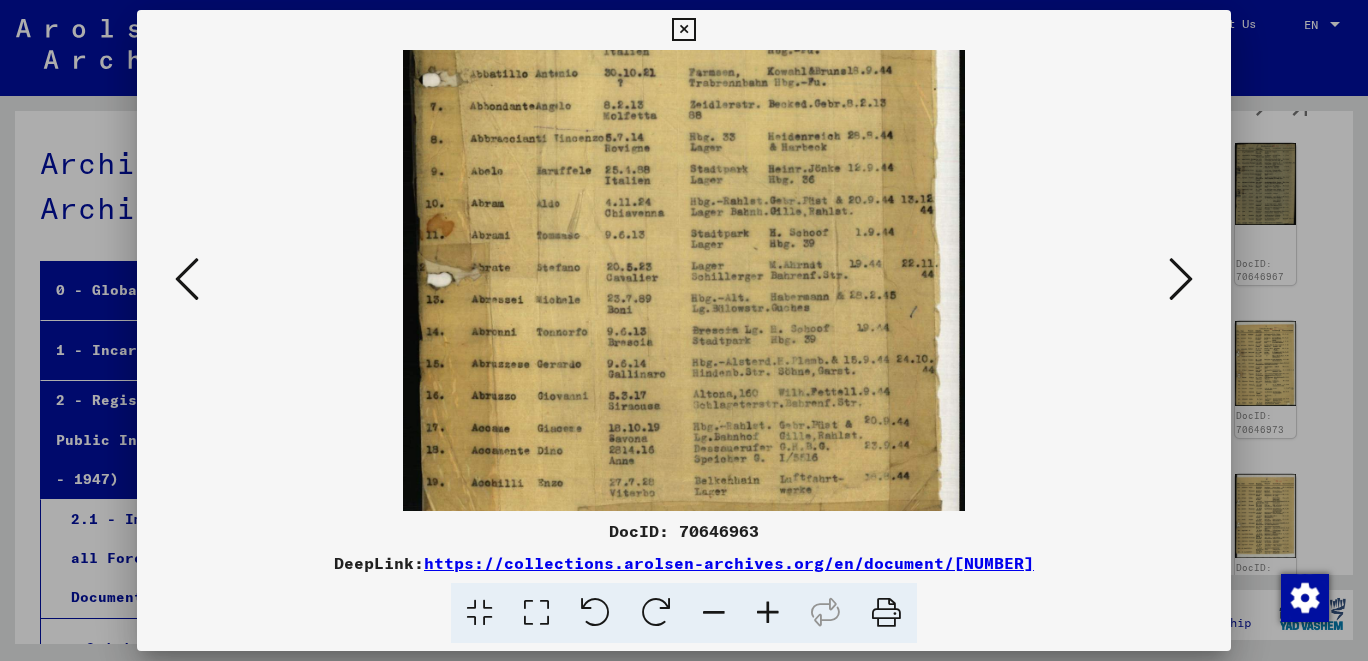 scroll, scrollTop: 272, scrollLeft: 0, axis: vertical 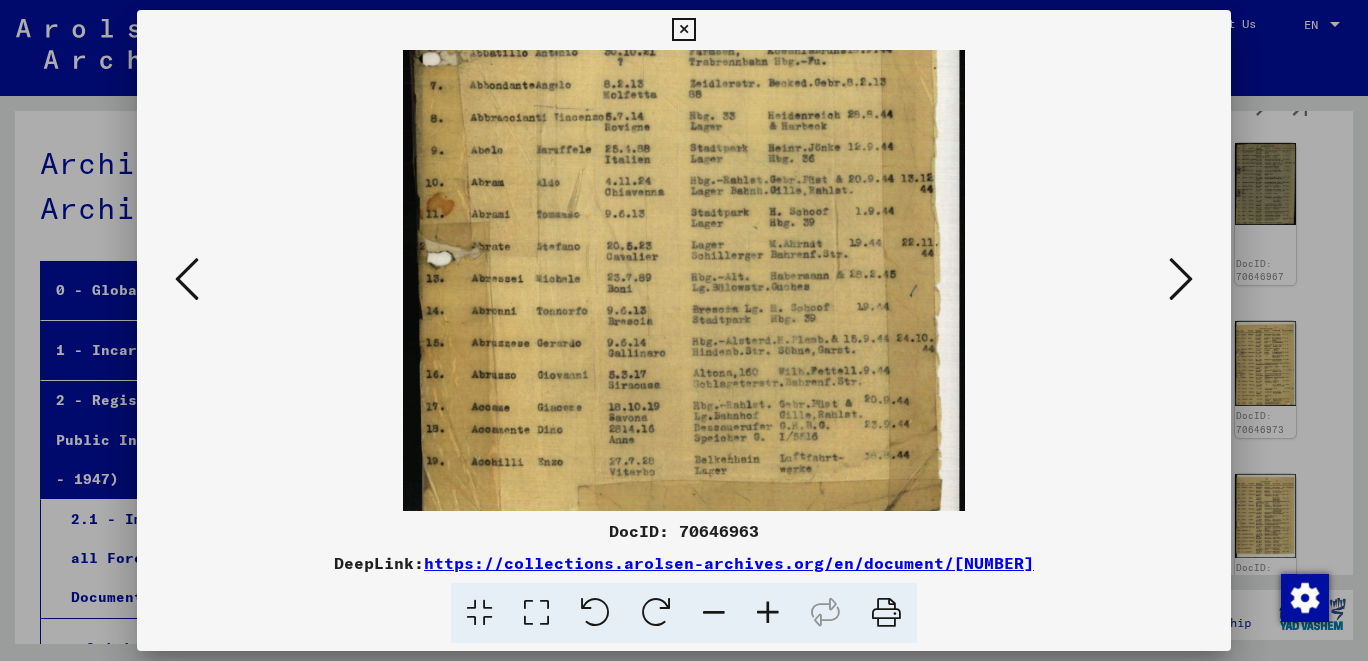 drag, startPoint x: 780, startPoint y: 483, endPoint x: 777, endPoint y: 462, distance: 21.213203 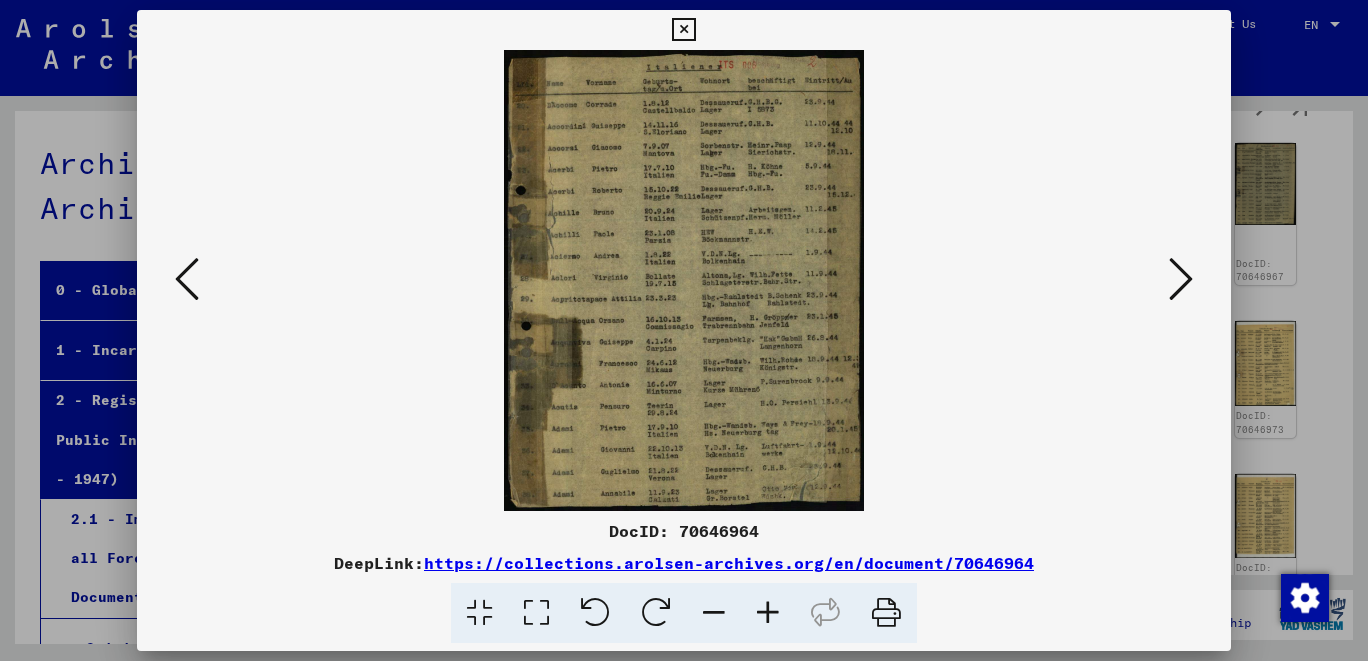click at bounding box center (768, 613) 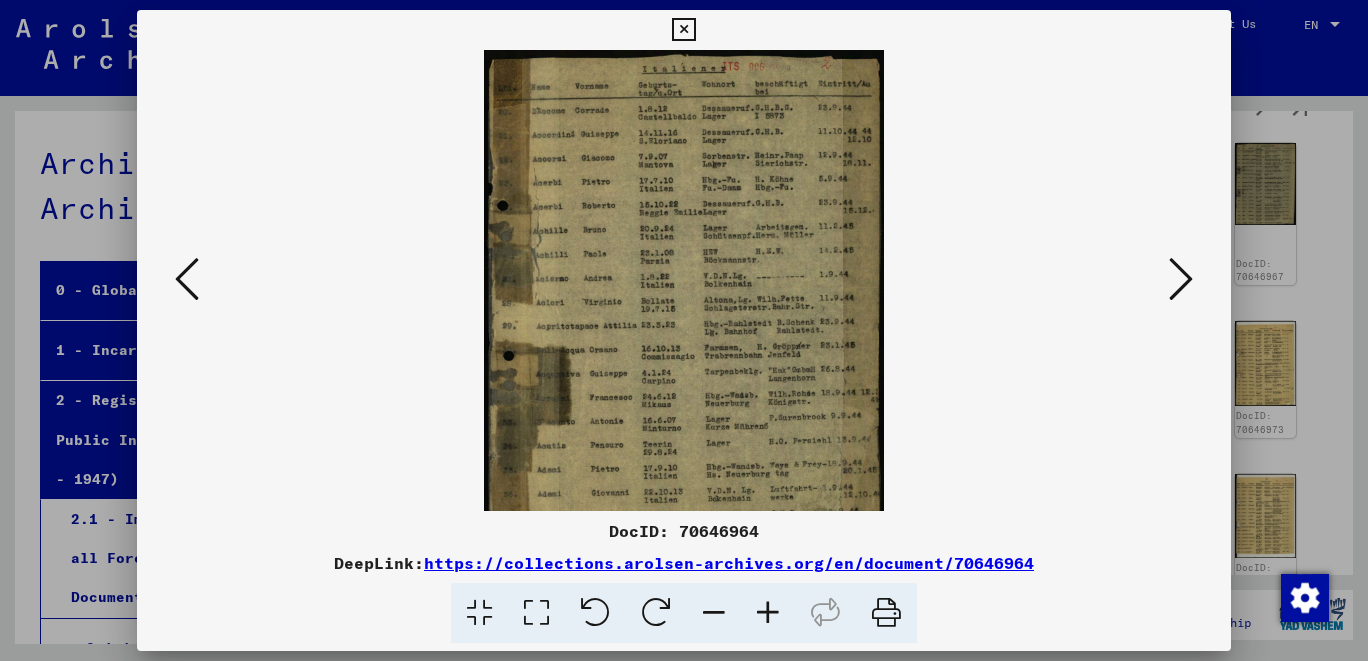 click at bounding box center (768, 613) 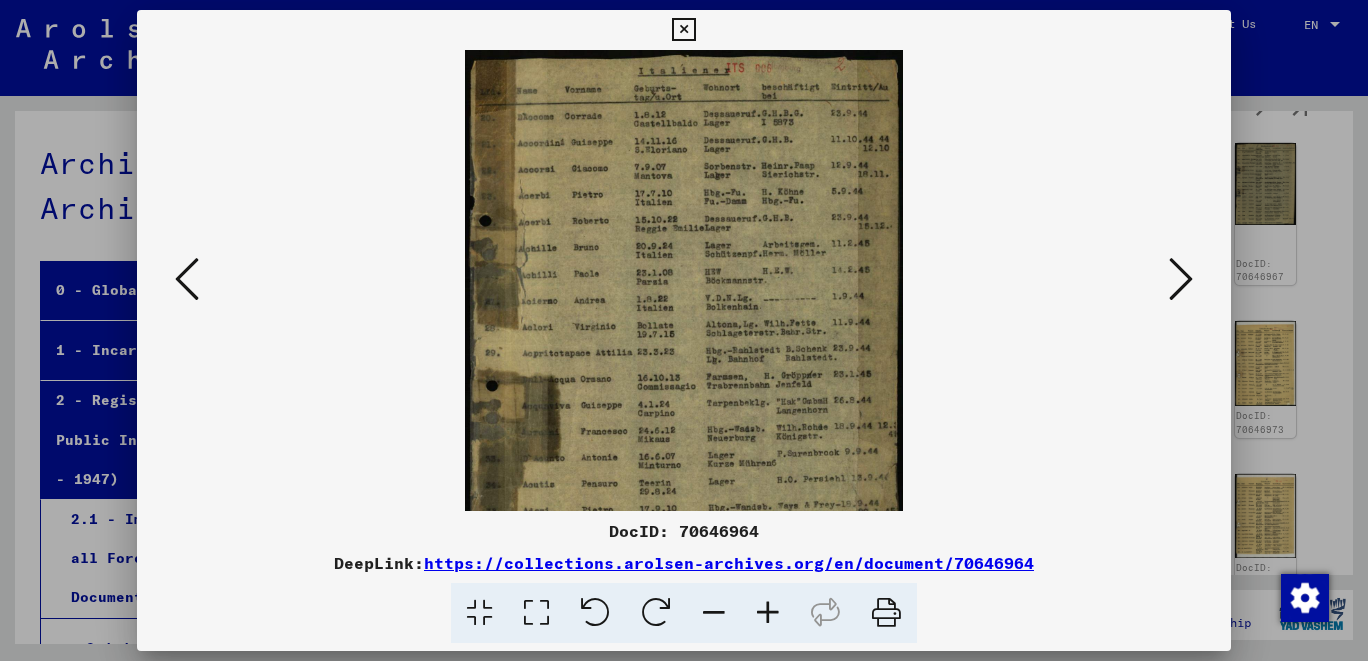 click at bounding box center (768, 613) 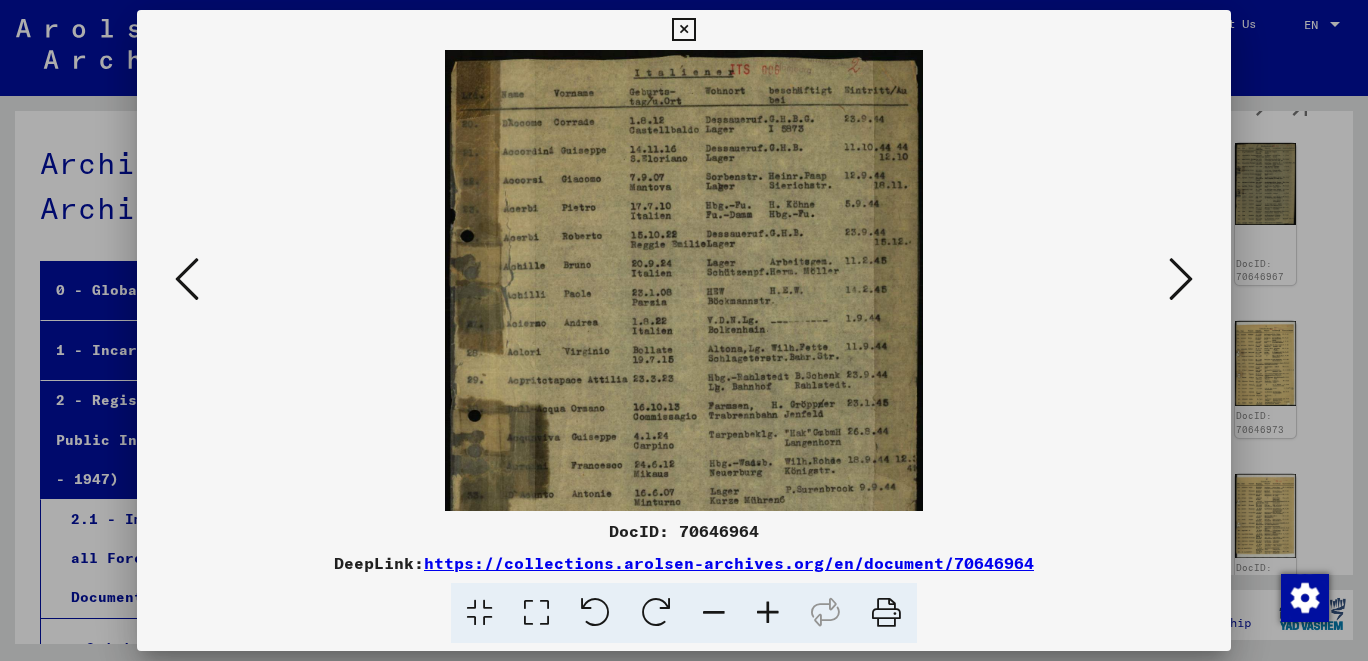 click at bounding box center [768, 613] 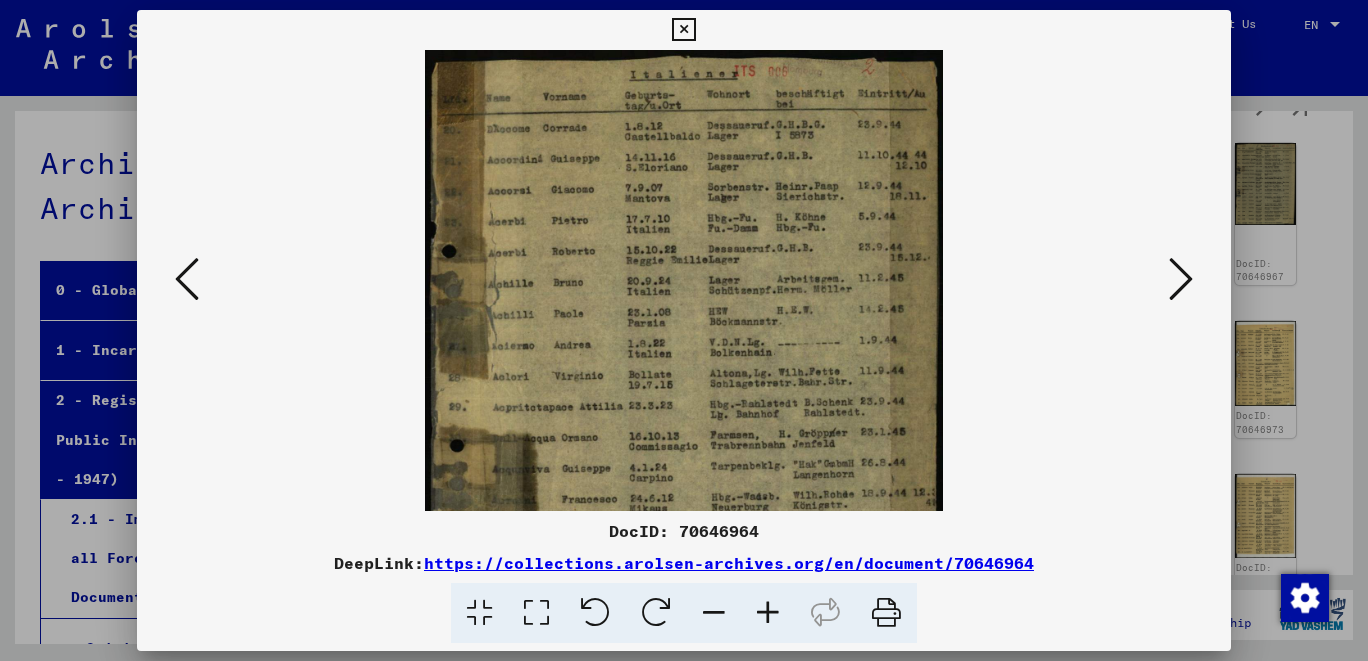 click at bounding box center (768, 613) 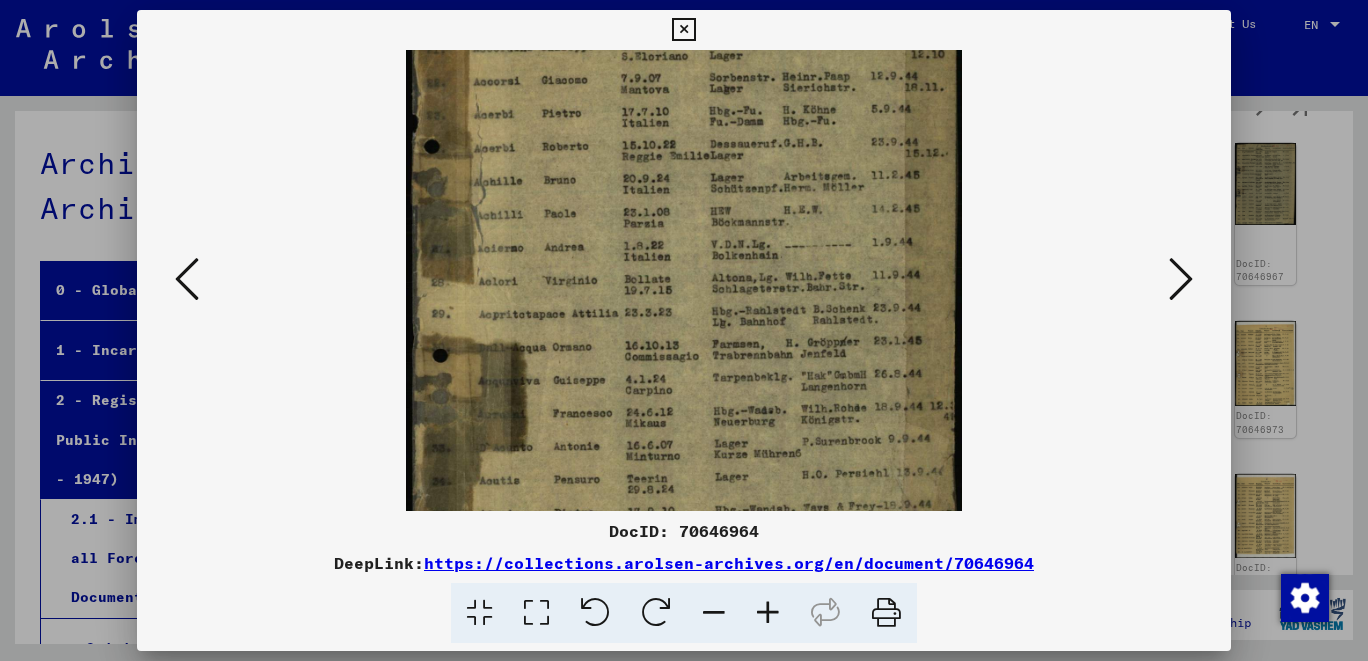 drag, startPoint x: 811, startPoint y: 450, endPoint x: 820, endPoint y: 329, distance: 121.33425 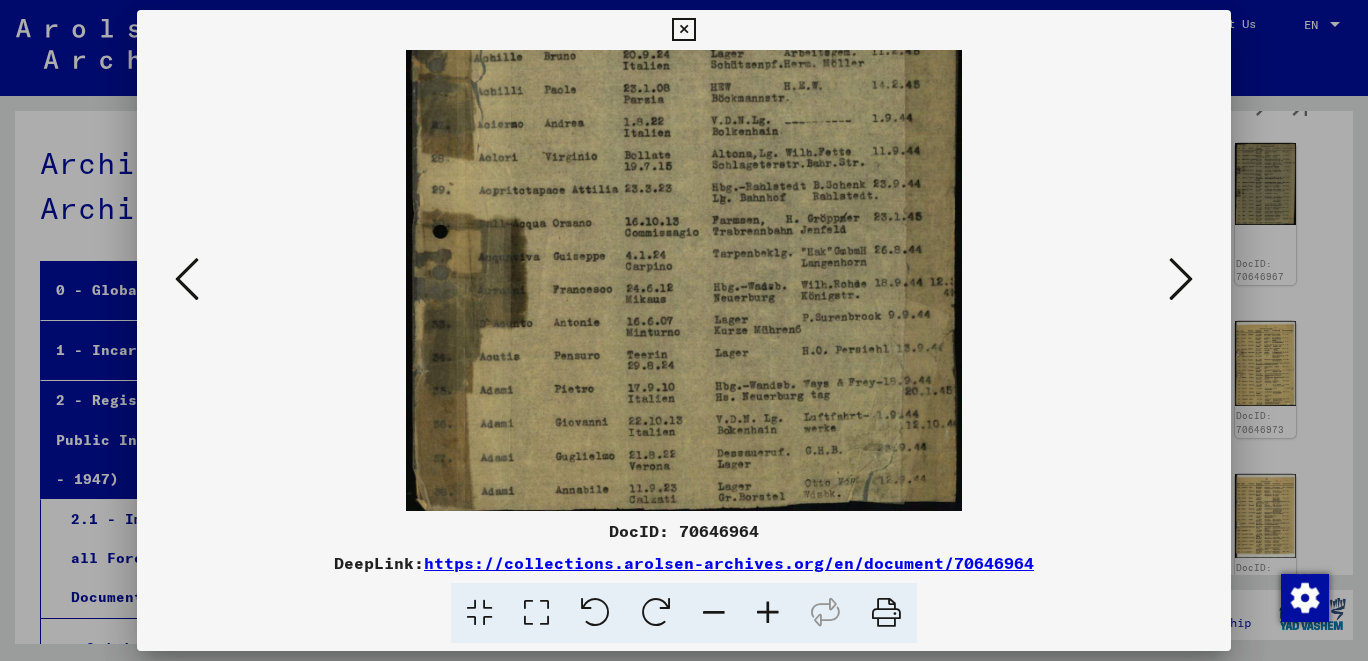 scroll, scrollTop: 244, scrollLeft: 0, axis: vertical 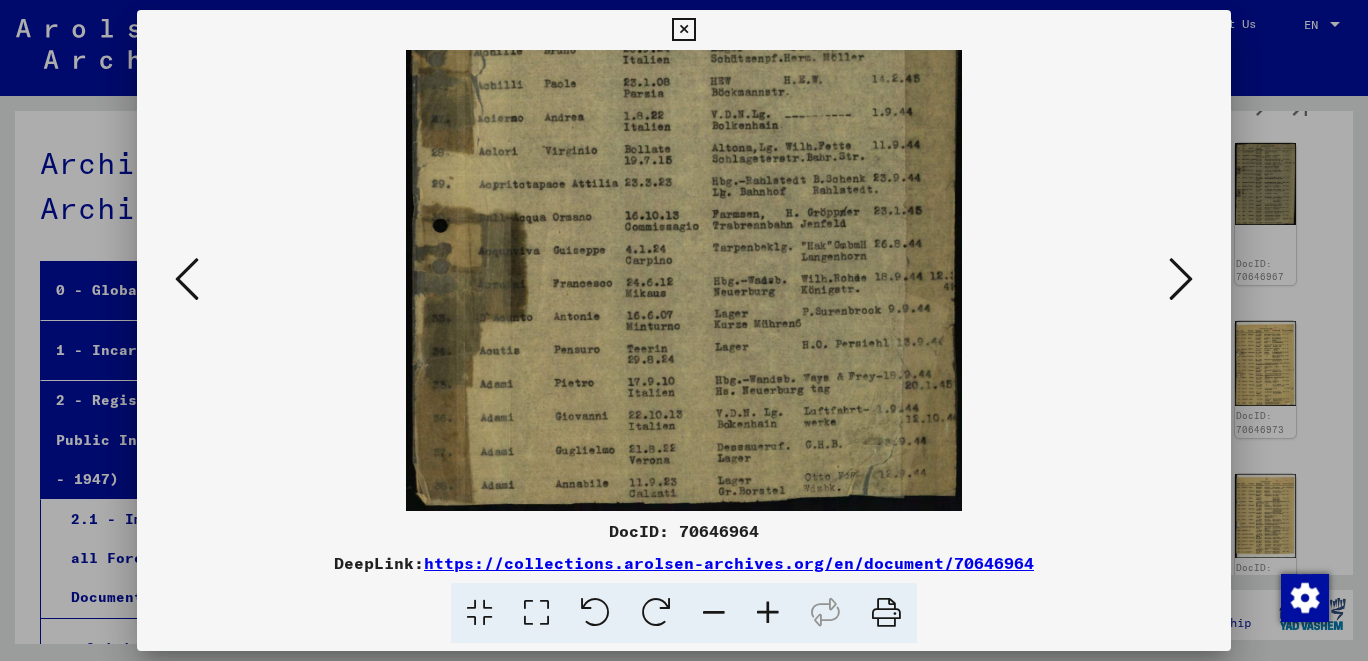 drag, startPoint x: 758, startPoint y: 258, endPoint x: 770, endPoint y: 249, distance: 15 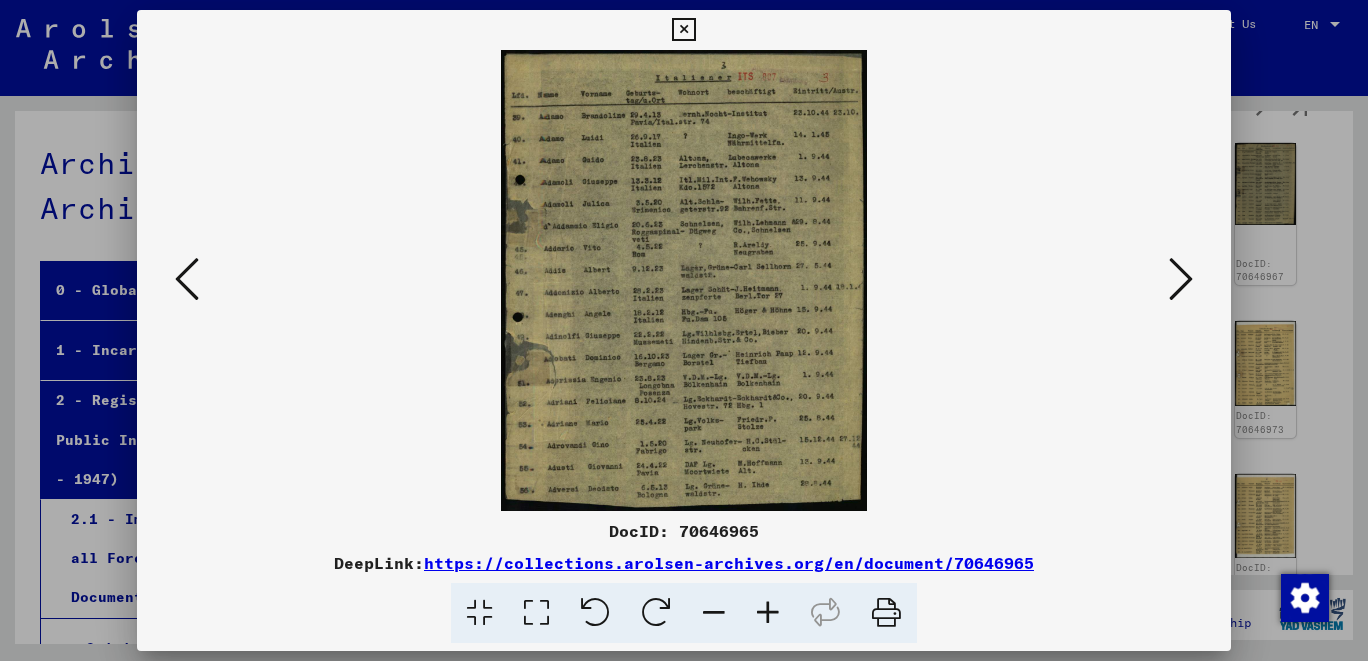 click at bounding box center [768, 613] 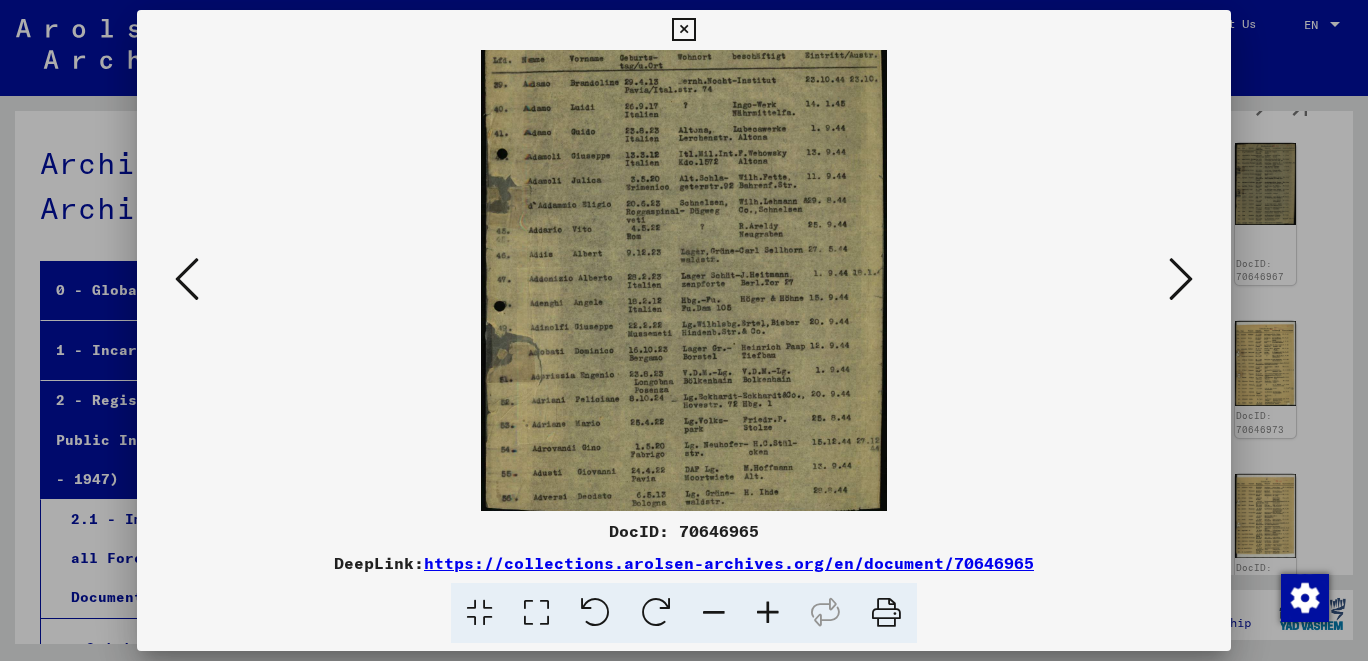 scroll, scrollTop: 50, scrollLeft: 0, axis: vertical 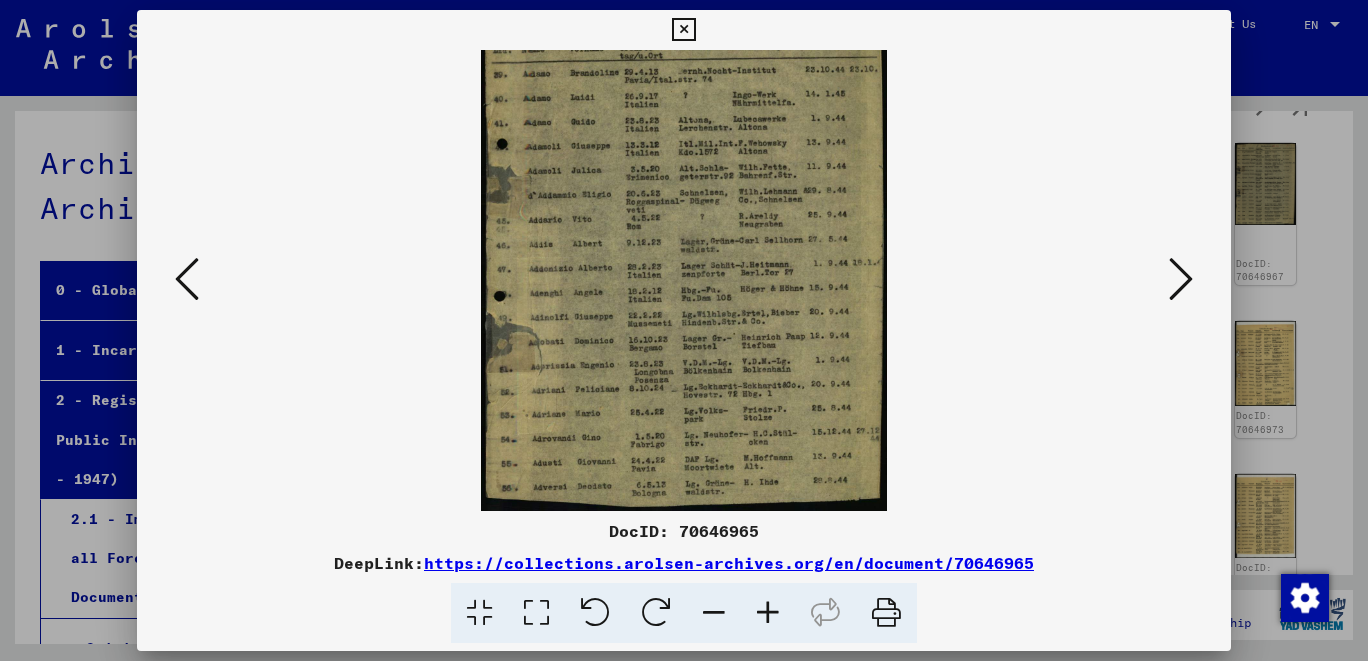 drag, startPoint x: 744, startPoint y: 446, endPoint x: 753, endPoint y: 360, distance: 86.46965 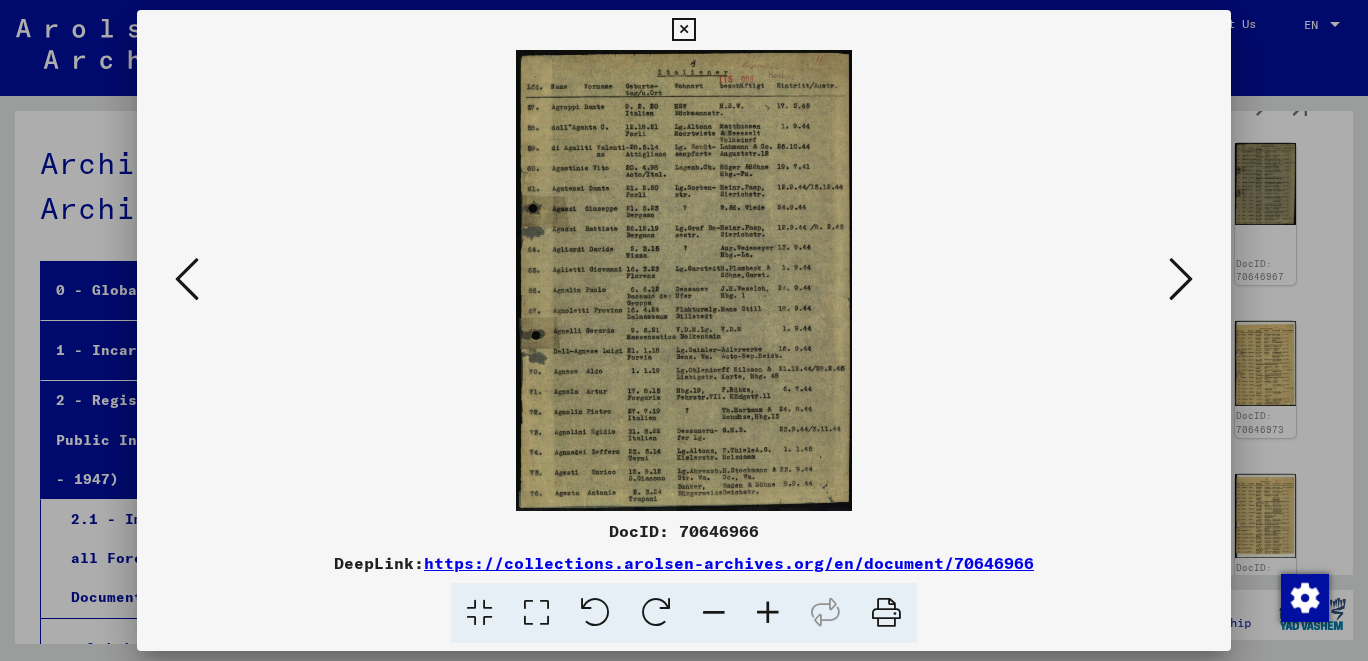 scroll, scrollTop: 0, scrollLeft: 0, axis: both 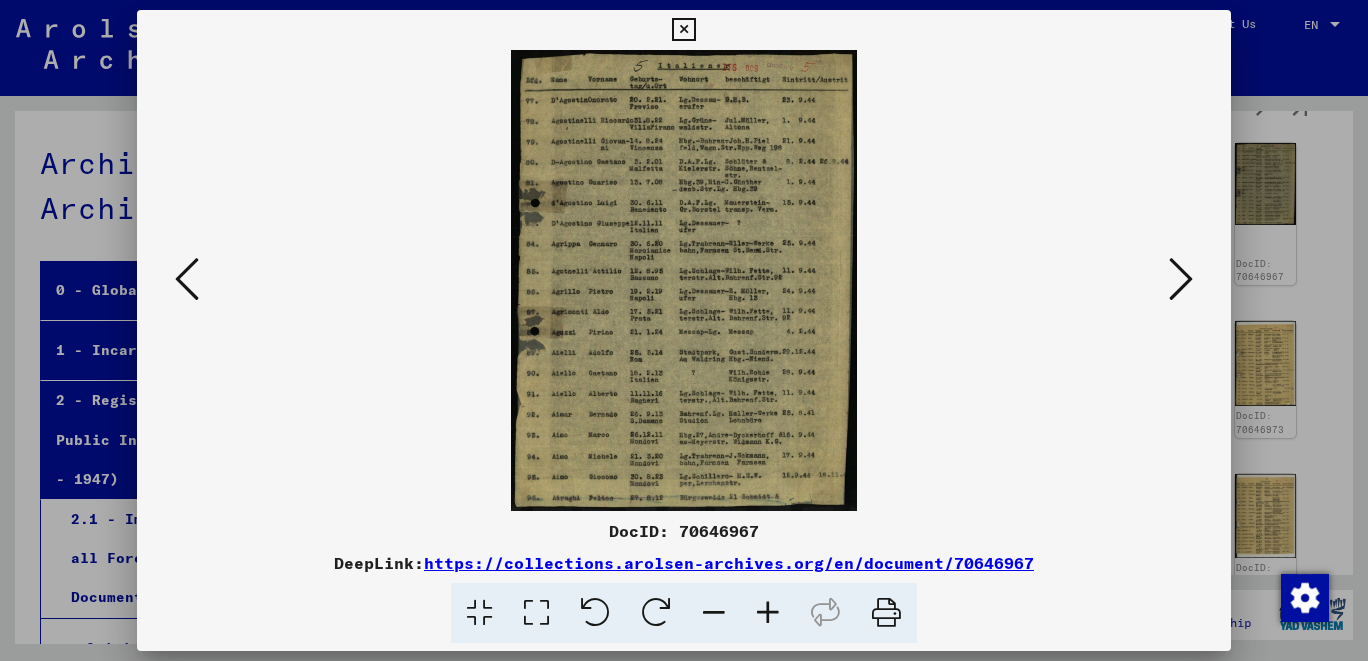 click at bounding box center (1181, 279) 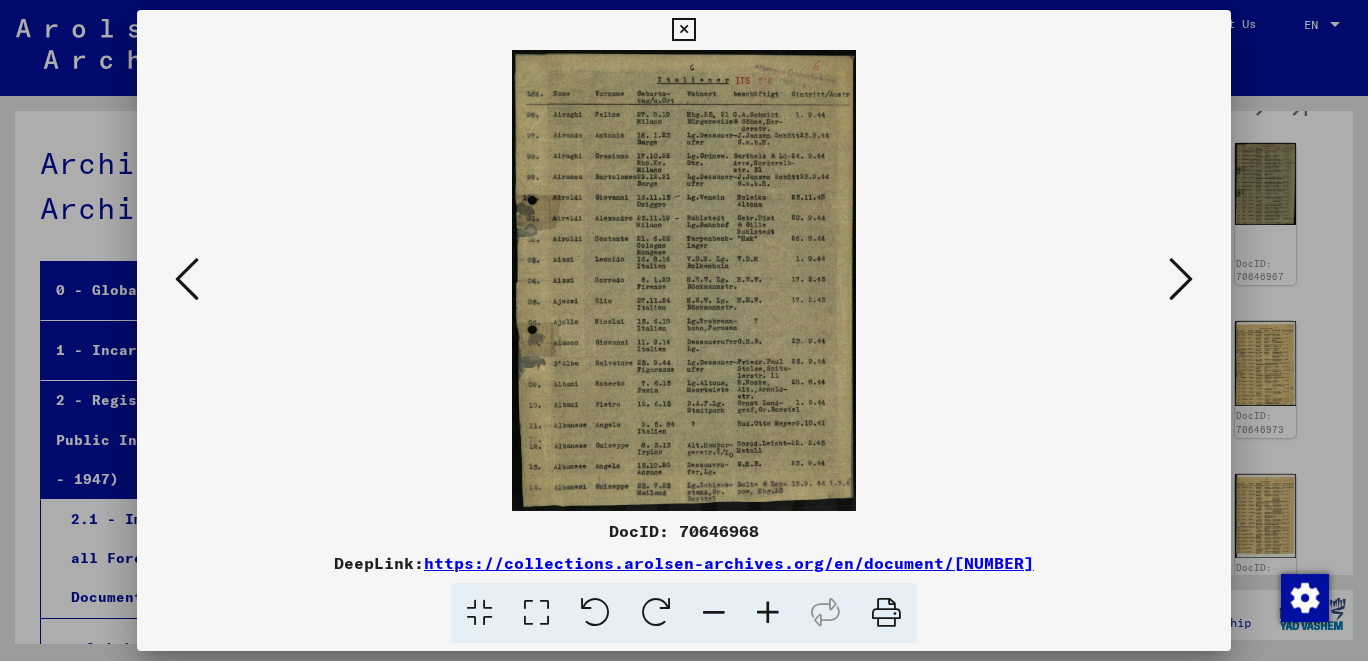 click at bounding box center [768, 613] 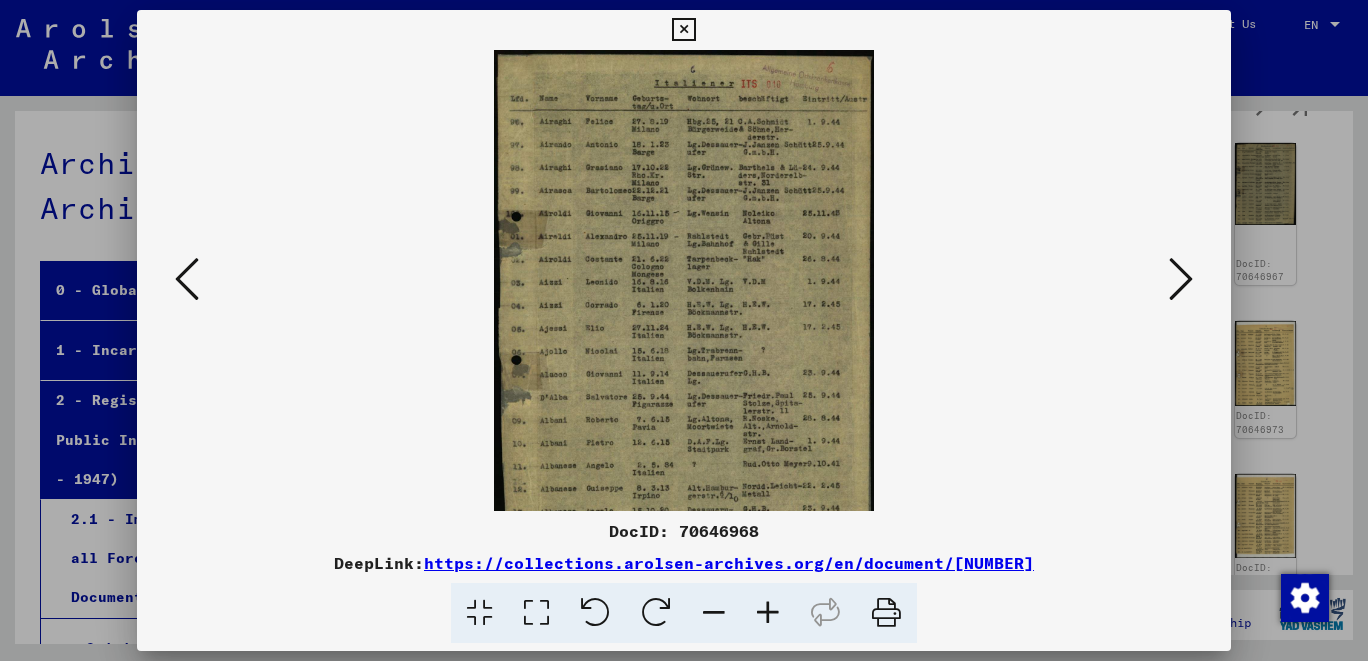 click at bounding box center (768, 613) 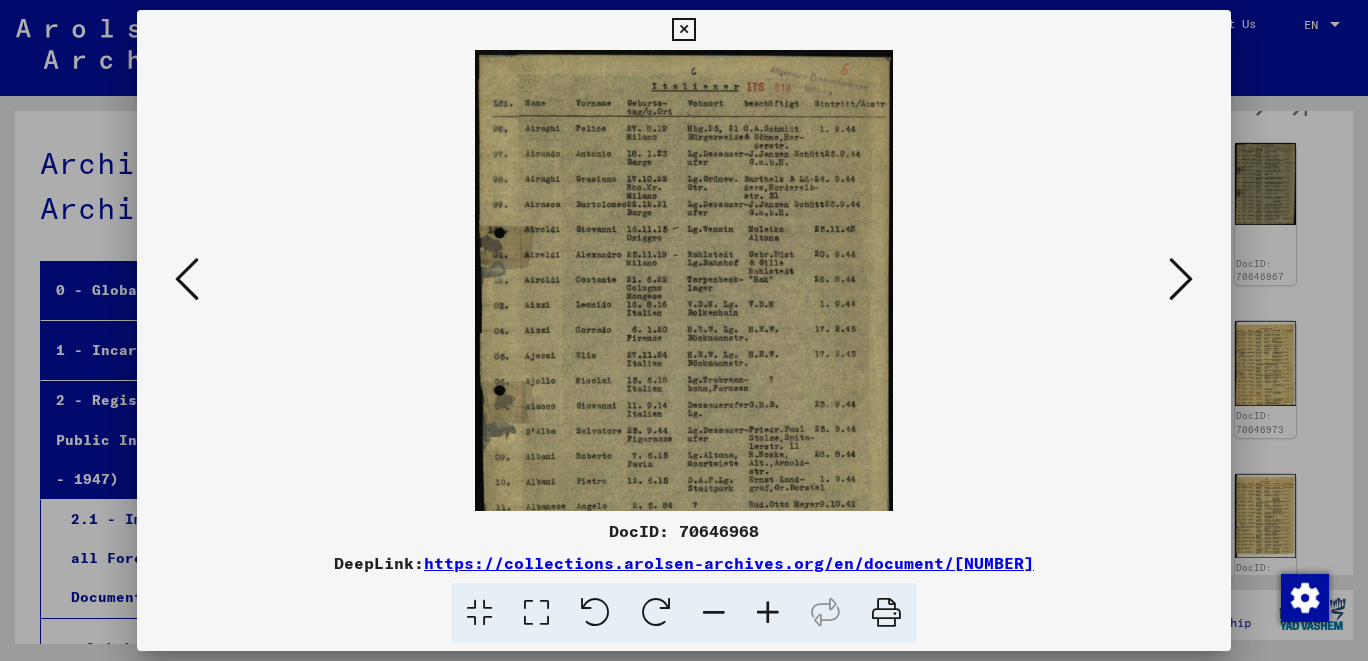 click at bounding box center (768, 613) 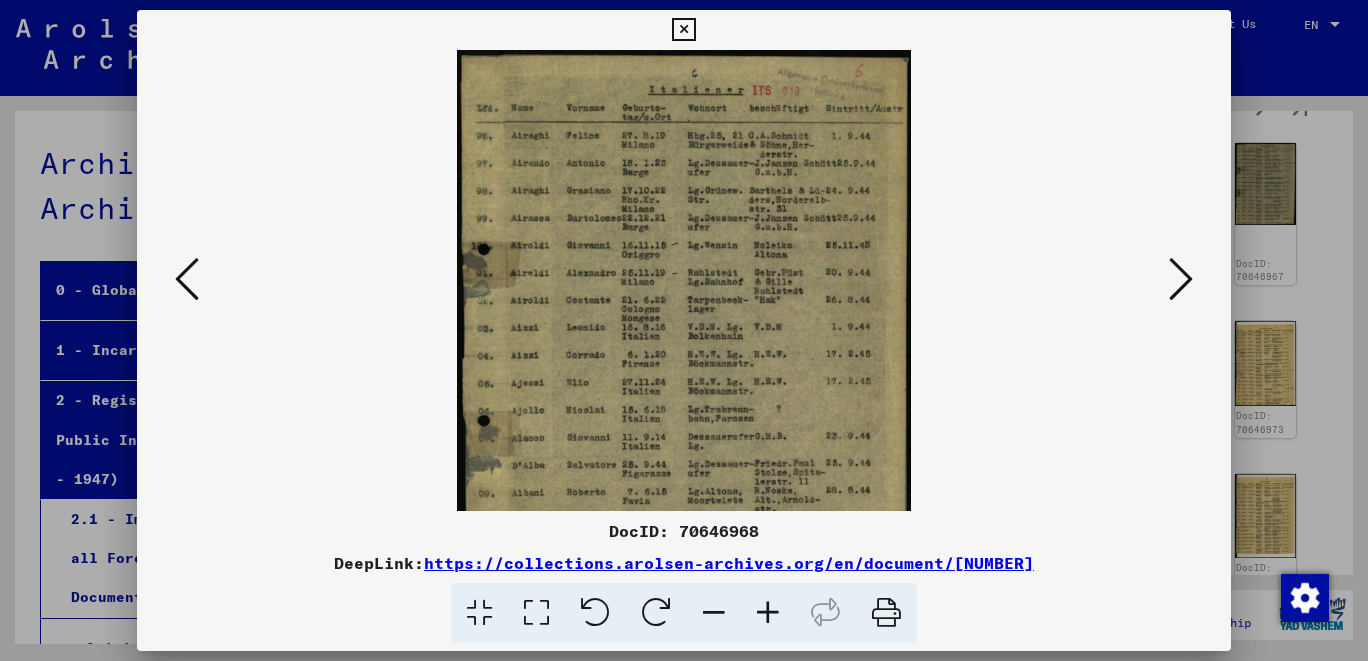 click at bounding box center [768, 613] 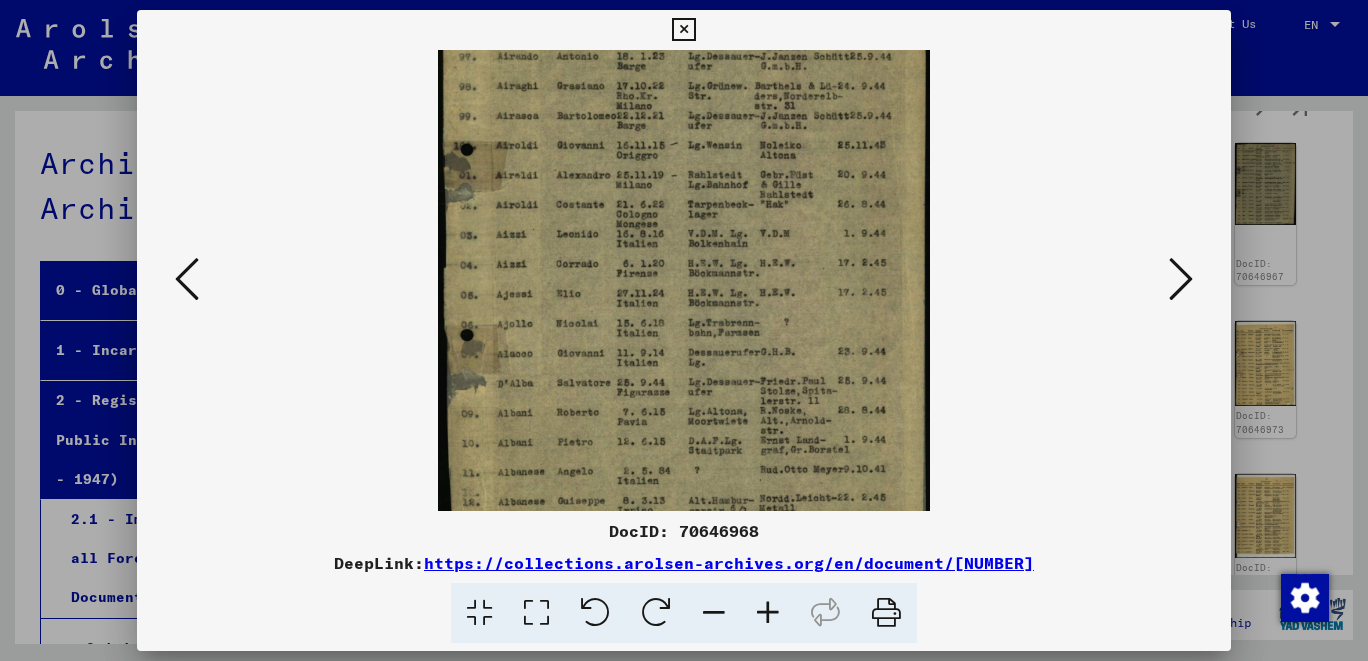 scroll, scrollTop: 200, scrollLeft: 0, axis: vertical 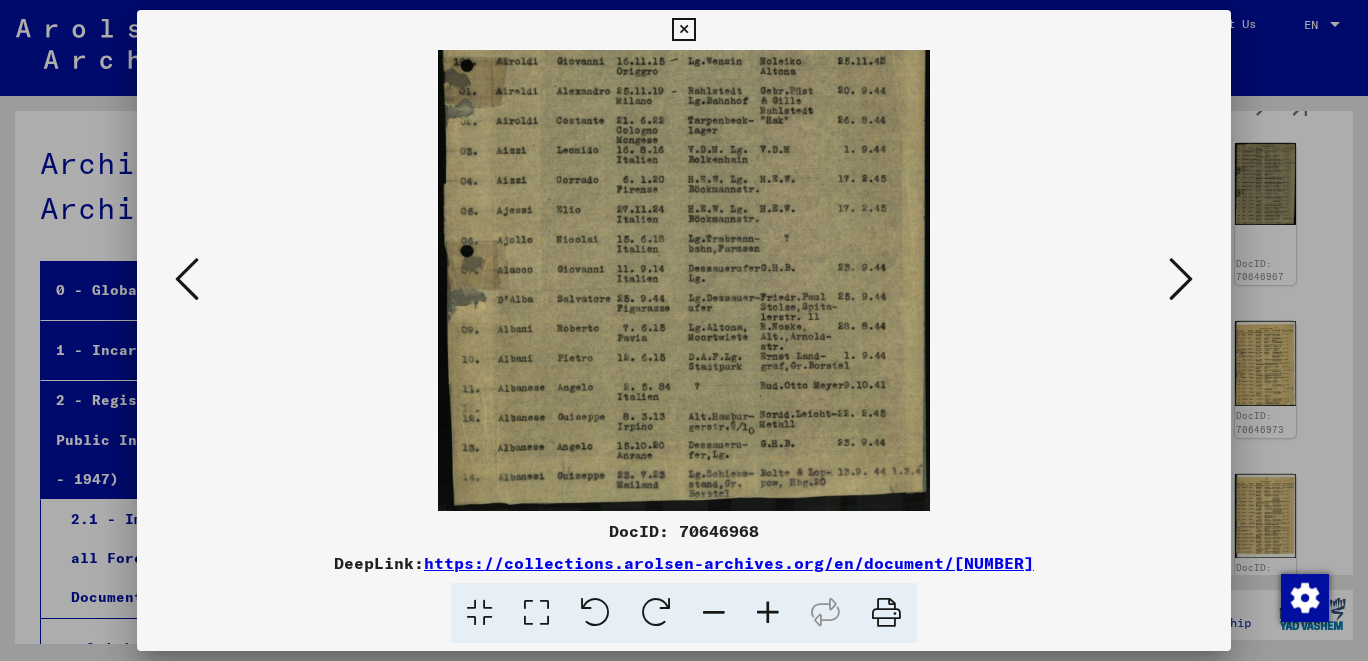 drag, startPoint x: 833, startPoint y: 381, endPoint x: 871, endPoint y: 160, distance: 224.24316 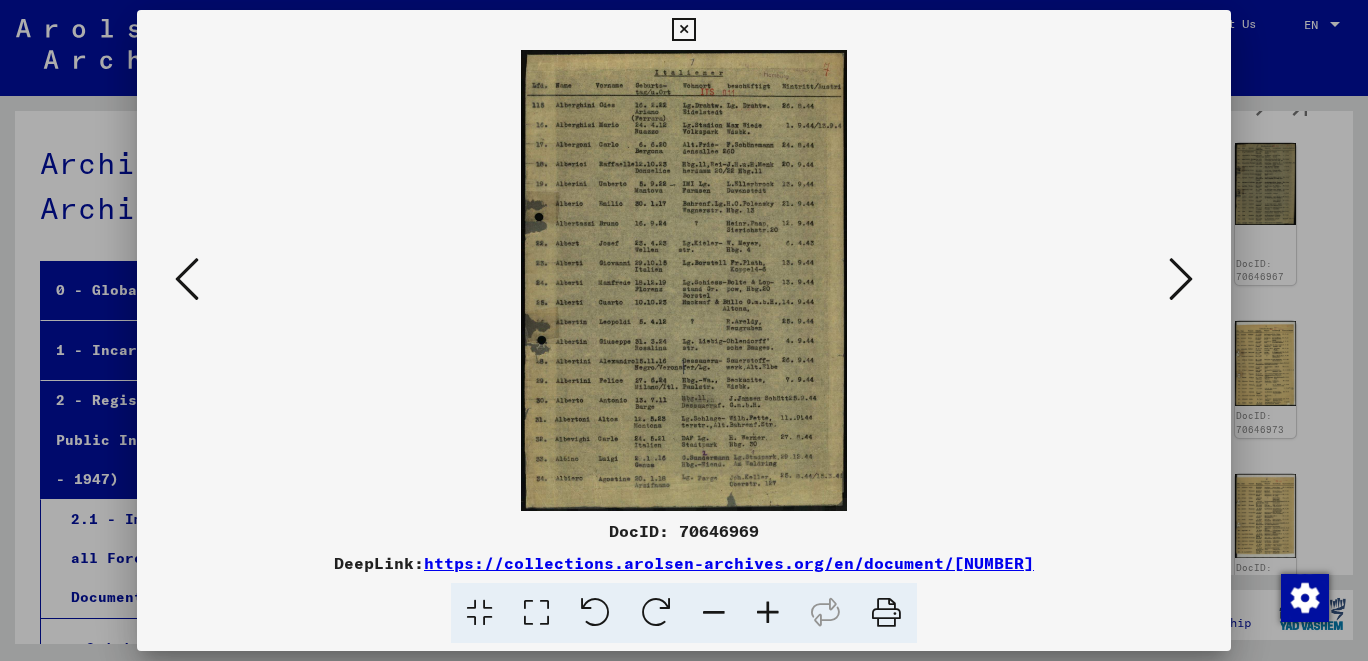 click at bounding box center [768, 613] 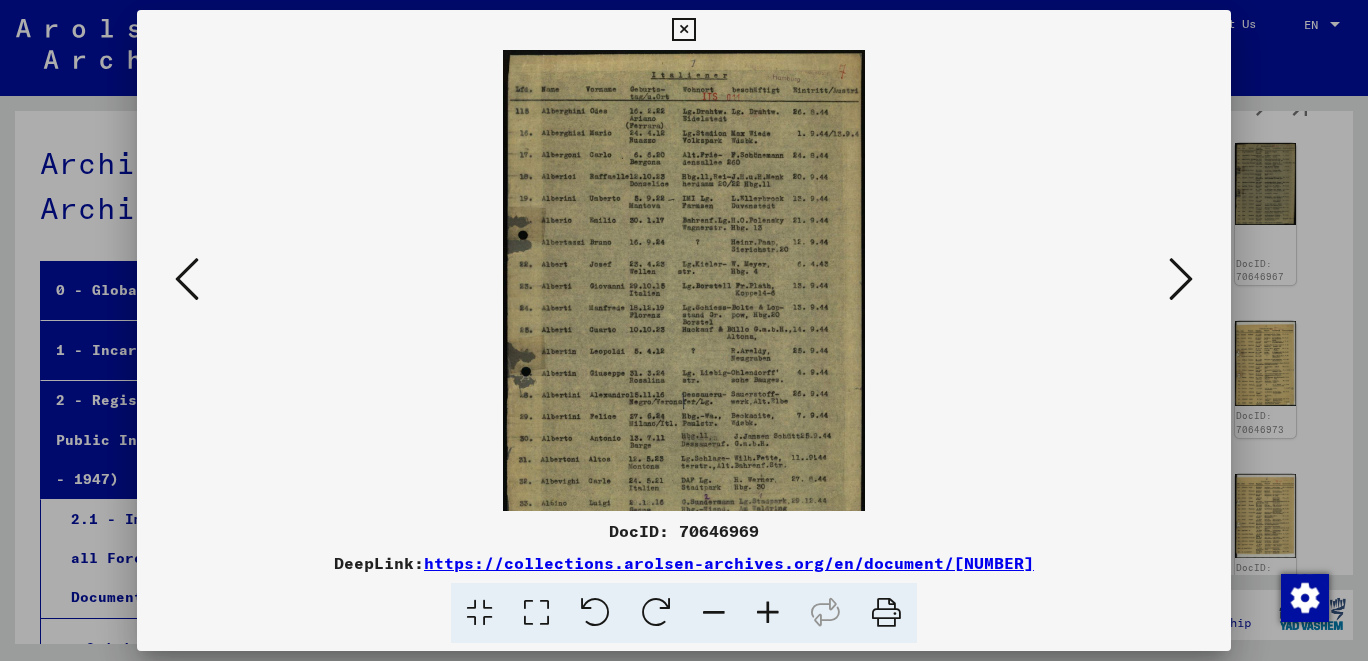 click at bounding box center (768, 613) 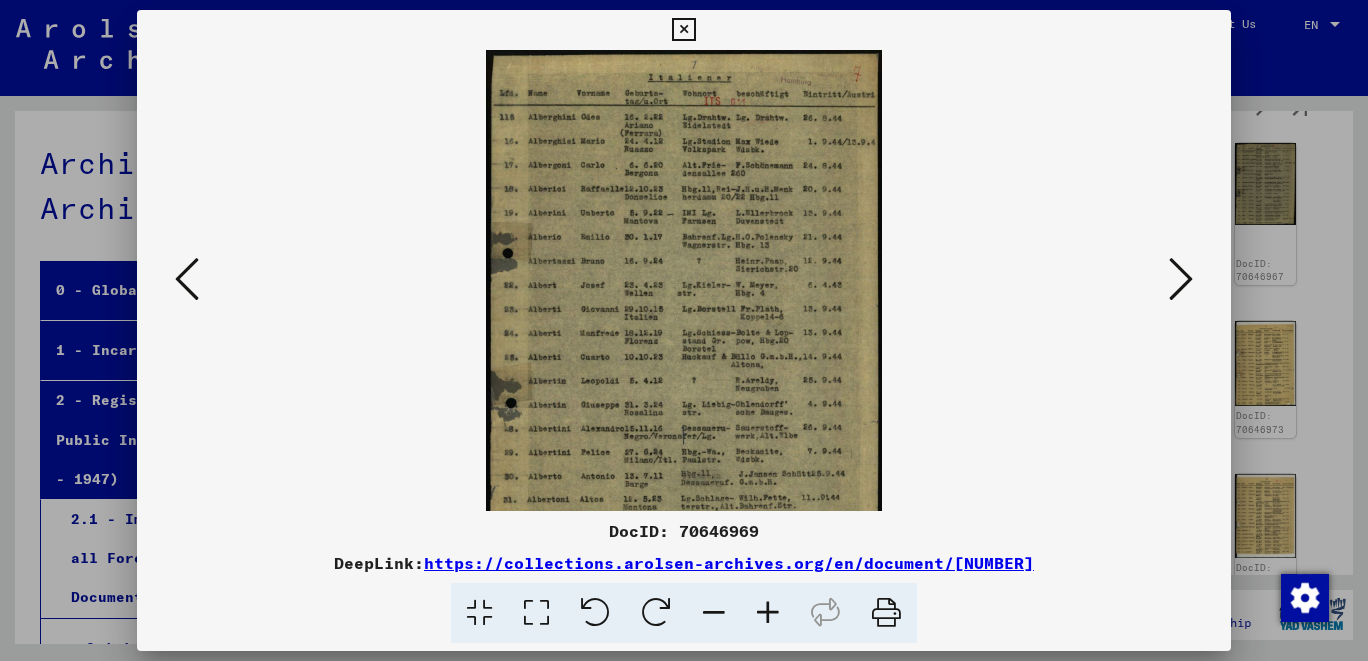 click at bounding box center [768, 613] 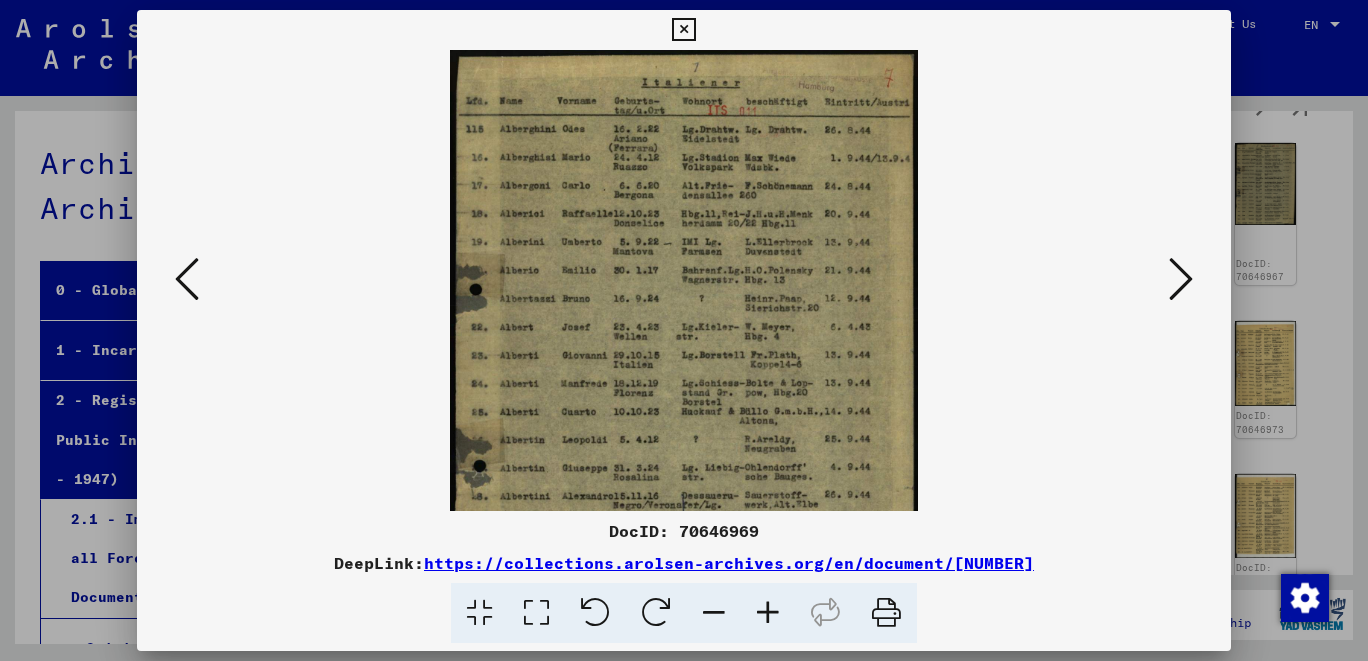 click at bounding box center [768, 613] 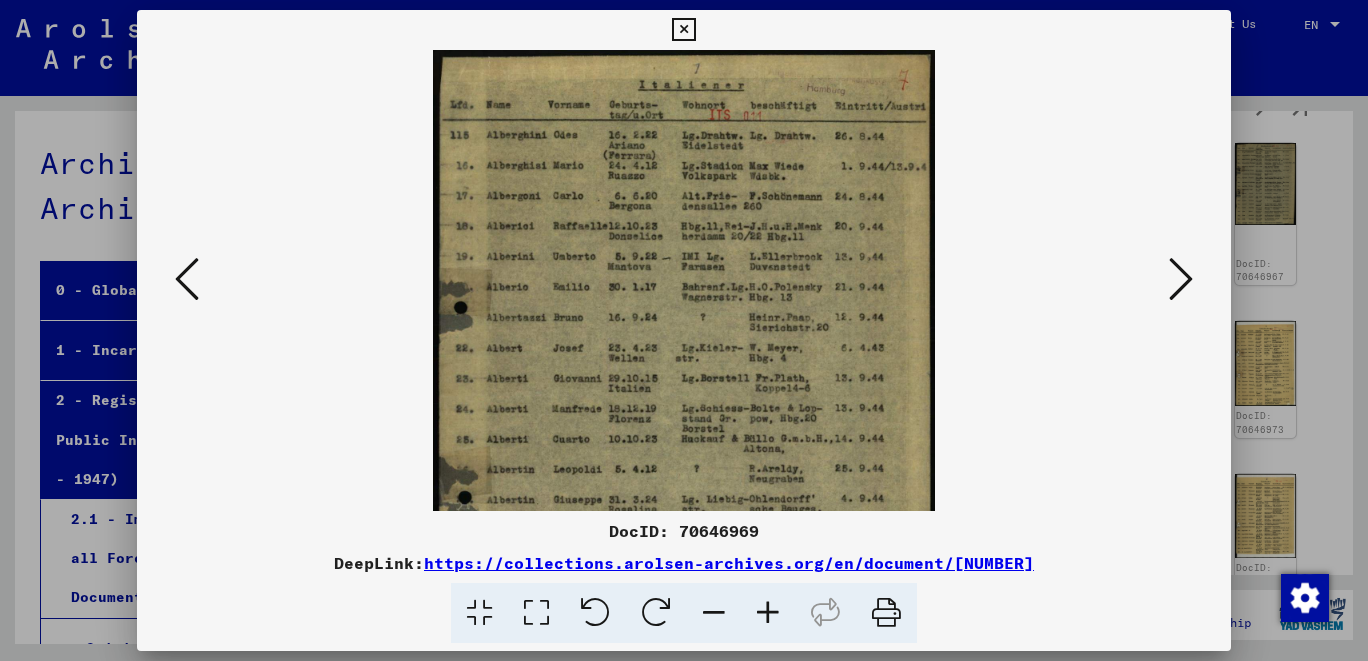 click at bounding box center [768, 613] 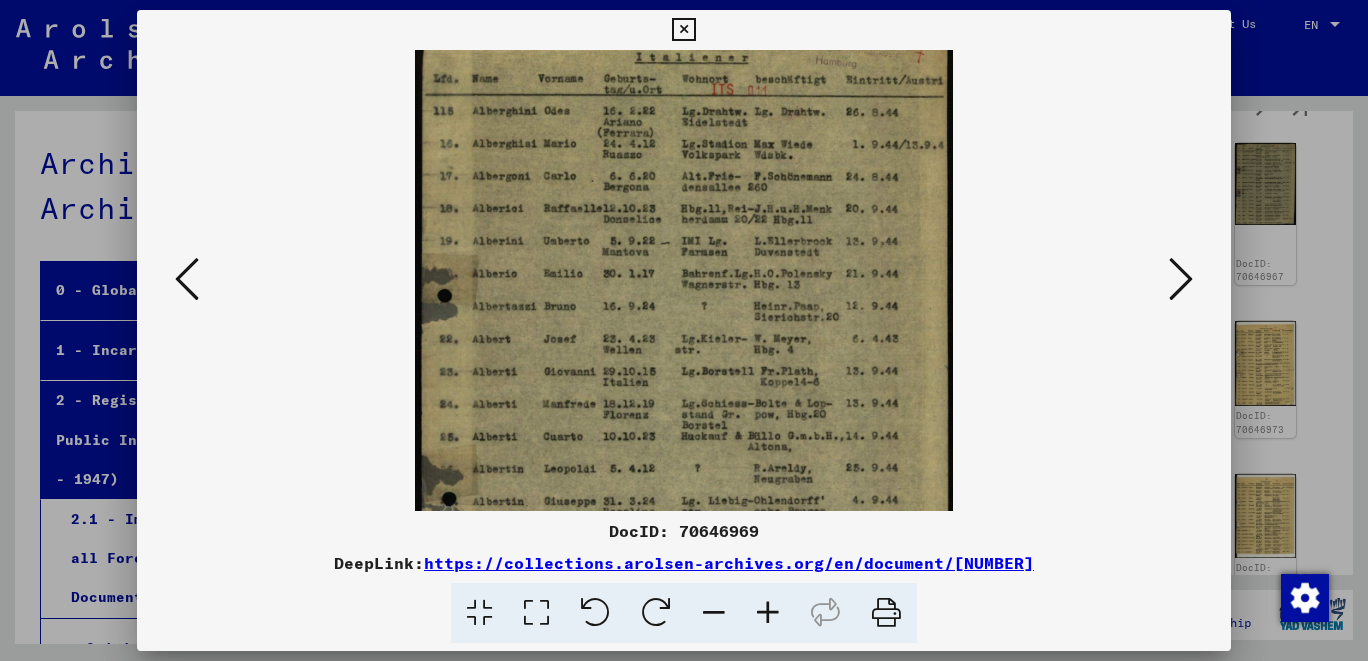 scroll, scrollTop: 28, scrollLeft: 0, axis: vertical 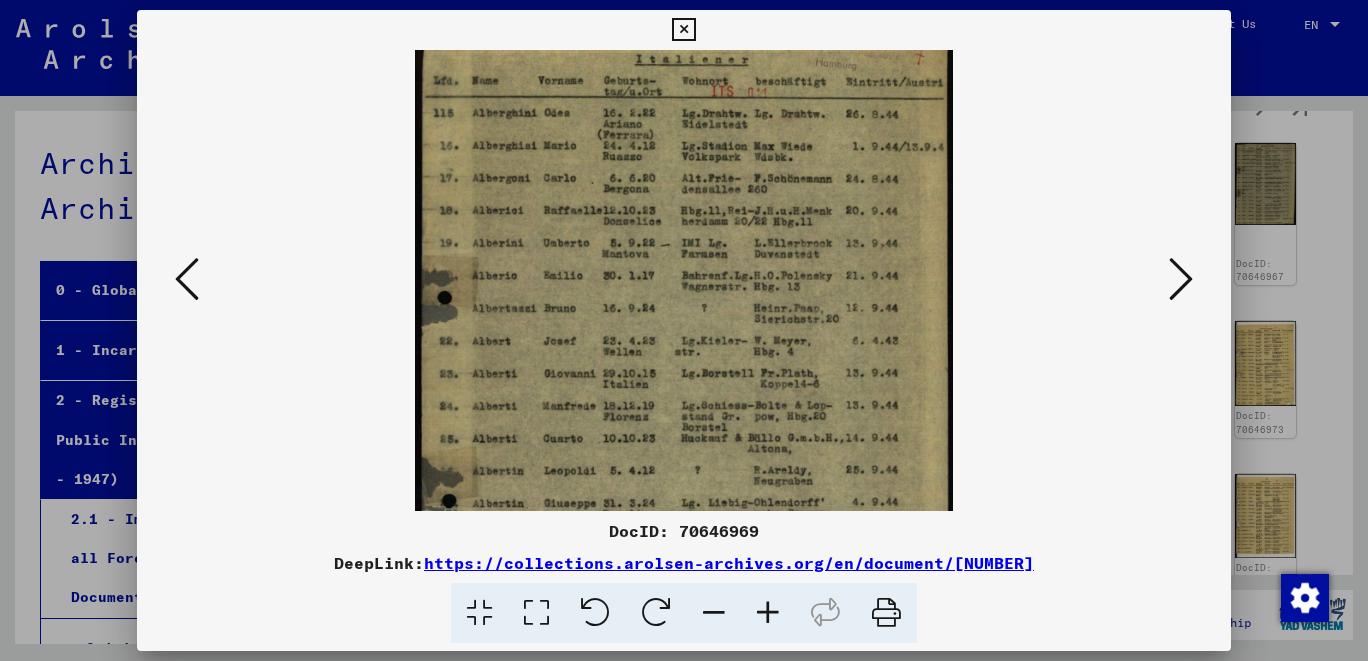 click at bounding box center [684, 402] 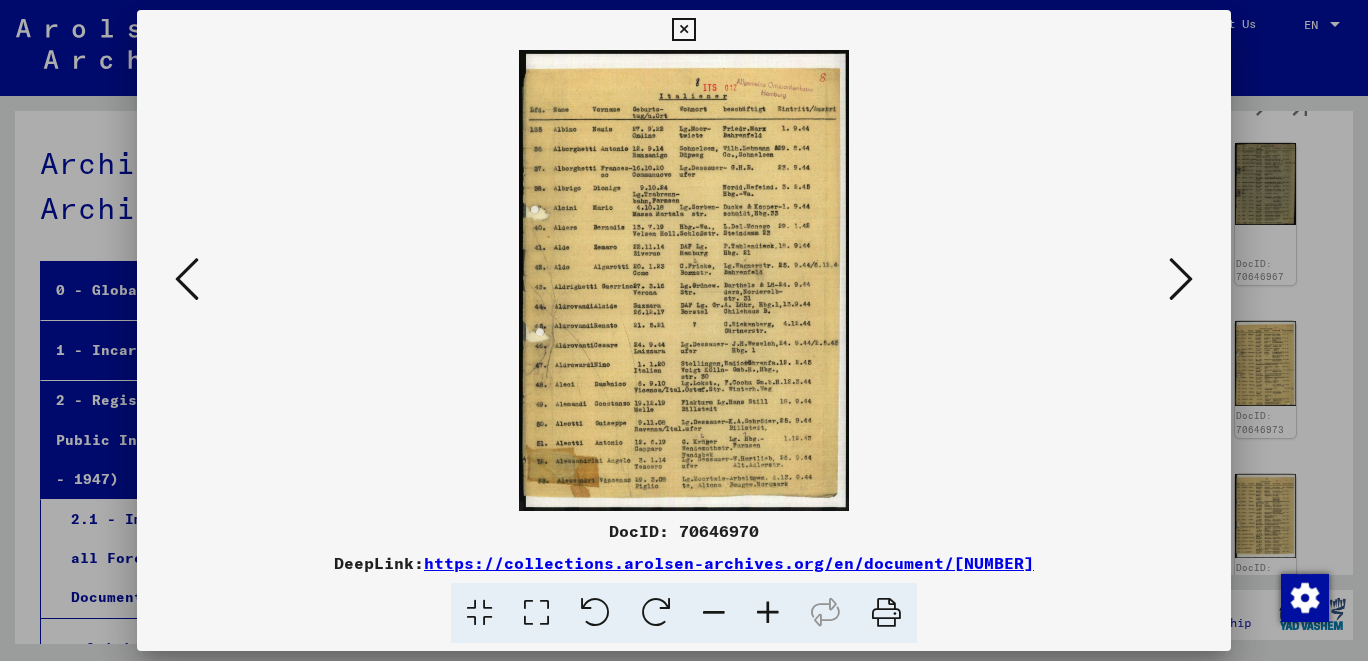 click at bounding box center [768, 613] 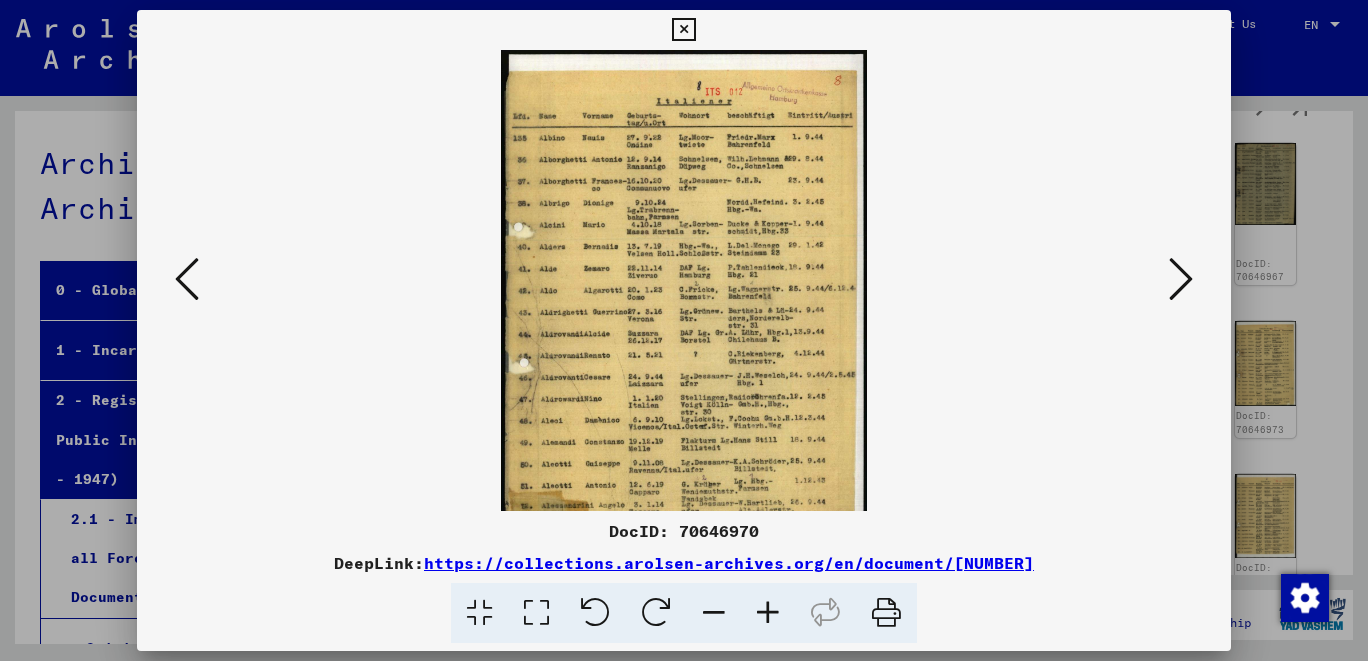click at bounding box center [768, 613] 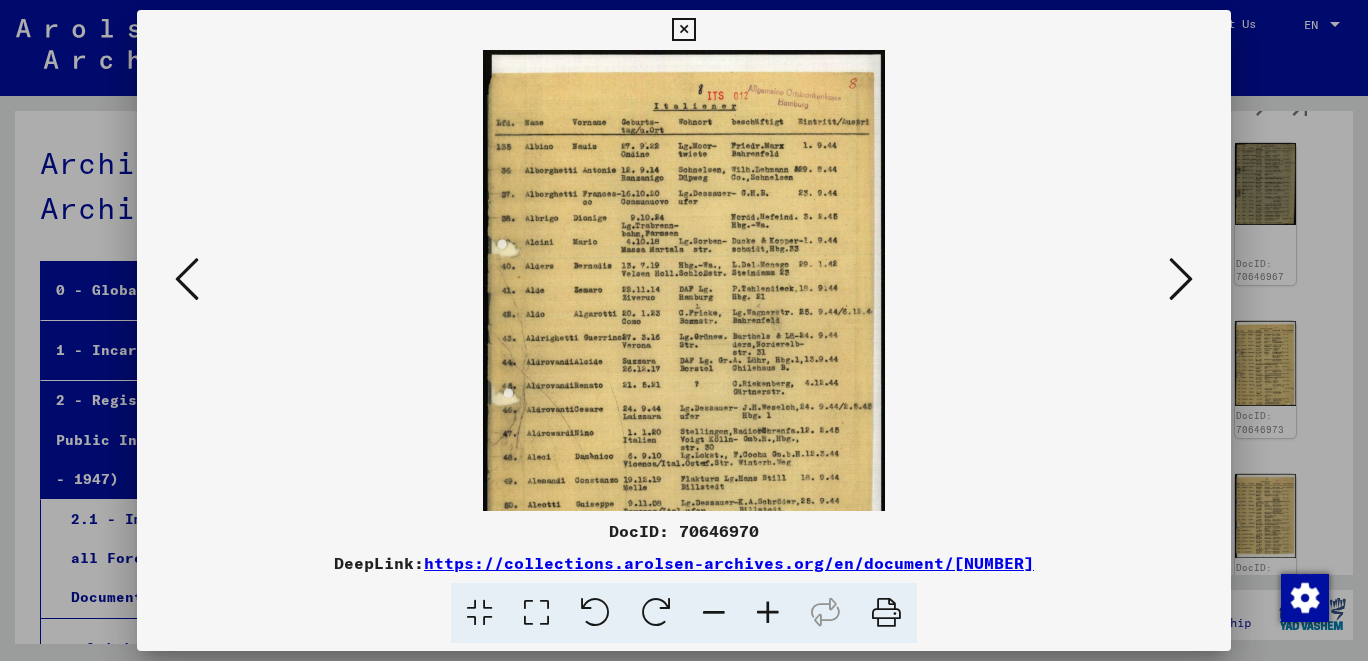 click at bounding box center (768, 613) 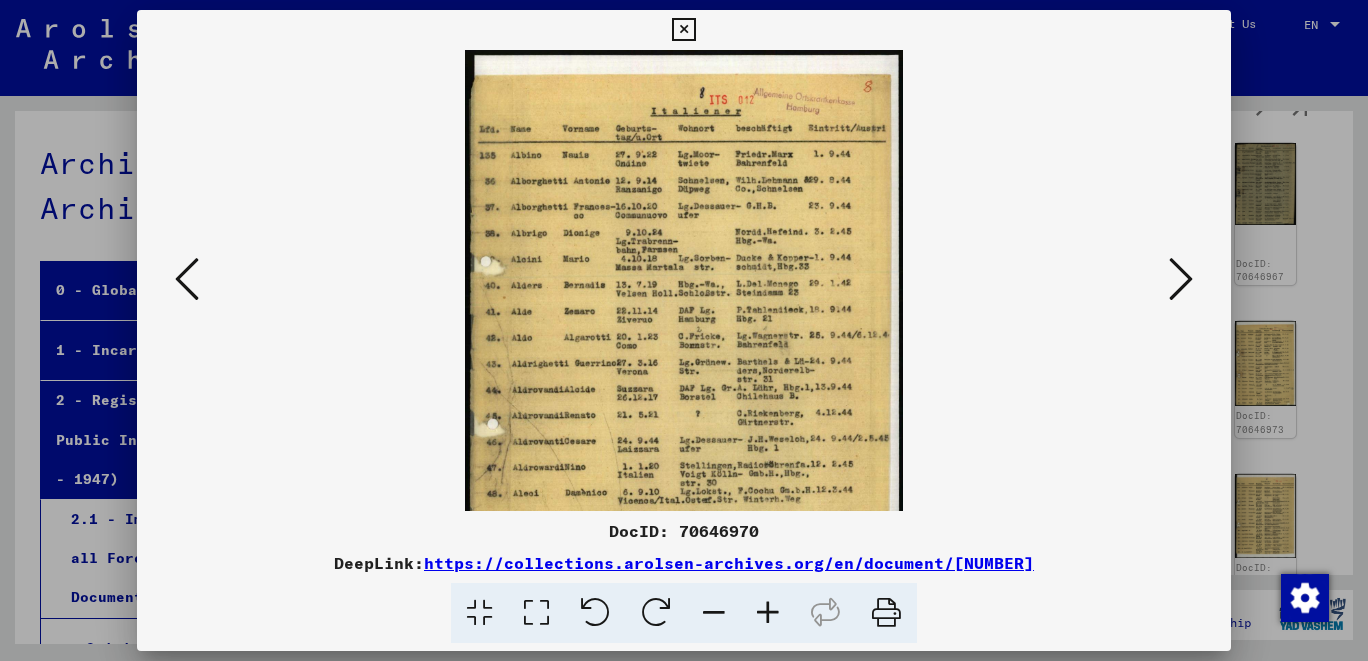 click at bounding box center (768, 613) 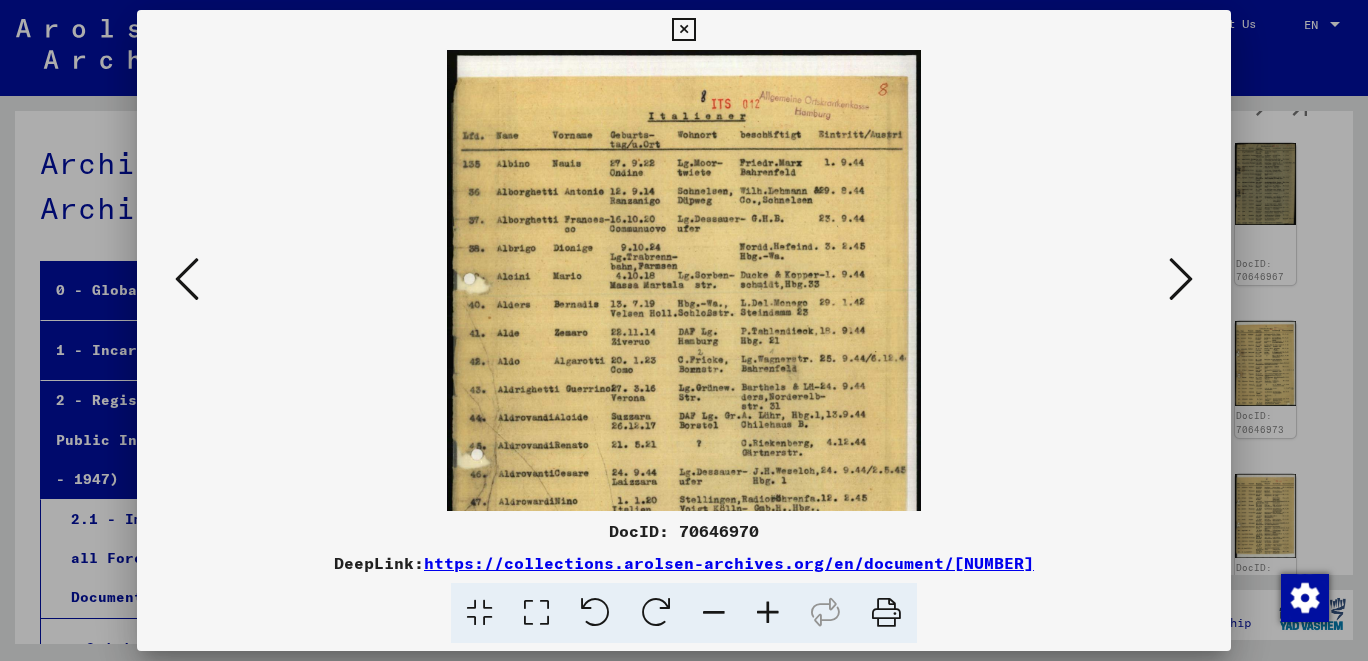 click at bounding box center (768, 613) 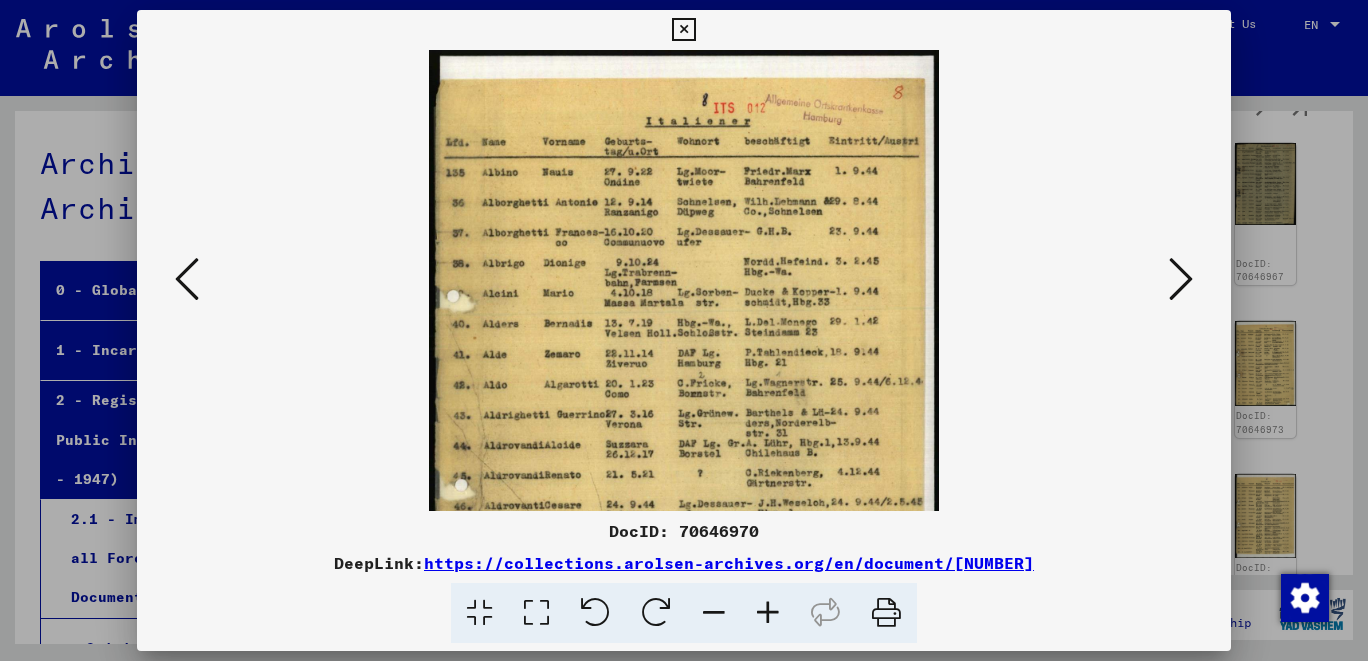 click at bounding box center [768, 613] 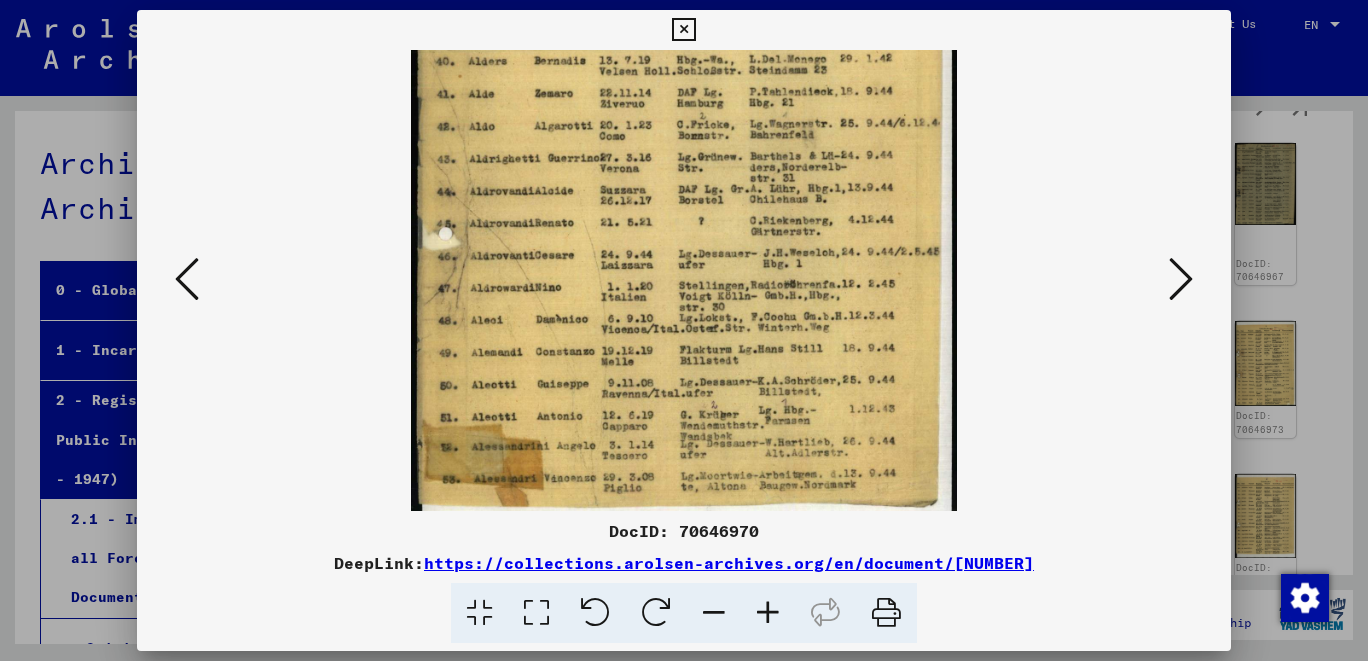 scroll, scrollTop: 299, scrollLeft: 0, axis: vertical 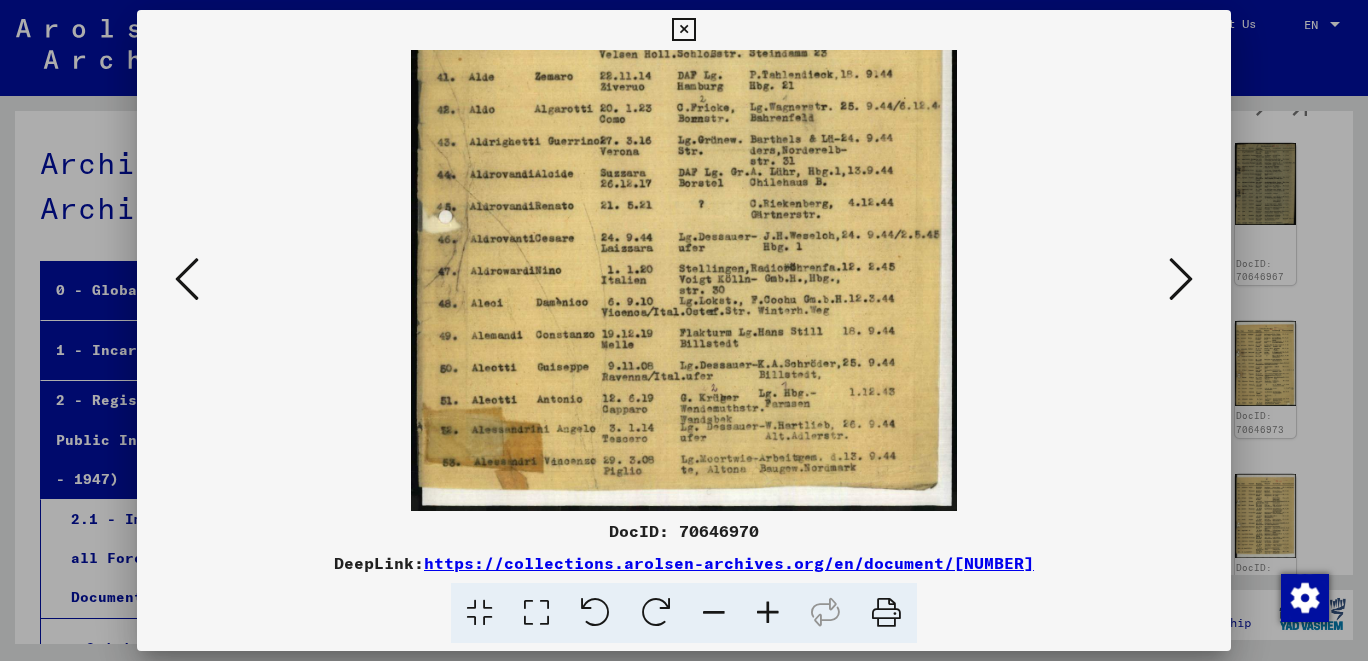 drag, startPoint x: 862, startPoint y: 488, endPoint x: 880, endPoint y: 206, distance: 282.57388 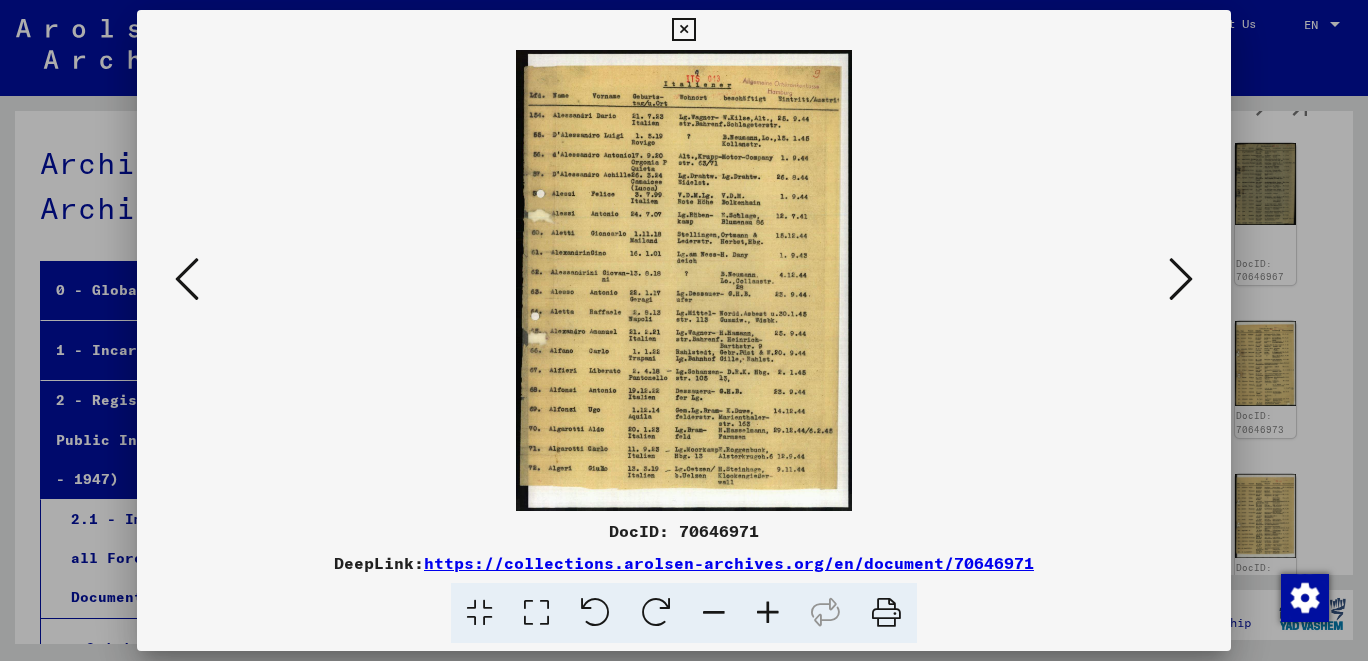 scroll, scrollTop: 0, scrollLeft: 0, axis: both 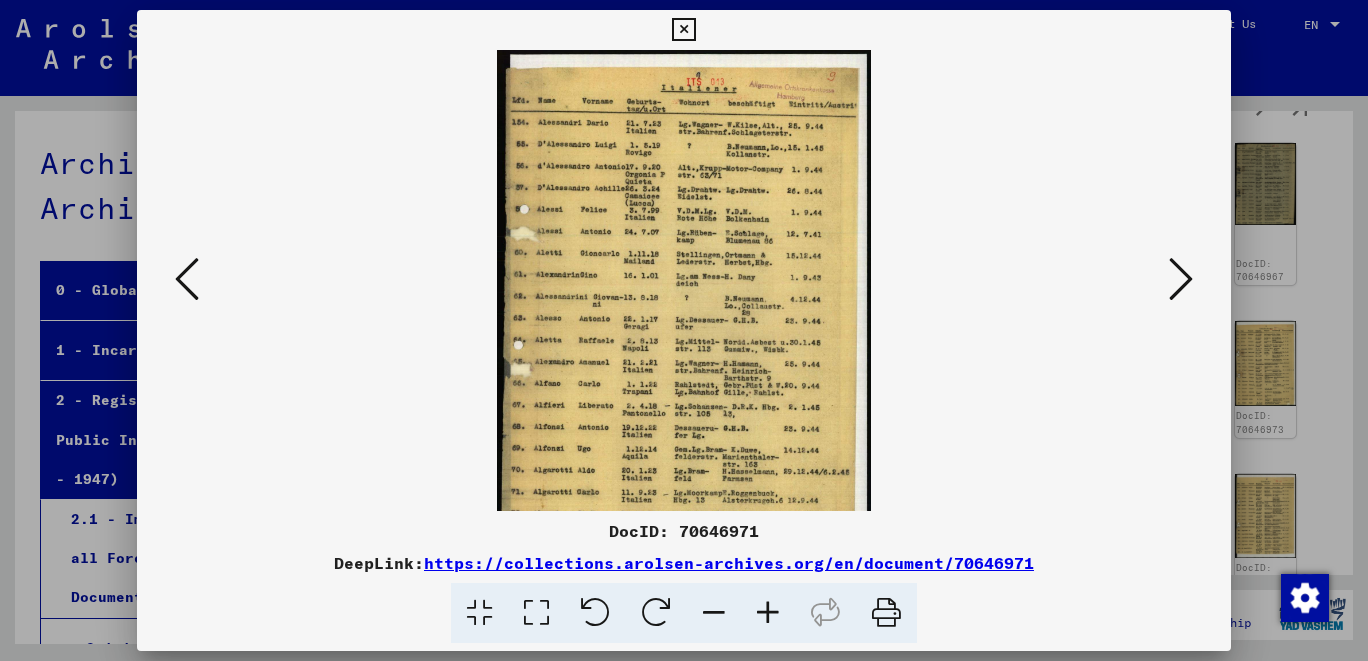 click at bounding box center [768, 613] 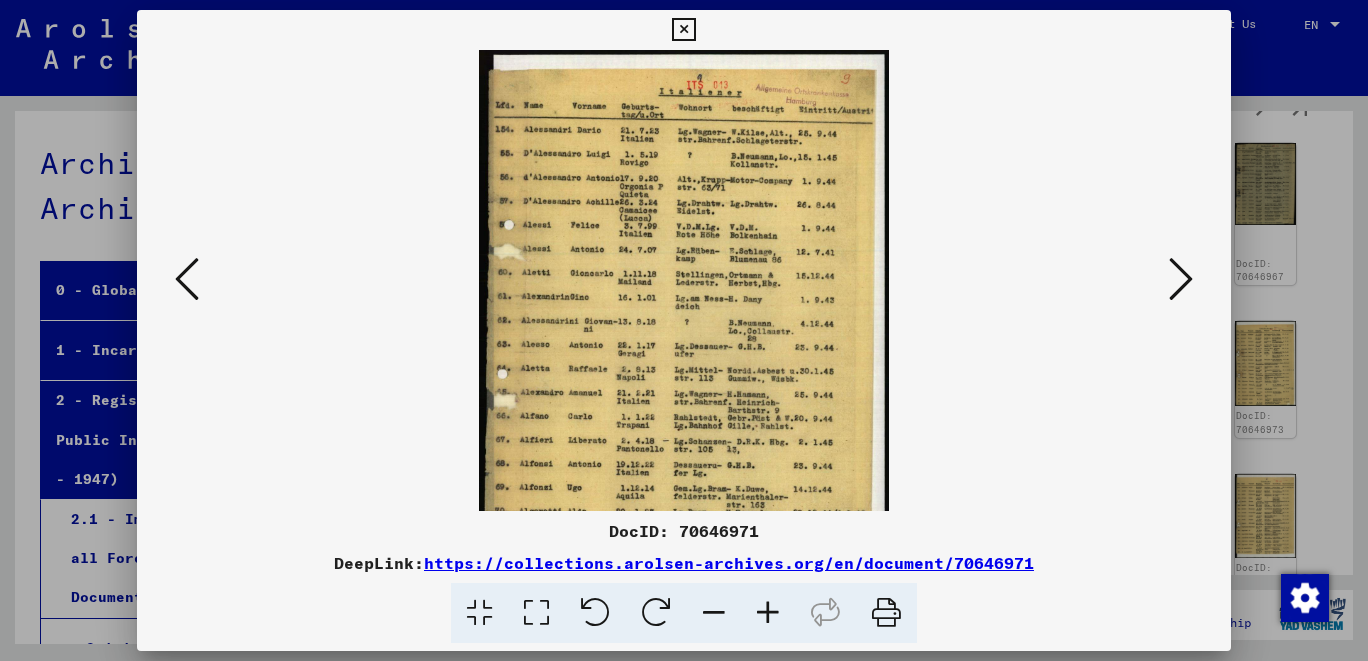 click at bounding box center [768, 613] 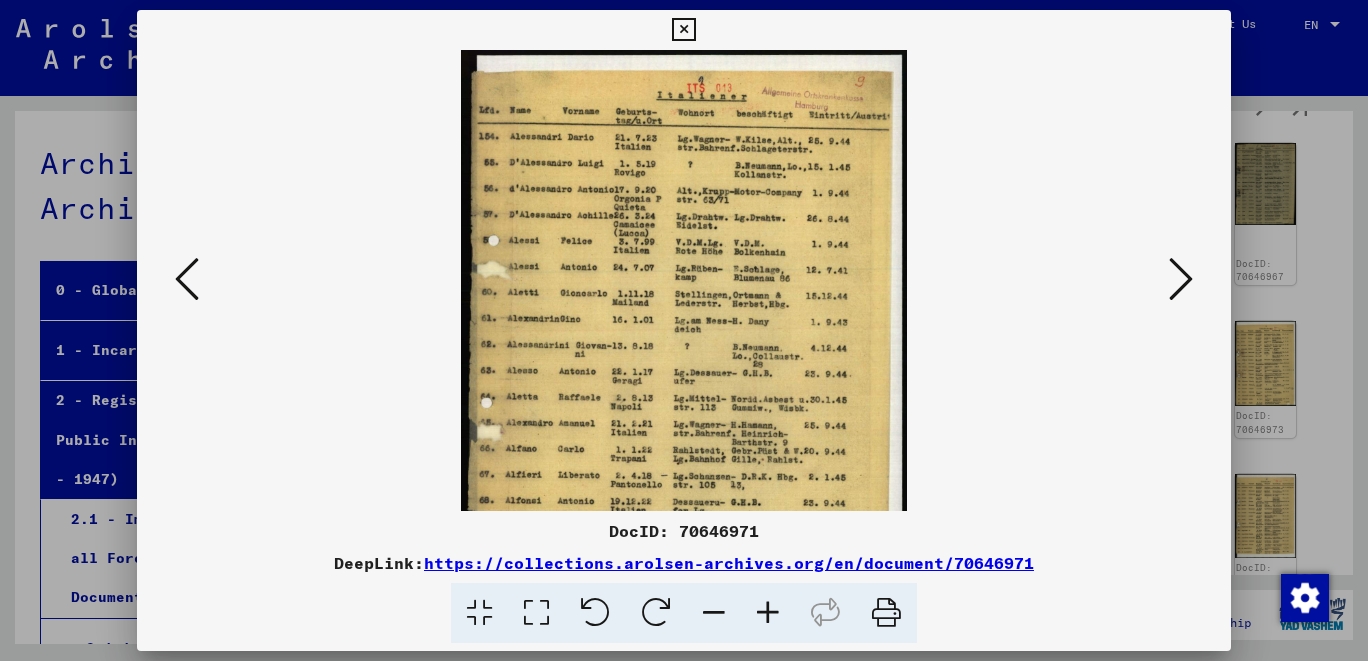 click at bounding box center (768, 613) 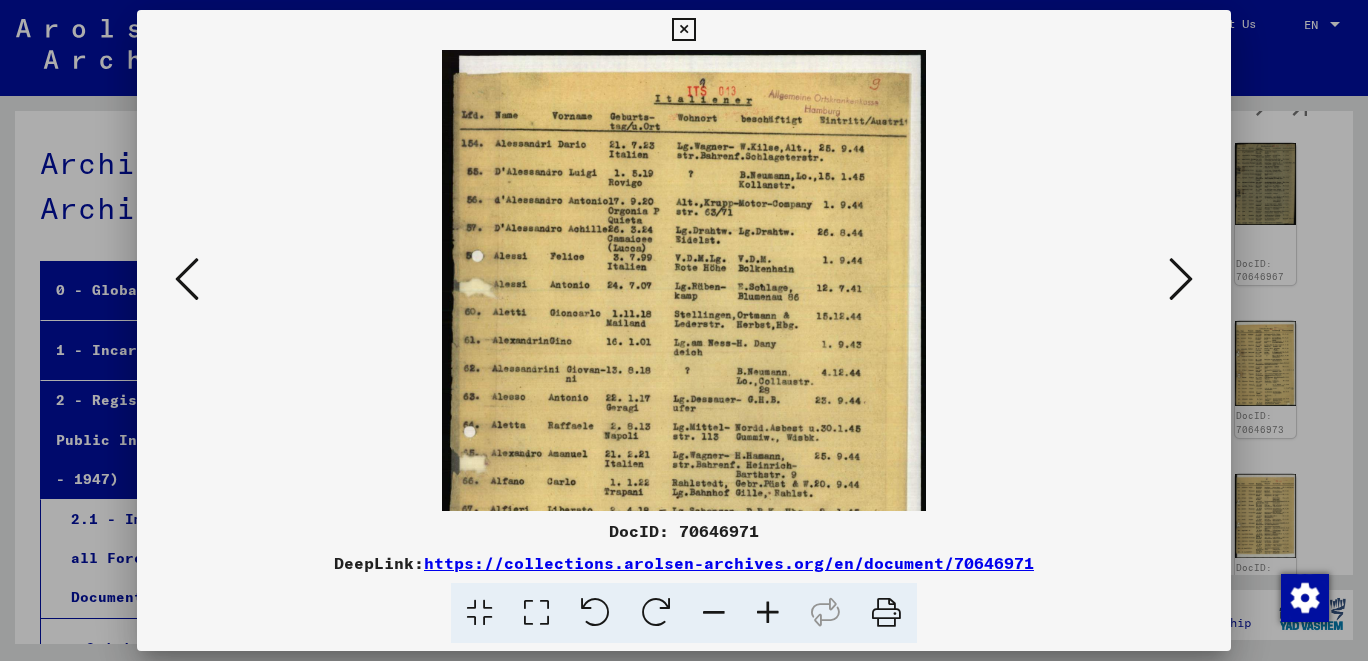 click at bounding box center (768, 613) 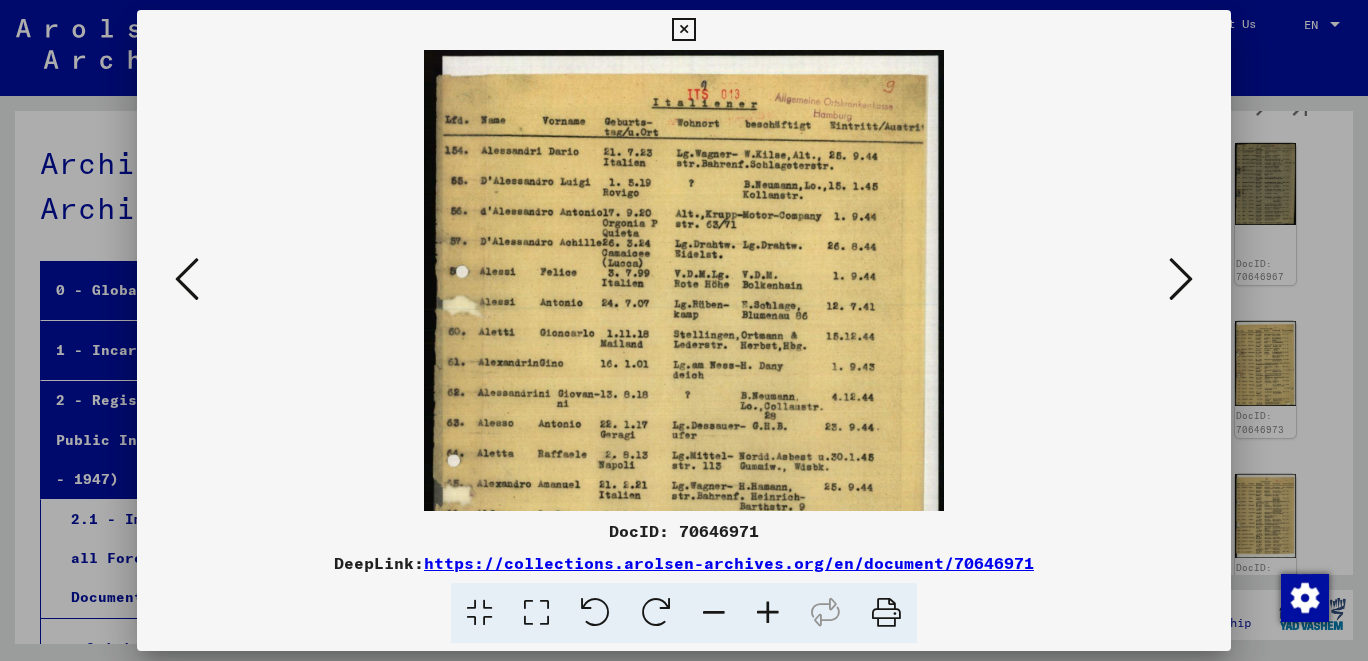 click at bounding box center (768, 613) 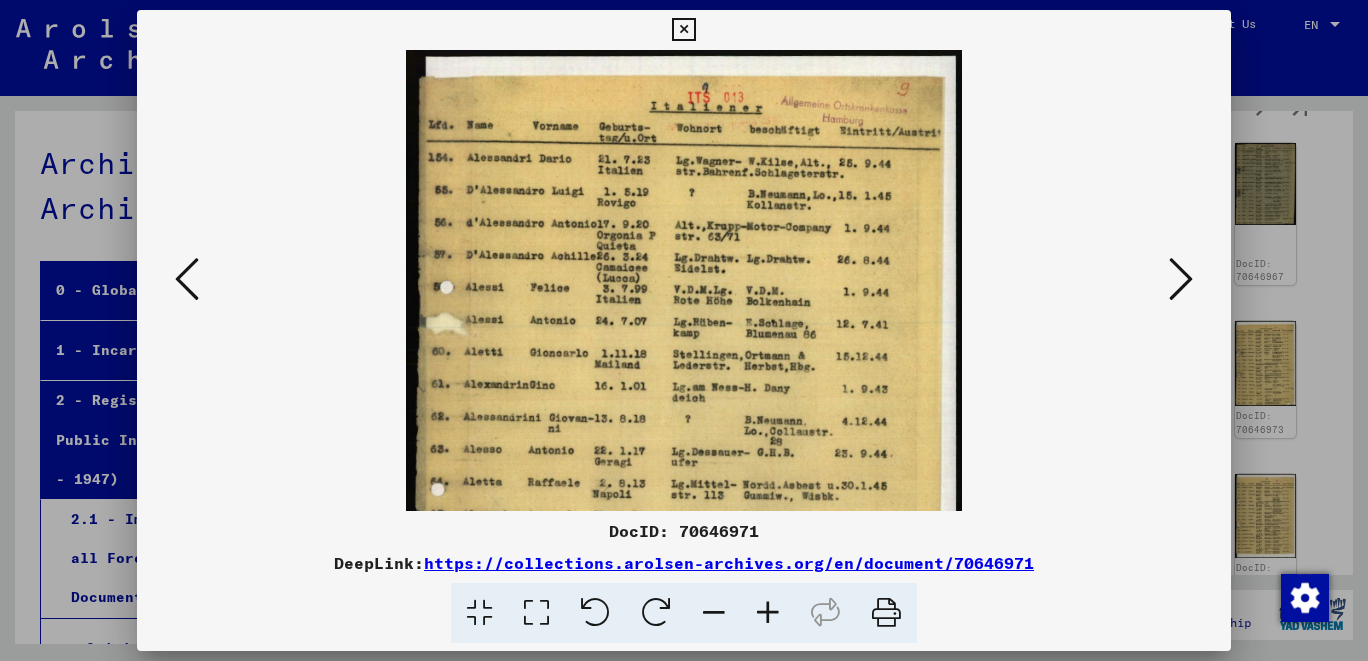 click at bounding box center (768, 613) 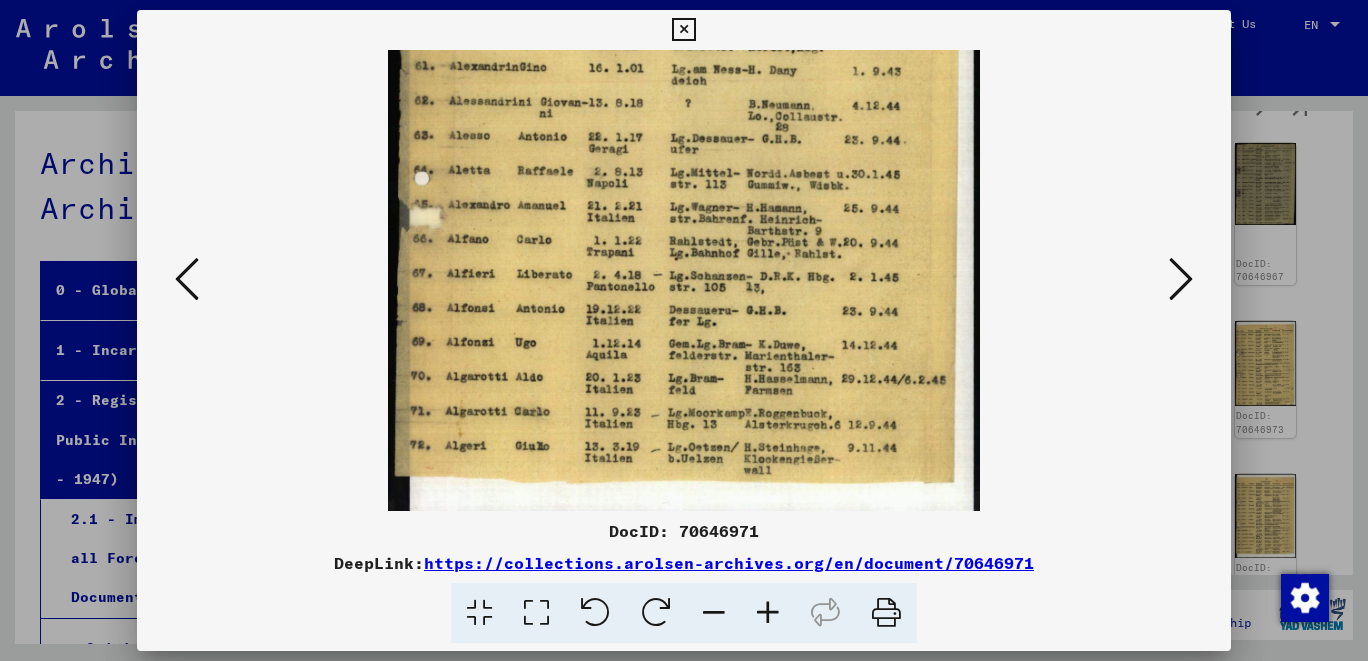 scroll, scrollTop: 350, scrollLeft: 0, axis: vertical 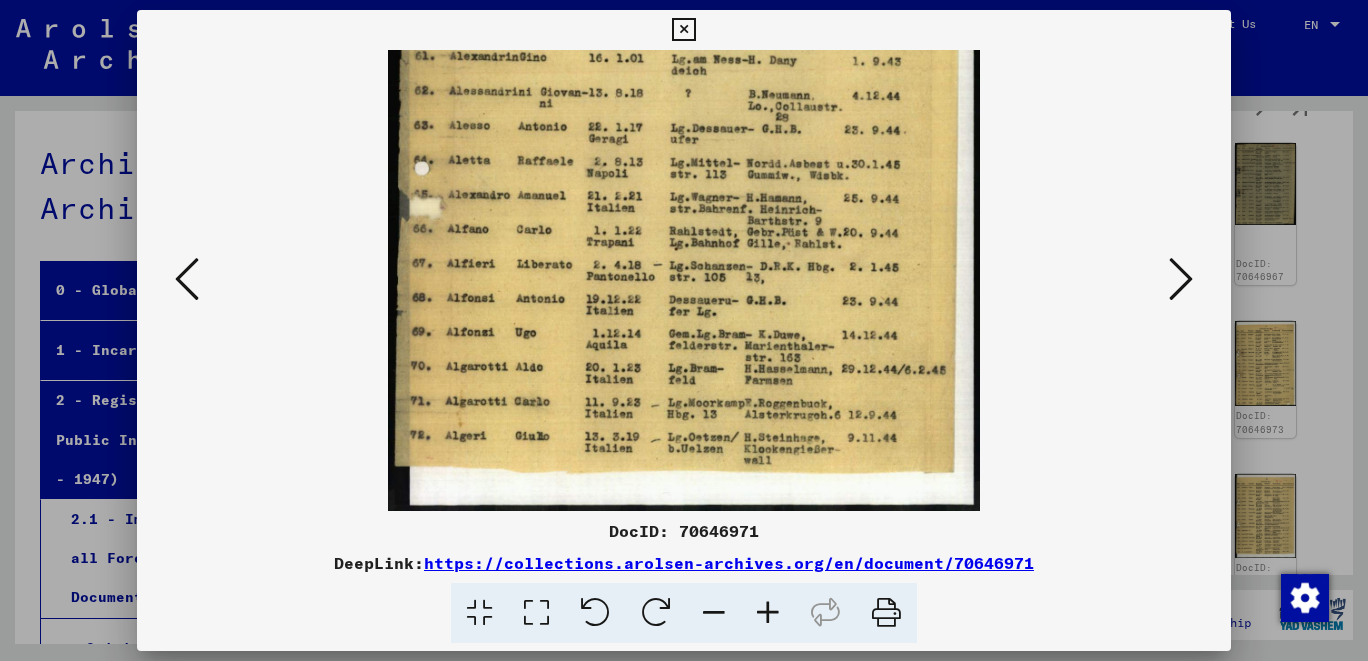 drag, startPoint x: 847, startPoint y: 452, endPoint x: 910, endPoint y: 108, distance: 349.7213 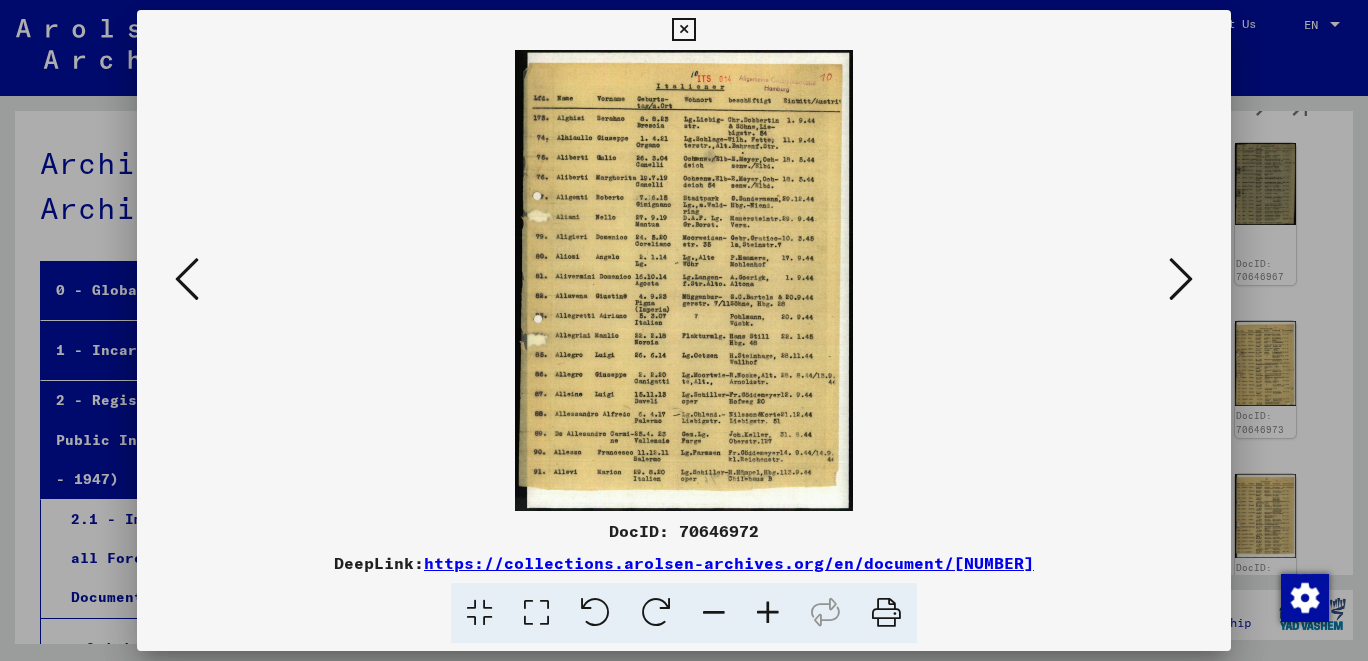 scroll, scrollTop: 0, scrollLeft: 0, axis: both 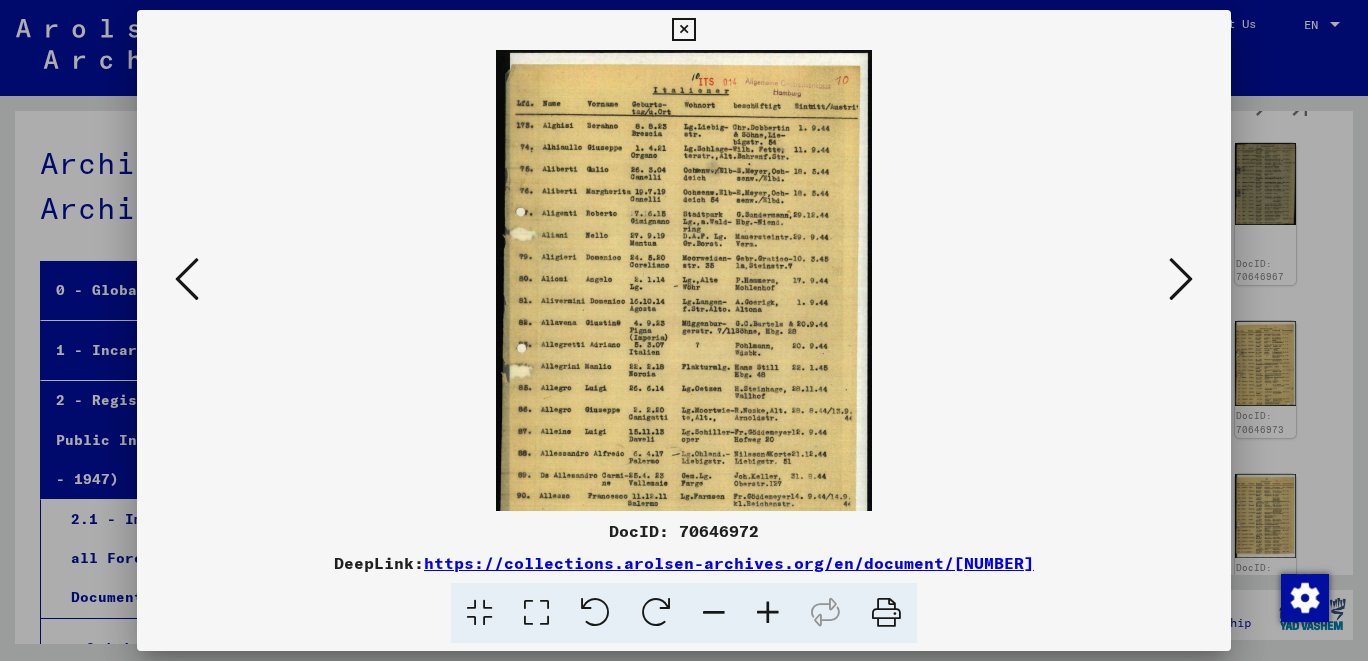 click at bounding box center [768, 613] 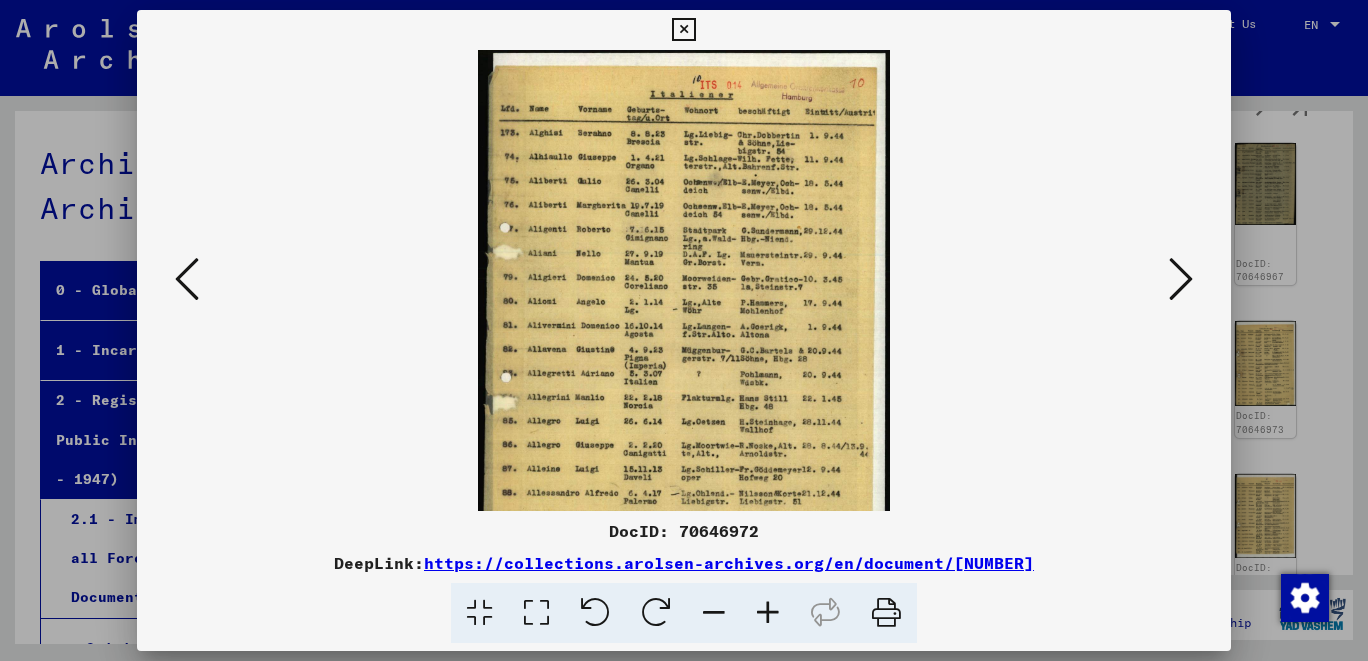 click at bounding box center (768, 613) 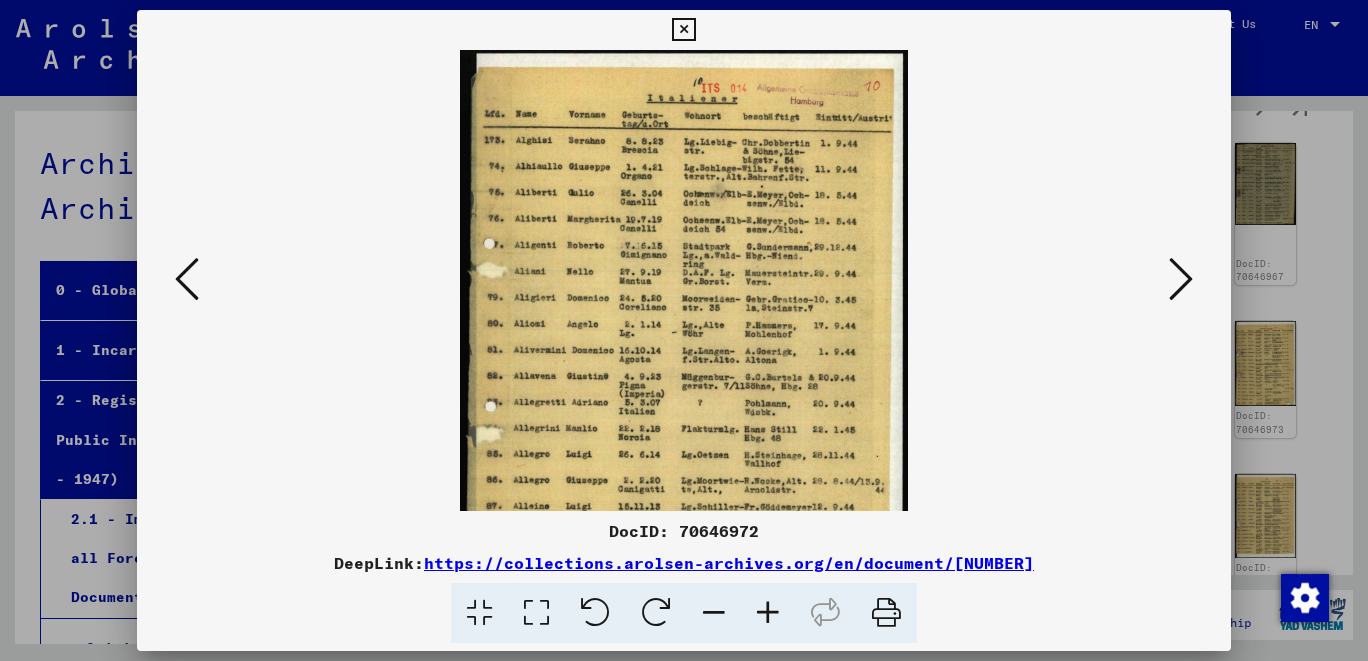 click at bounding box center [768, 613] 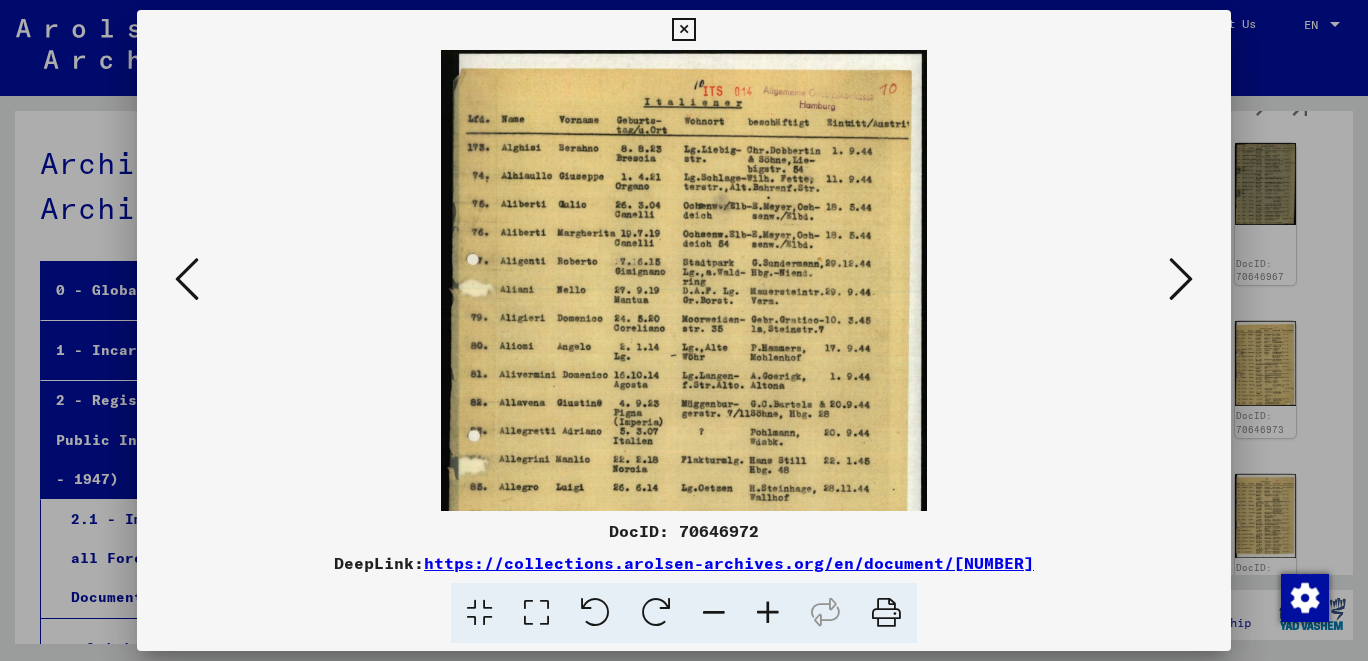 click at bounding box center [768, 613] 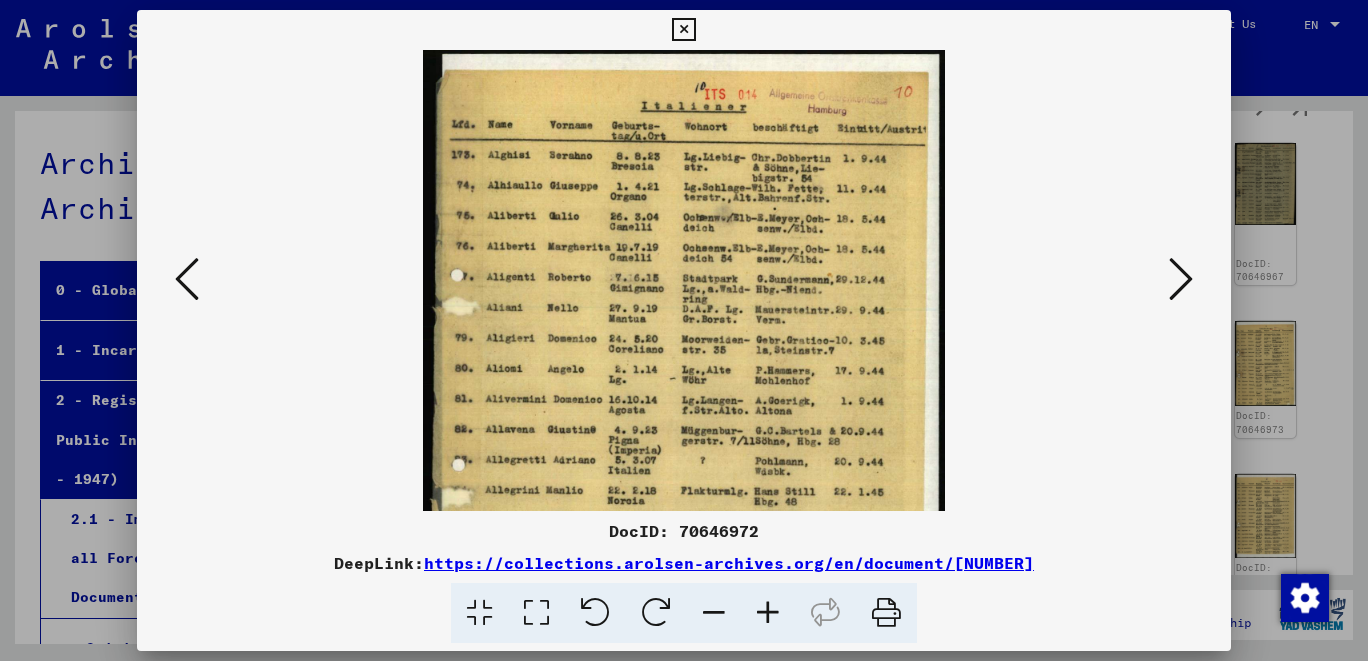 click at bounding box center [768, 613] 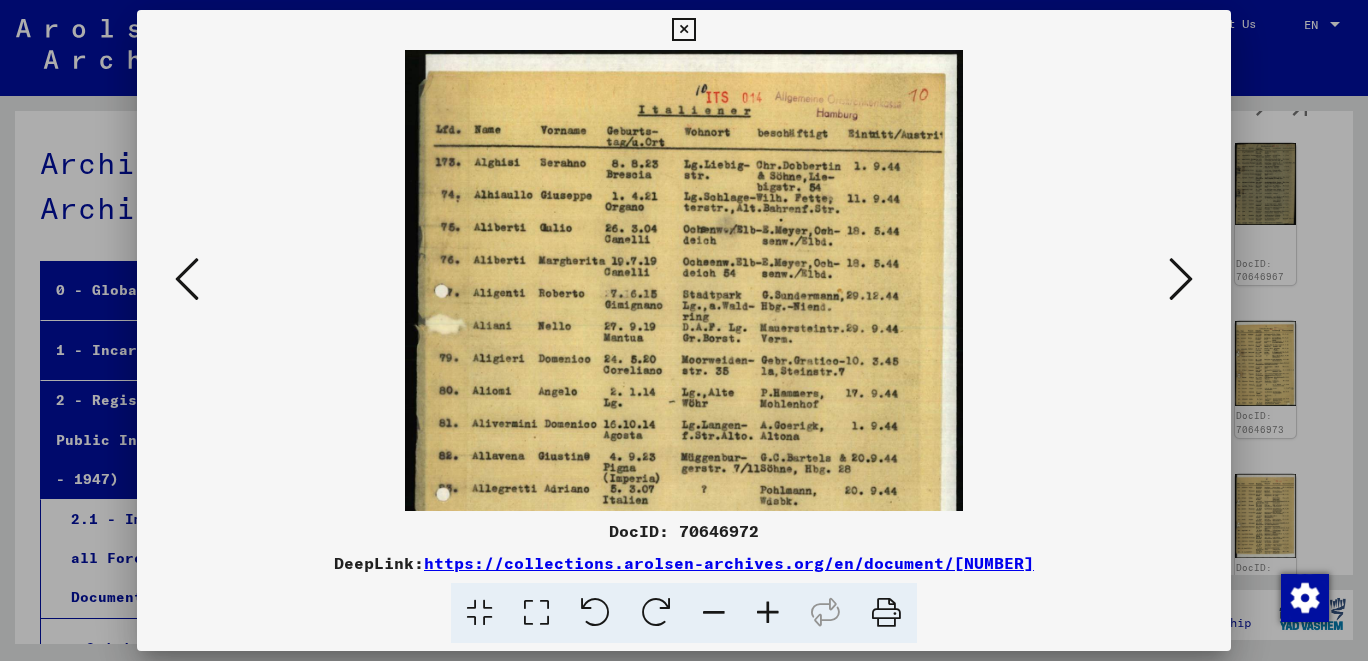 click at bounding box center (768, 613) 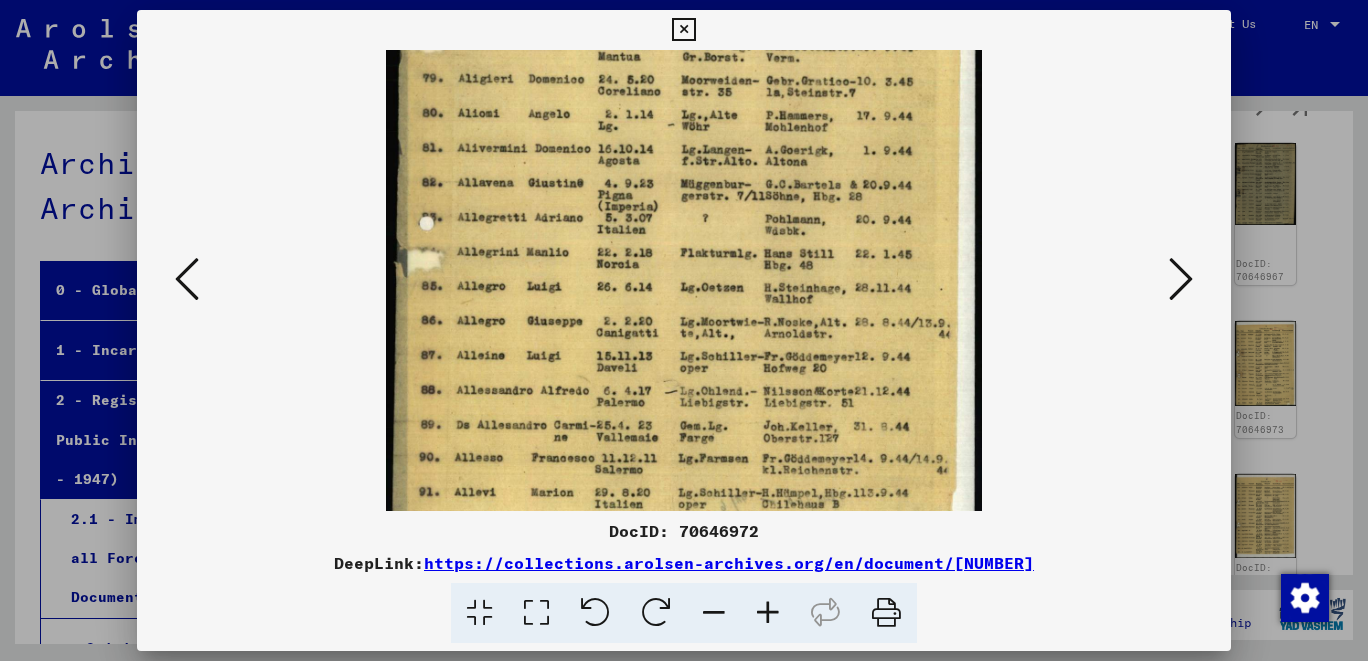 scroll, scrollTop: 314, scrollLeft: 0, axis: vertical 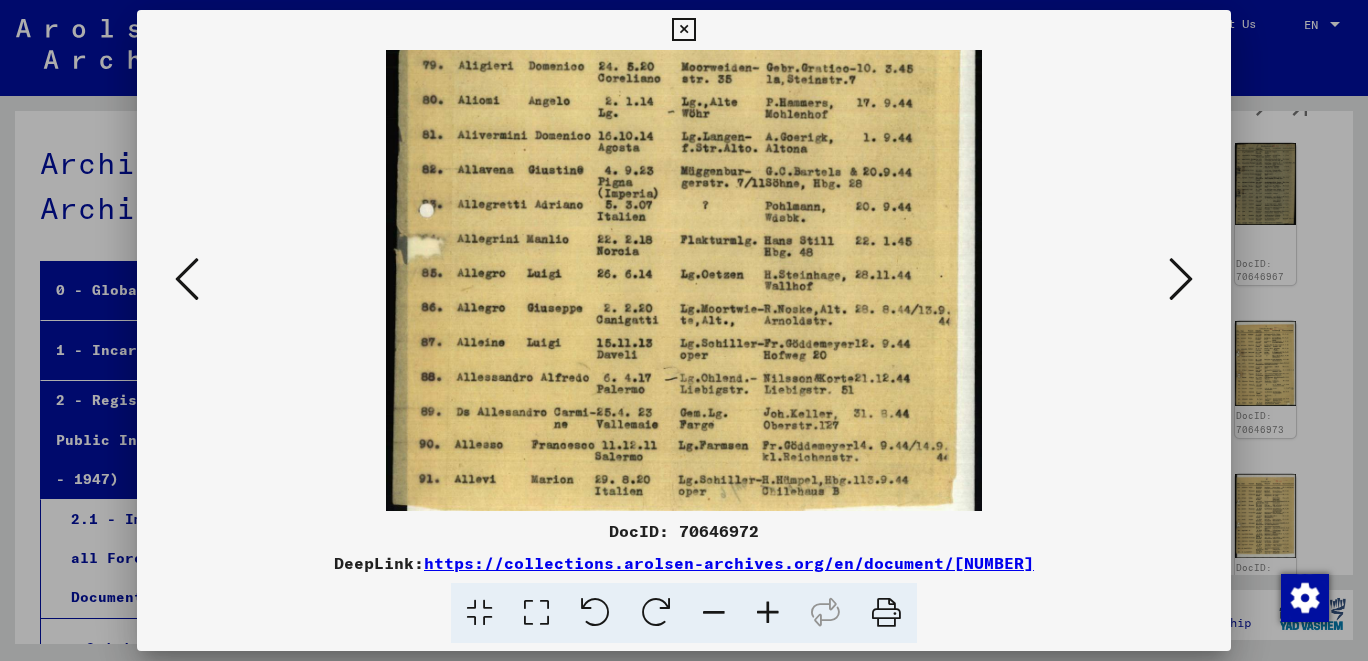 drag, startPoint x: 780, startPoint y: 450, endPoint x: 806, endPoint y: 144, distance: 307.1026 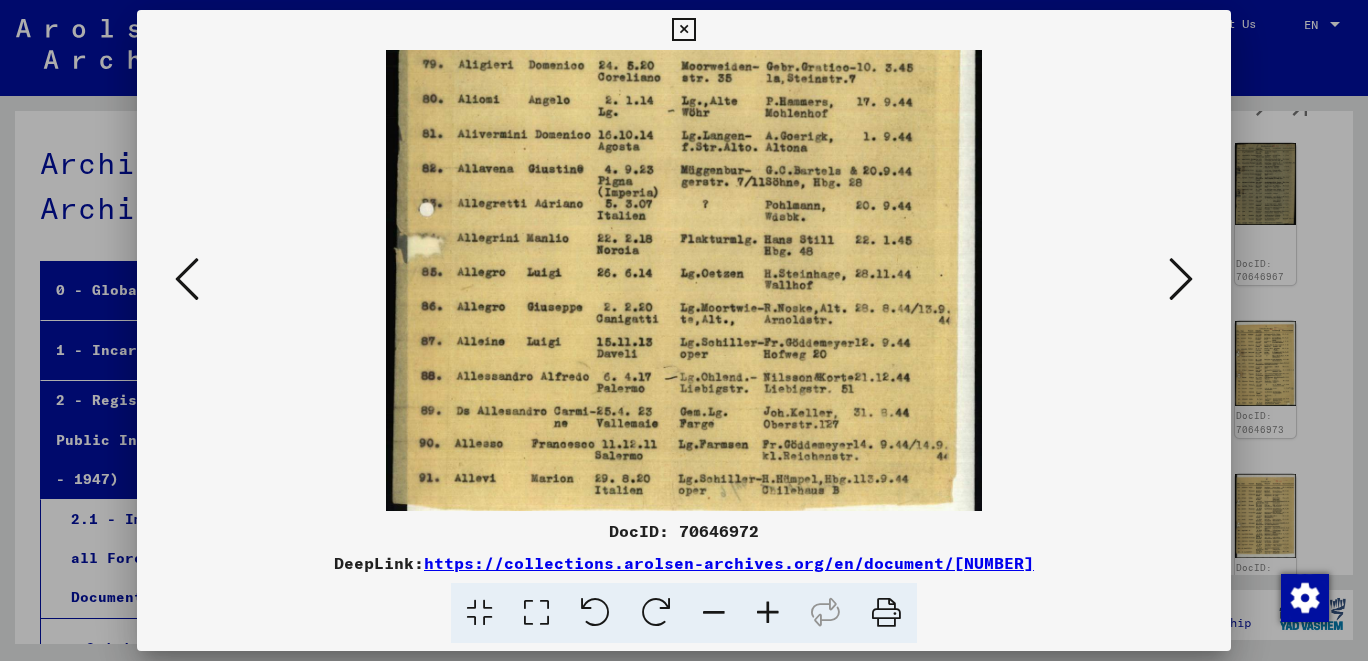 click at bounding box center [683, 141] 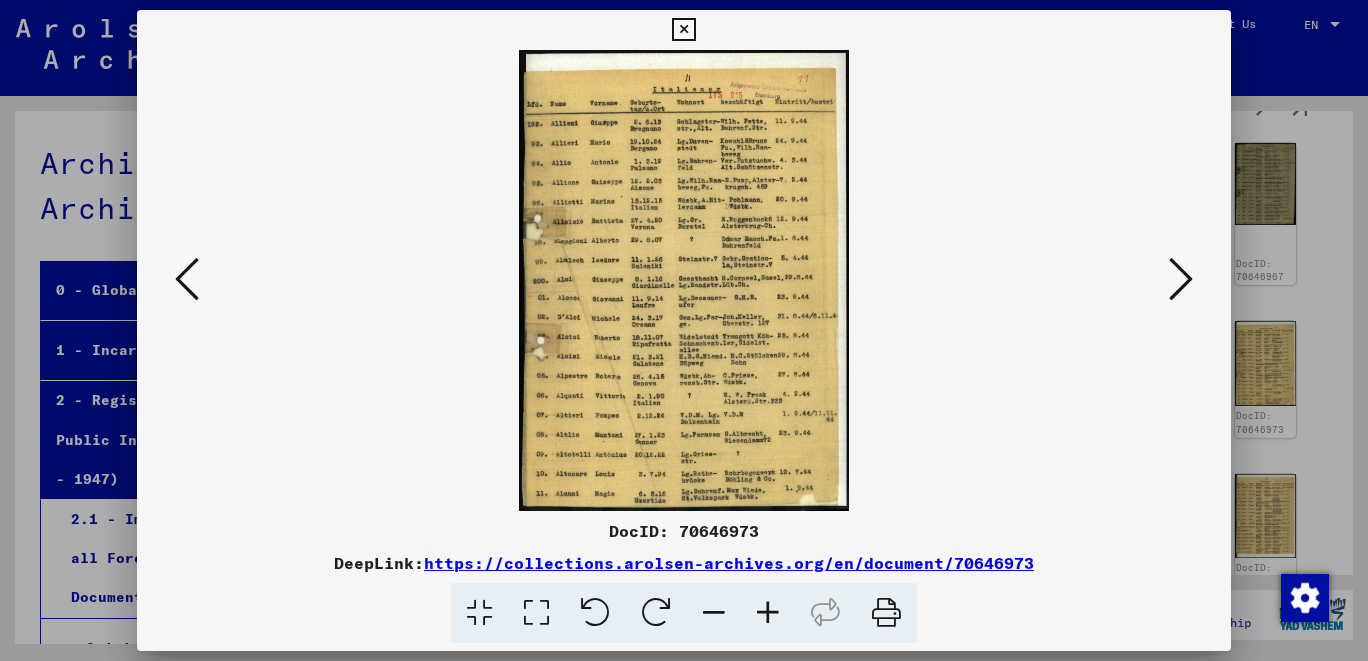 scroll, scrollTop: 0, scrollLeft: 0, axis: both 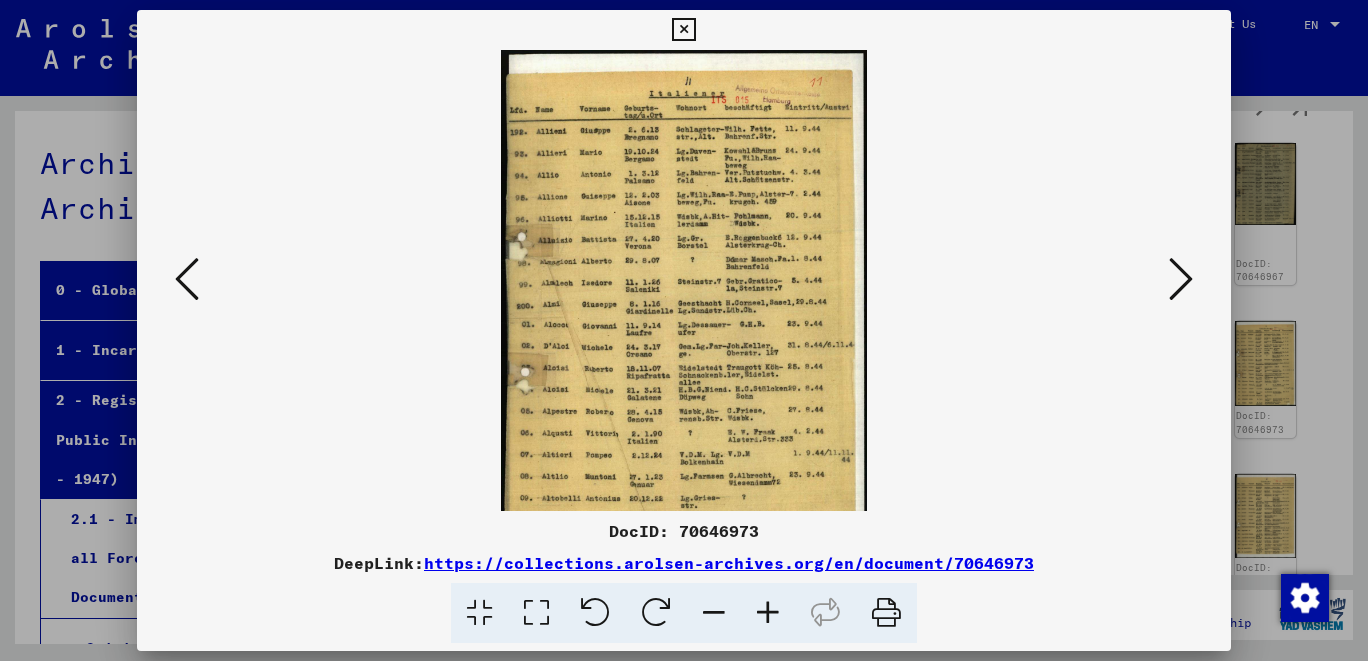 click at bounding box center (768, 613) 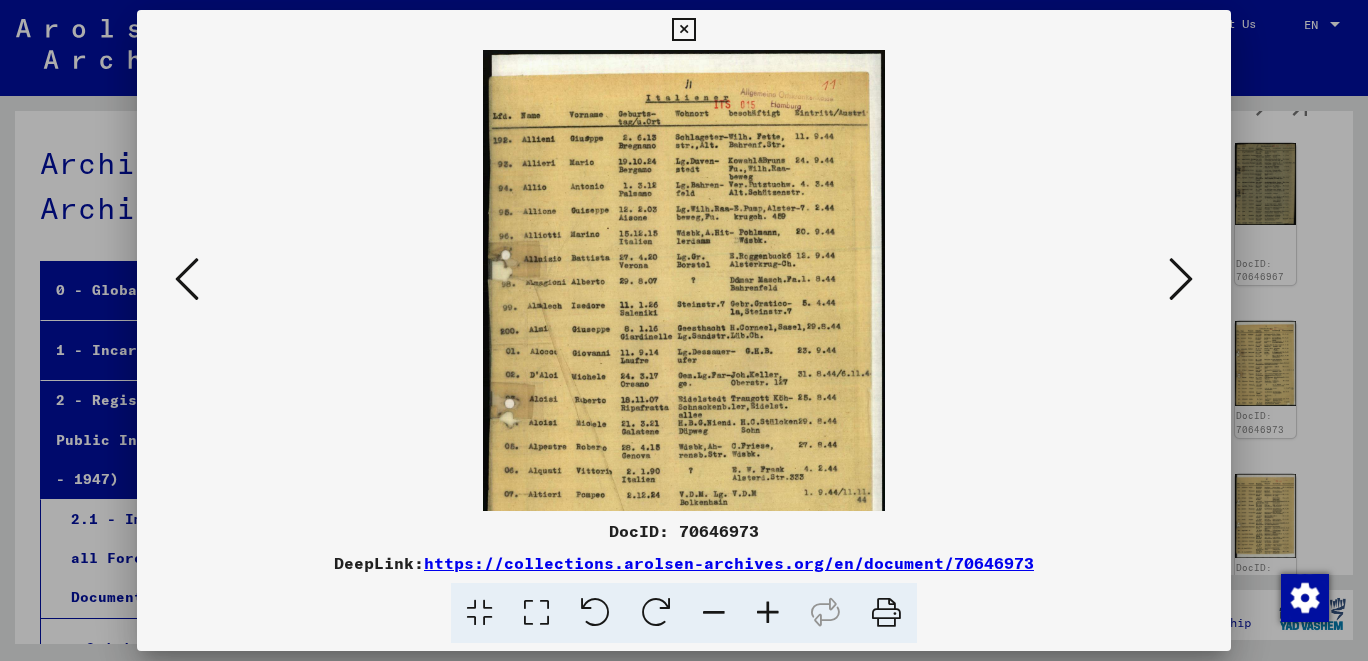 click at bounding box center [768, 613] 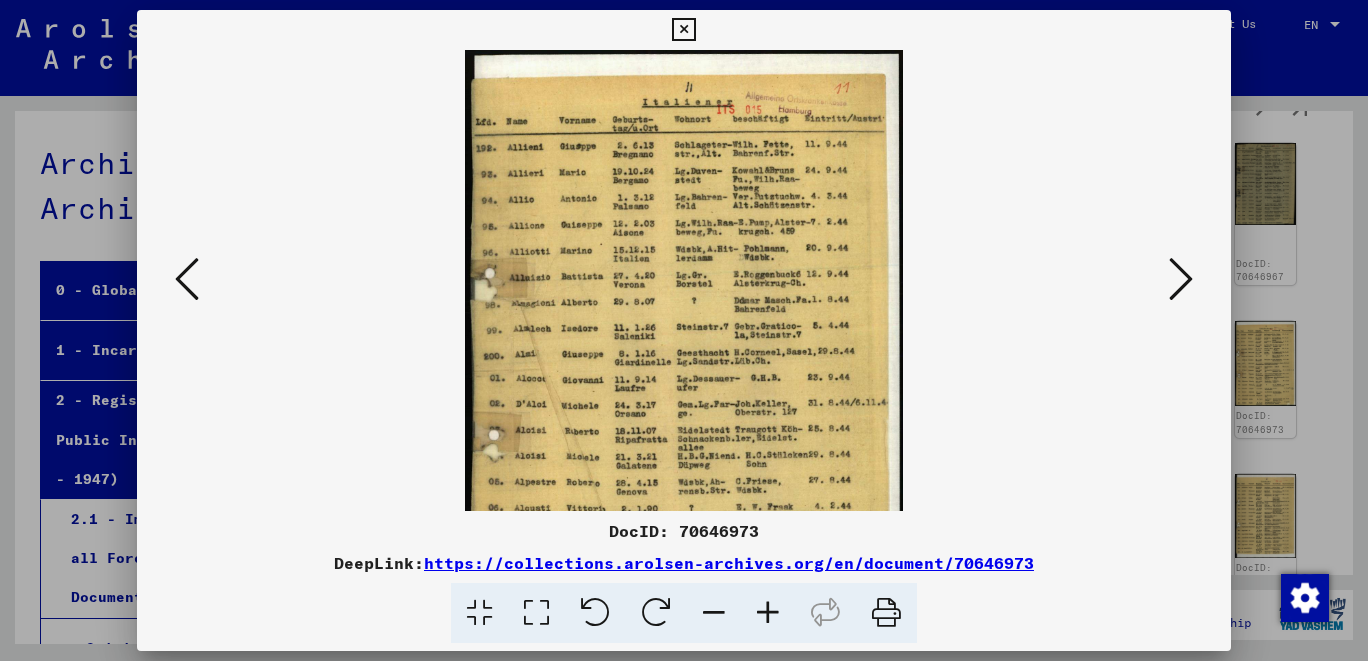 click at bounding box center (768, 613) 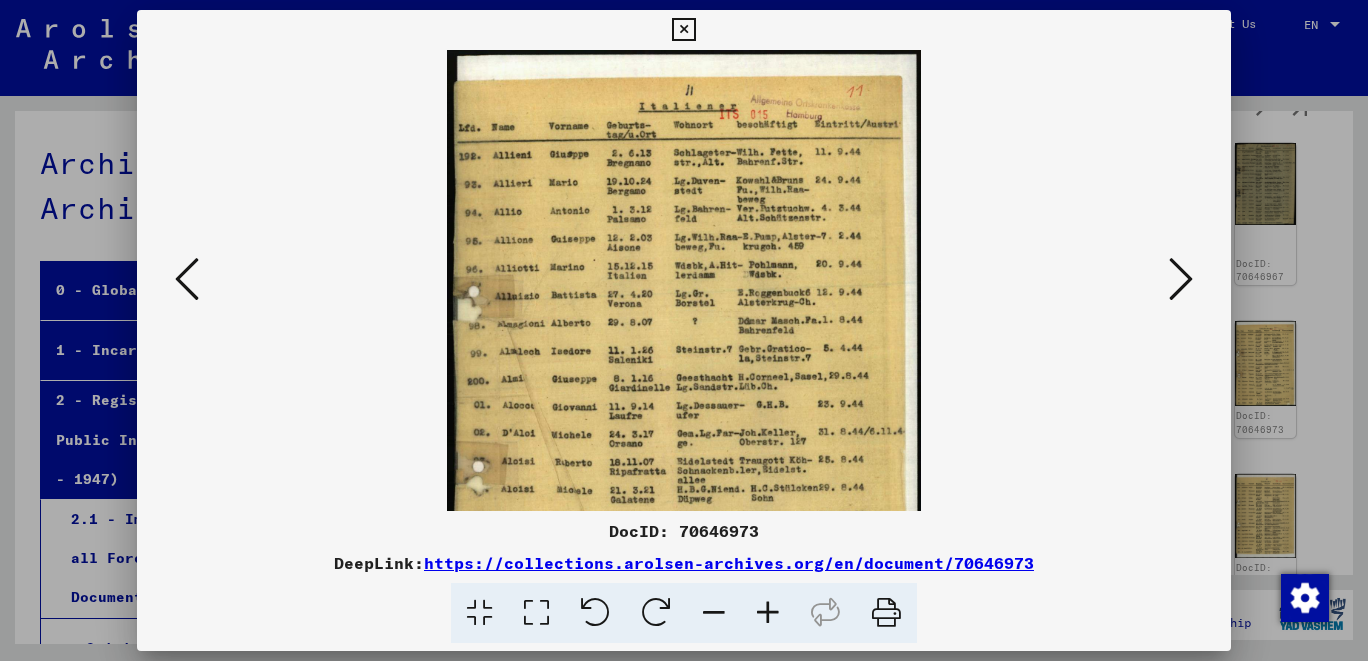 click at bounding box center (768, 613) 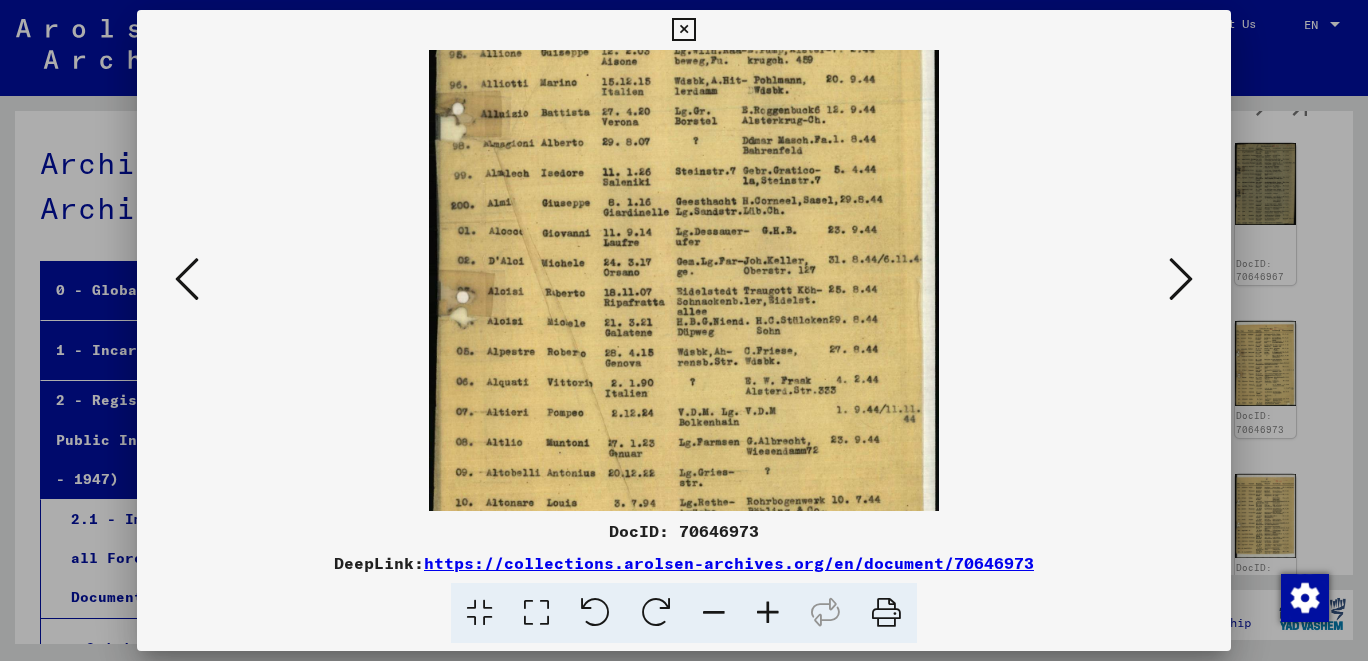 scroll, scrollTop: 206, scrollLeft: 0, axis: vertical 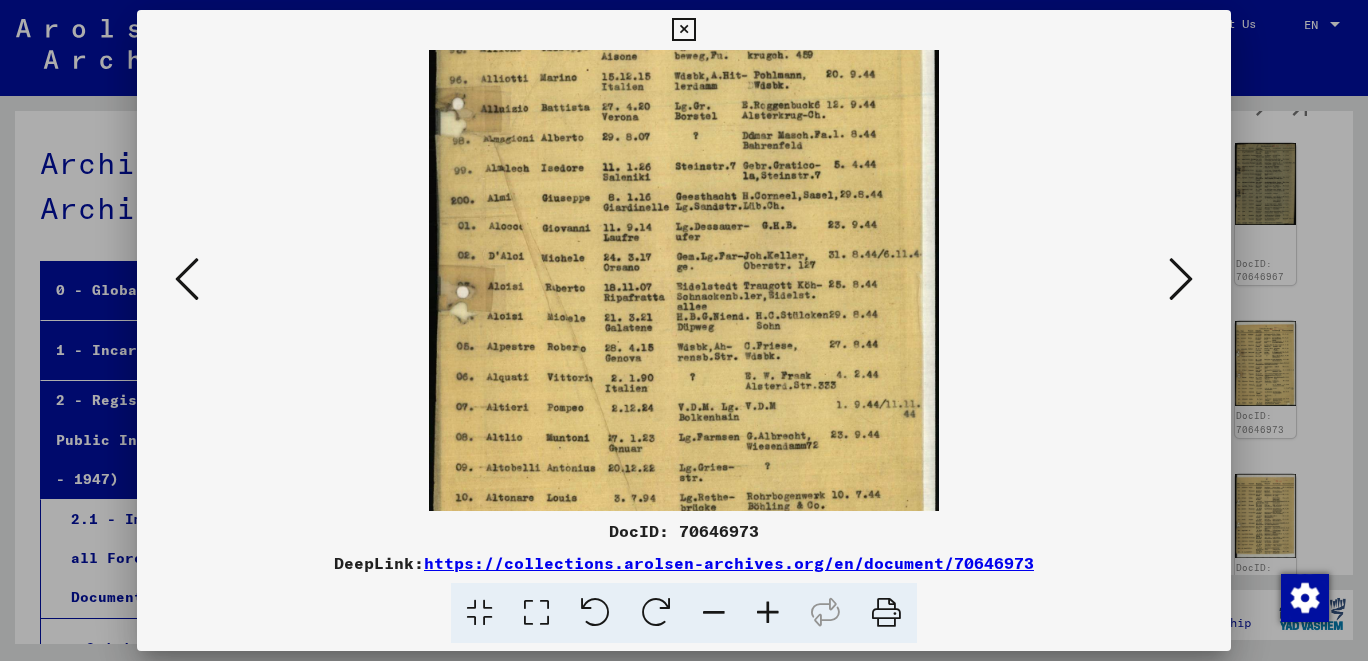 drag, startPoint x: 825, startPoint y: 451, endPoint x: 849, endPoint y: 253, distance: 199.44925 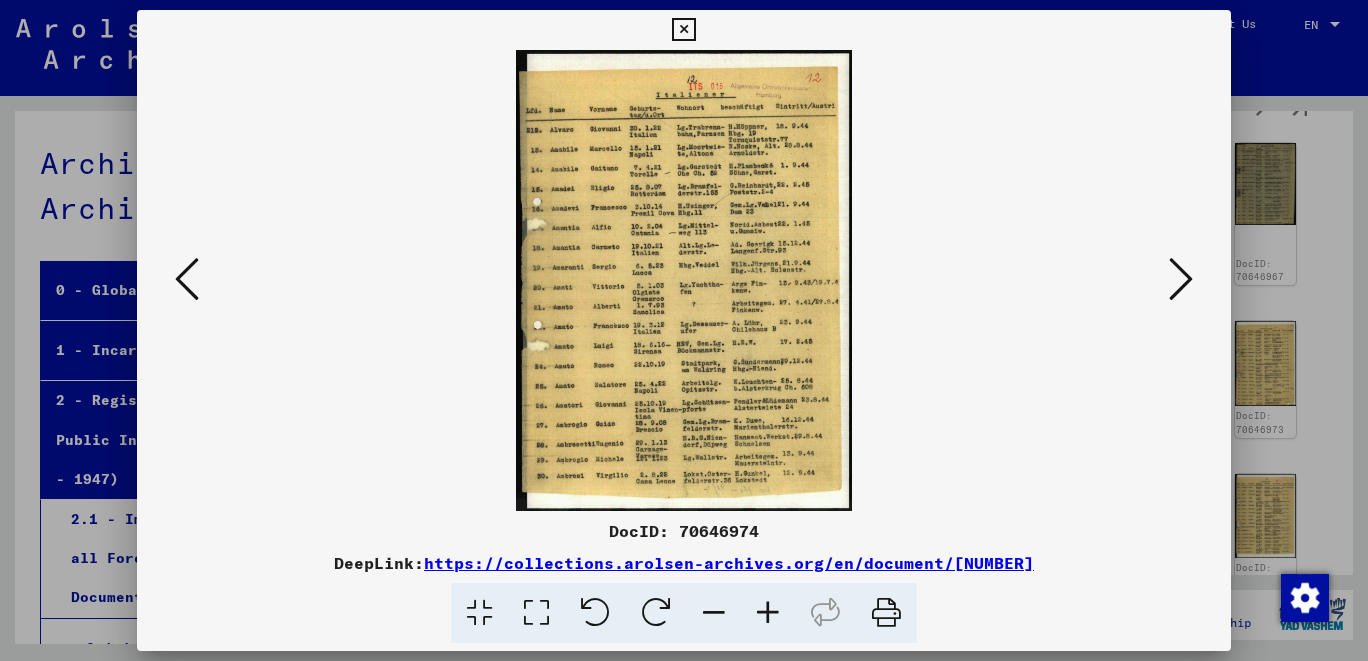 click at bounding box center [1181, 280] 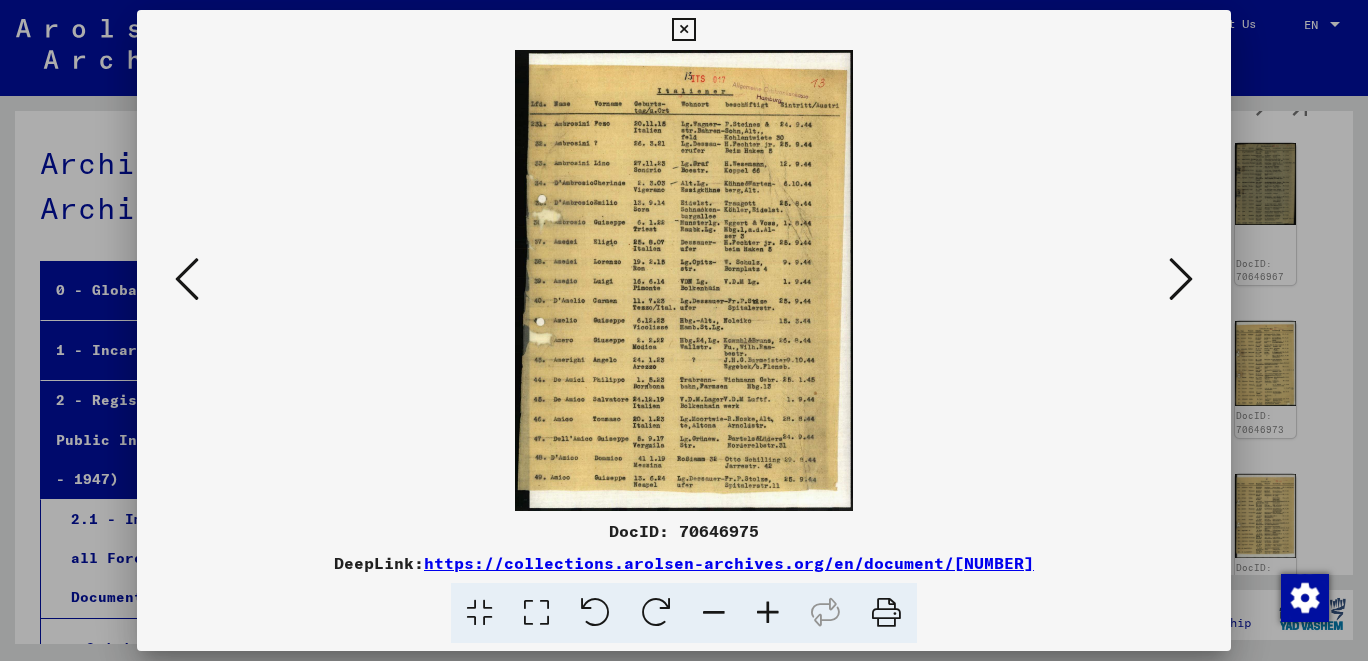 click at bounding box center [768, 613] 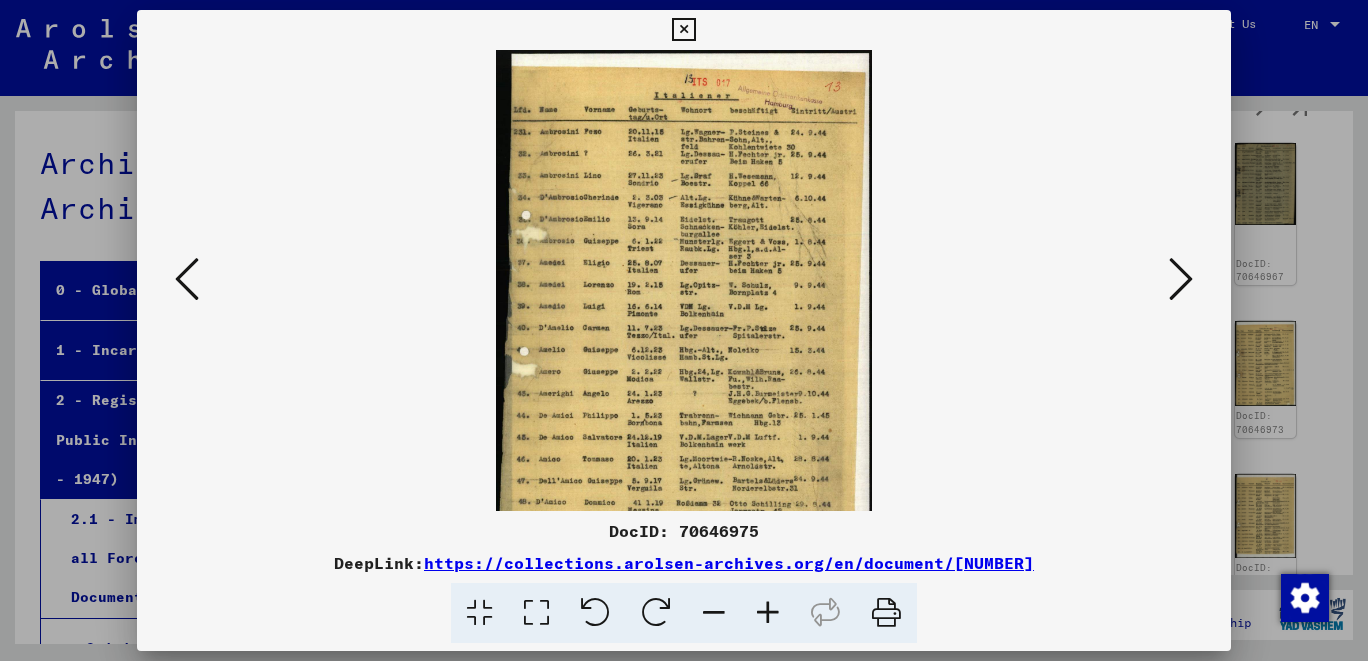 click at bounding box center (768, 613) 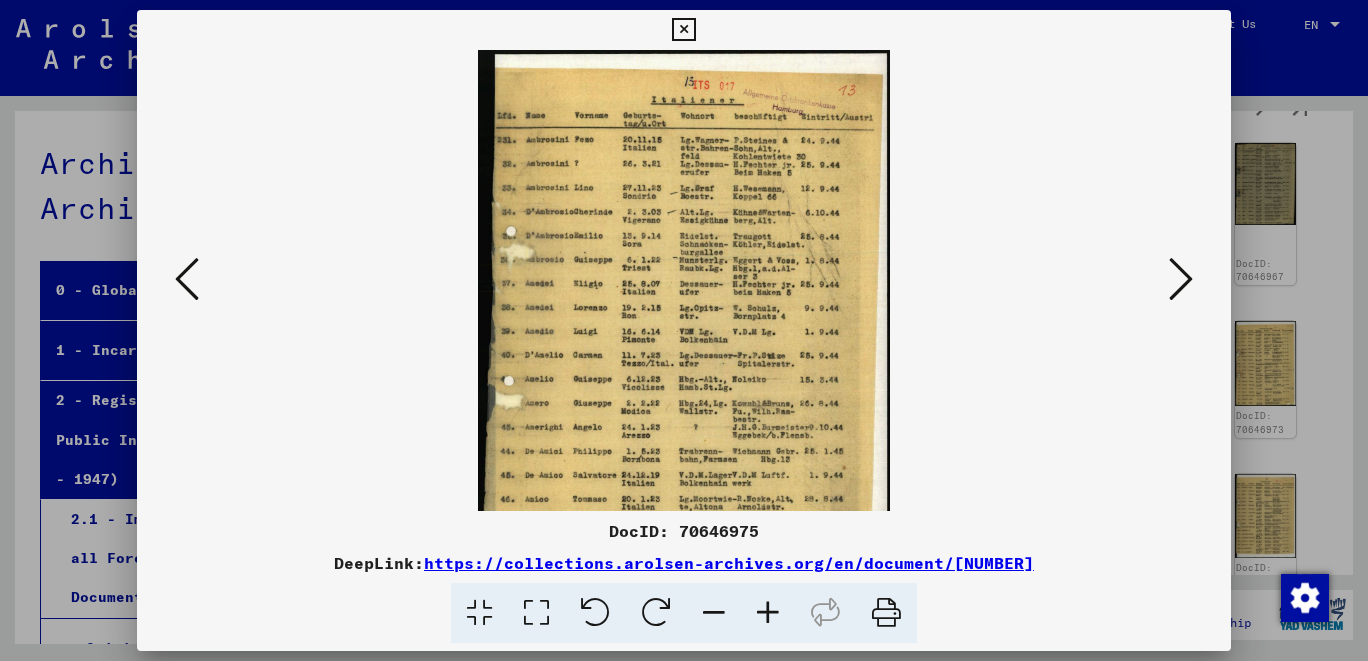 click at bounding box center [768, 613] 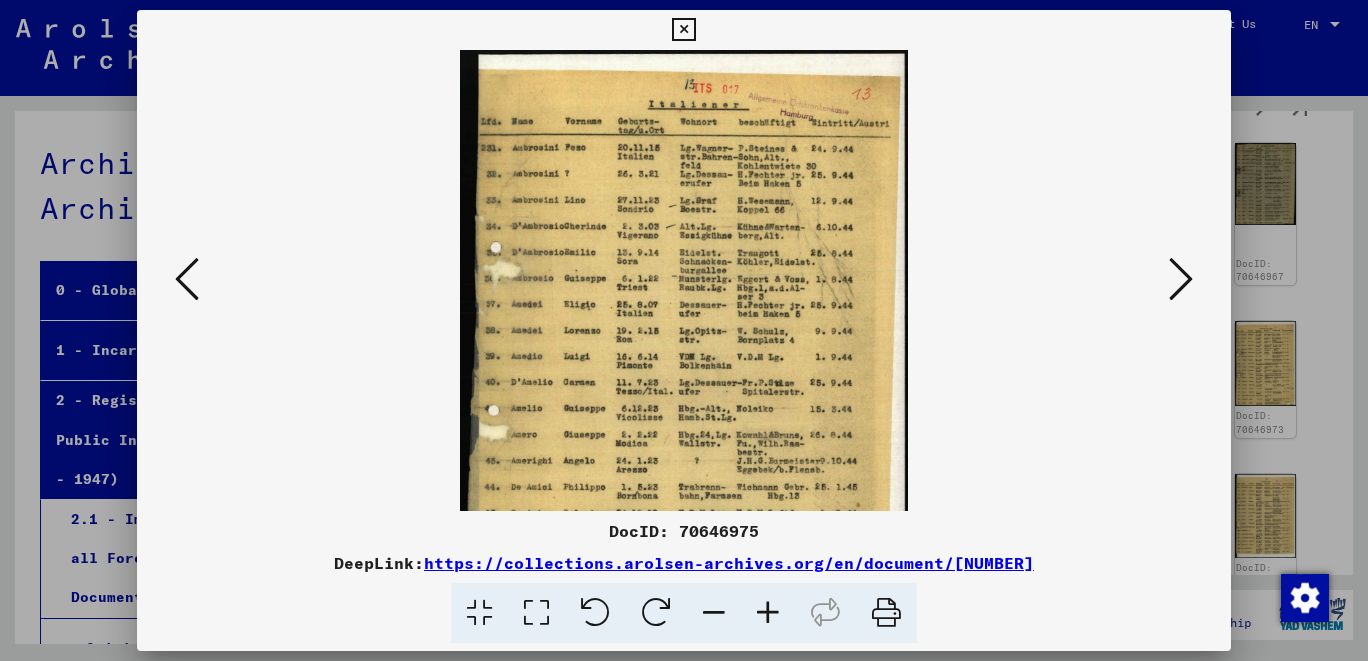 click at bounding box center (768, 613) 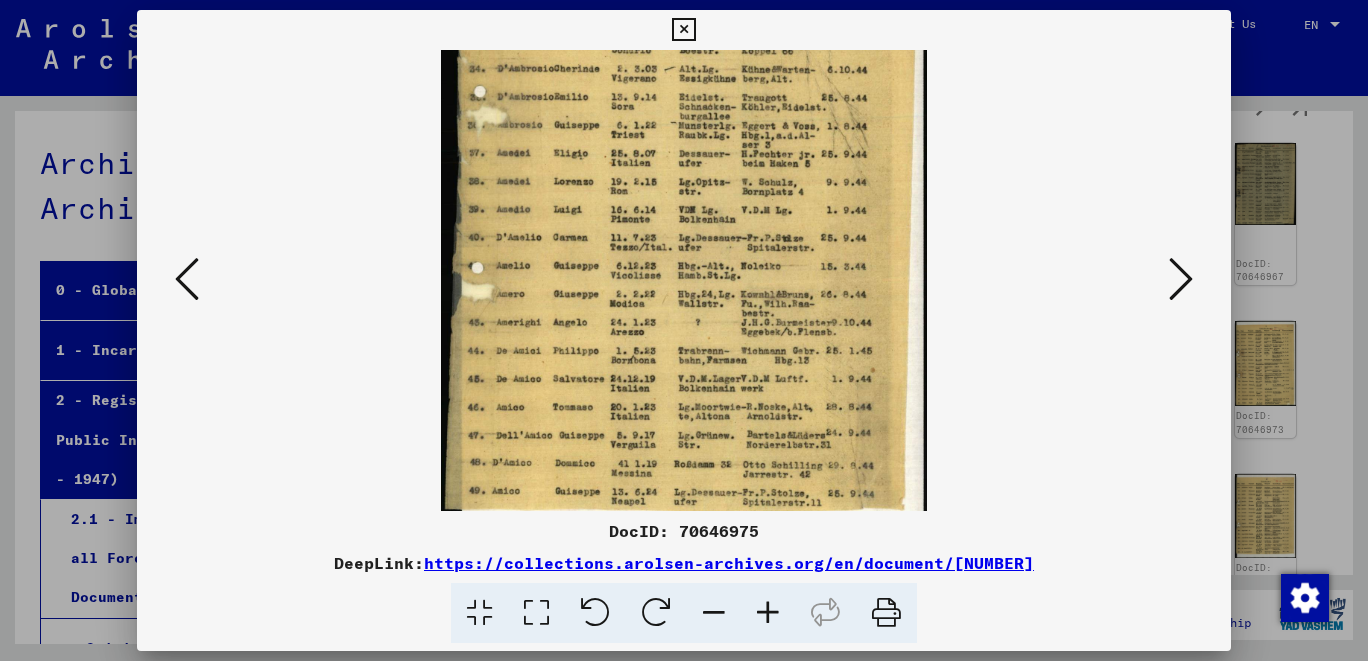 scroll, scrollTop: 200, scrollLeft: 0, axis: vertical 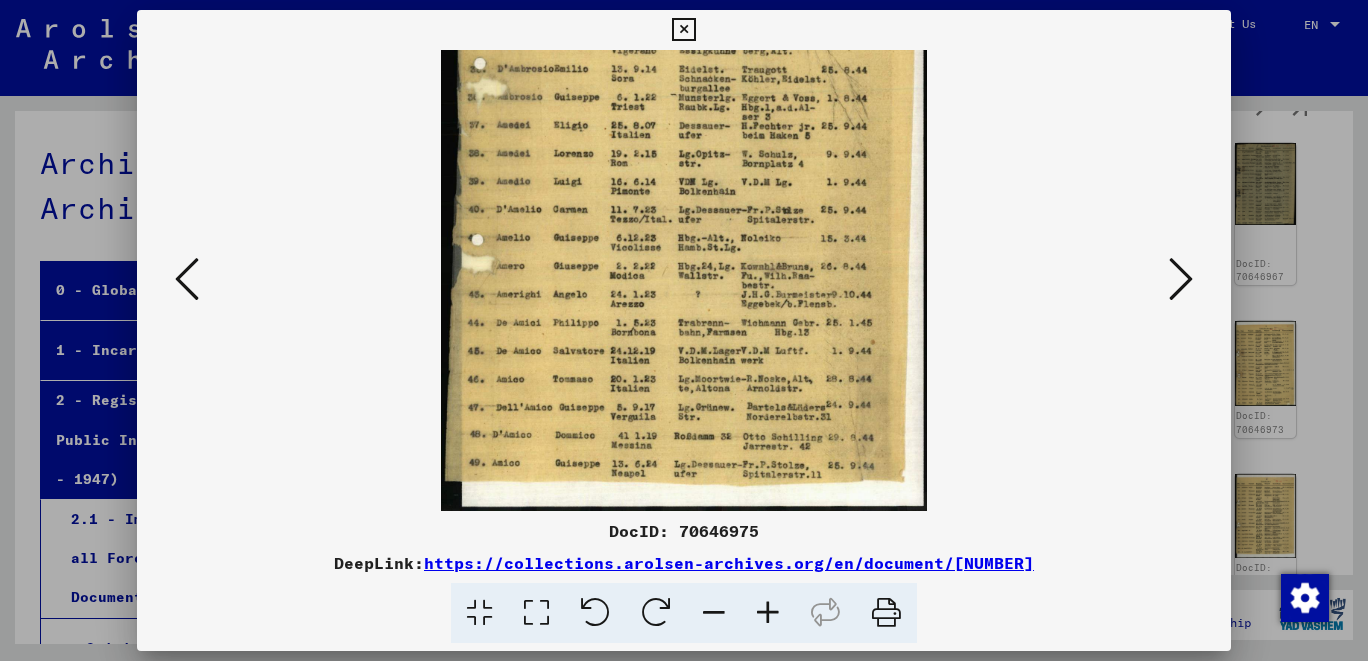 drag, startPoint x: 842, startPoint y: 449, endPoint x: 895, endPoint y: 237, distance: 218.5246 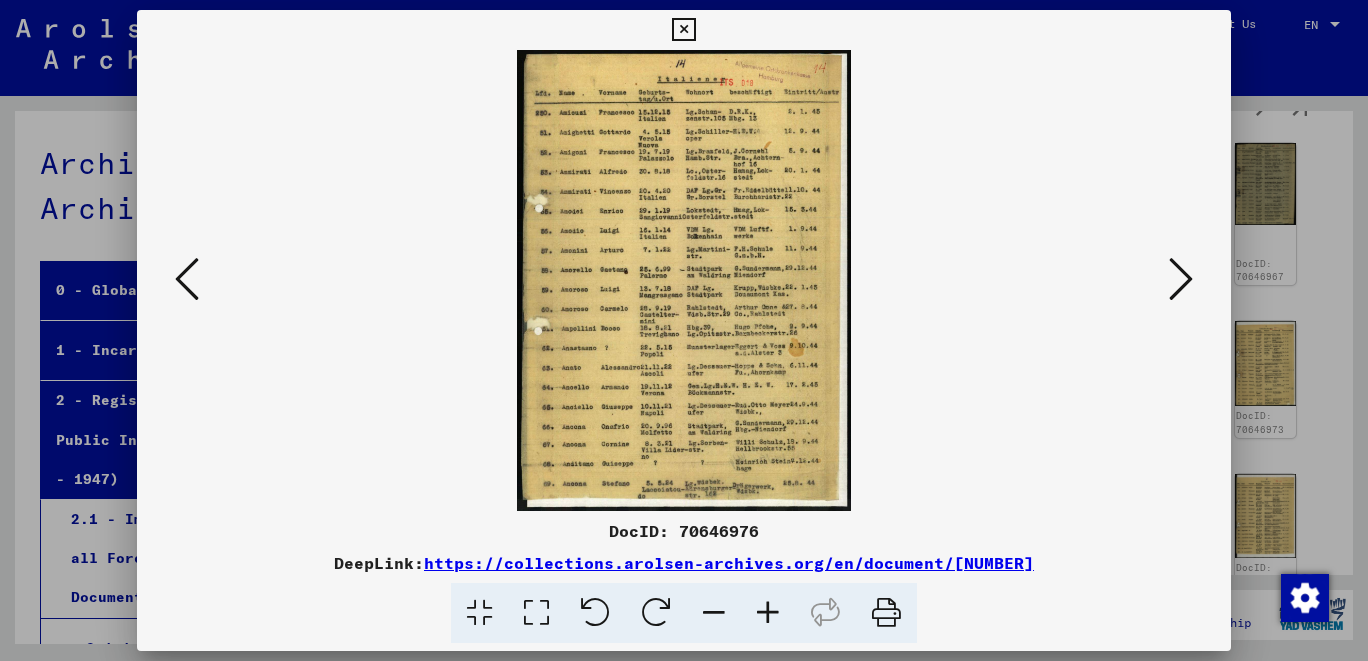 click at bounding box center (768, 613) 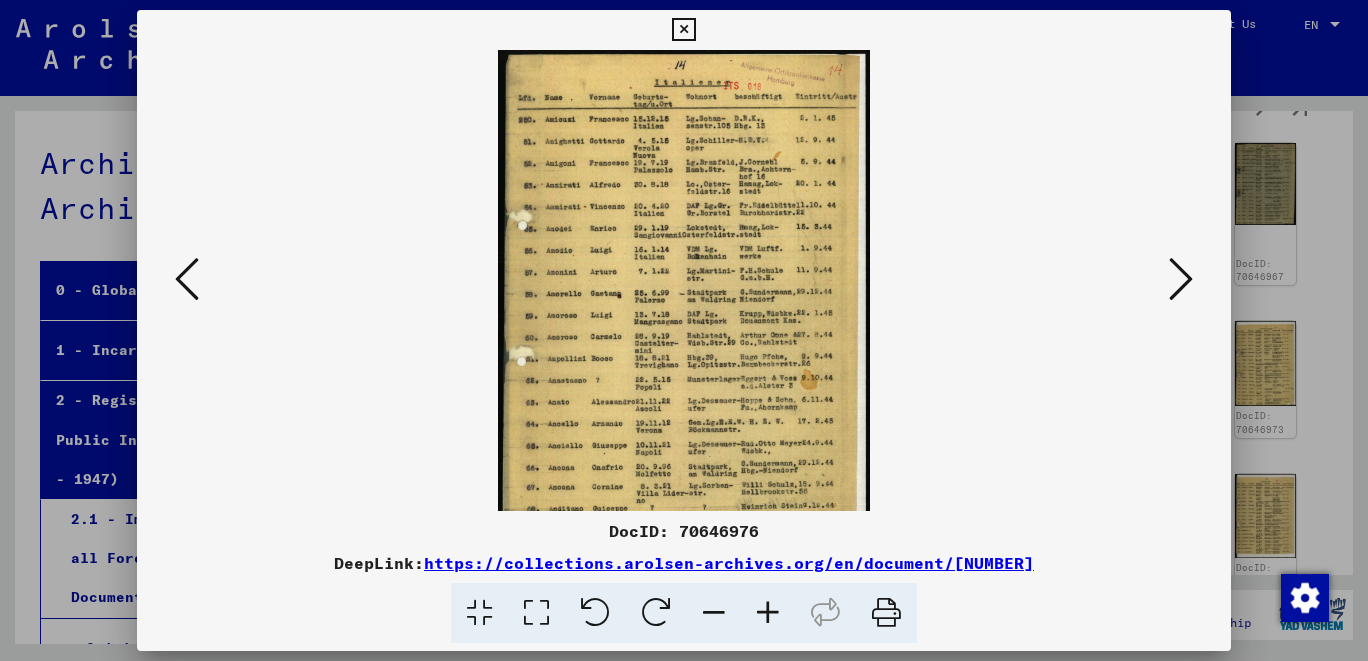 click at bounding box center (768, 613) 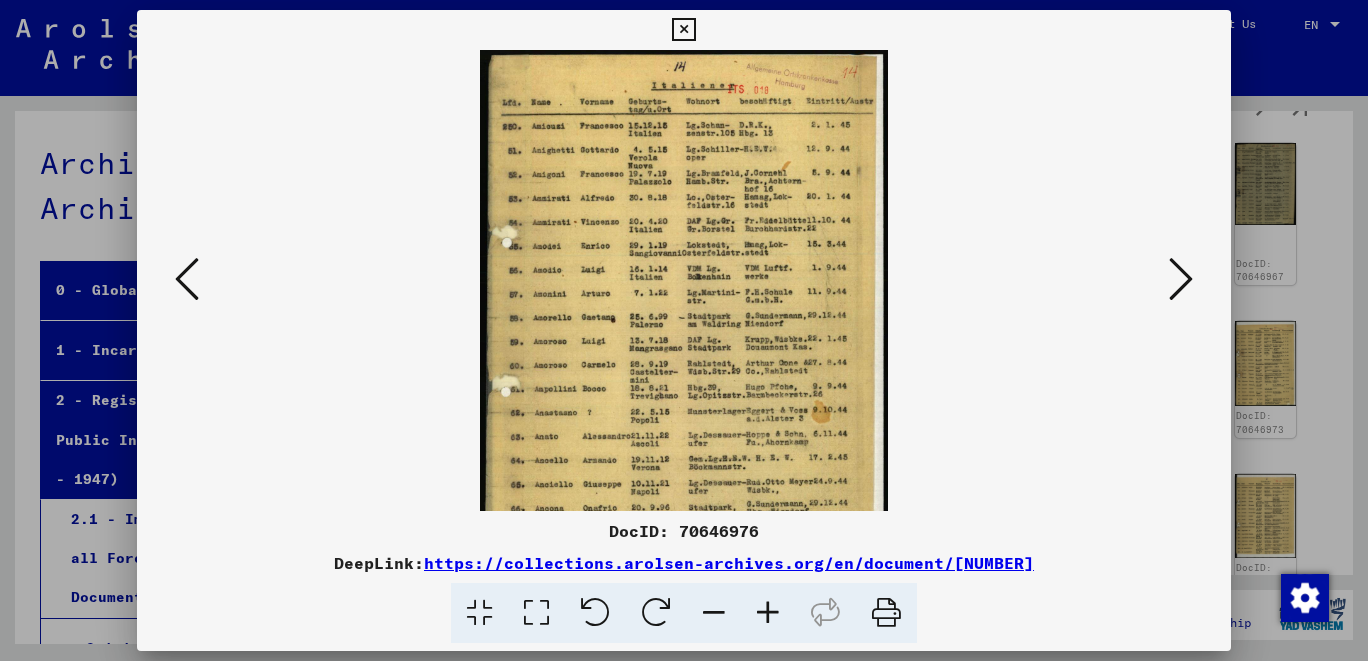 click at bounding box center [768, 613] 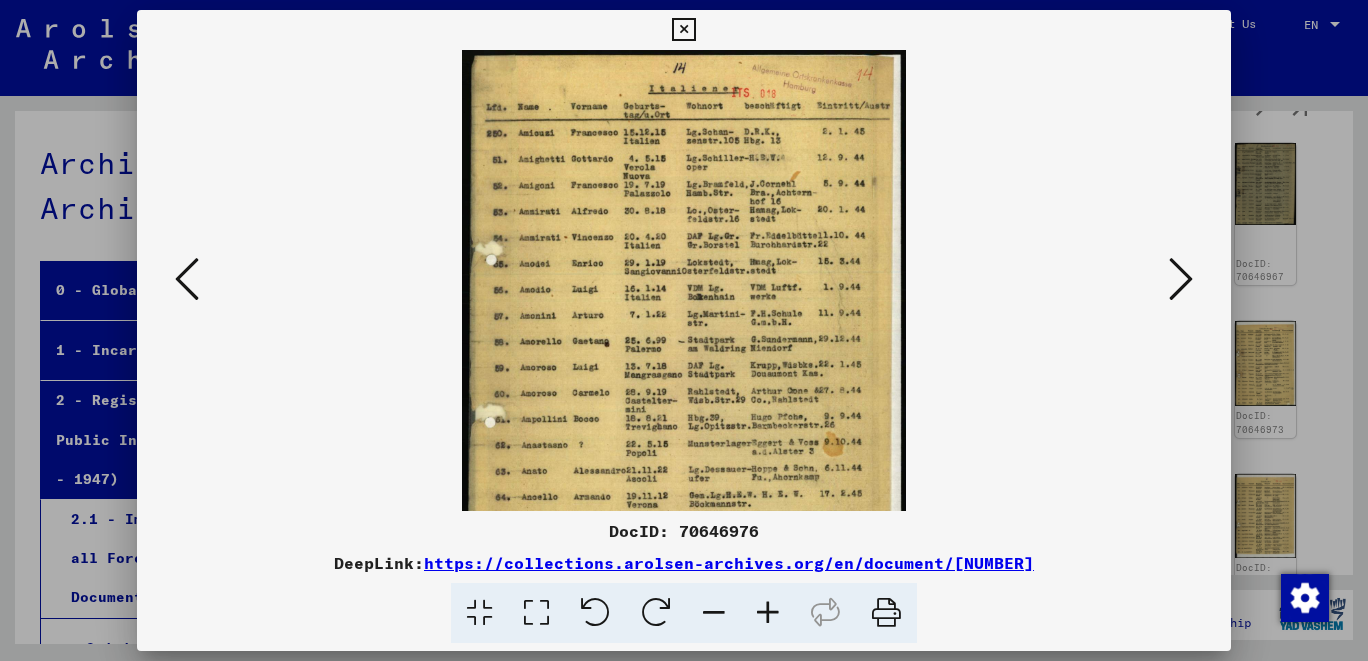 click at bounding box center [768, 613] 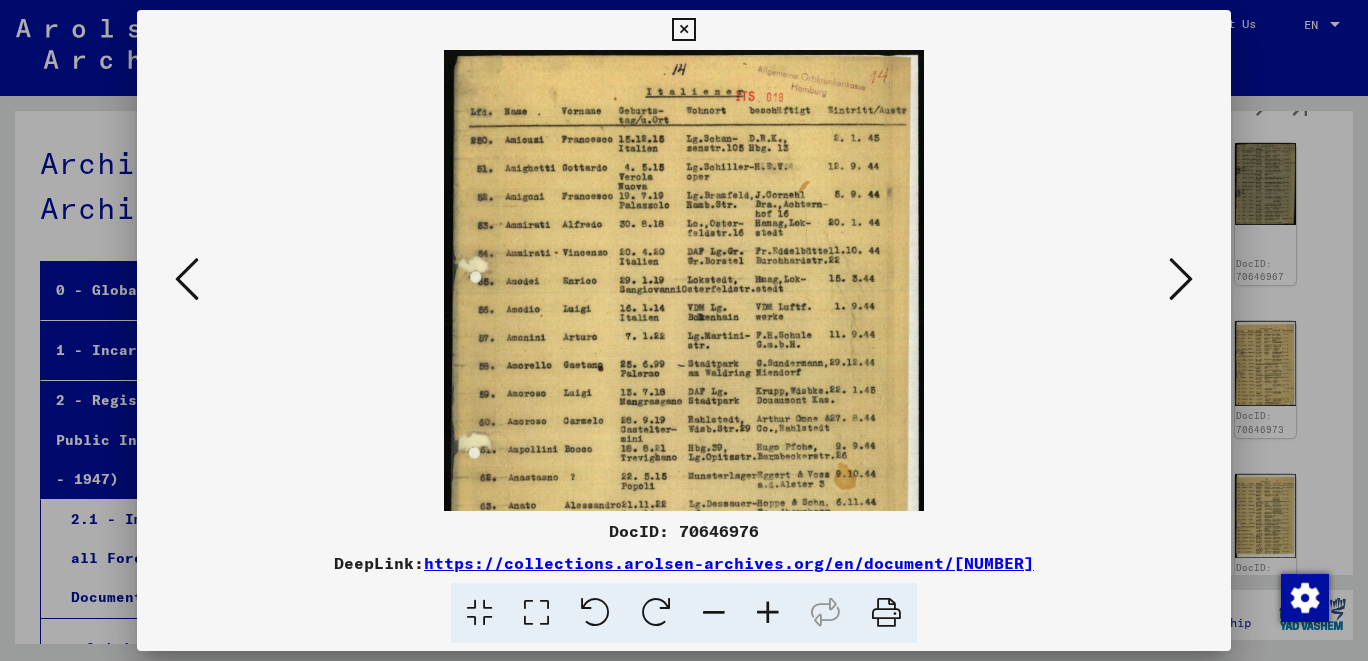 click at bounding box center [768, 613] 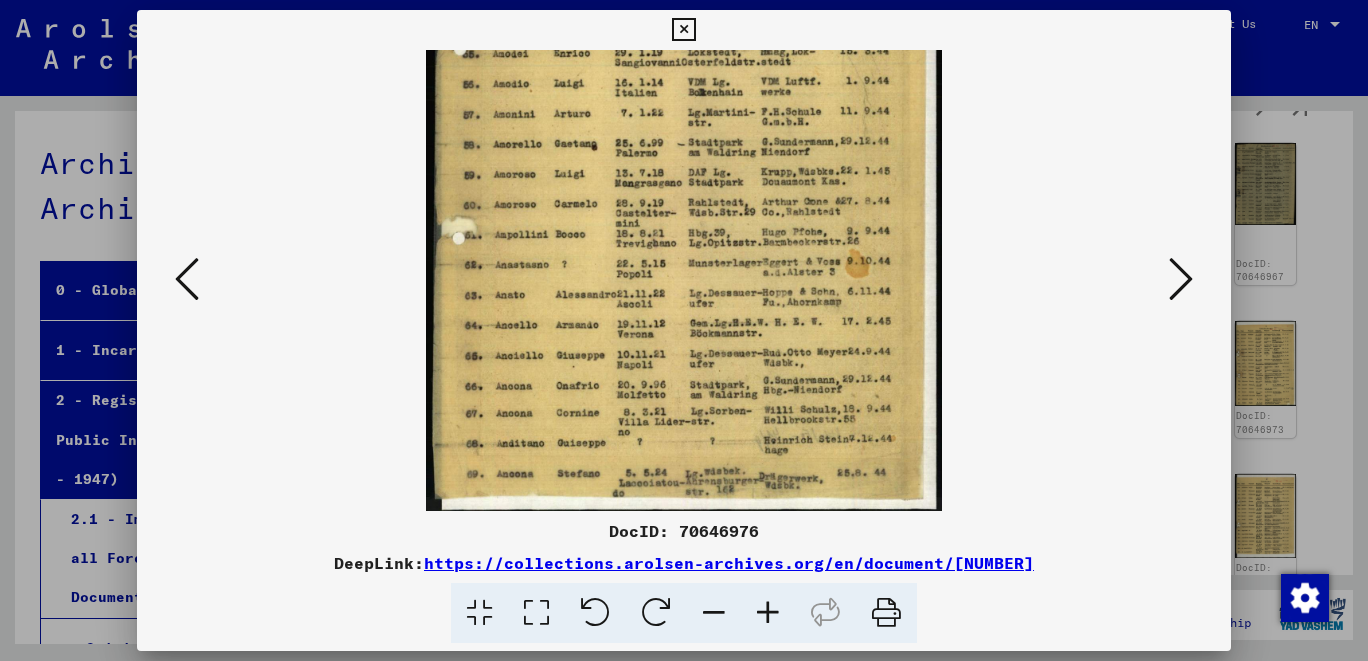 scroll, scrollTop: 250, scrollLeft: 0, axis: vertical 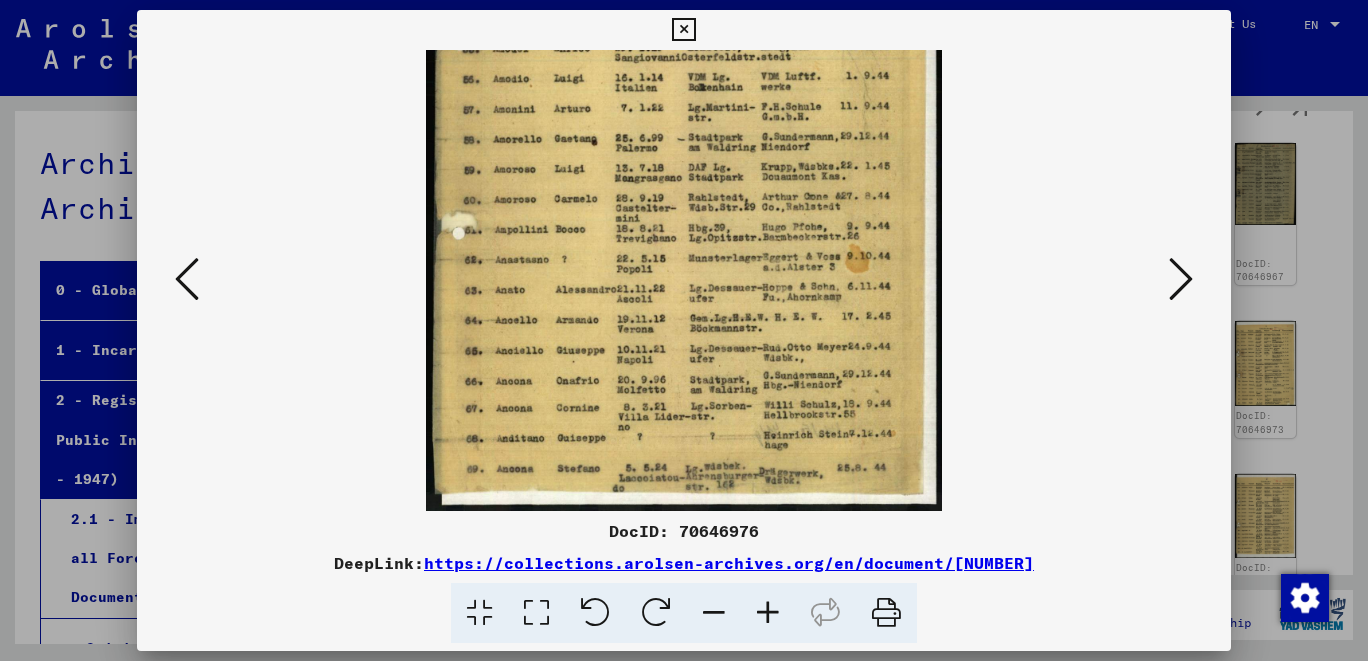 drag, startPoint x: 808, startPoint y: 444, endPoint x: 814, endPoint y: 202, distance: 242.07437 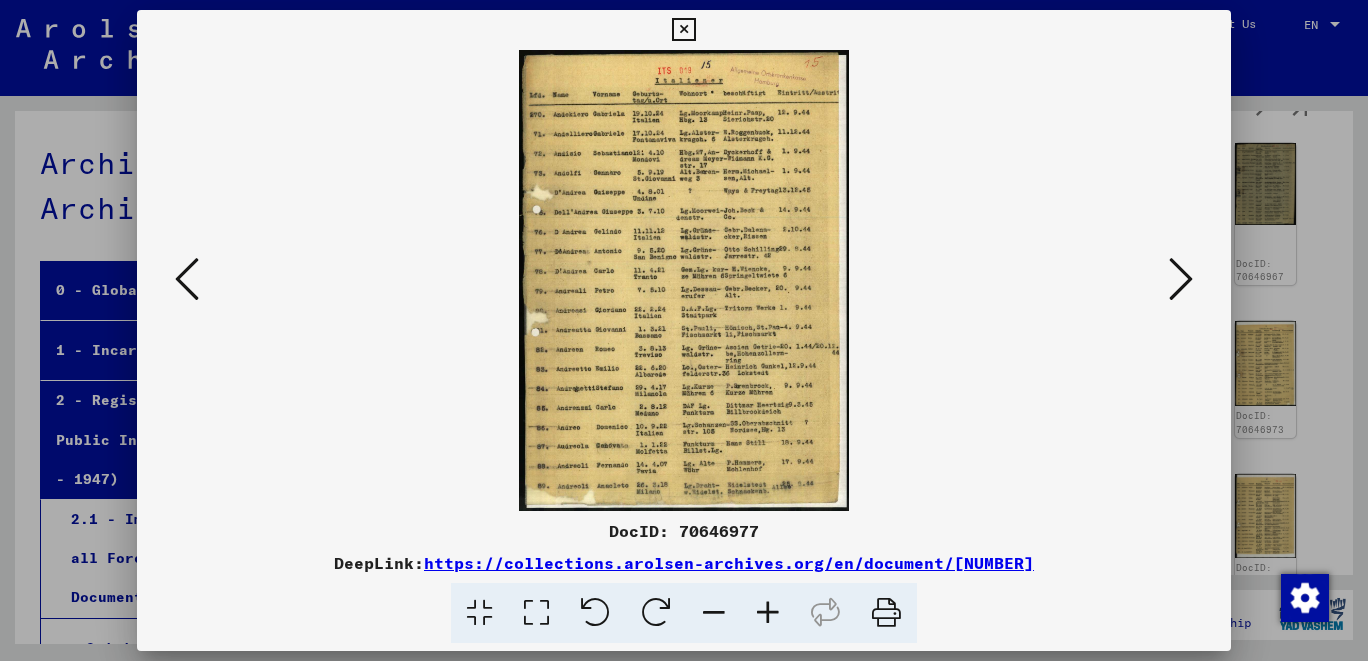 scroll, scrollTop: 0, scrollLeft: 0, axis: both 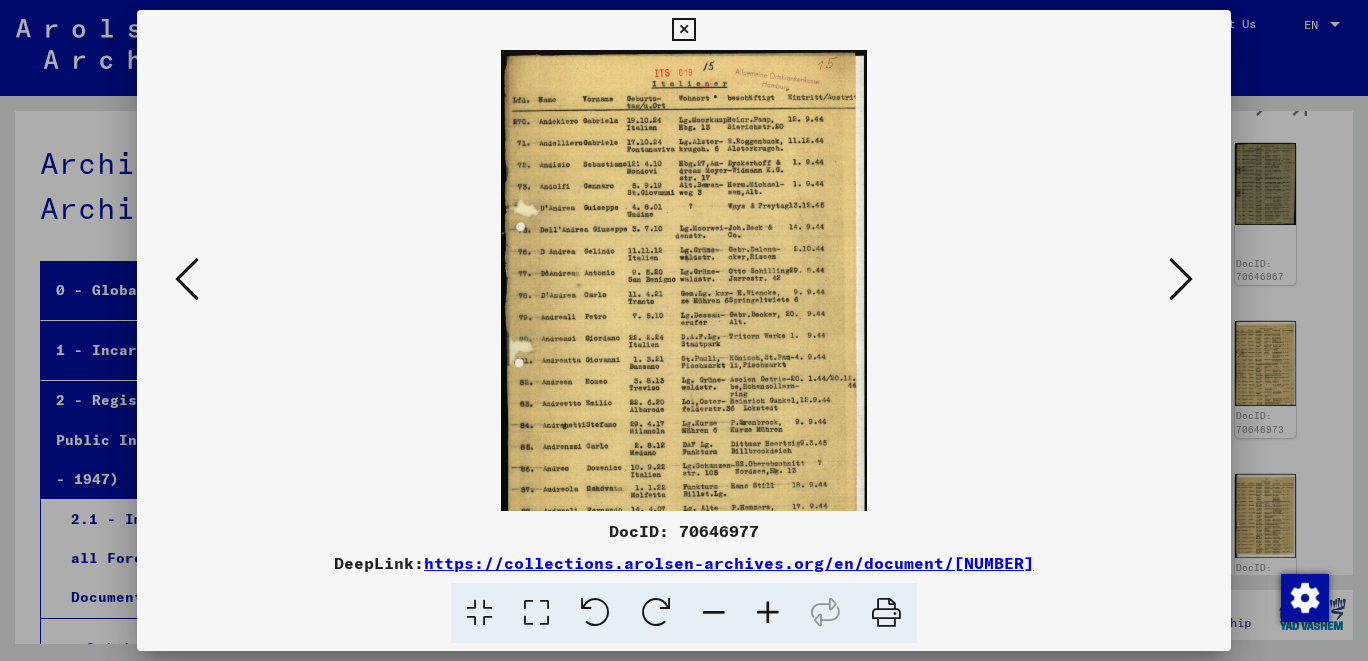 click at bounding box center (768, 613) 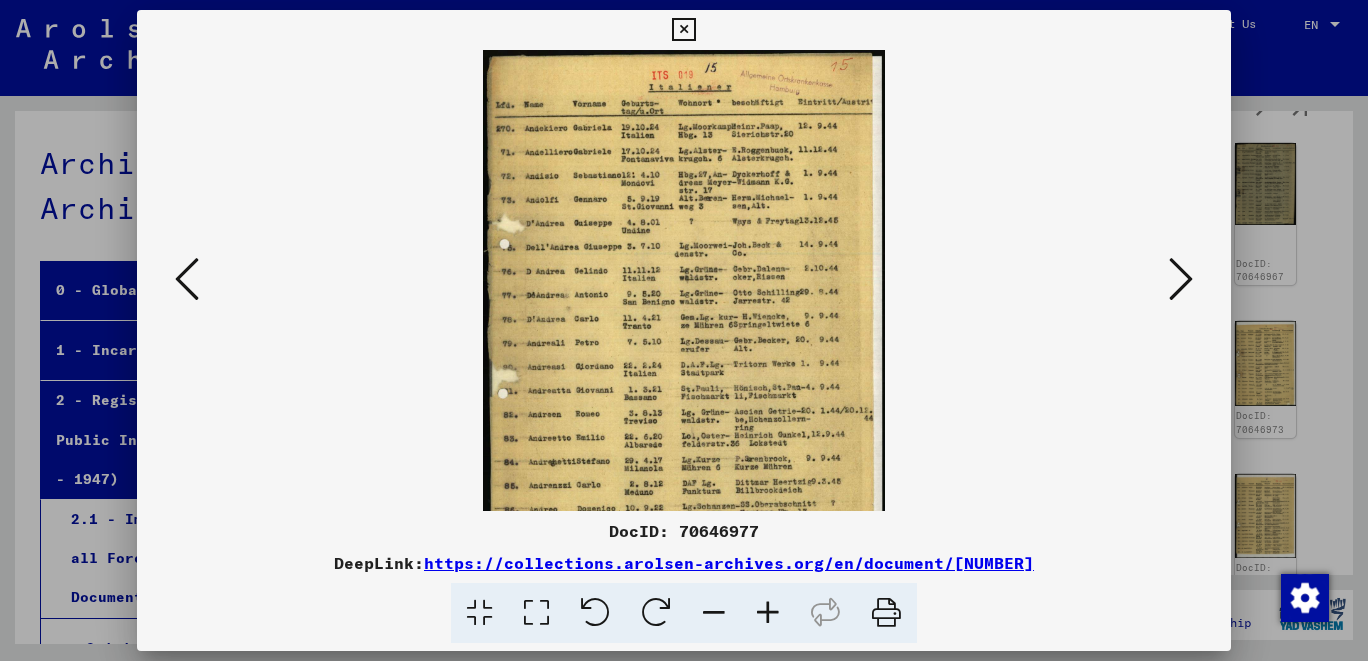 click at bounding box center (768, 613) 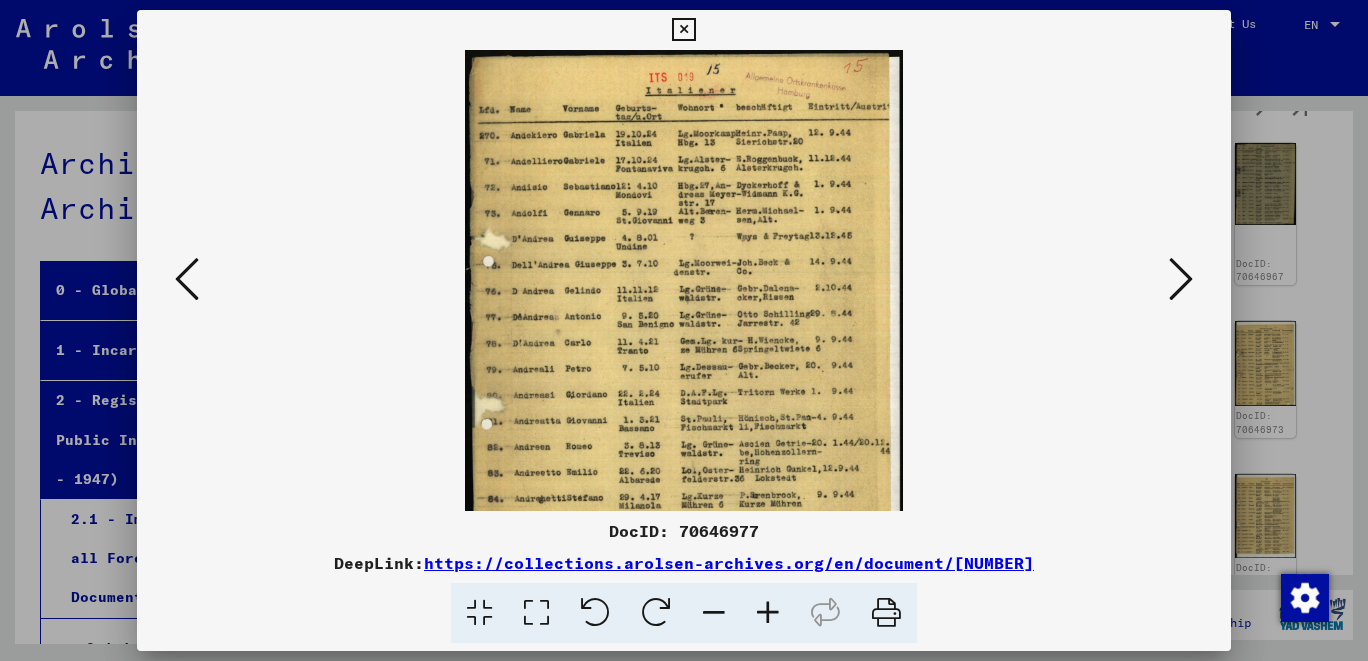 click at bounding box center [768, 613] 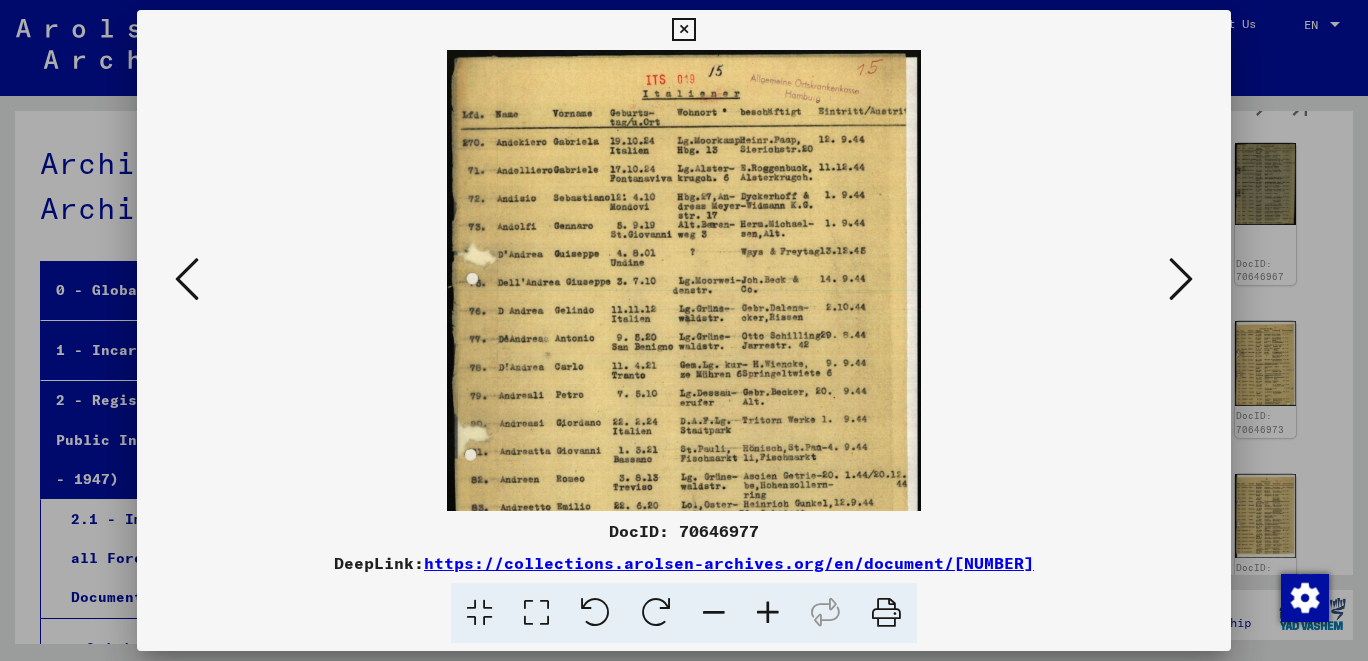 click at bounding box center [768, 613] 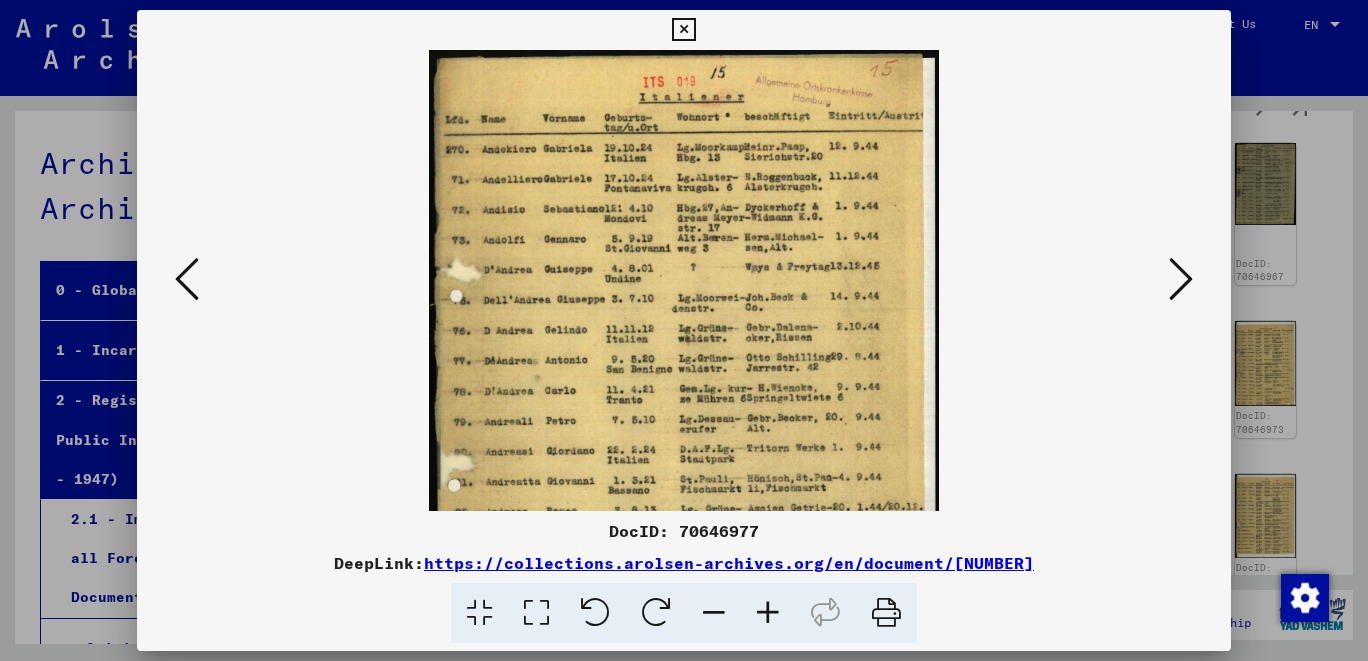 click at bounding box center [768, 613] 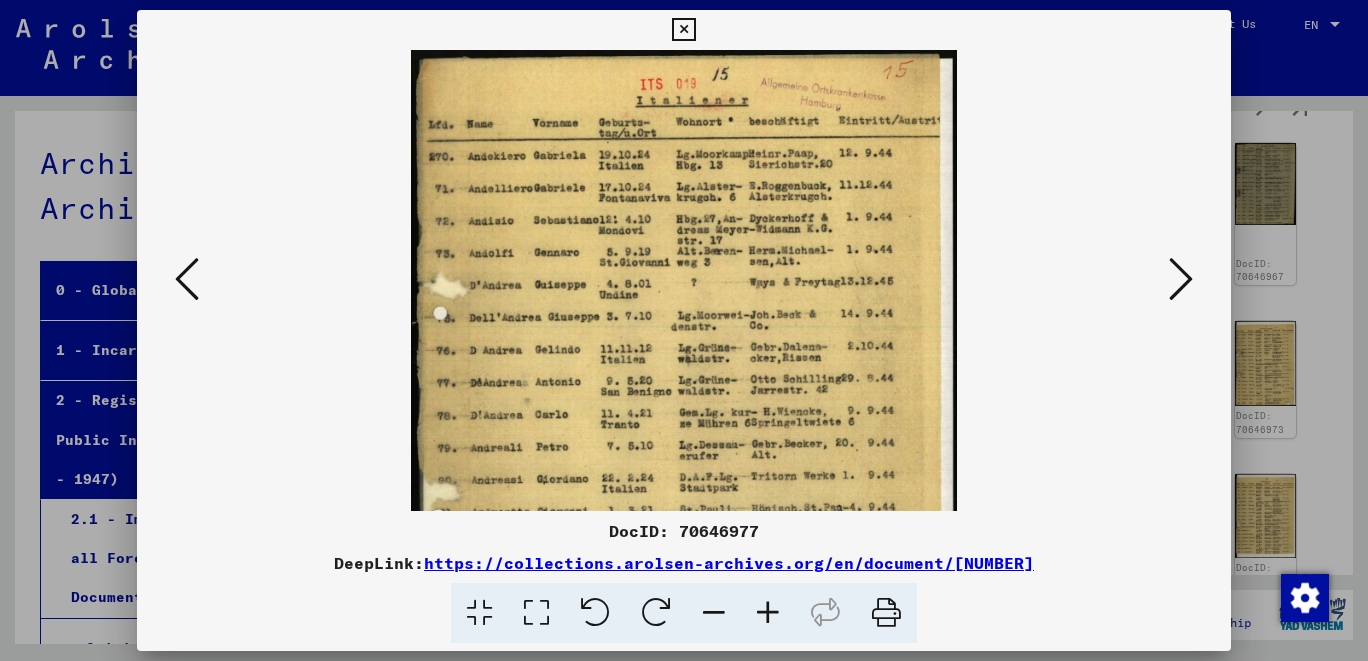 click at bounding box center (768, 613) 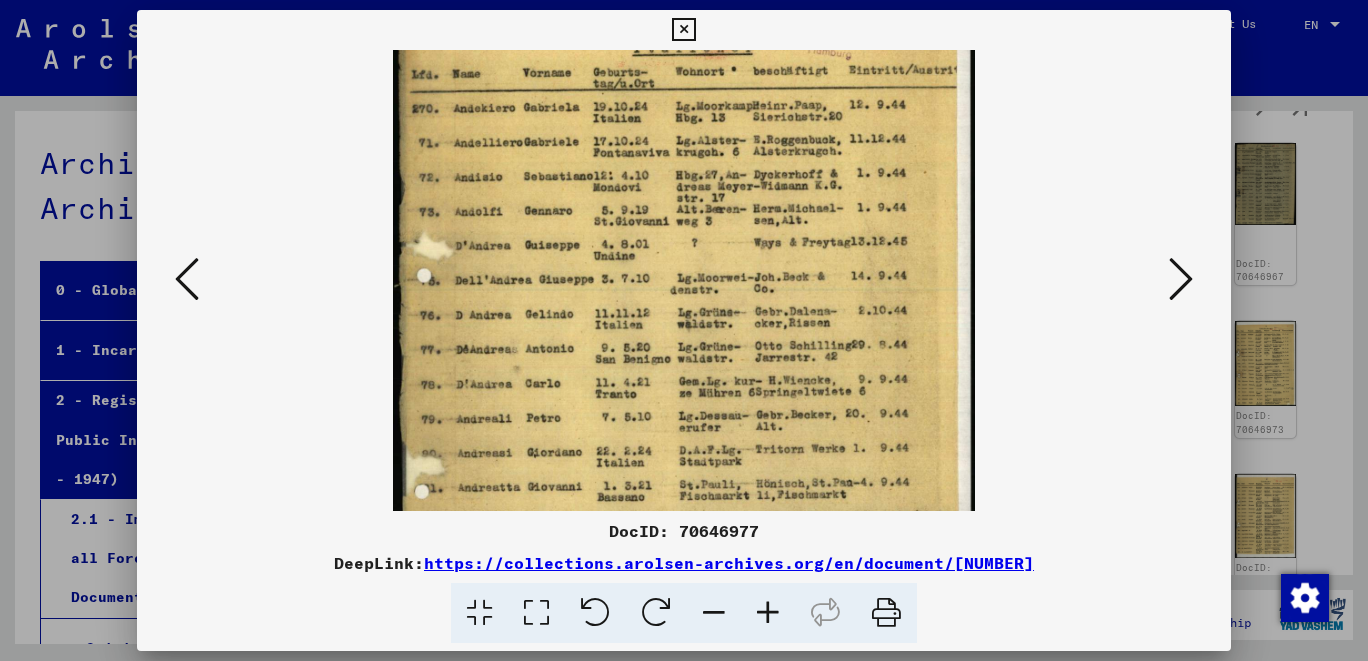 scroll, scrollTop: 51, scrollLeft: 0, axis: vertical 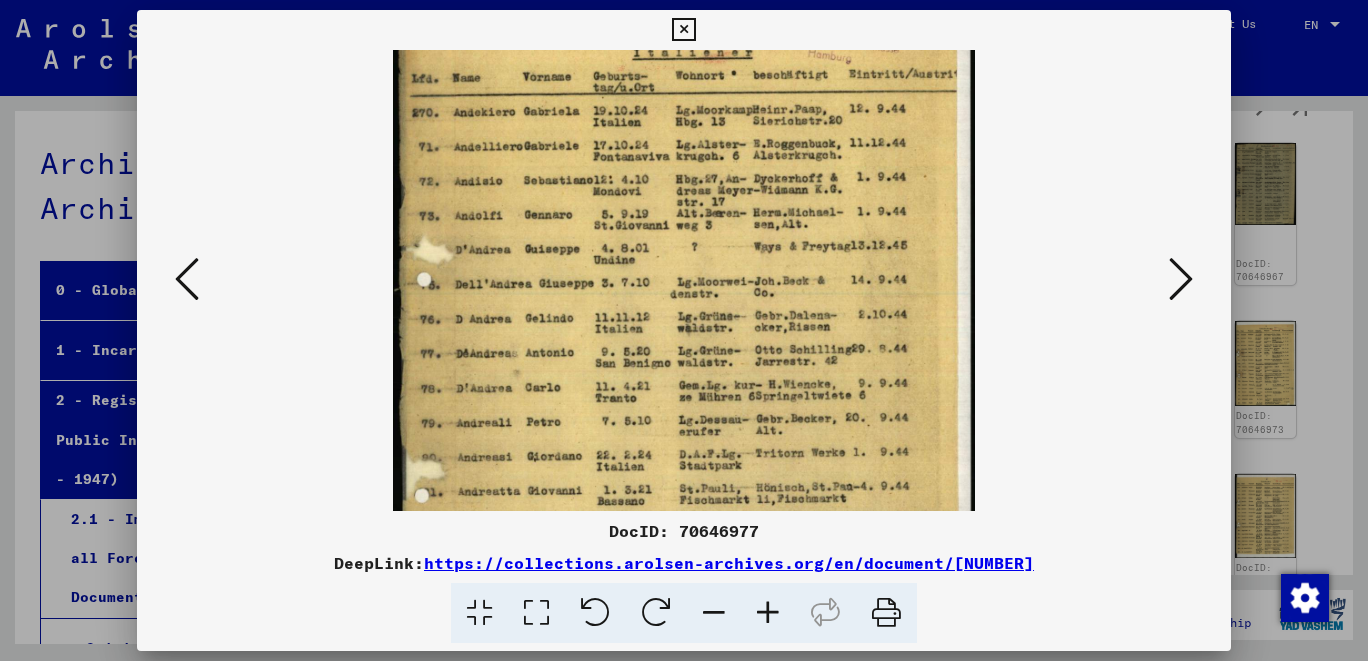 drag, startPoint x: 806, startPoint y: 463, endPoint x: 857, endPoint y: 388, distance: 90.697296 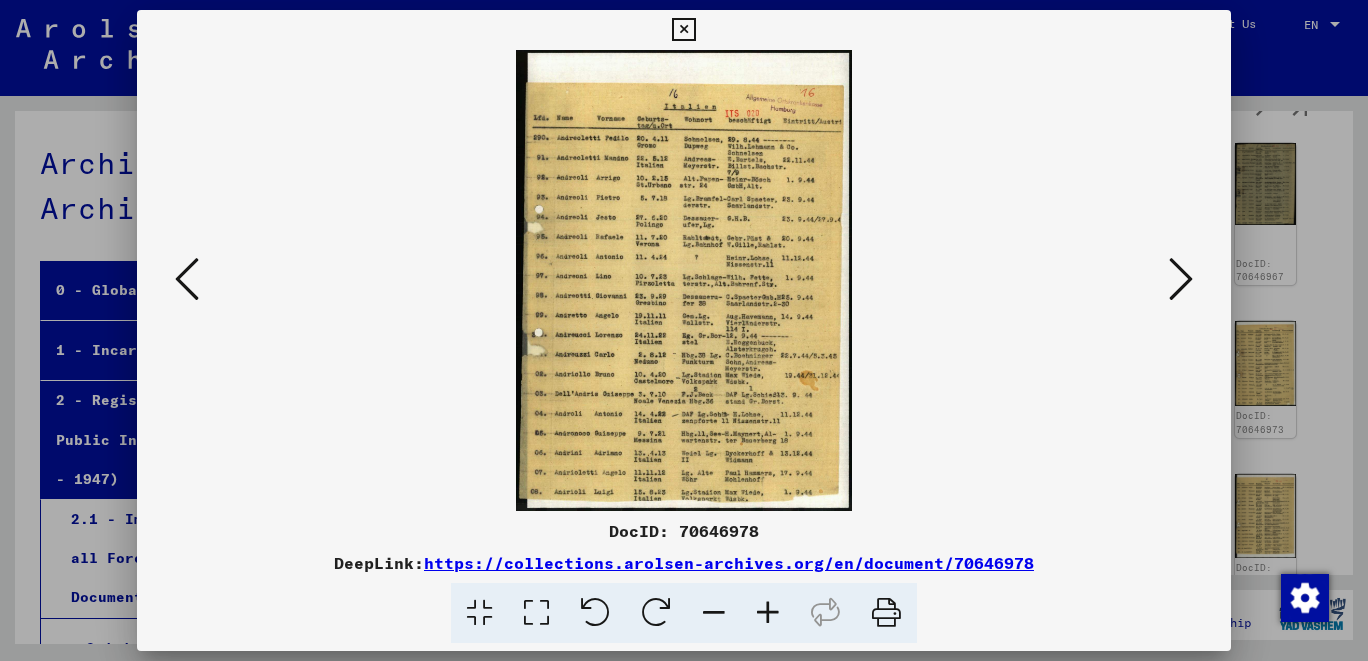 scroll, scrollTop: 0, scrollLeft: 0, axis: both 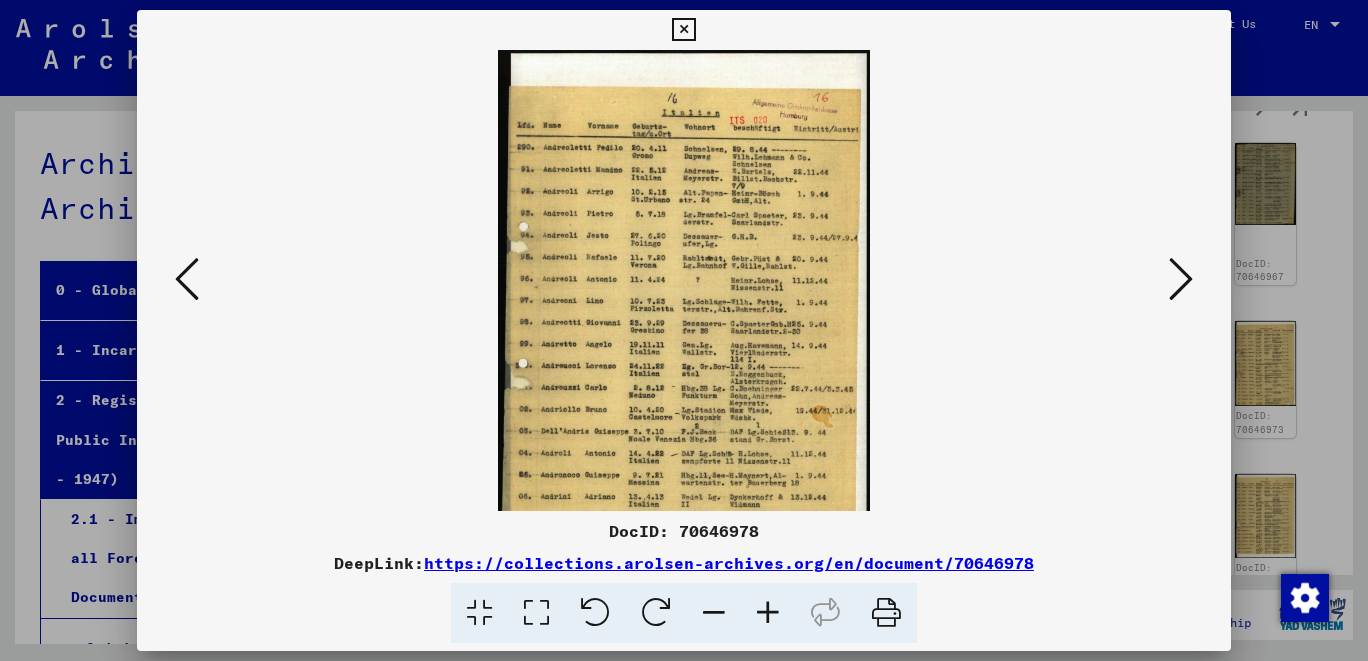 click at bounding box center (768, 613) 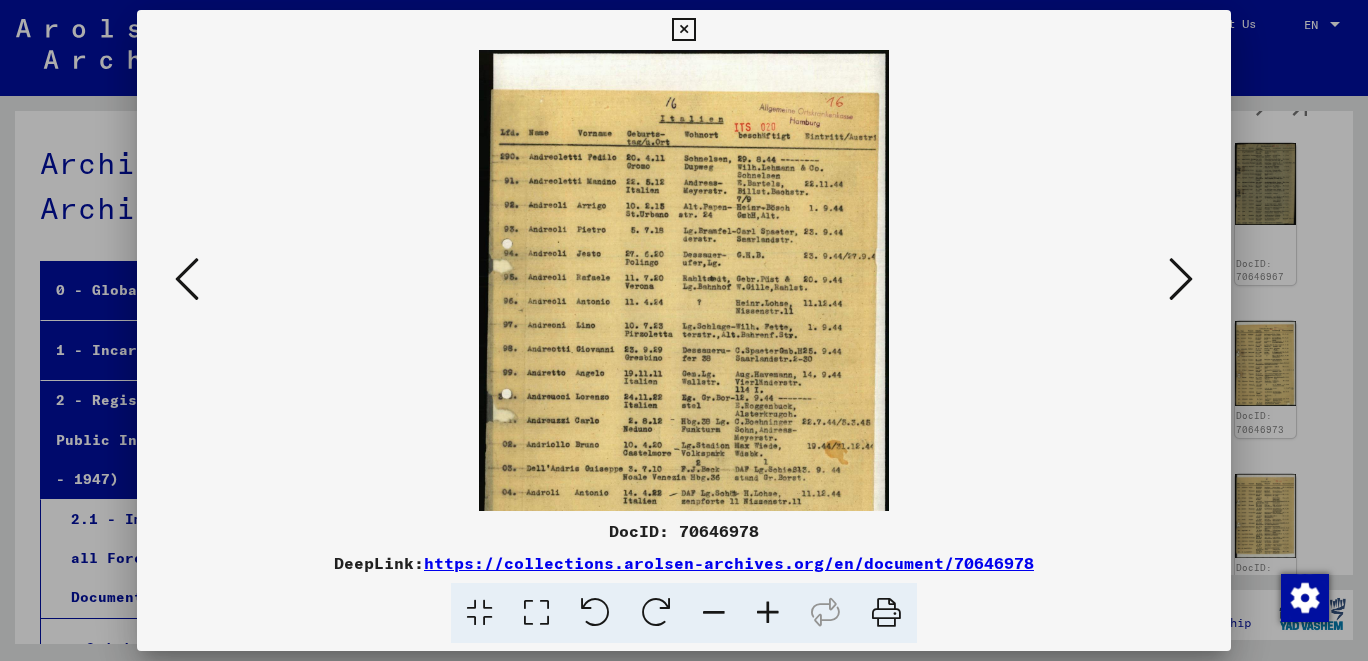 click at bounding box center (768, 613) 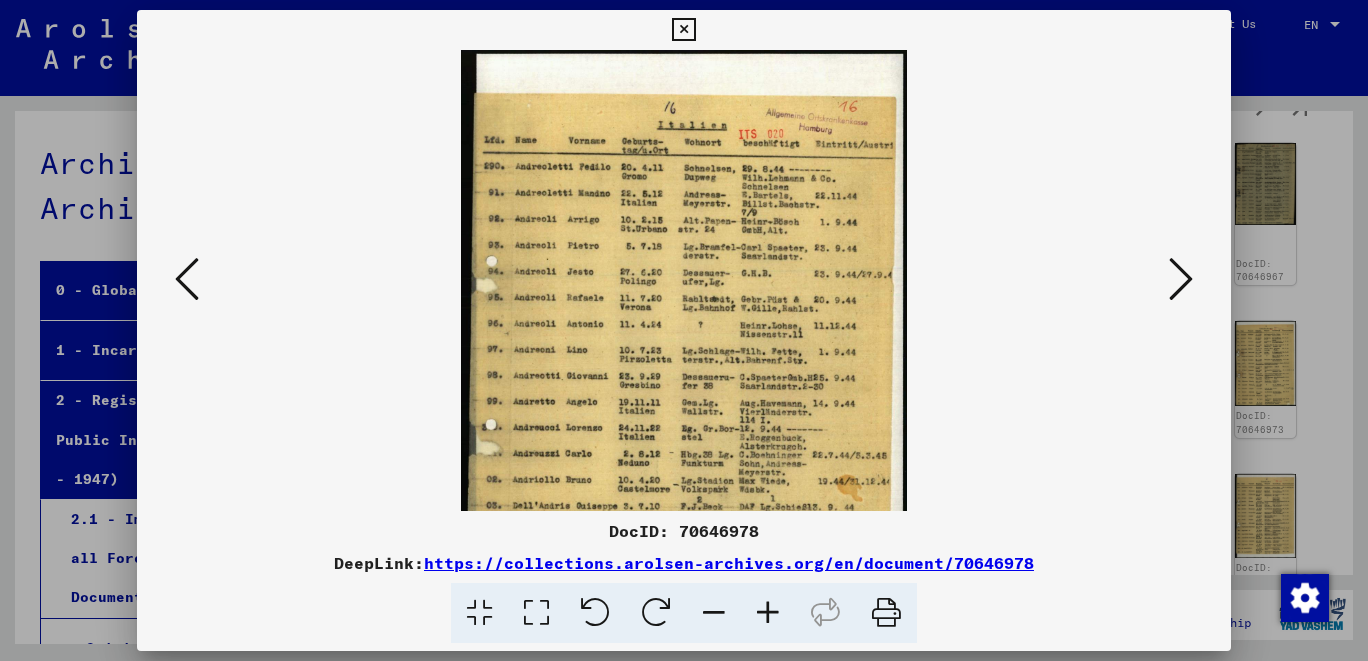 click at bounding box center [768, 613] 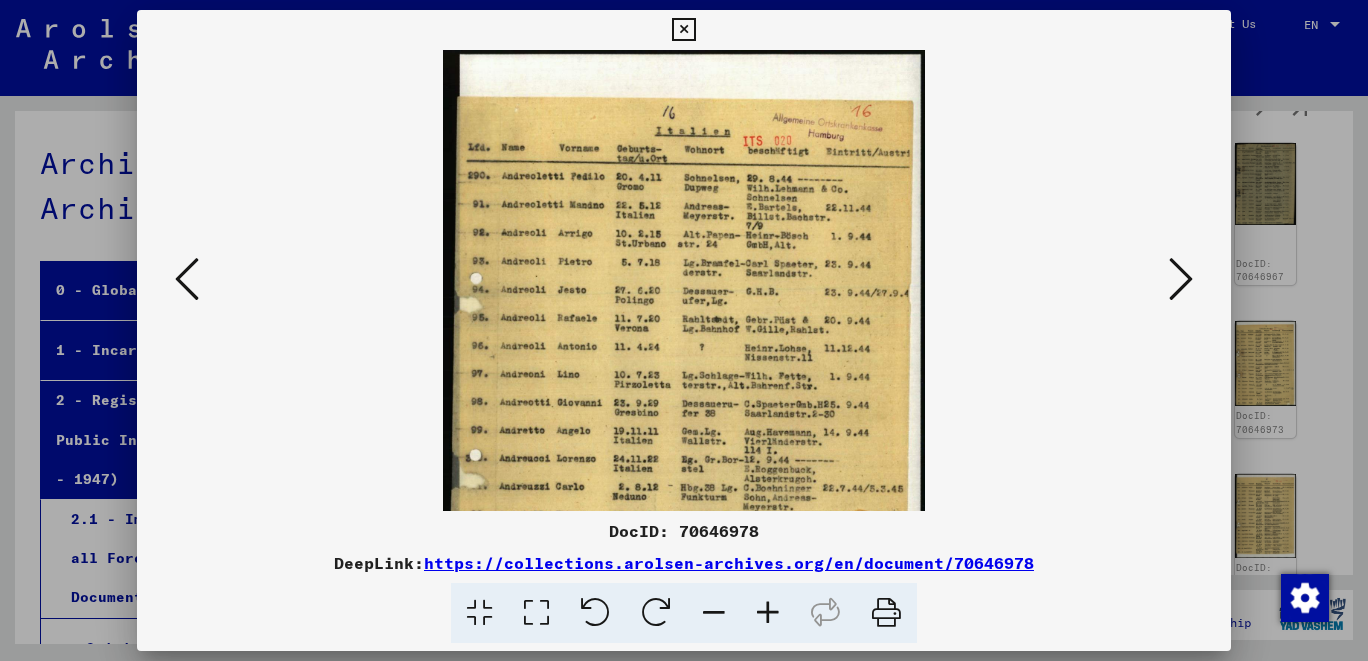 click at bounding box center [768, 613] 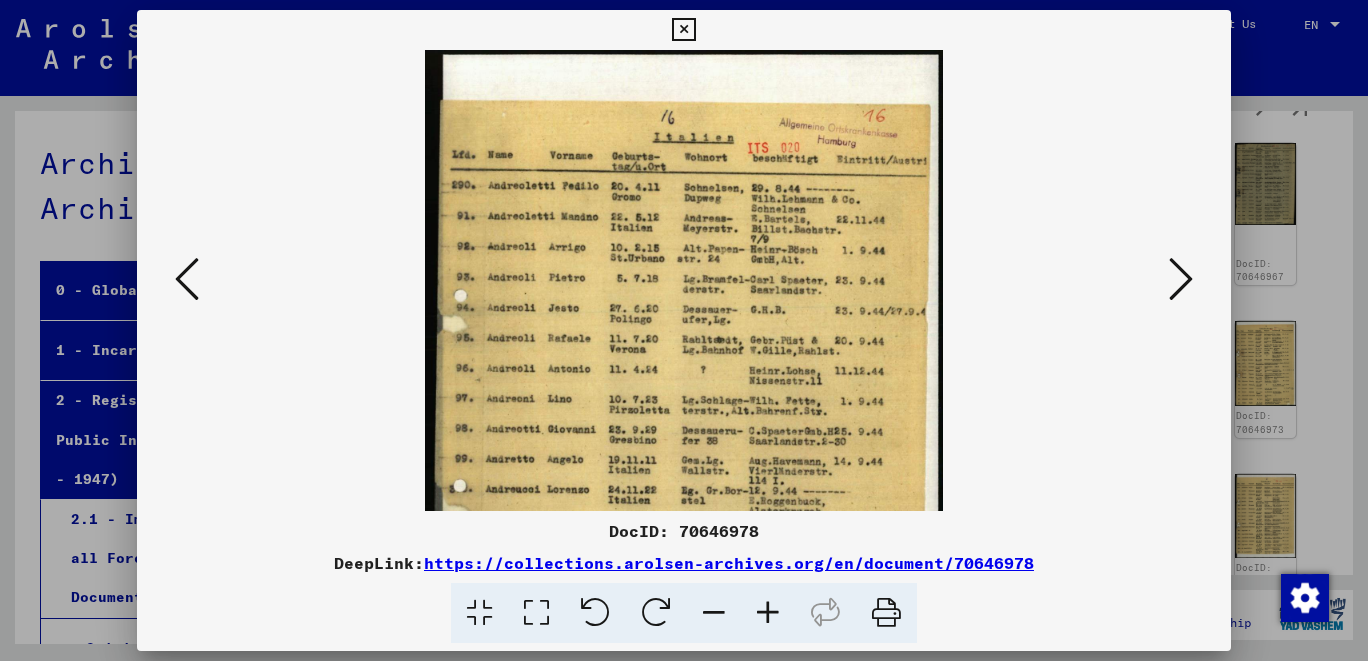click at bounding box center [768, 613] 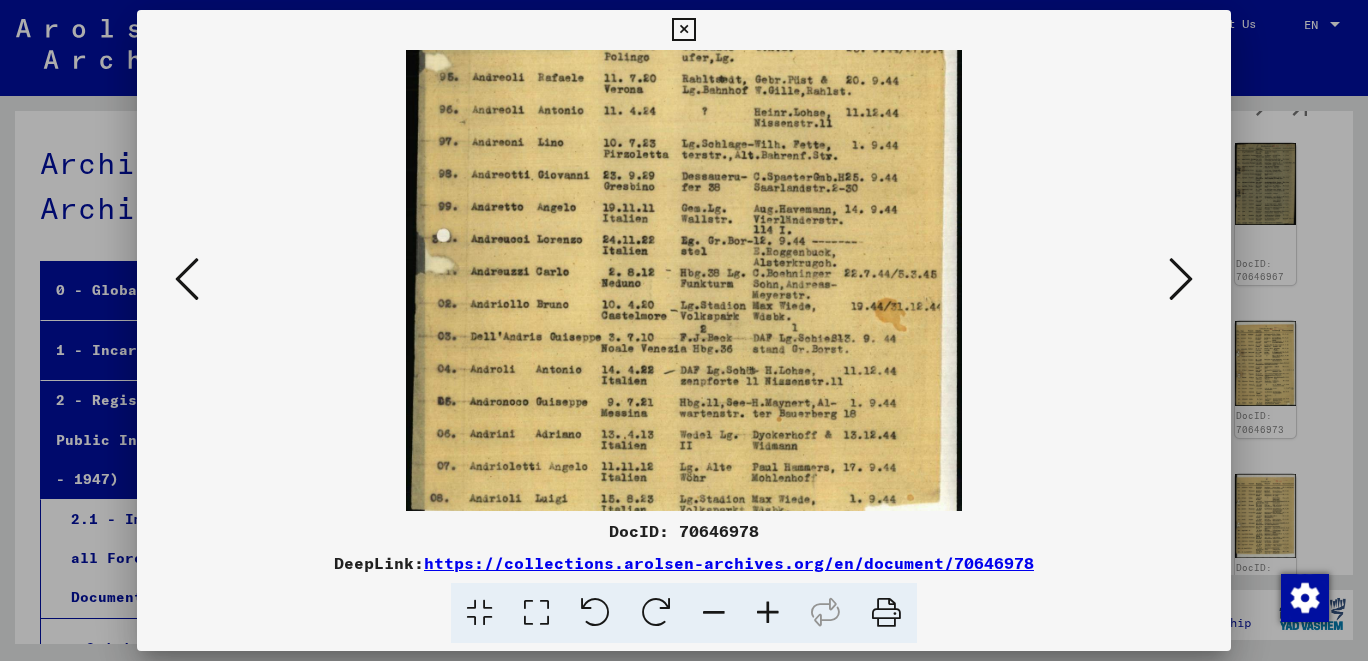 scroll, scrollTop: 294, scrollLeft: 0, axis: vertical 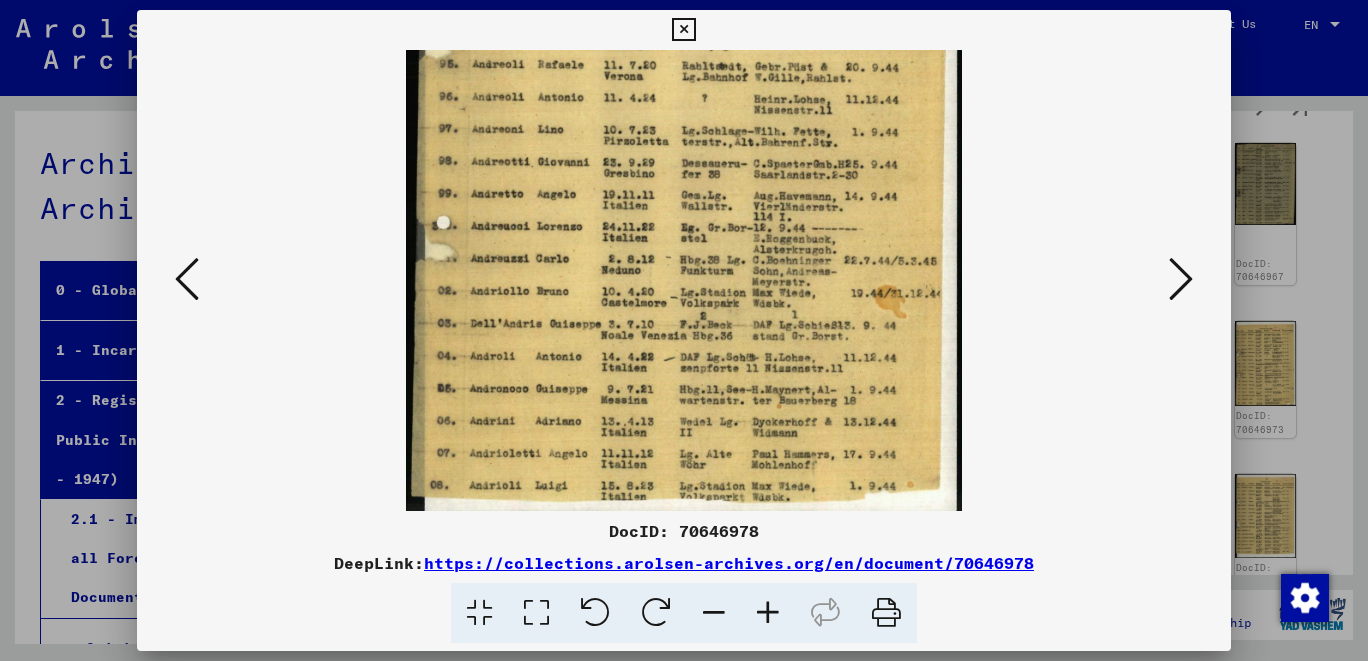 drag, startPoint x: 713, startPoint y: 459, endPoint x: 725, endPoint y: 166, distance: 293.24564 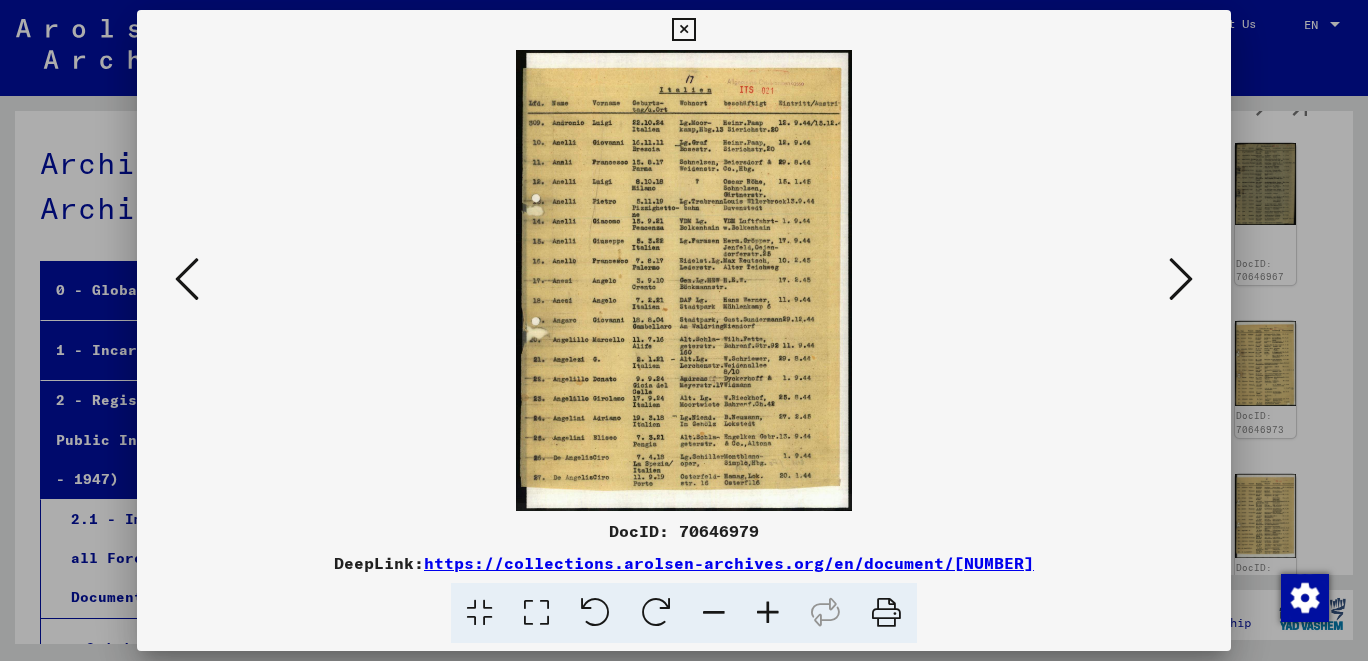 click at bounding box center [1181, 279] 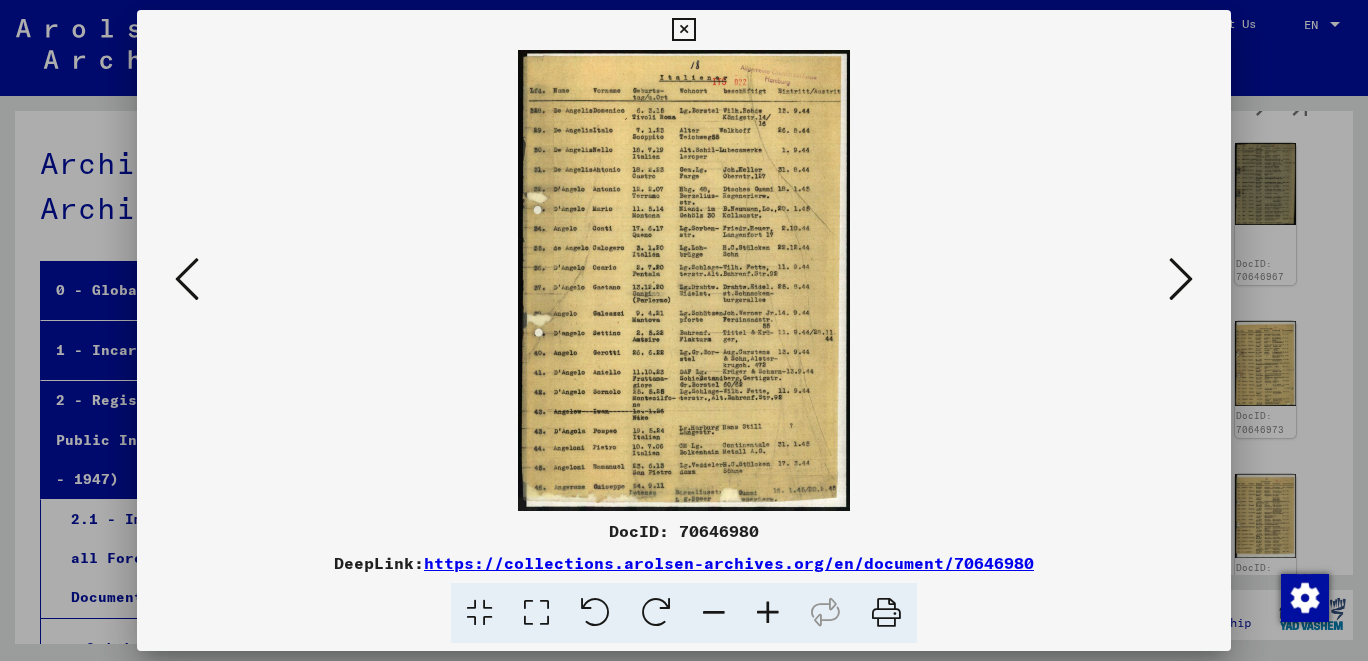 click at bounding box center [1181, 279] 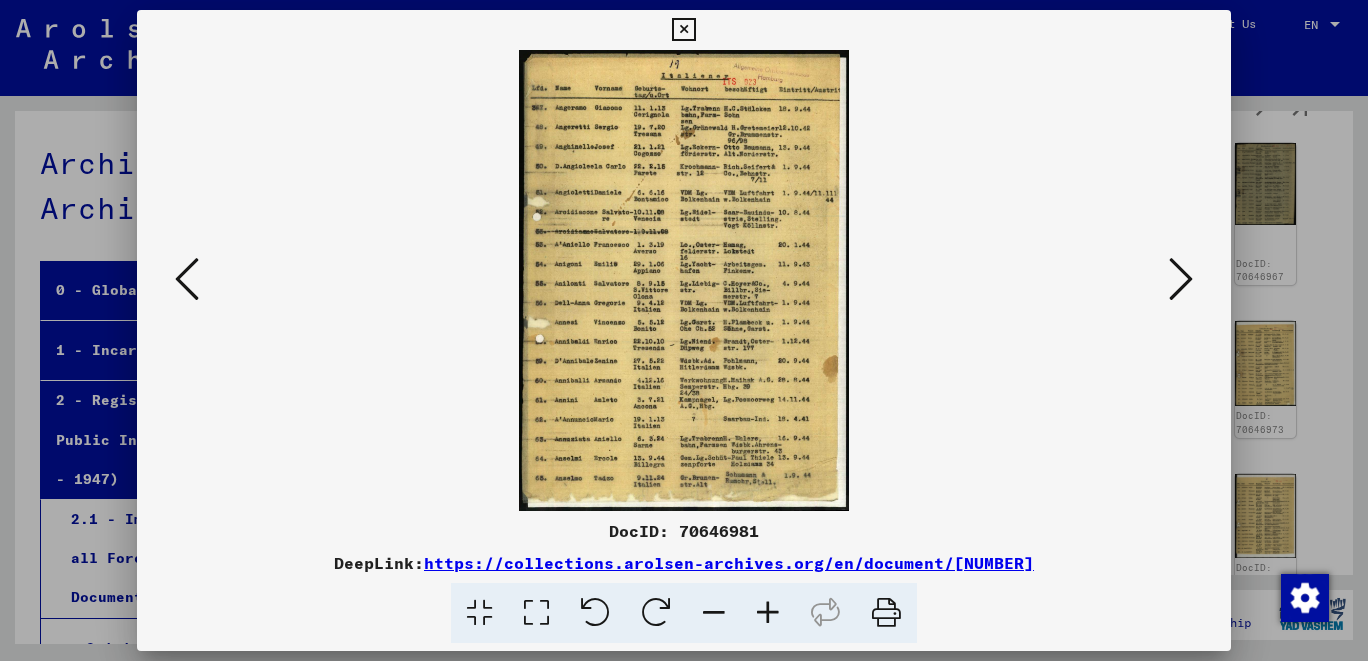 click at bounding box center (768, 613) 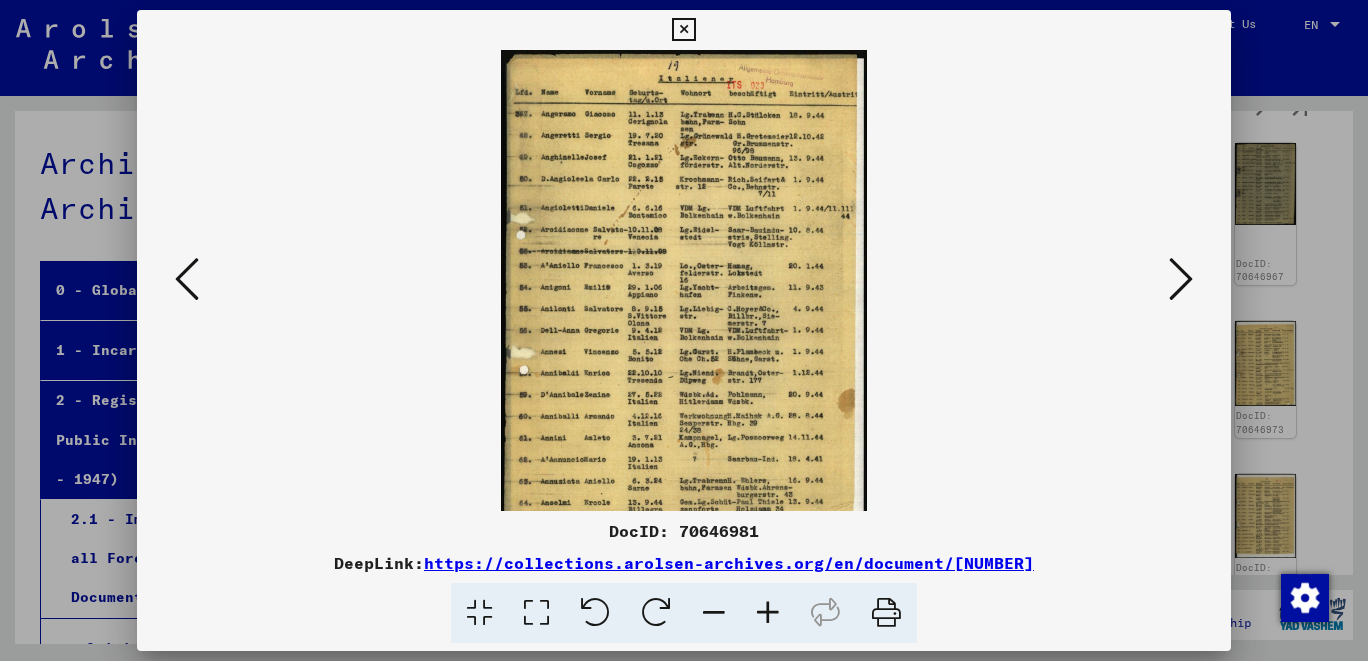 click at bounding box center (768, 613) 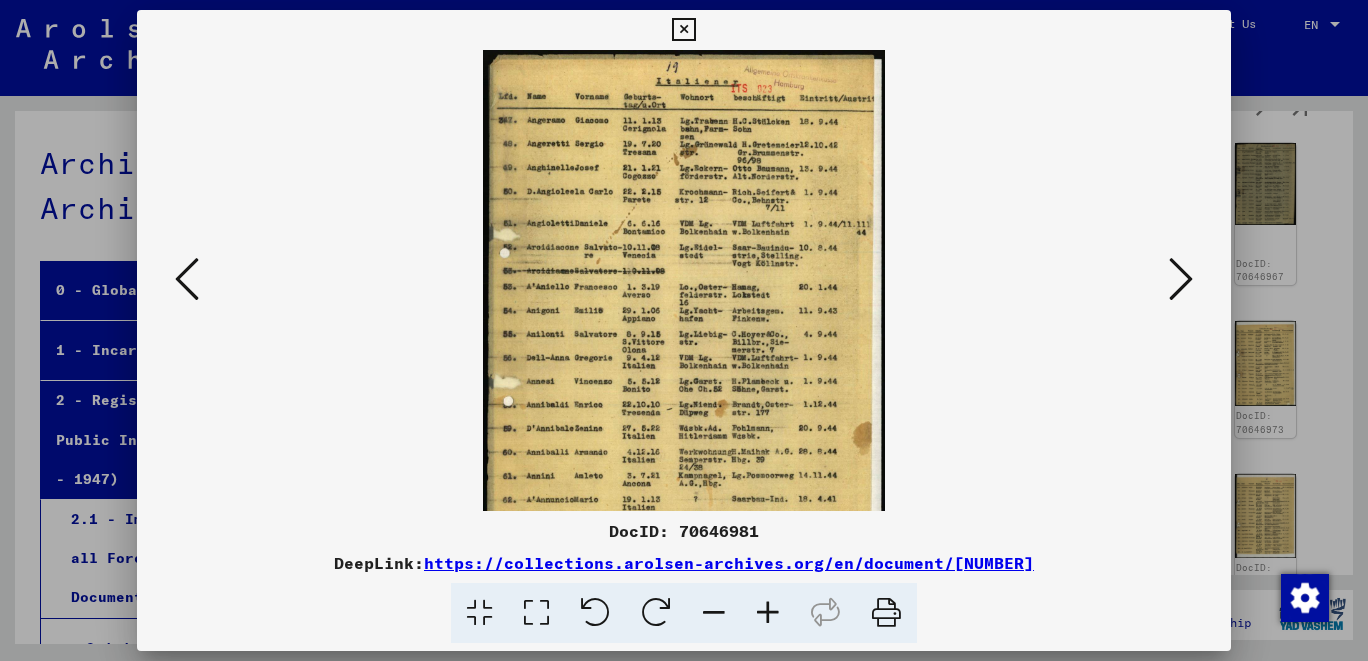 click at bounding box center [768, 613] 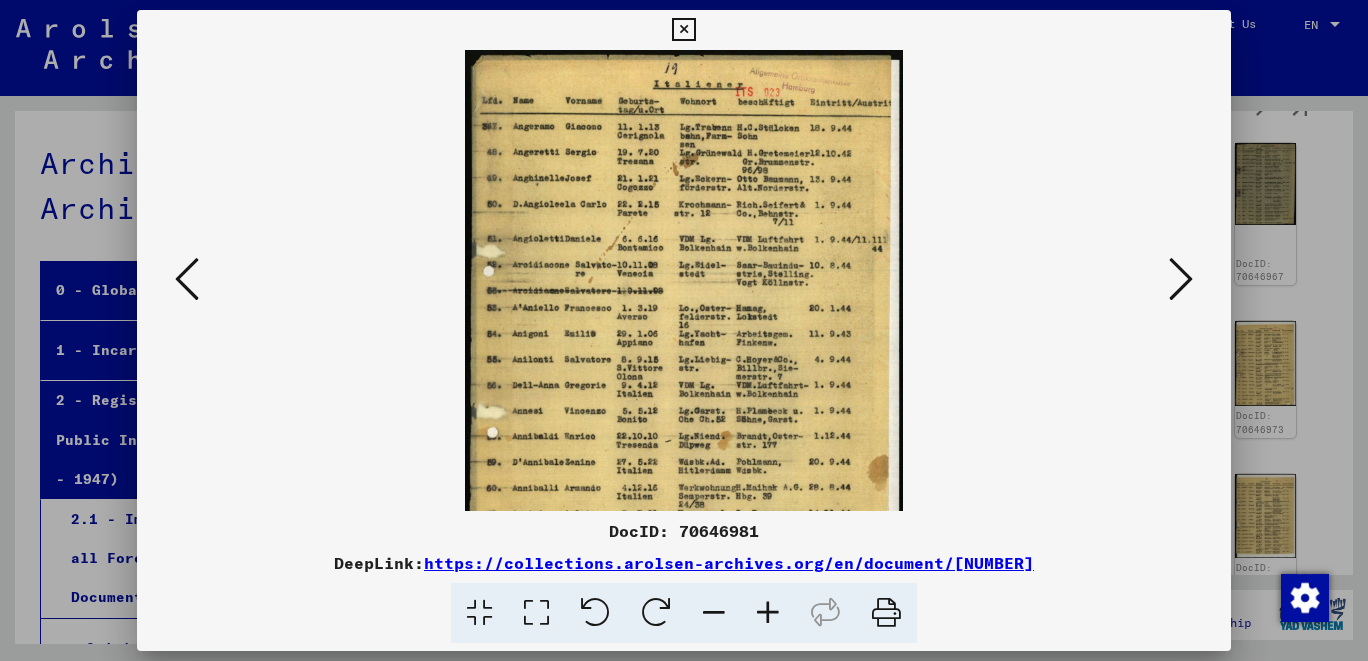 click at bounding box center (768, 613) 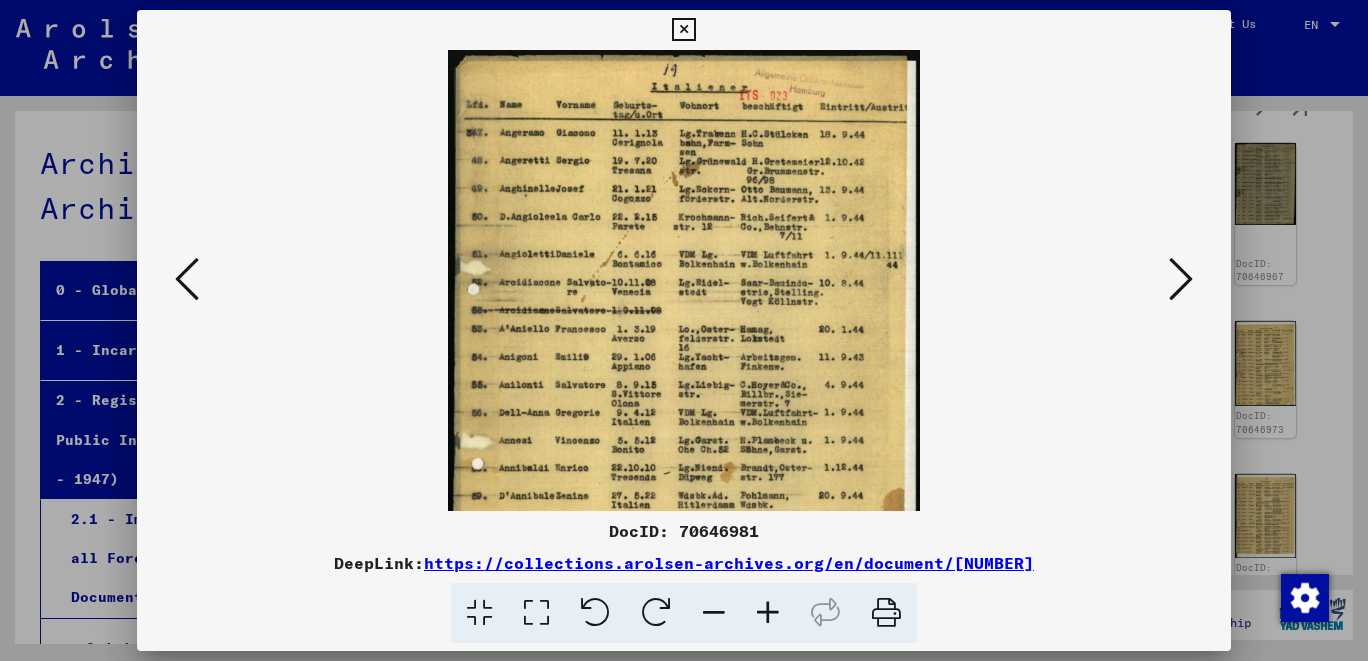 click at bounding box center [768, 613] 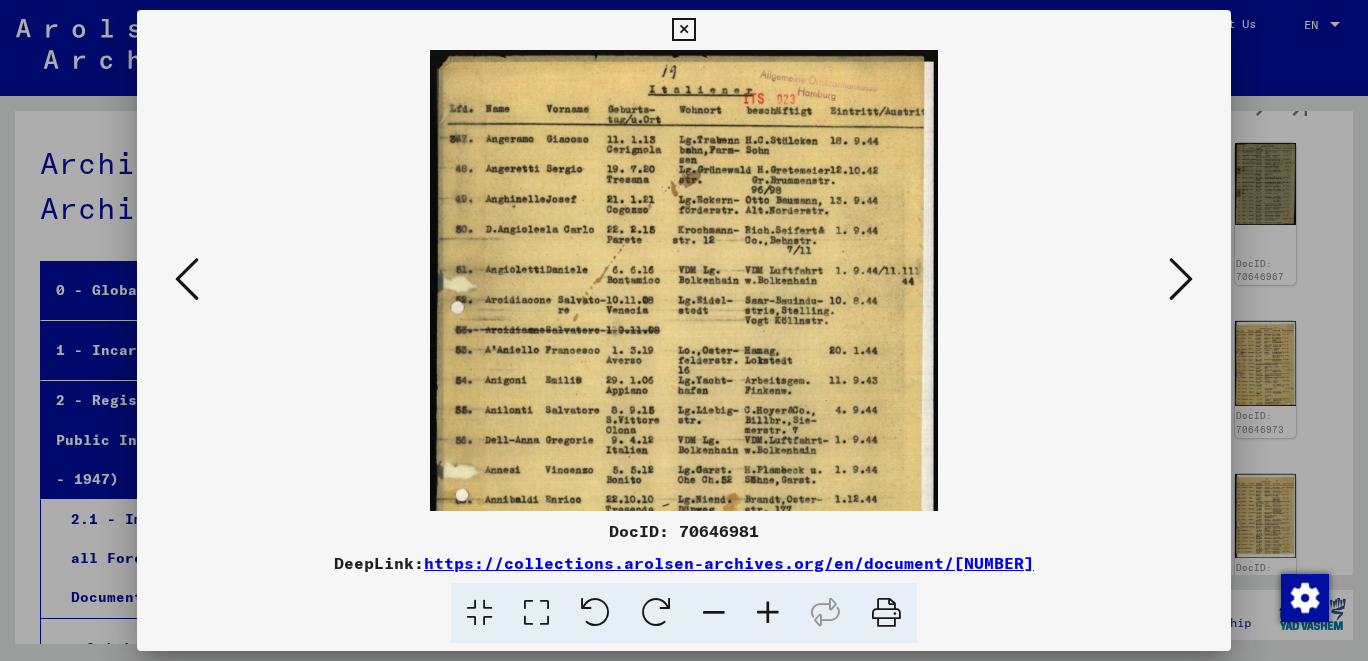 click at bounding box center (768, 613) 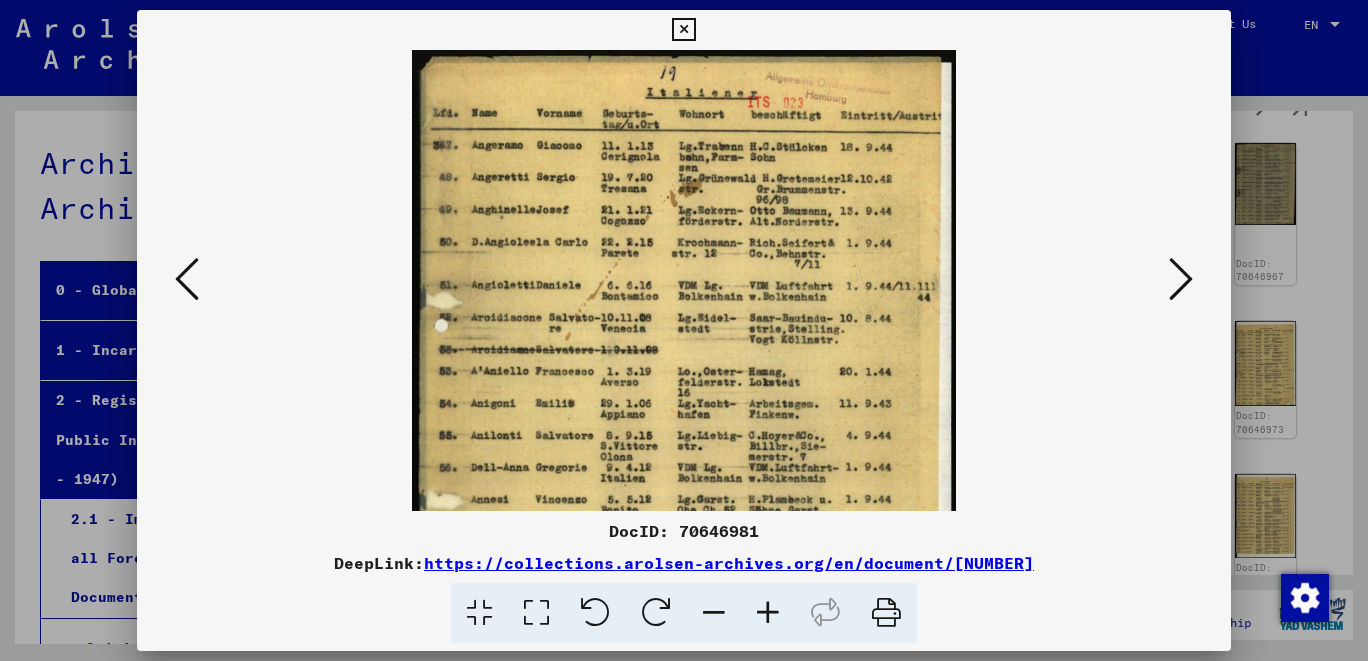 click at bounding box center (768, 613) 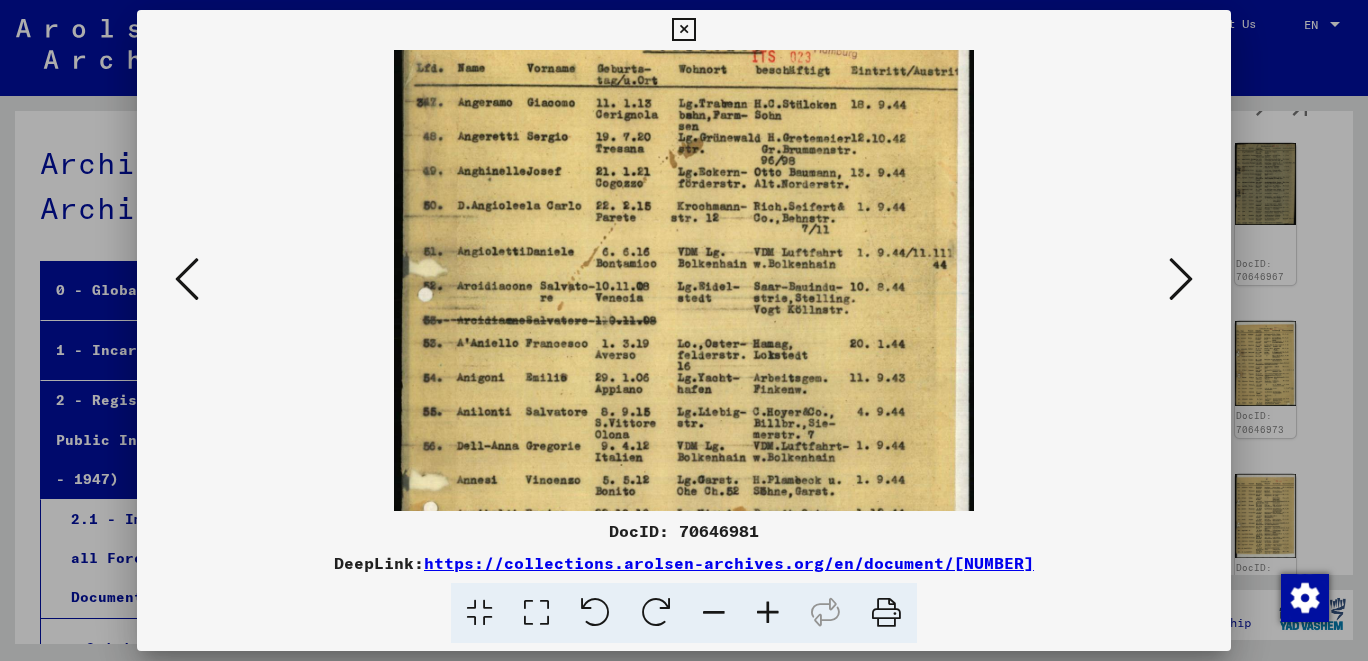scroll, scrollTop: 54, scrollLeft: 0, axis: vertical 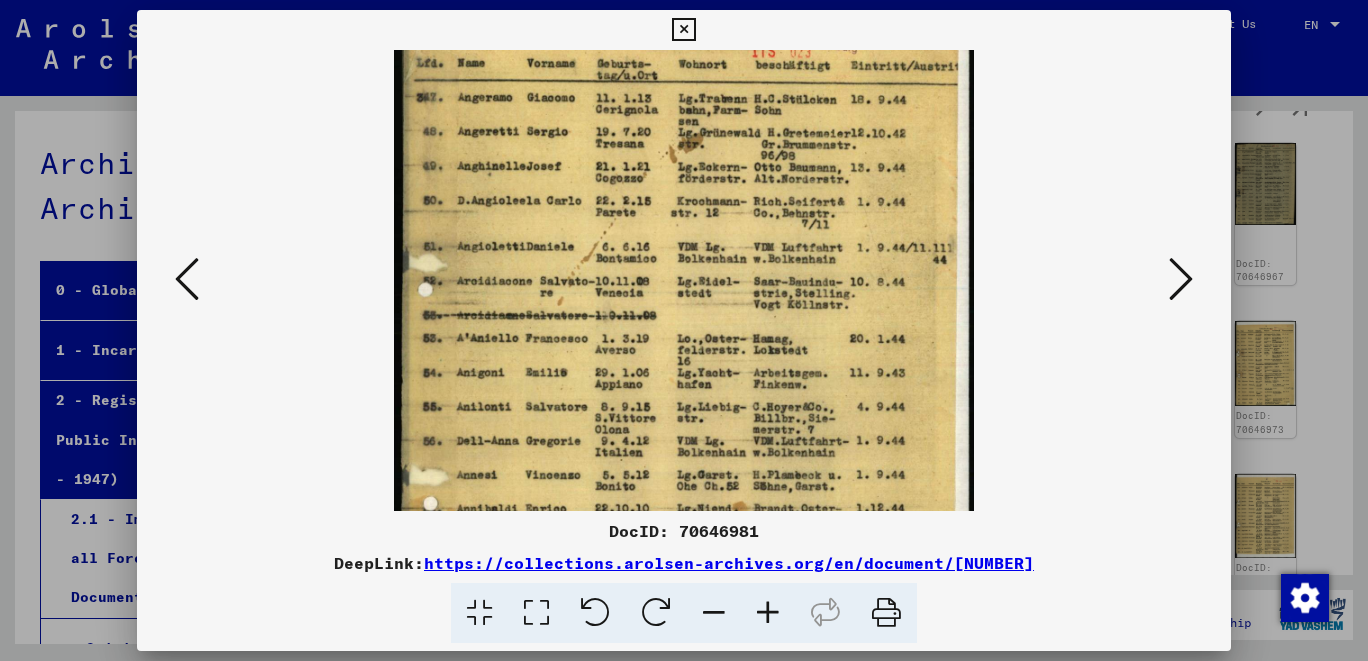 drag, startPoint x: 851, startPoint y: 467, endPoint x: 846, endPoint y: 414, distance: 53.235325 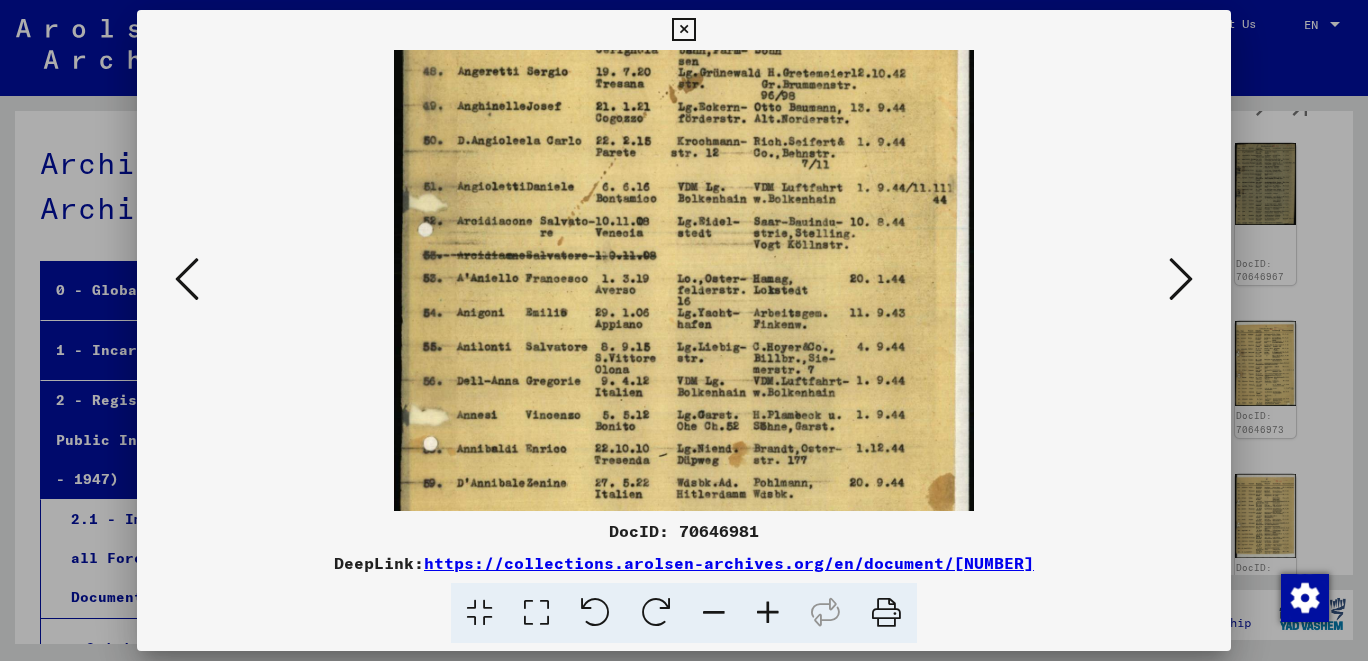 scroll, scrollTop: 120, scrollLeft: 0, axis: vertical 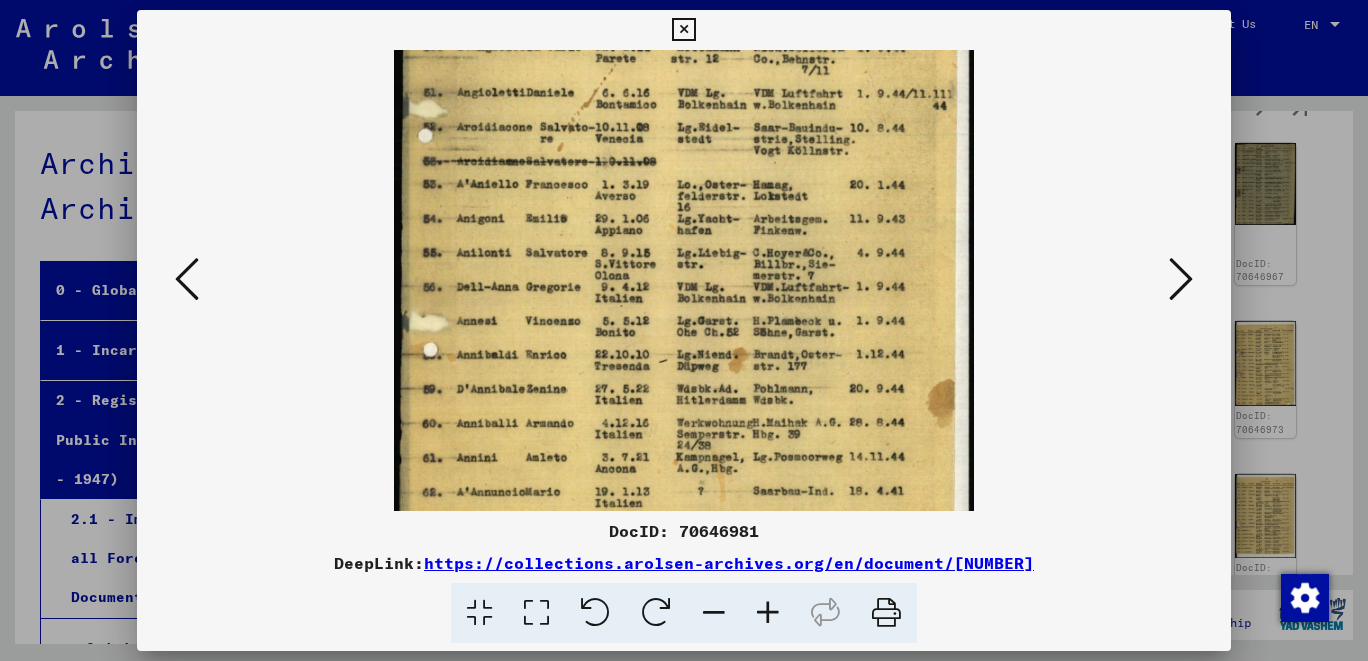 drag, startPoint x: 851, startPoint y: 410, endPoint x: 839, endPoint y: 253, distance: 157.45793 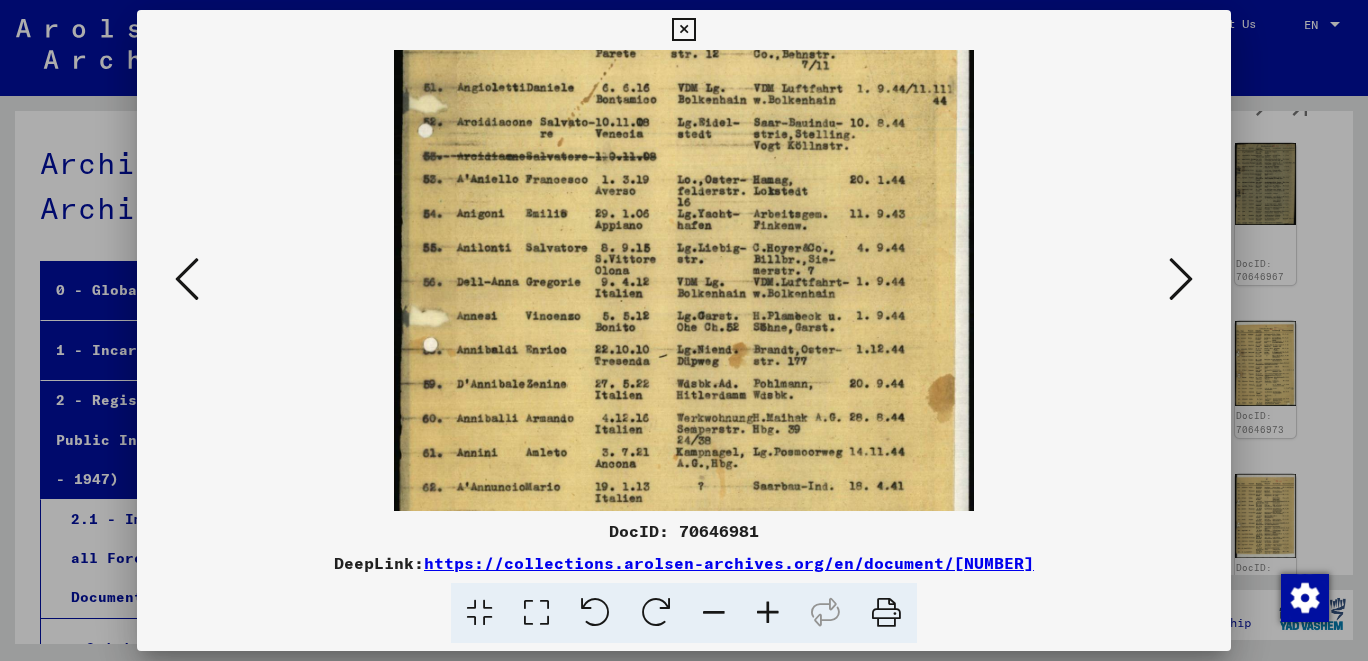 click at bounding box center (1181, 279) 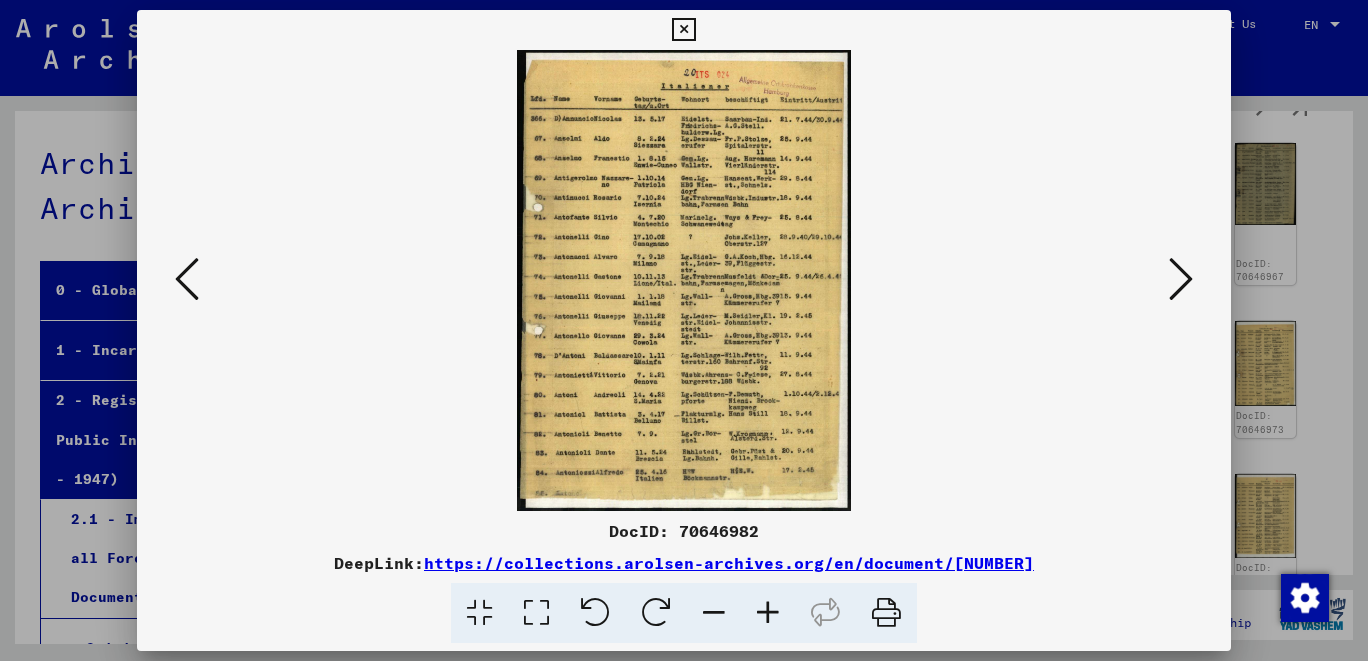 click at bounding box center [768, 613] 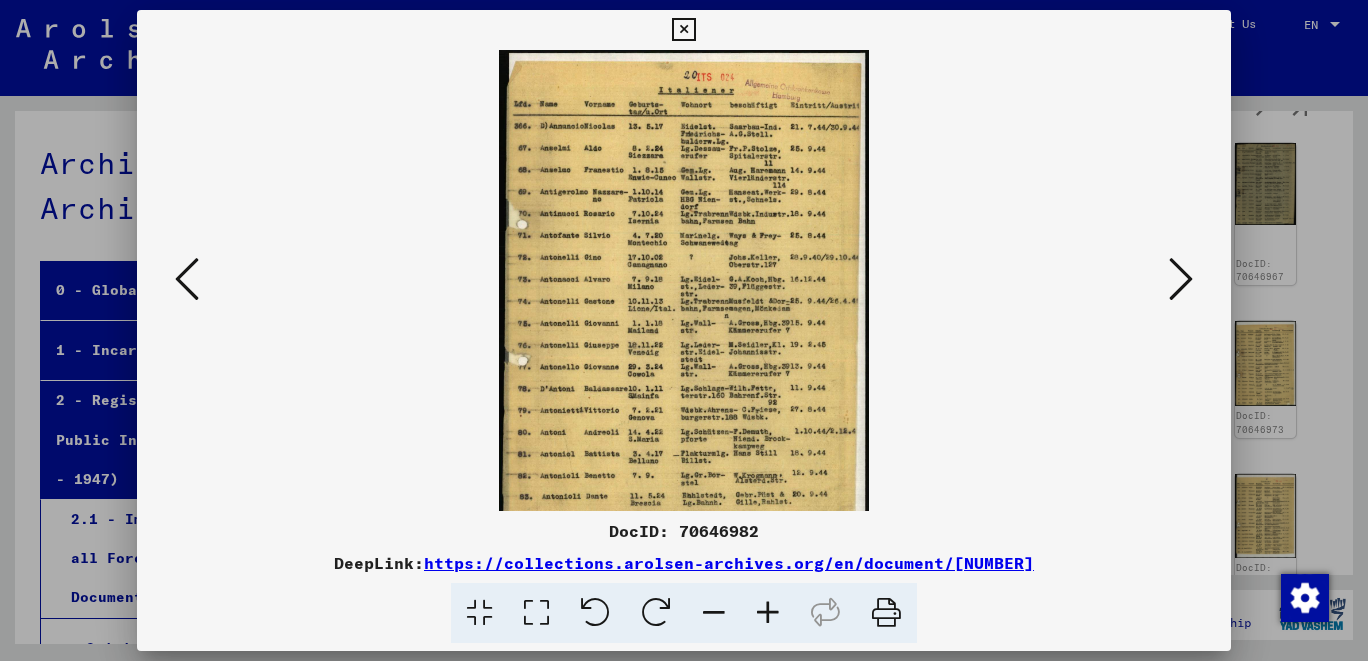 click at bounding box center [768, 613] 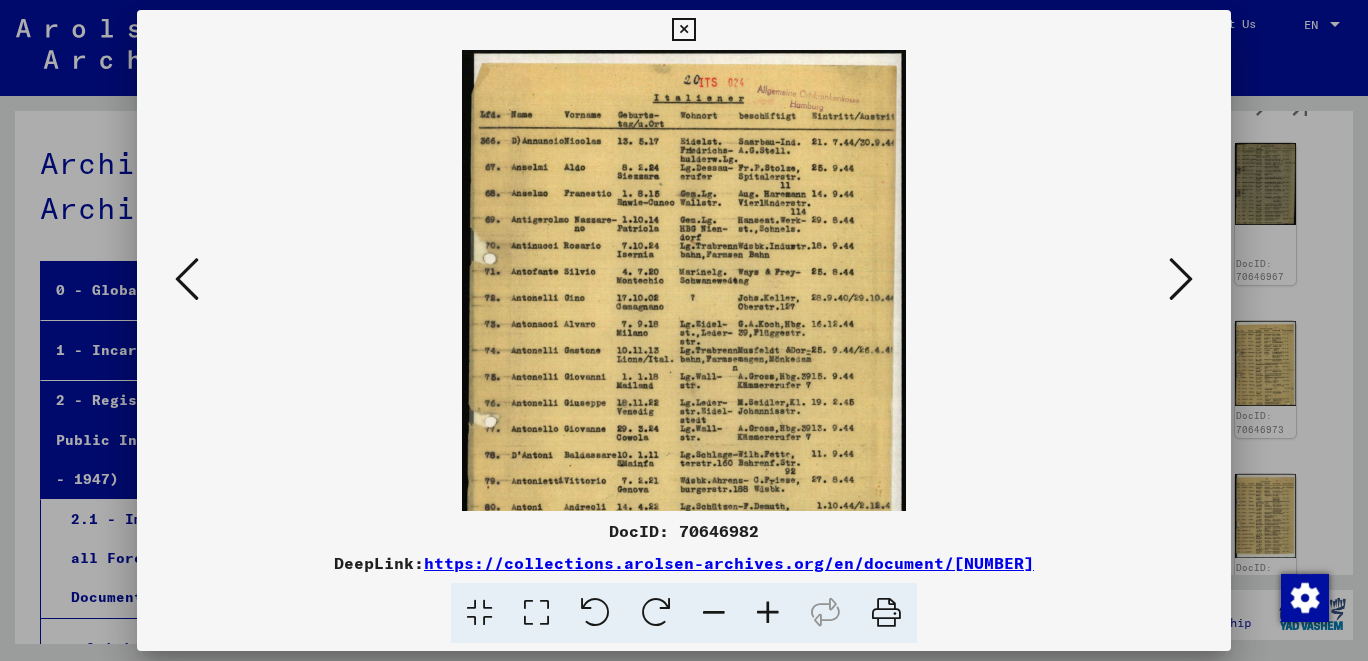 click at bounding box center [768, 613] 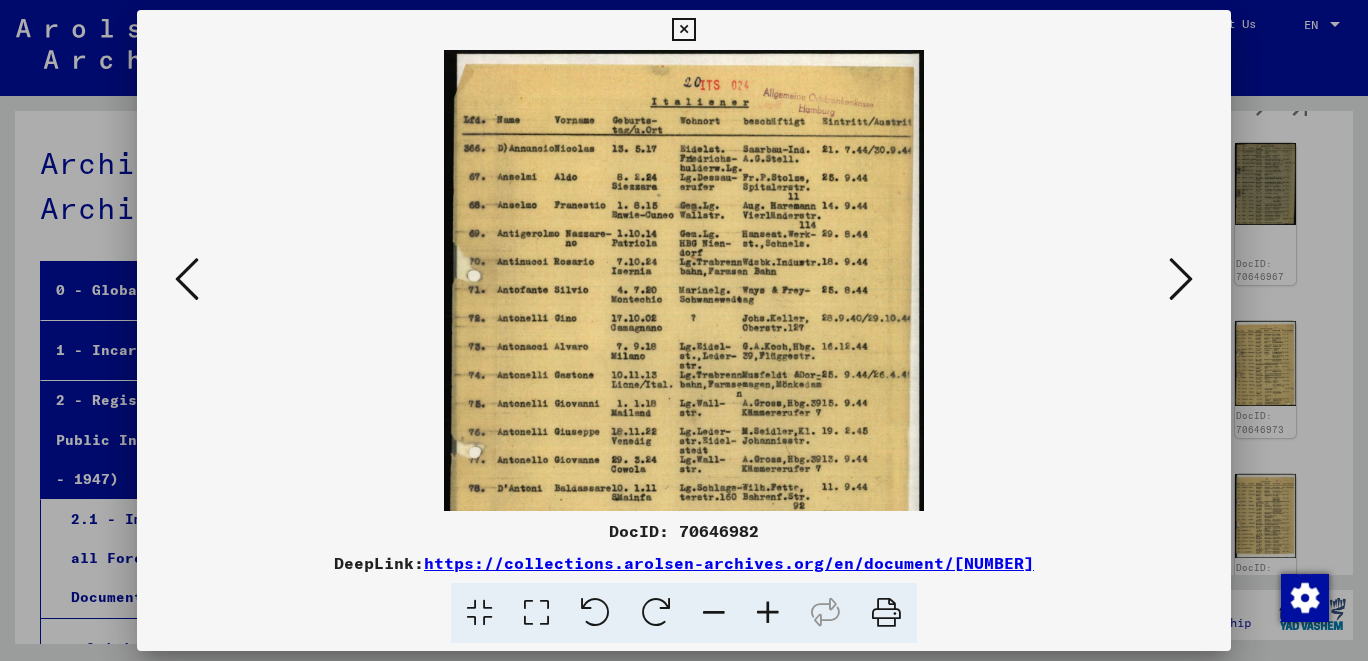click at bounding box center (768, 613) 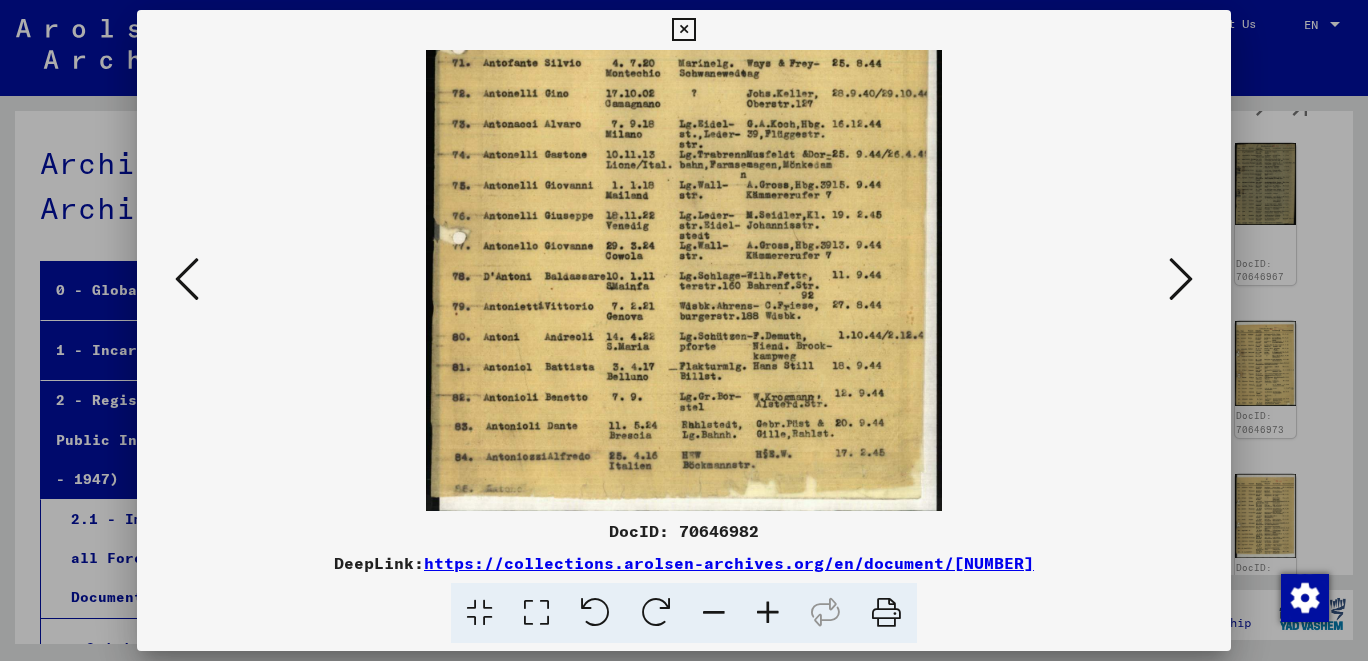 scroll, scrollTop: 250, scrollLeft: 0, axis: vertical 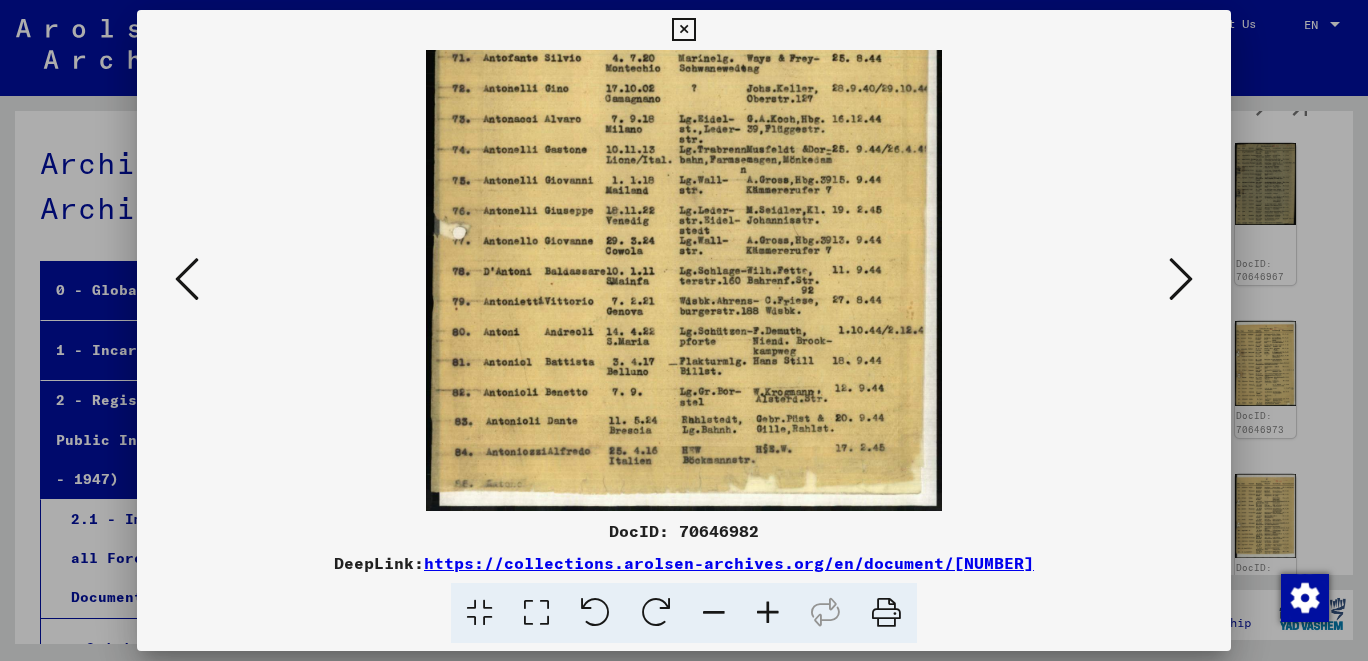 drag, startPoint x: 780, startPoint y: 490, endPoint x: 798, endPoint y: 237, distance: 253.63951 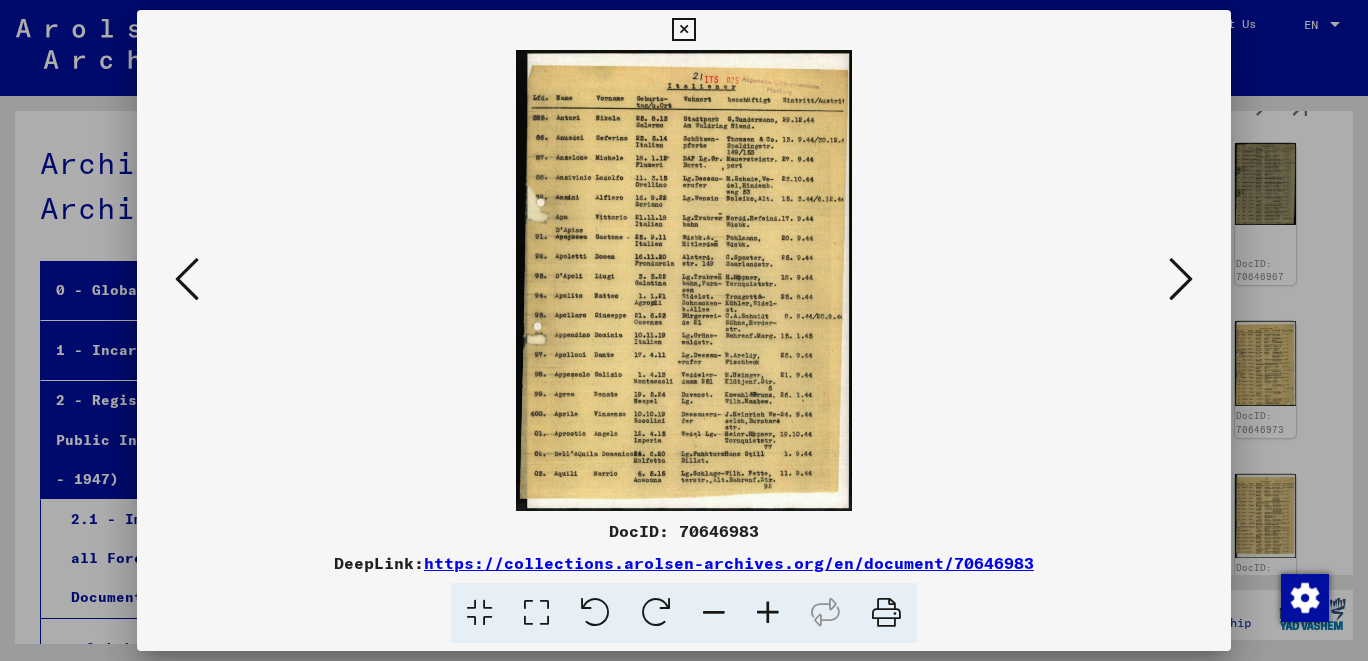 scroll, scrollTop: 0, scrollLeft: 0, axis: both 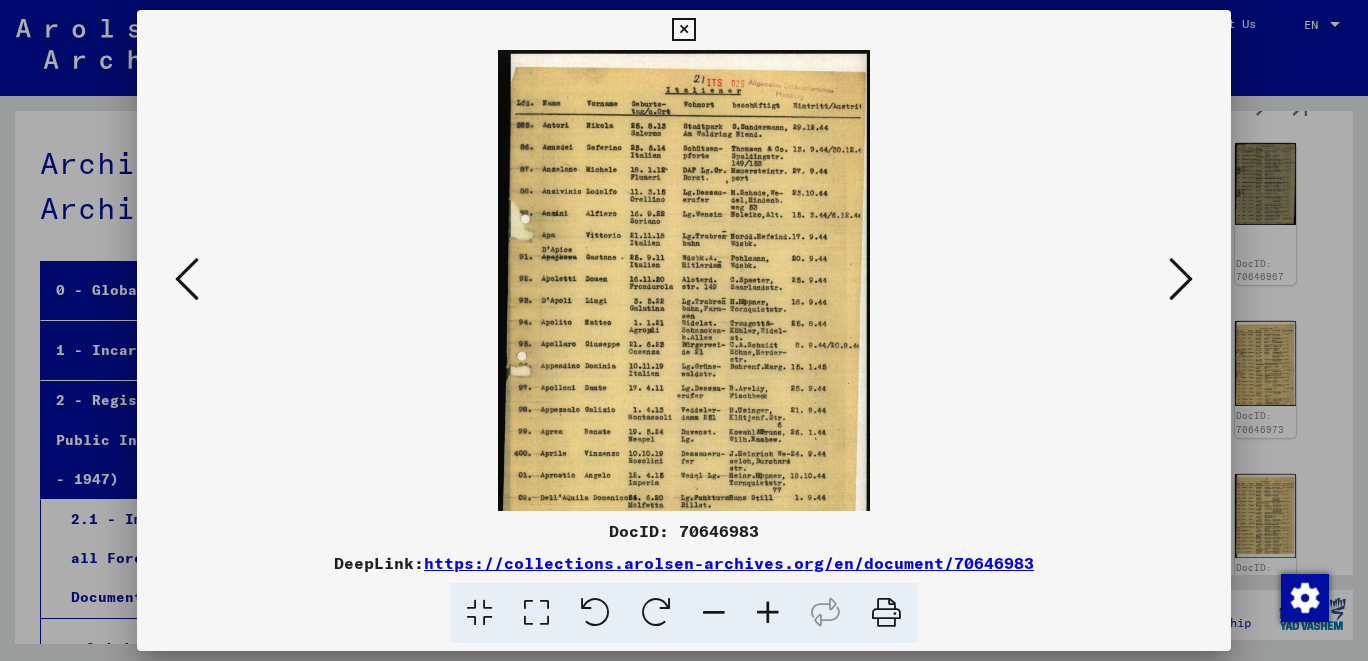 click at bounding box center (768, 613) 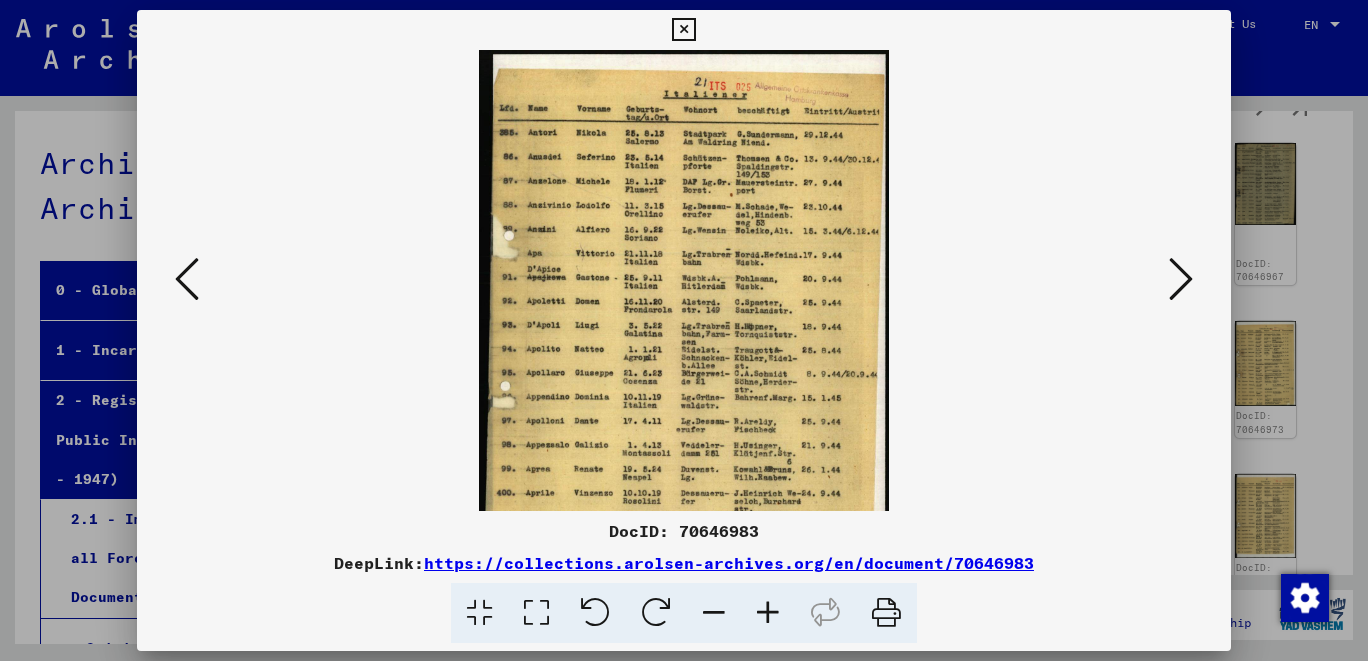 click at bounding box center (768, 613) 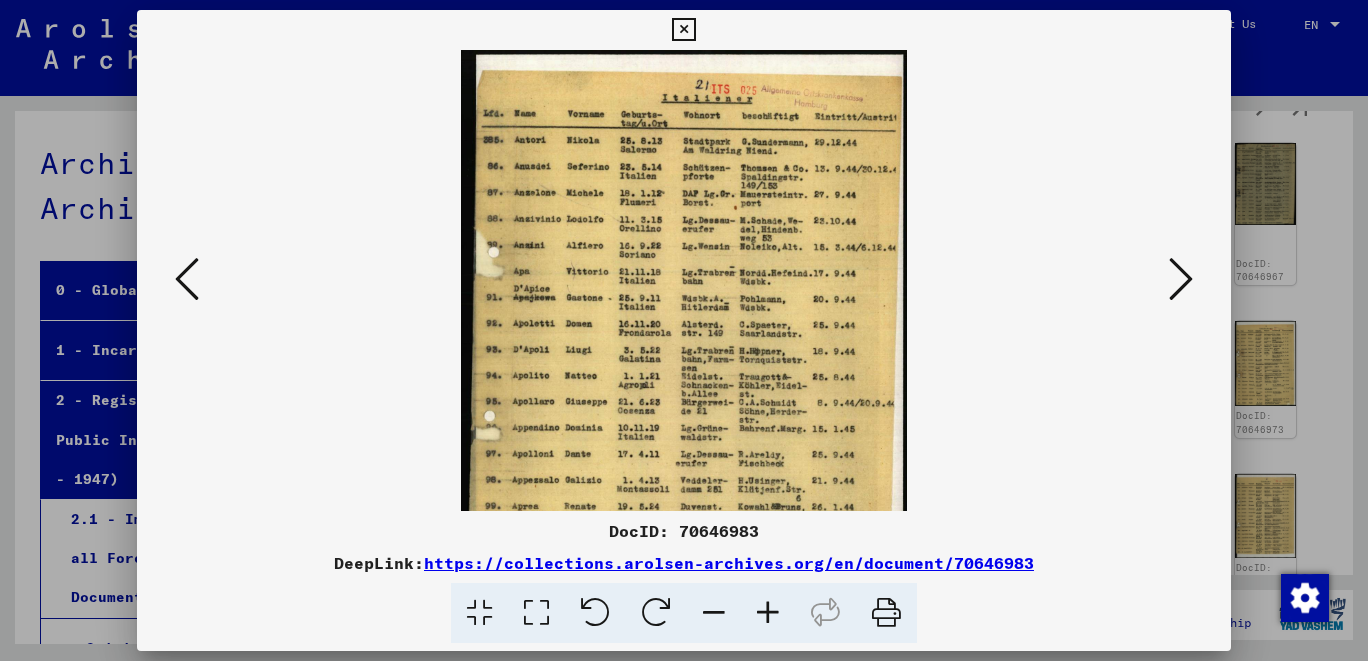 click at bounding box center (768, 613) 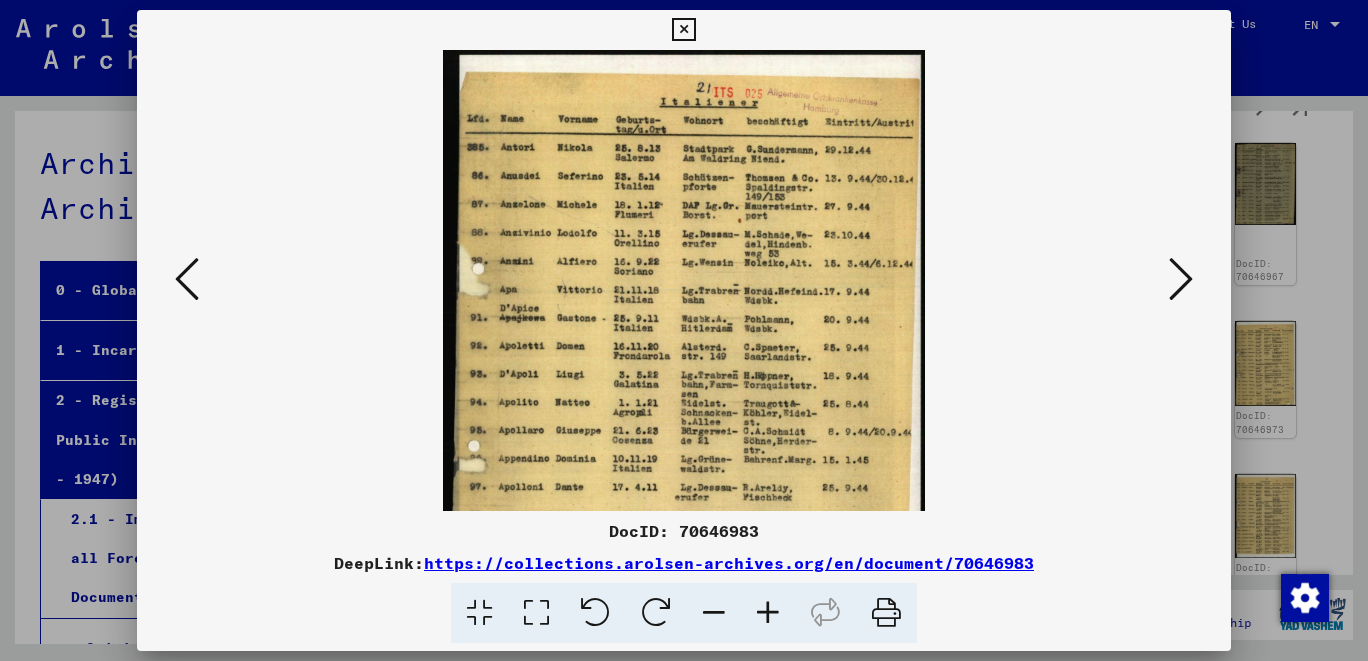 click at bounding box center [768, 613] 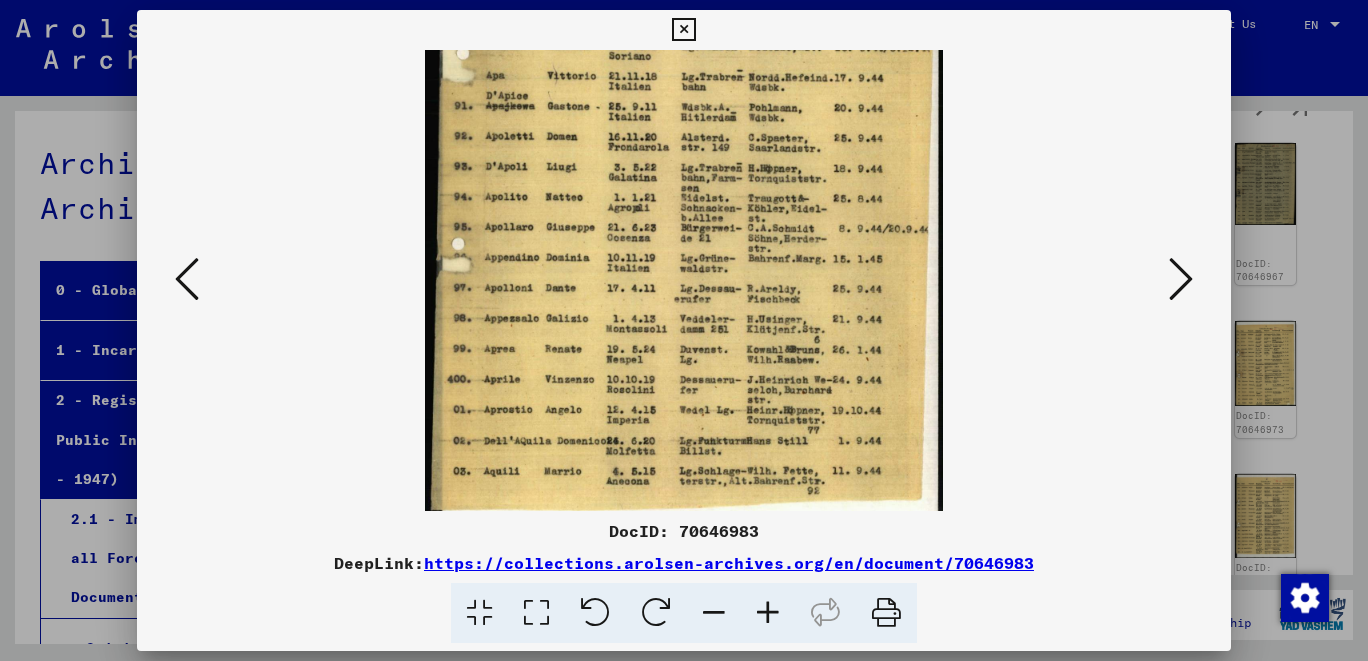 scroll, scrollTop: 240, scrollLeft: 0, axis: vertical 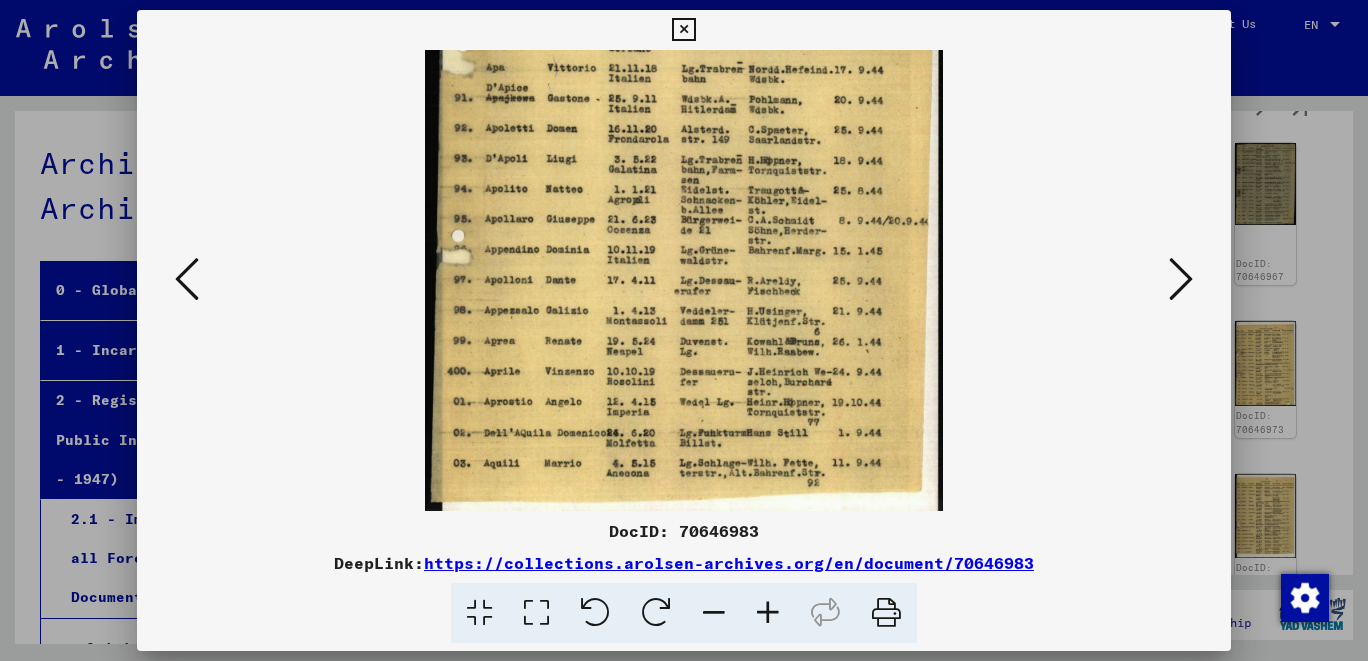drag, startPoint x: 845, startPoint y: 470, endPoint x: 855, endPoint y: 238, distance: 232.21542 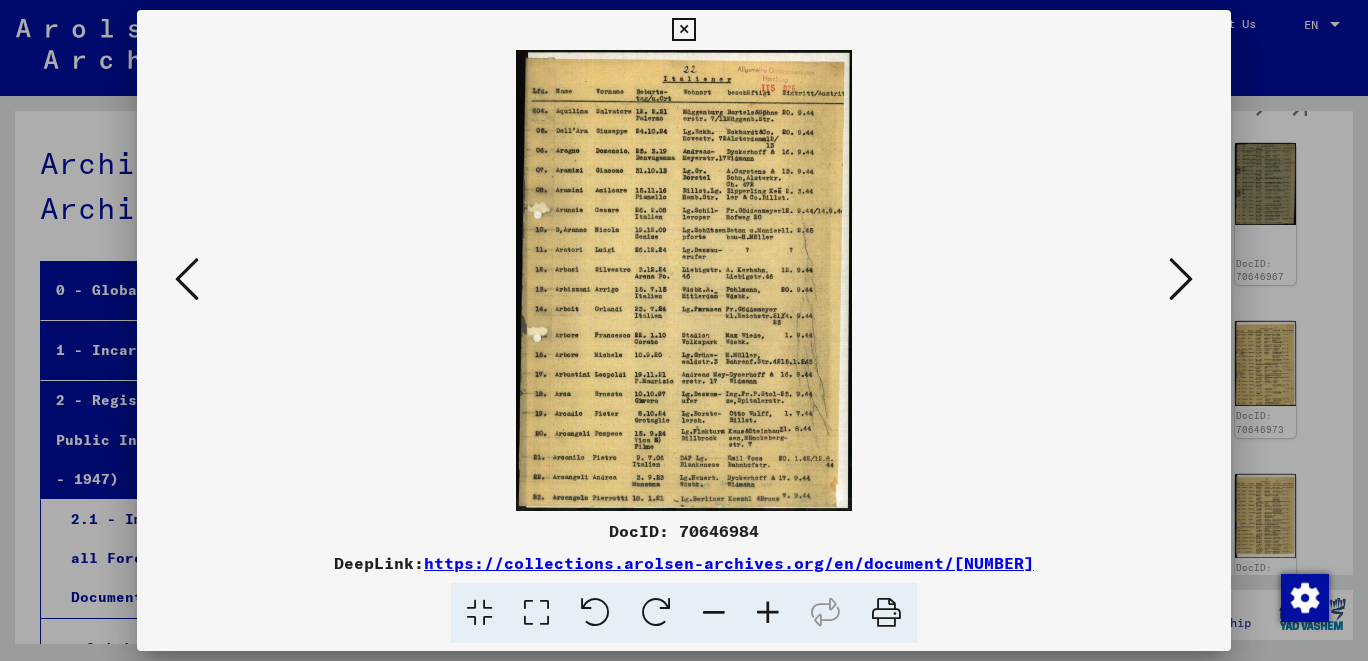 click at bounding box center [768, 613] 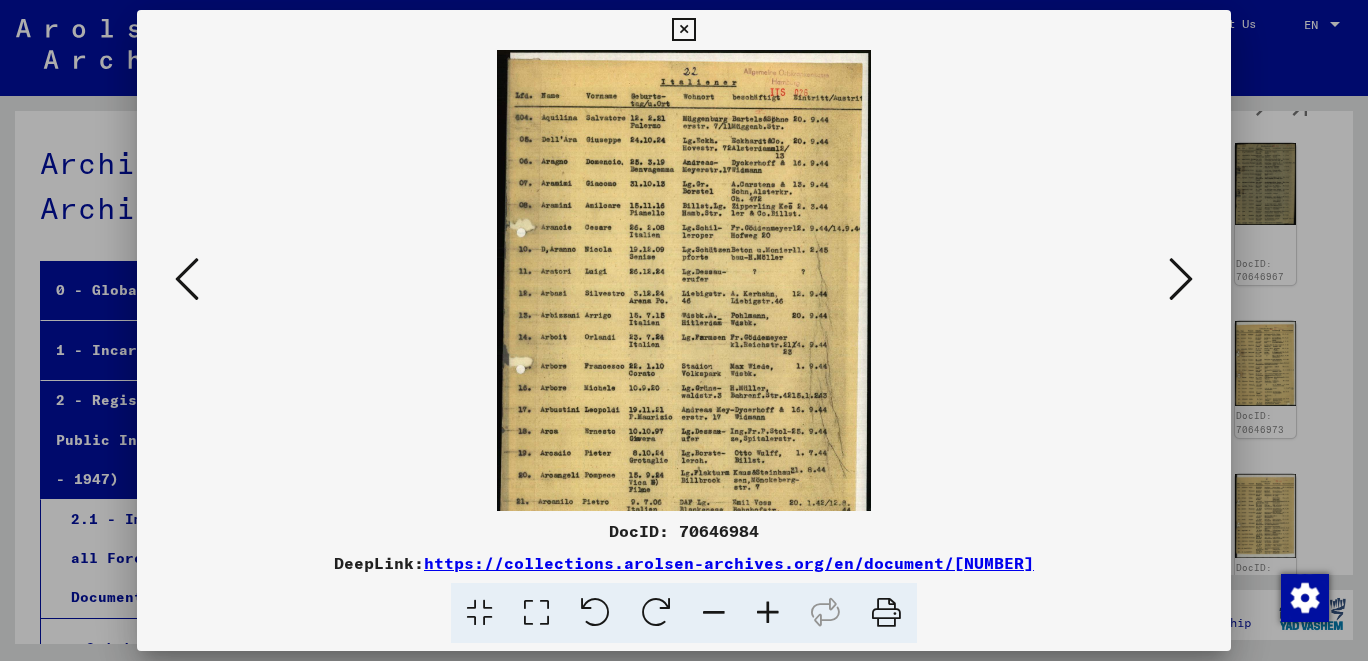 click at bounding box center [768, 613] 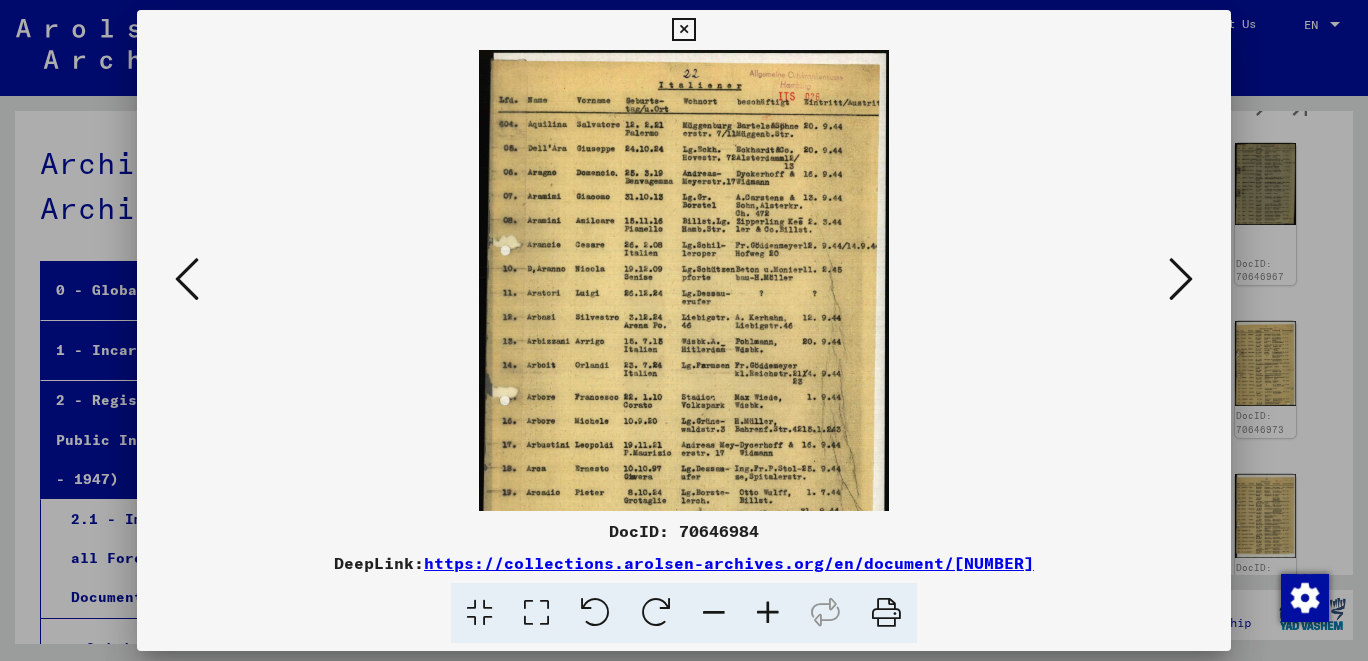 click at bounding box center (768, 613) 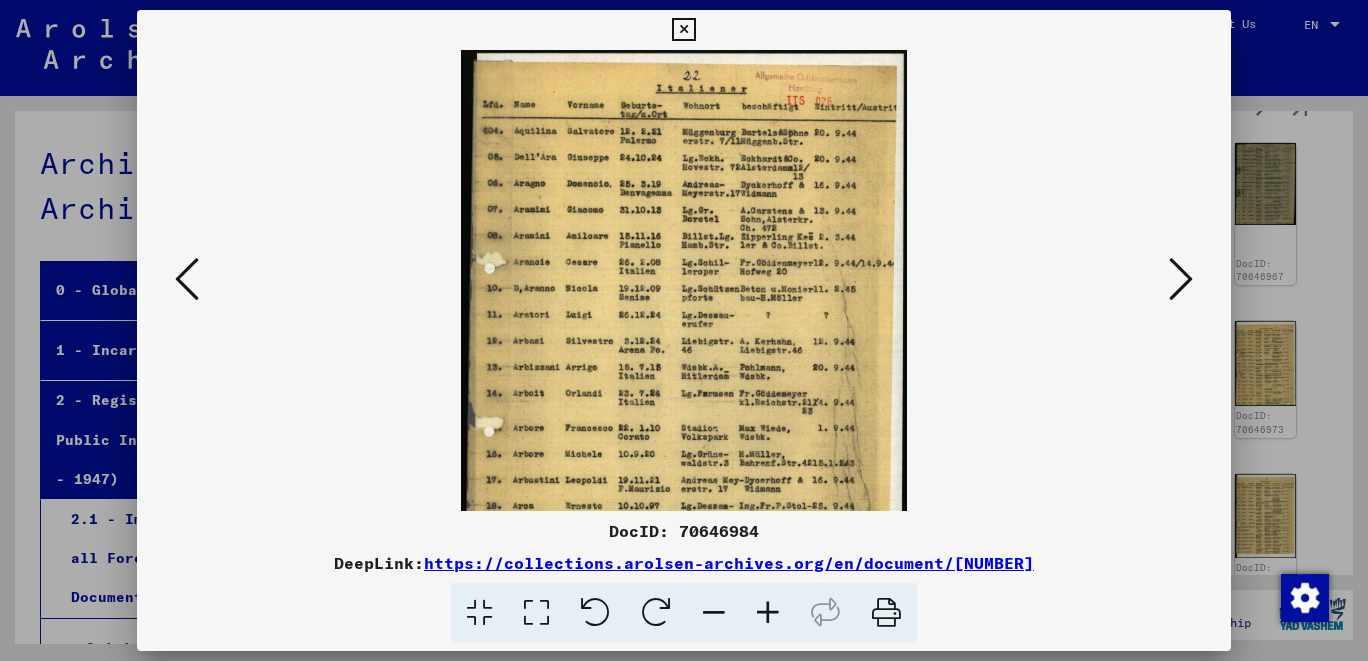 click at bounding box center [768, 613] 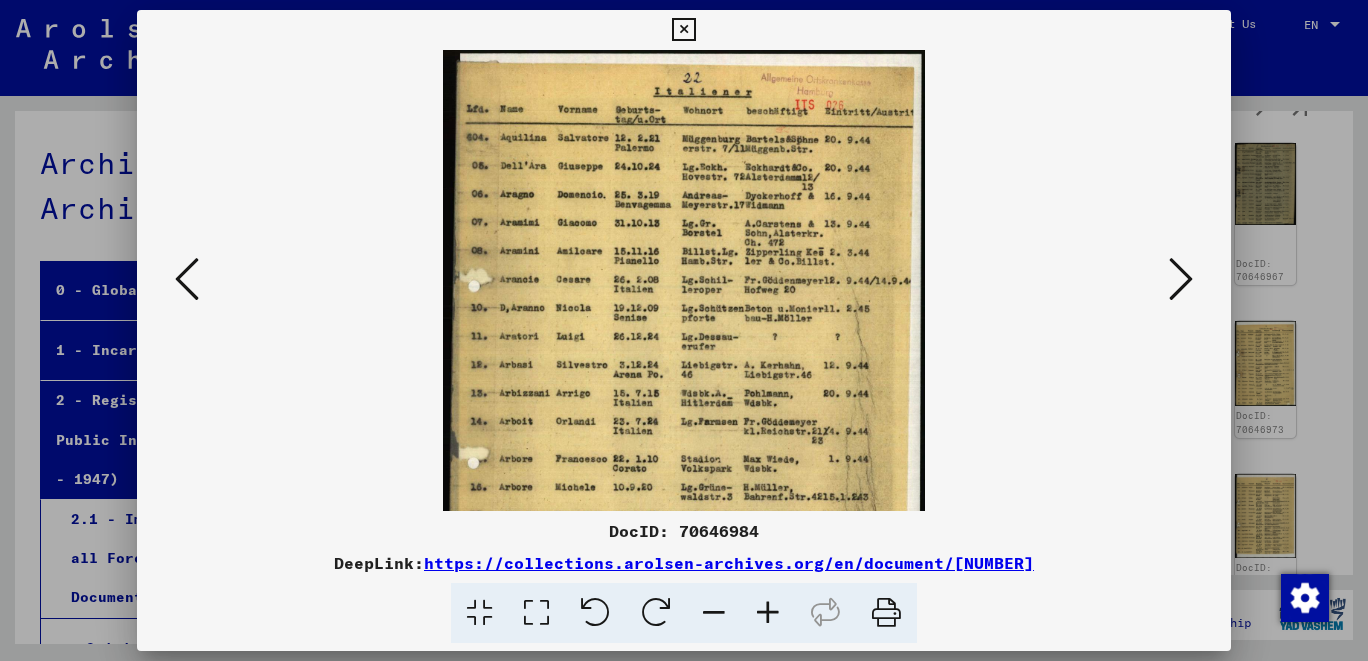 click at bounding box center [768, 613] 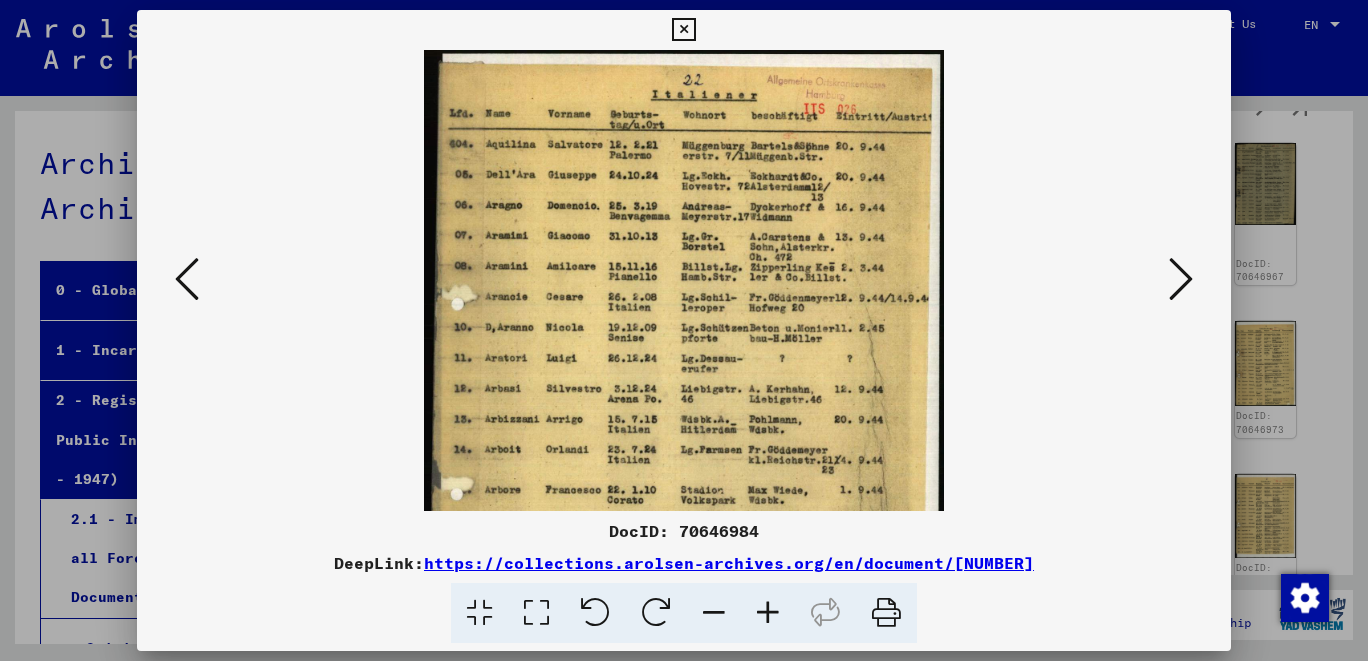 click at bounding box center (768, 613) 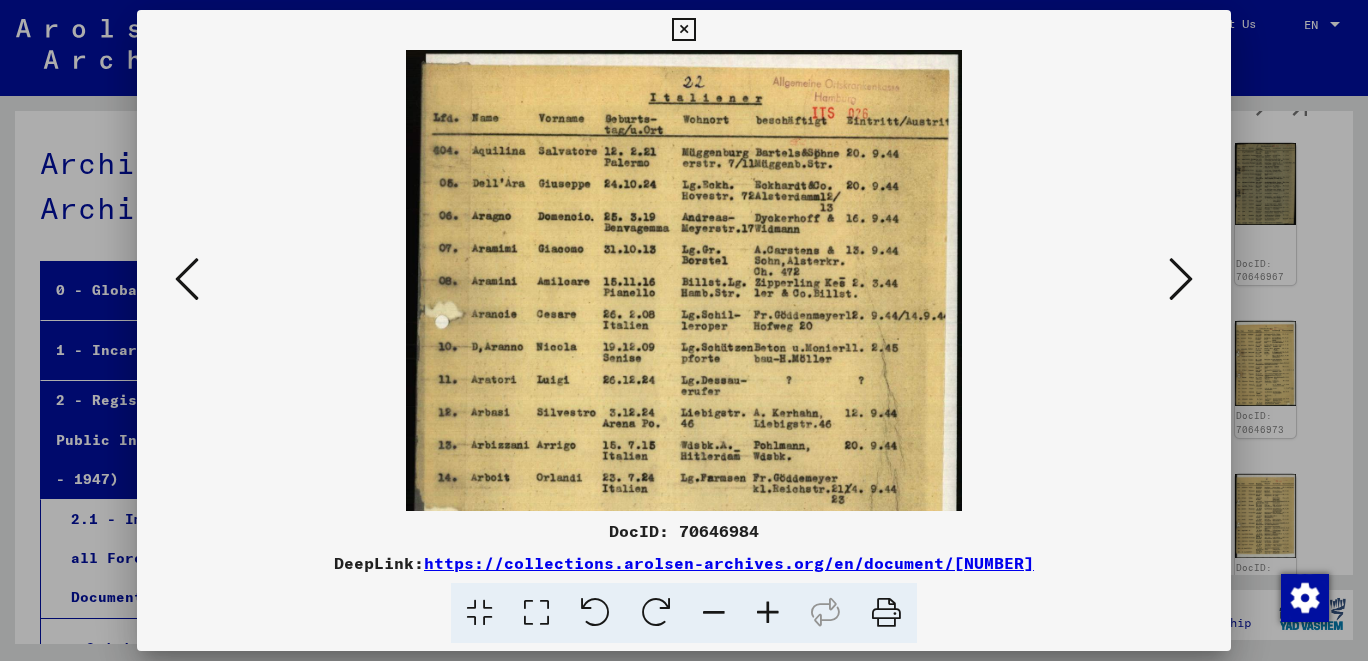 click at bounding box center (768, 613) 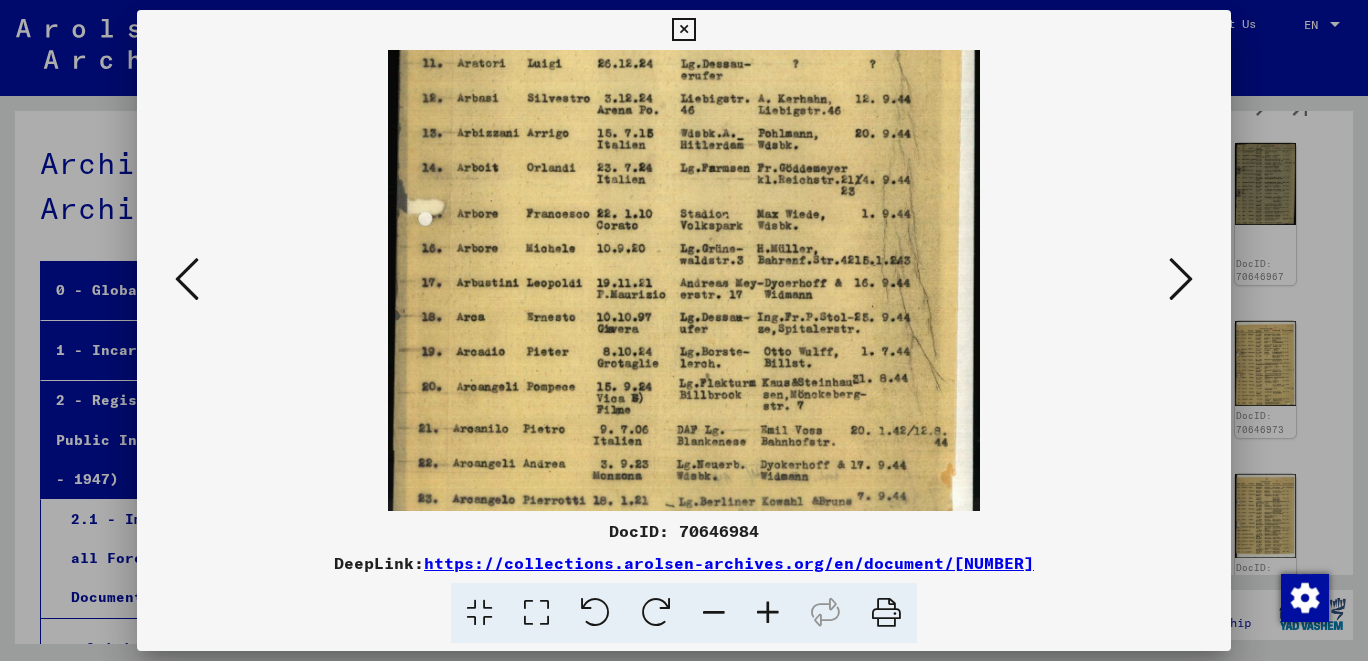 scroll, scrollTop: 350, scrollLeft: 0, axis: vertical 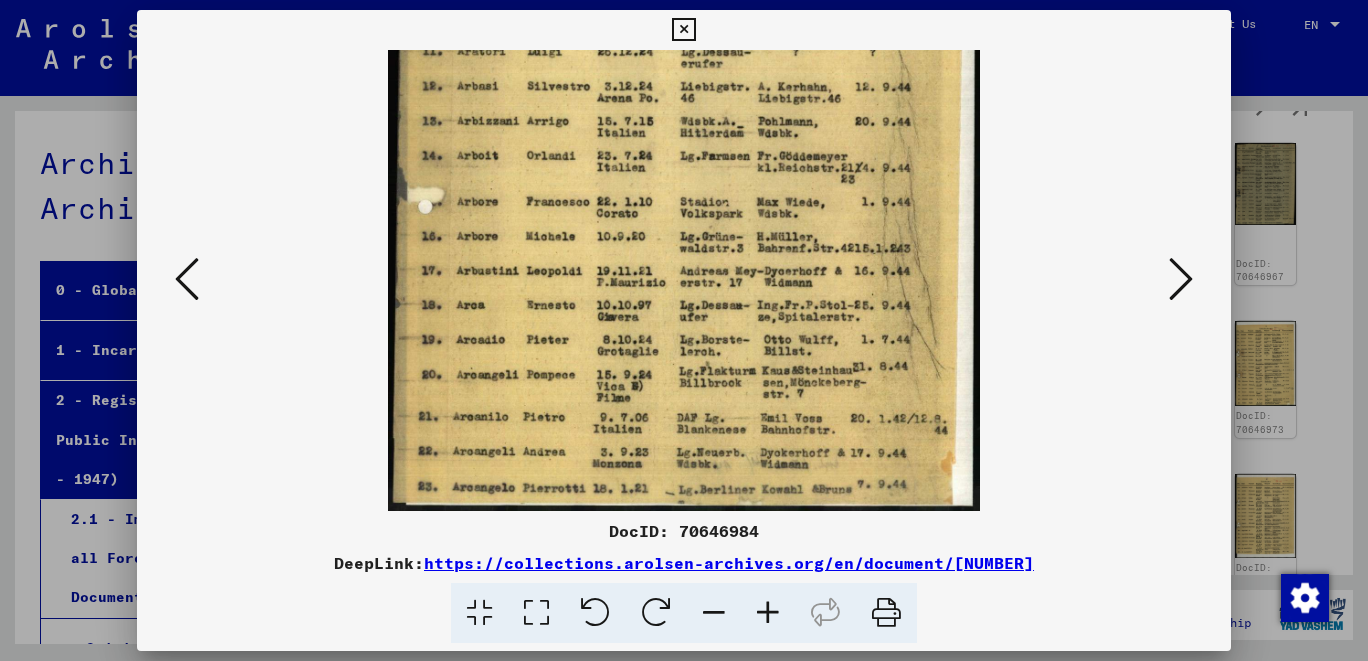 drag, startPoint x: 774, startPoint y: 469, endPoint x: 842, endPoint y: 118, distance: 357.5262 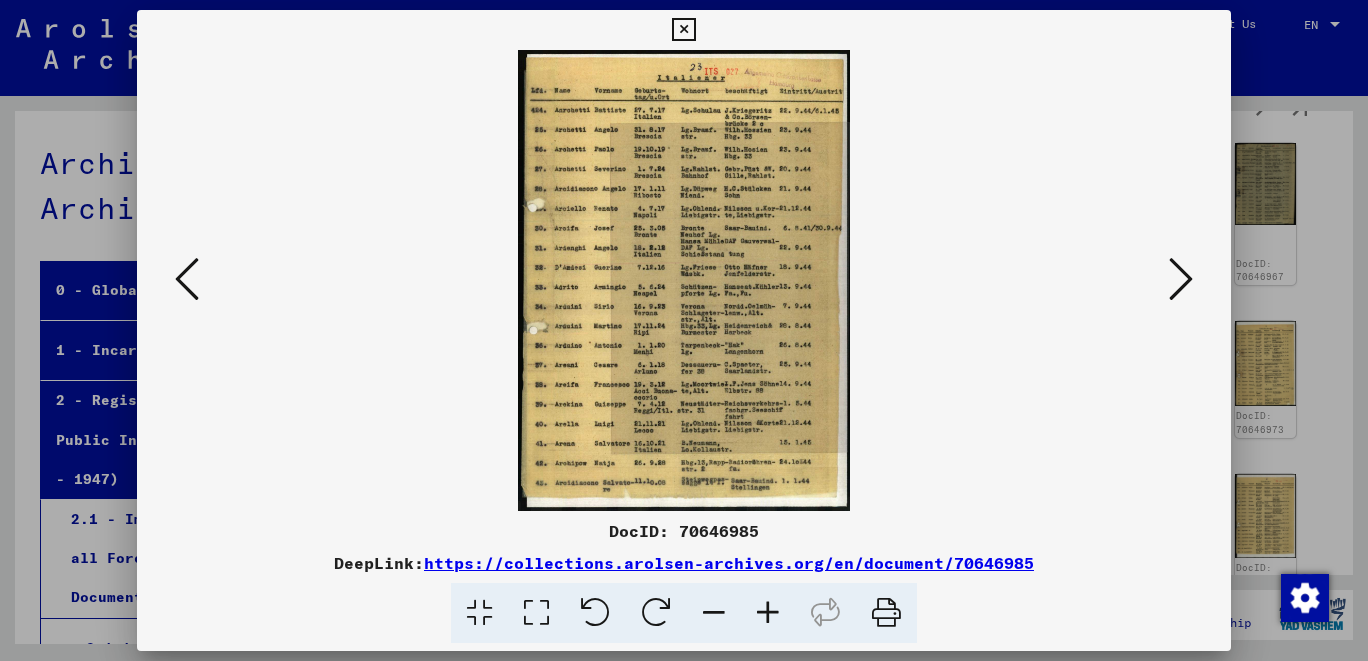scroll, scrollTop: 0, scrollLeft: 0, axis: both 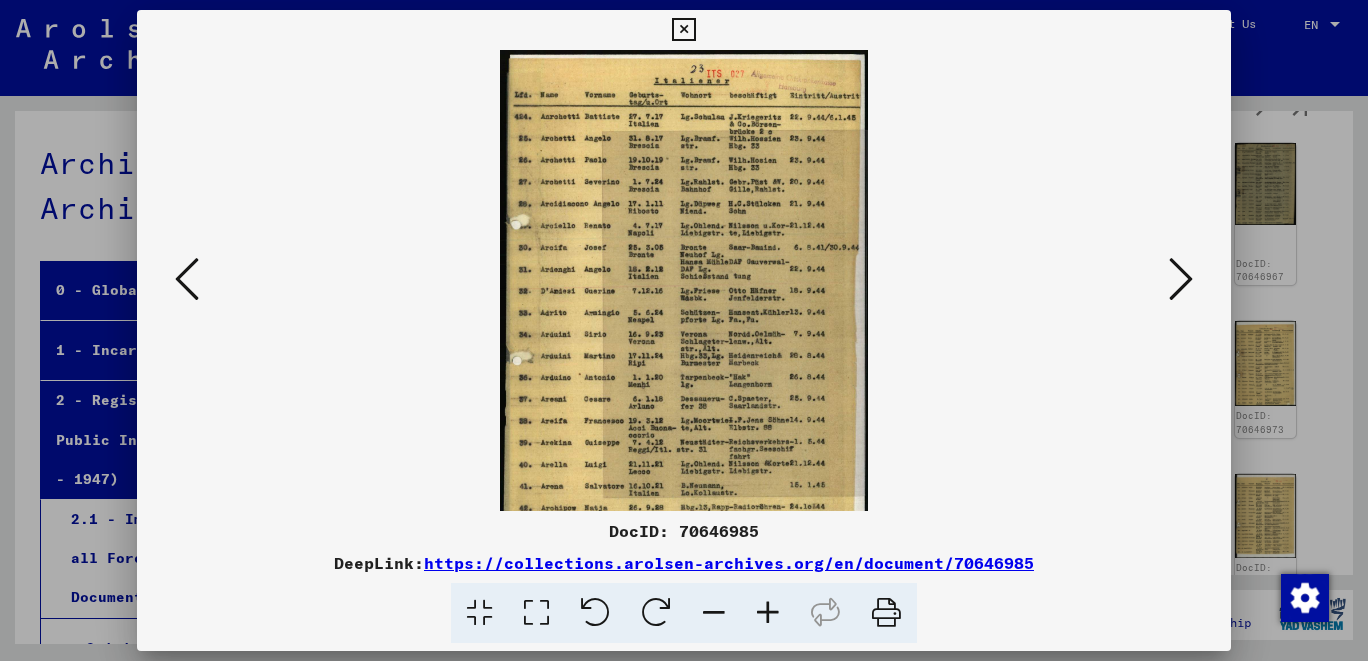 click at bounding box center (768, 613) 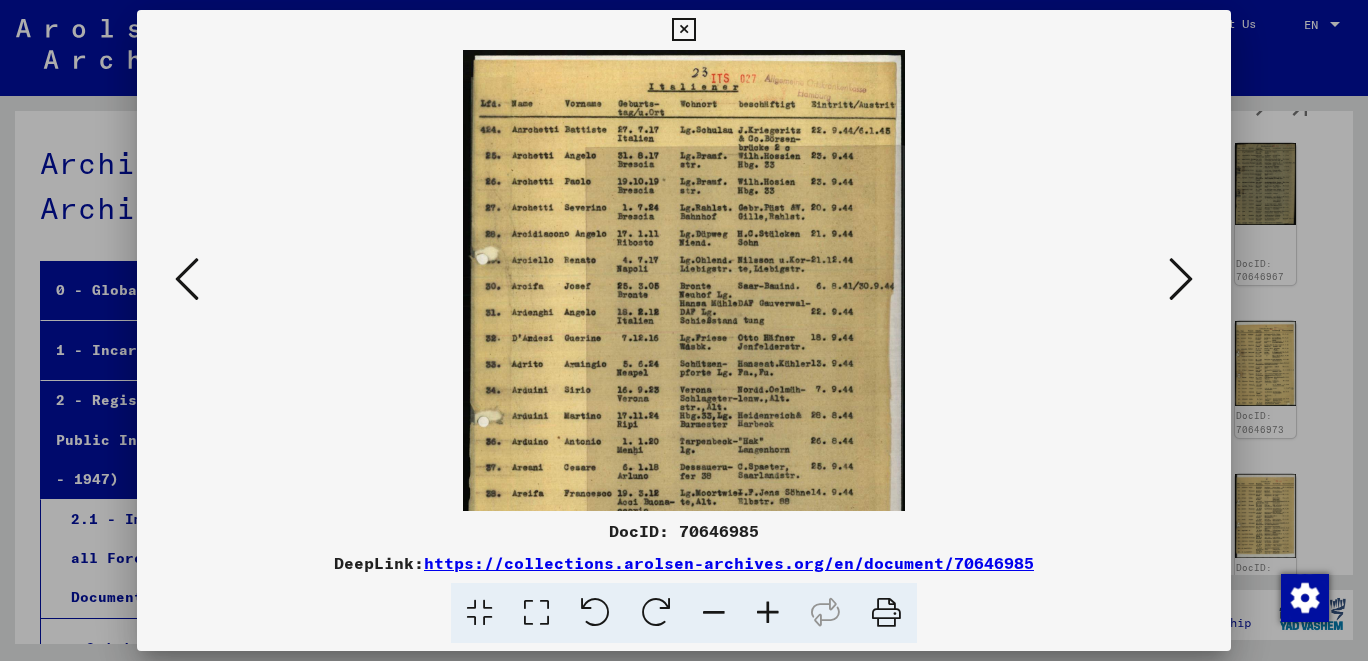 click at bounding box center (768, 613) 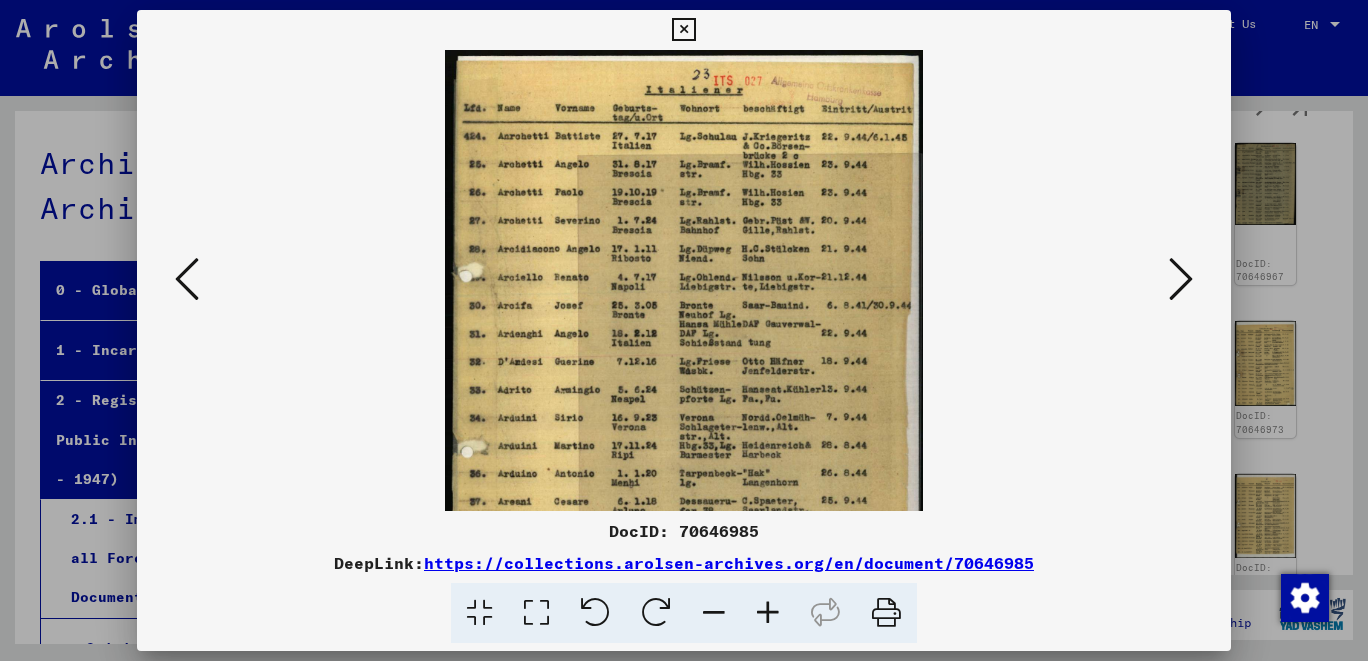 click at bounding box center [768, 613] 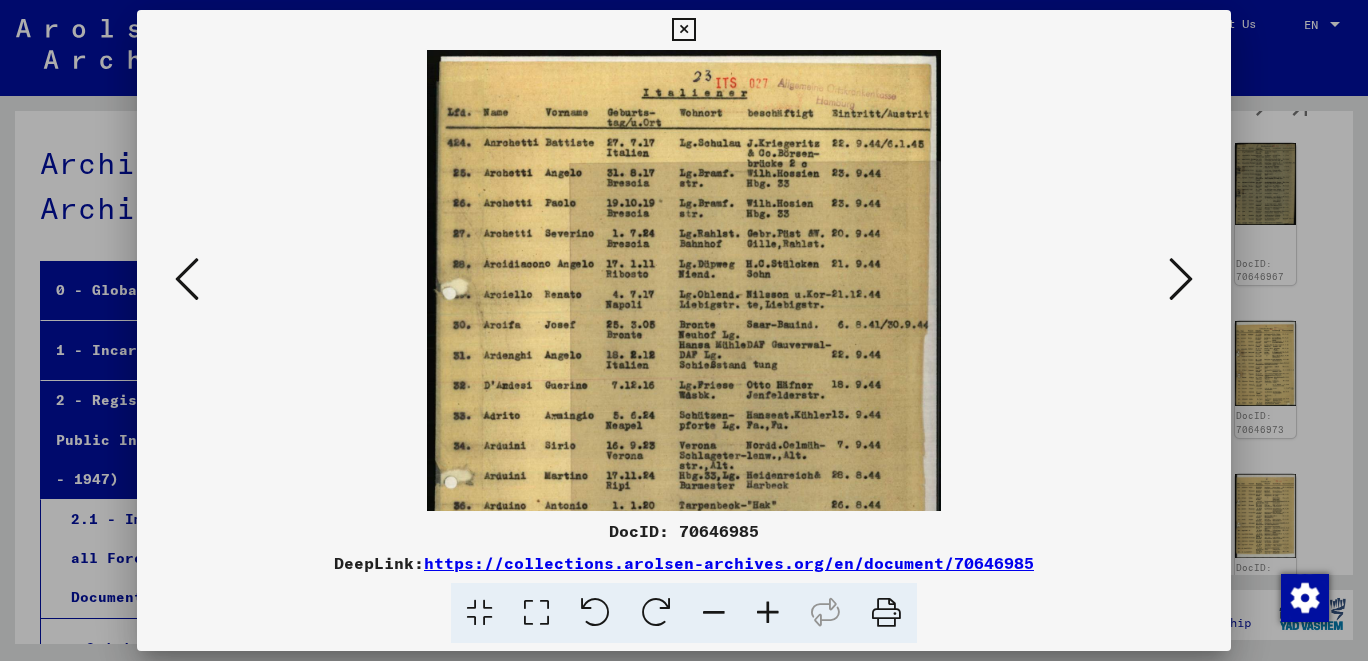 click at bounding box center [768, 613] 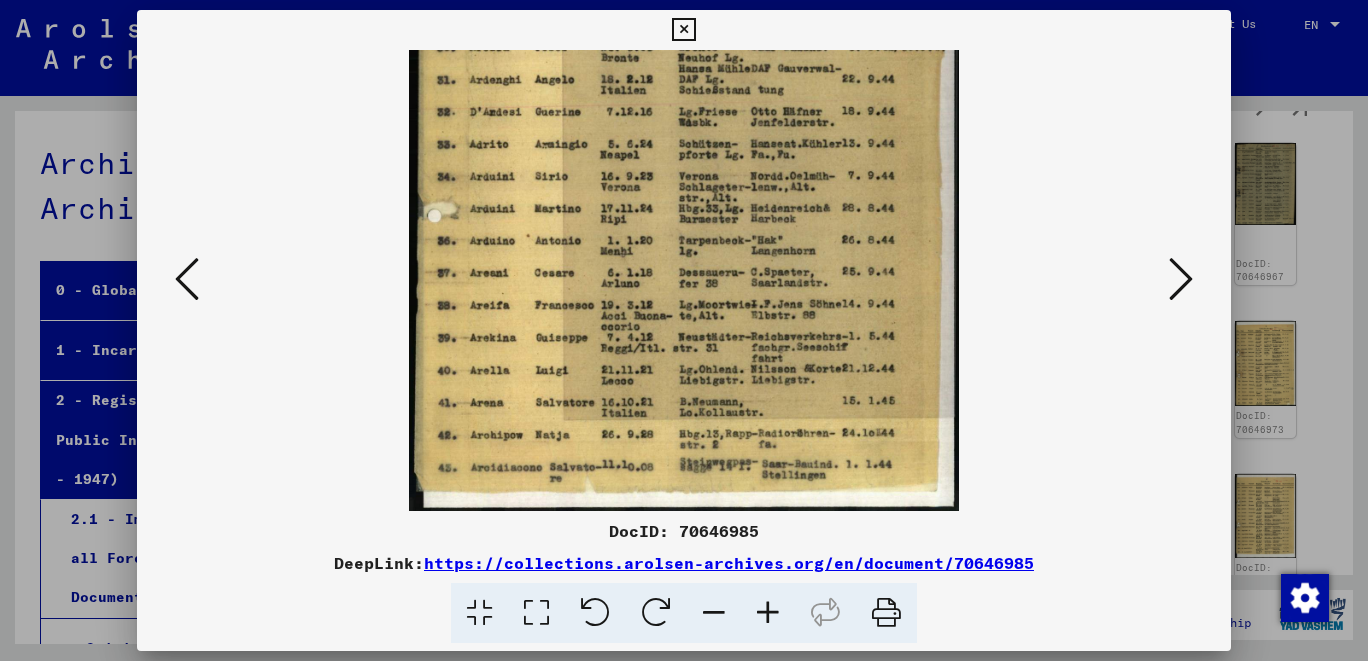 scroll, scrollTop: 299, scrollLeft: 0, axis: vertical 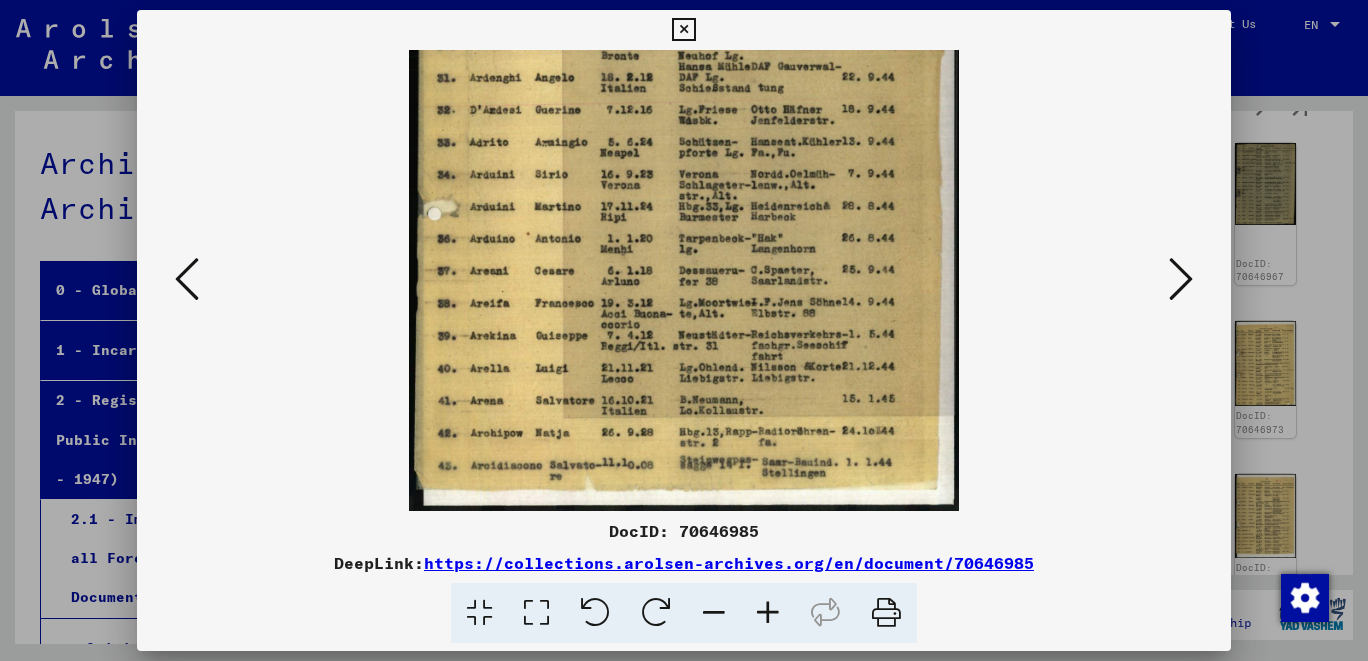 drag, startPoint x: 826, startPoint y: 453, endPoint x: 861, endPoint y: 160, distance: 295.08304 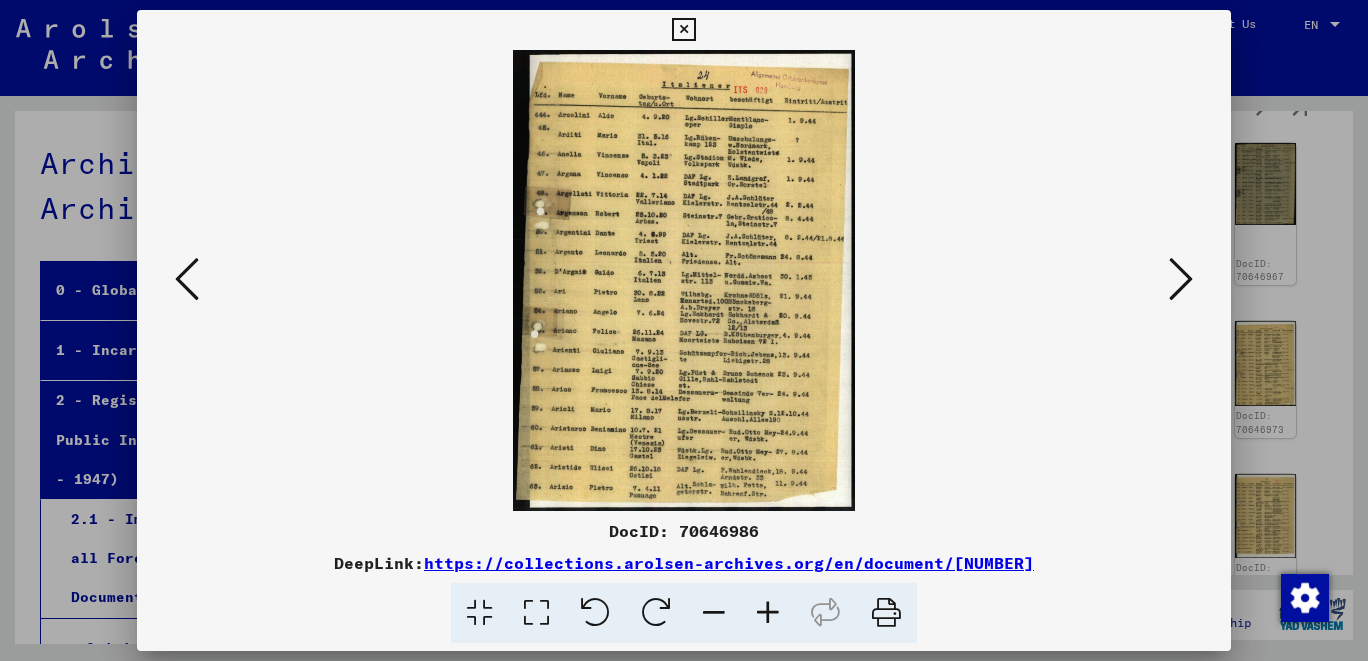 click at bounding box center (768, 613) 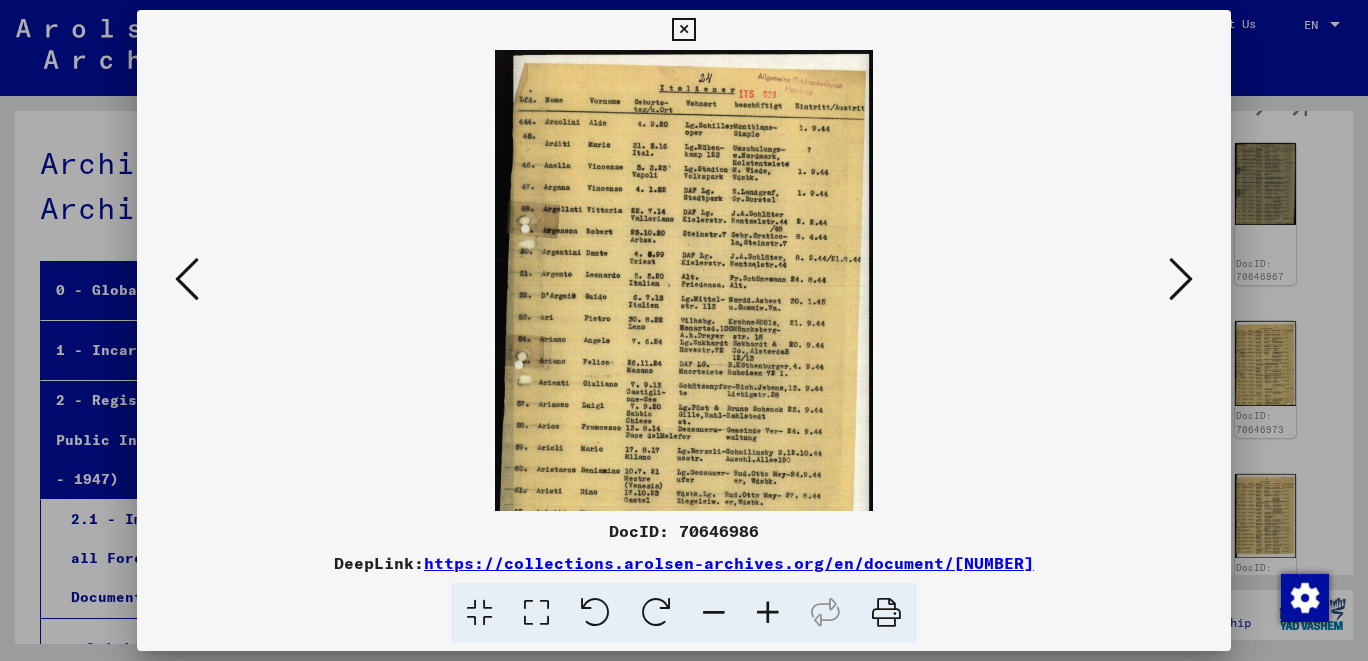 click at bounding box center (768, 613) 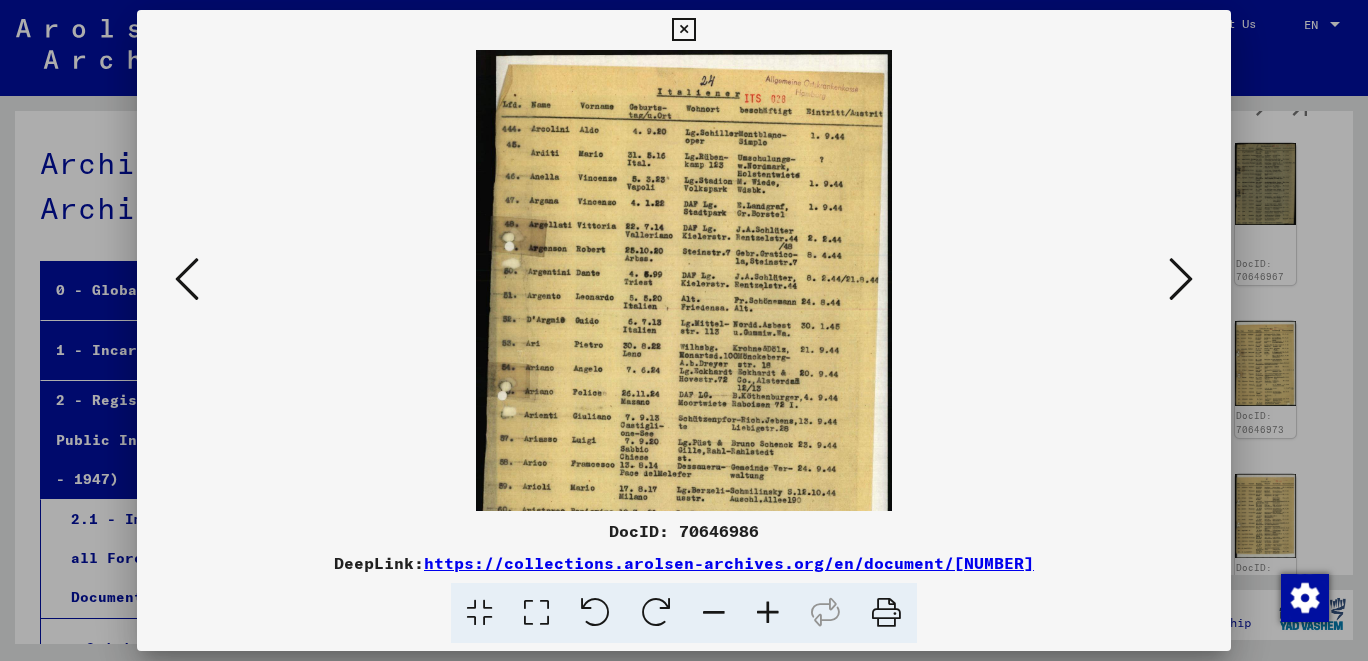 click at bounding box center (768, 613) 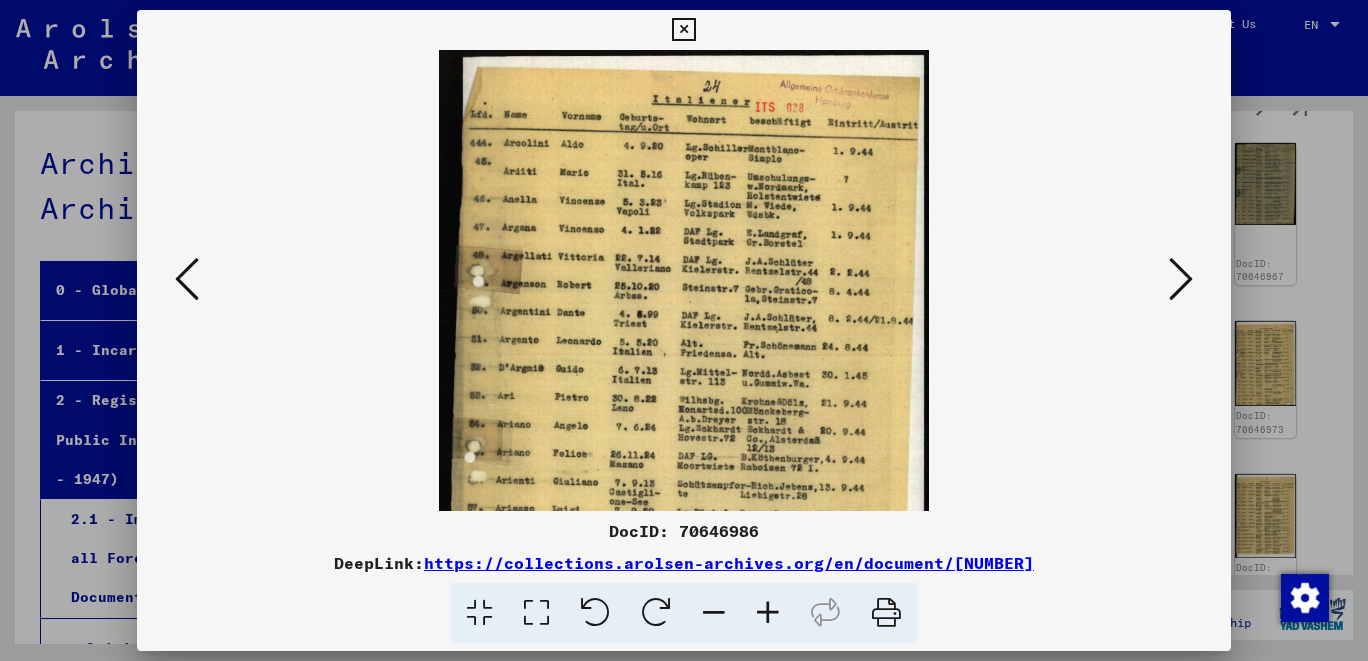 click at bounding box center [768, 613] 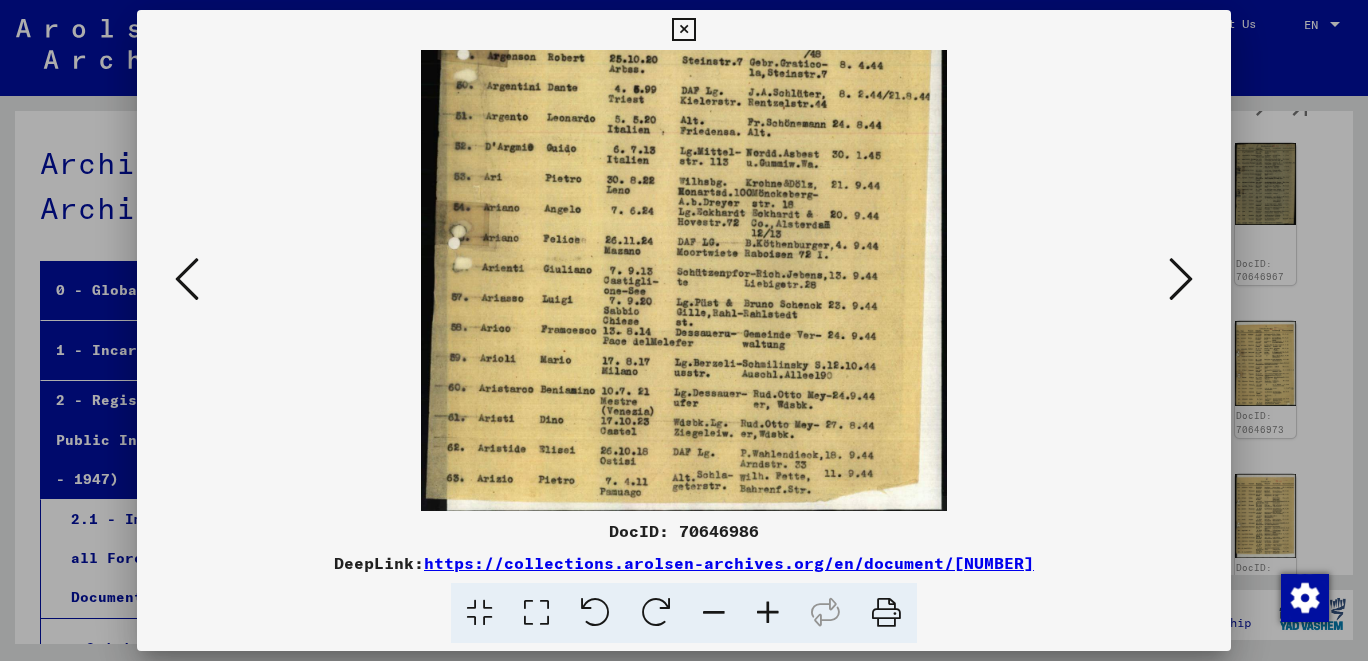 scroll, scrollTop: 250, scrollLeft: 0, axis: vertical 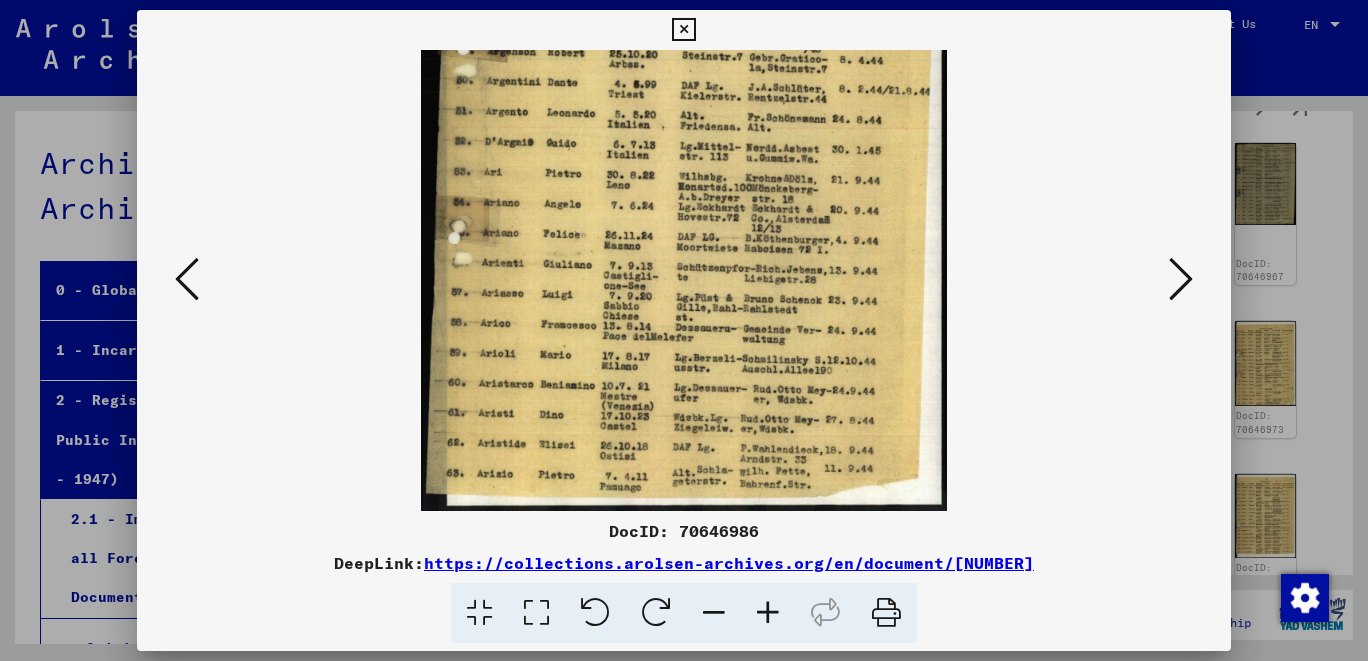 drag, startPoint x: 859, startPoint y: 394, endPoint x: 792, endPoint y: 137, distance: 265.5899 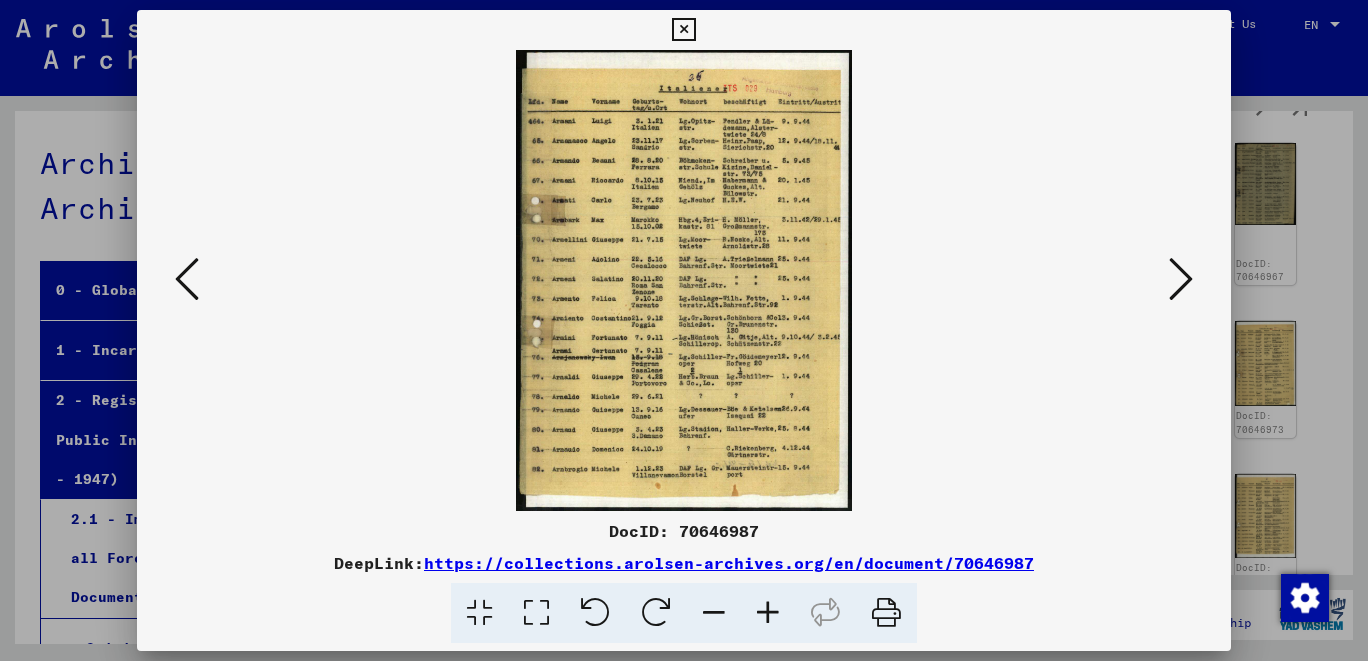 click at bounding box center [768, 613] 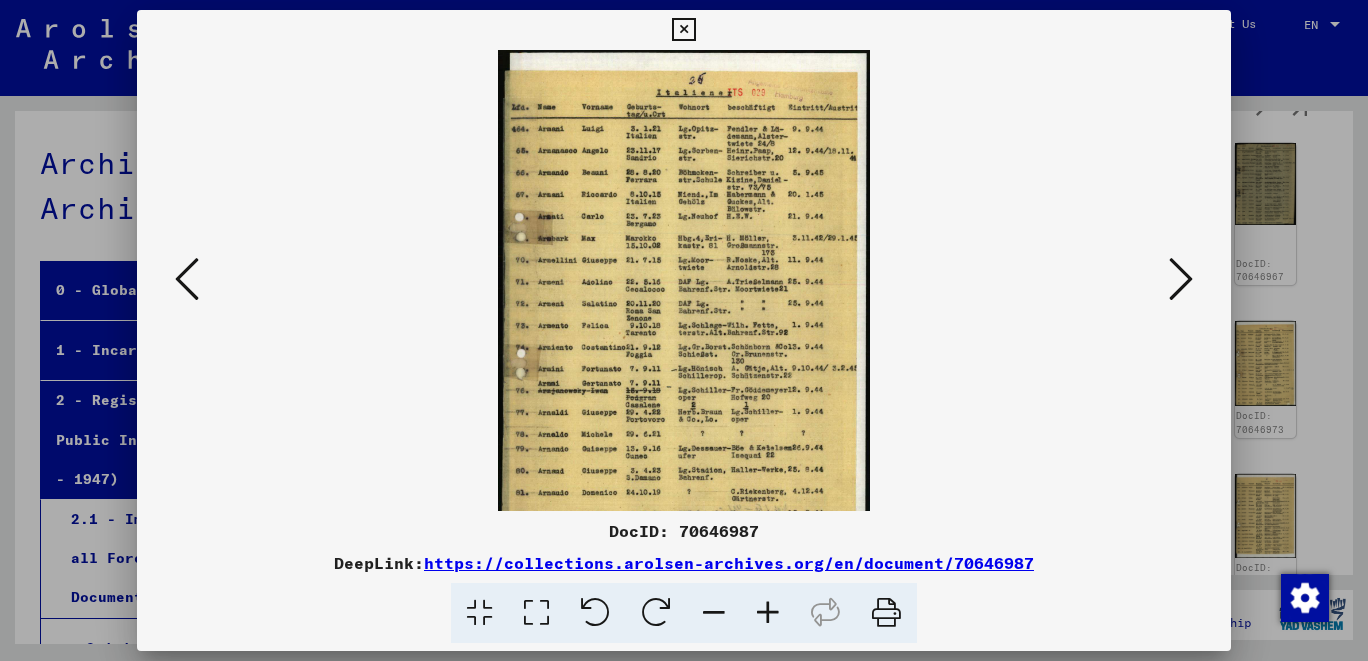 click at bounding box center (768, 613) 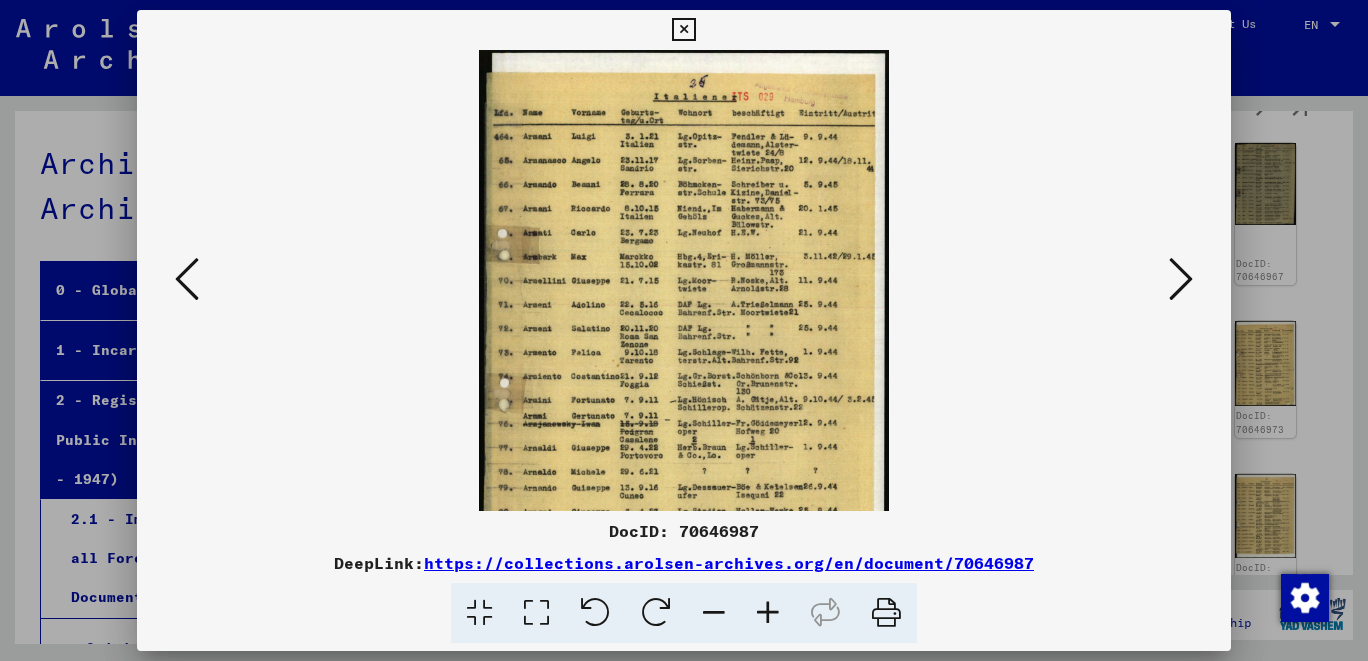 click at bounding box center [768, 613] 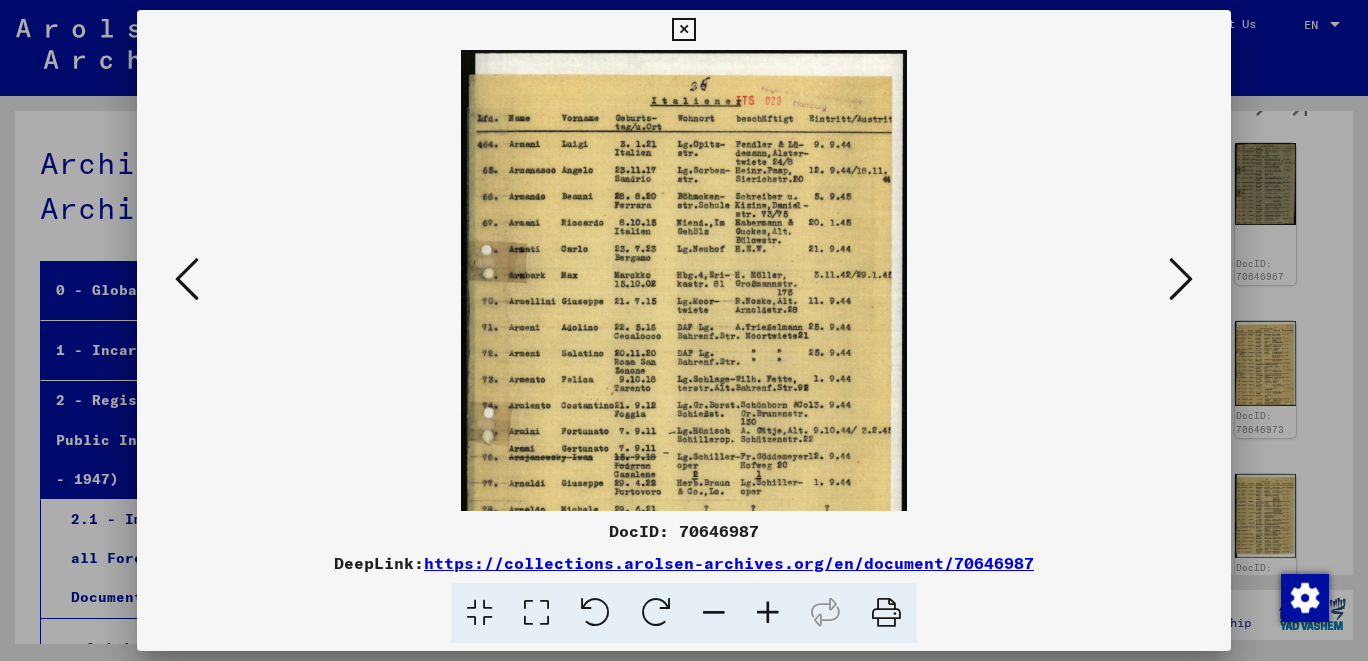 click at bounding box center [768, 613] 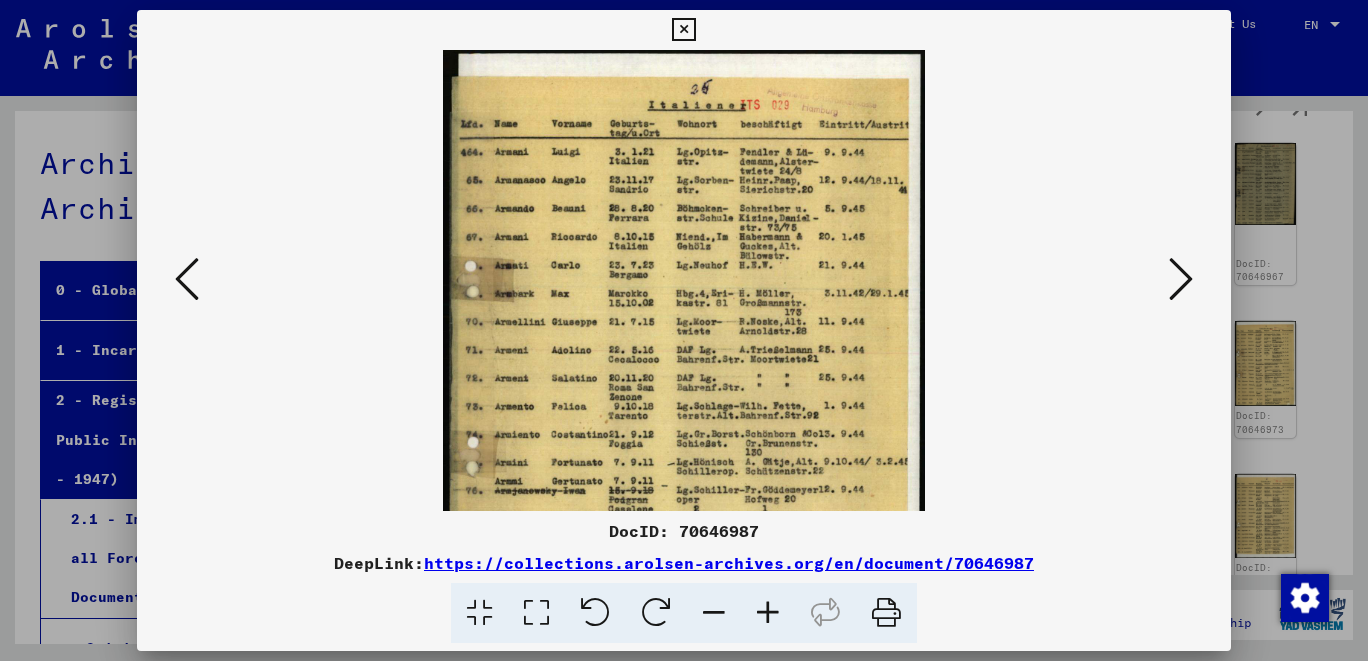 click at bounding box center [768, 613] 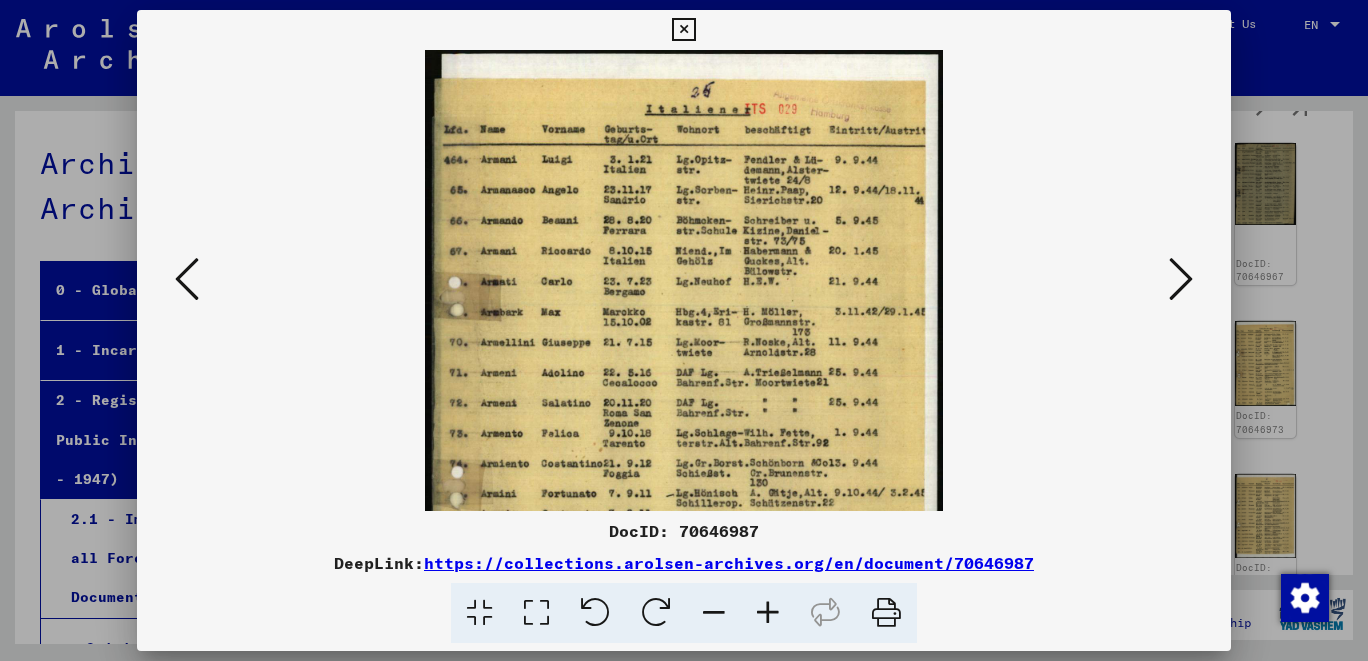 click at bounding box center [768, 613] 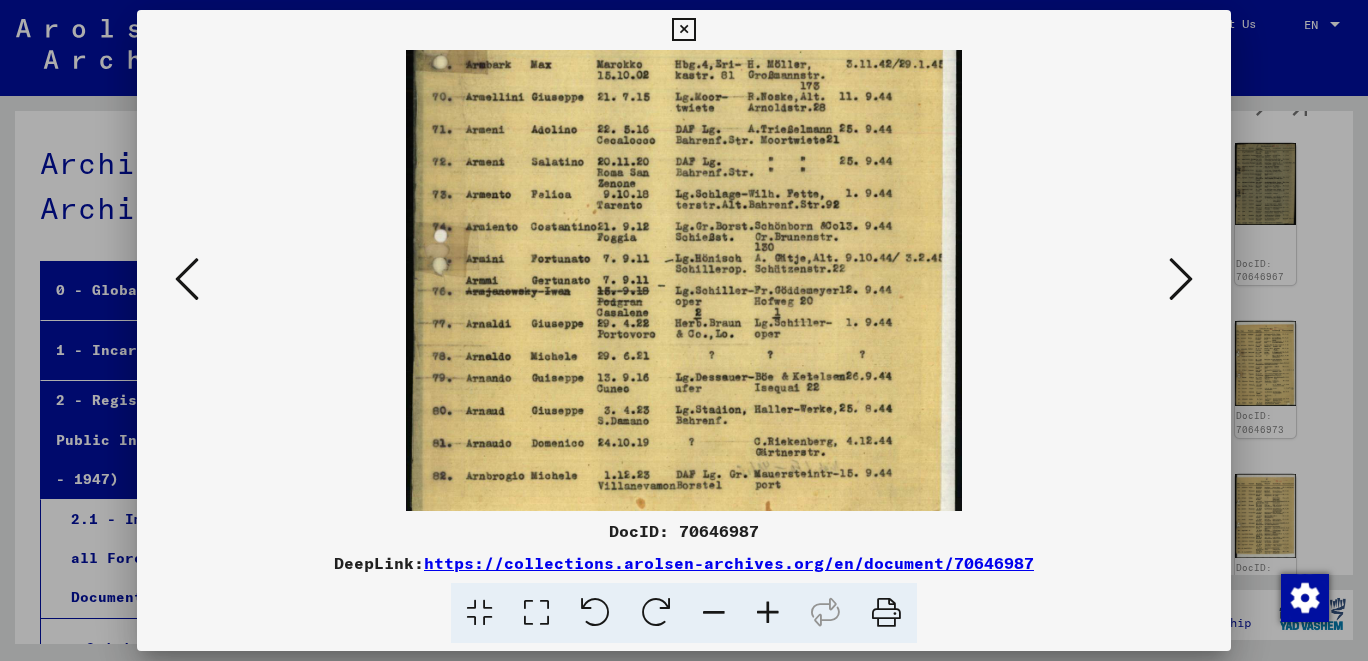 scroll, scrollTop: 300, scrollLeft: 0, axis: vertical 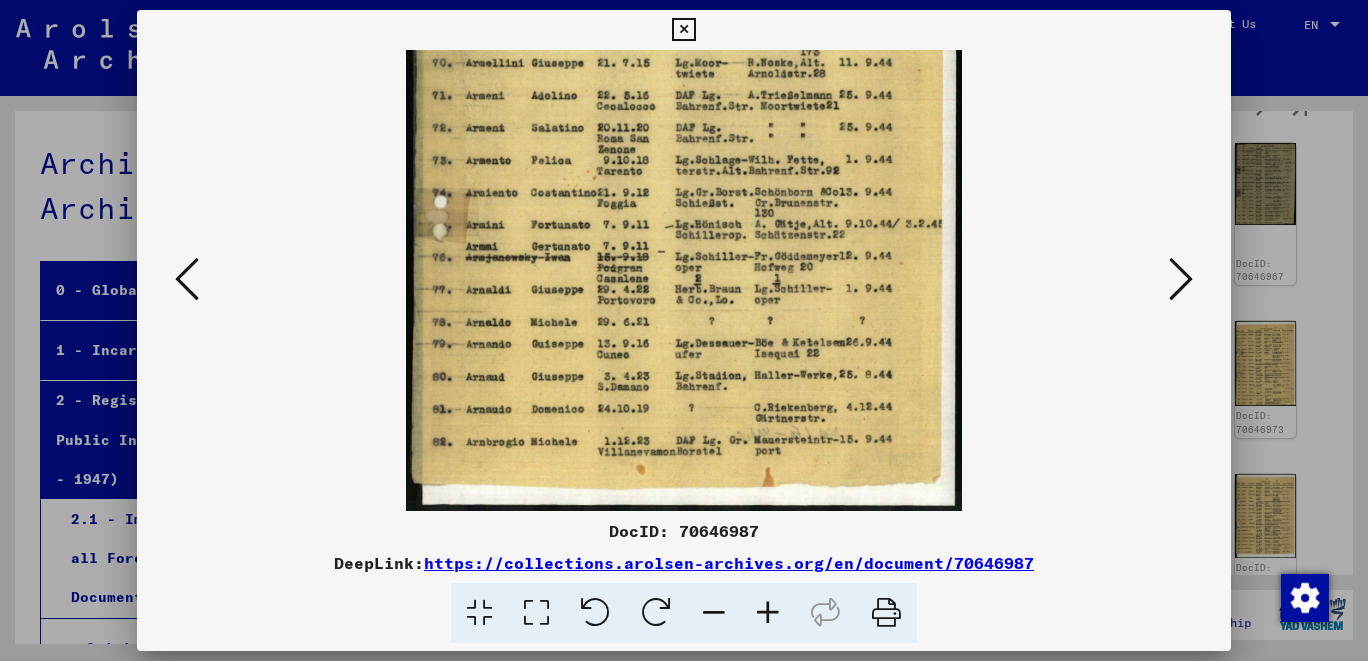 drag, startPoint x: 806, startPoint y: 444, endPoint x: 818, endPoint y: 122, distance: 322.2235 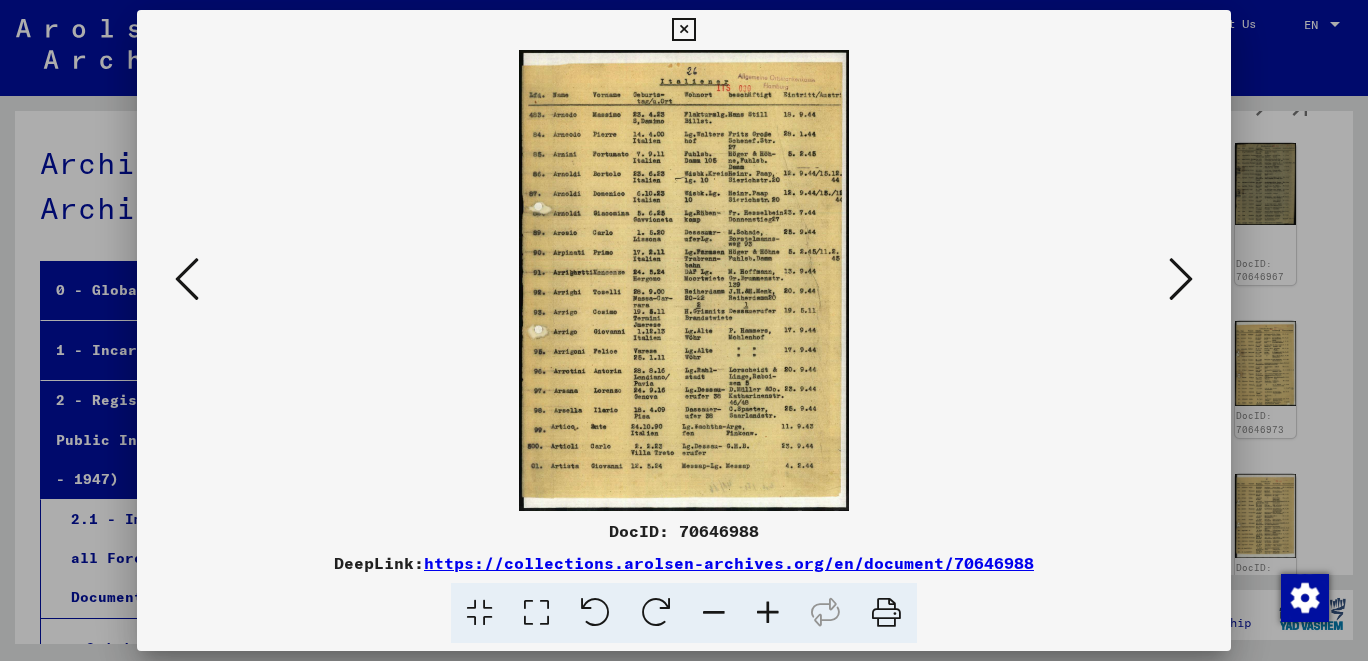 click at bounding box center [768, 613] 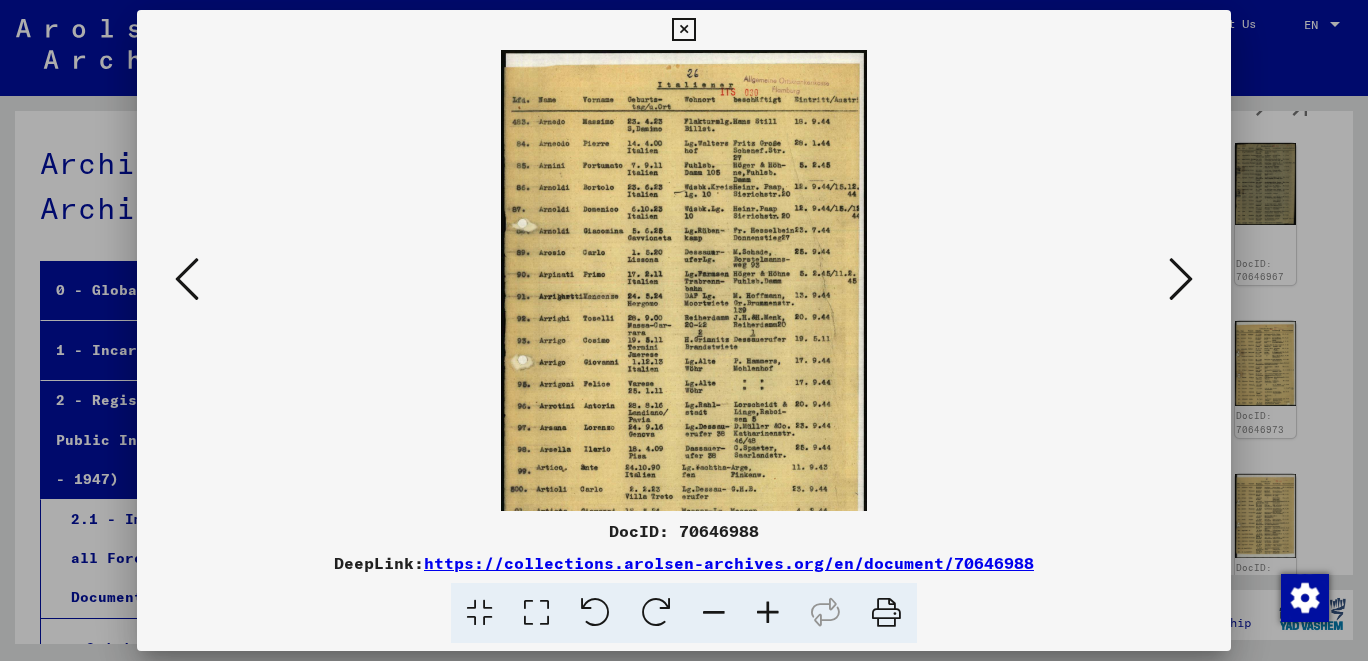 click at bounding box center (768, 613) 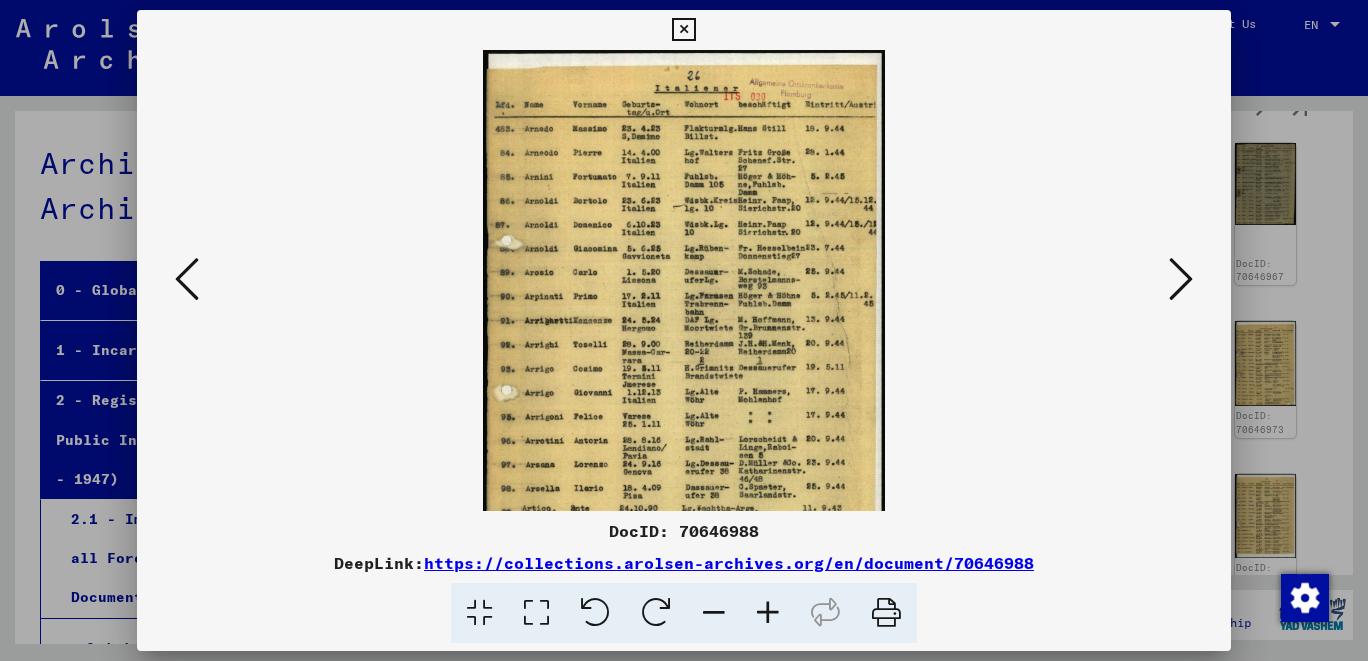 click at bounding box center [768, 613] 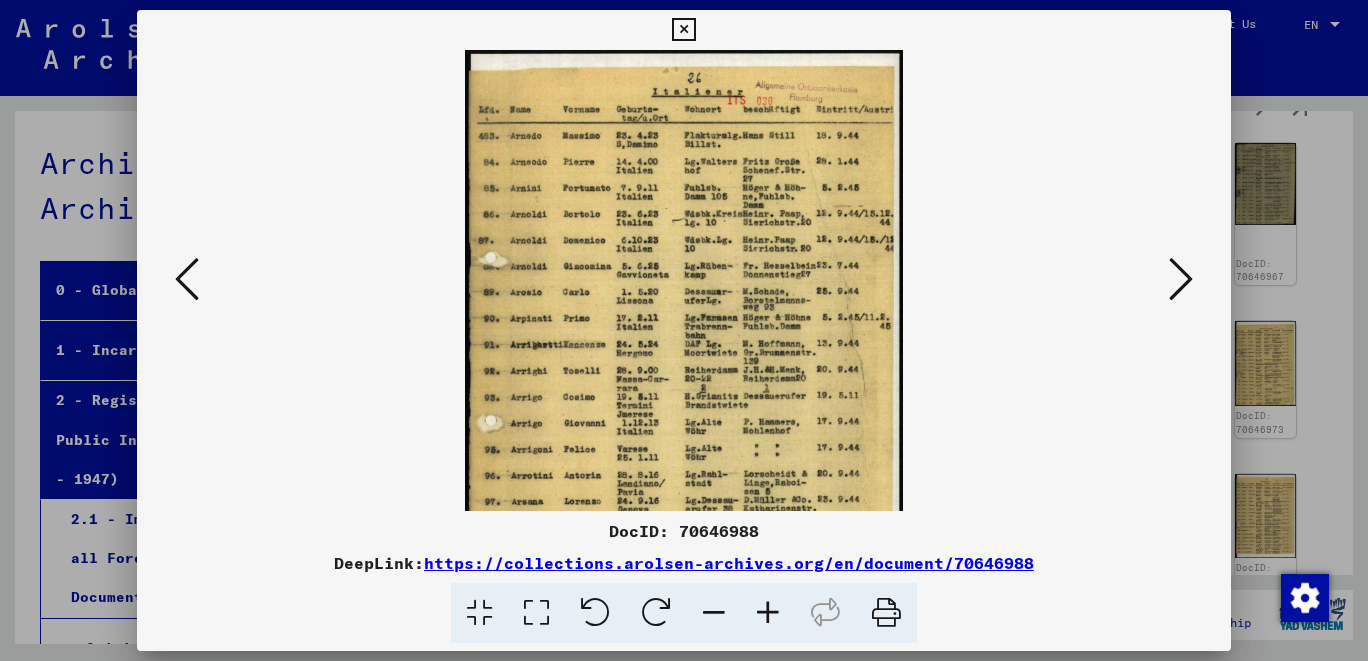 click at bounding box center [768, 613] 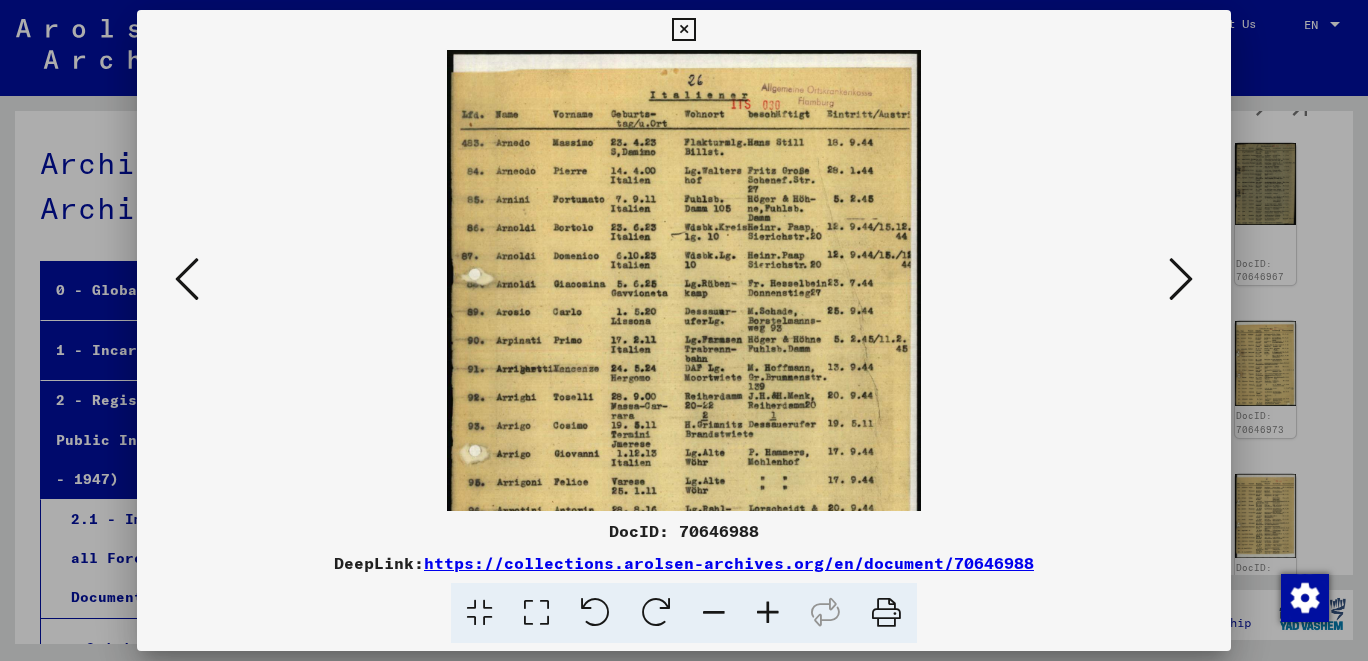 click at bounding box center [768, 613] 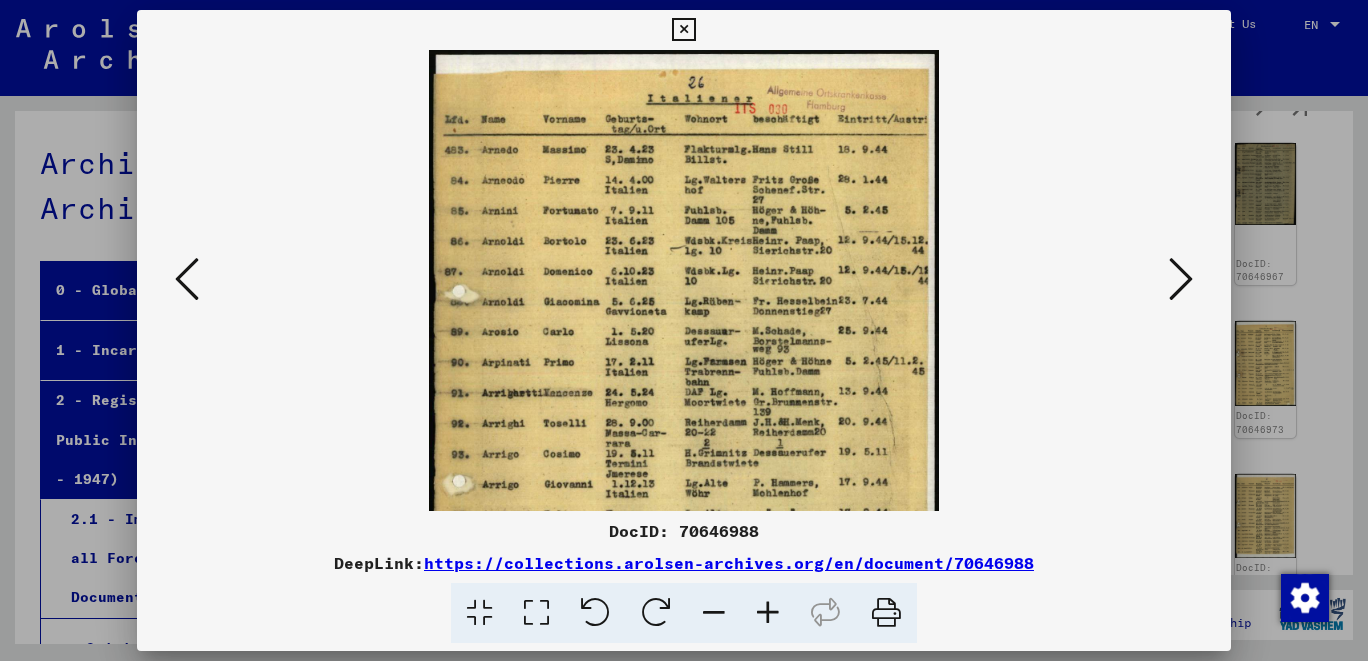 click at bounding box center [768, 613] 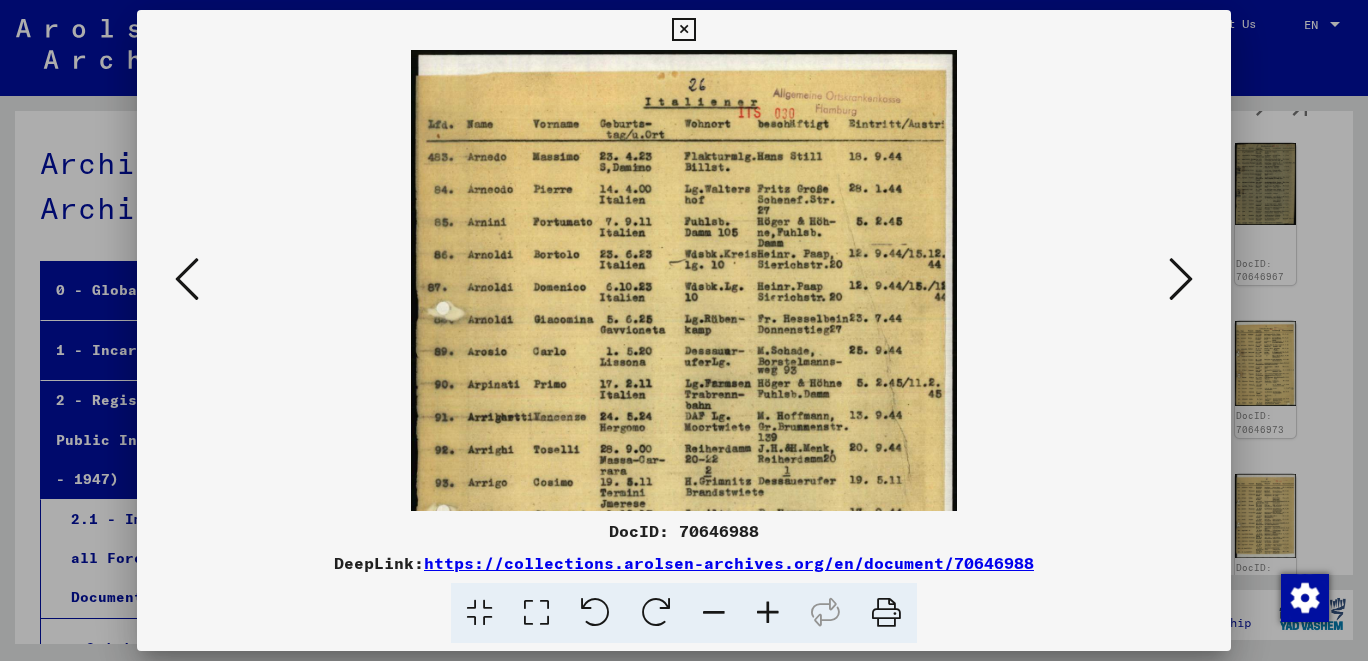 click at bounding box center [768, 613] 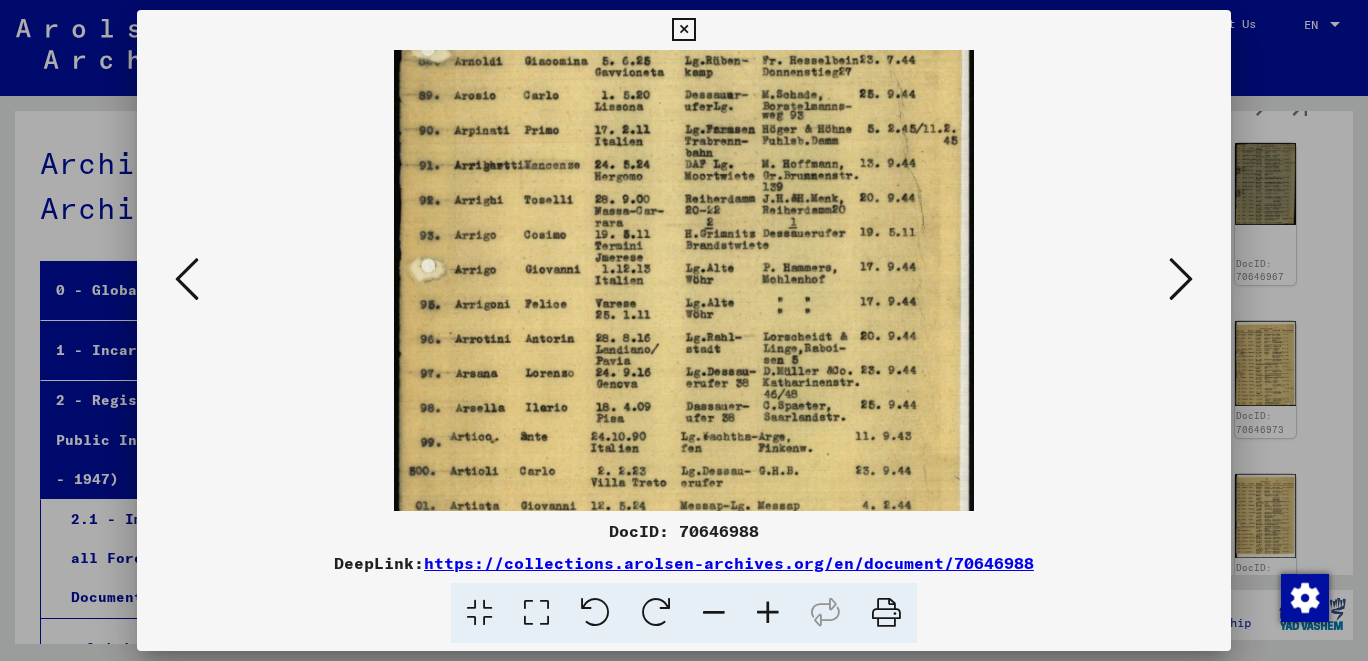 scroll, scrollTop: 294, scrollLeft: 0, axis: vertical 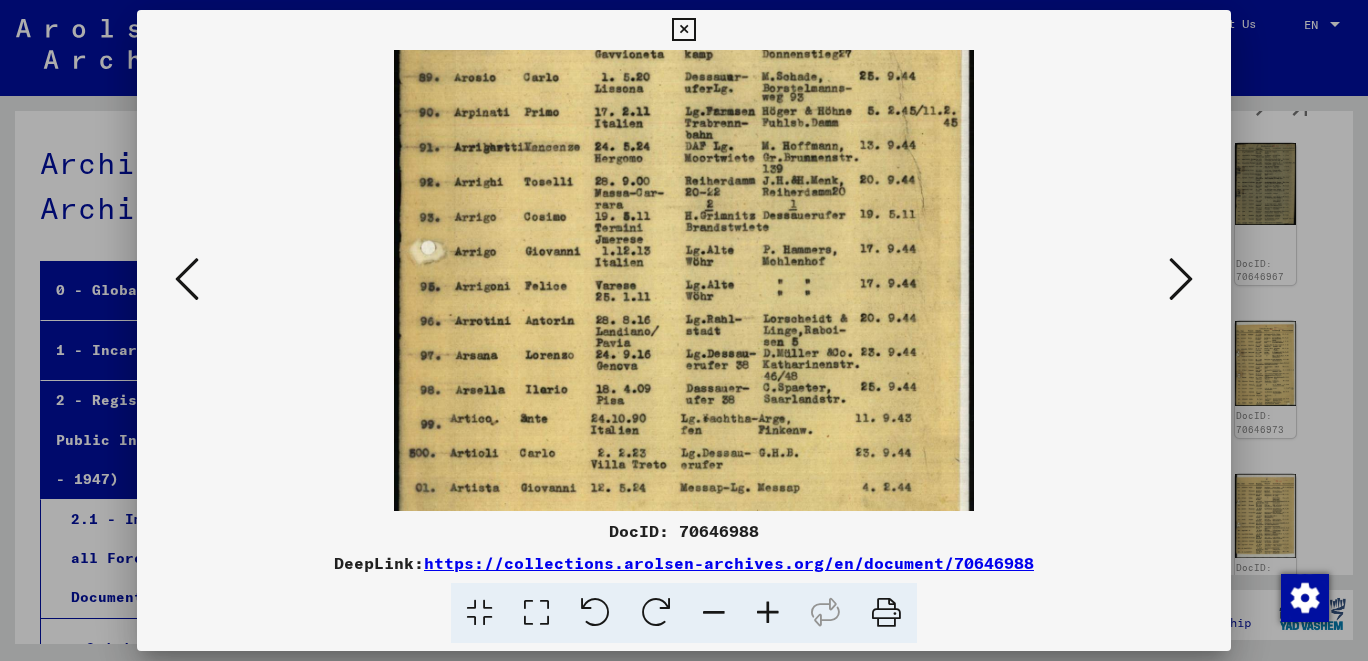 drag, startPoint x: 844, startPoint y: 464, endPoint x: 831, endPoint y: 174, distance: 290.29123 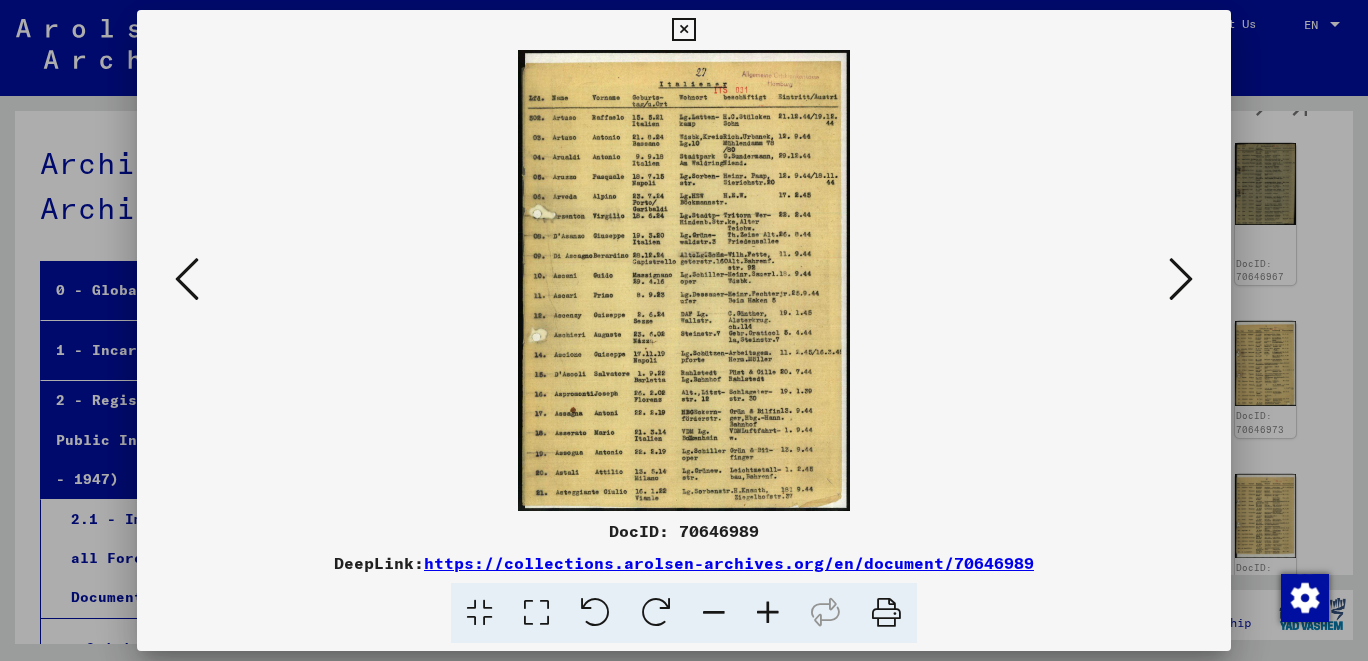 click at bounding box center (768, 613) 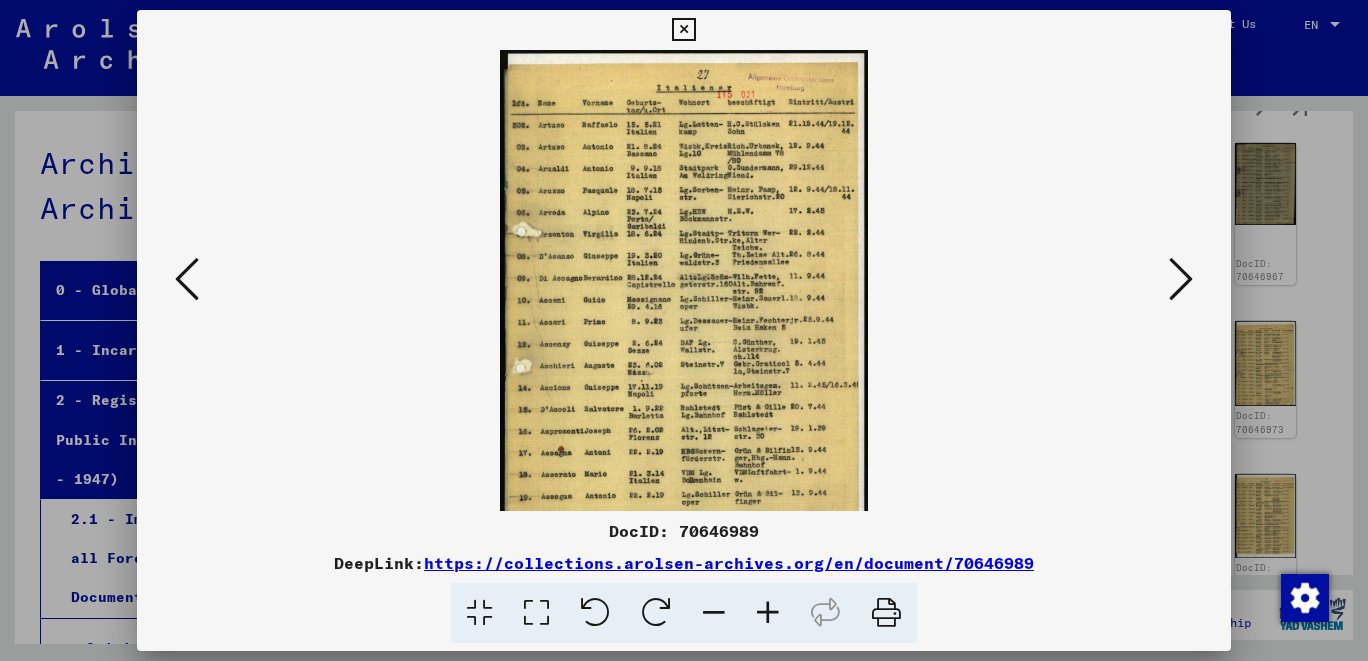 click at bounding box center [768, 613] 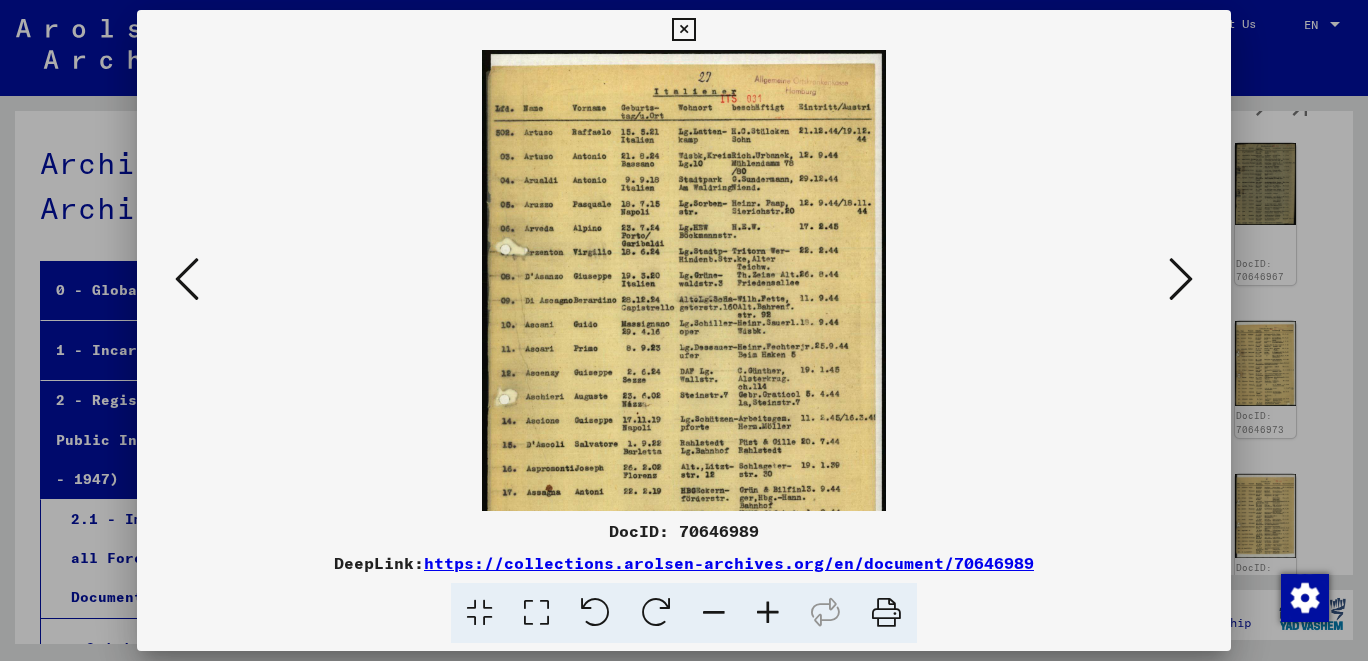 click at bounding box center (768, 613) 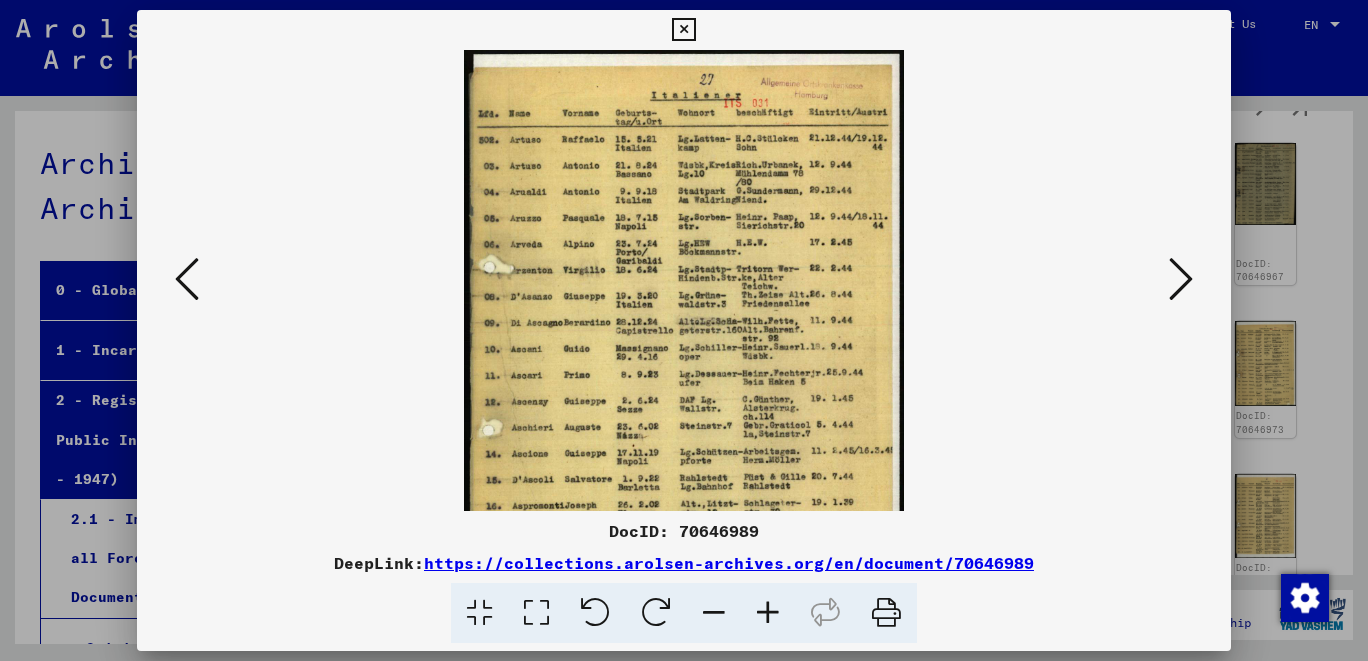 click at bounding box center [768, 613] 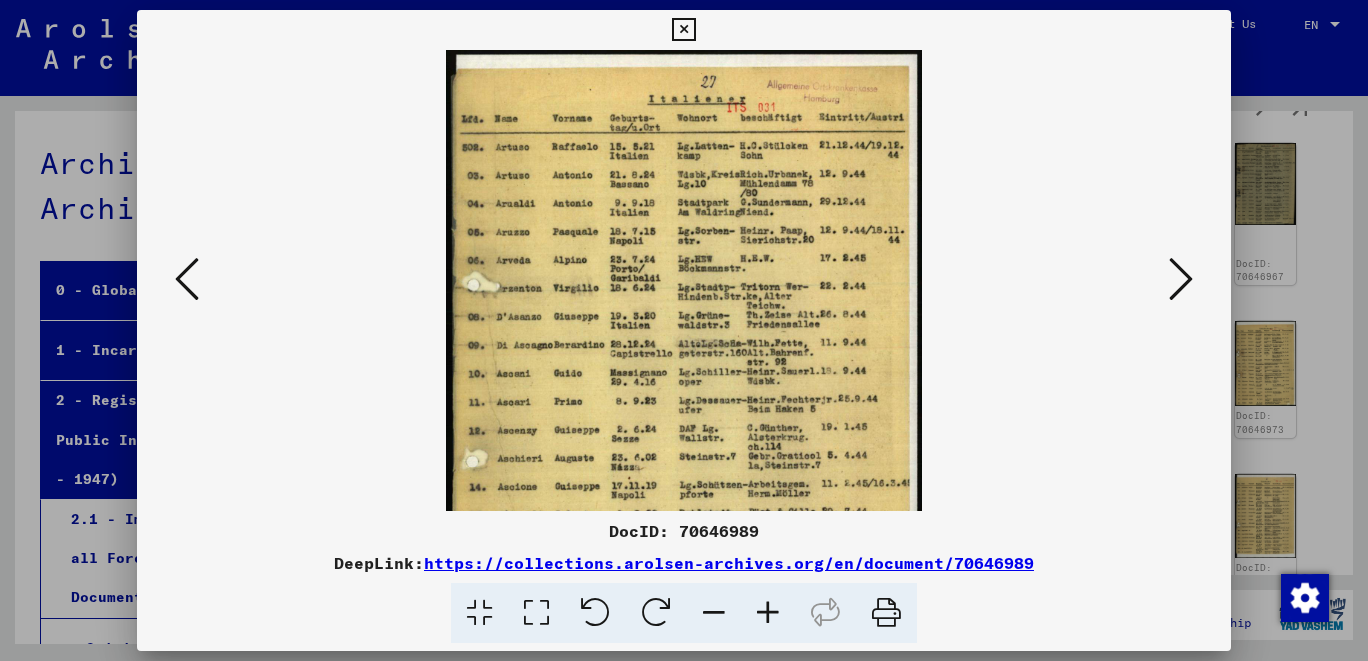 click at bounding box center [768, 613] 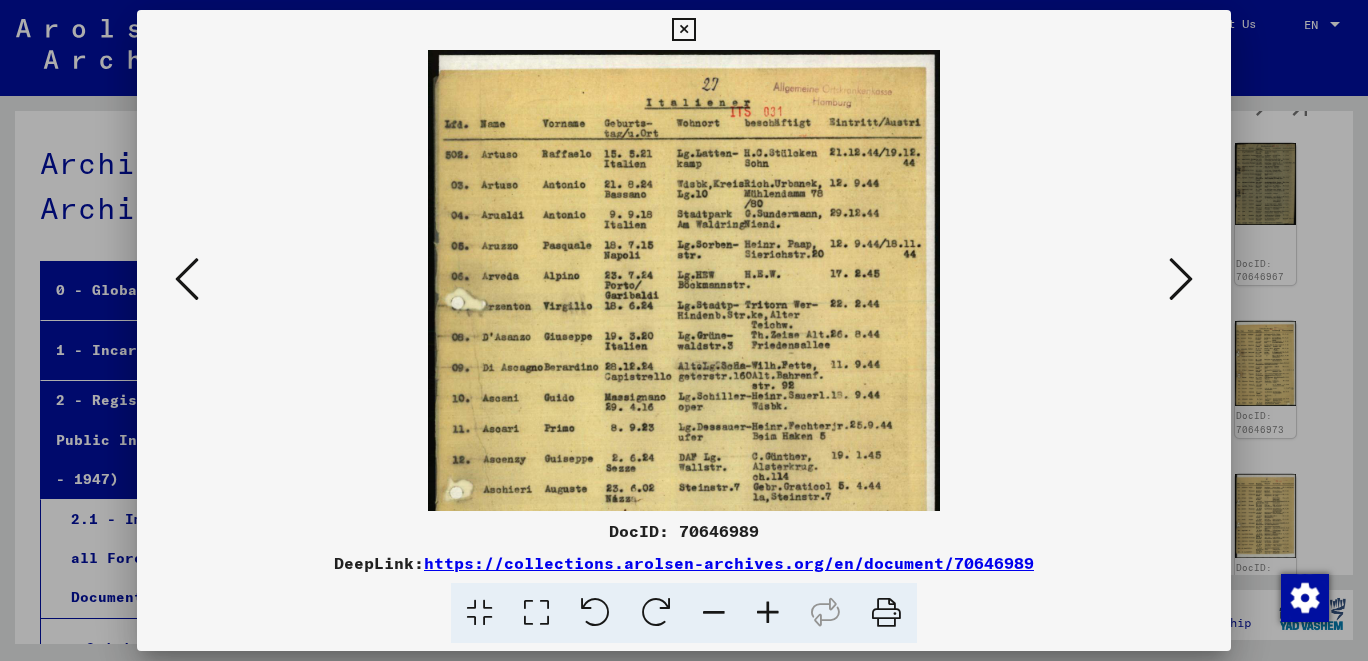 click at bounding box center (768, 613) 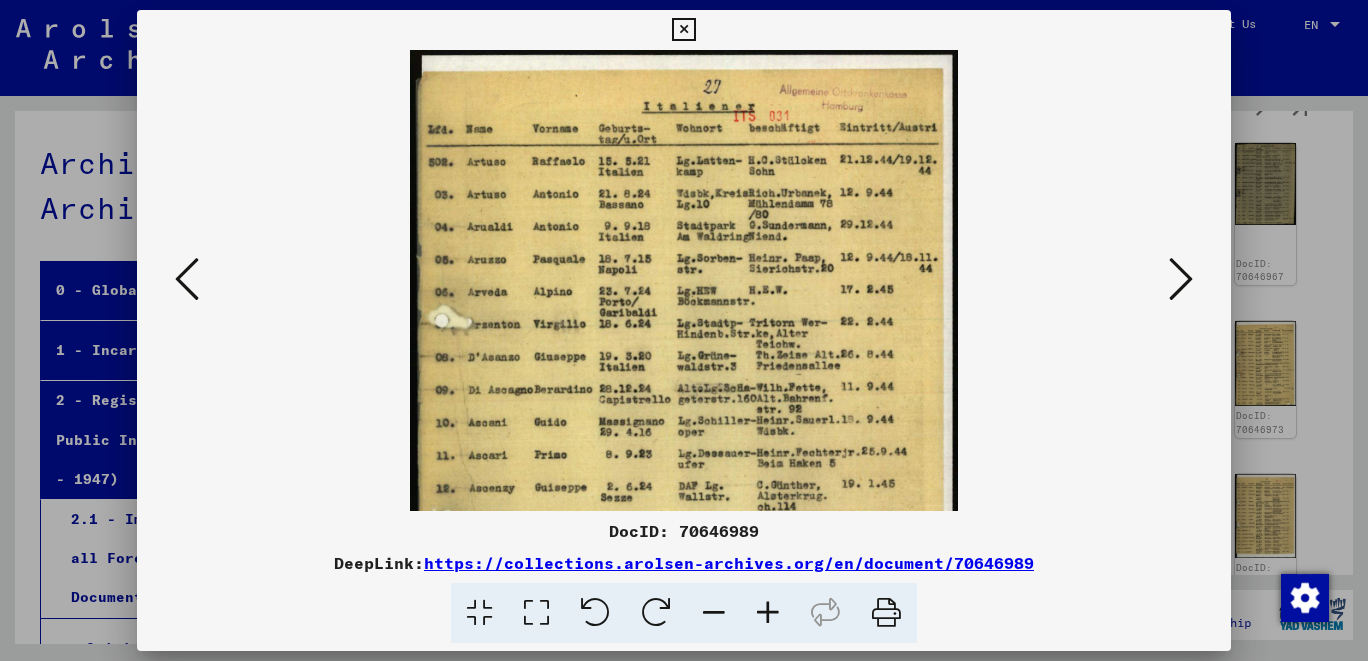 click at bounding box center [768, 613] 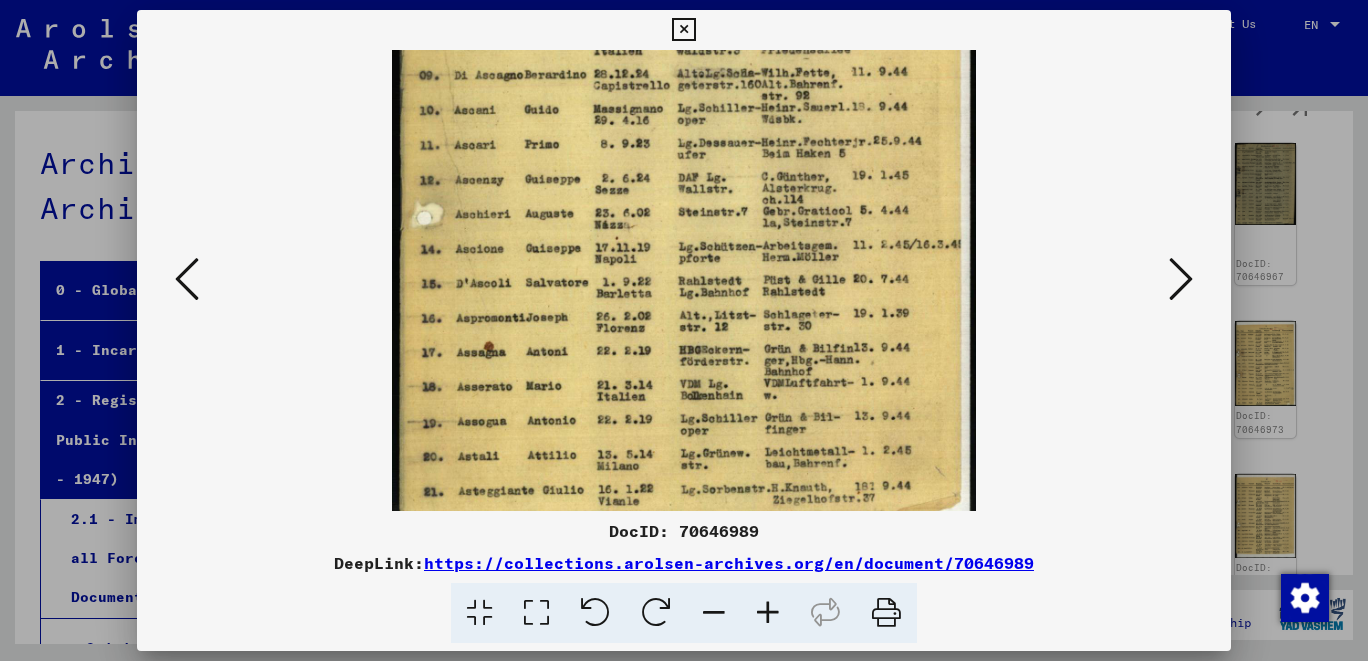 scroll, scrollTop: 350, scrollLeft: 0, axis: vertical 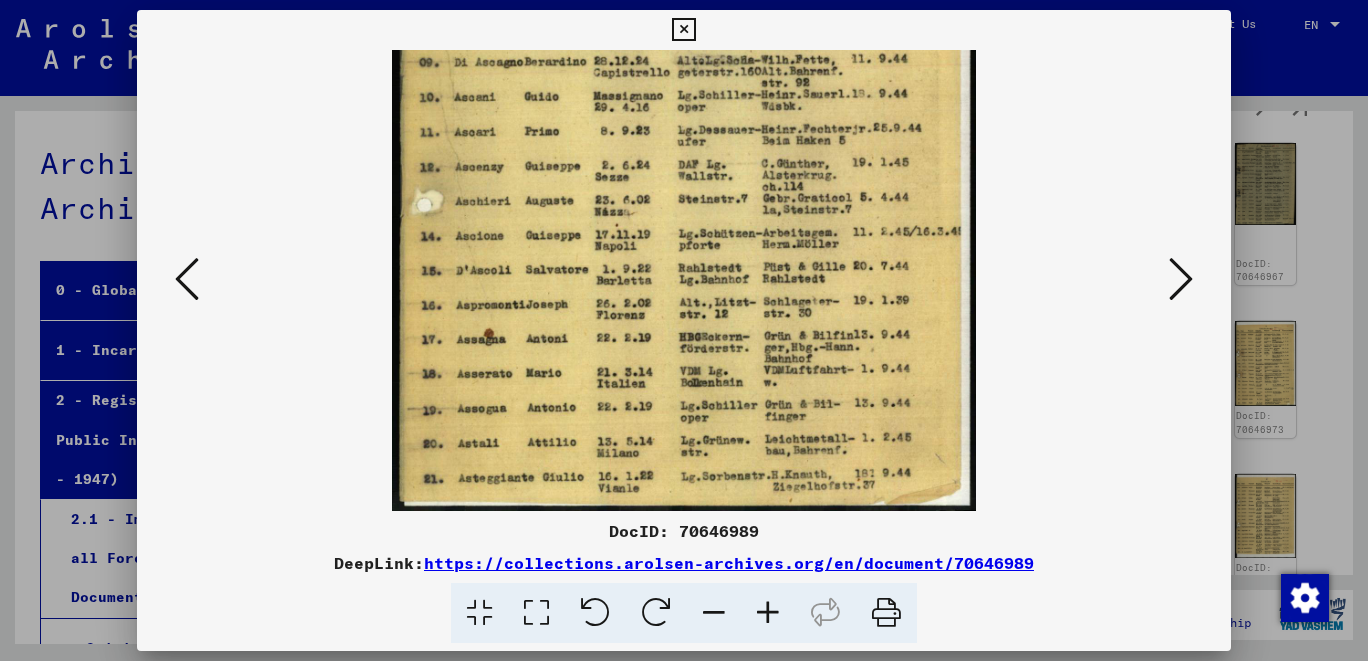 drag, startPoint x: 883, startPoint y: 480, endPoint x: 878, endPoint y: 127, distance: 353.0354 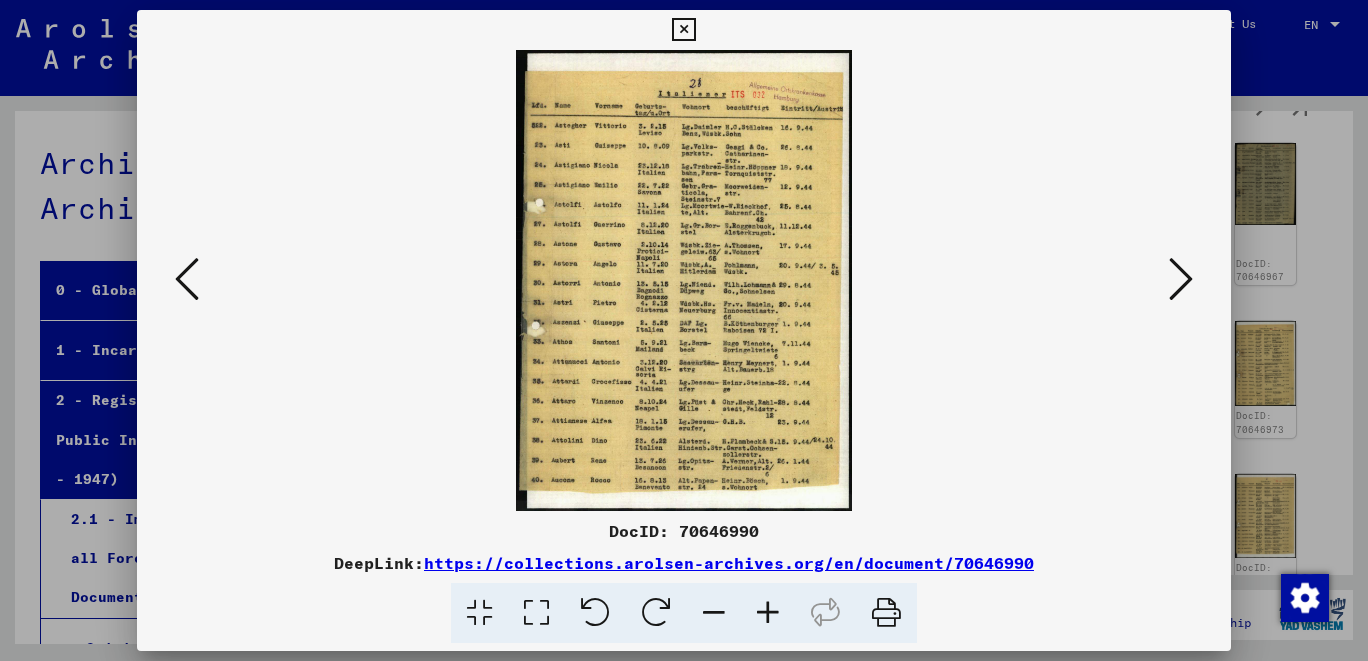 click at bounding box center (1181, 279) 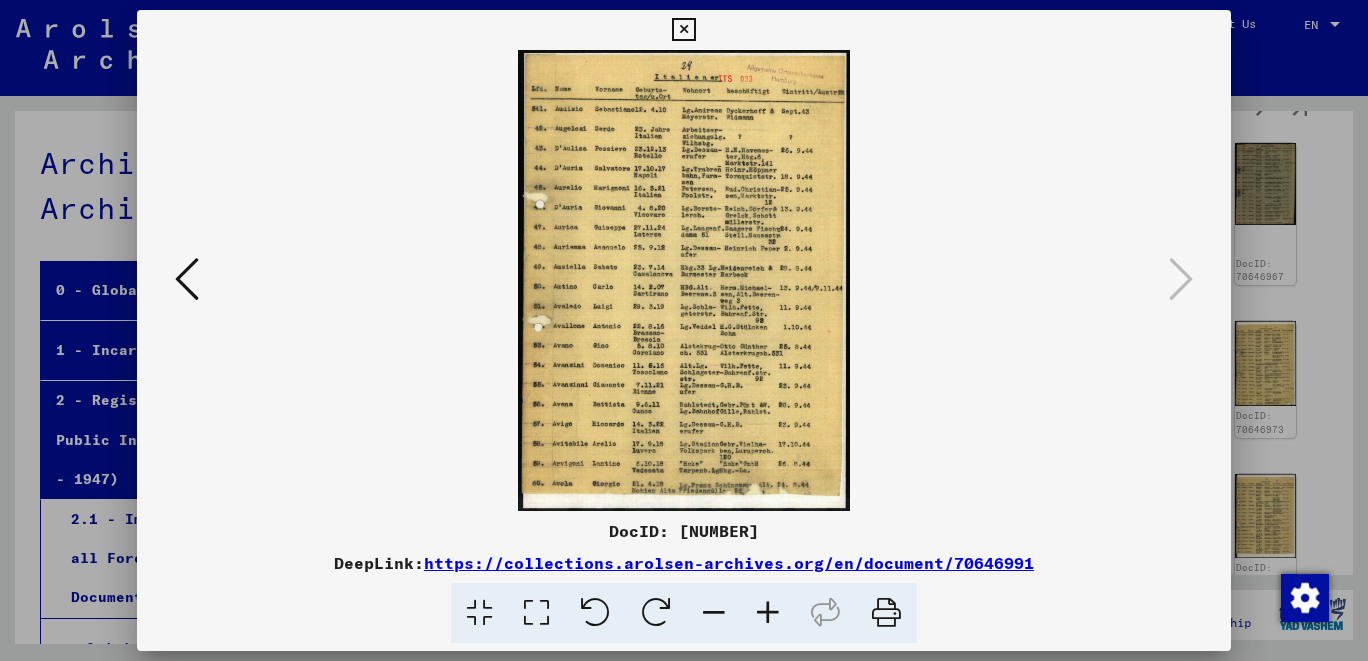 click at bounding box center (683, 30) 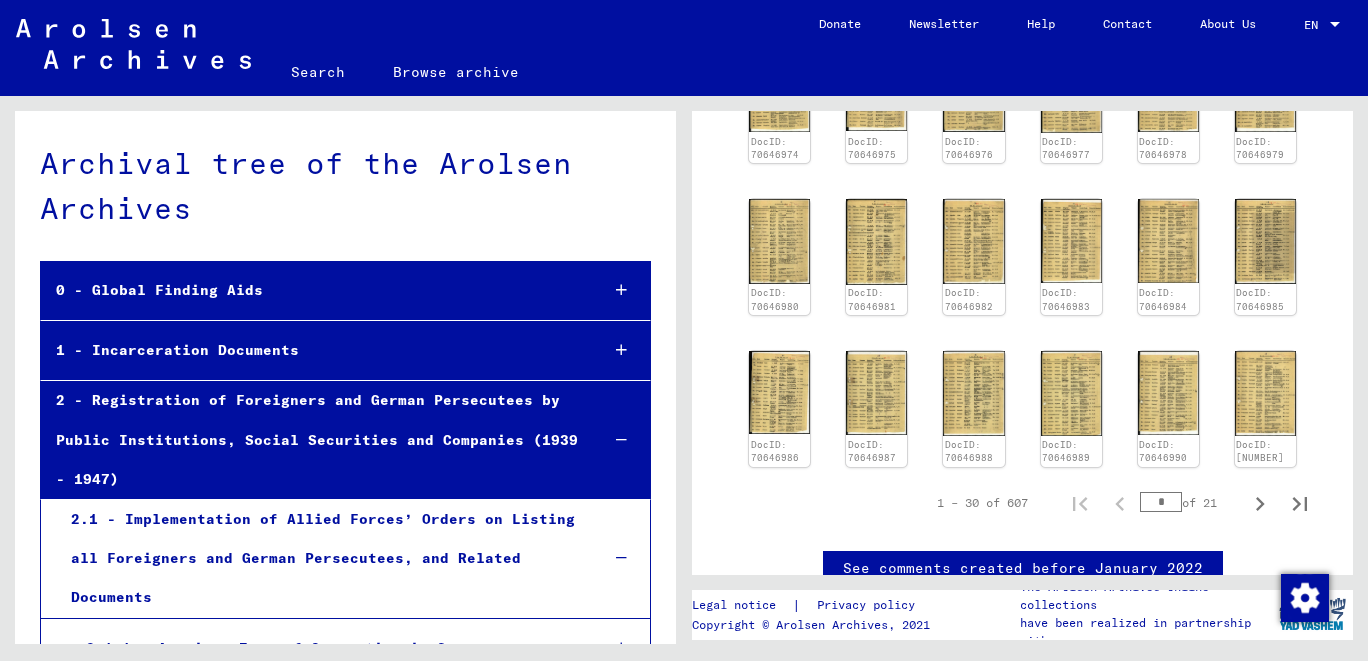 scroll, scrollTop: 858, scrollLeft: 0, axis: vertical 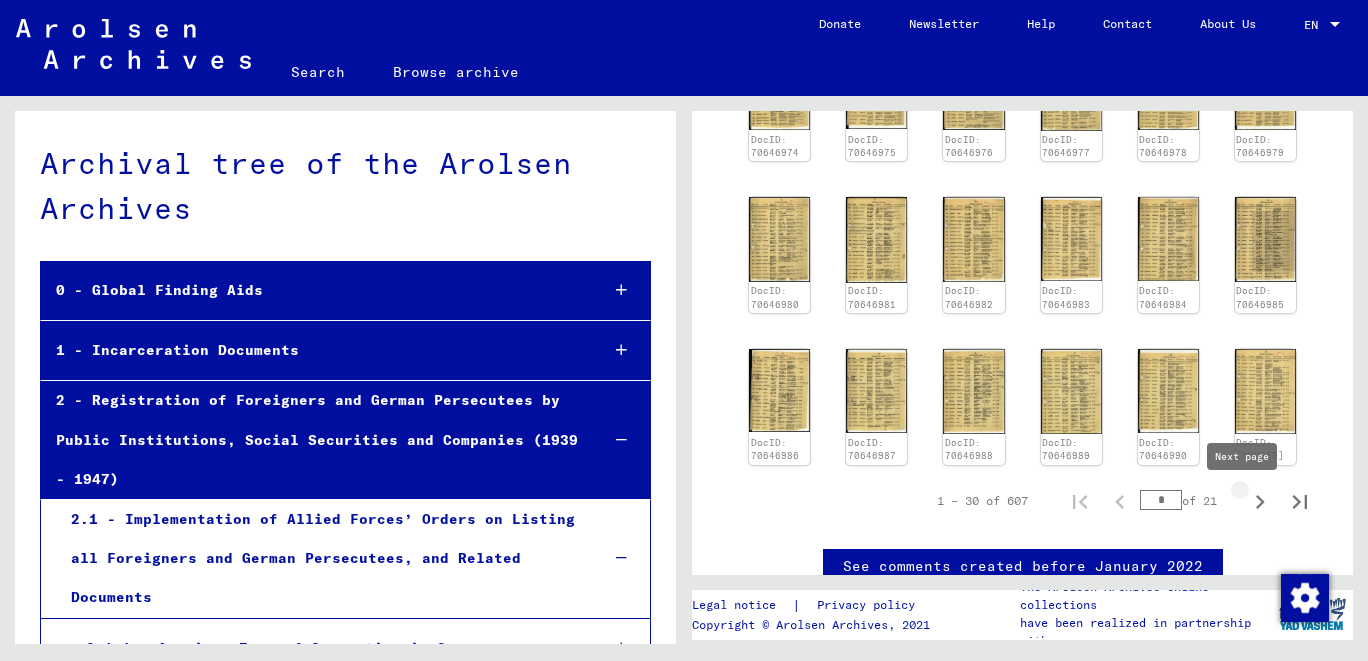 click 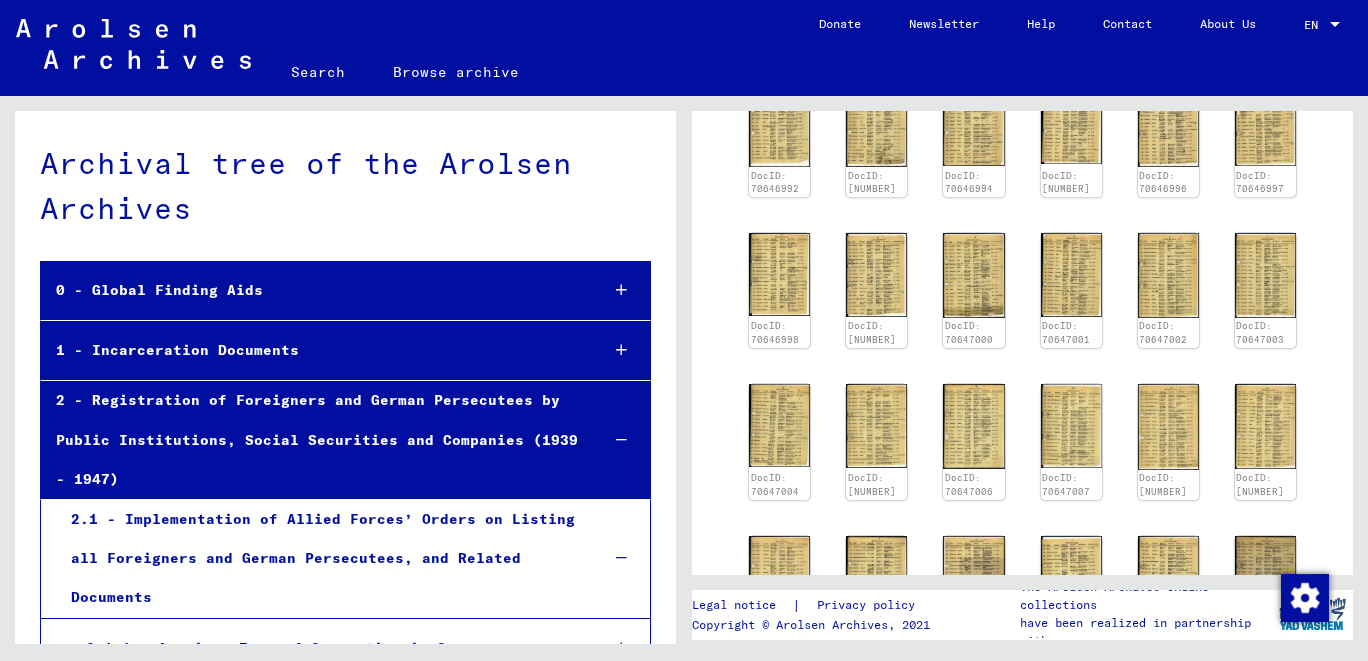 scroll, scrollTop: 410, scrollLeft: 0, axis: vertical 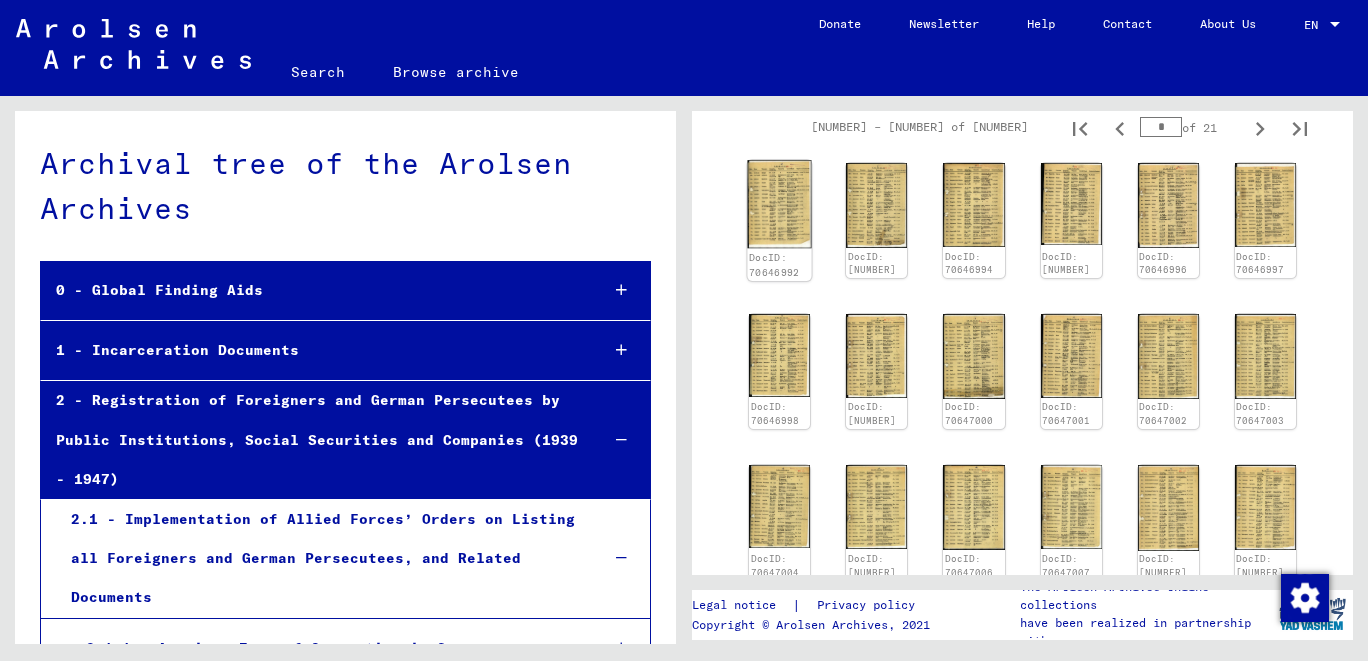 click 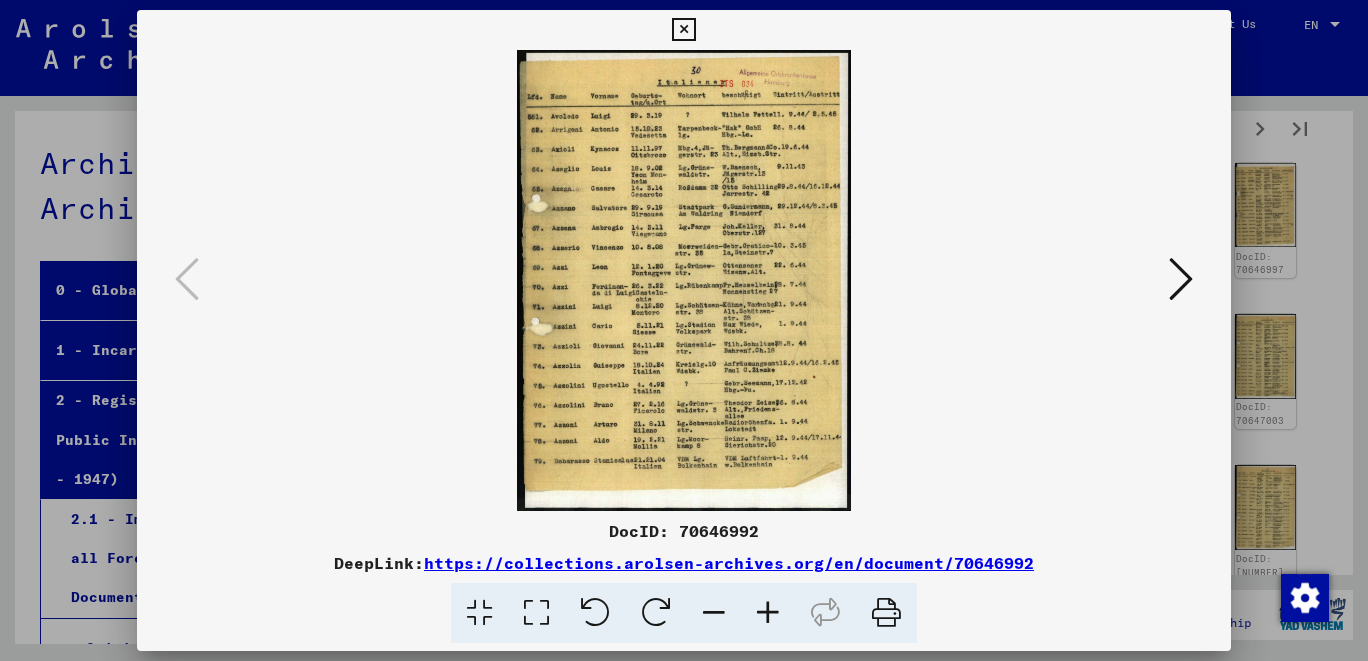 drag, startPoint x: 1217, startPoint y: 34, endPoint x: 1230, endPoint y: 99, distance: 66.287254 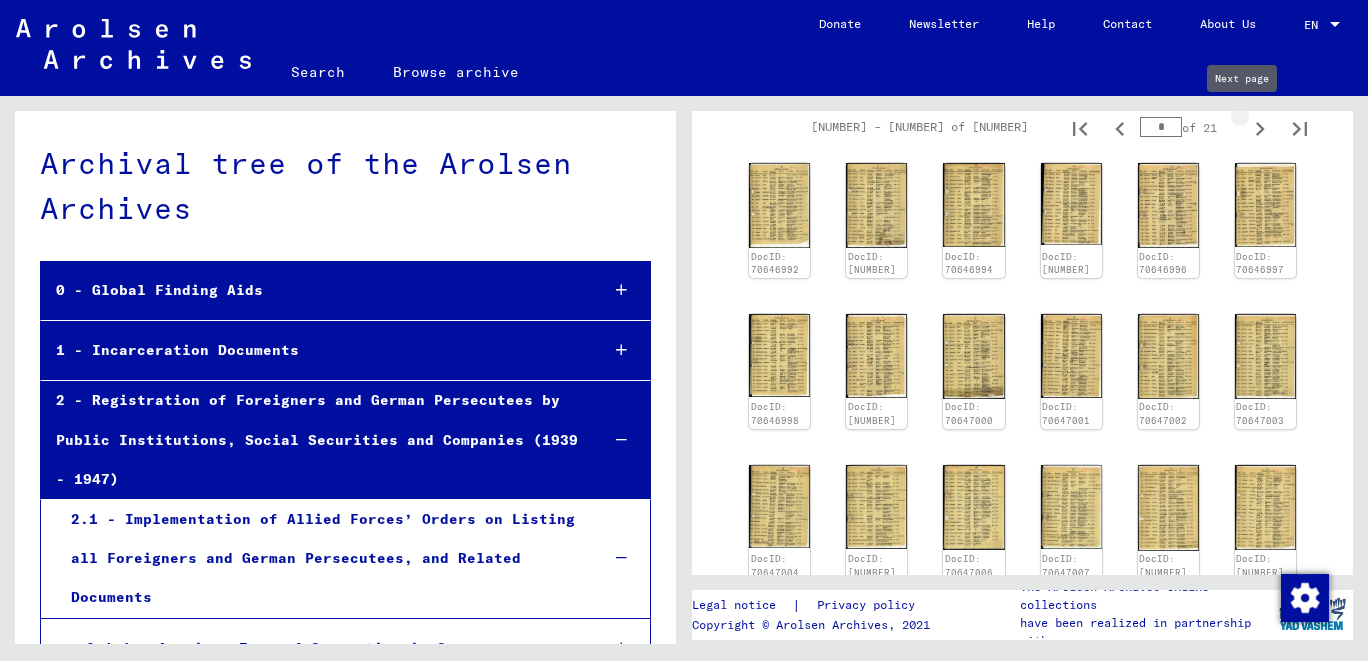 click 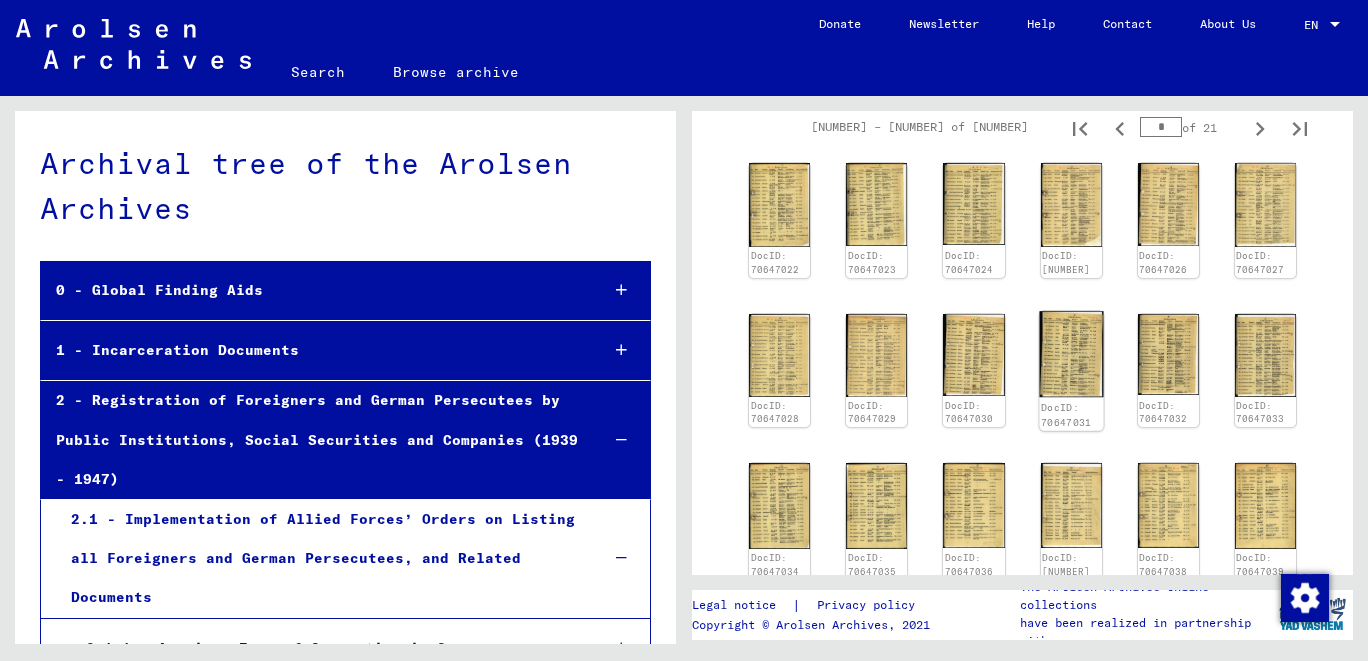 click 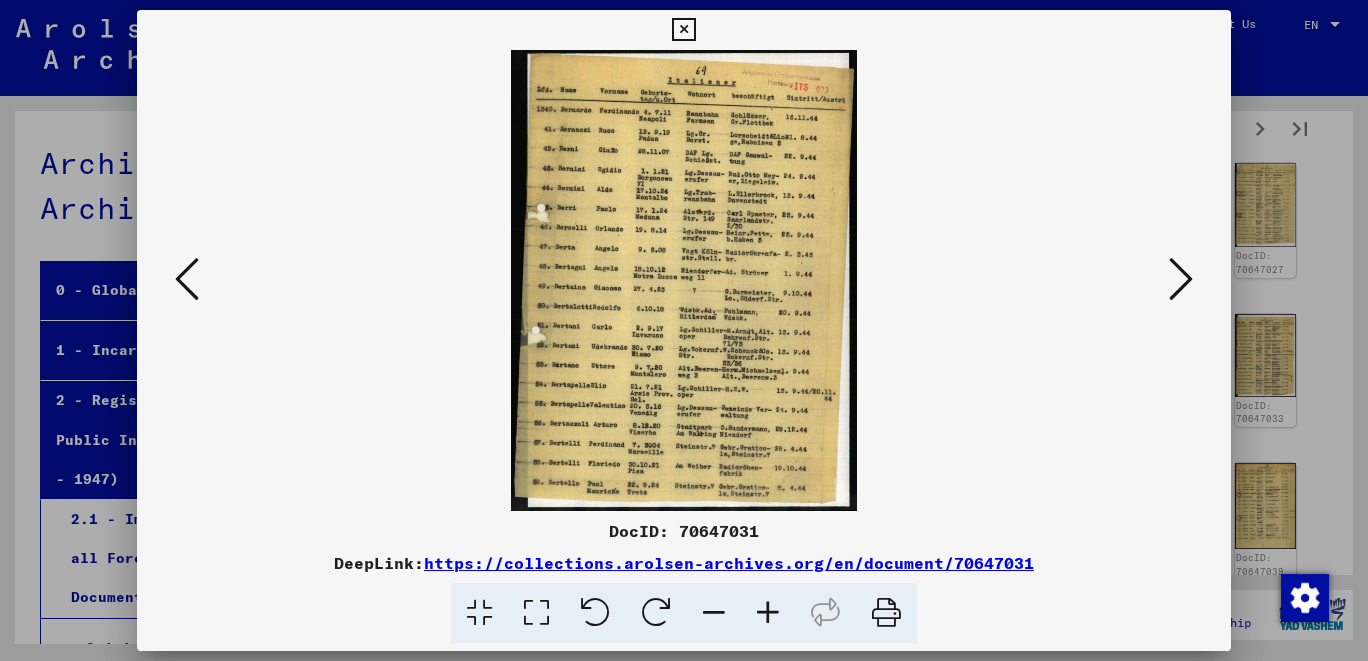 click at bounding box center (768, 613) 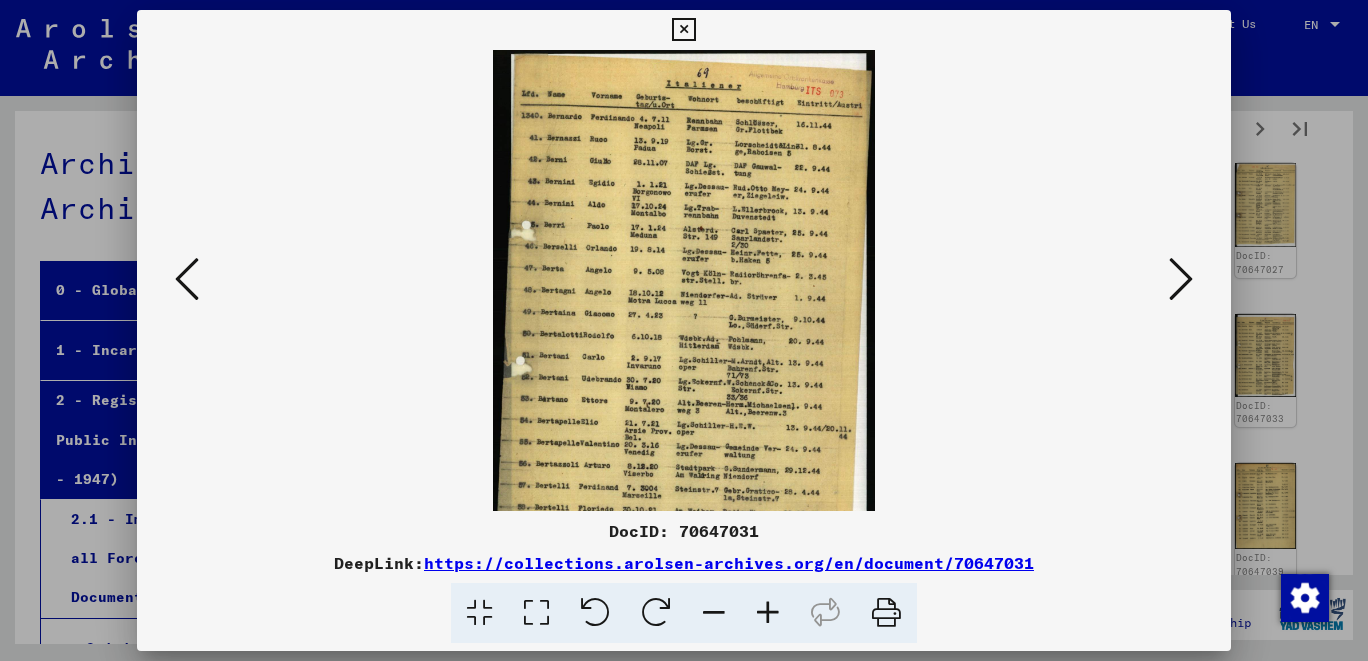 click at bounding box center [768, 613] 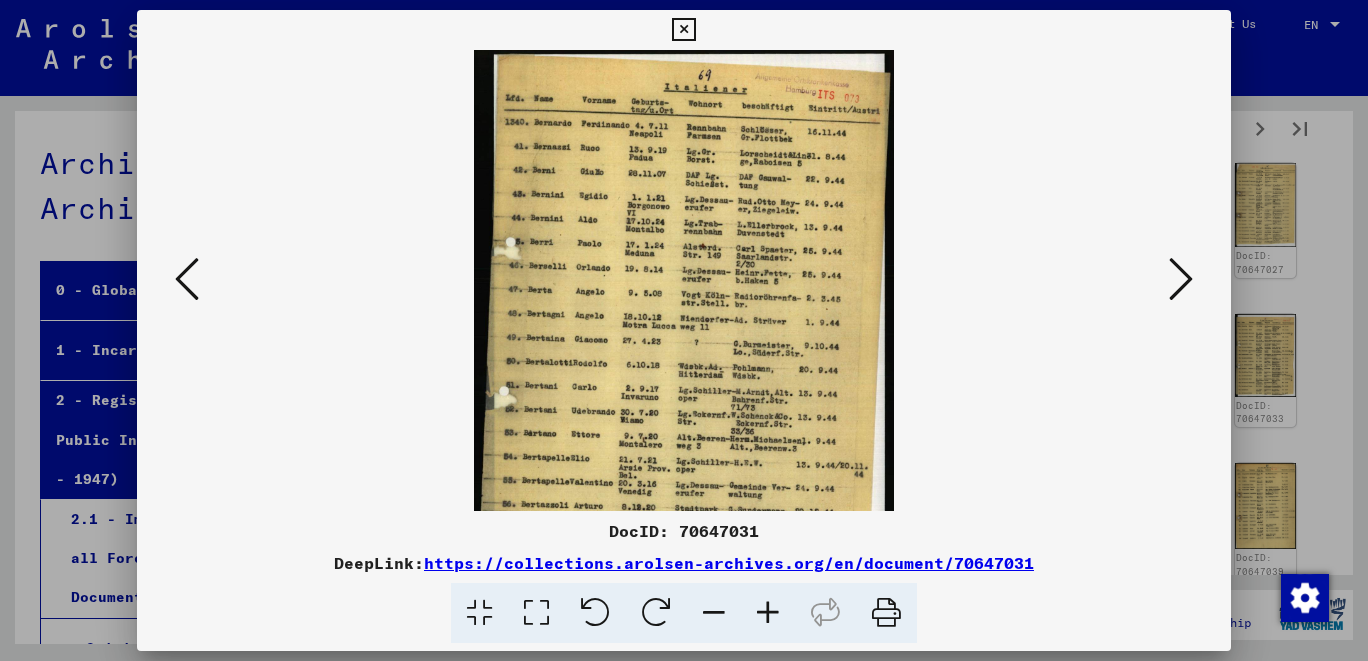 click at bounding box center (768, 613) 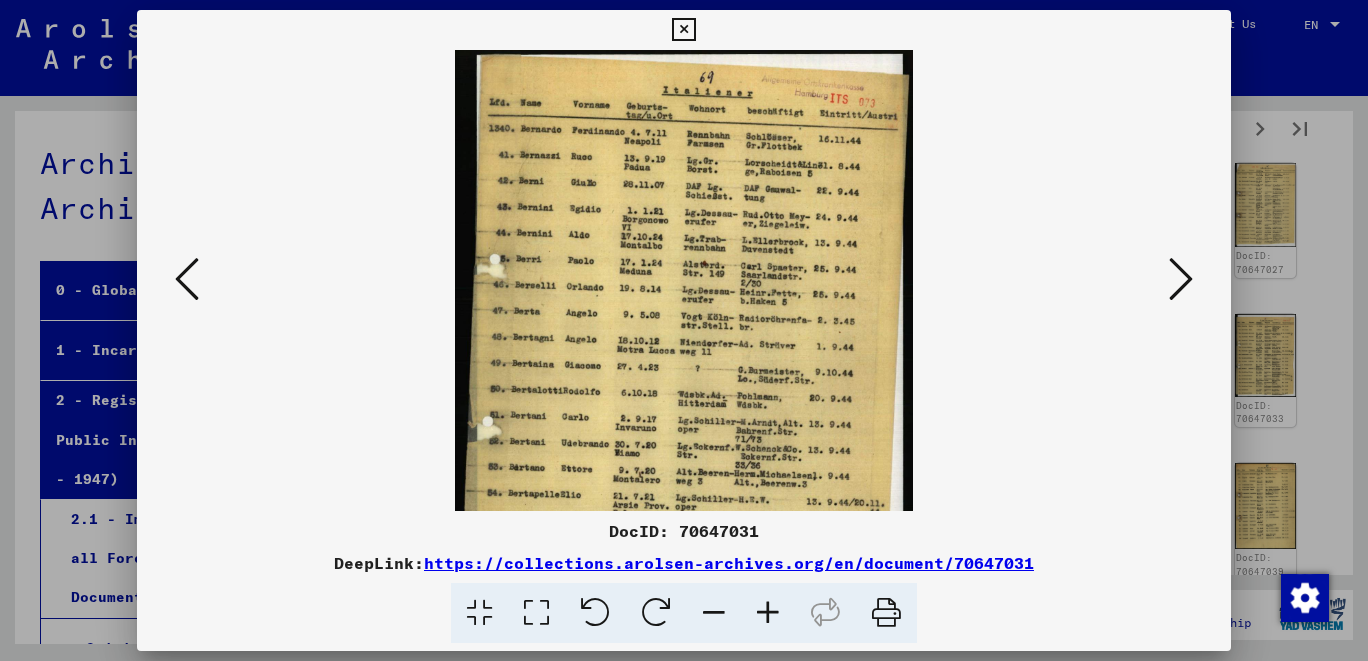 click at bounding box center [768, 613] 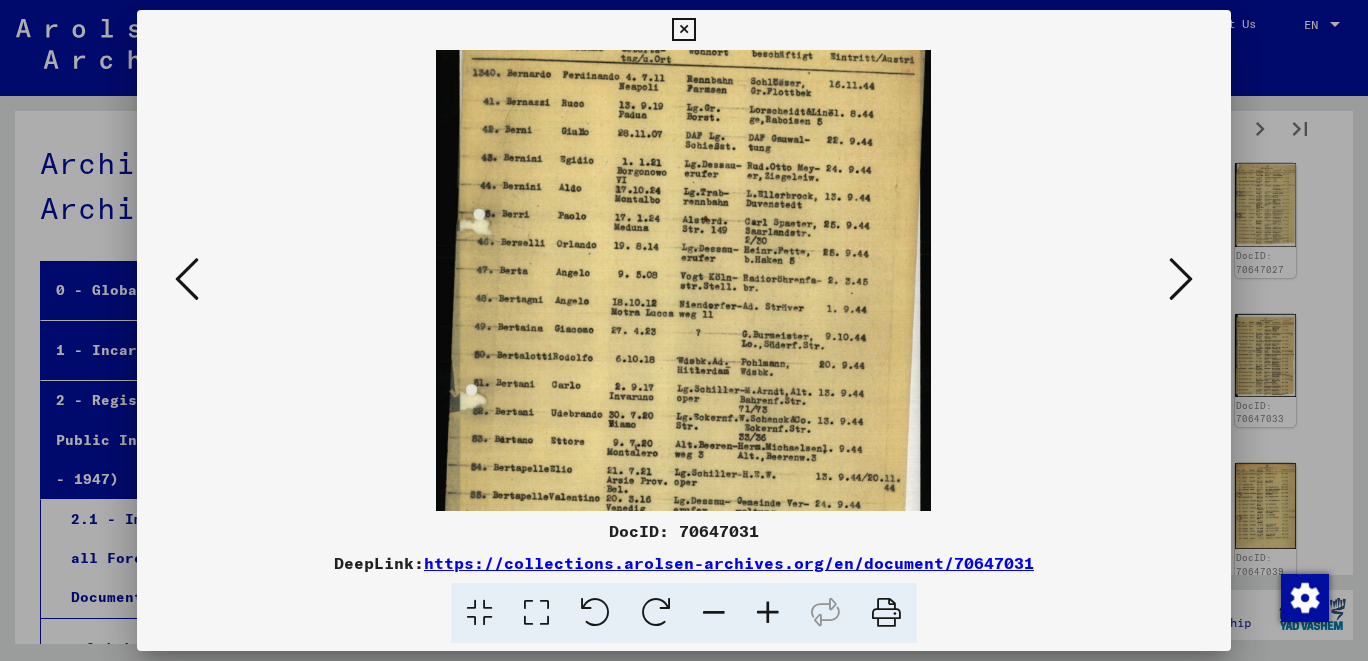scroll, scrollTop: 76, scrollLeft: 0, axis: vertical 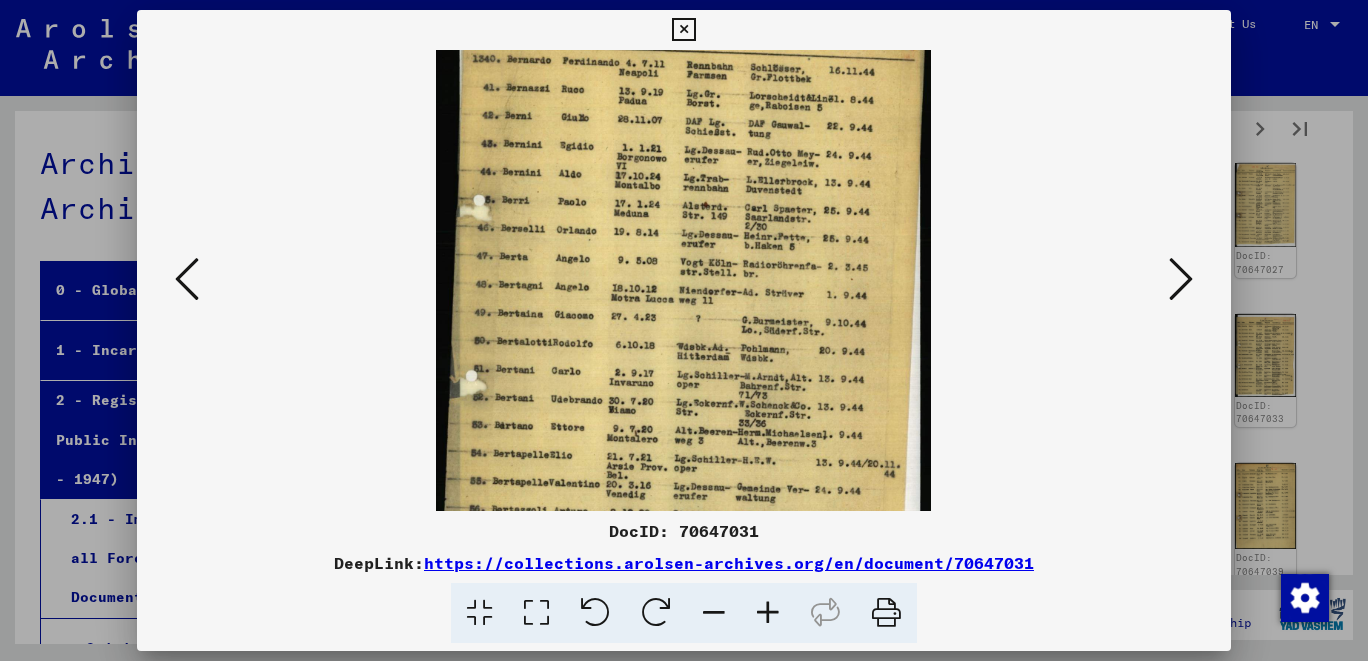 drag, startPoint x: 710, startPoint y: 398, endPoint x: 715, endPoint y: 323, distance: 75.16648 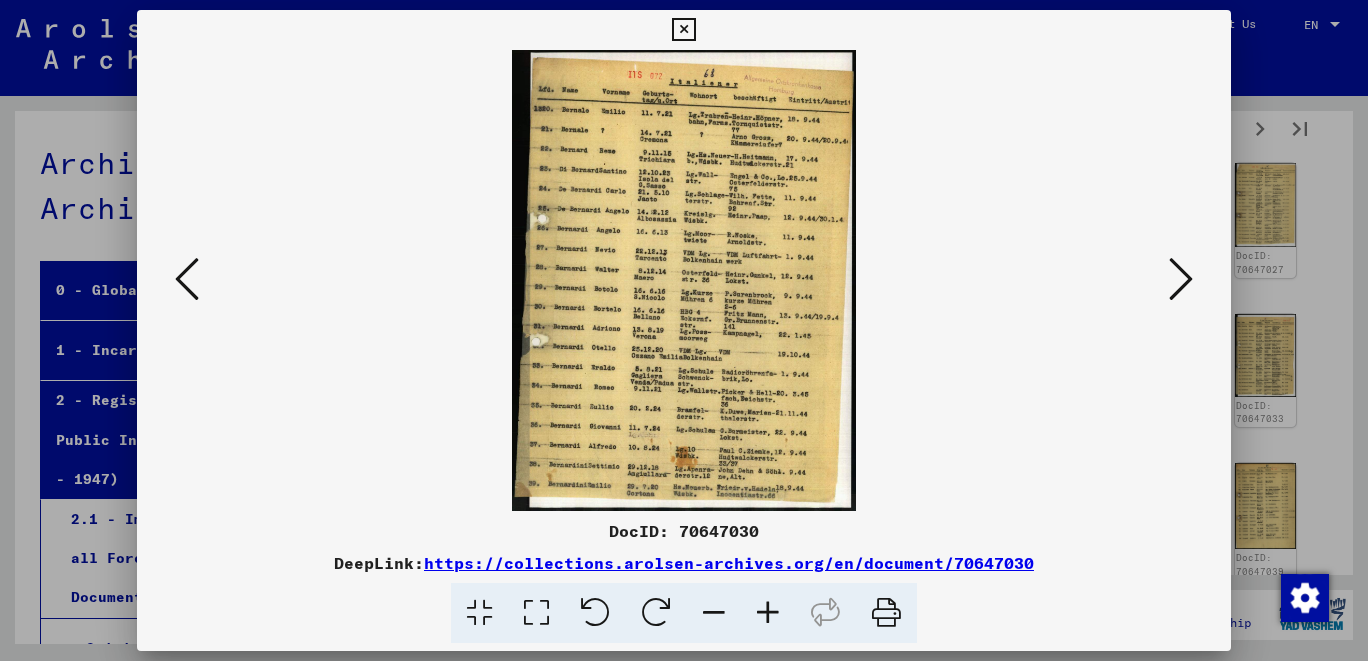 scroll, scrollTop: 0, scrollLeft: 0, axis: both 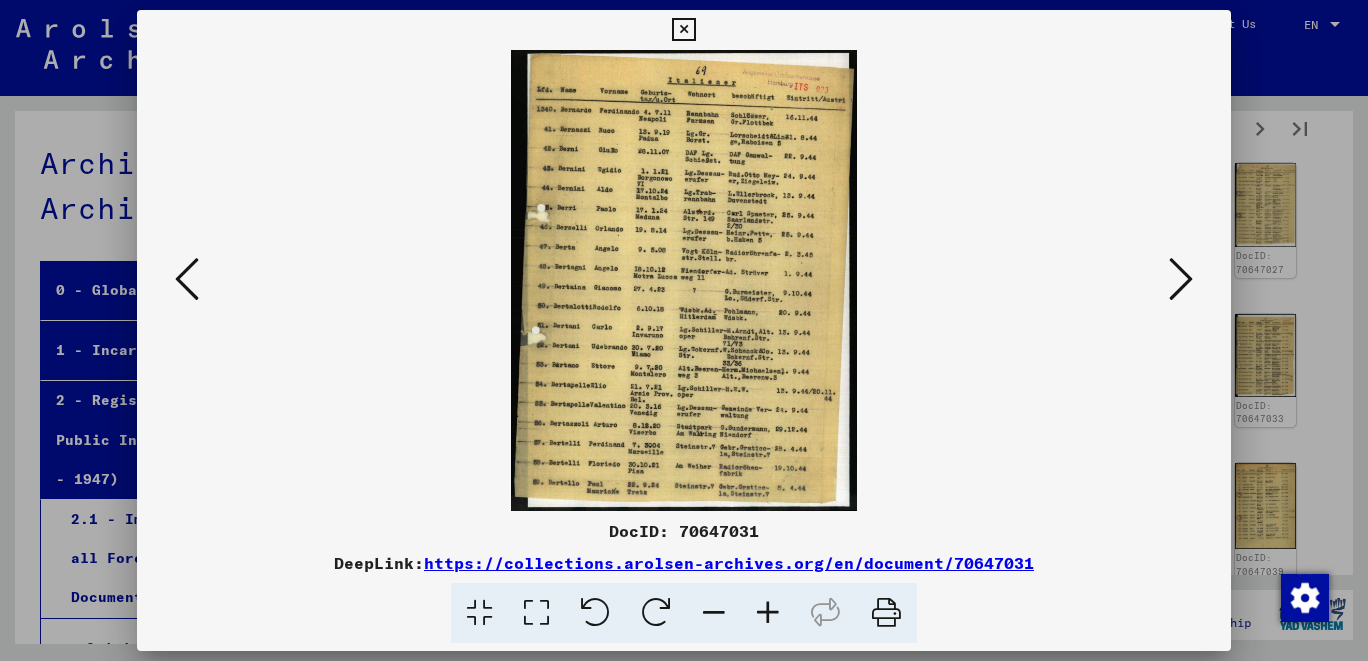 click at bounding box center (1181, 279) 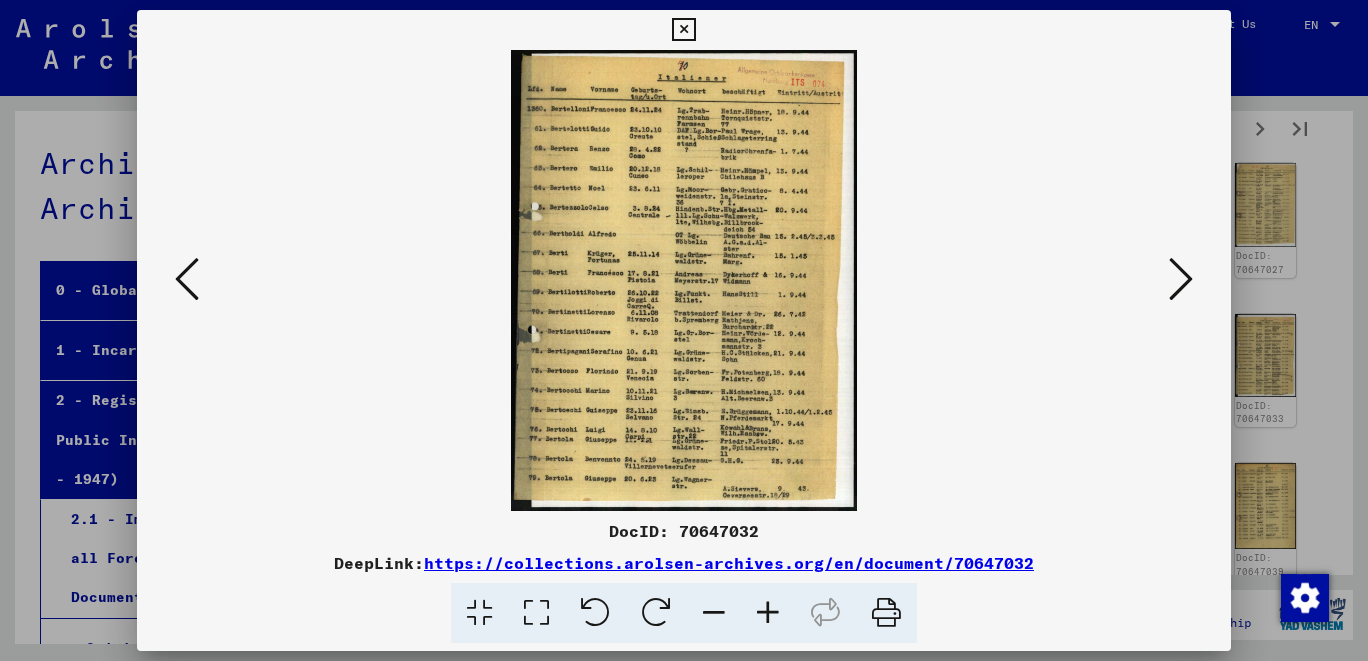 click at bounding box center [1181, 279] 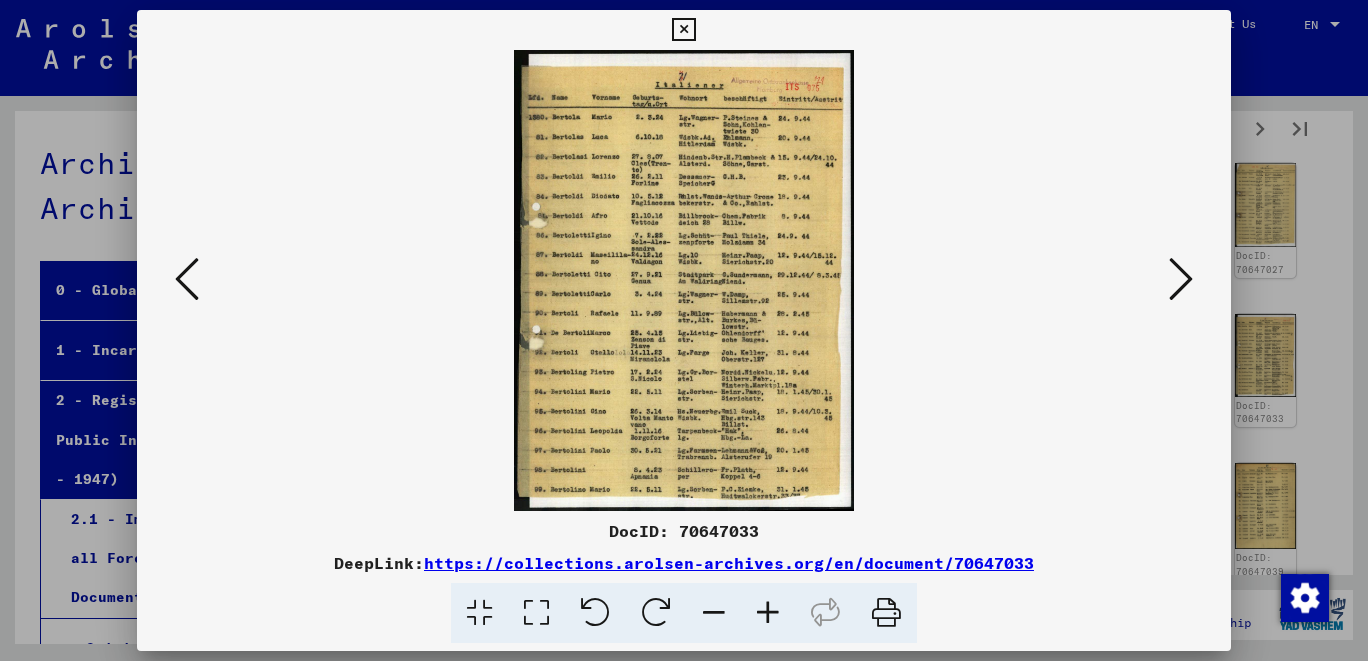click at bounding box center (1181, 279) 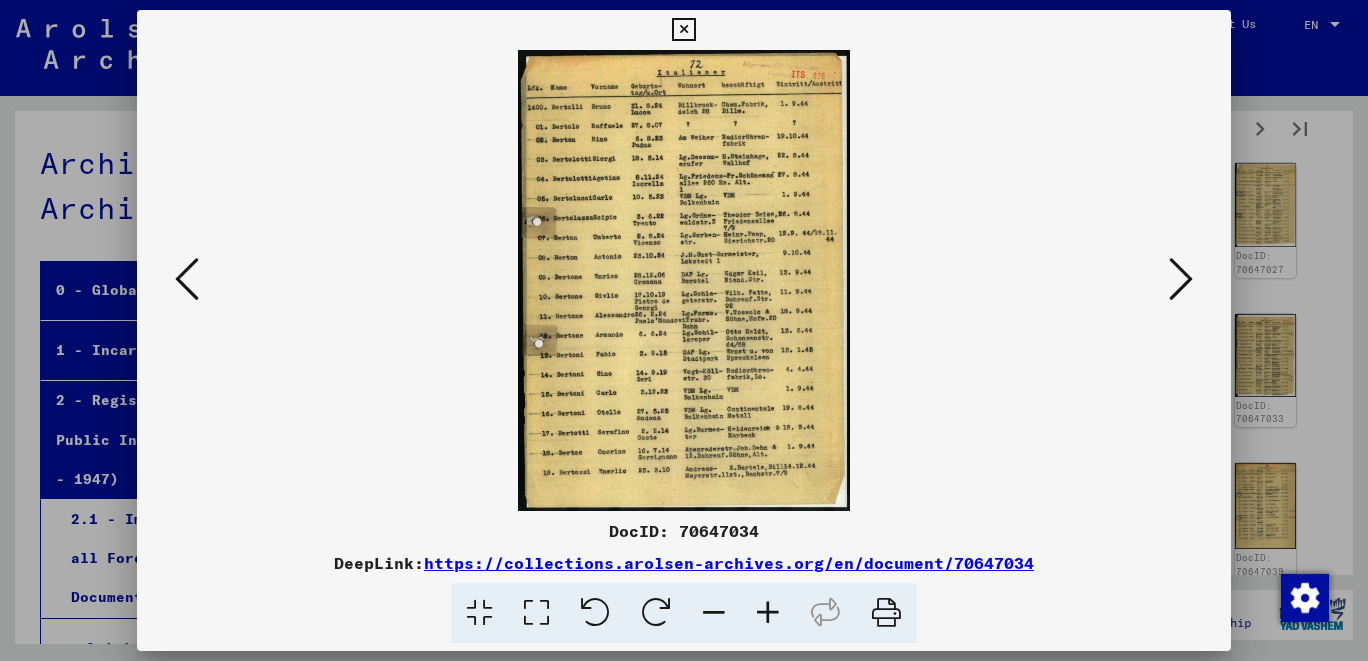 click at bounding box center (1181, 279) 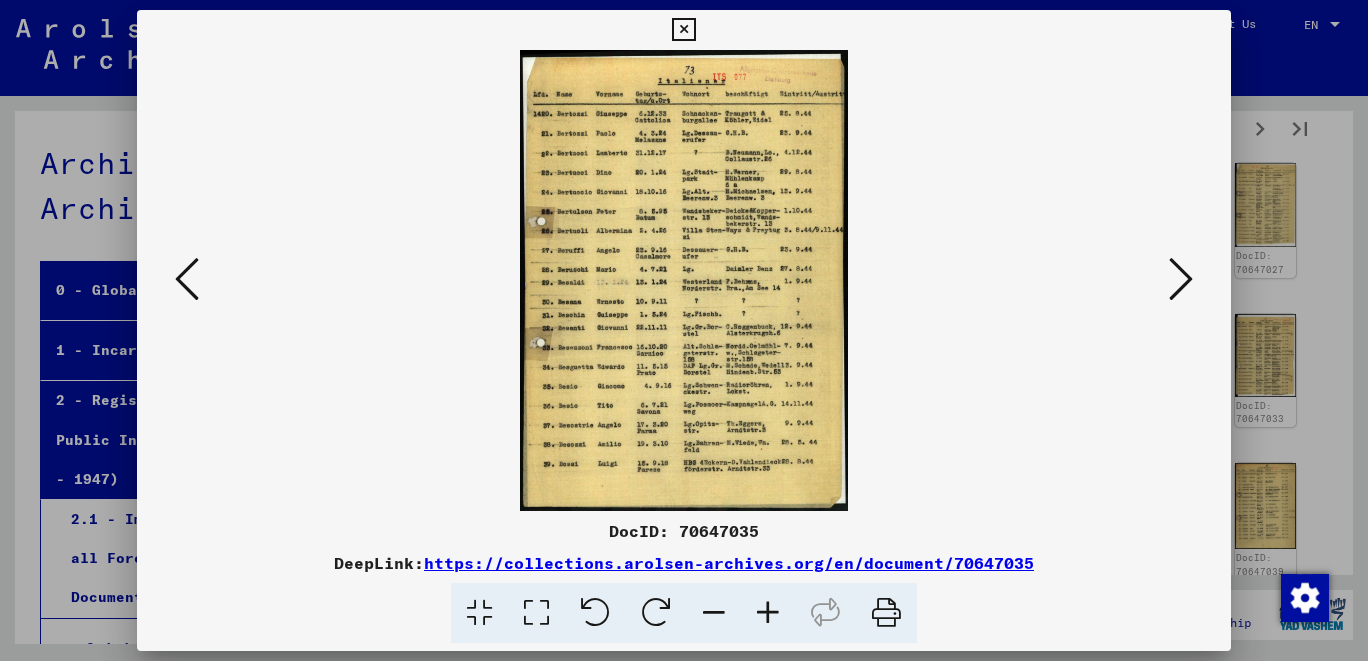click at bounding box center [1181, 279] 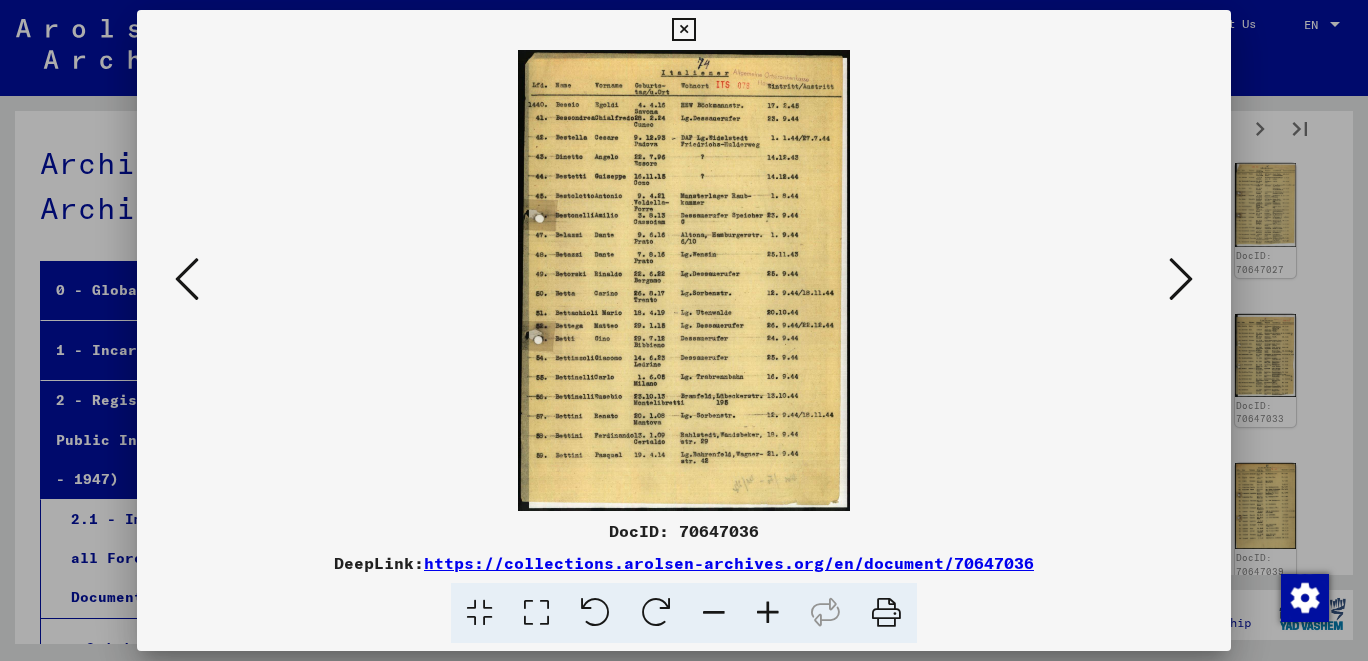 click at bounding box center [1181, 279] 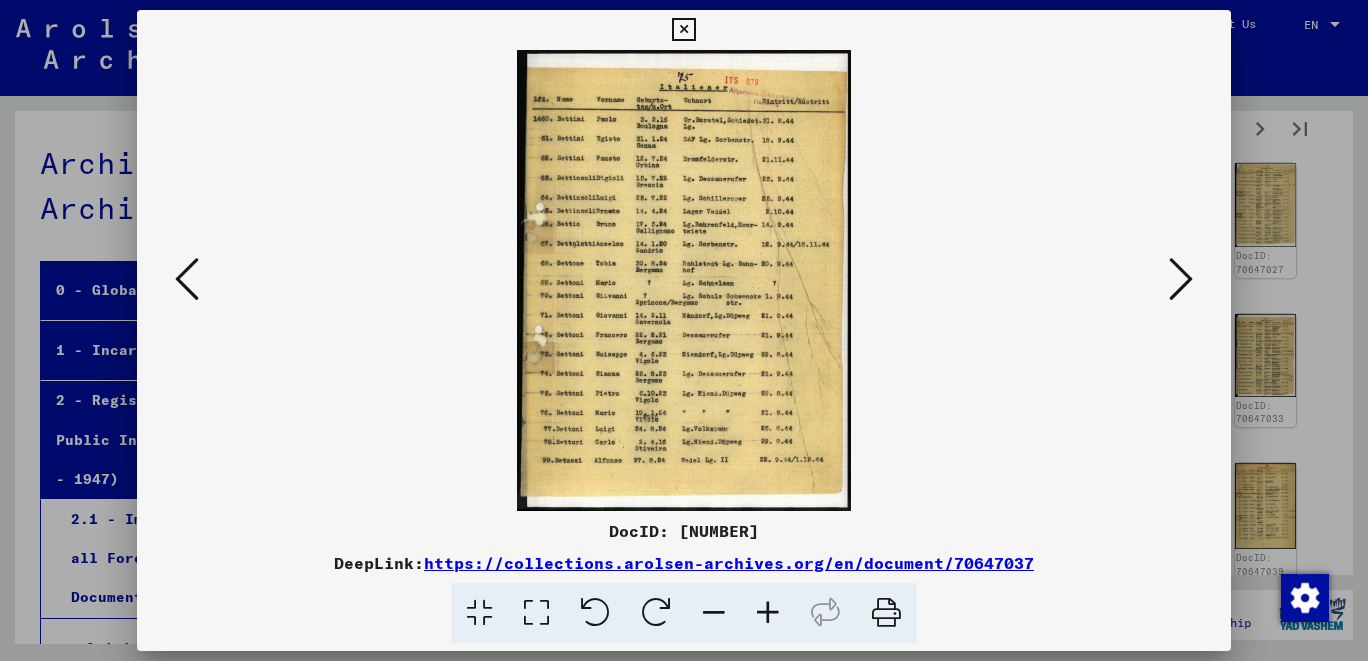 click at bounding box center (1181, 279) 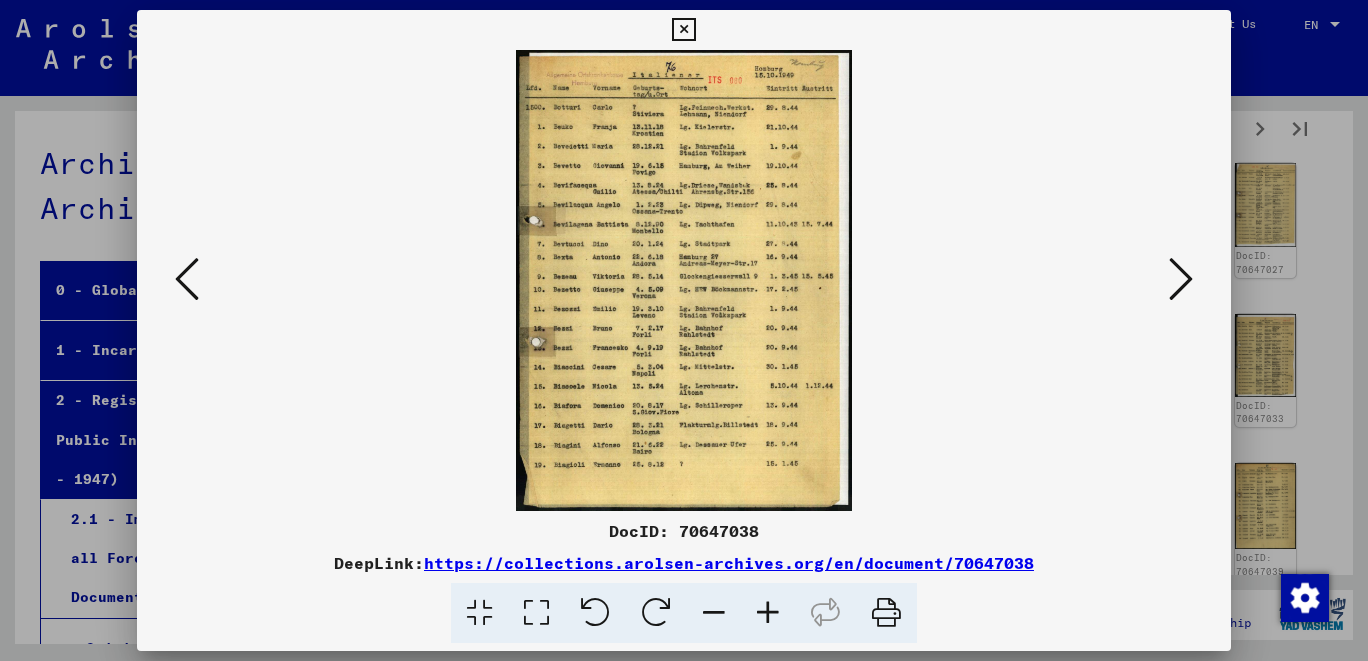 click at bounding box center (1181, 279) 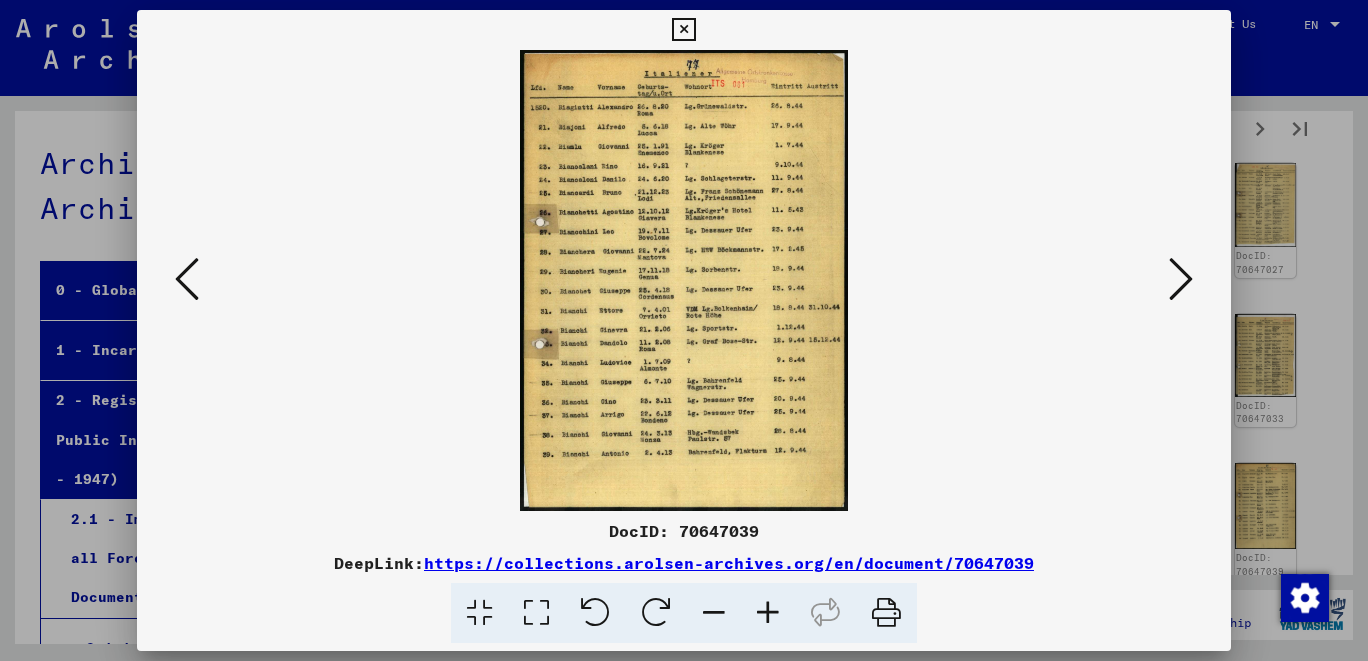 click at bounding box center [1181, 279] 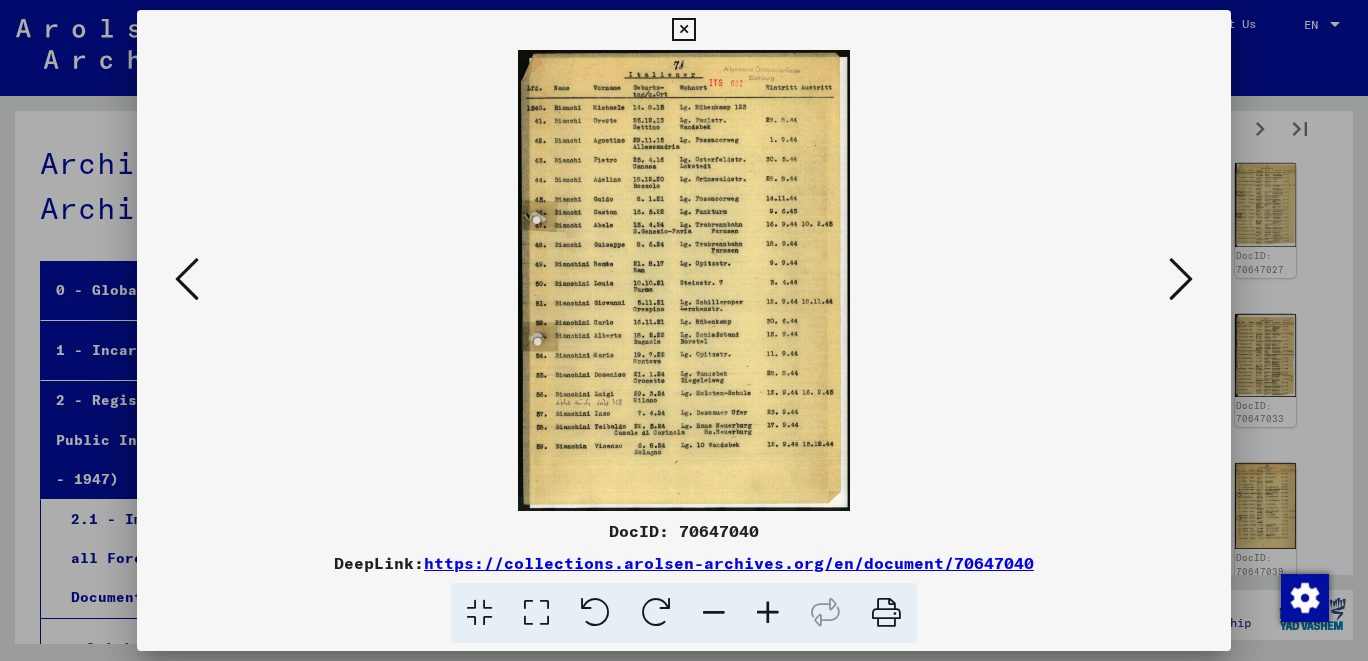 click at bounding box center [1181, 279] 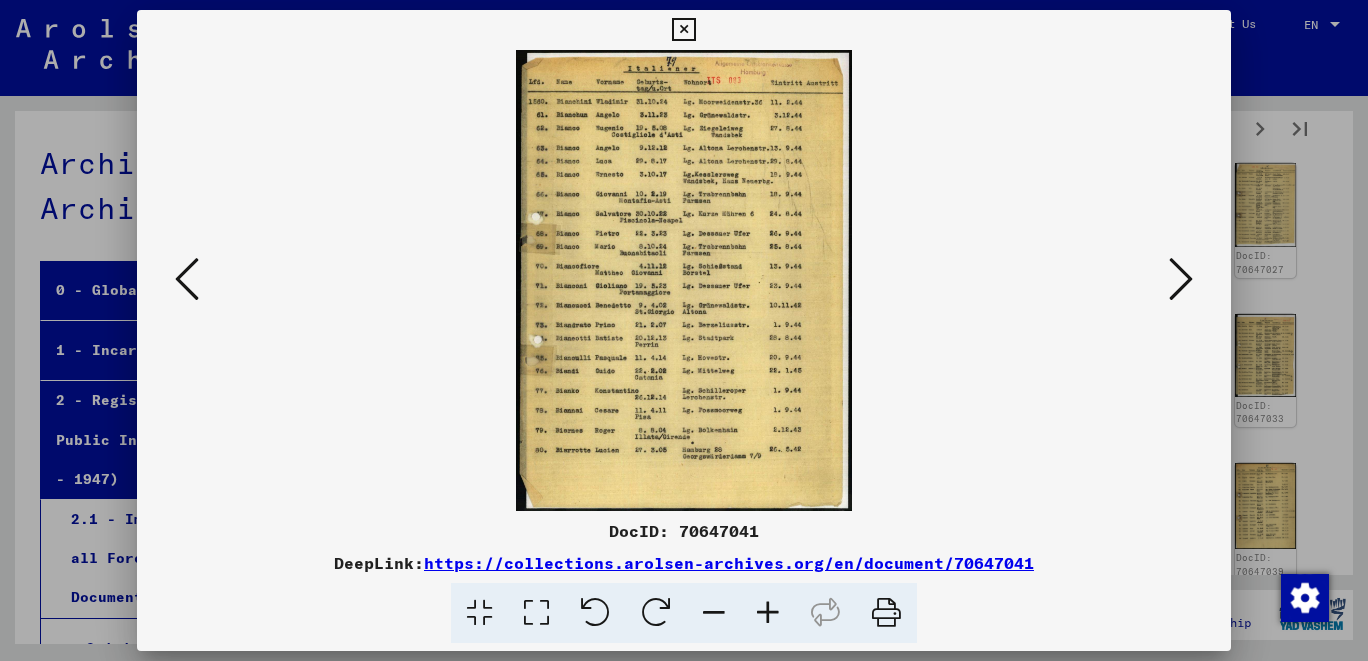 click at bounding box center (1181, 279) 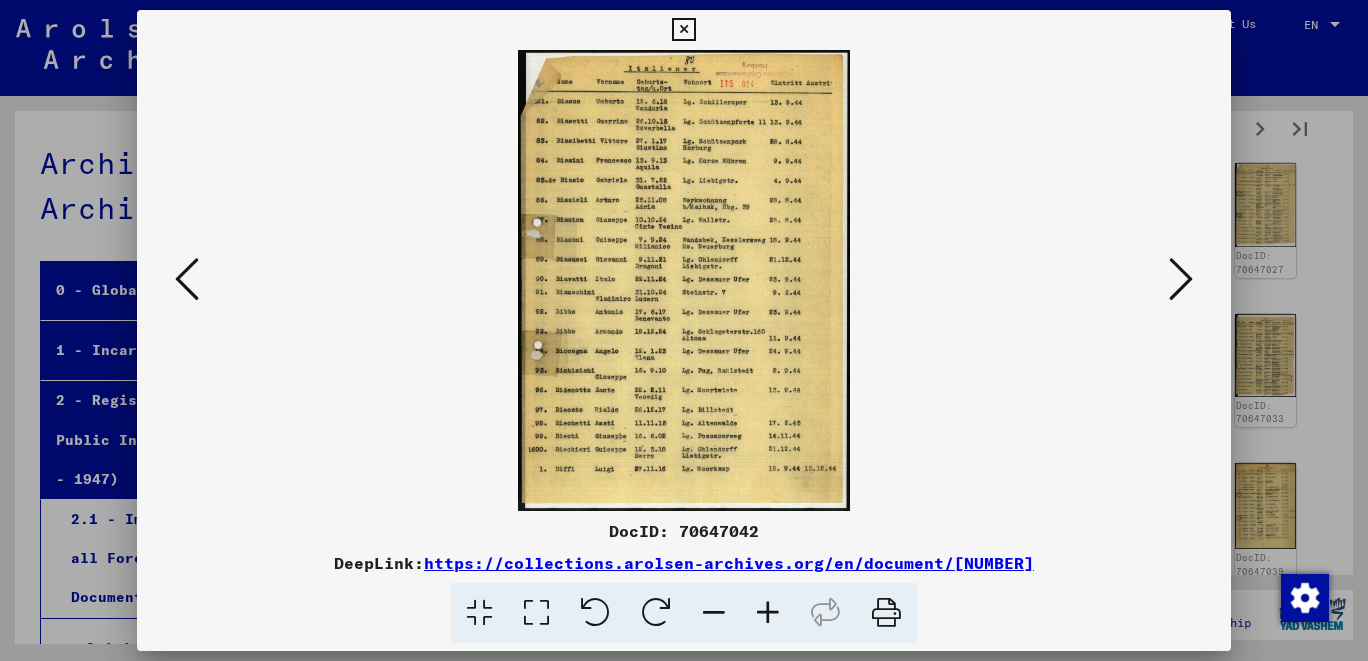 click at bounding box center (1181, 279) 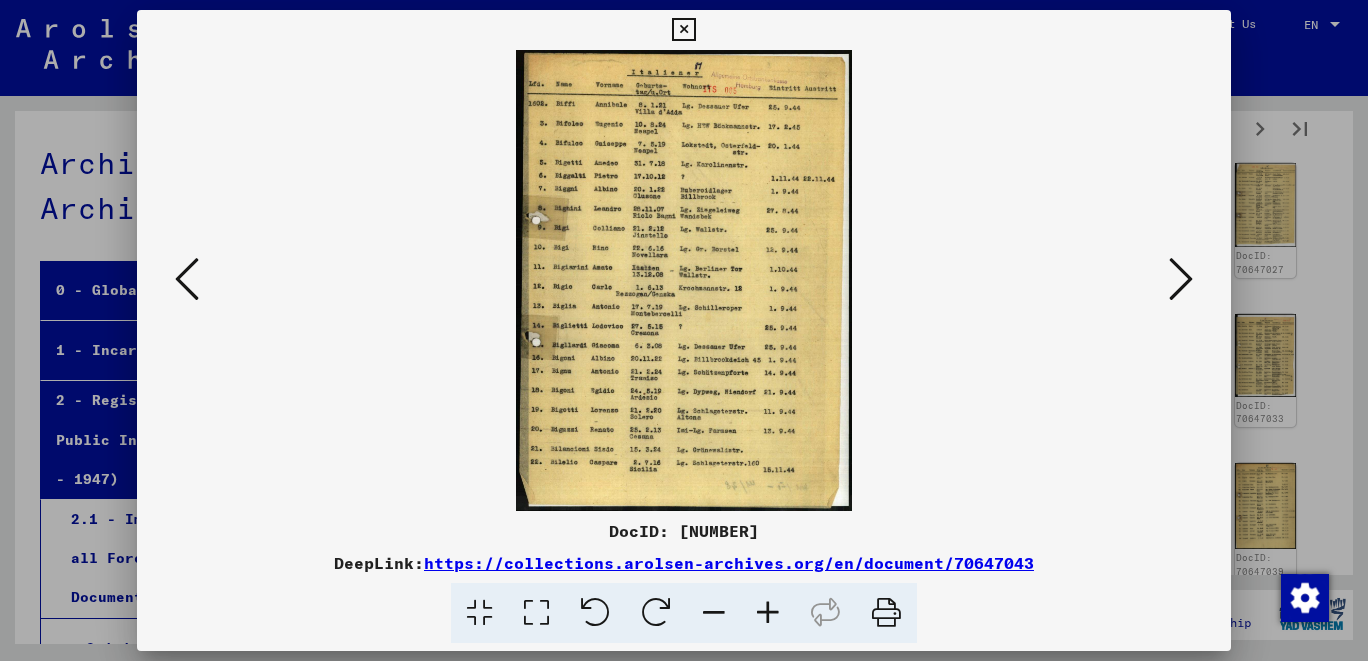 click at bounding box center (1181, 279) 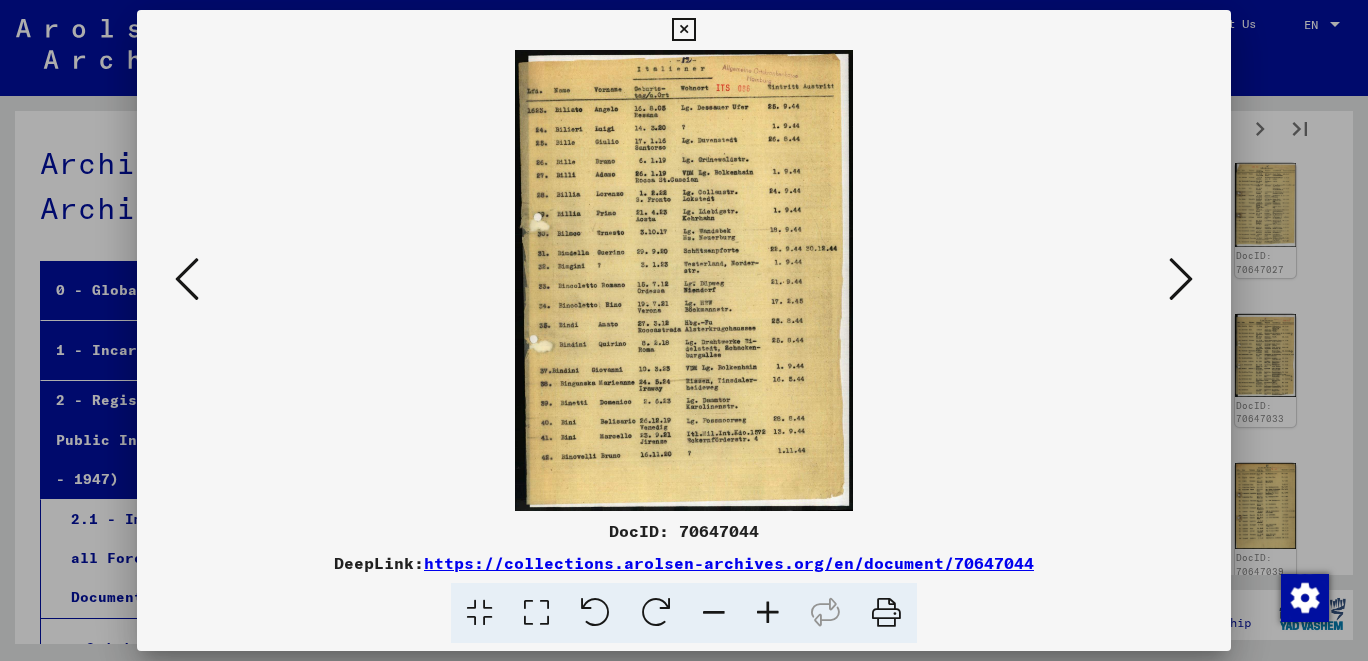 click at bounding box center (768, 613) 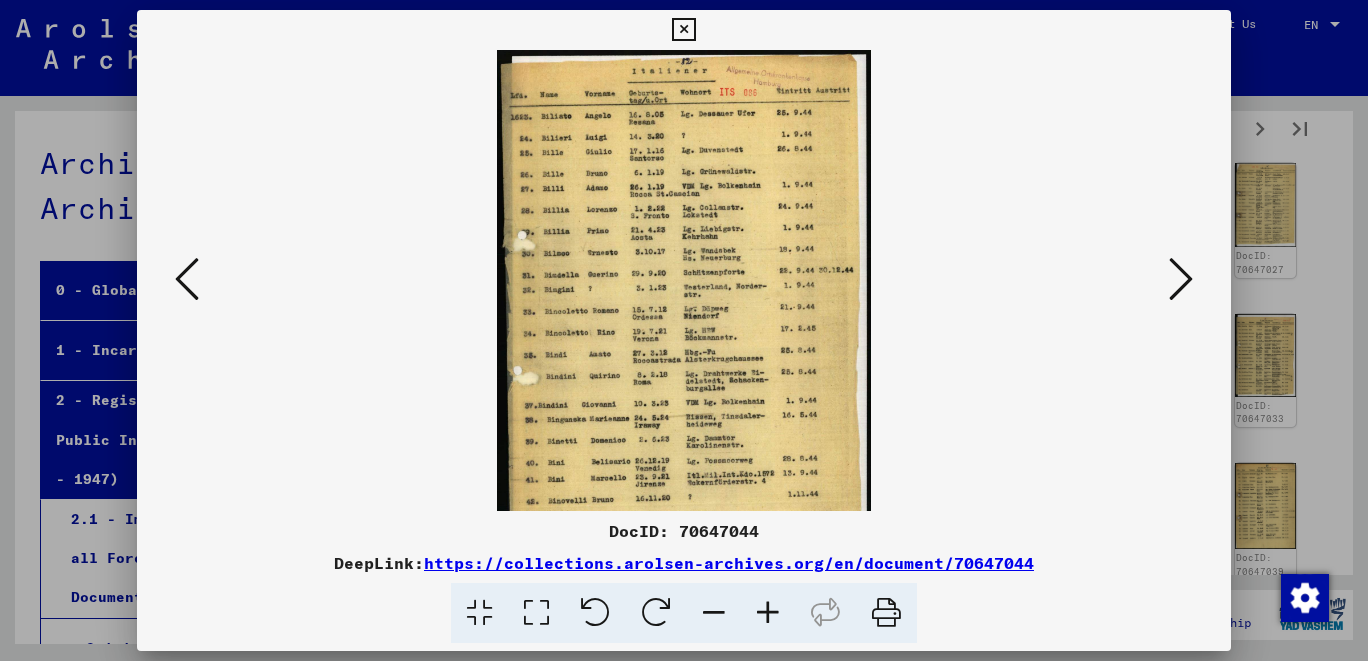 click at bounding box center [768, 613] 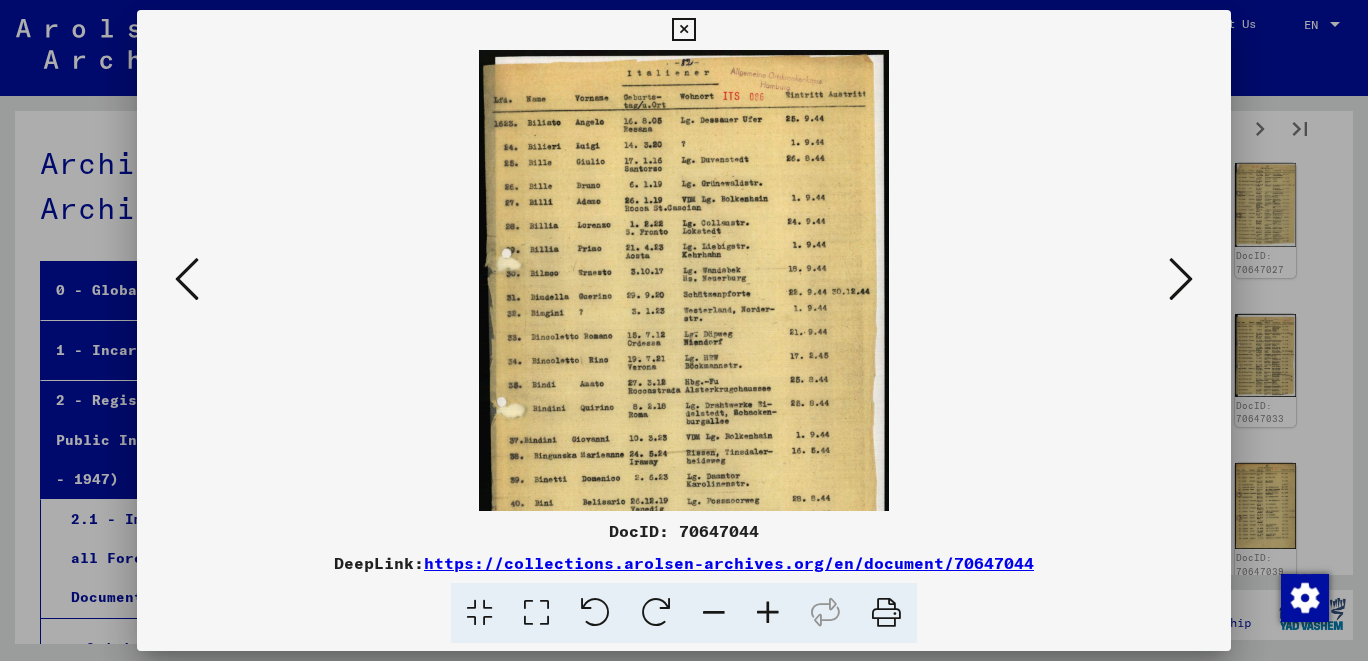 click at bounding box center [768, 613] 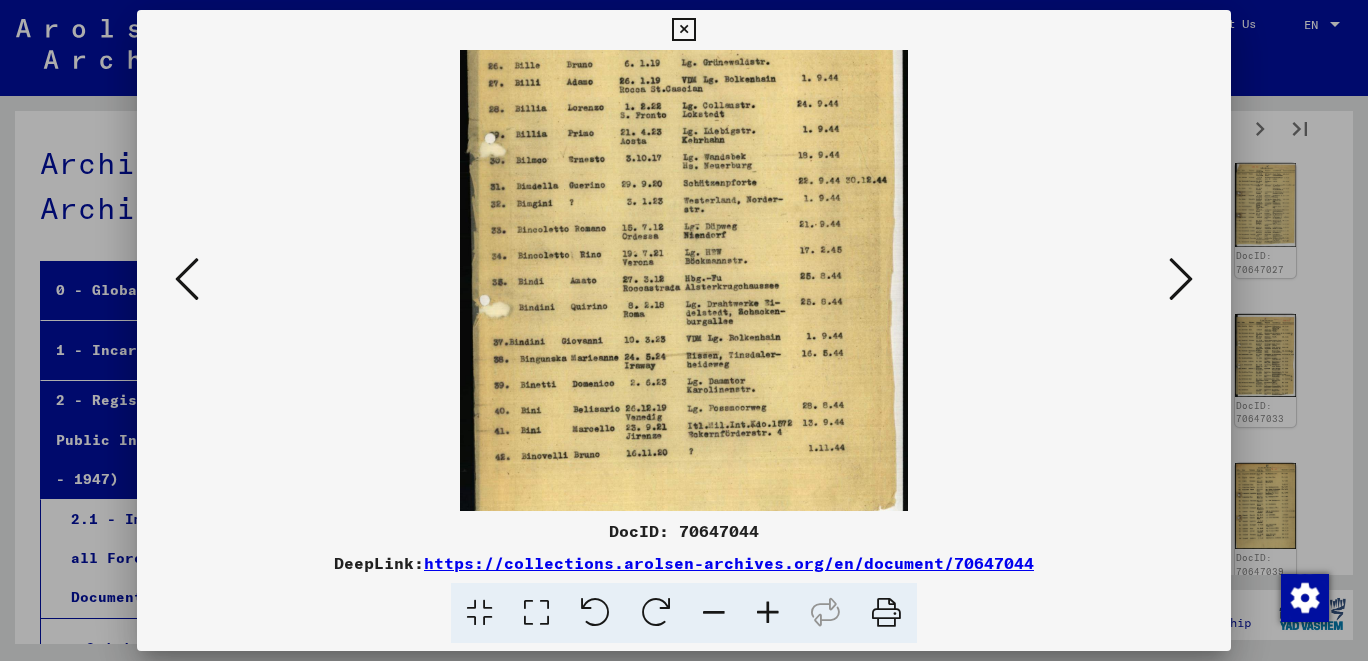 scroll, scrollTop: 150, scrollLeft: 0, axis: vertical 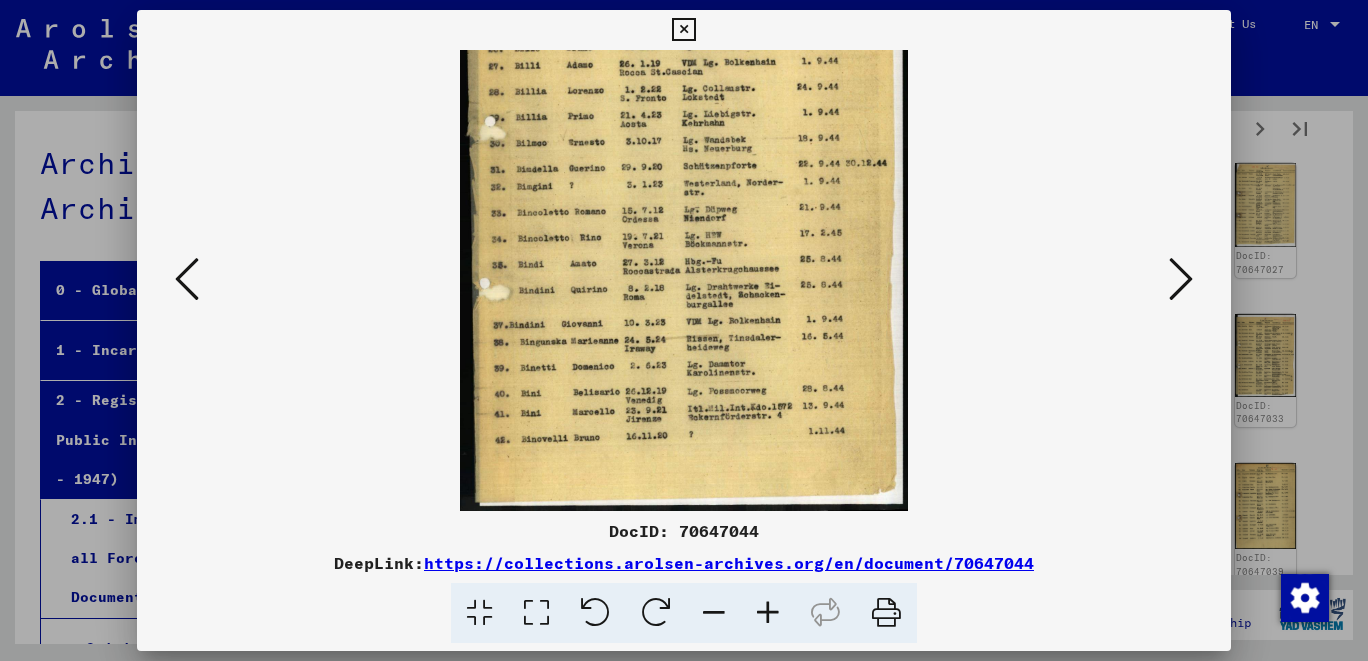drag, startPoint x: 726, startPoint y: 386, endPoint x: 742, endPoint y: 225, distance: 161.79308 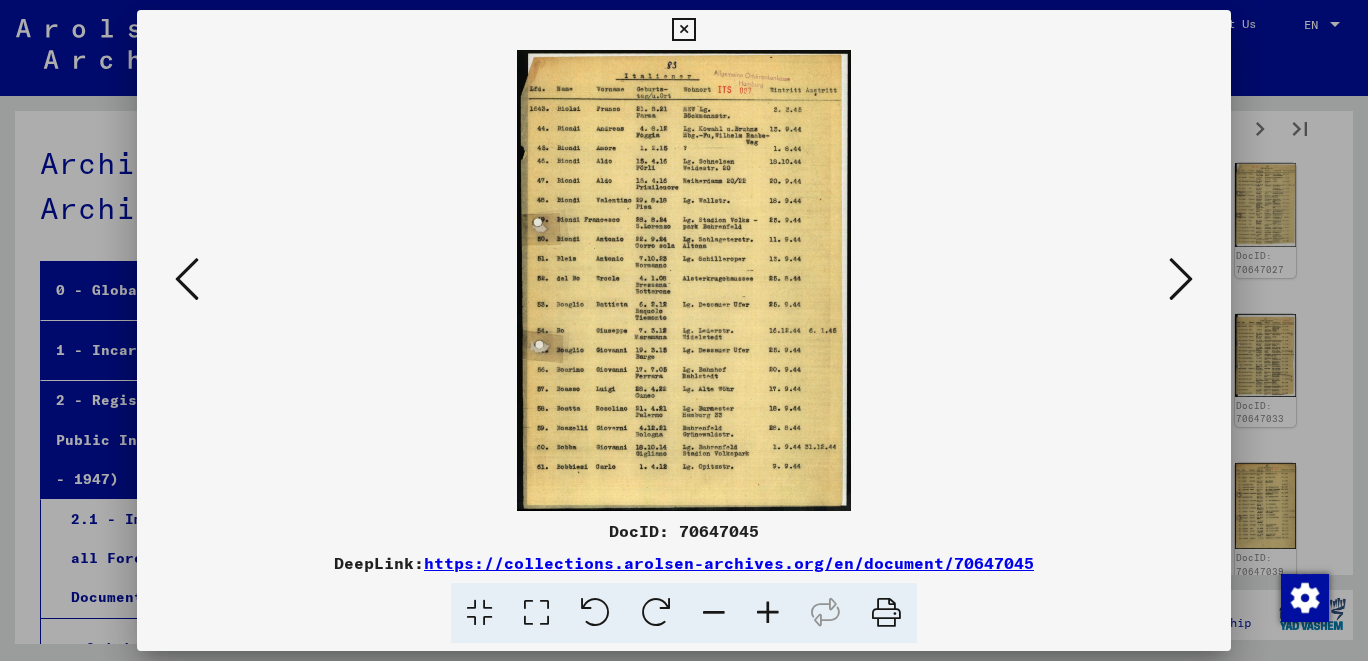 scroll, scrollTop: 0, scrollLeft: 0, axis: both 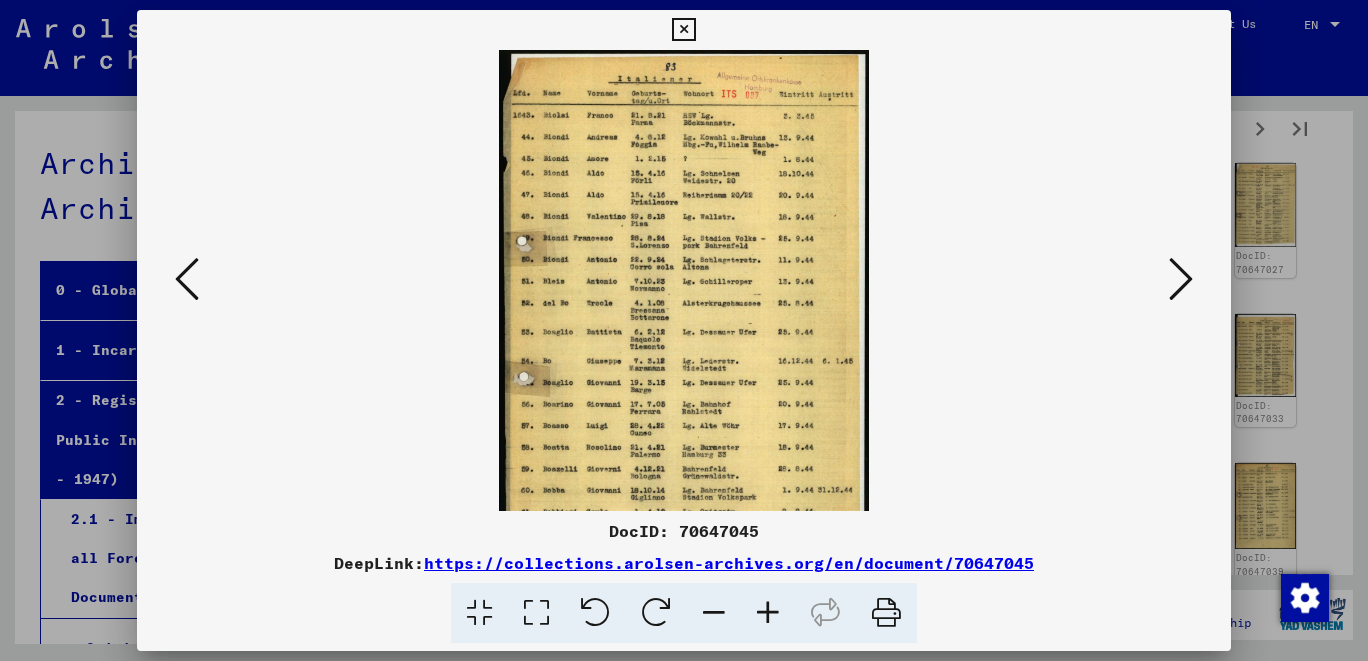 click at bounding box center (768, 613) 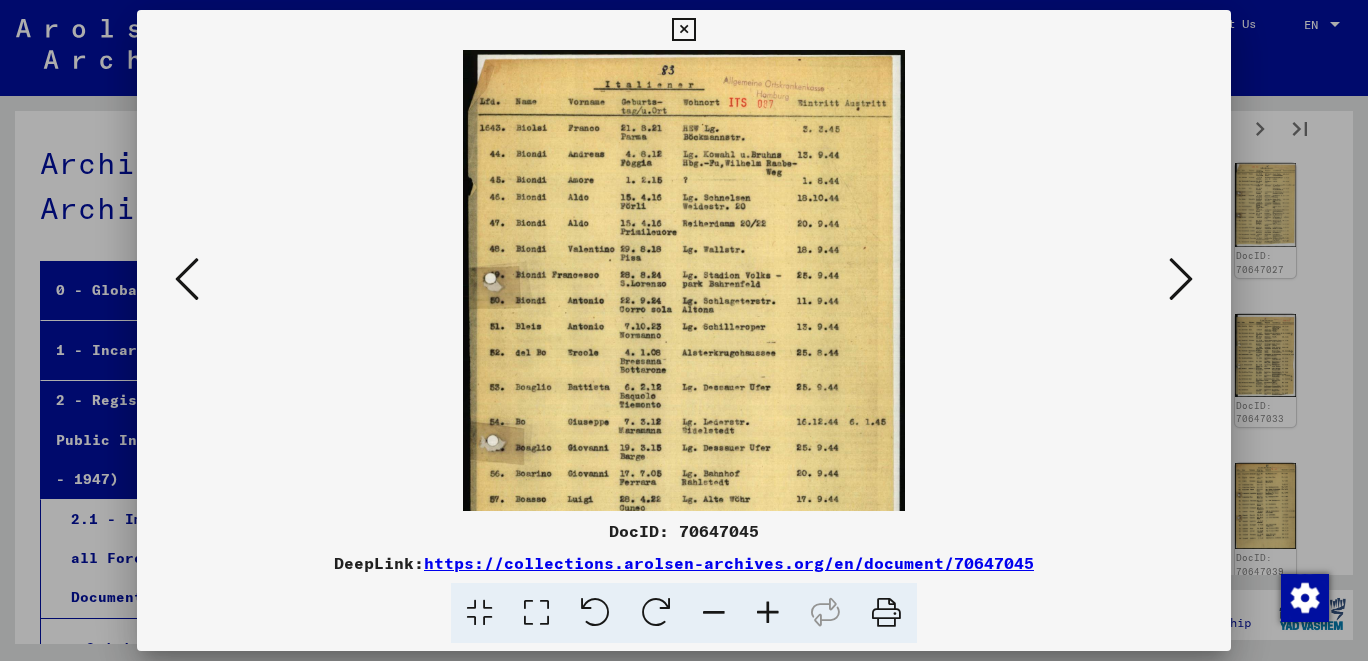 click at bounding box center (768, 613) 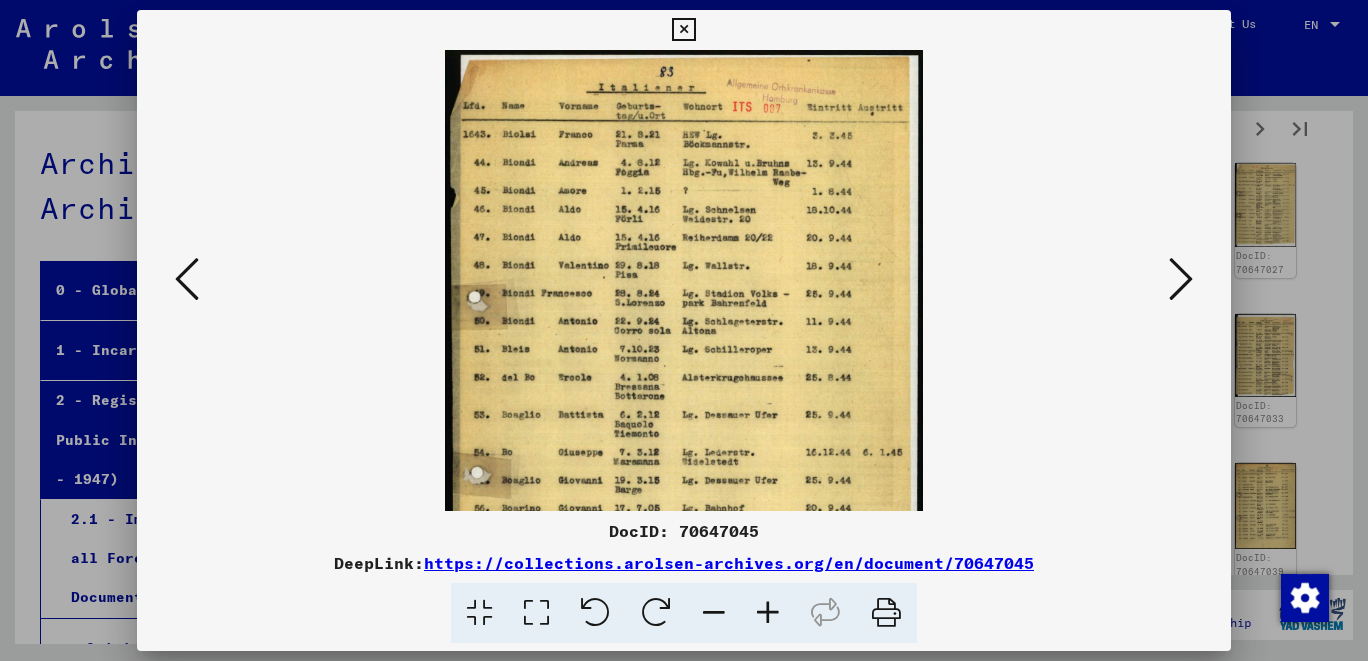 click at bounding box center (768, 613) 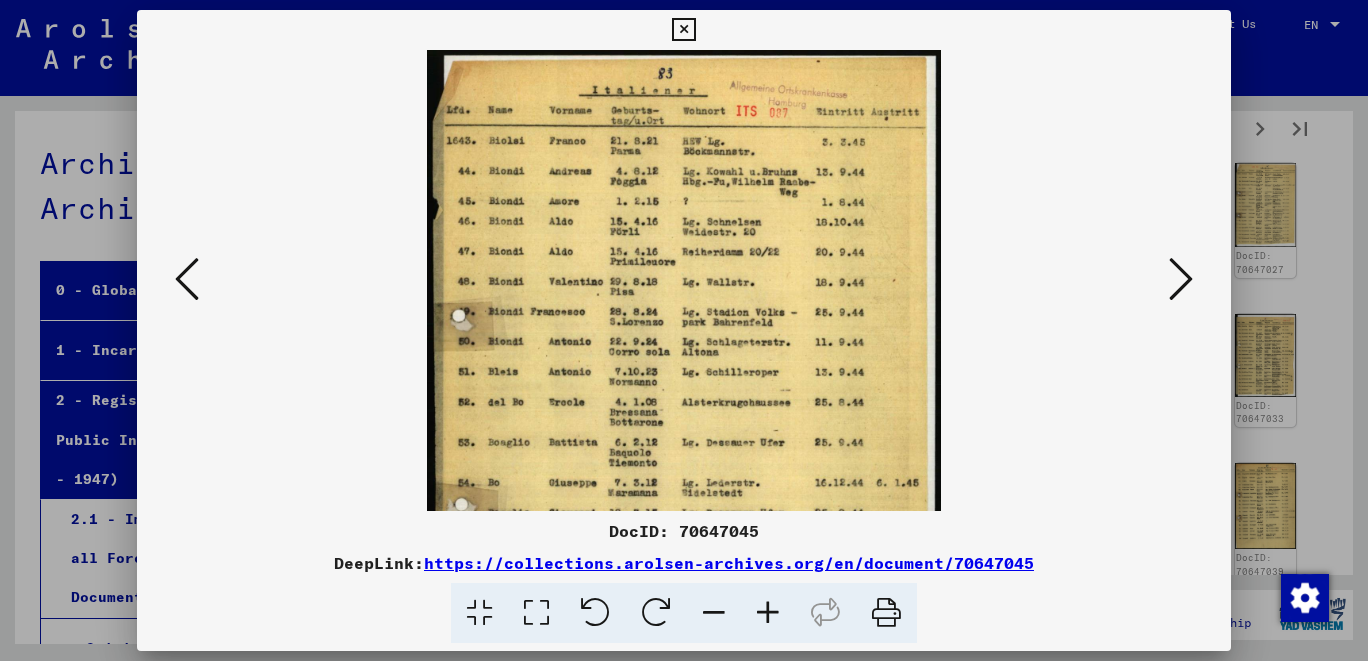 click at bounding box center (768, 613) 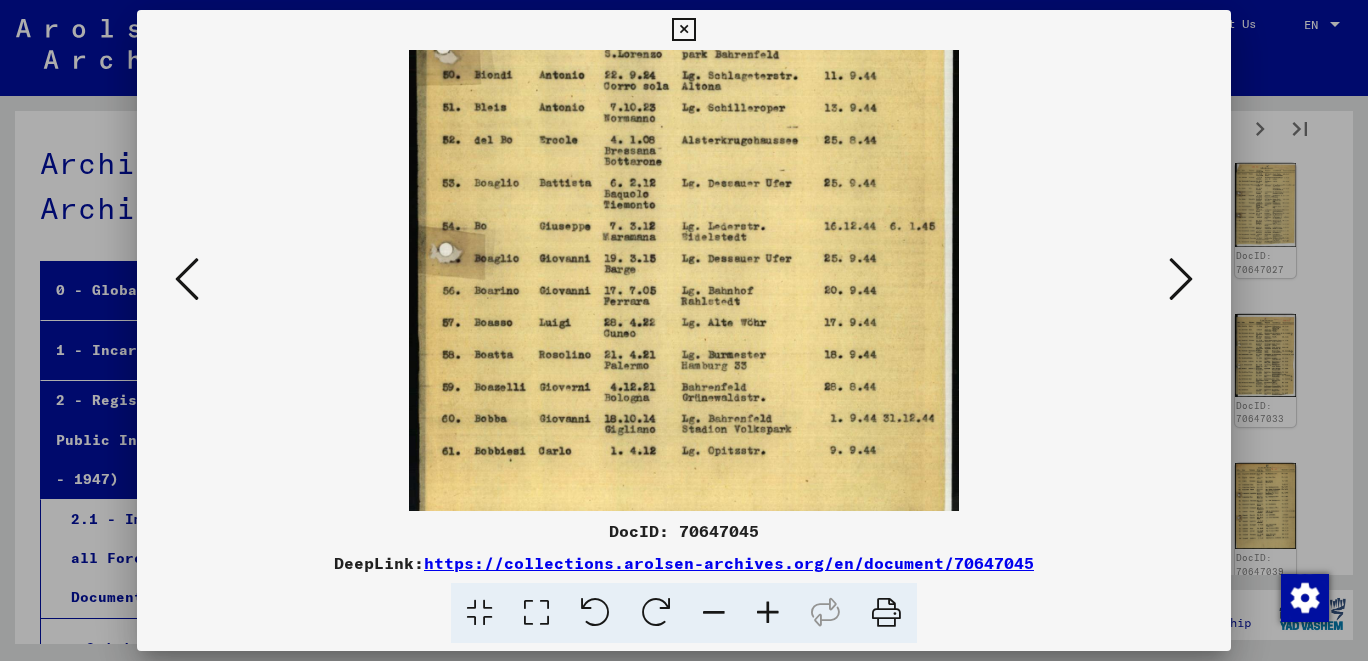 scroll, scrollTop: 296, scrollLeft: 0, axis: vertical 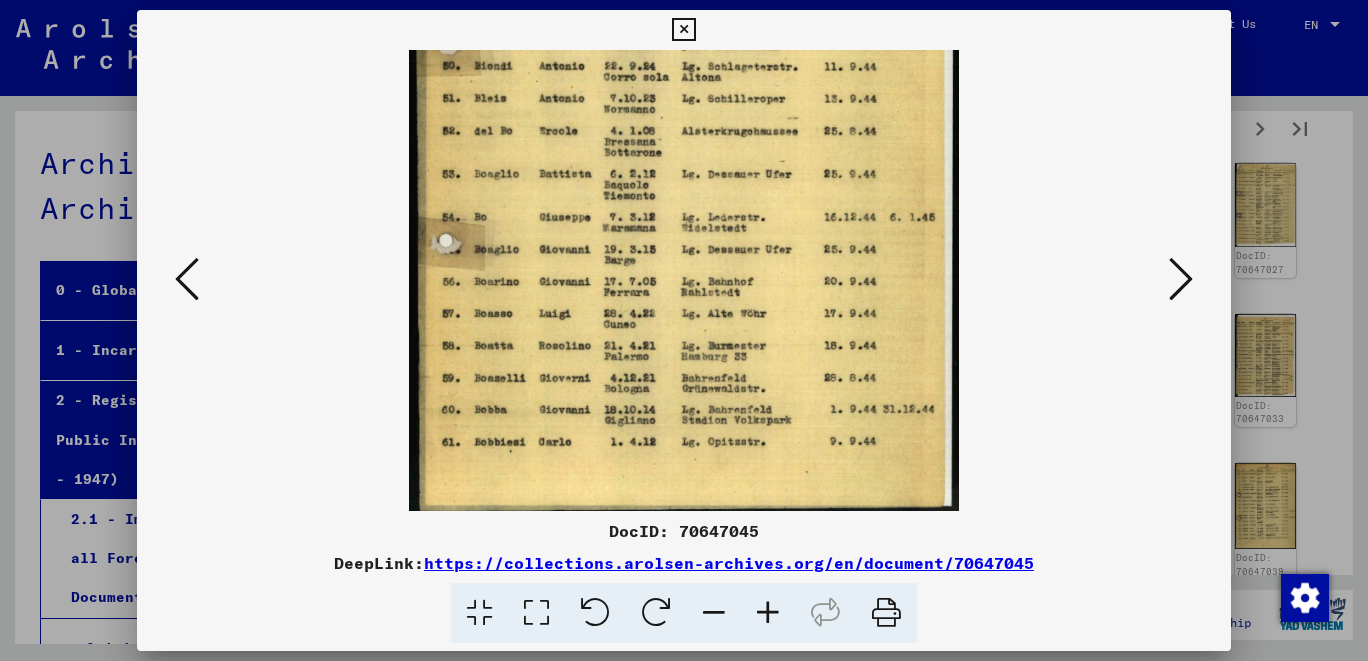 drag, startPoint x: 740, startPoint y: 449, endPoint x: 818, endPoint y: 171, distance: 288.73517 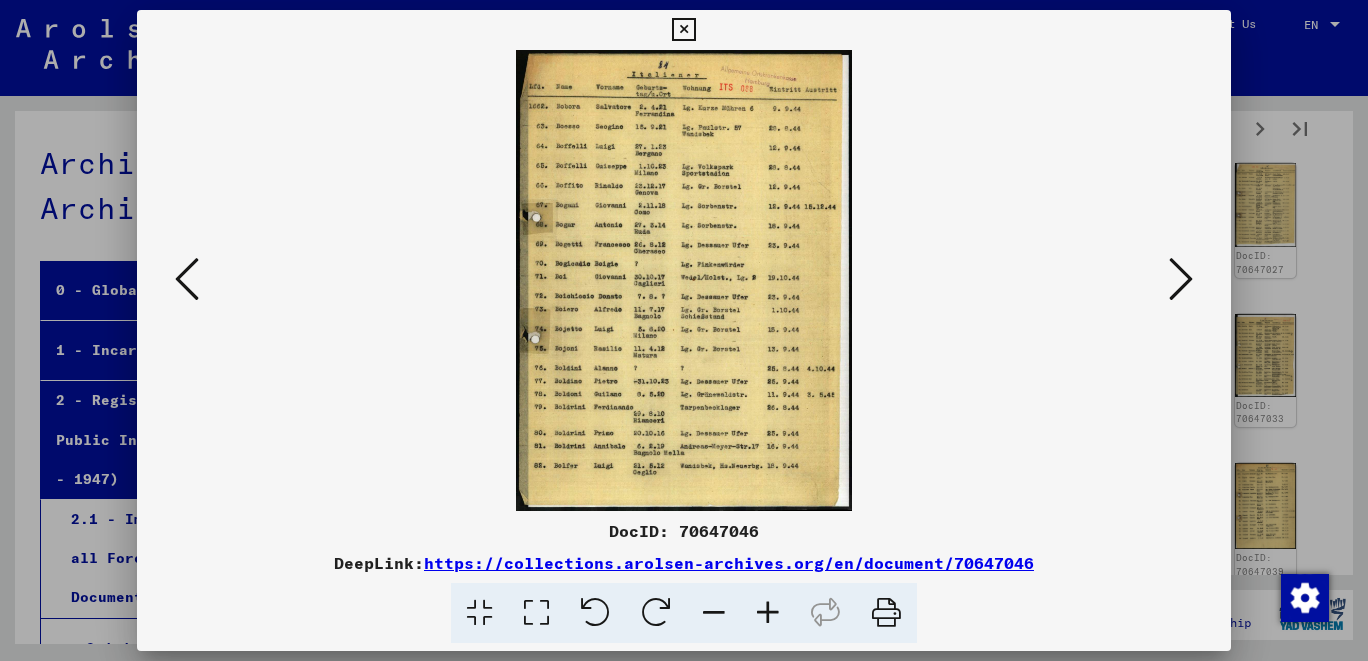 click at bounding box center (1181, 279) 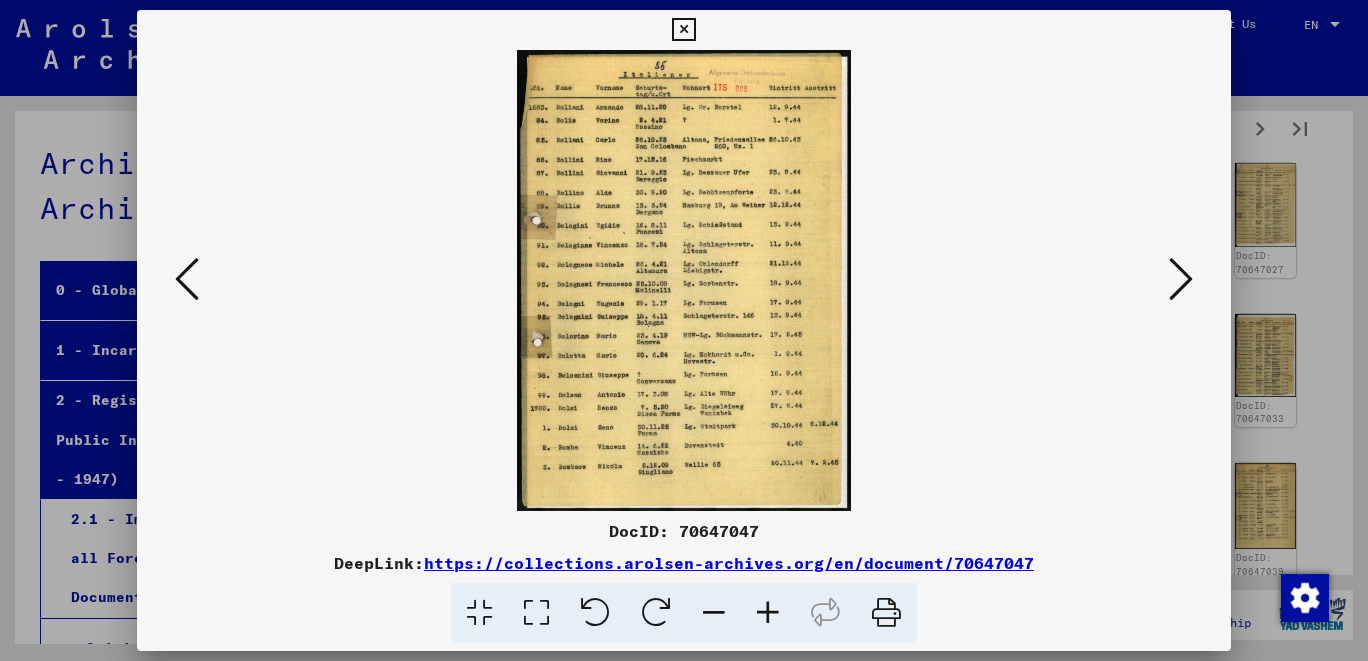 click at bounding box center [1181, 279] 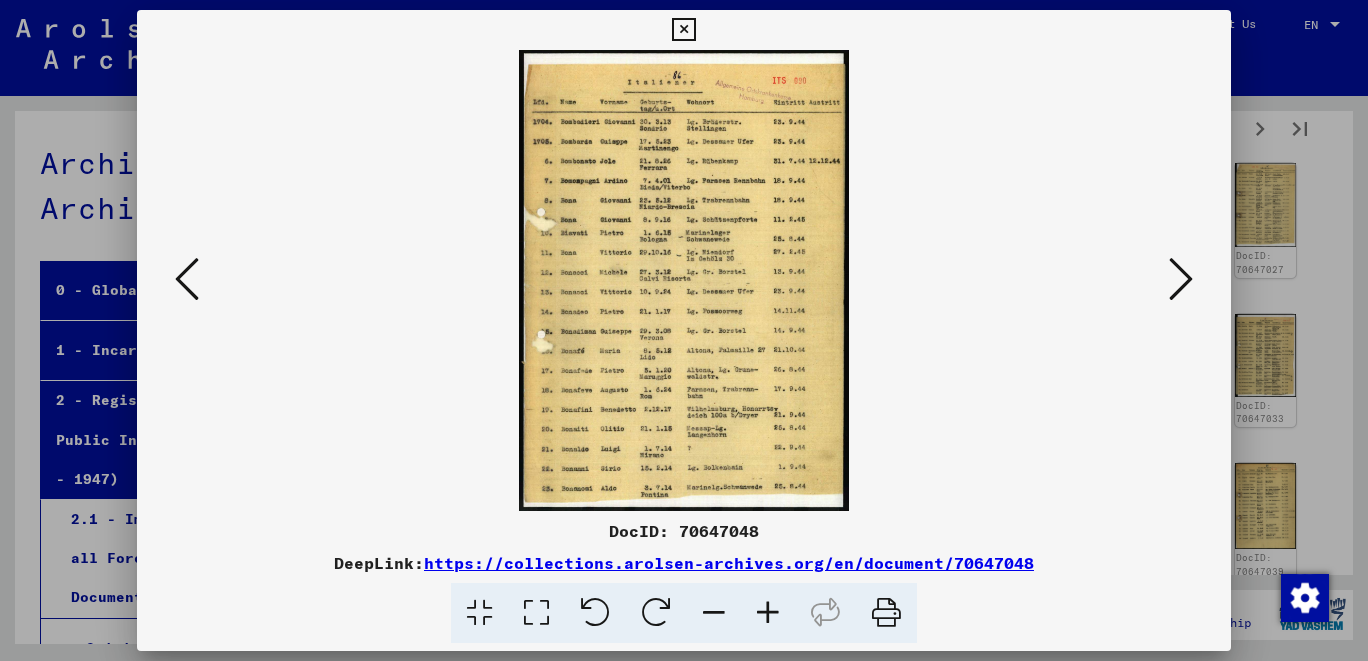 click at bounding box center [187, 279] 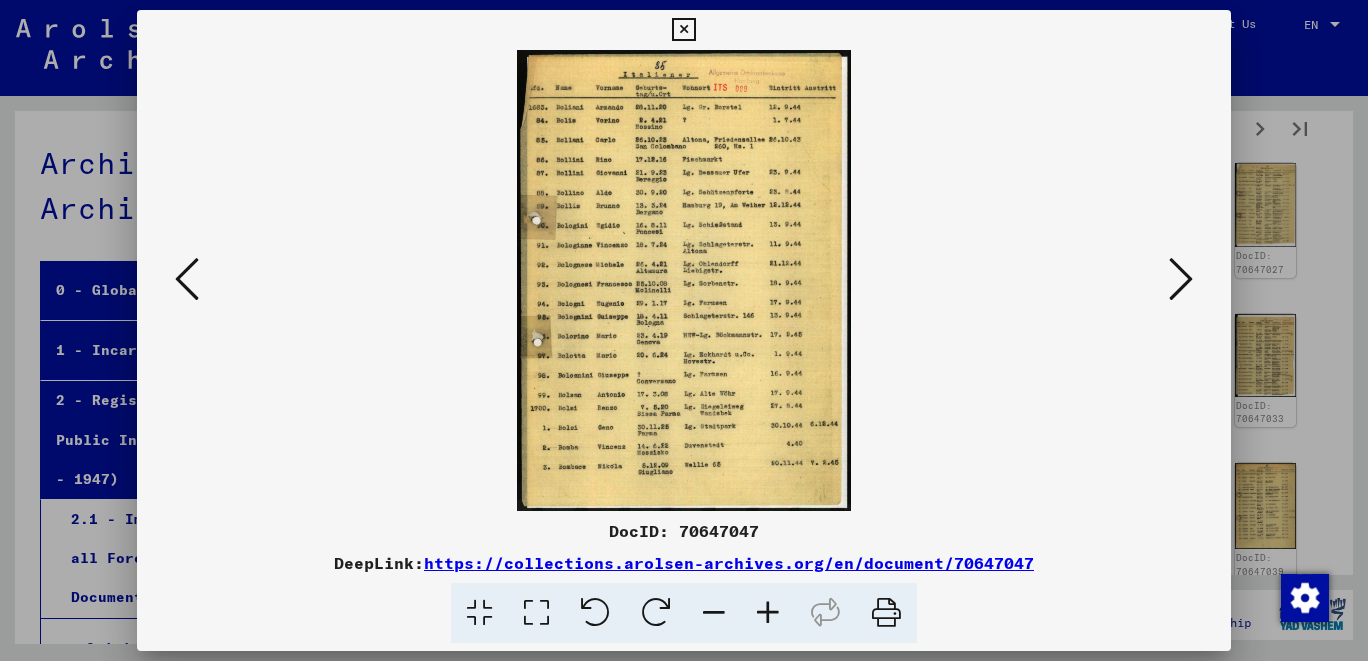 click at bounding box center [1181, 279] 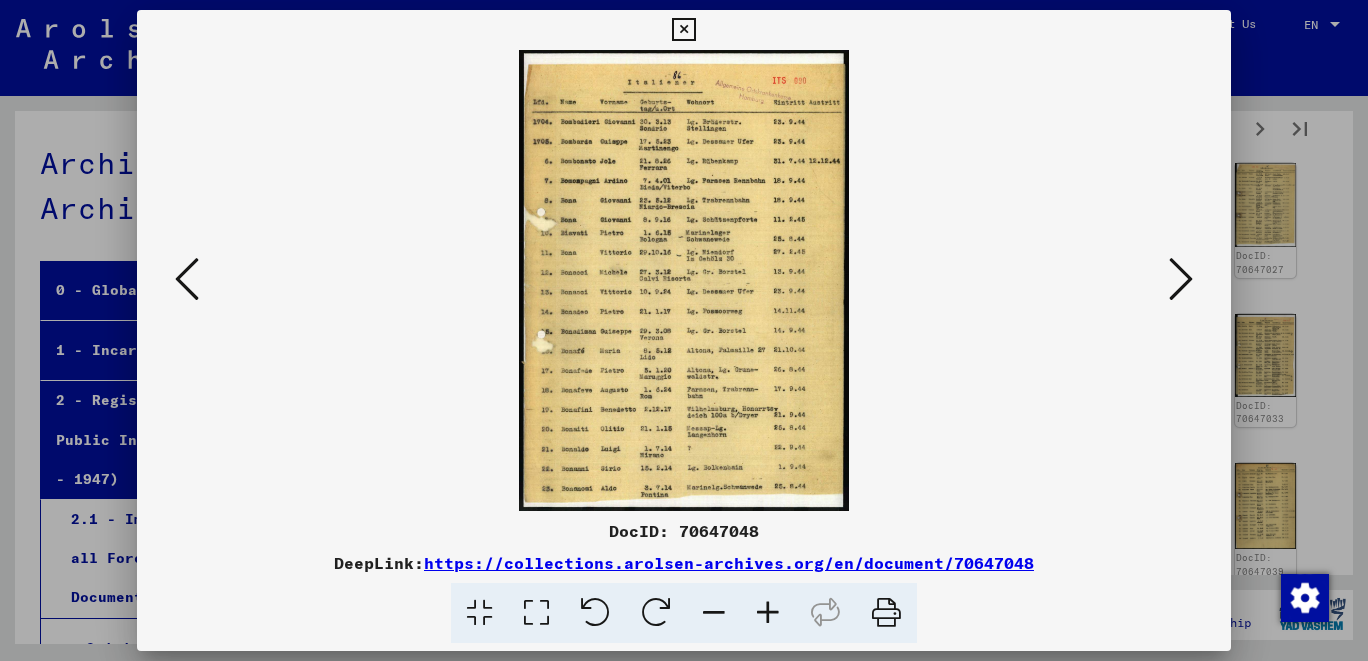 click at bounding box center (768, 613) 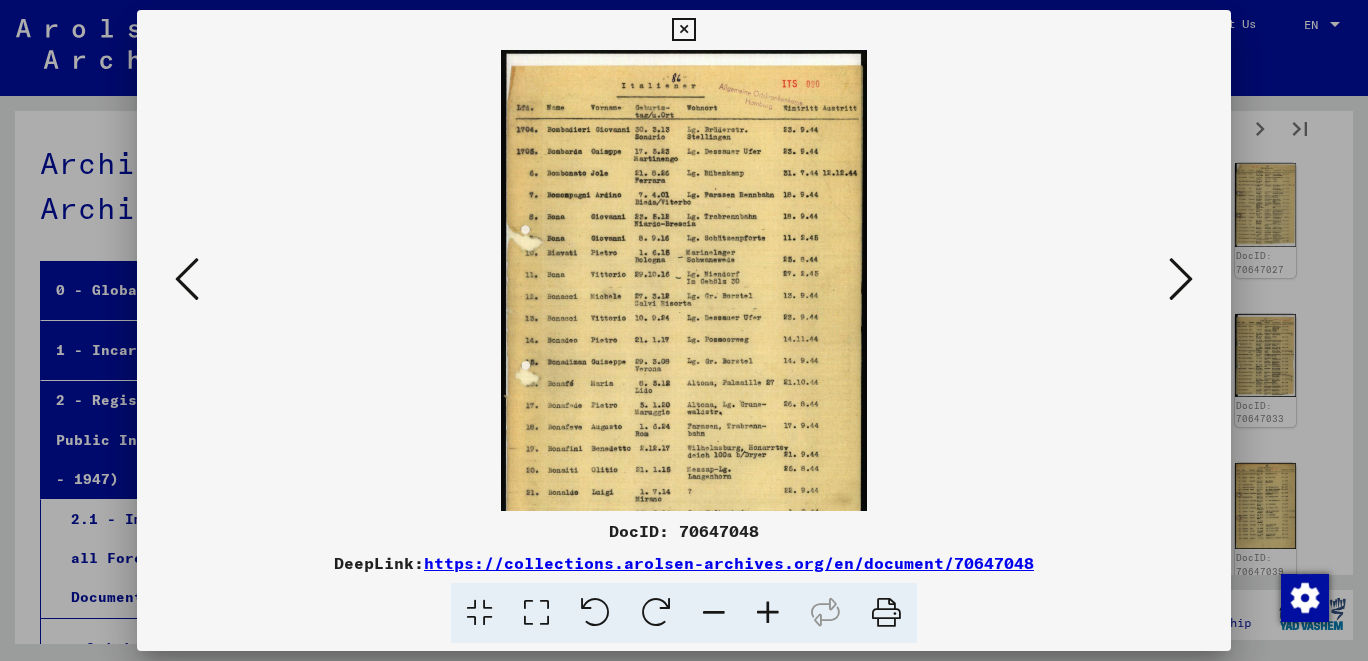 click at bounding box center [768, 613] 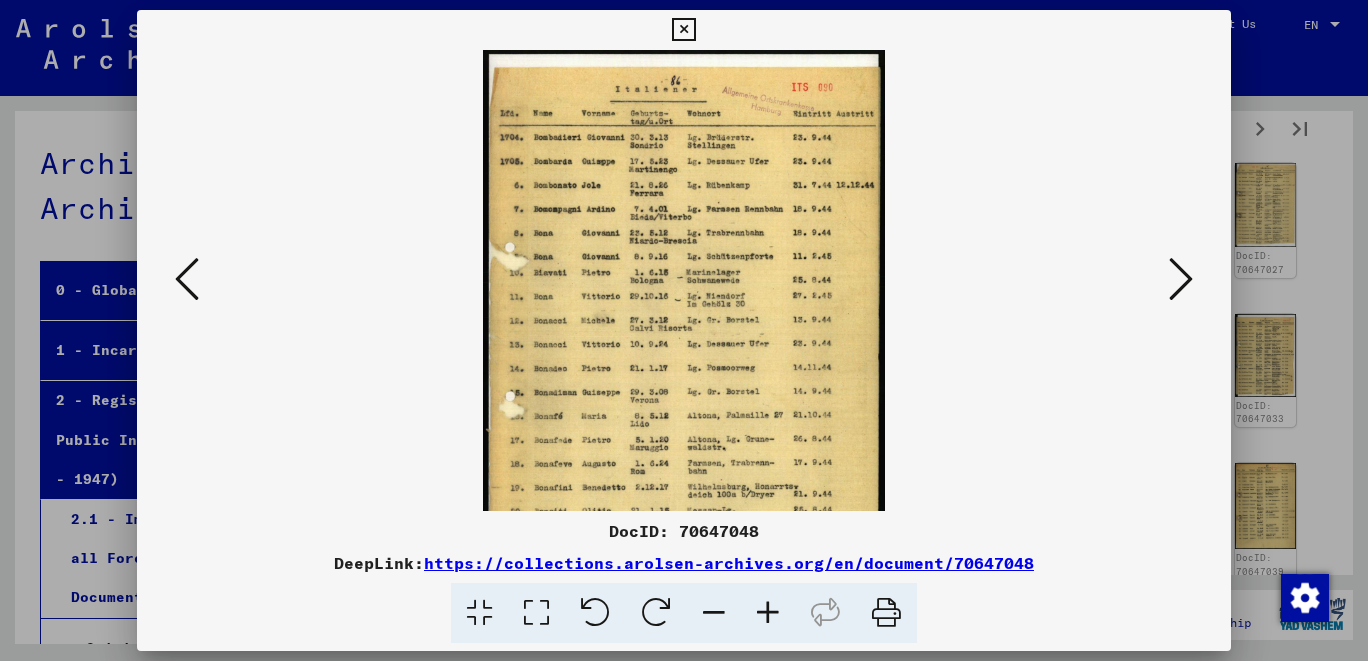 click at bounding box center [768, 613] 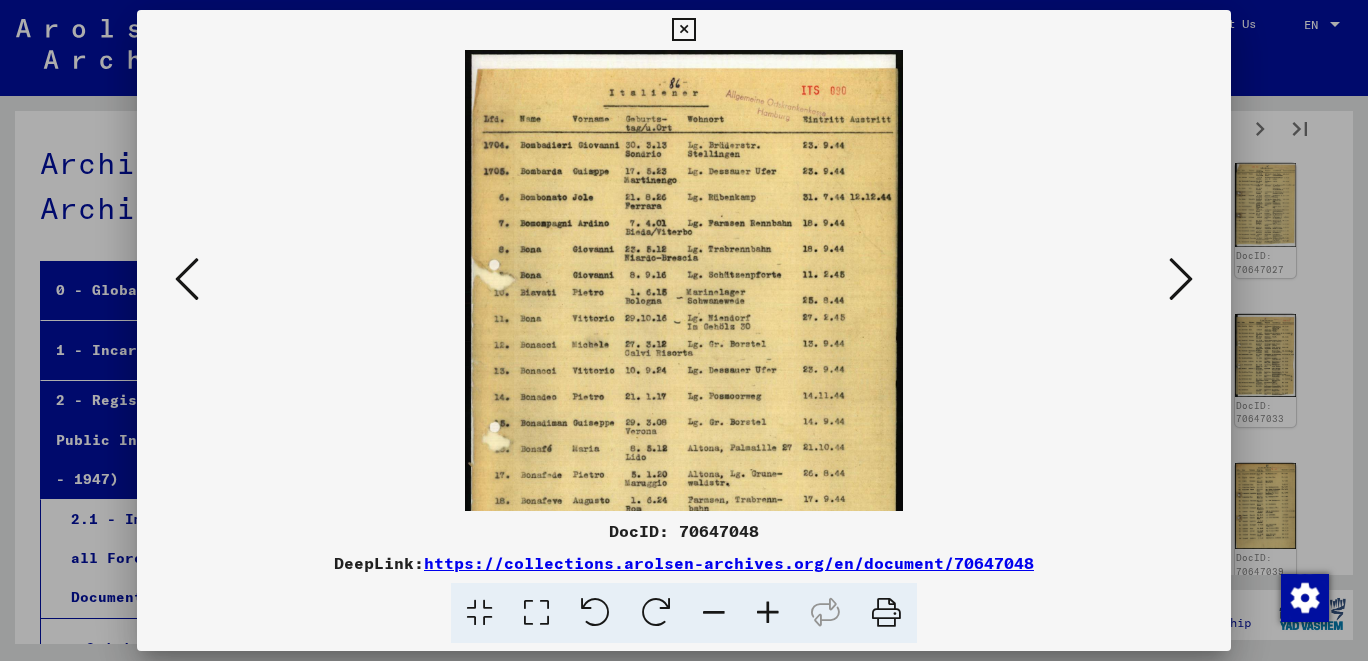 click at bounding box center (768, 613) 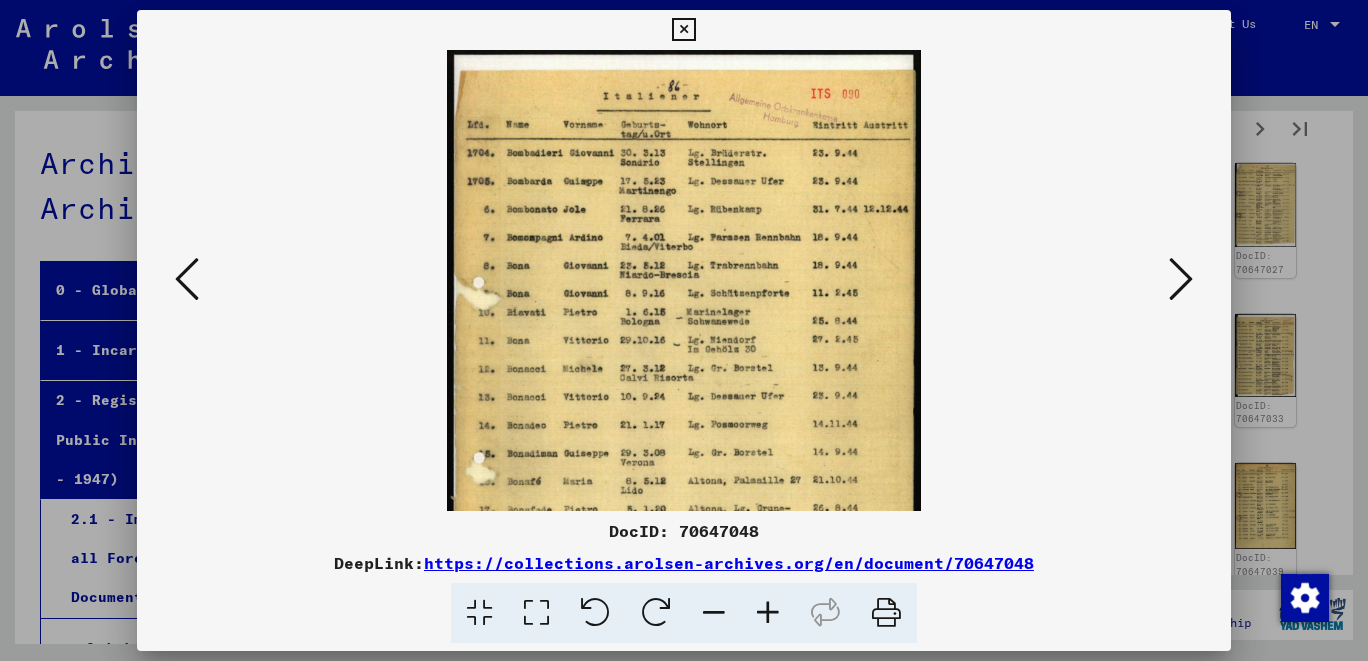 click at bounding box center [768, 613] 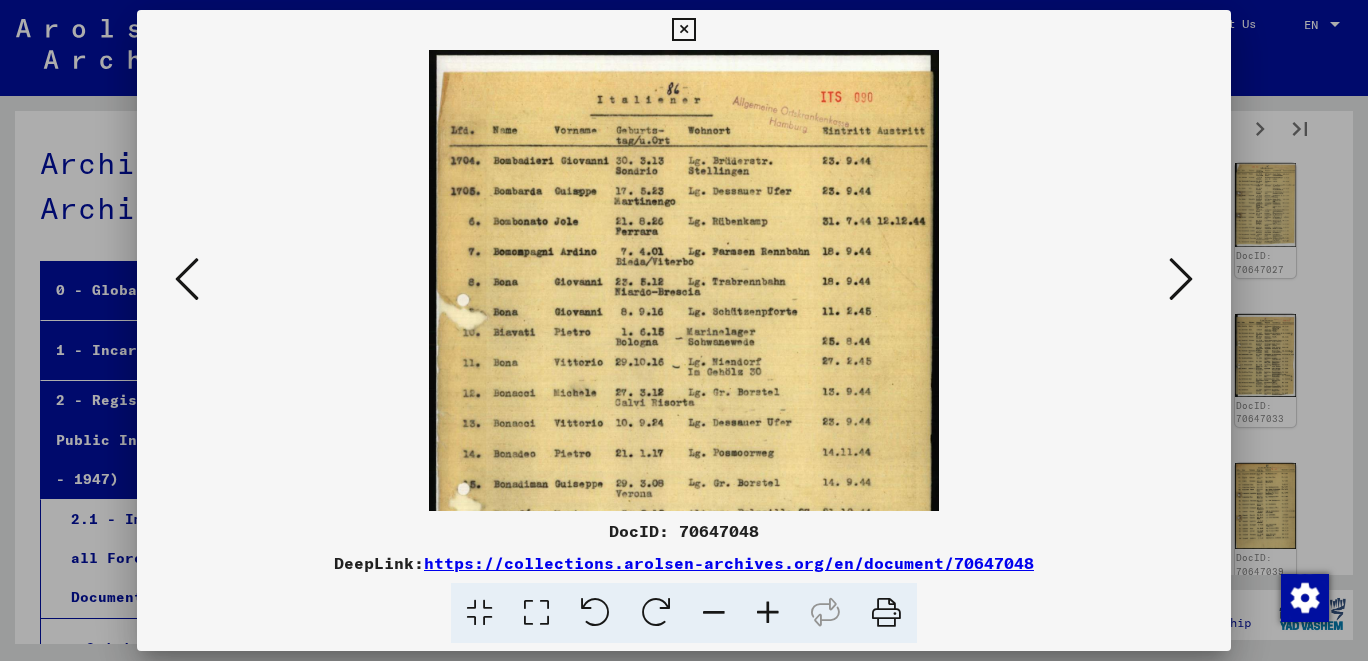 click at bounding box center (768, 613) 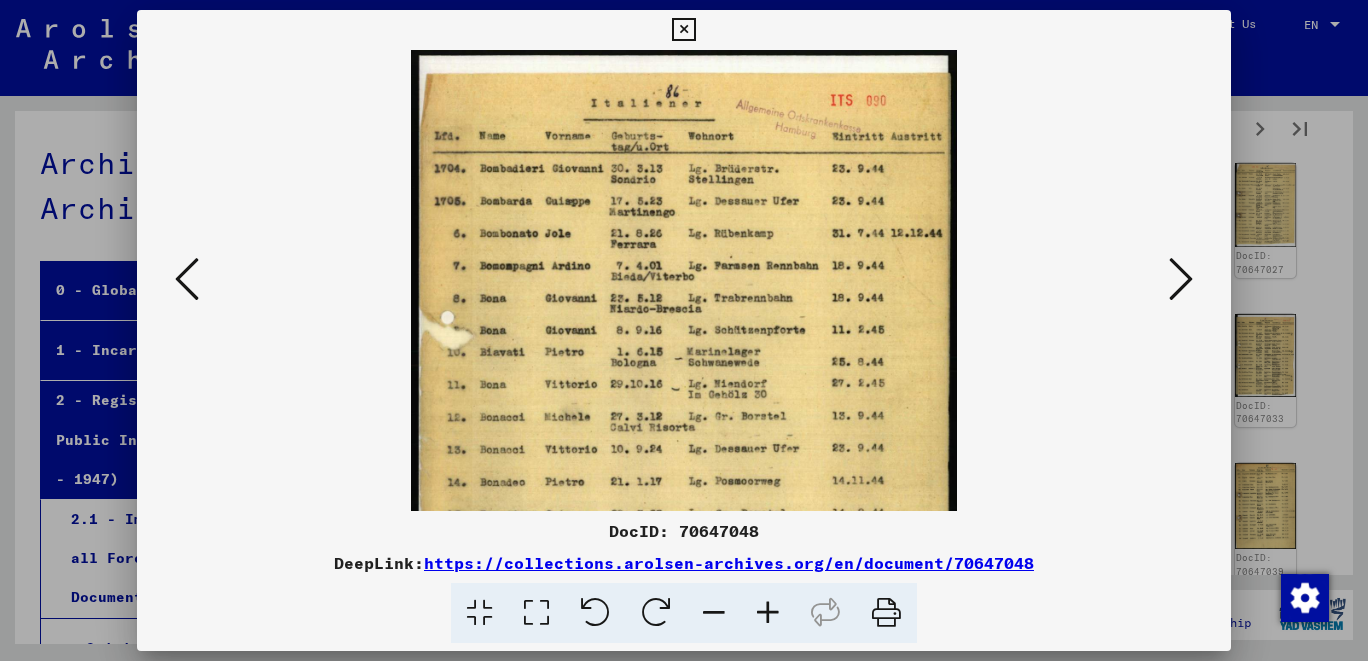 click at bounding box center [768, 613] 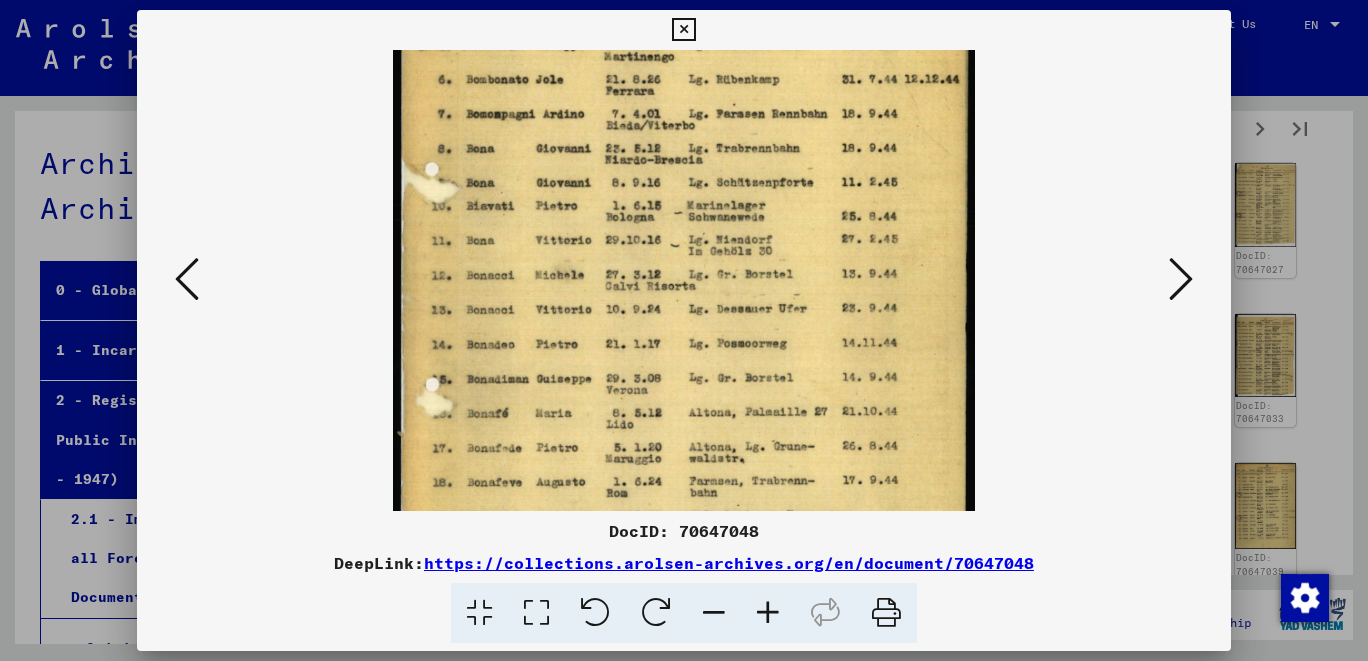 drag, startPoint x: 734, startPoint y: 430, endPoint x: 740, endPoint y: 276, distance: 154.11684 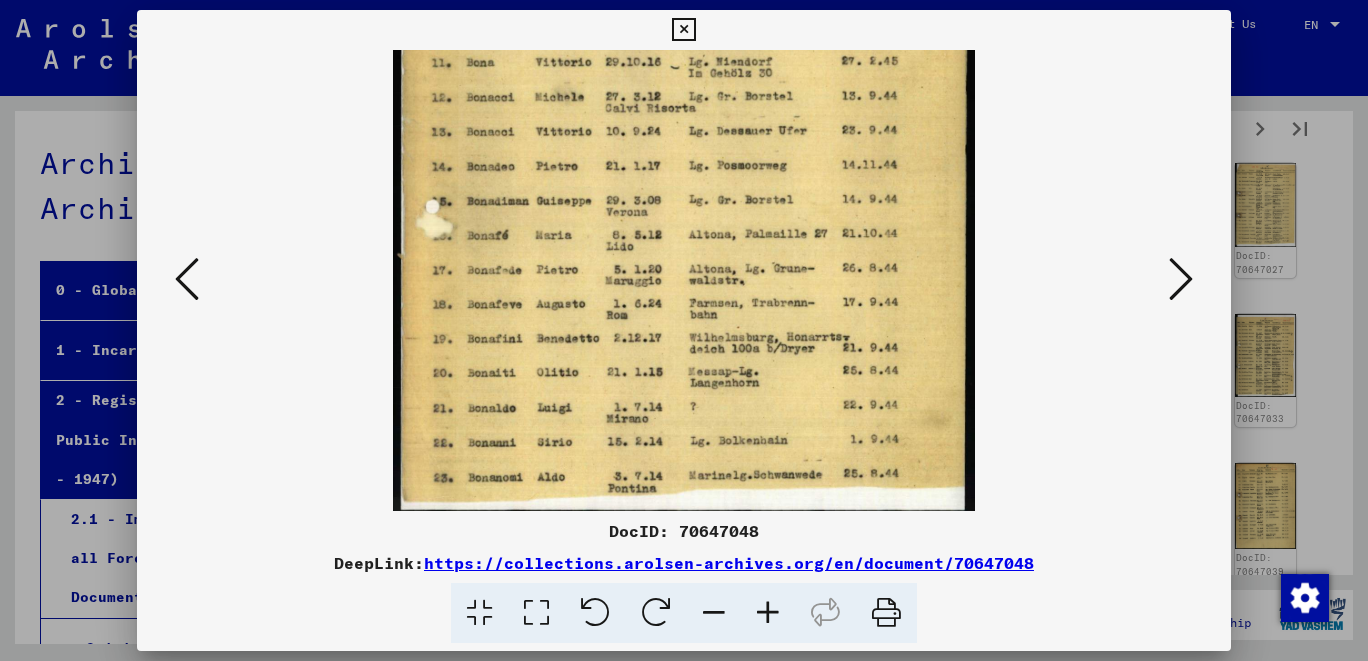 scroll, scrollTop: 350, scrollLeft: 0, axis: vertical 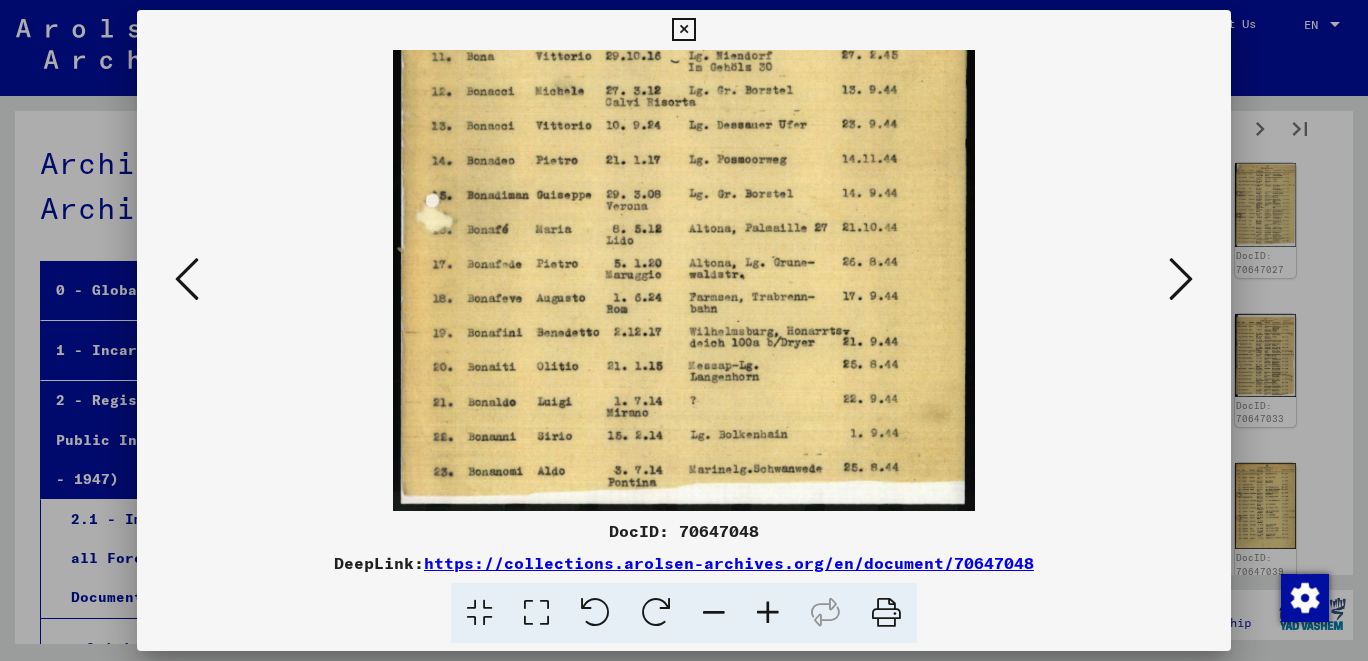 drag, startPoint x: 798, startPoint y: 451, endPoint x: 830, endPoint y: 271, distance: 182.82231 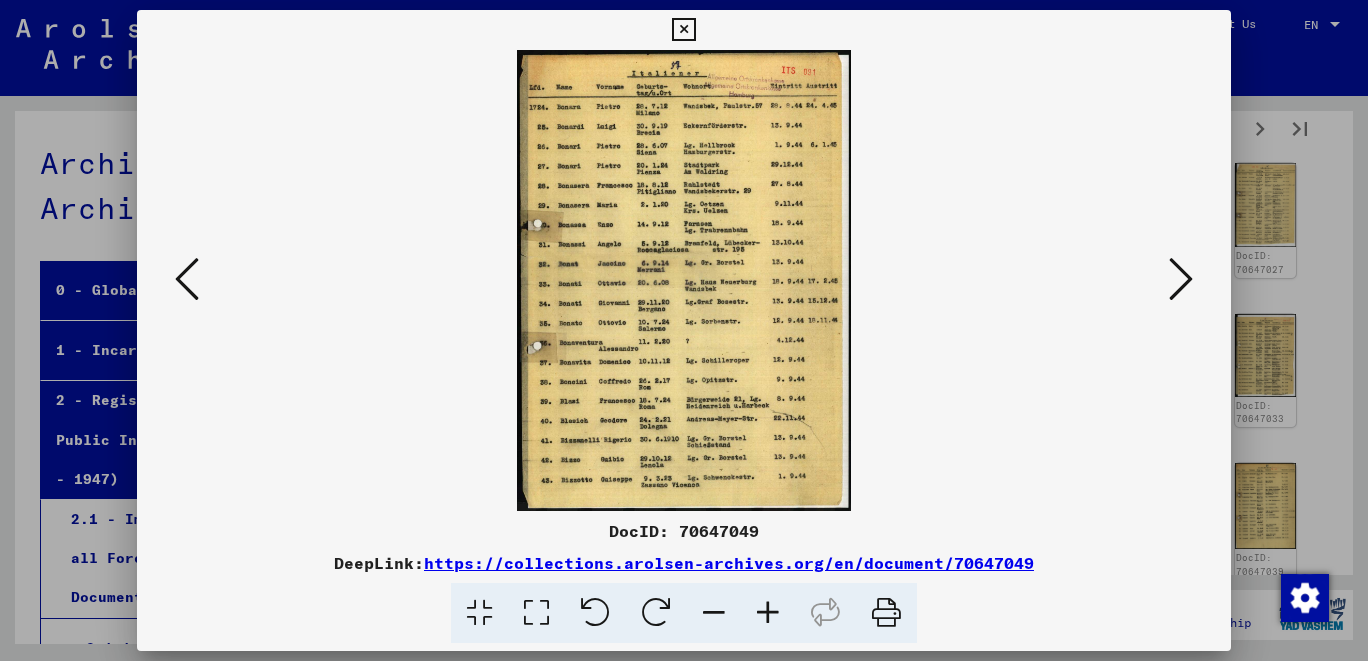 scroll, scrollTop: 0, scrollLeft: 0, axis: both 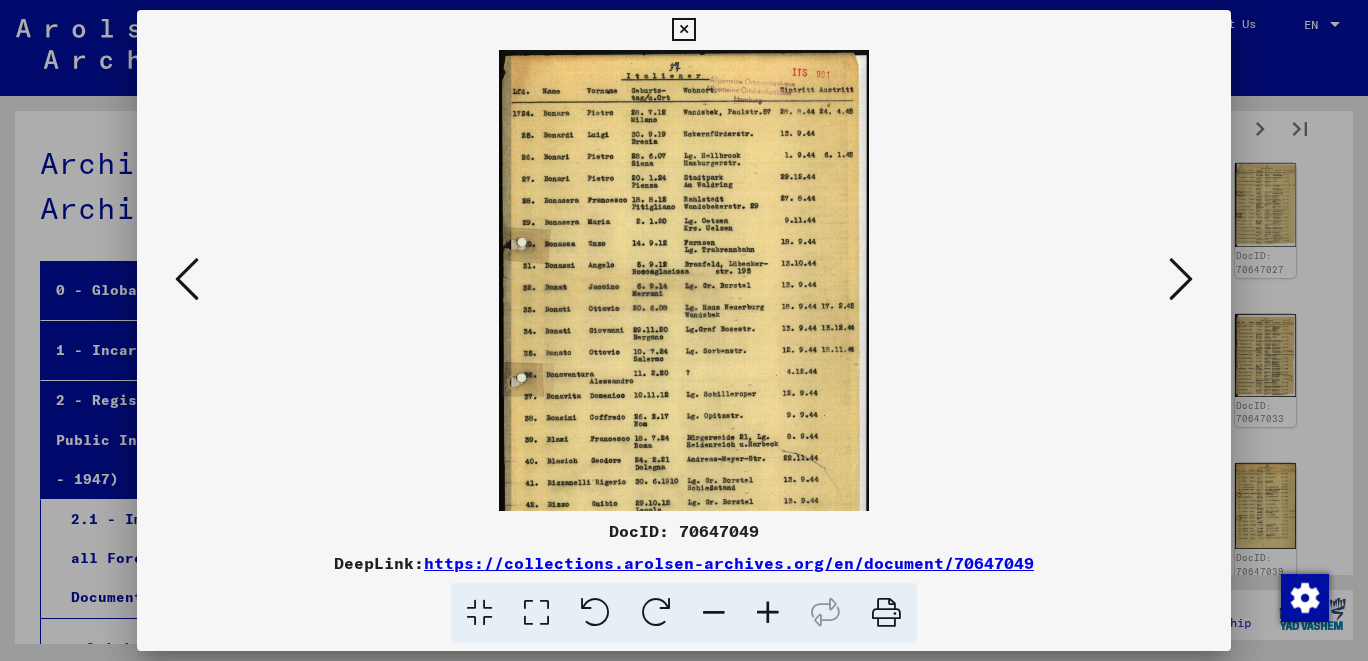 click at bounding box center [768, 613] 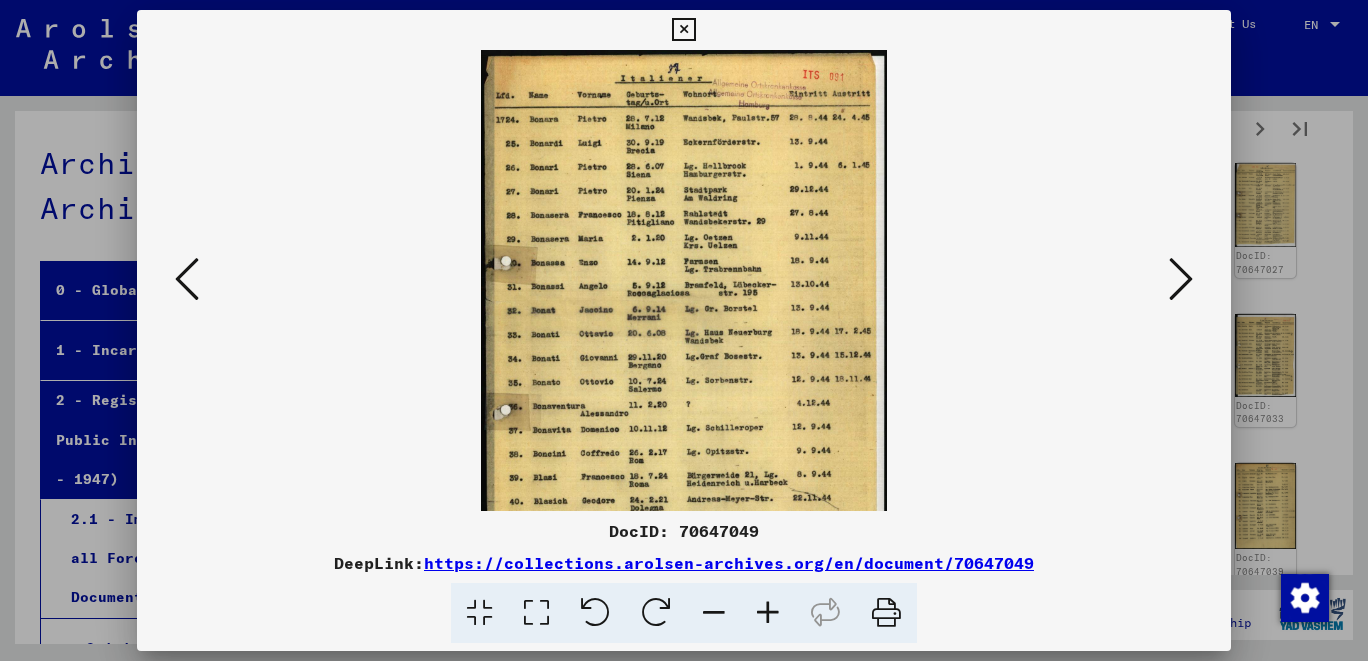 click at bounding box center [768, 613] 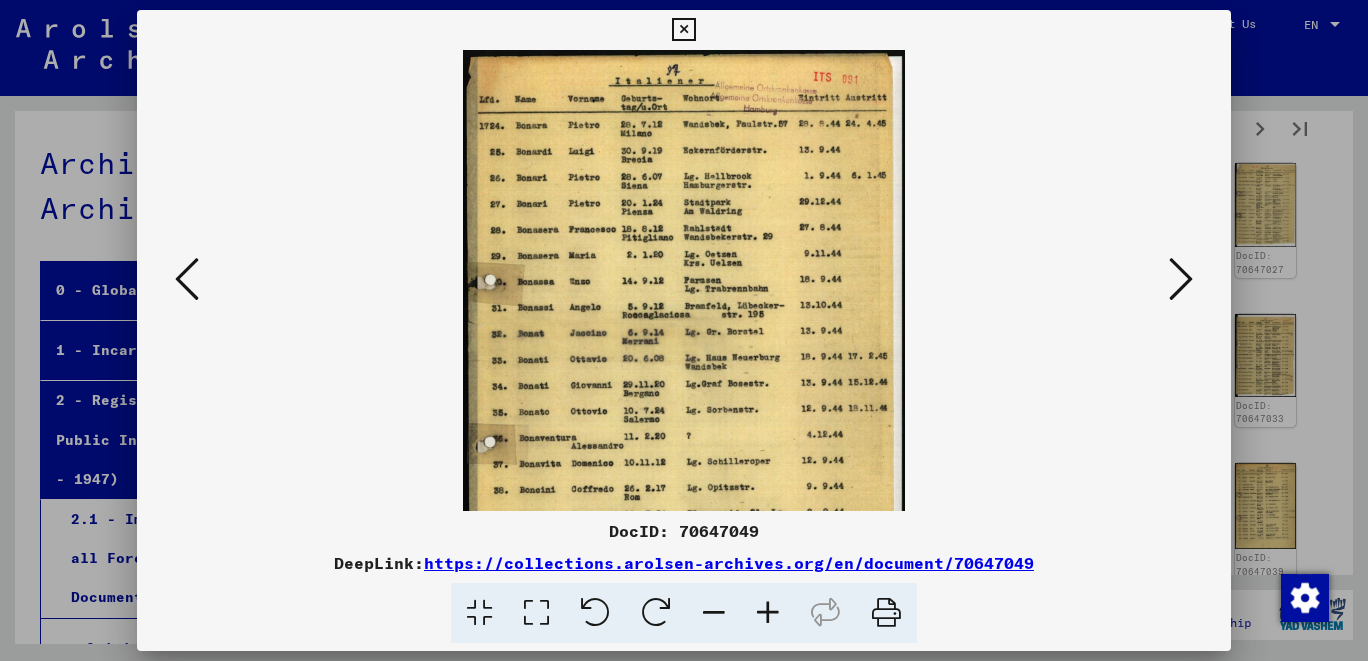 click at bounding box center [768, 613] 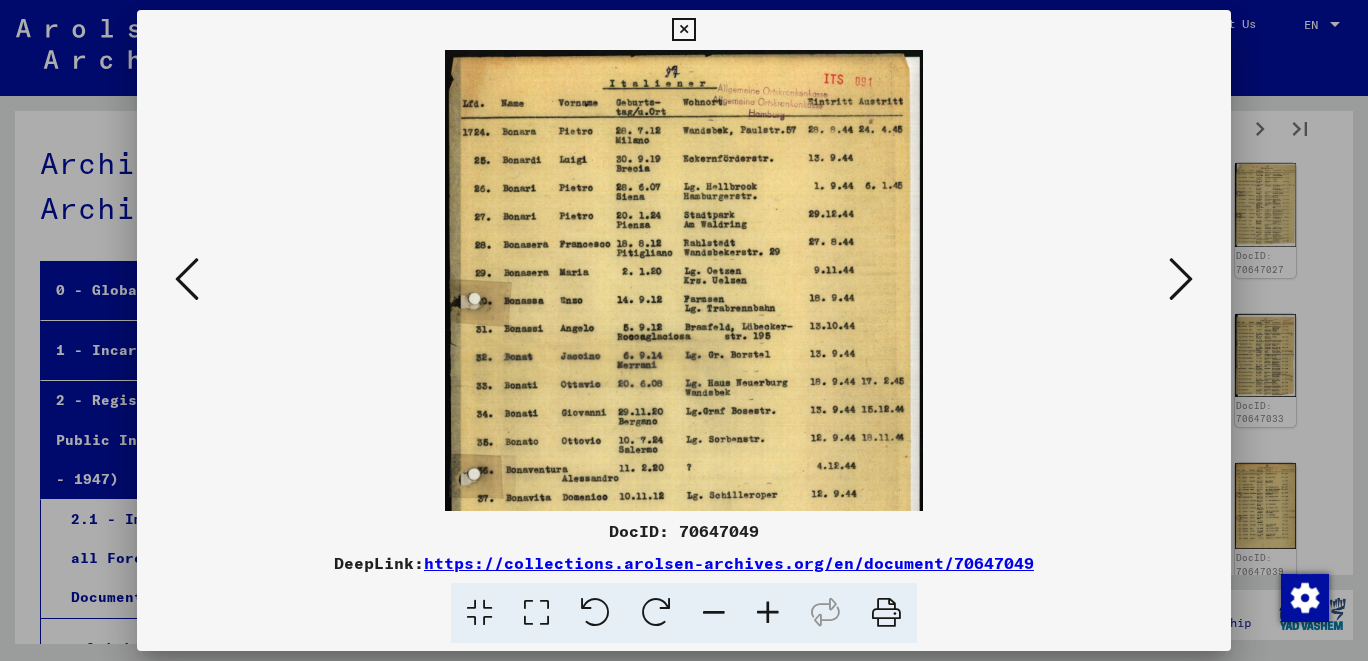 click at bounding box center [768, 613] 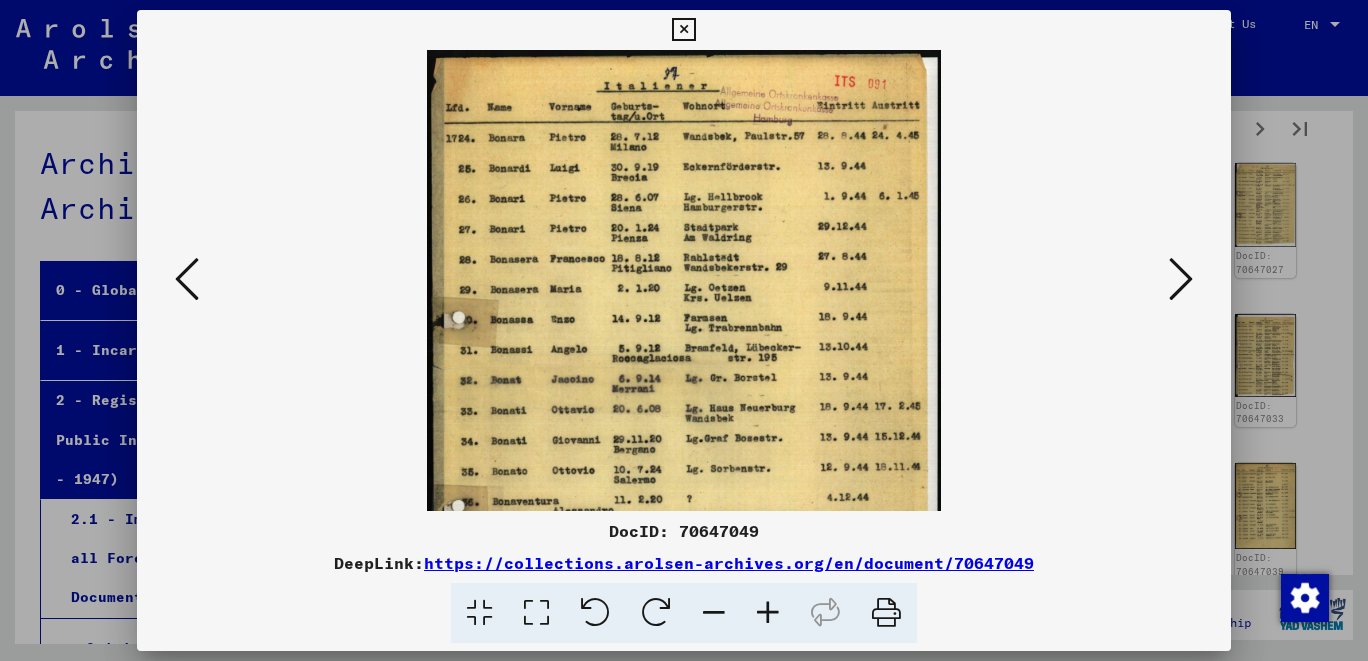 drag, startPoint x: 766, startPoint y: 621, endPoint x: 757, endPoint y: 602, distance: 21.023796 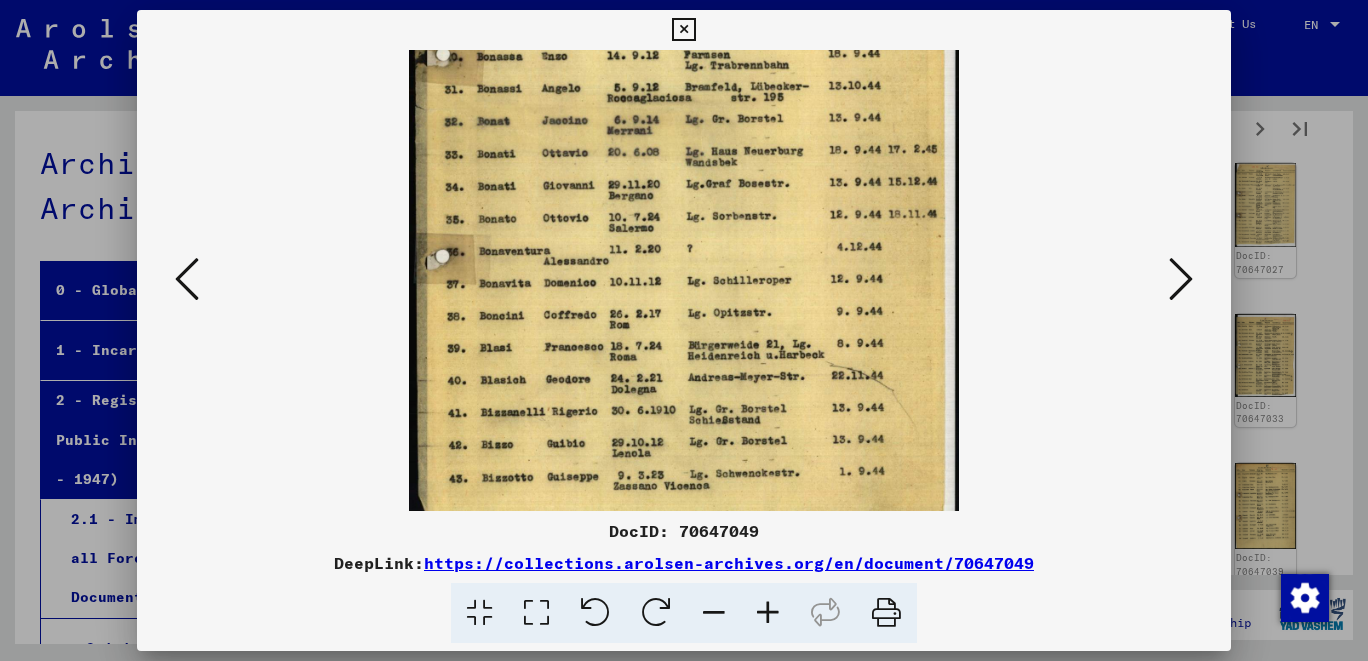 scroll, scrollTop: 300, scrollLeft: 0, axis: vertical 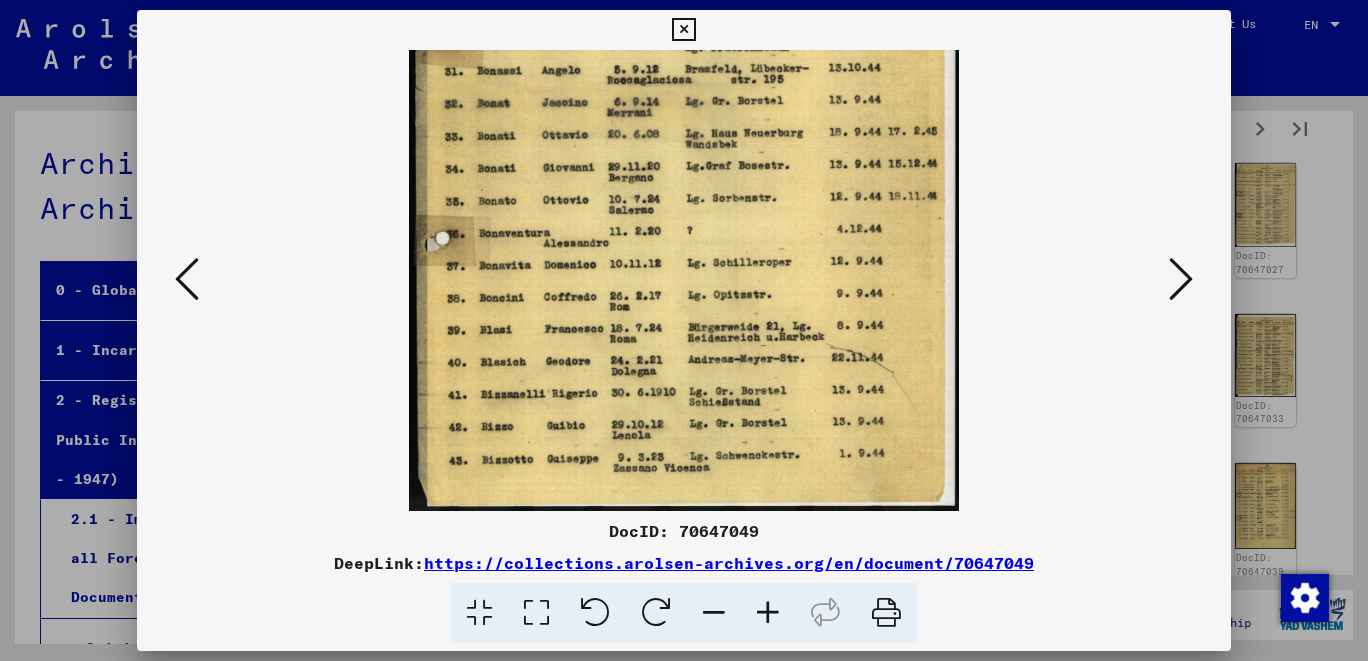 drag, startPoint x: 861, startPoint y: 449, endPoint x: 899, endPoint y: 147, distance: 304.38135 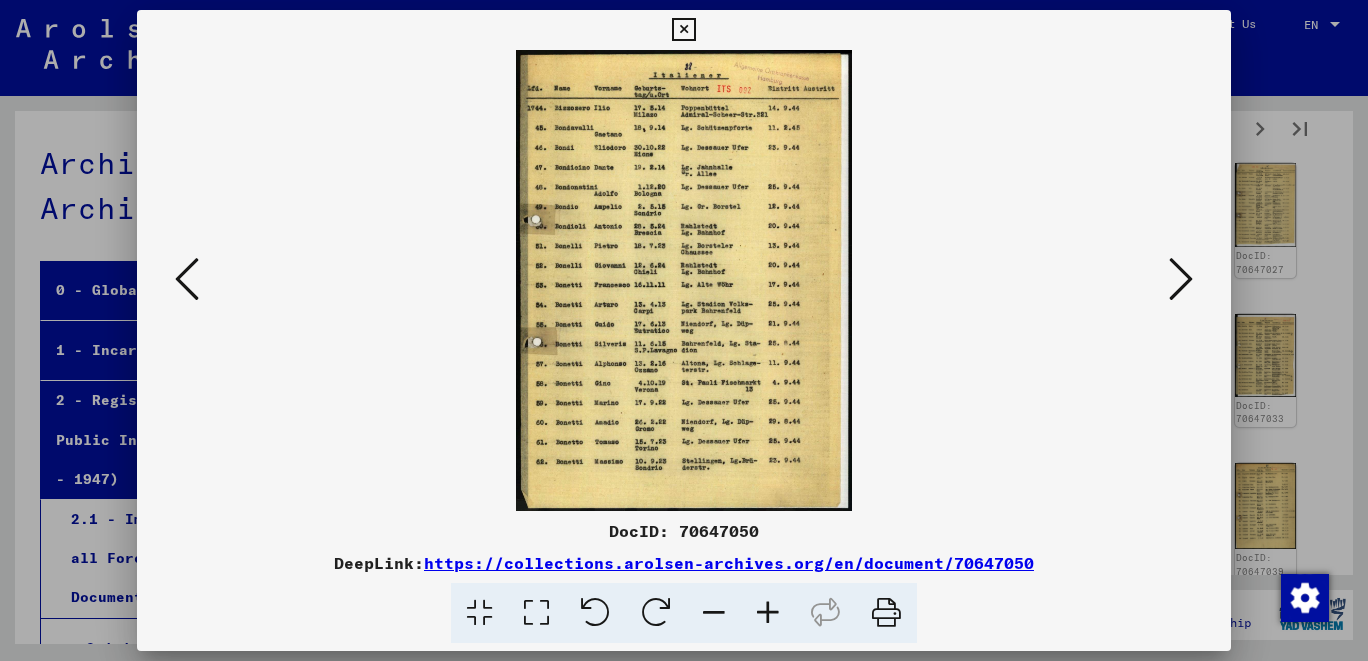 scroll, scrollTop: 0, scrollLeft: 0, axis: both 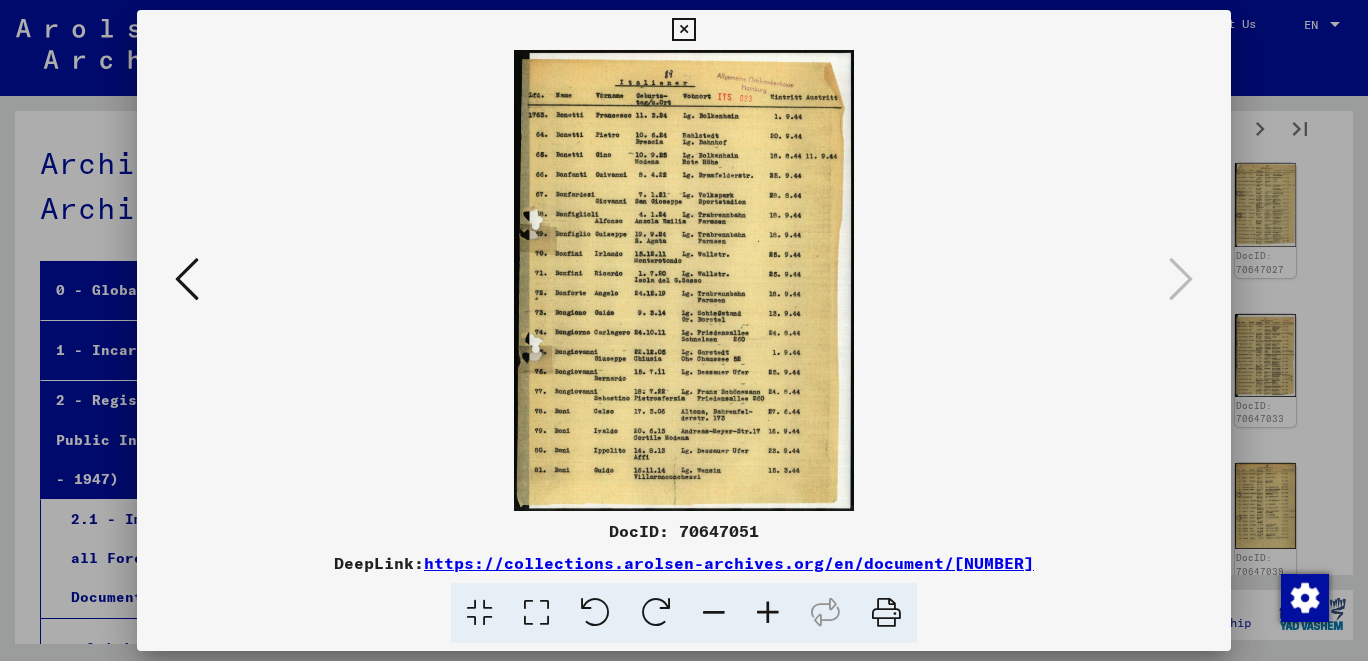 click at bounding box center [683, 30] 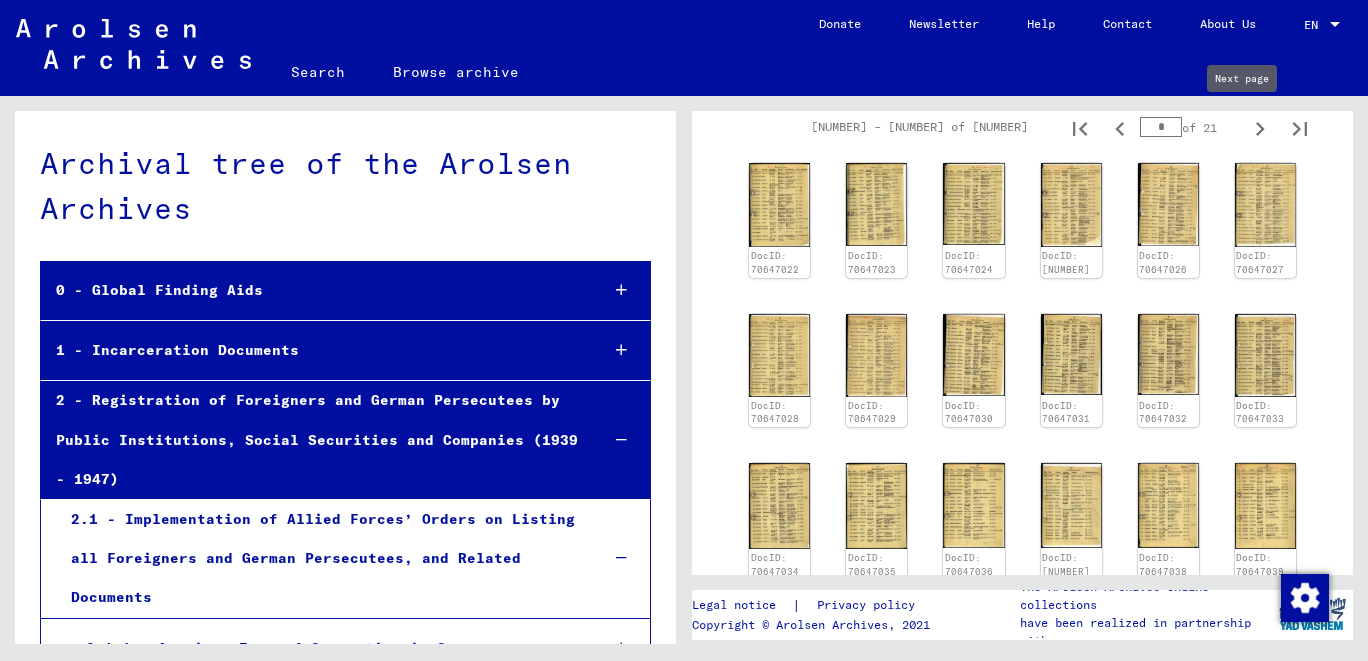 click 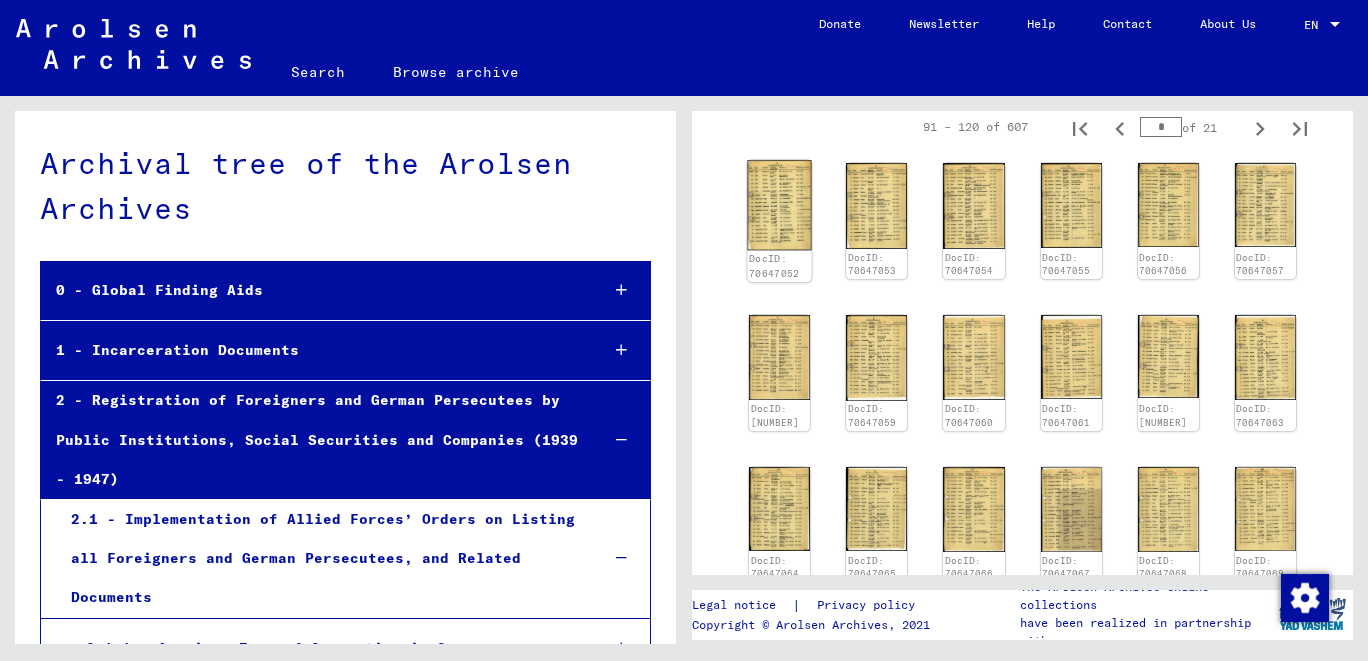 click 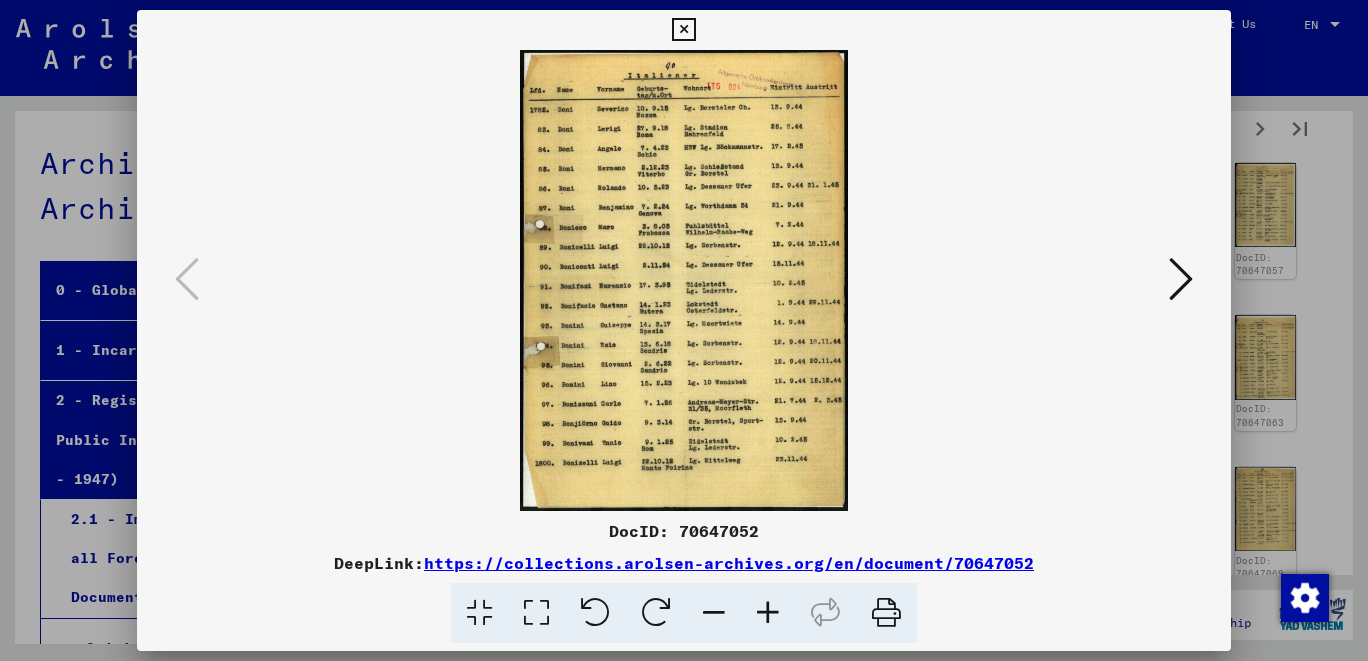 click at bounding box center (1181, 279) 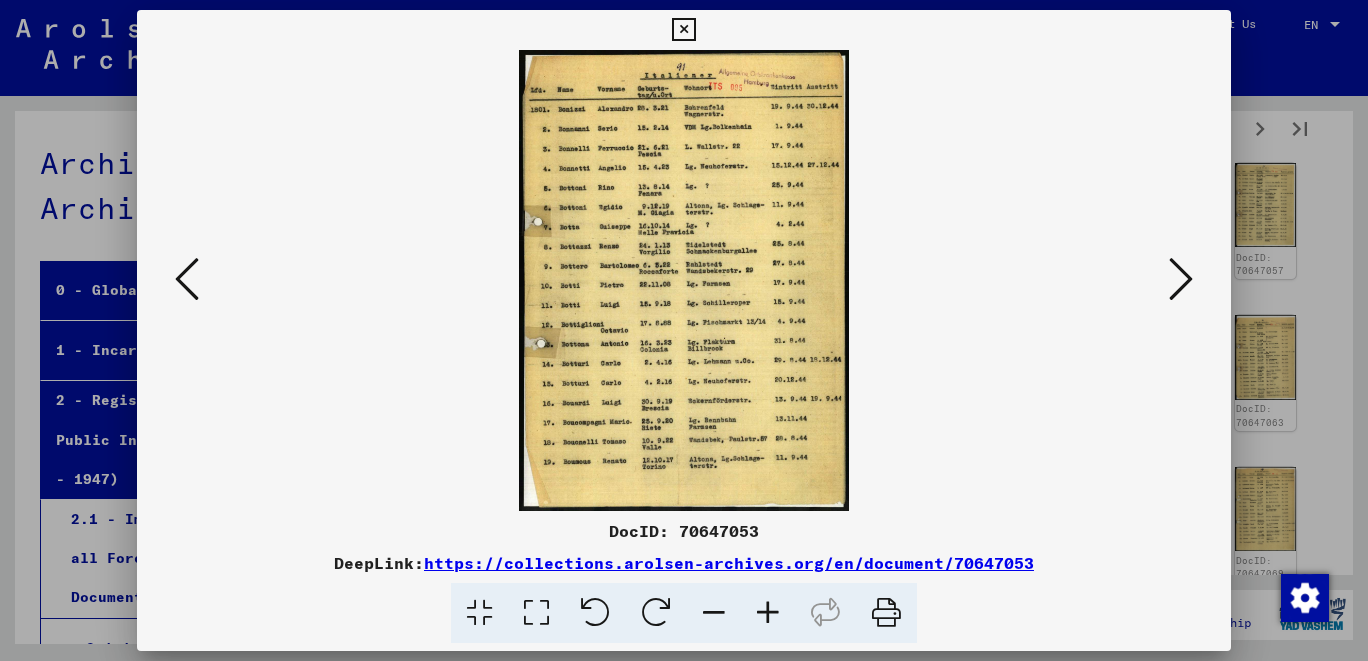 click at bounding box center (768, 613) 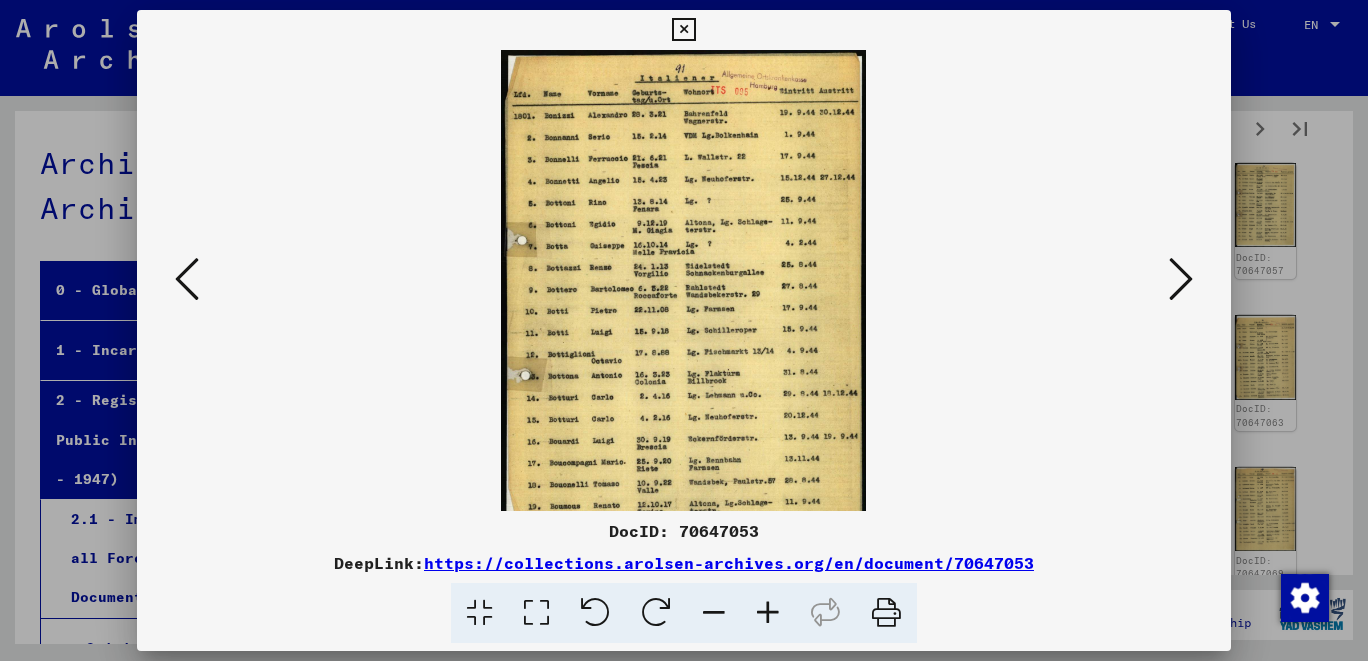 click at bounding box center (768, 613) 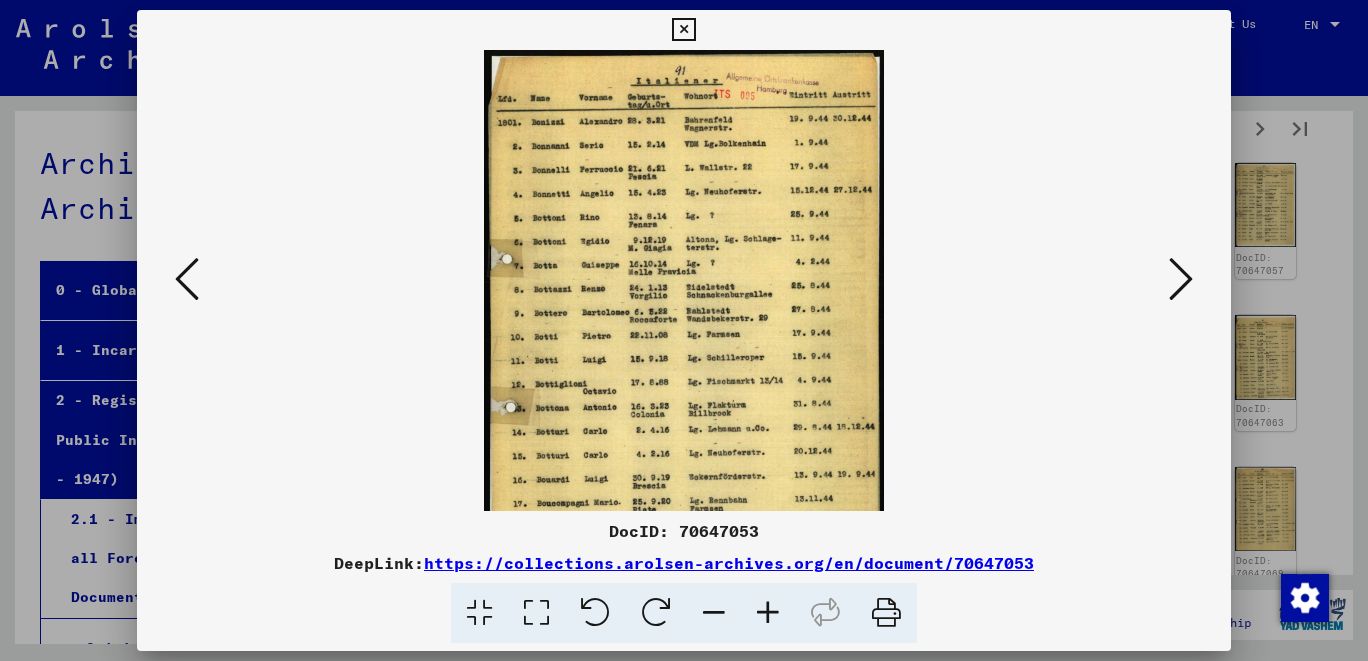click at bounding box center (768, 613) 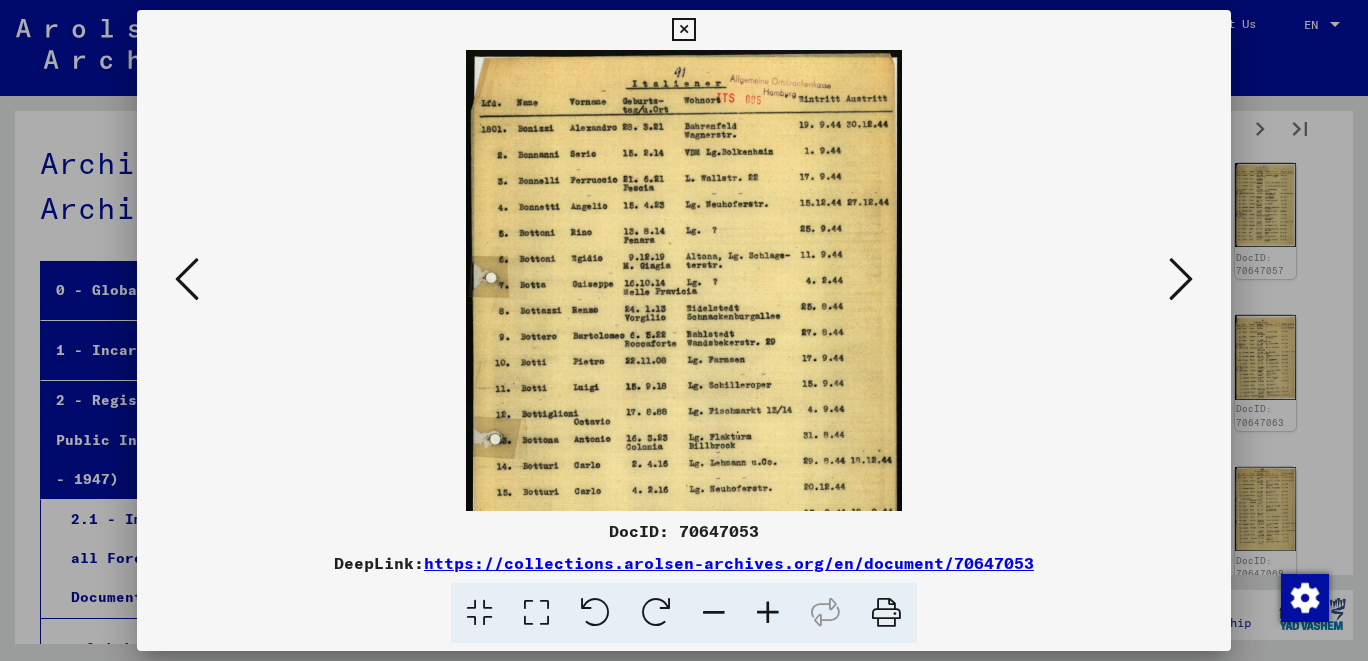 click at bounding box center (768, 613) 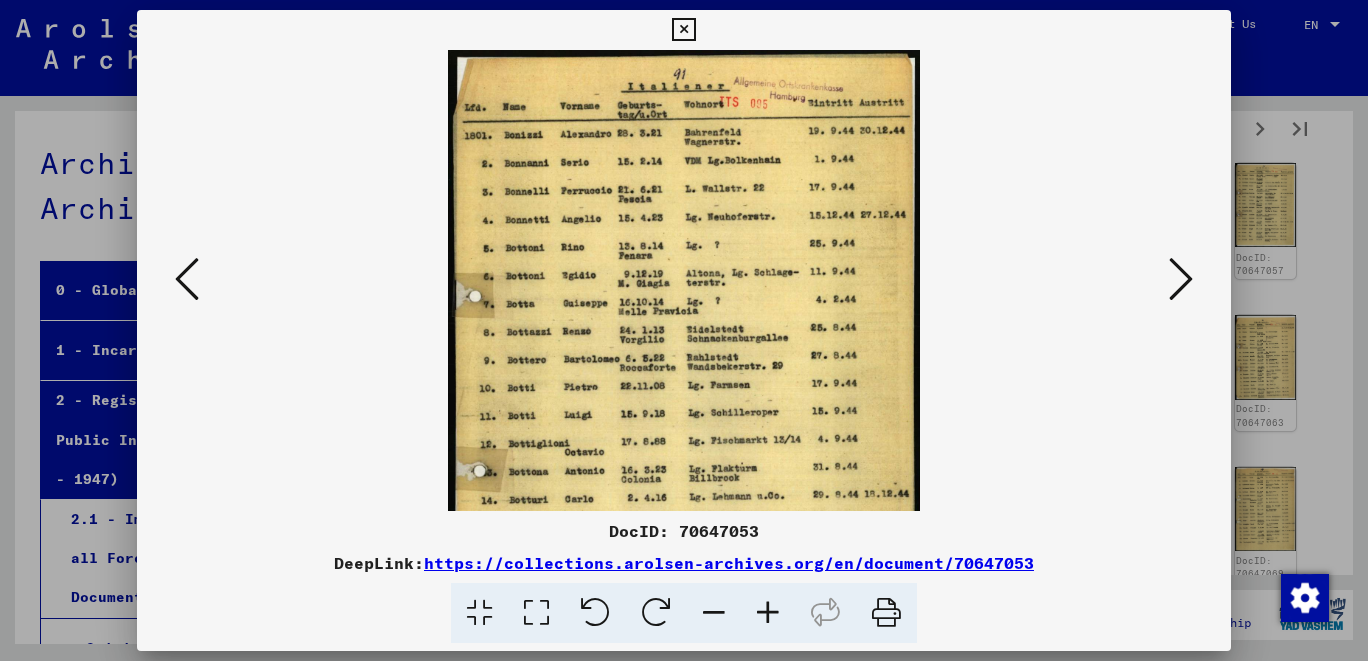 click at bounding box center (768, 613) 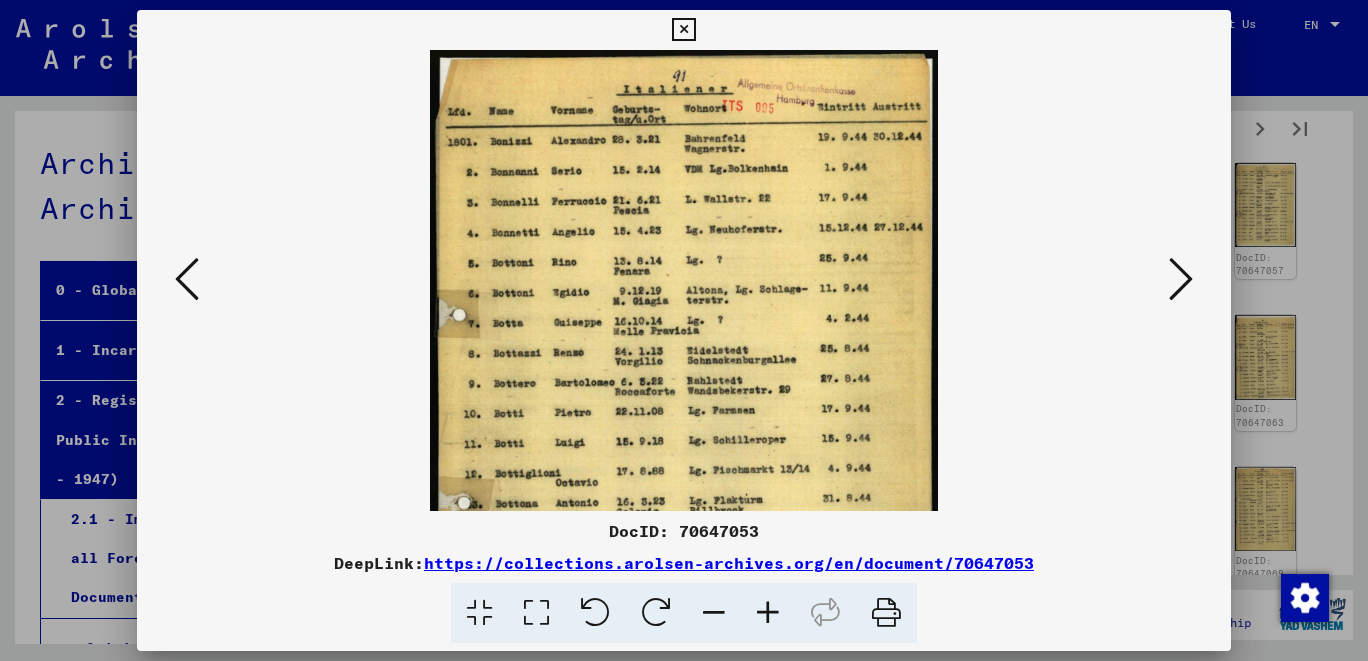 click at bounding box center (768, 613) 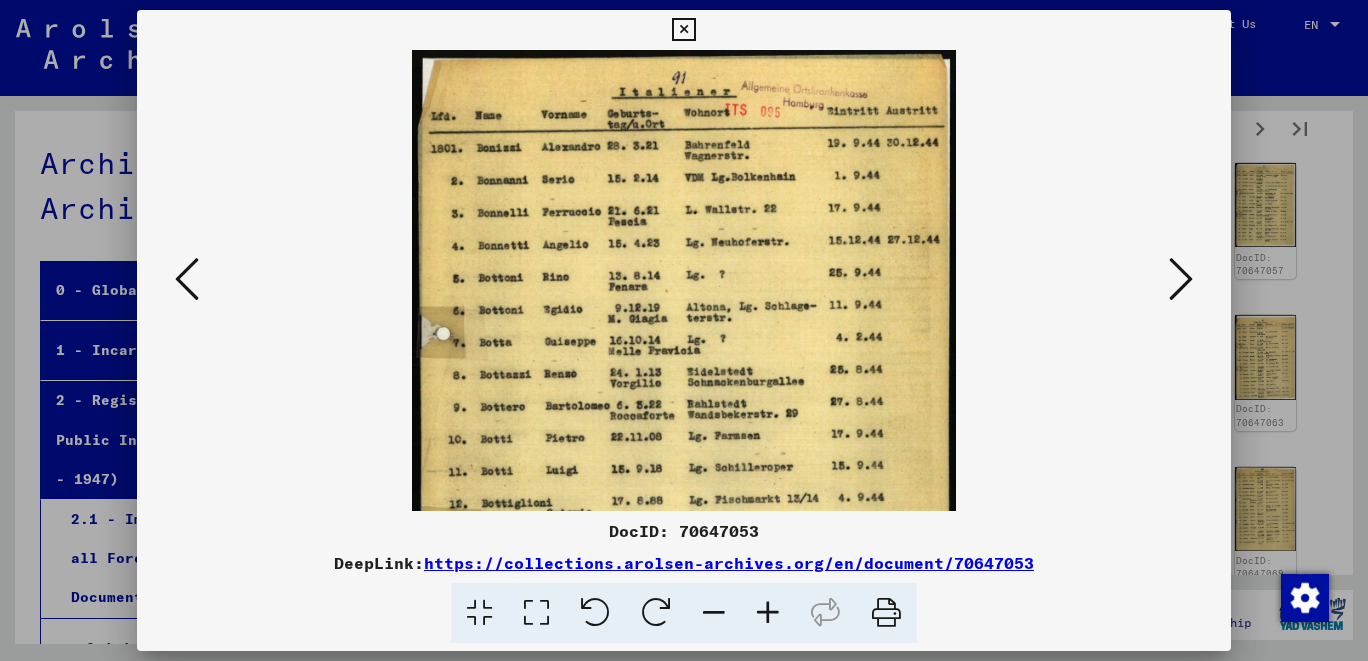 click at bounding box center [768, 613] 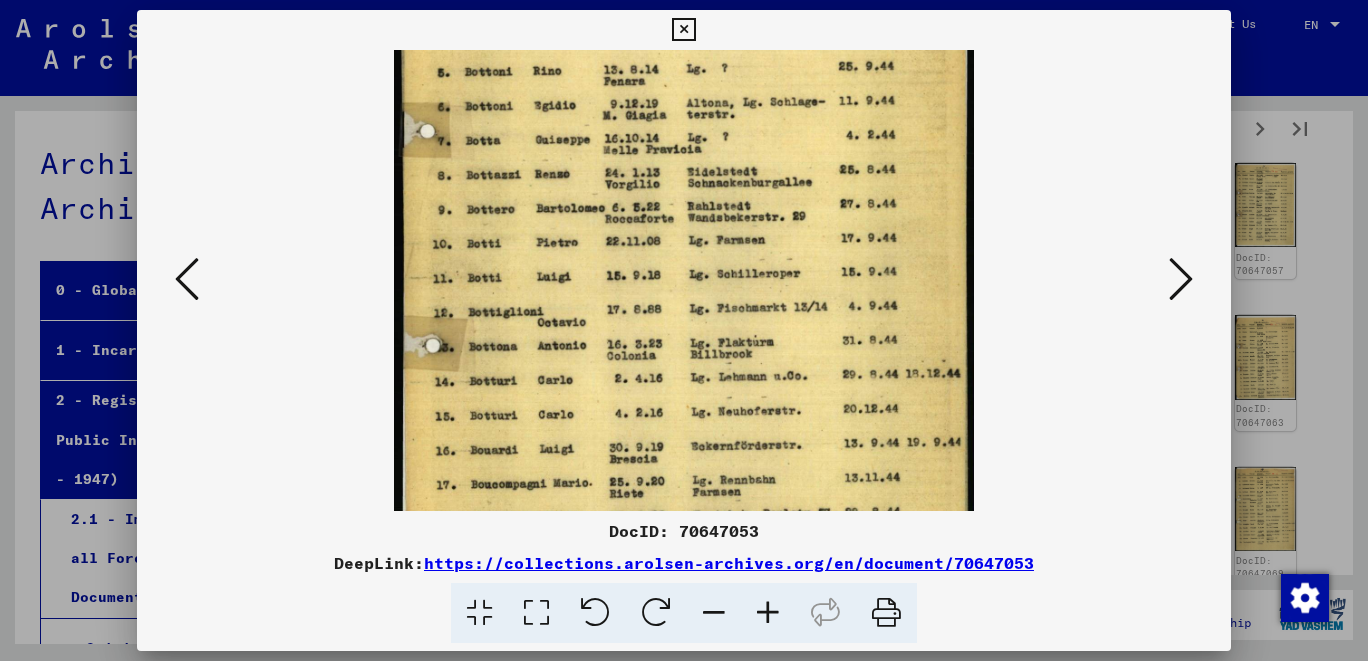 drag, startPoint x: 654, startPoint y: 407, endPoint x: 704, endPoint y: 190, distance: 222.68588 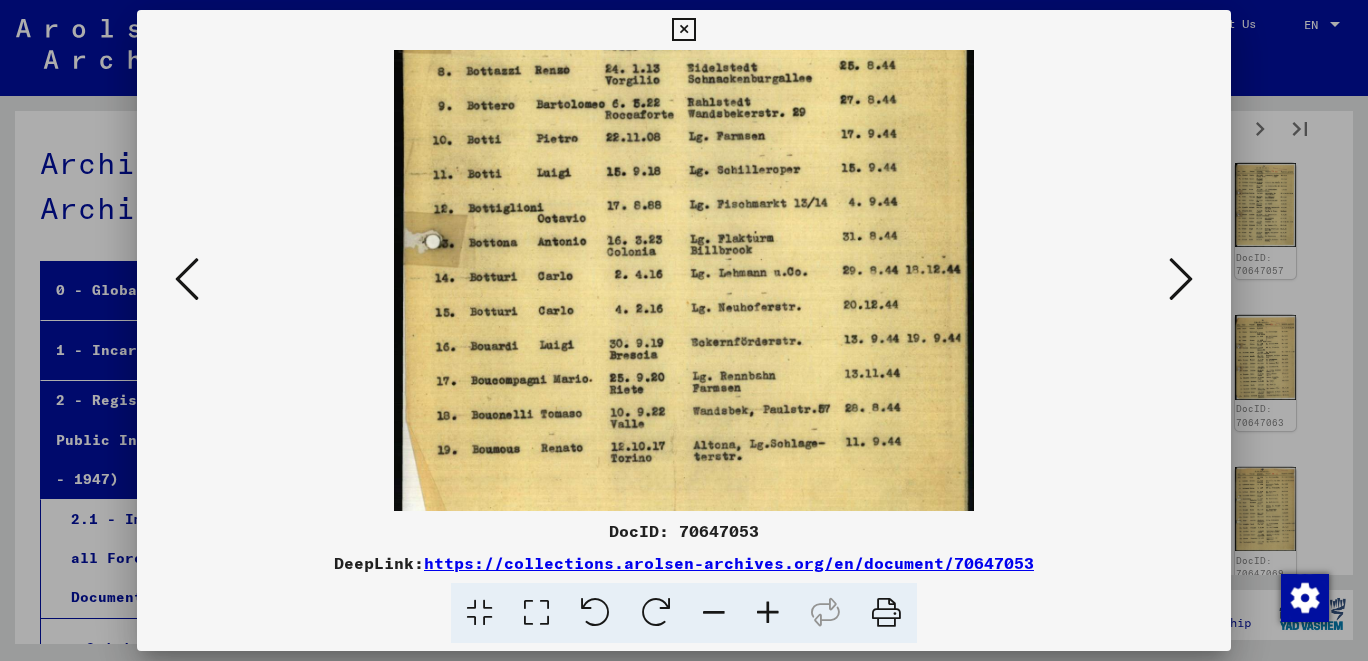 scroll, scrollTop: 350, scrollLeft: 0, axis: vertical 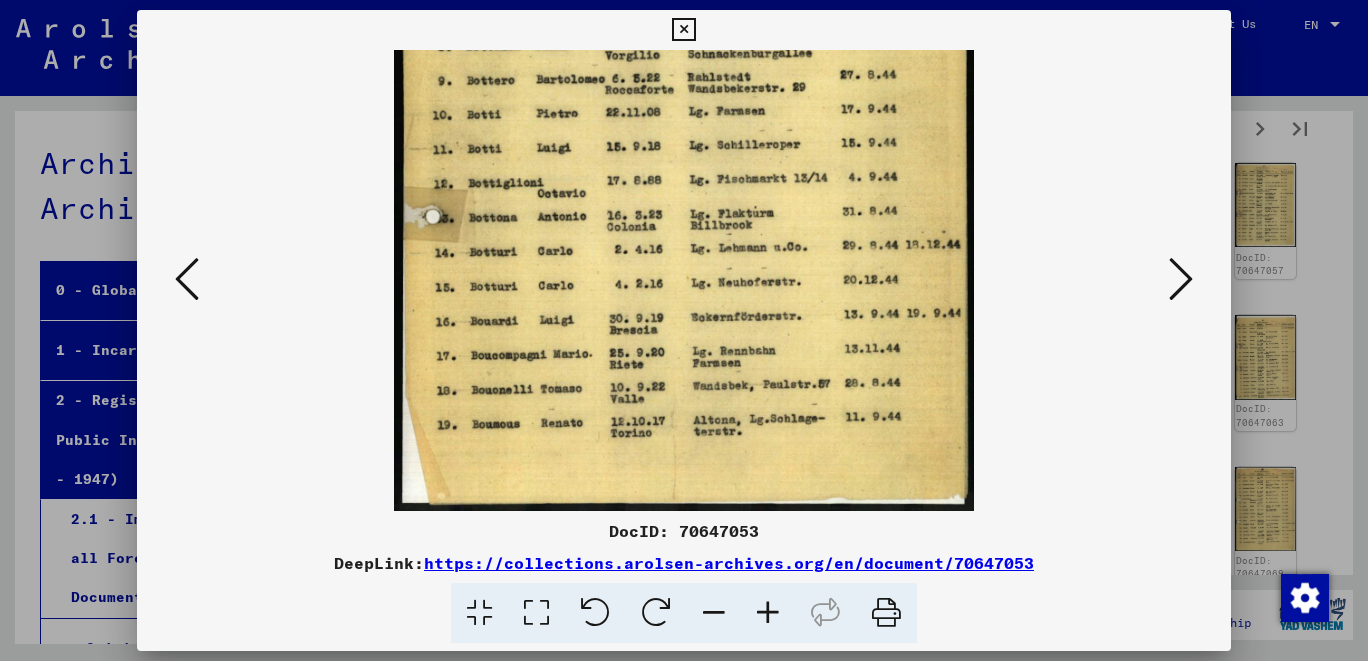drag, startPoint x: 782, startPoint y: 404, endPoint x: 856, endPoint y: 282, distance: 142.68848 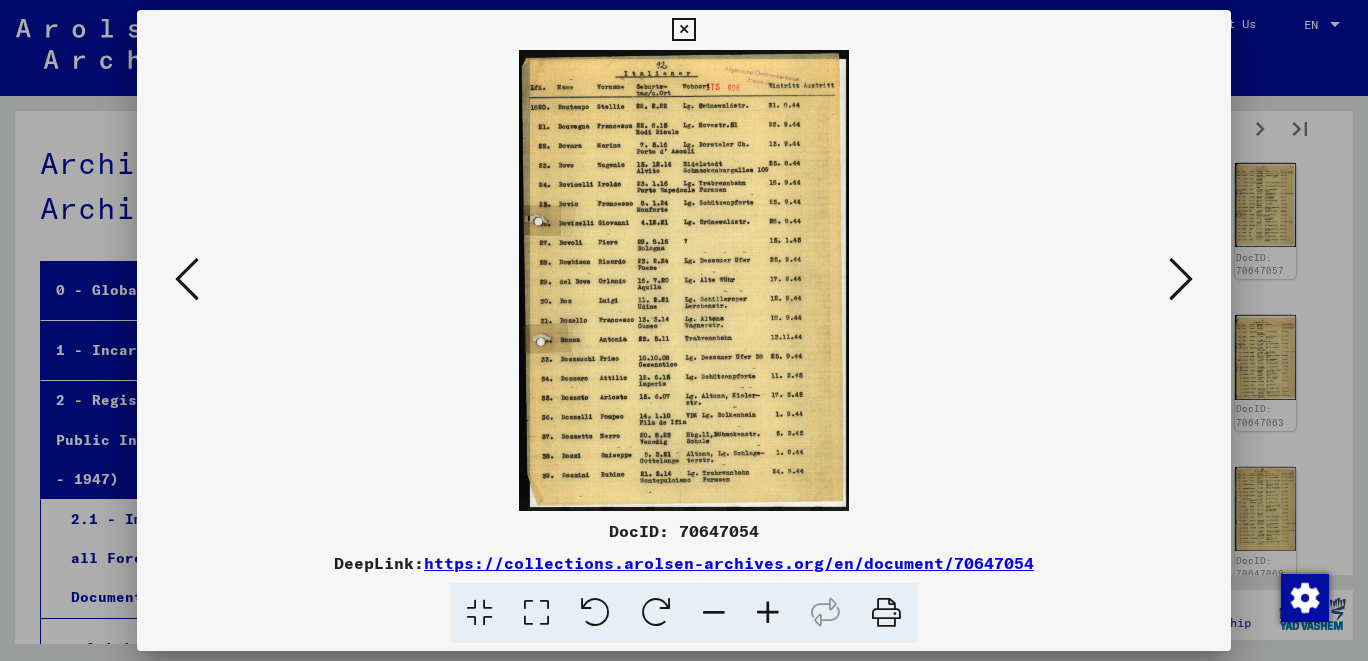 scroll, scrollTop: 0, scrollLeft: 0, axis: both 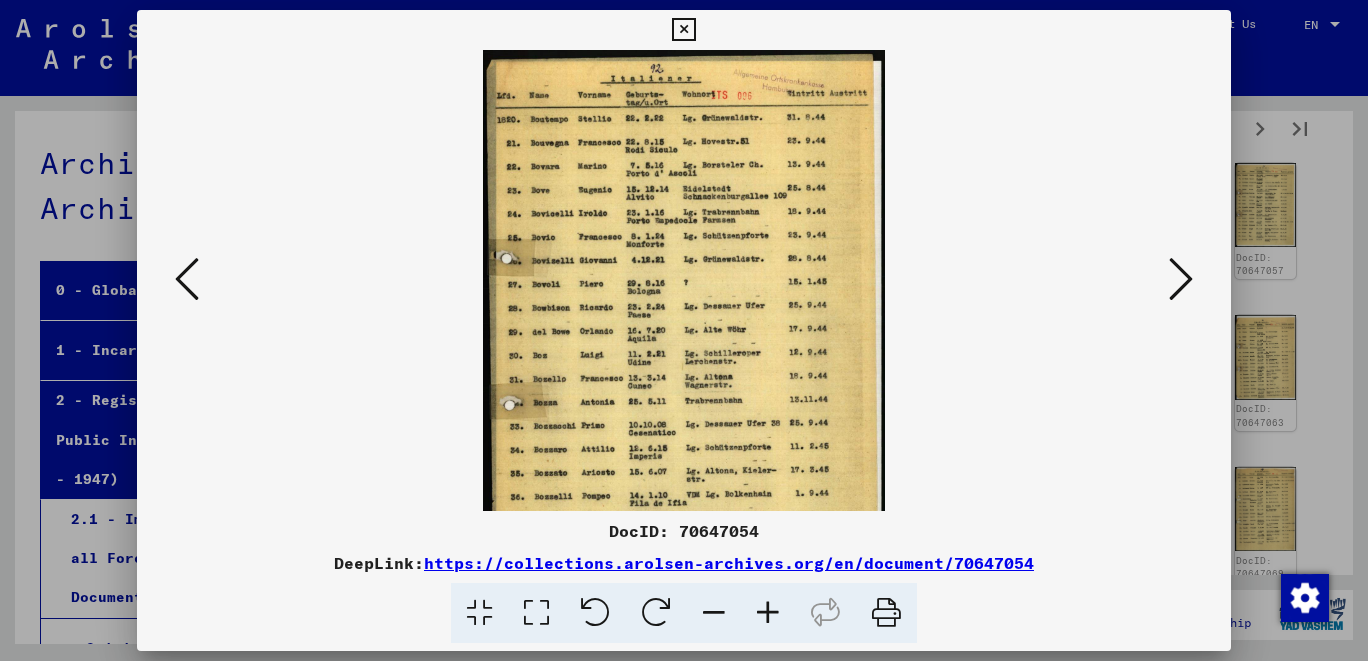 click at bounding box center [768, 613] 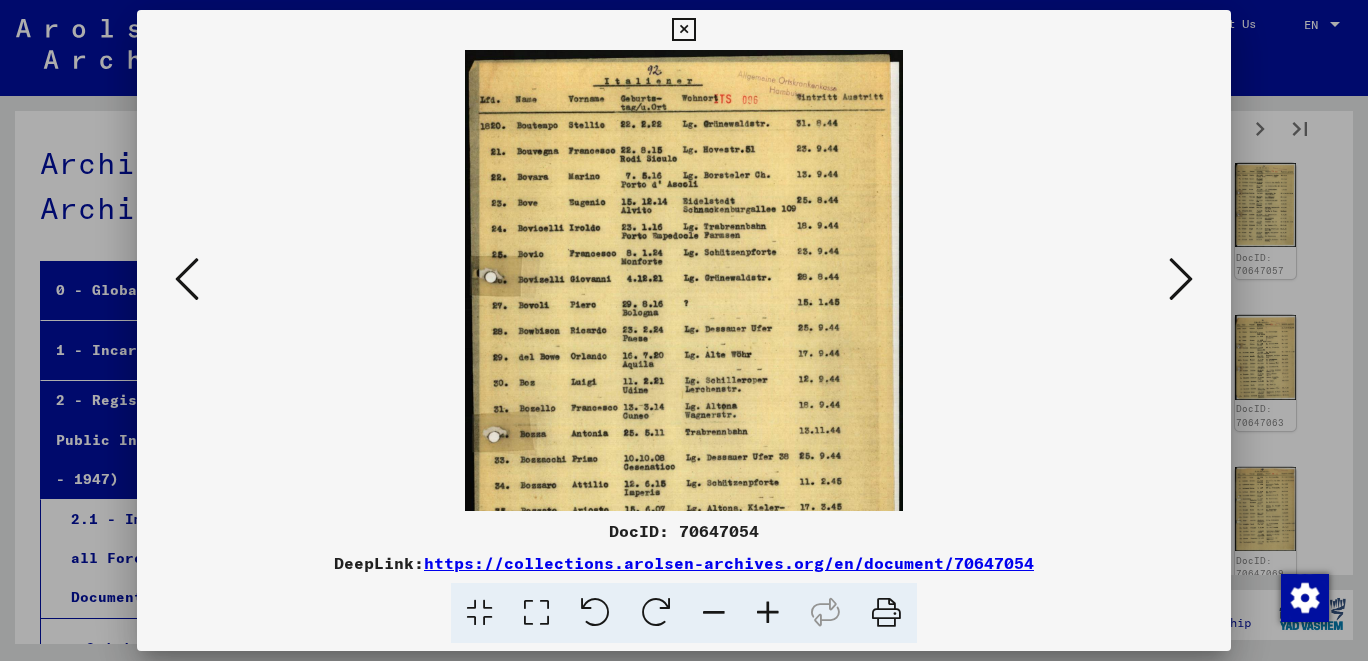click at bounding box center (768, 613) 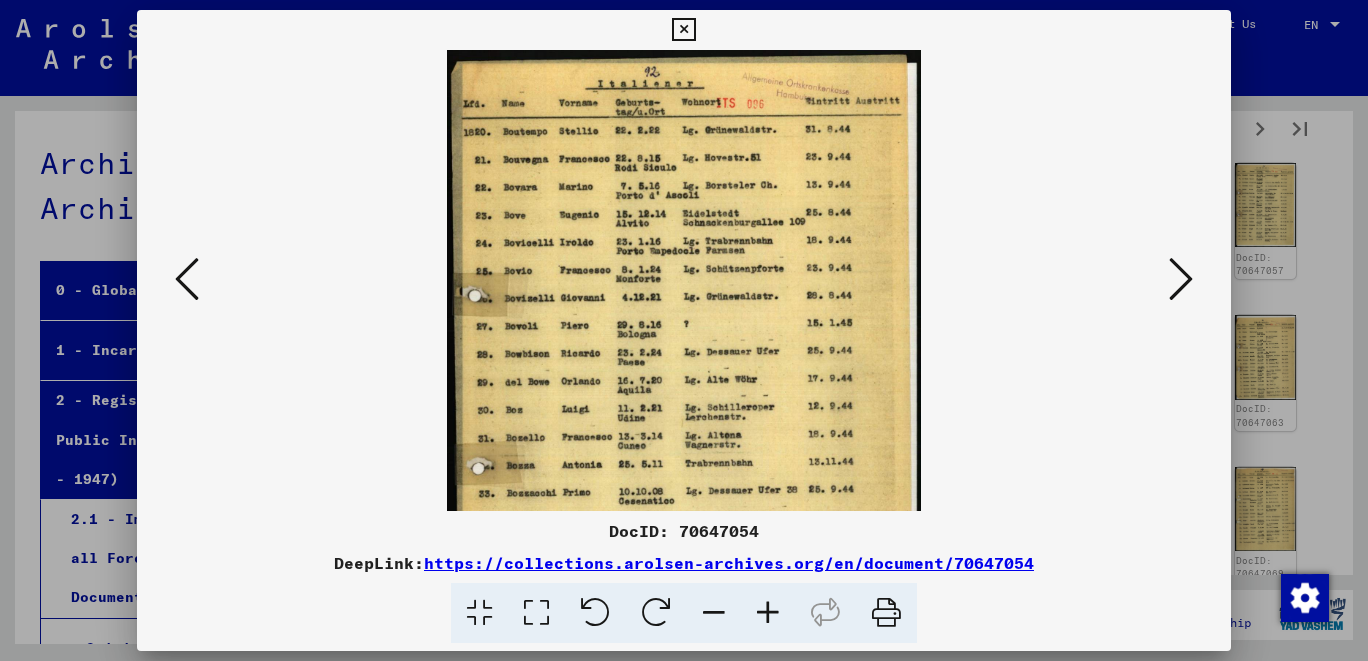 click at bounding box center [768, 613] 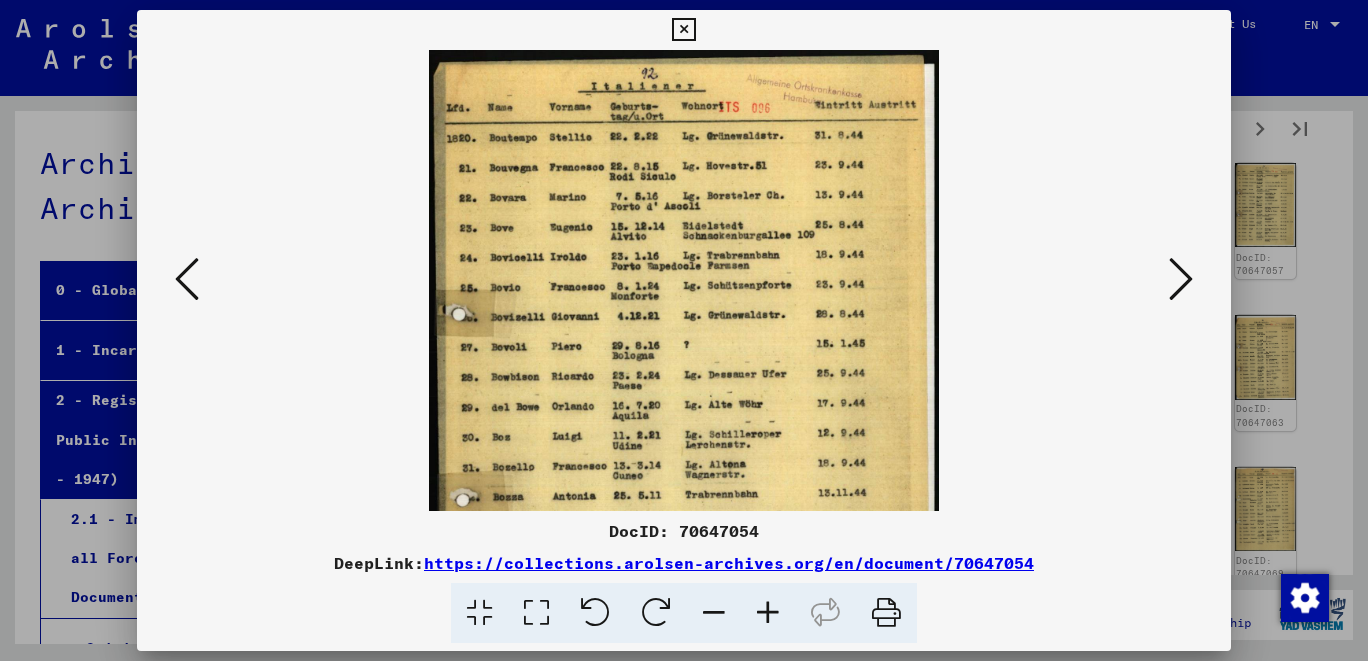 click at bounding box center [768, 613] 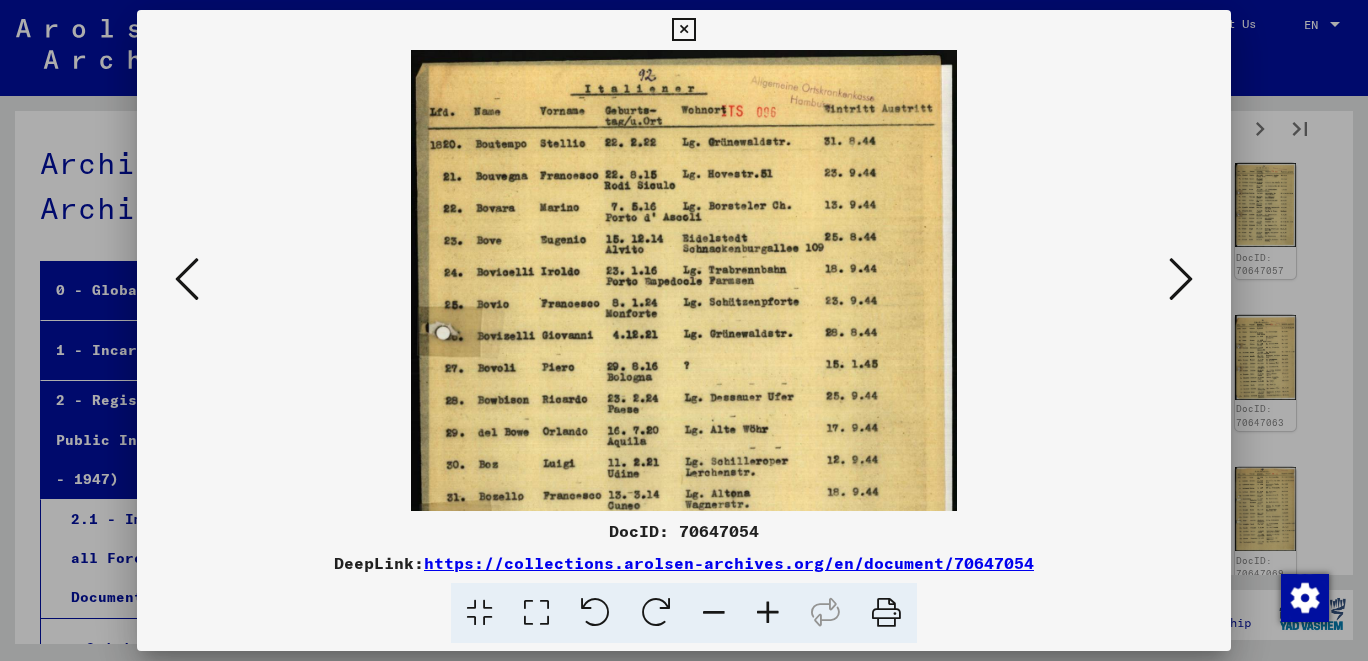 drag, startPoint x: 766, startPoint y: 615, endPoint x: 749, endPoint y: 519, distance: 97.49359 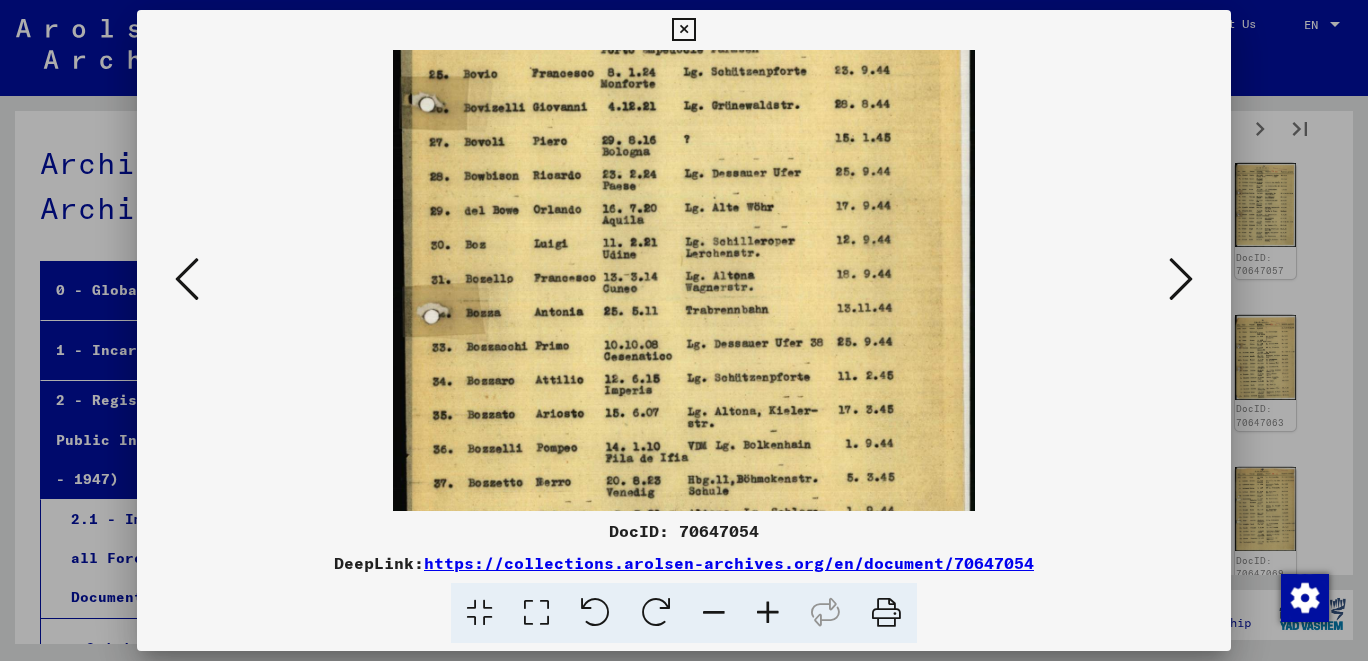 drag, startPoint x: 774, startPoint y: 452, endPoint x: 804, endPoint y: 207, distance: 246.8299 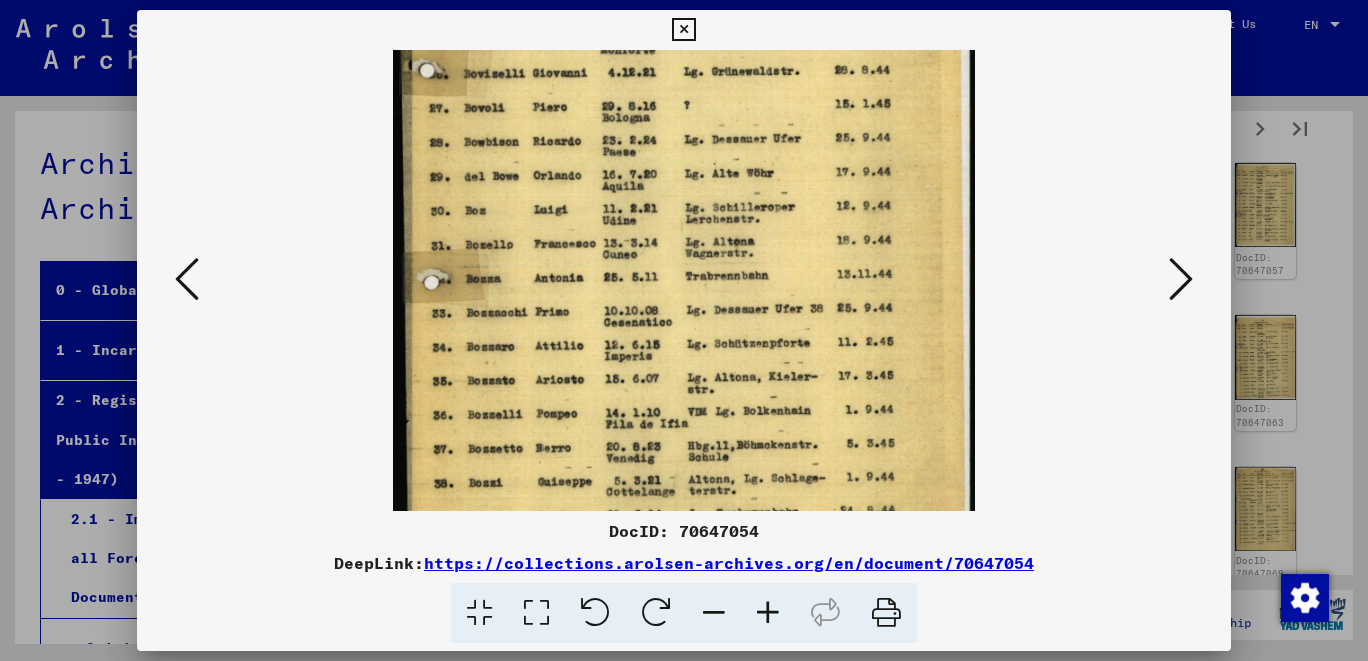 scroll, scrollTop: 285, scrollLeft: 0, axis: vertical 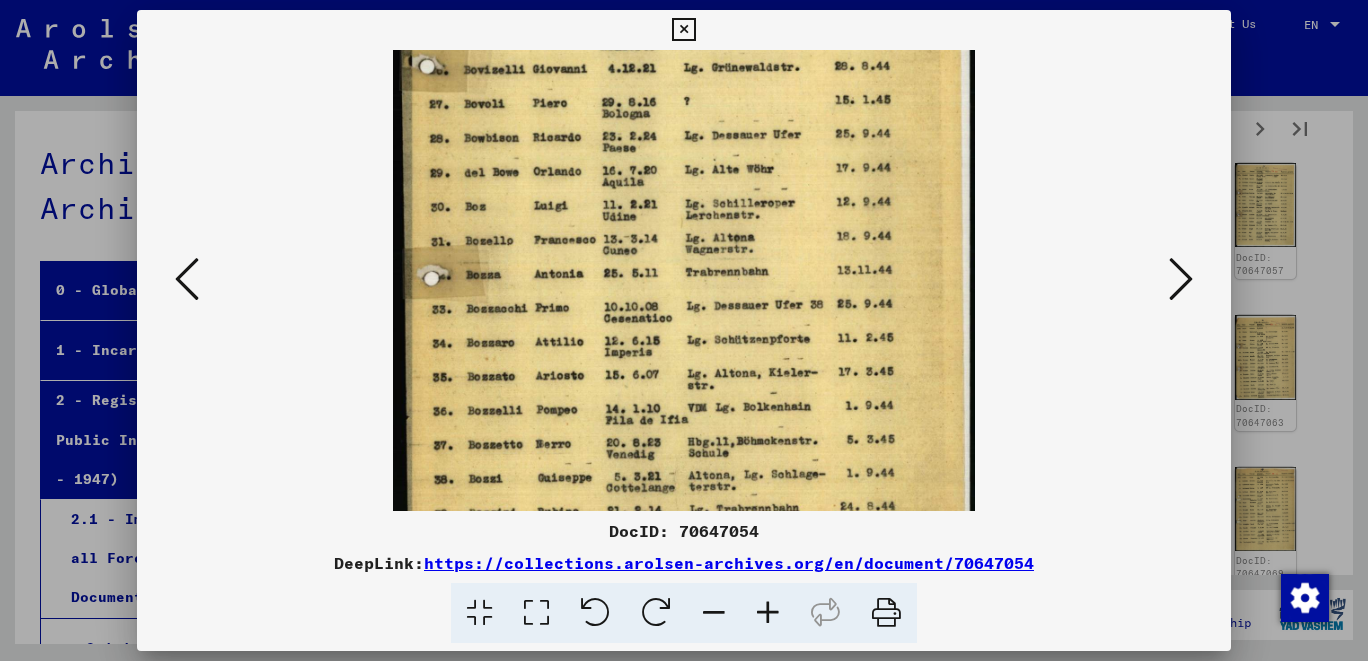 drag, startPoint x: 710, startPoint y: 454, endPoint x: 719, endPoint y: 416, distance: 39.051247 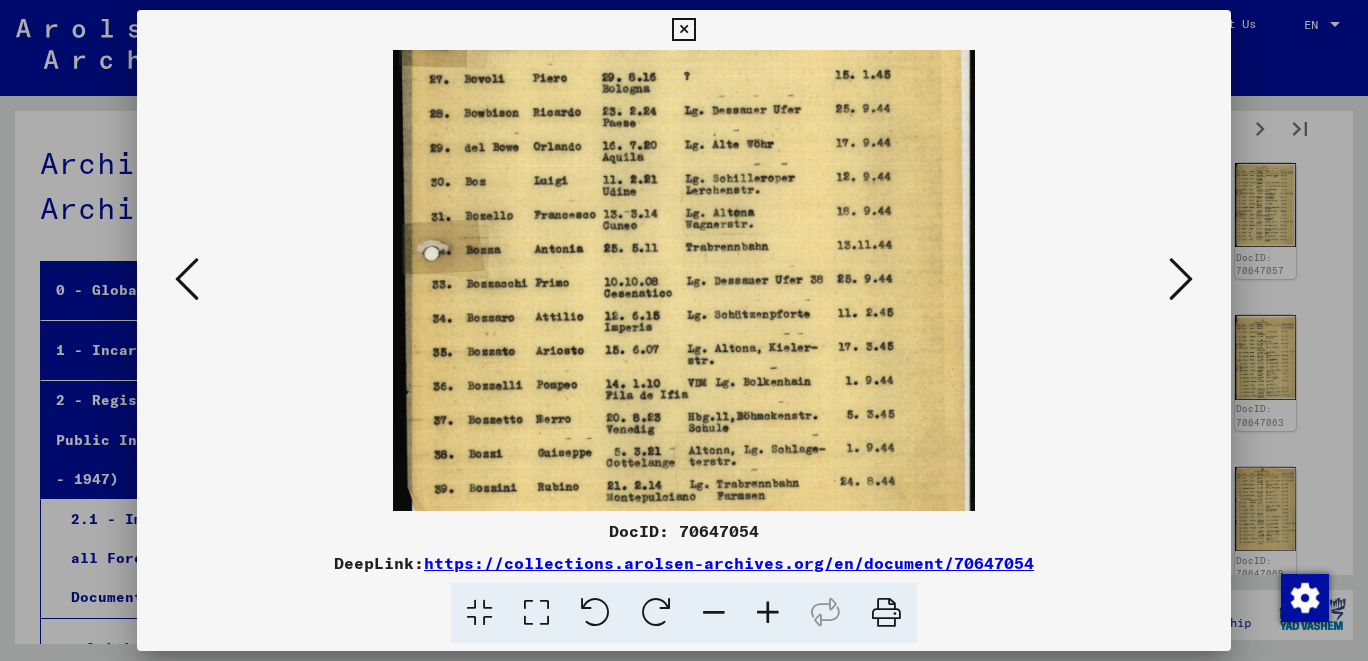 scroll, scrollTop: 350, scrollLeft: 0, axis: vertical 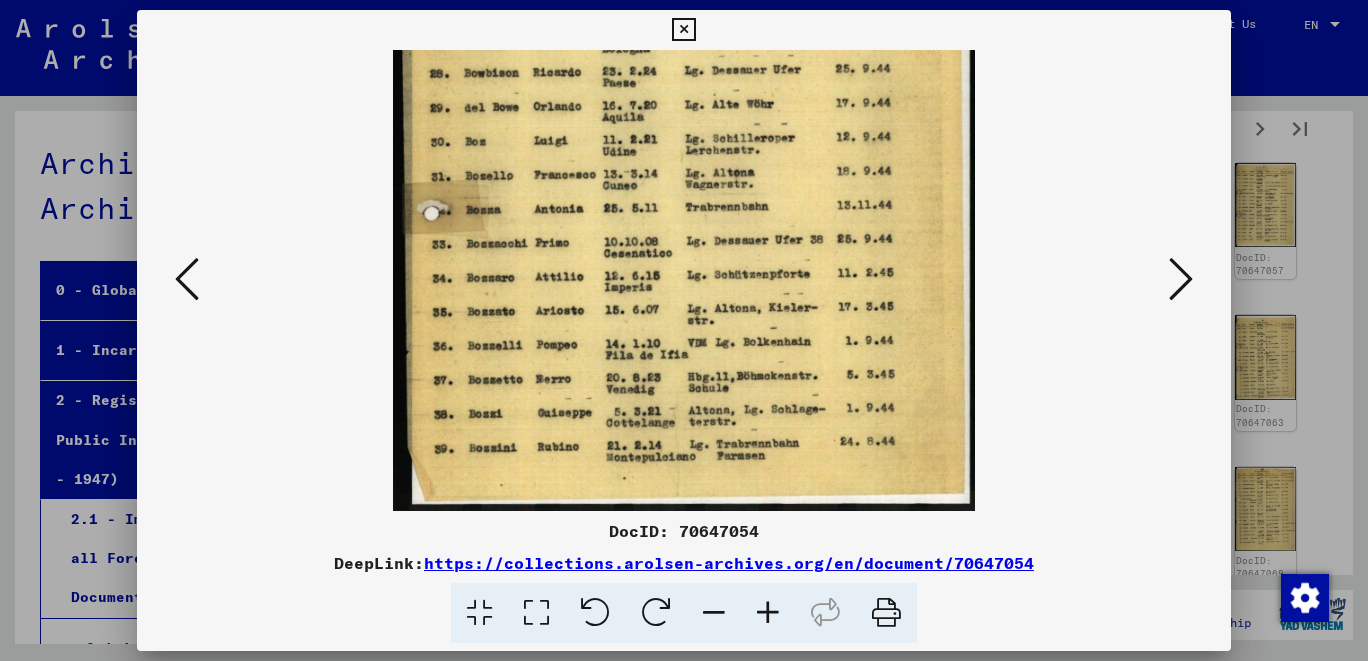drag, startPoint x: 875, startPoint y: 422, endPoint x: 877, endPoint y: 290, distance: 132.01515 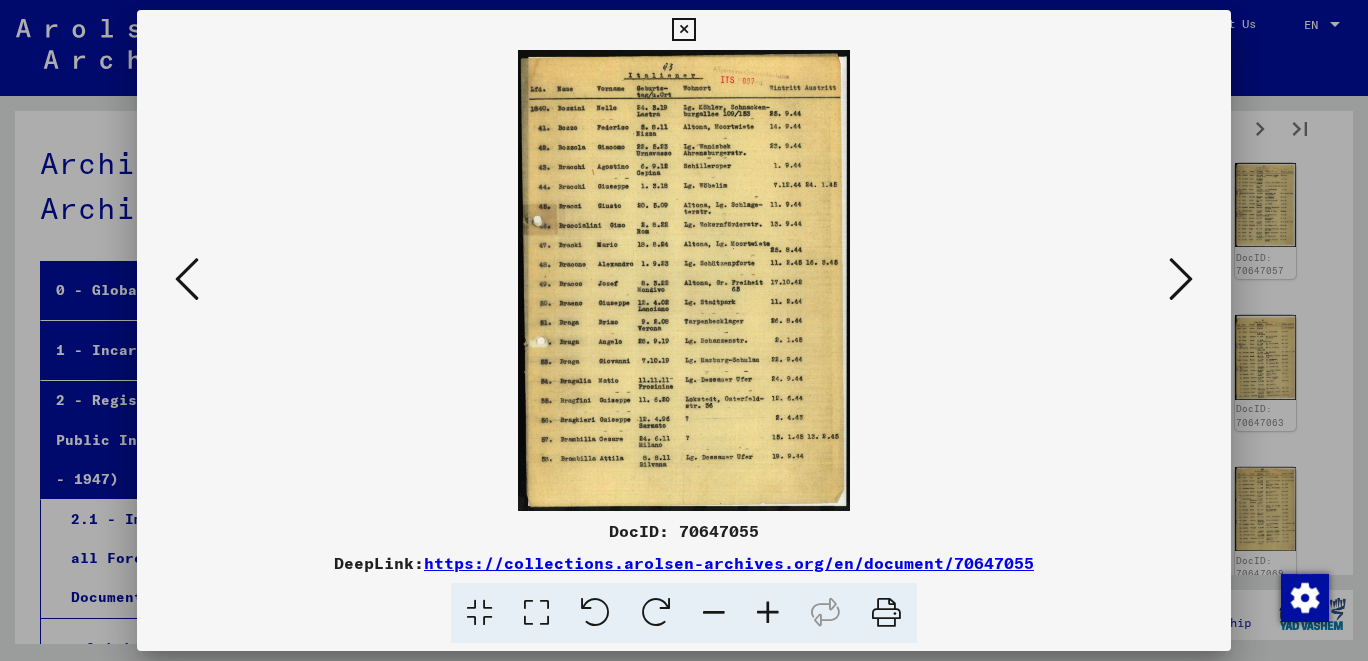 scroll, scrollTop: 0, scrollLeft: 0, axis: both 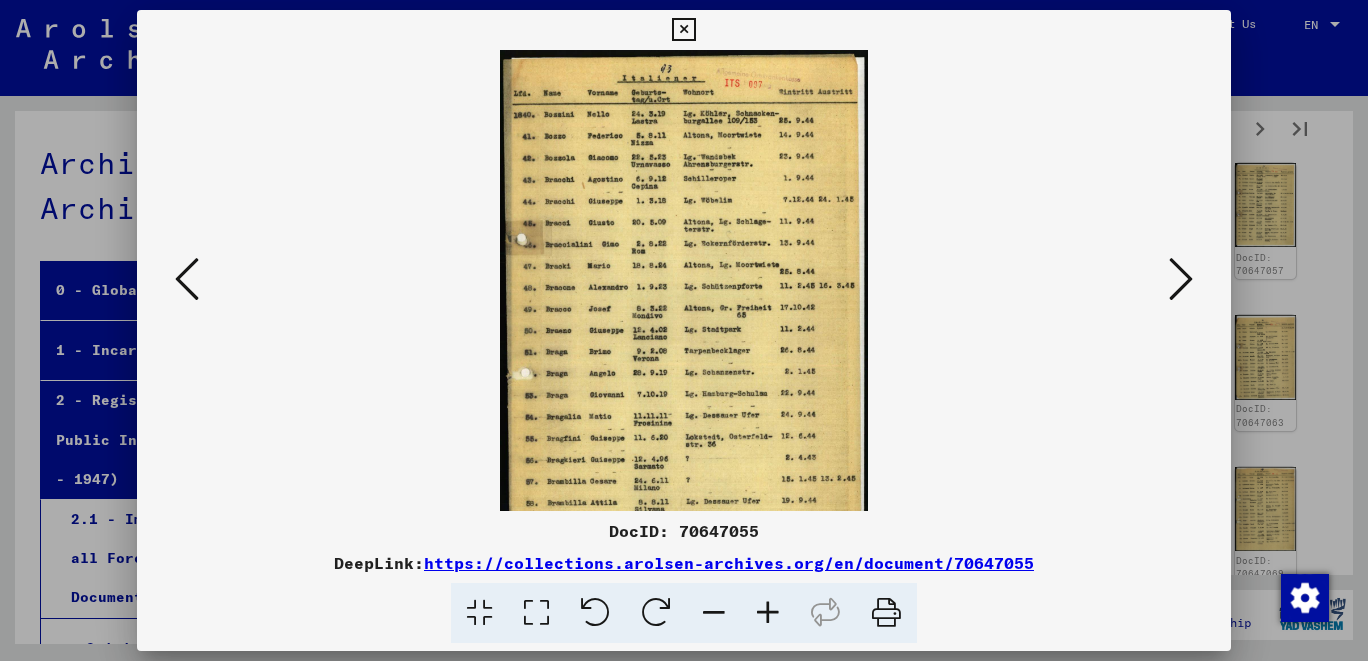 click at bounding box center (768, 613) 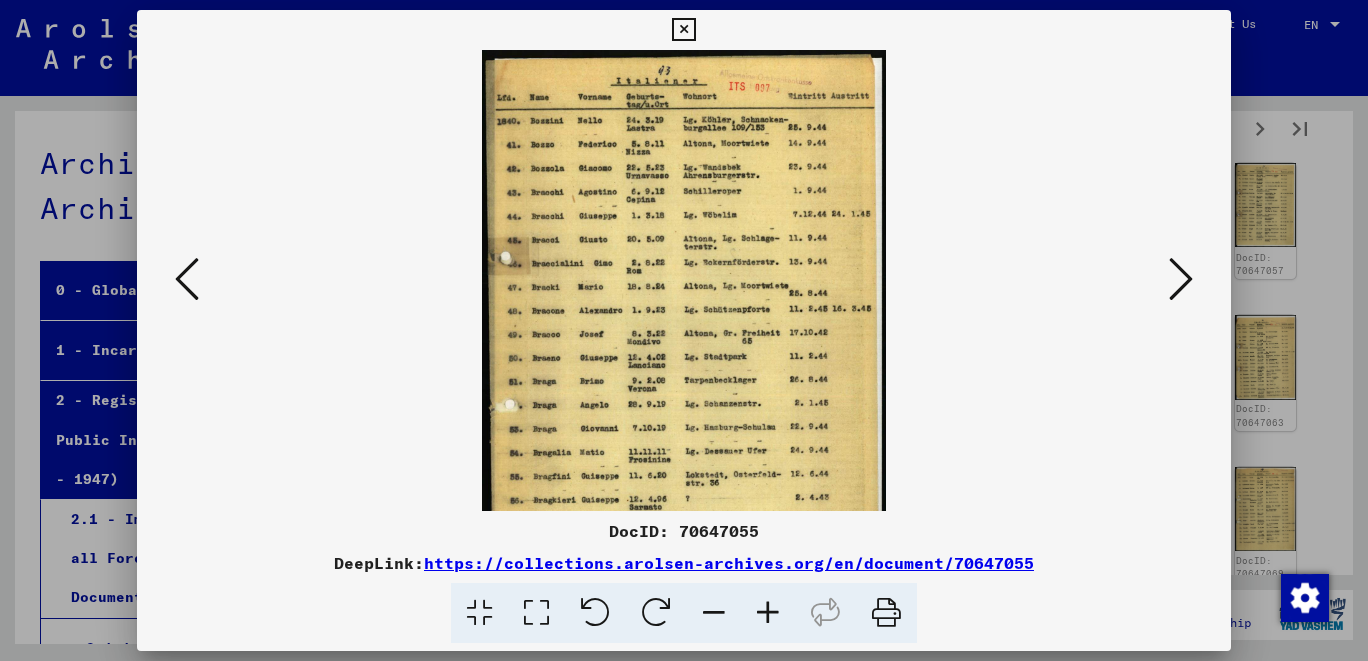 click at bounding box center (768, 613) 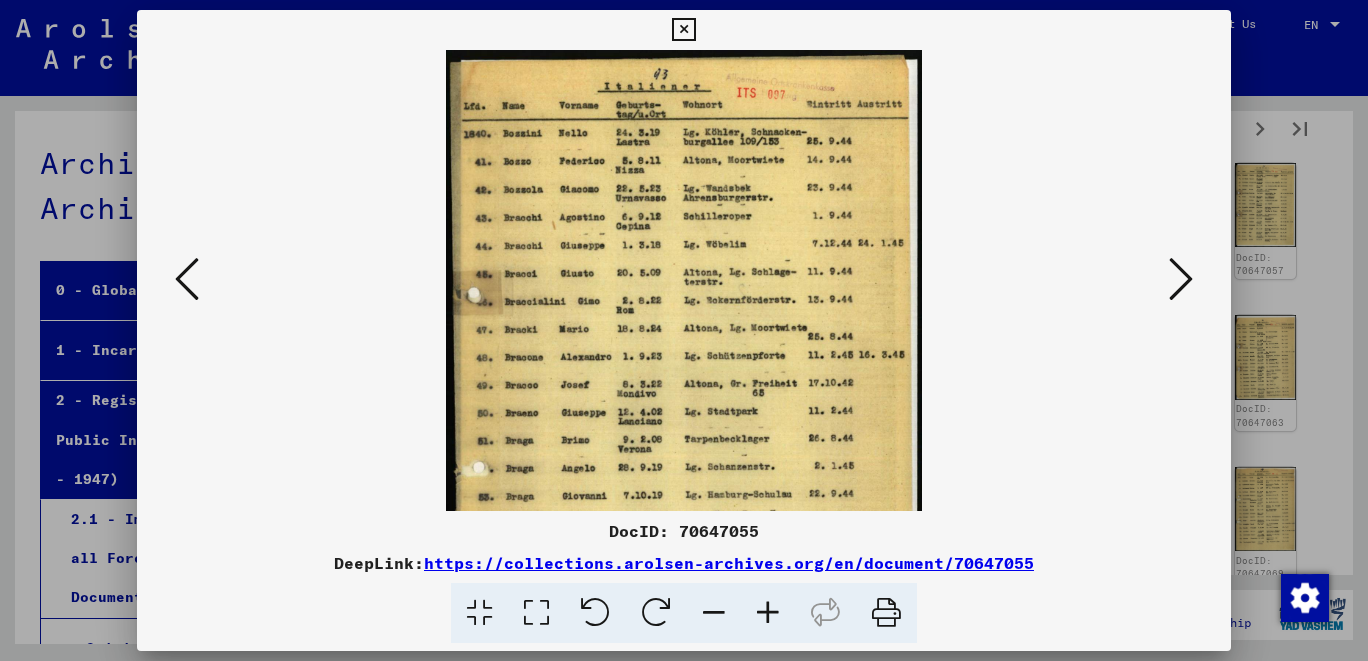 click at bounding box center [768, 613] 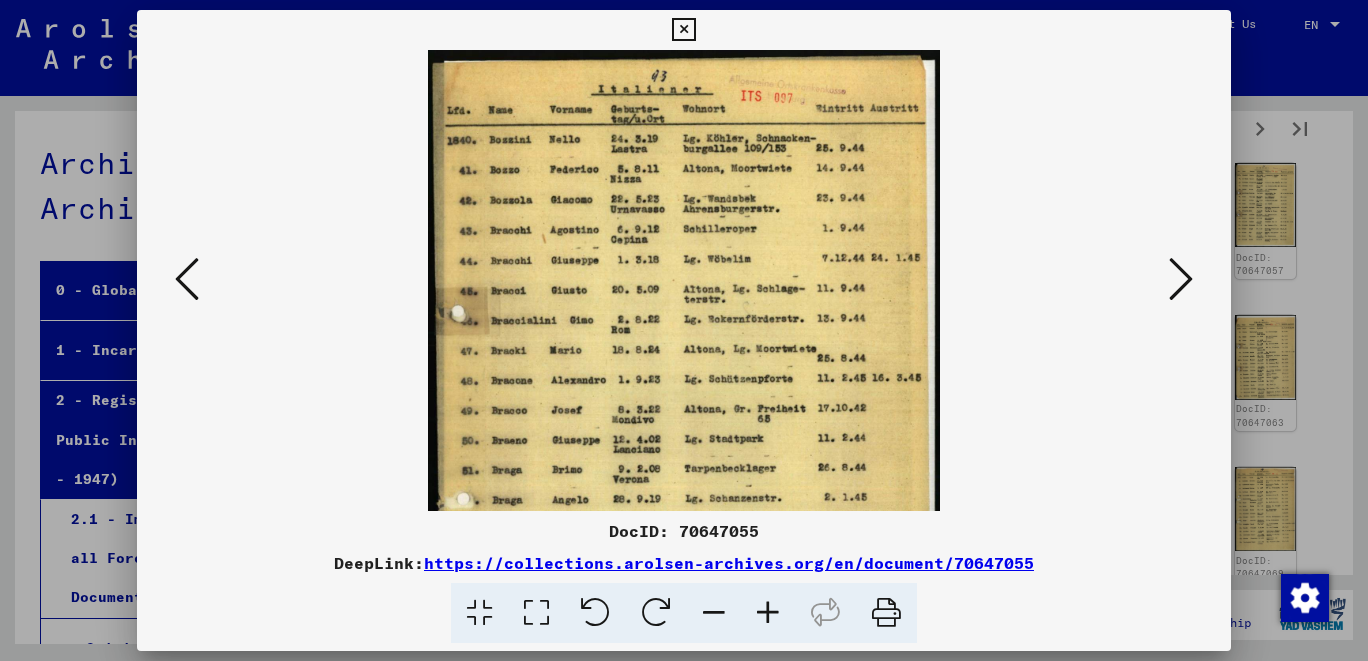 click at bounding box center (768, 613) 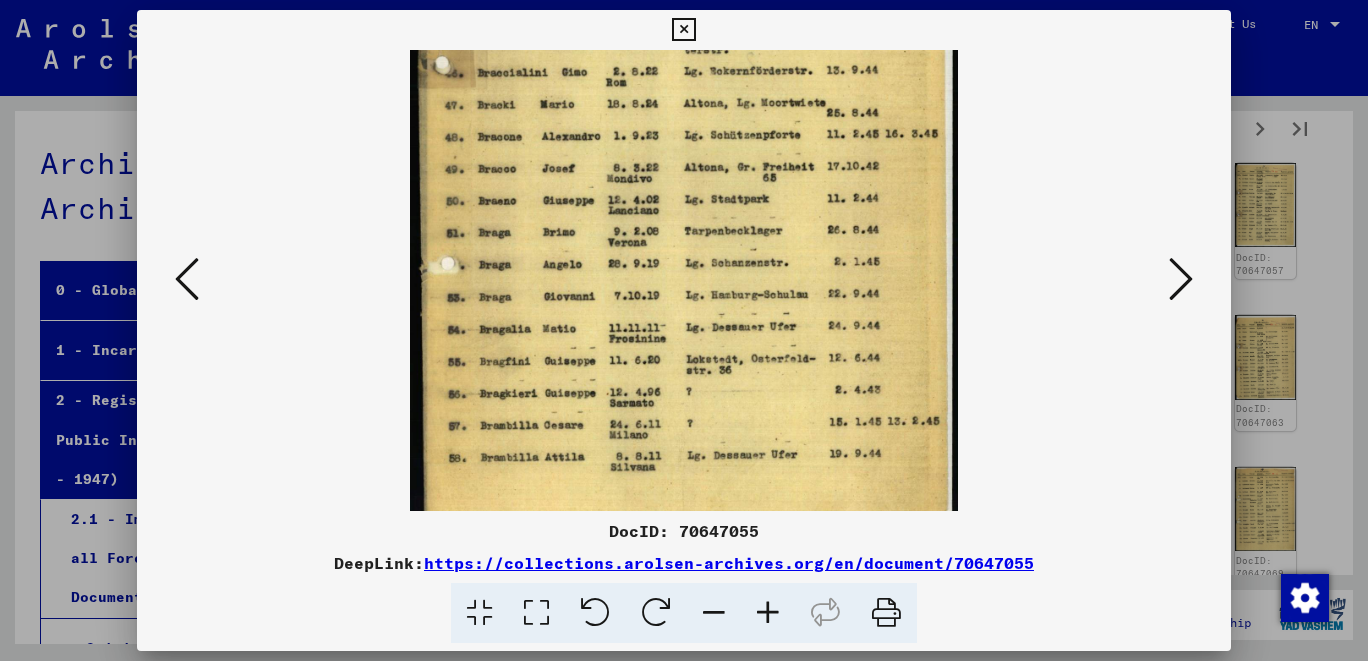 scroll, scrollTop: 277, scrollLeft: 0, axis: vertical 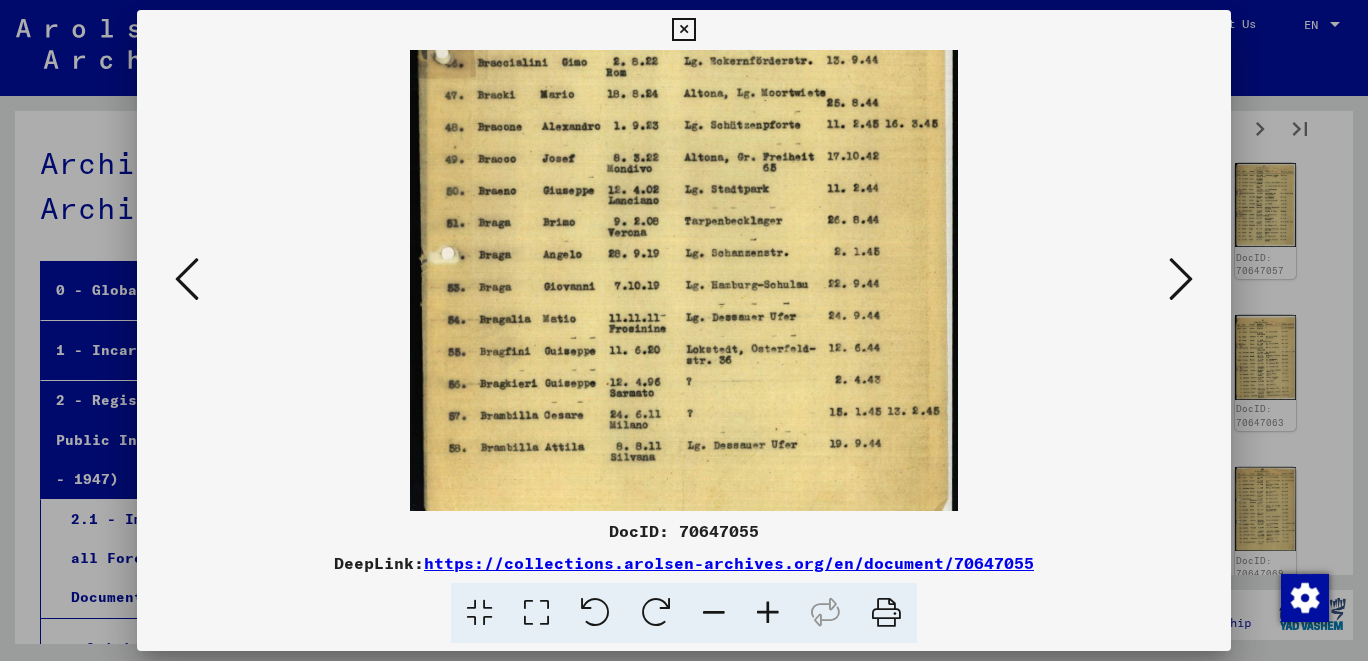 drag, startPoint x: 744, startPoint y: 488, endPoint x: 755, endPoint y: 221, distance: 267.2265 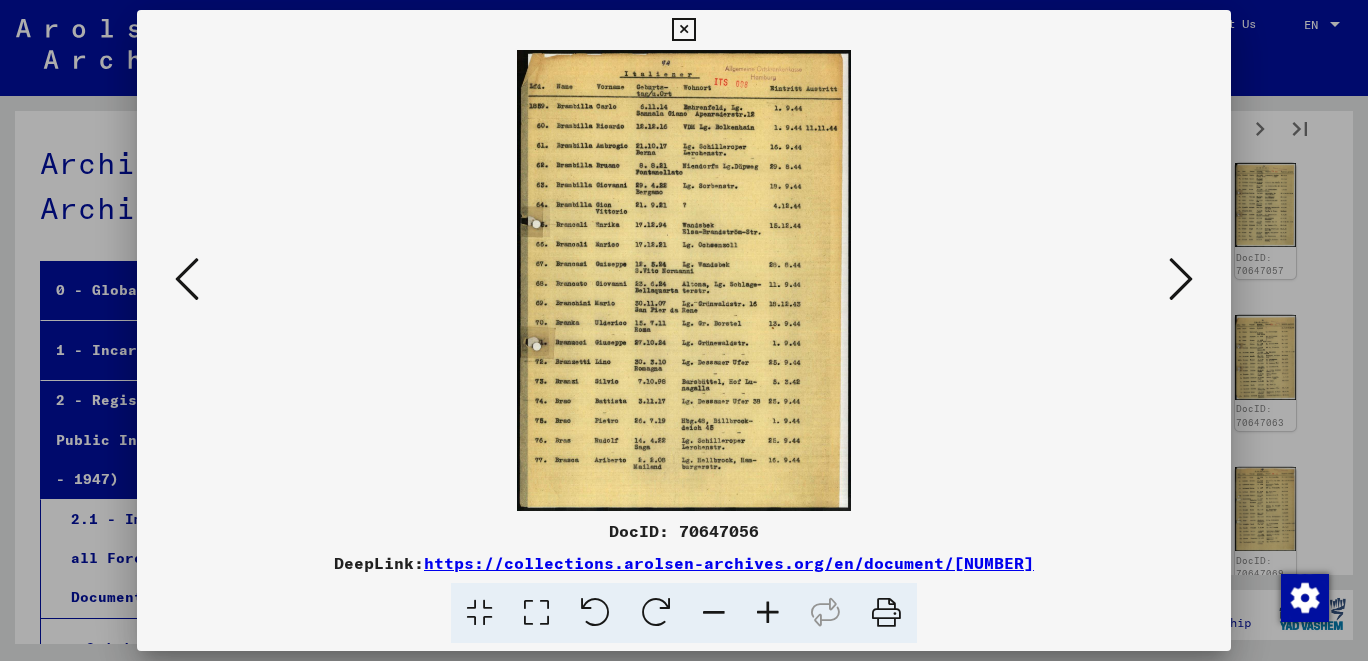 click at bounding box center (768, 613) 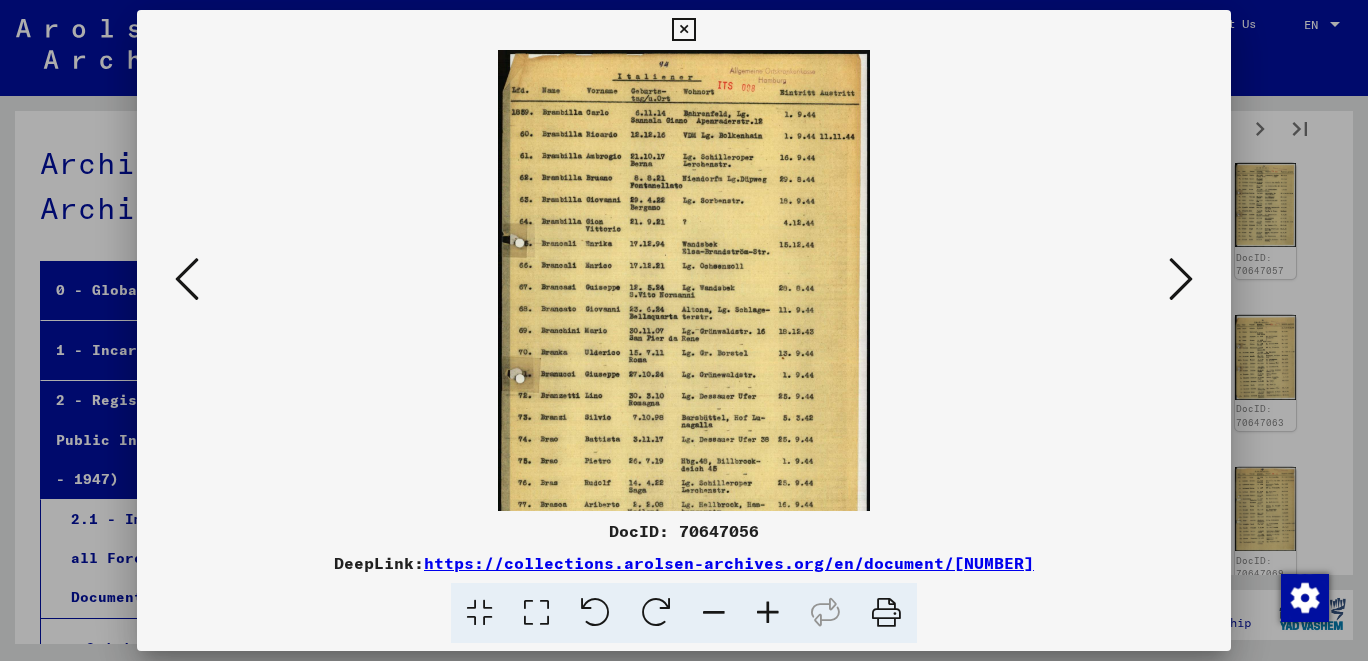 click at bounding box center (768, 613) 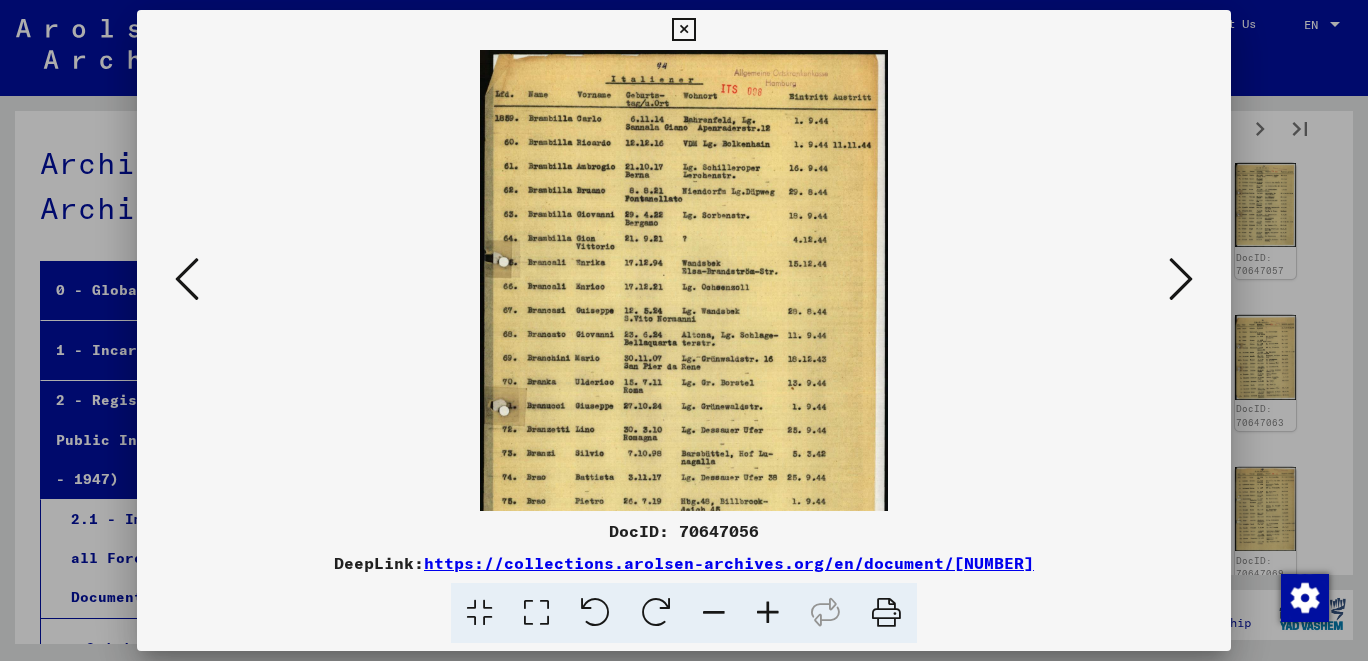 click at bounding box center [768, 613] 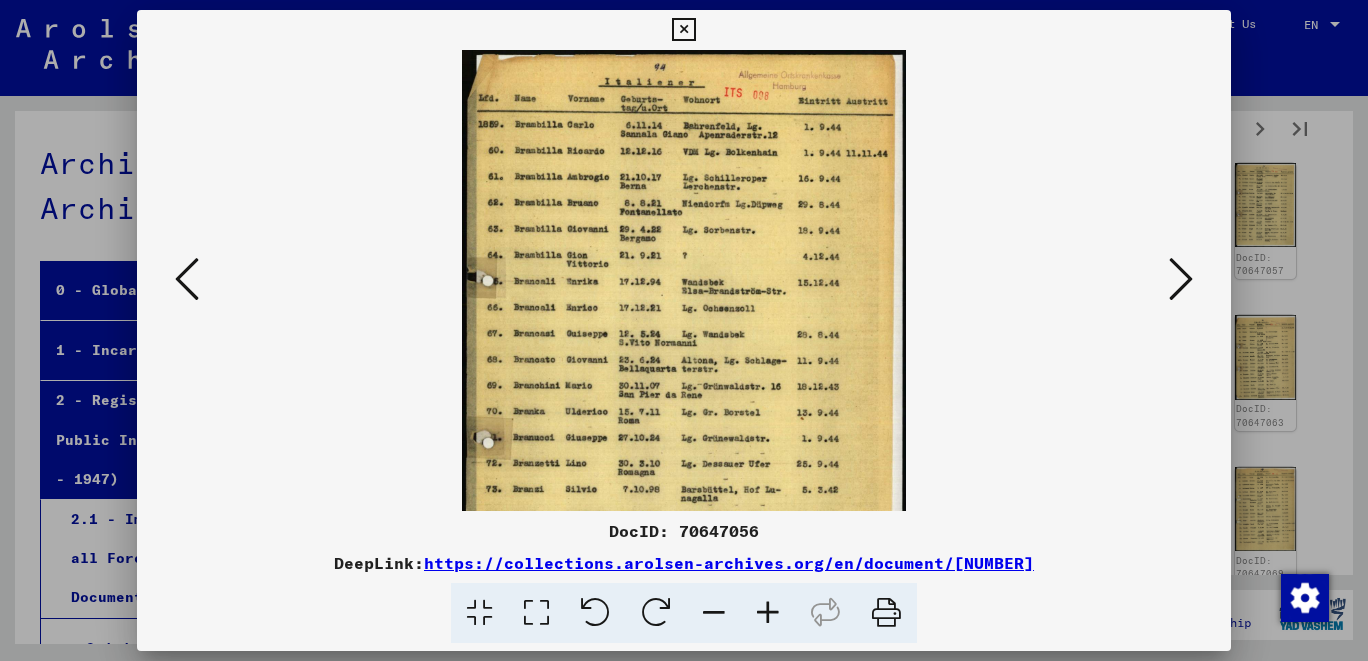 click at bounding box center [768, 613] 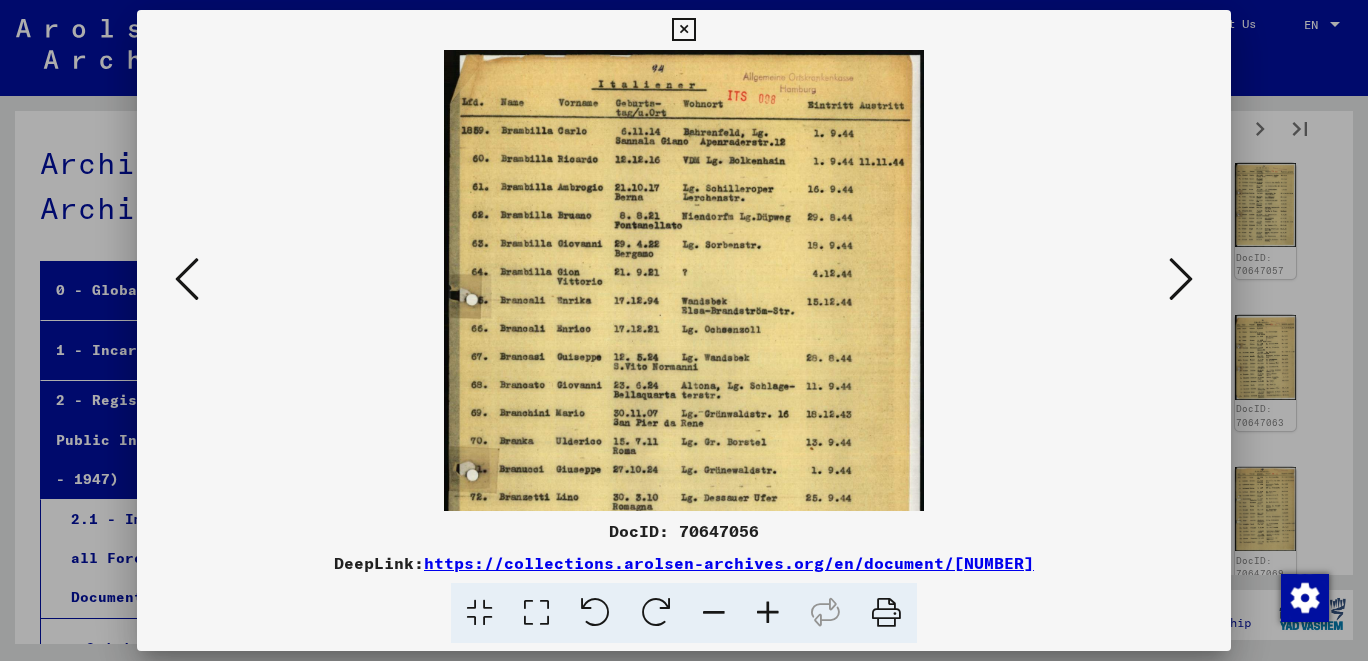 click at bounding box center (768, 613) 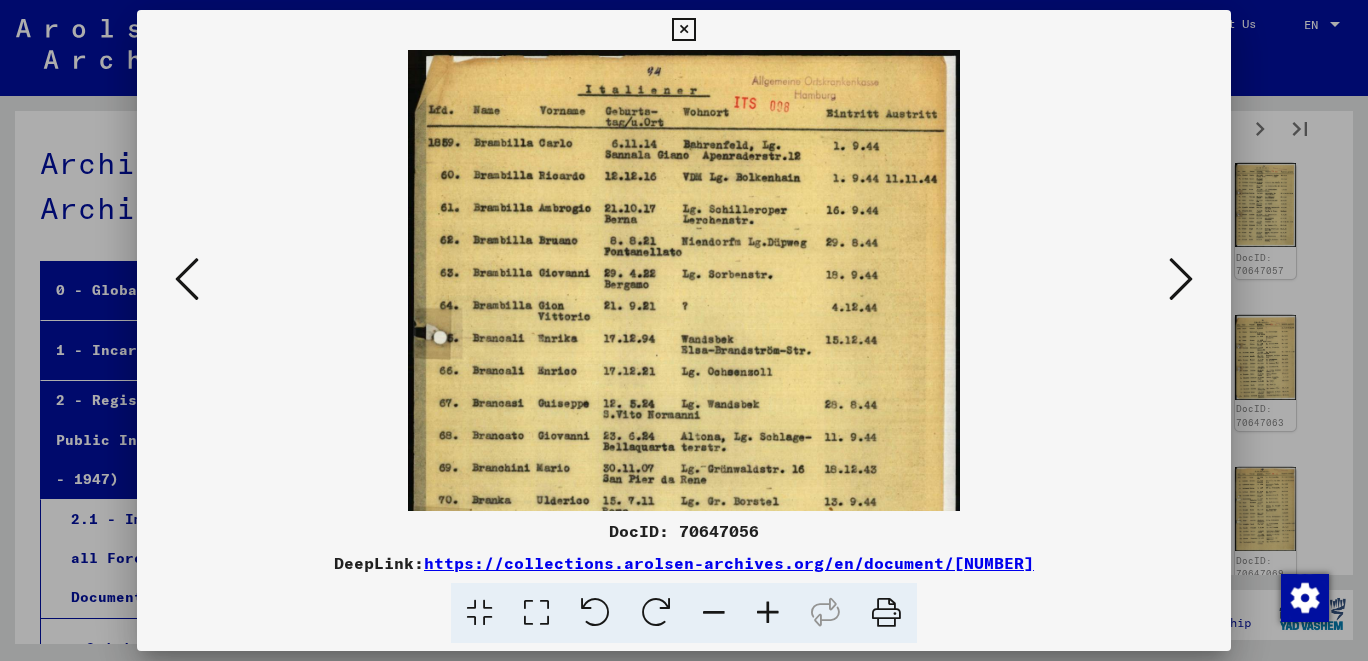 click at bounding box center (768, 613) 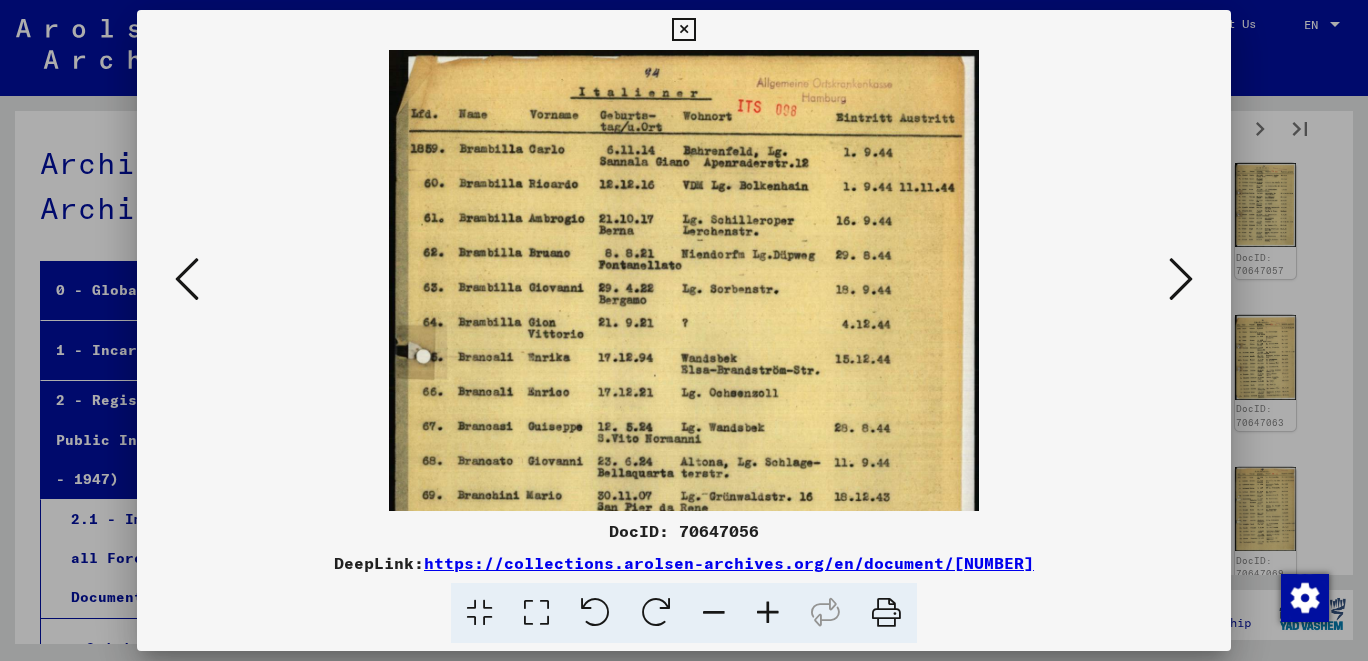 click at bounding box center [768, 613] 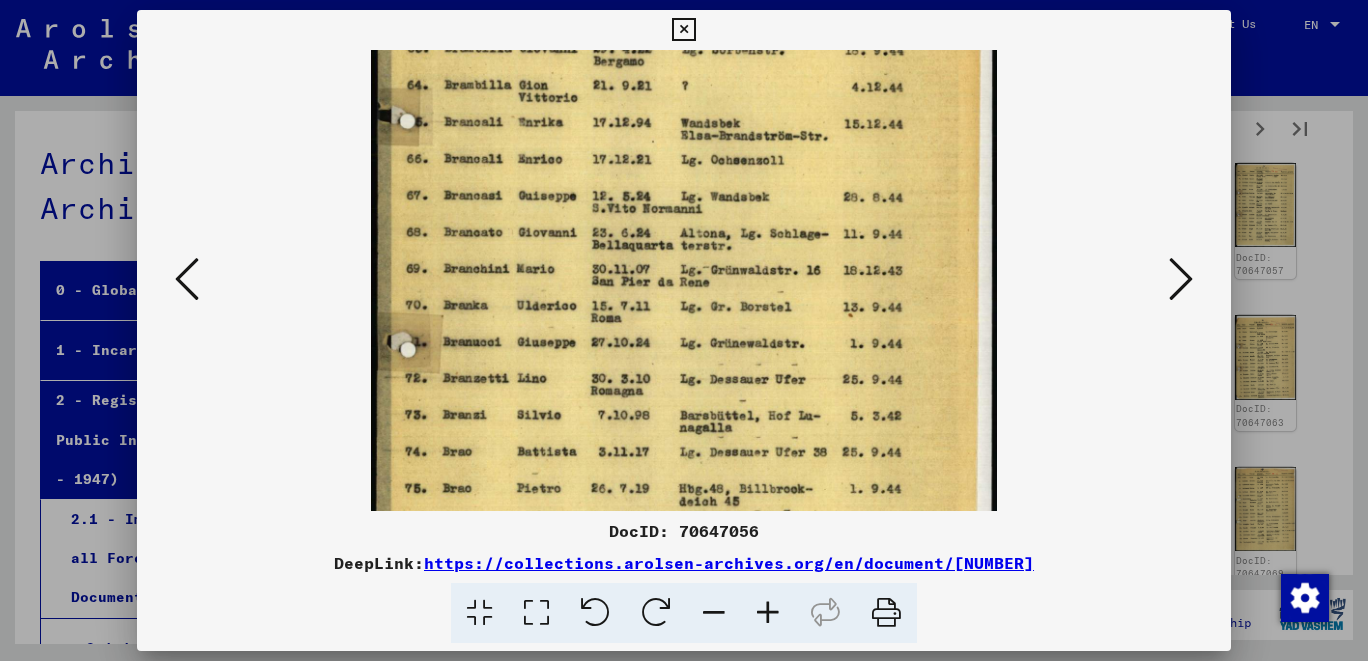 scroll, scrollTop: 255, scrollLeft: 0, axis: vertical 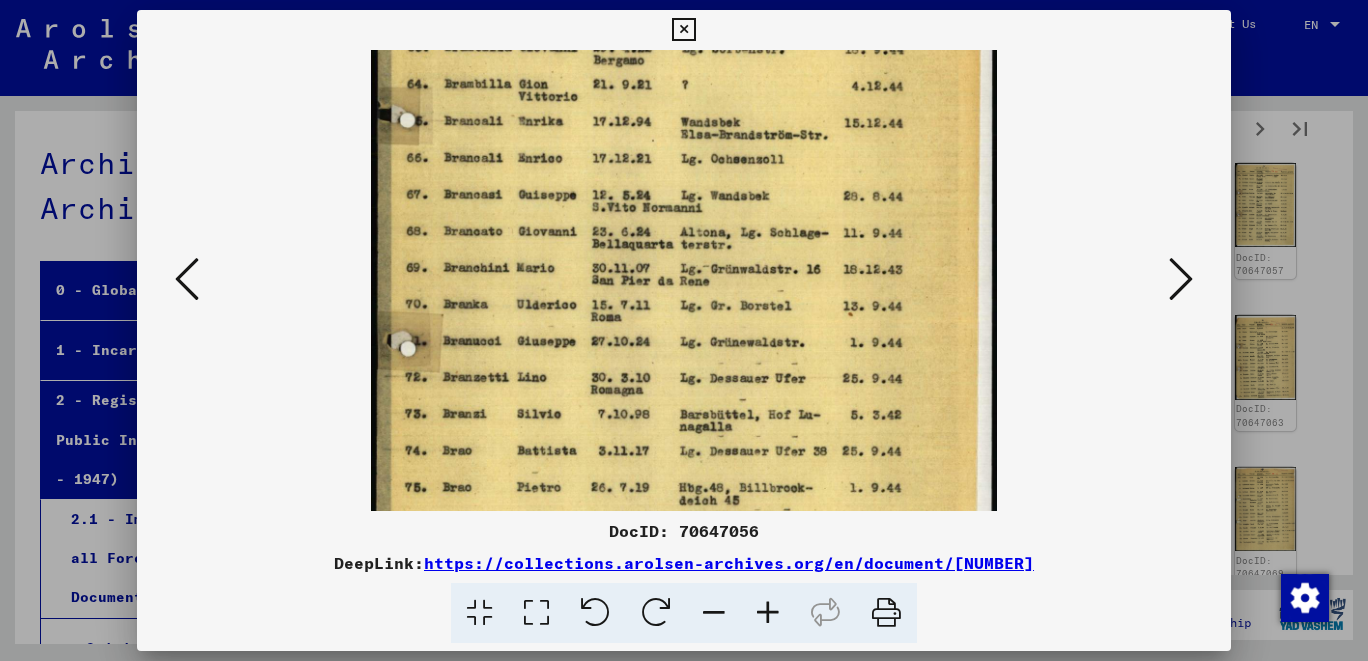 drag, startPoint x: 839, startPoint y: 367, endPoint x: 856, endPoint y: 133, distance: 234.61671 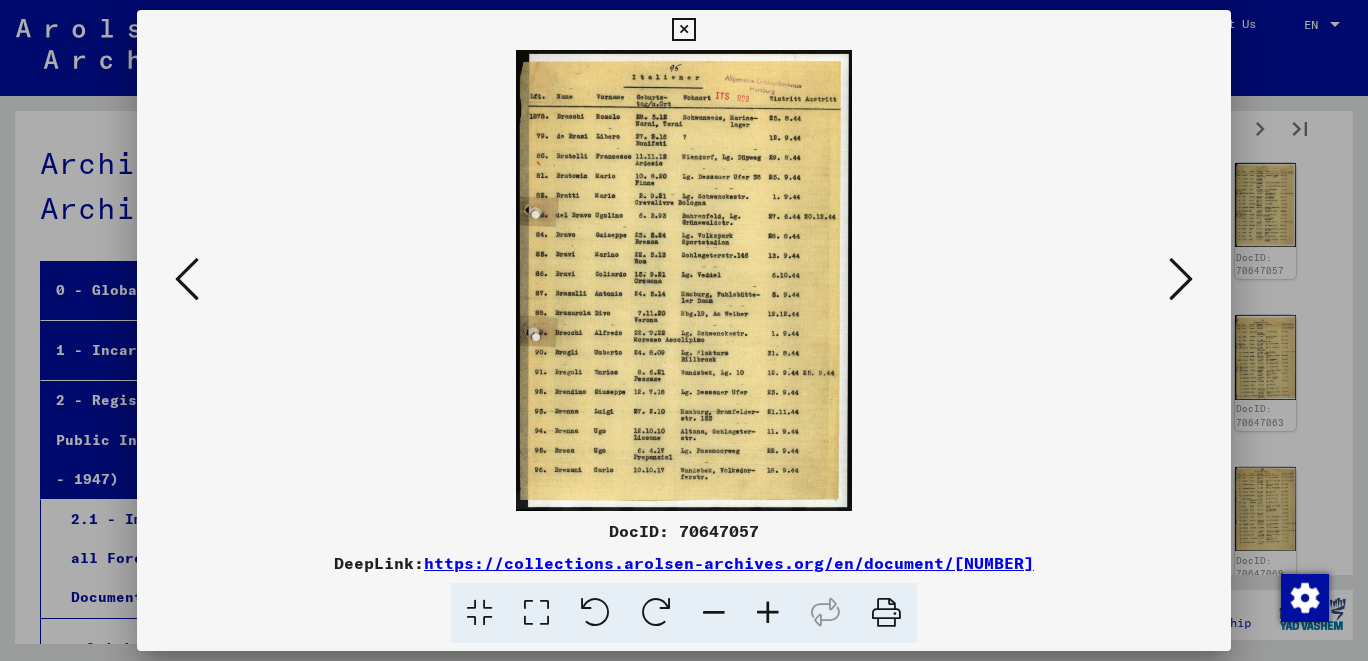 scroll, scrollTop: 0, scrollLeft: 0, axis: both 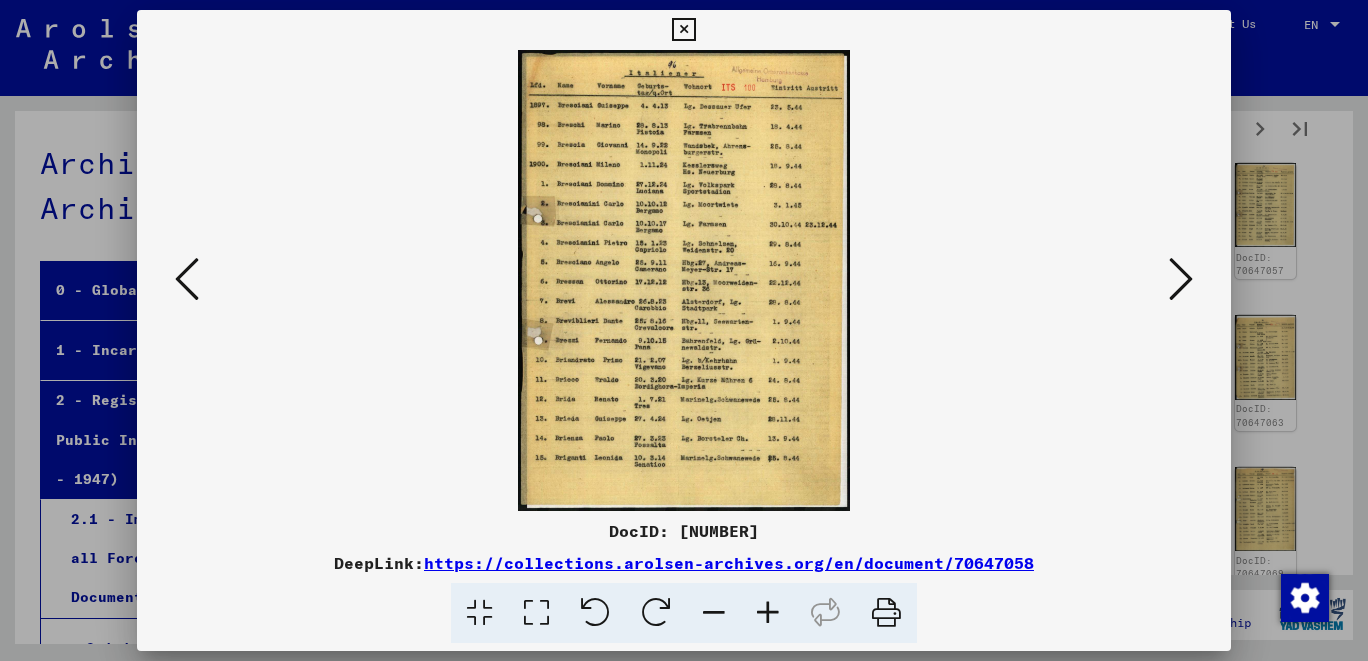 click at bounding box center [1181, 279] 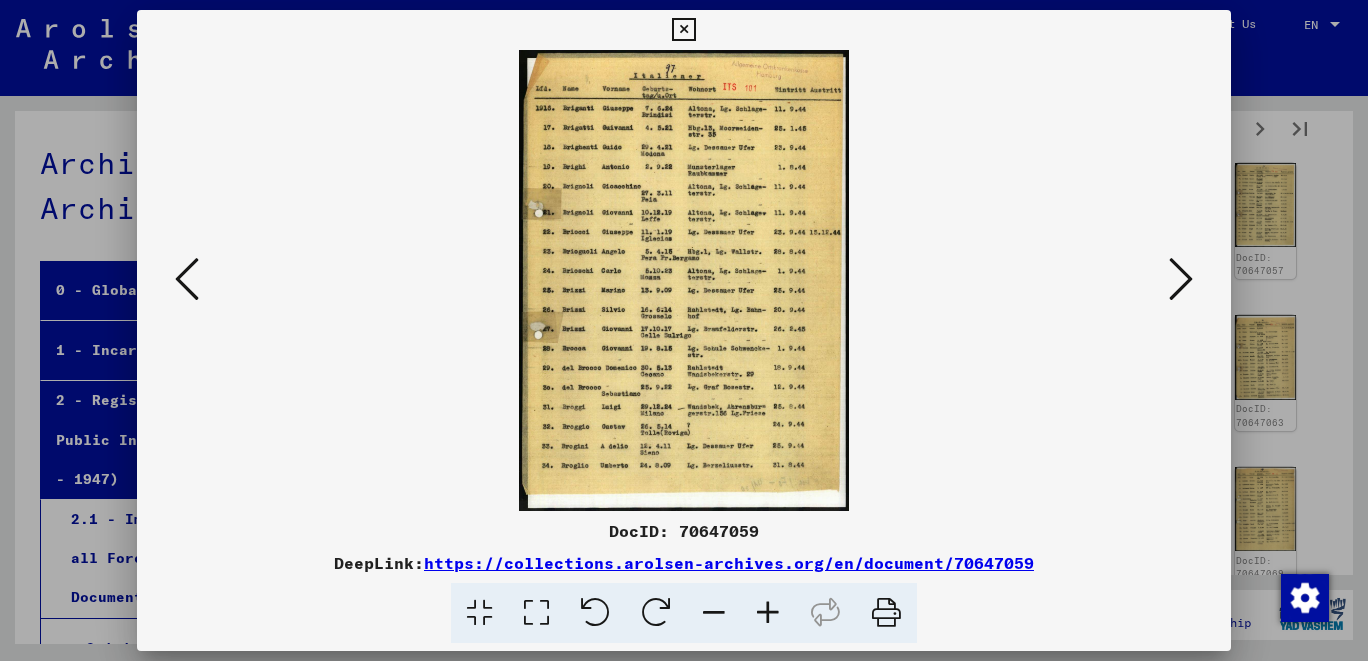 click at bounding box center (1181, 279) 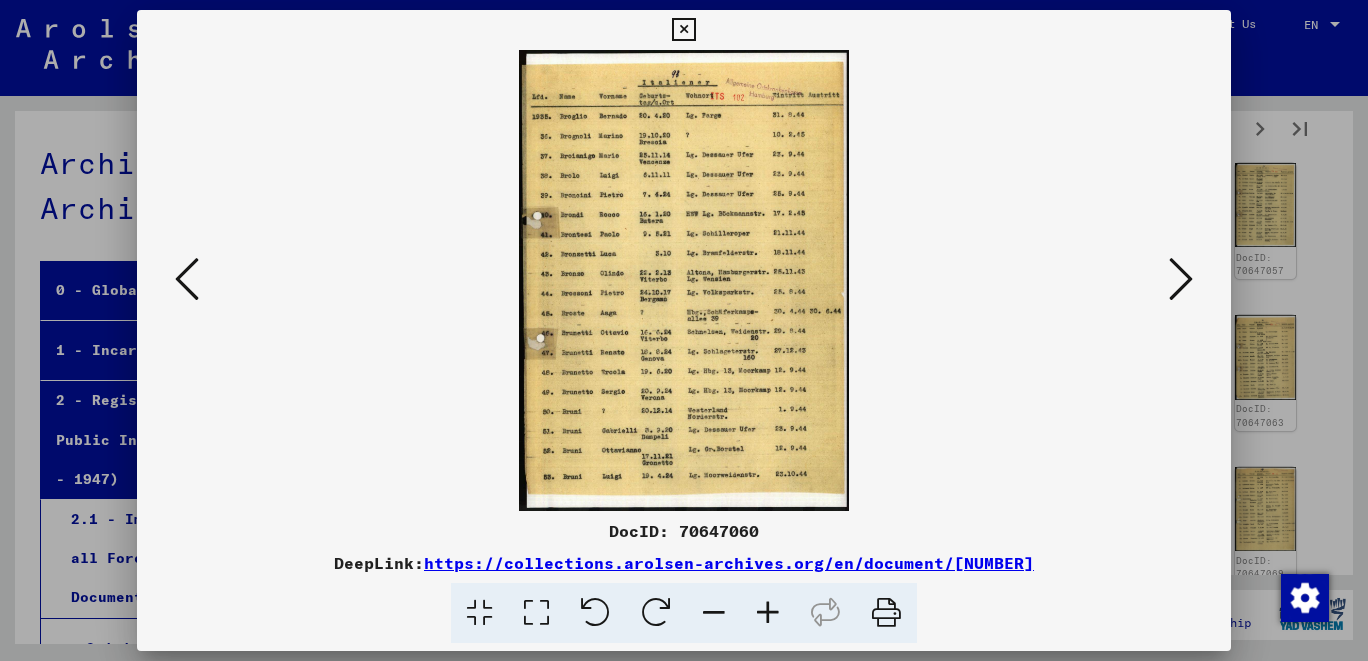 click at bounding box center (1181, 279) 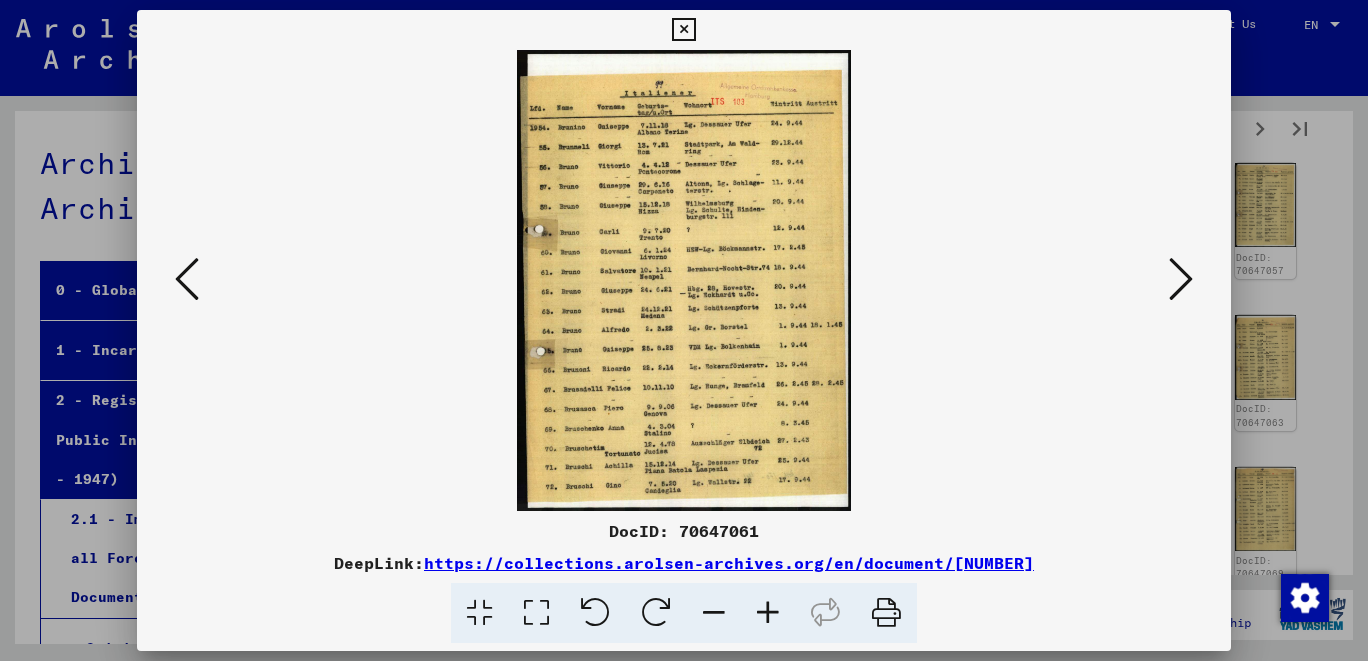 click at bounding box center (1181, 279) 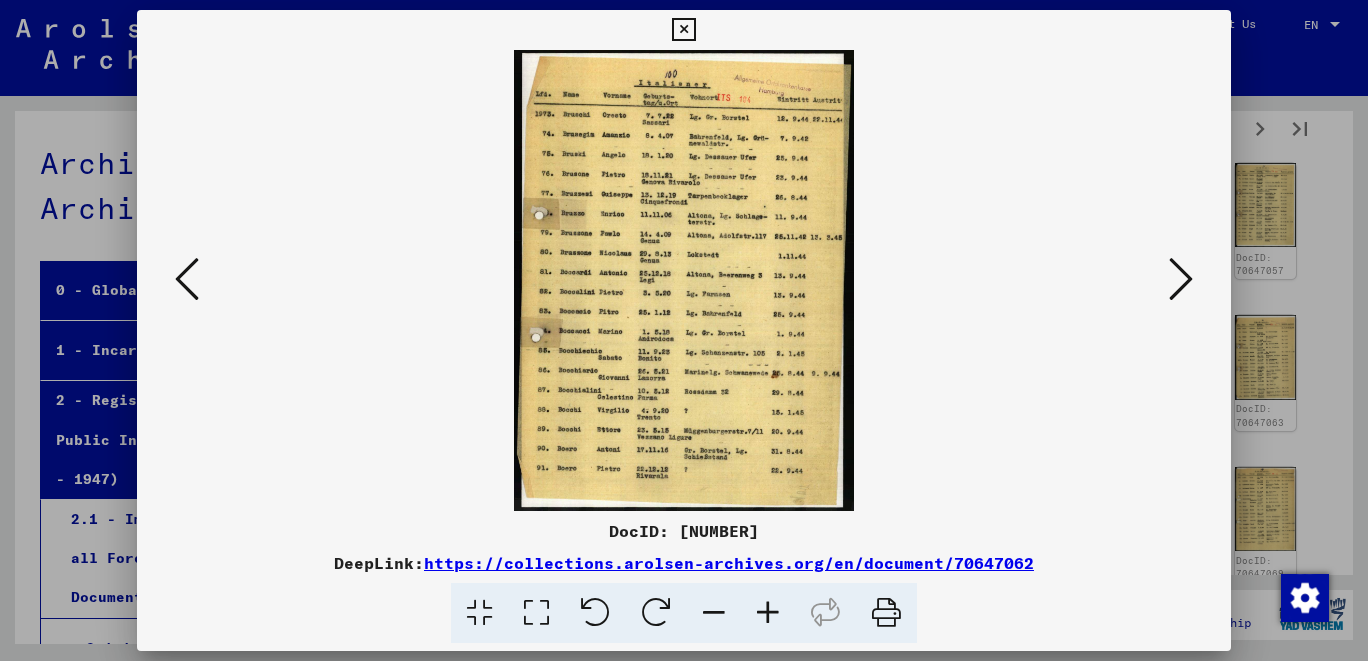 click at bounding box center [1181, 279] 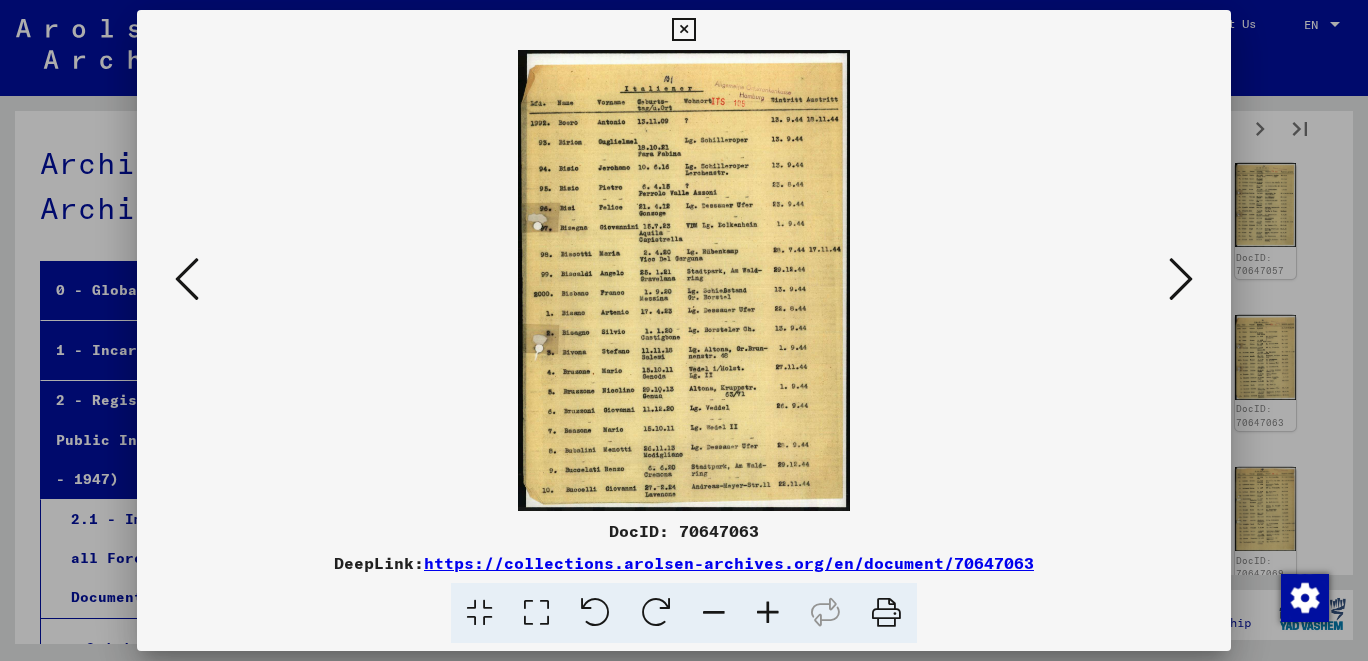 click at bounding box center [768, 613] 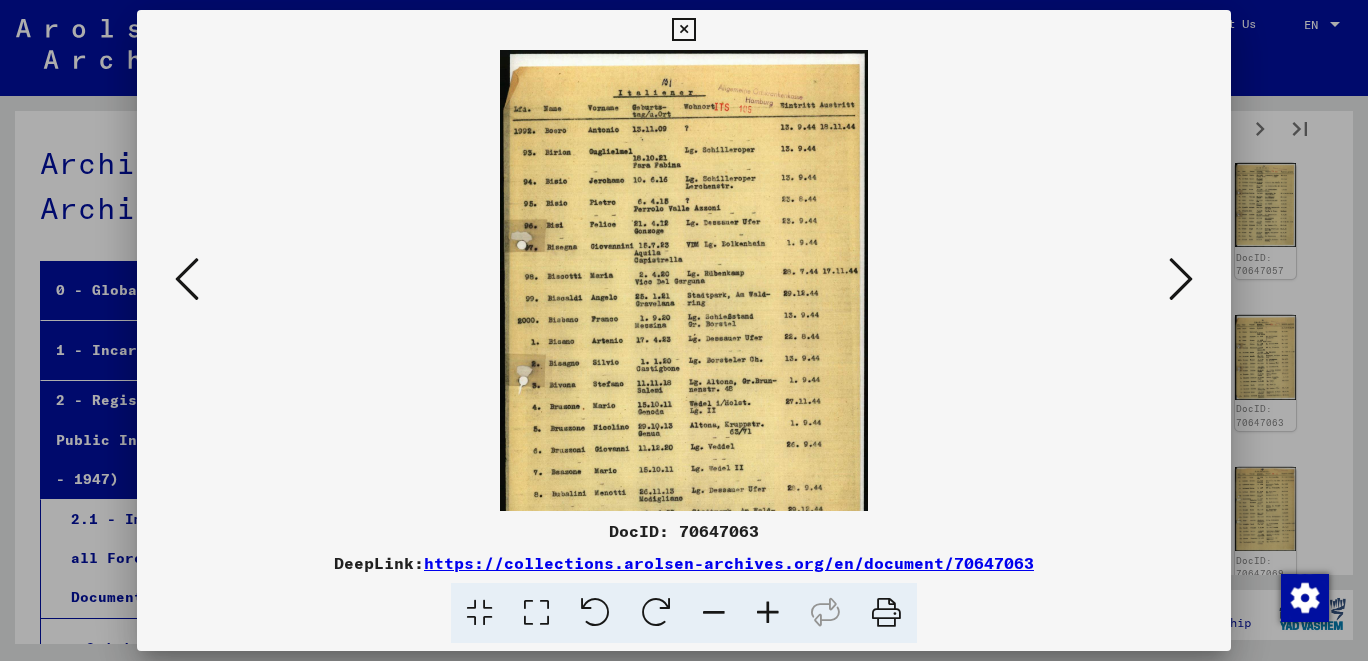 click at bounding box center (768, 613) 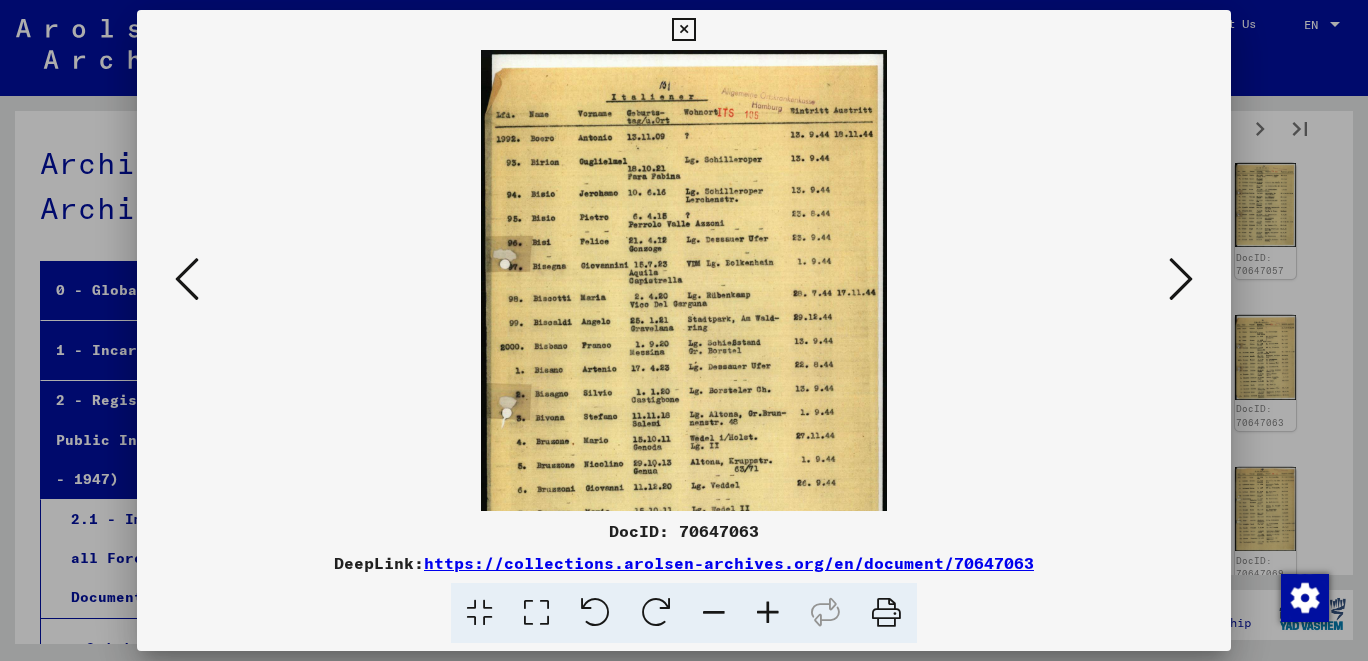 click at bounding box center [768, 613] 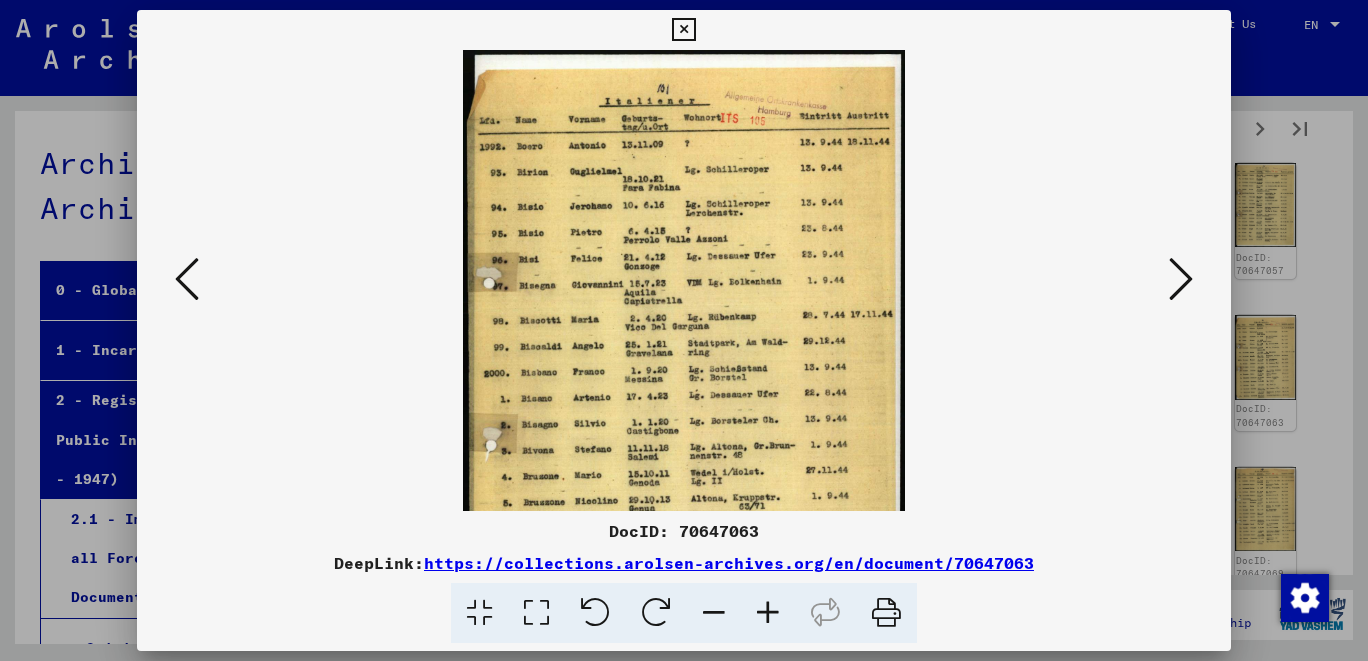 click at bounding box center (768, 613) 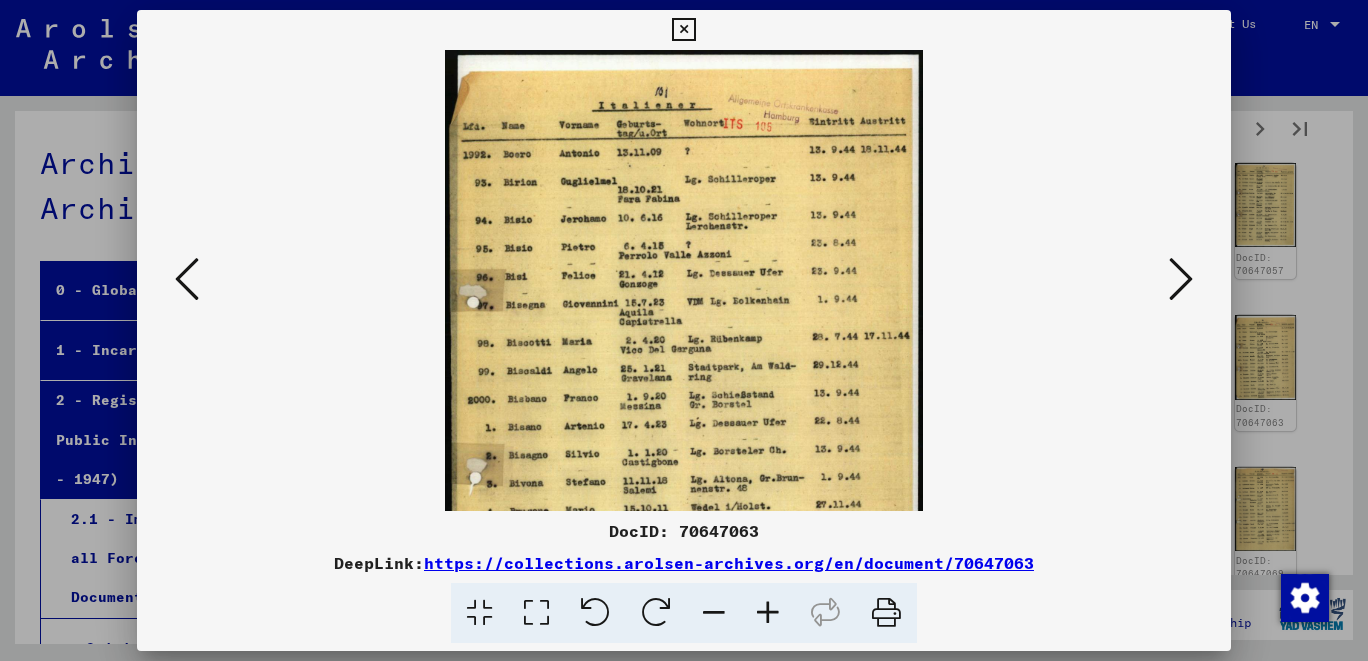 click at bounding box center [768, 613] 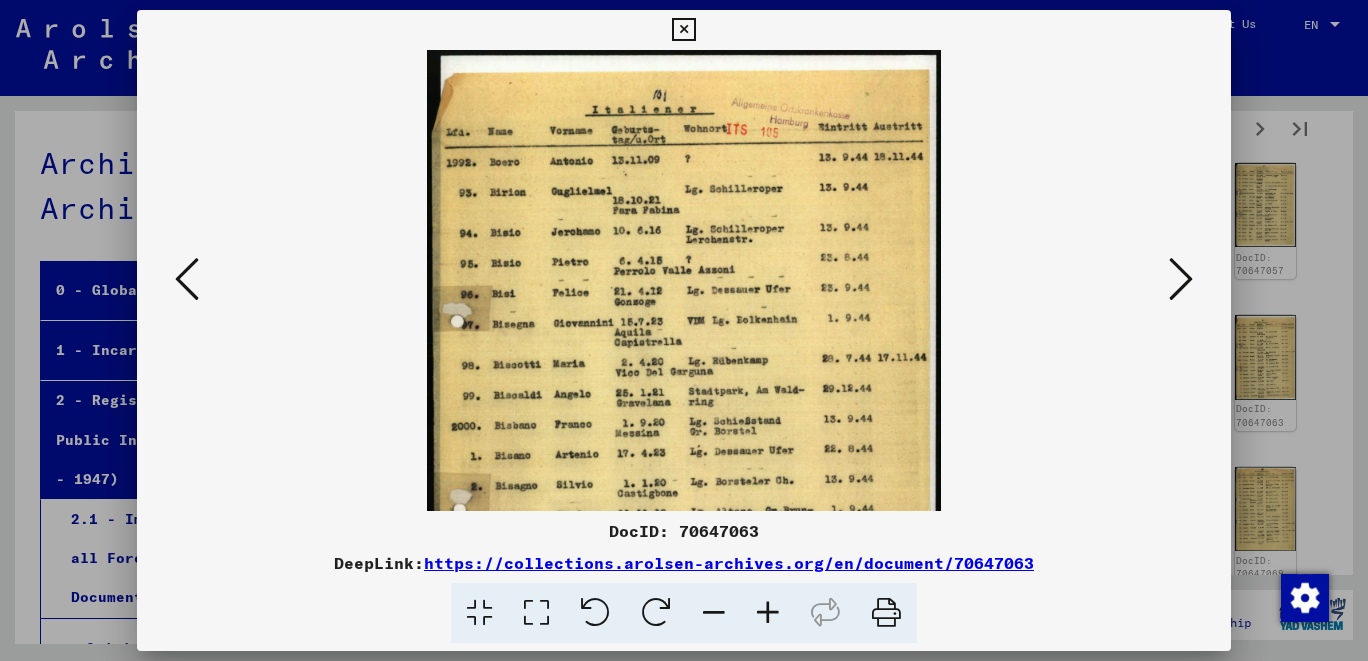 click at bounding box center (768, 613) 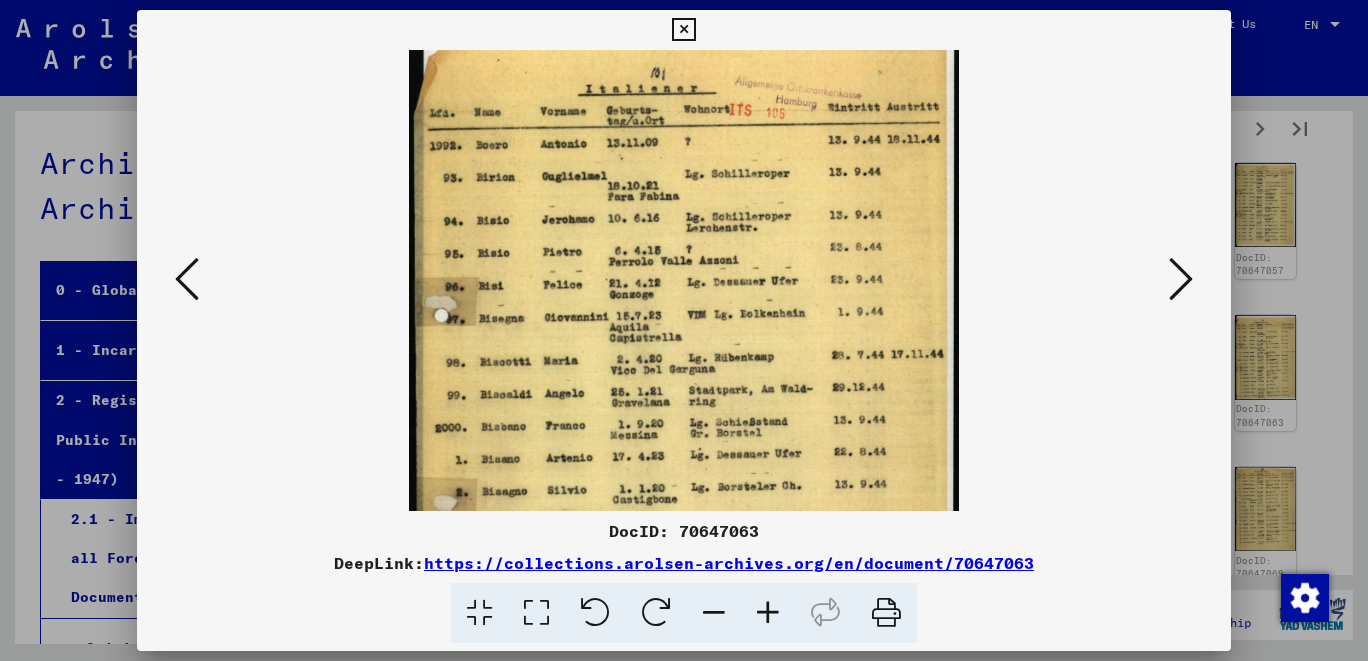 drag, startPoint x: 770, startPoint y: 496, endPoint x: 764, endPoint y: 467, distance: 29.614185 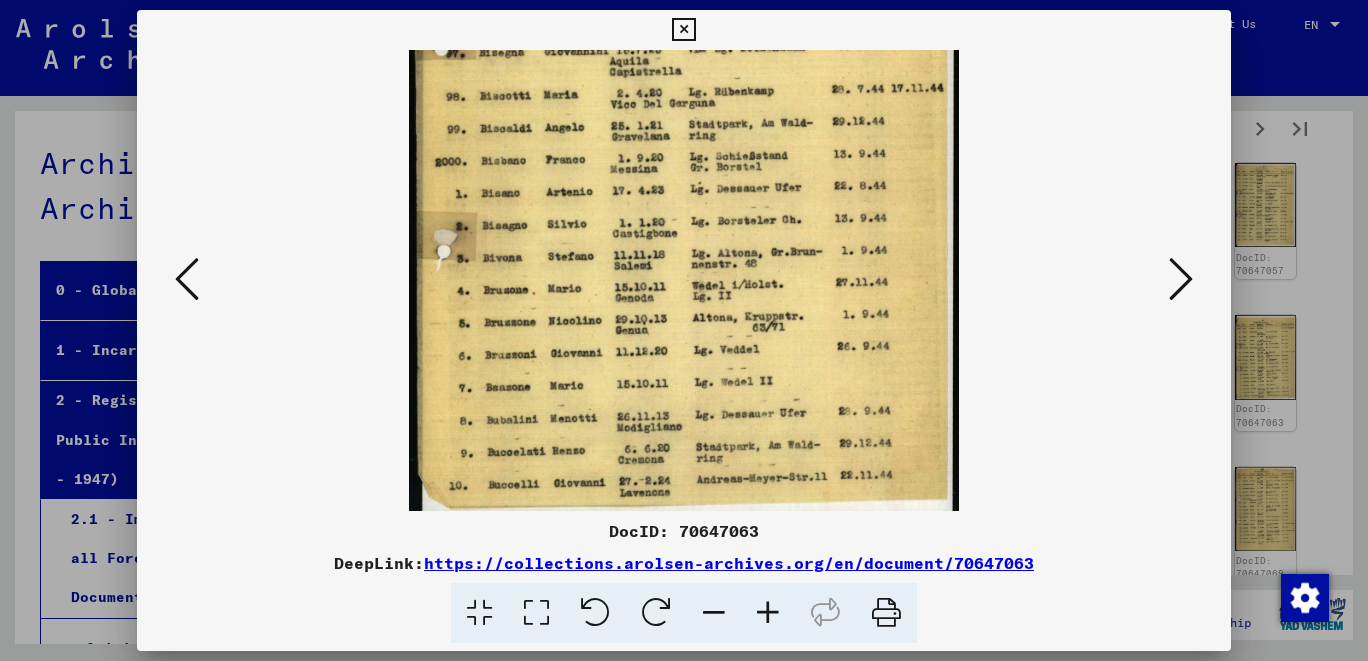 scroll, scrollTop: 300, scrollLeft: 0, axis: vertical 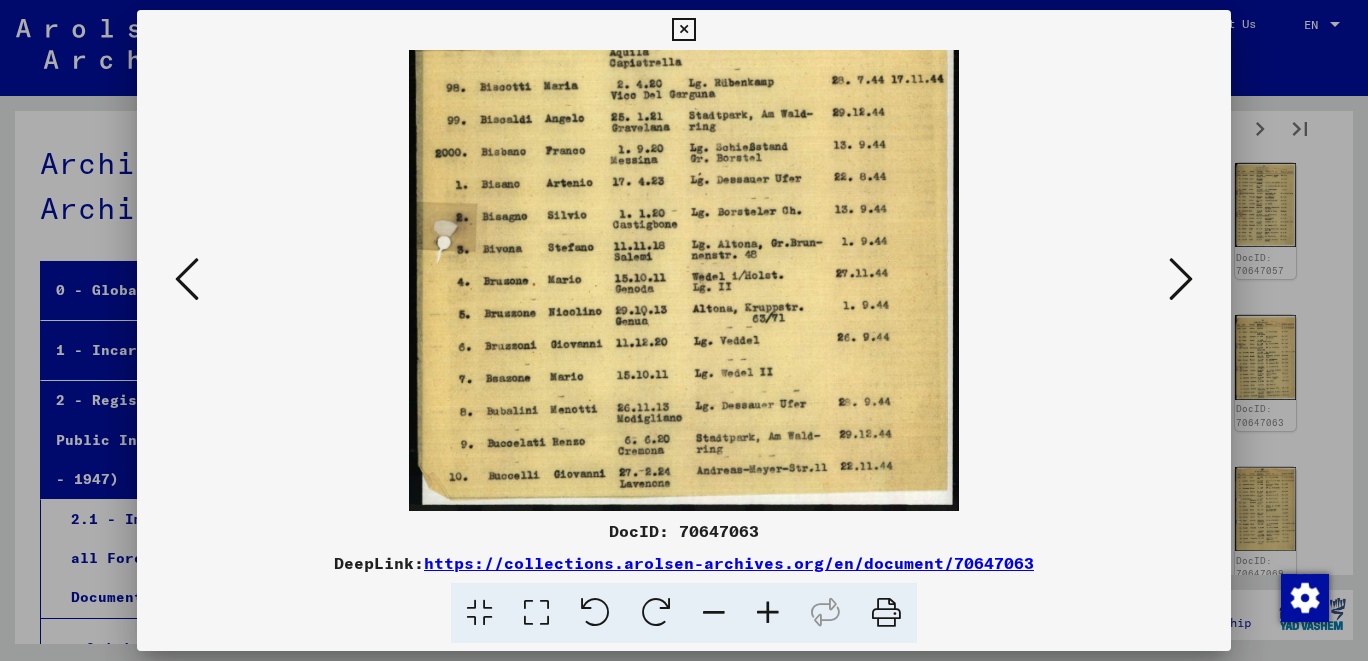 drag, startPoint x: 741, startPoint y: 466, endPoint x: 736, endPoint y: 191, distance: 275.04544 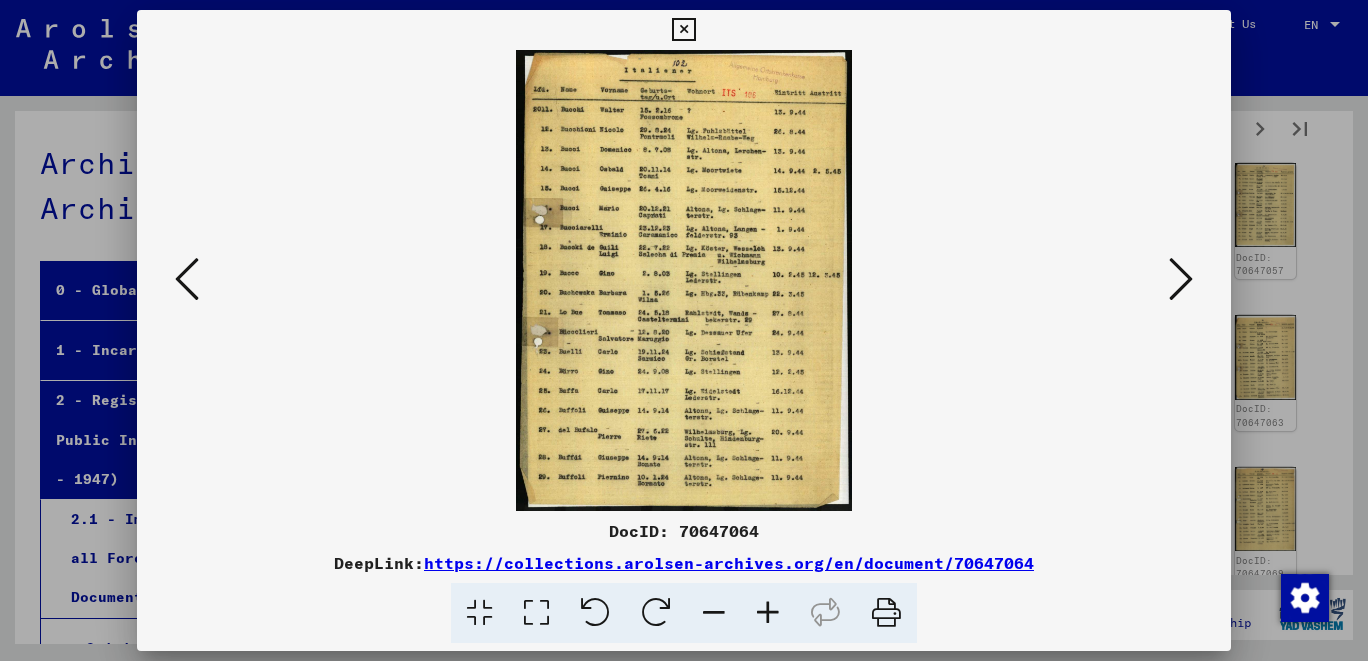 scroll, scrollTop: 0, scrollLeft: 0, axis: both 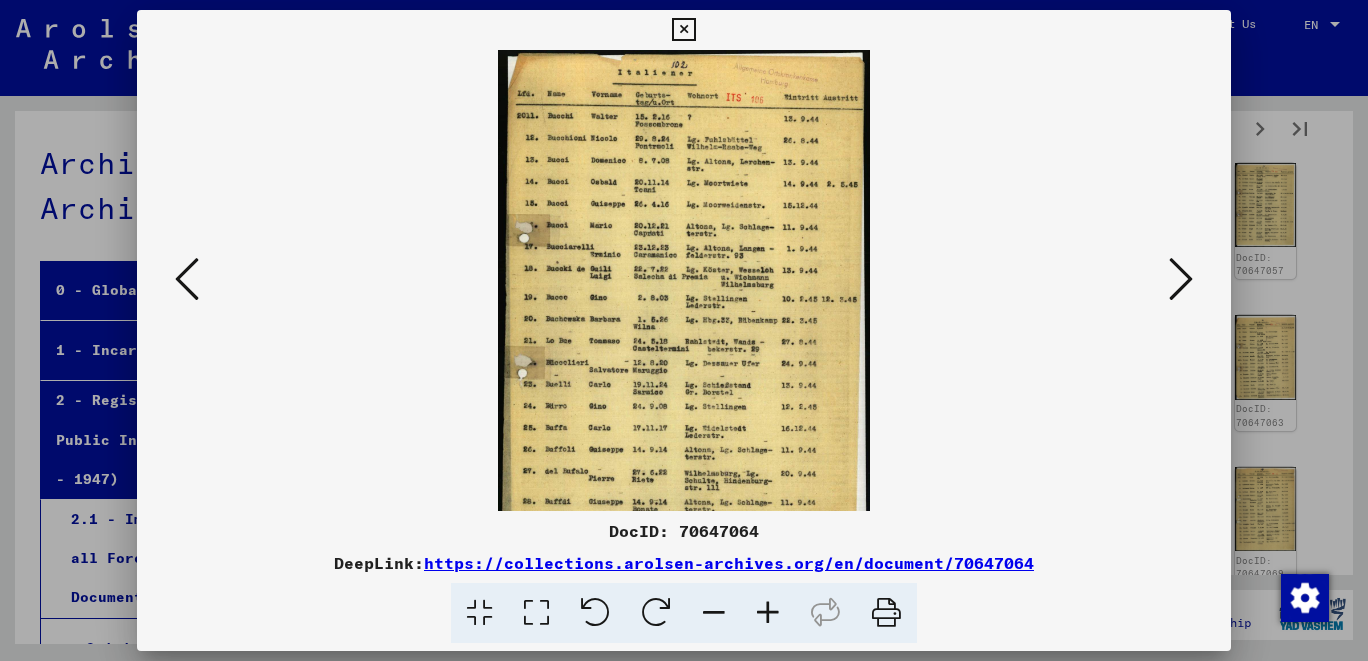 click at bounding box center (768, 613) 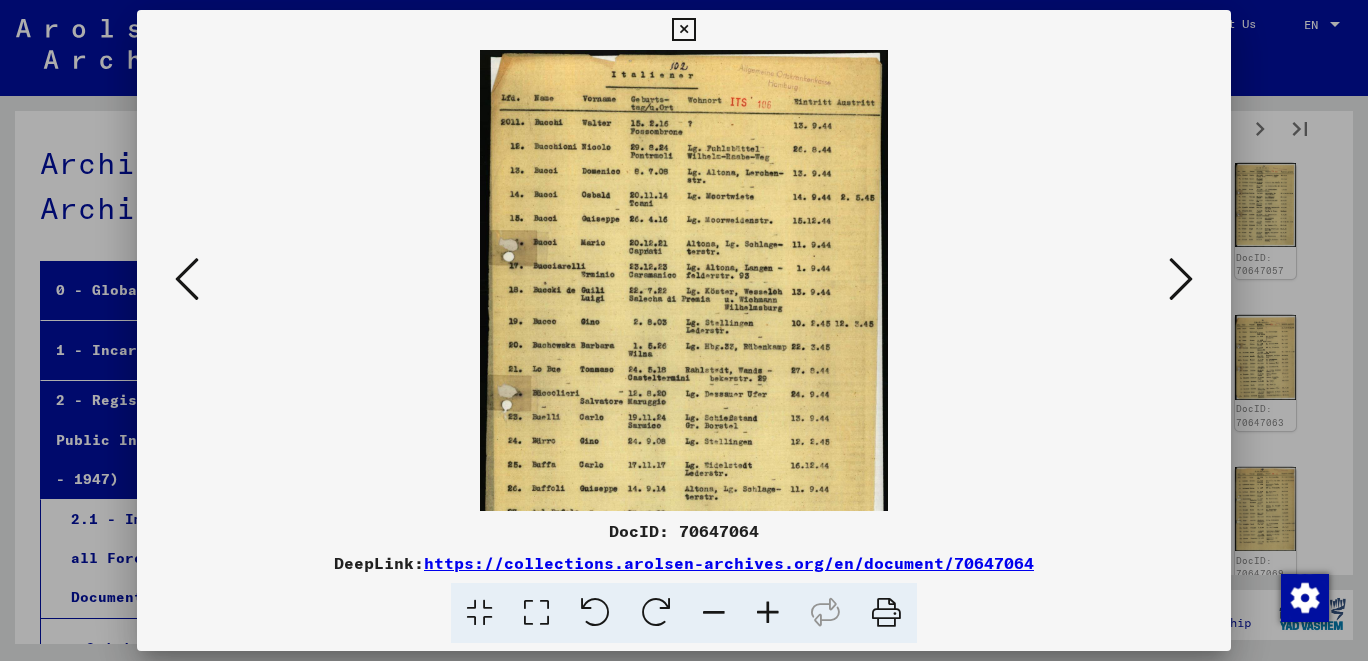click at bounding box center [768, 613] 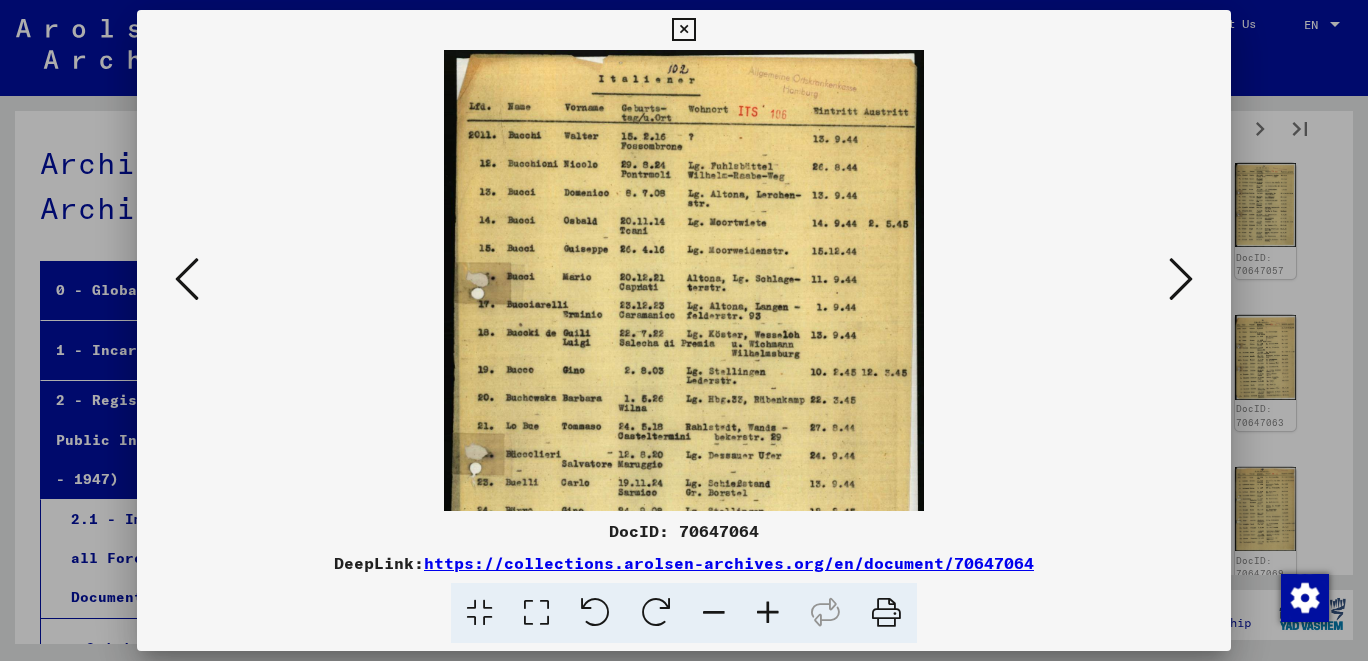 click at bounding box center [768, 613] 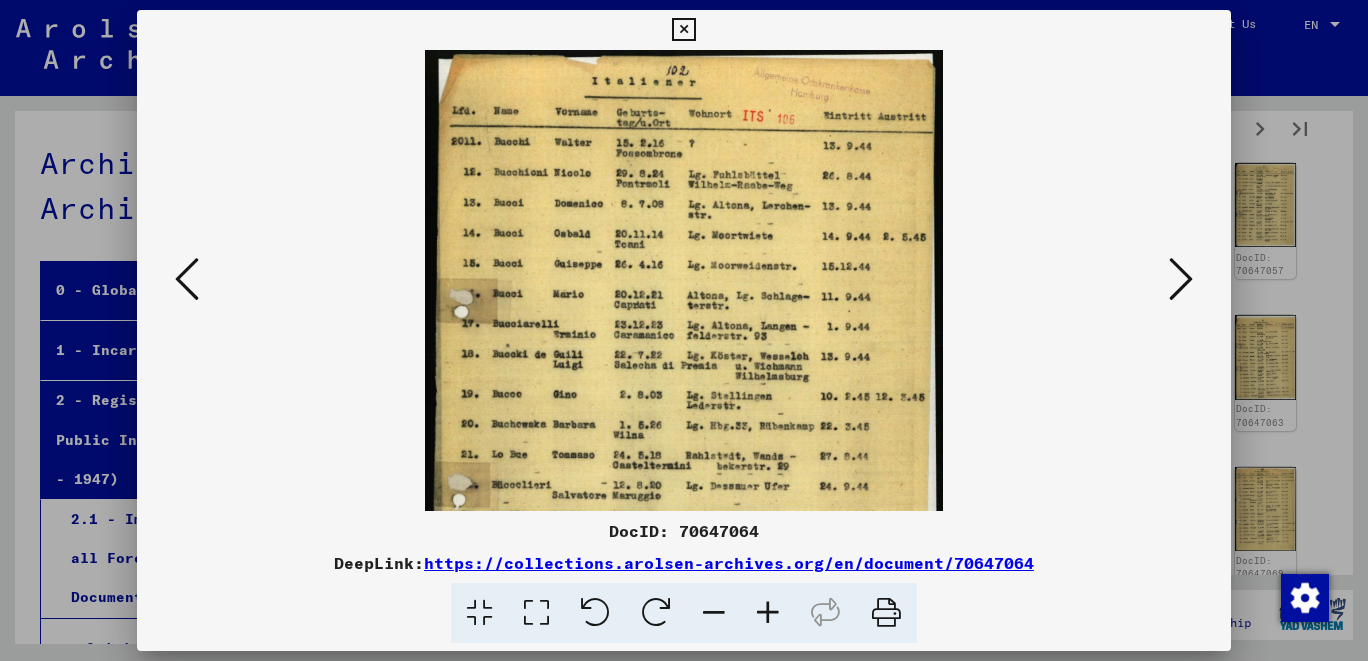 click at bounding box center [768, 613] 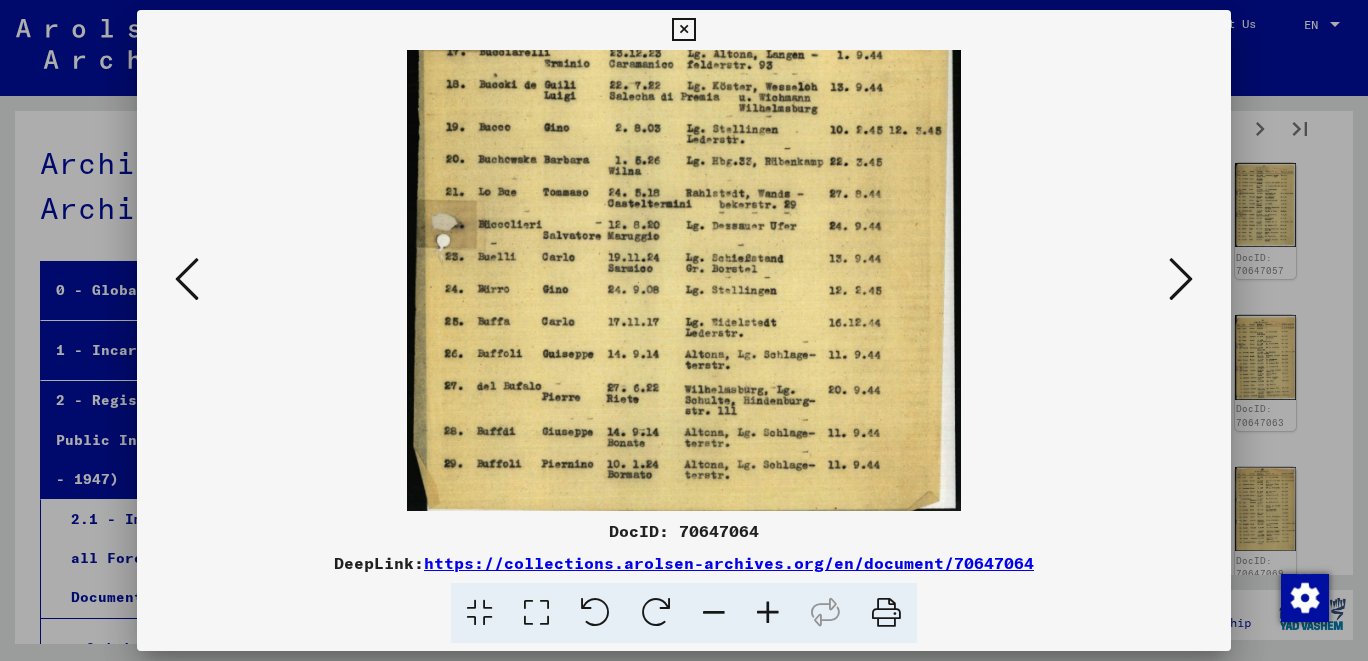 scroll, scrollTop: 300, scrollLeft: 0, axis: vertical 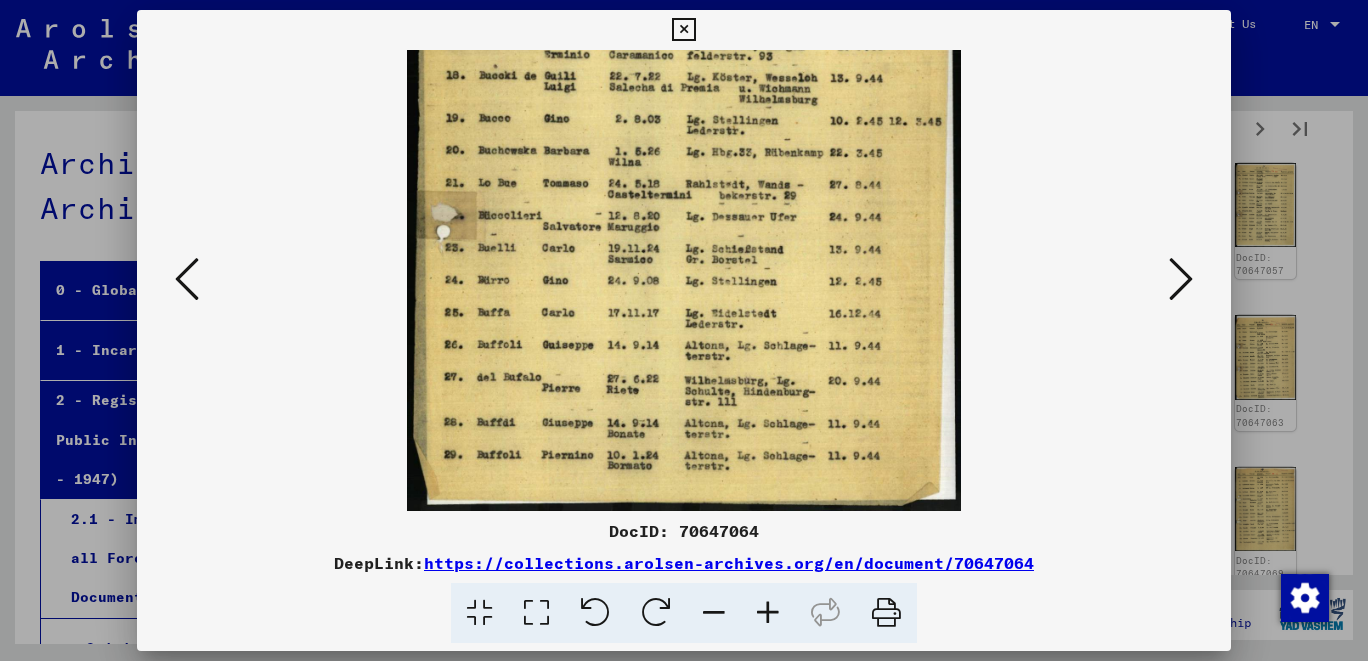 drag, startPoint x: 862, startPoint y: 459, endPoint x: 890, endPoint y: 158, distance: 302.29953 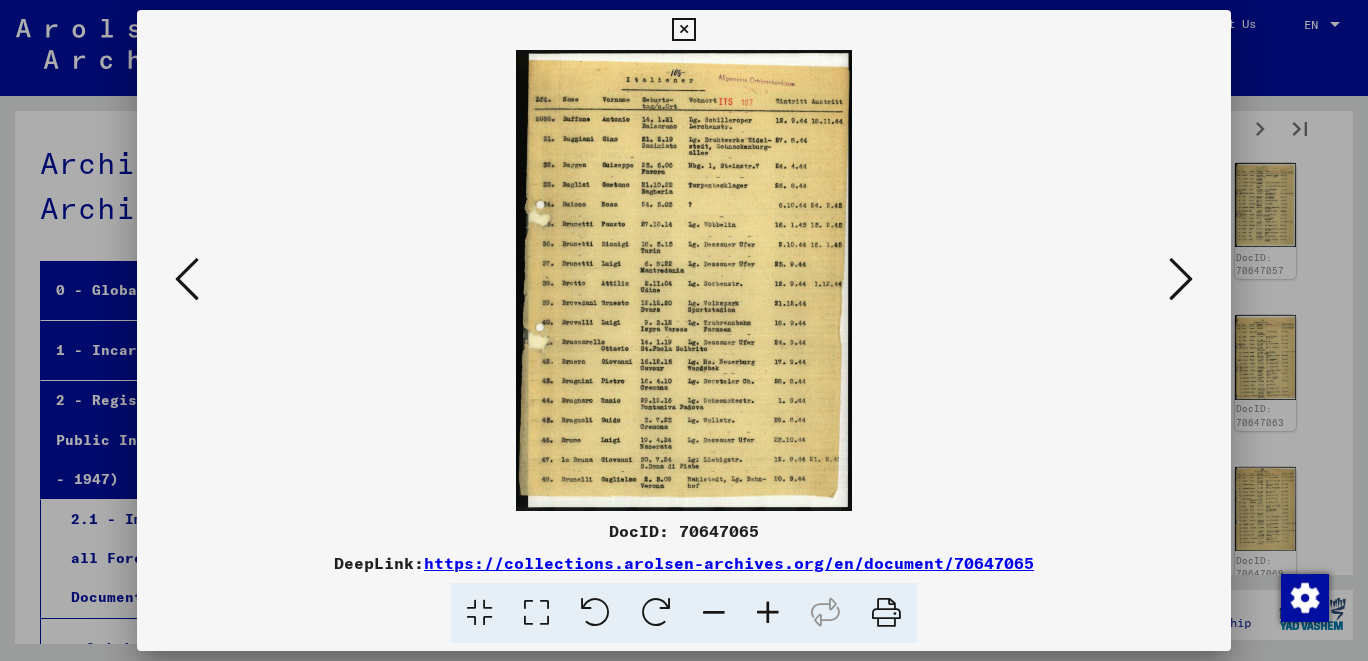 click at bounding box center [768, 613] 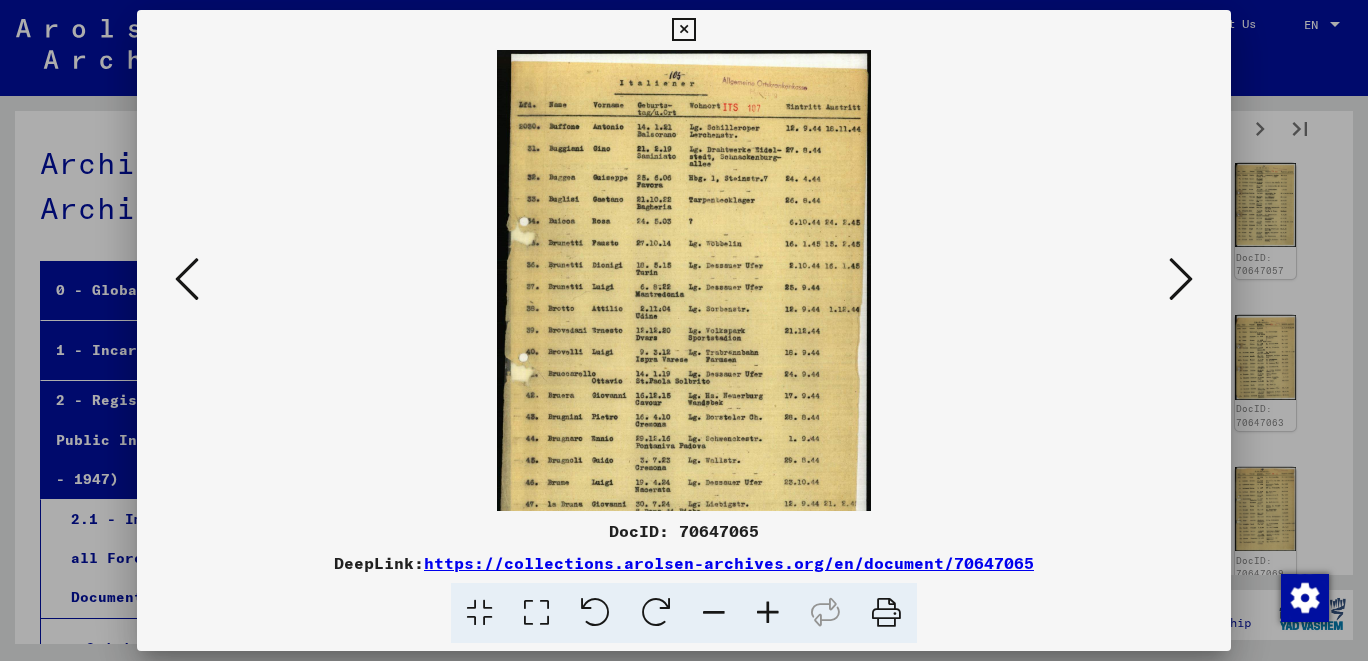 click at bounding box center (768, 613) 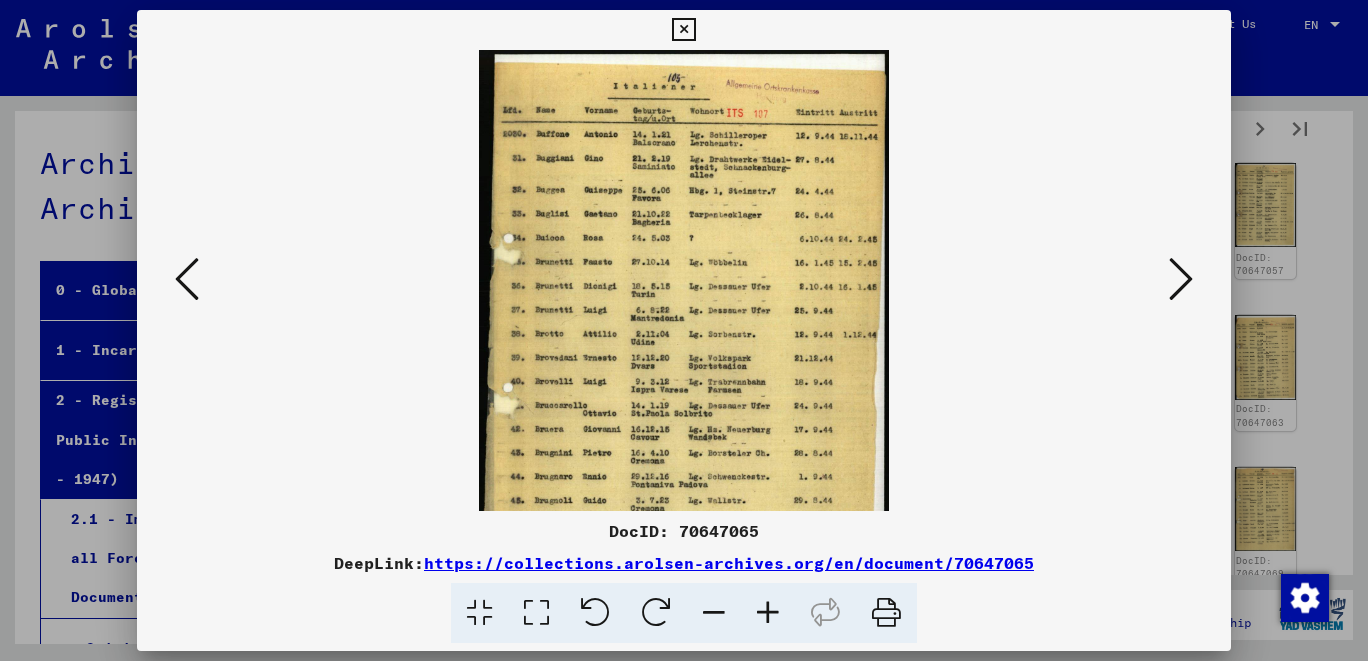 click at bounding box center [768, 613] 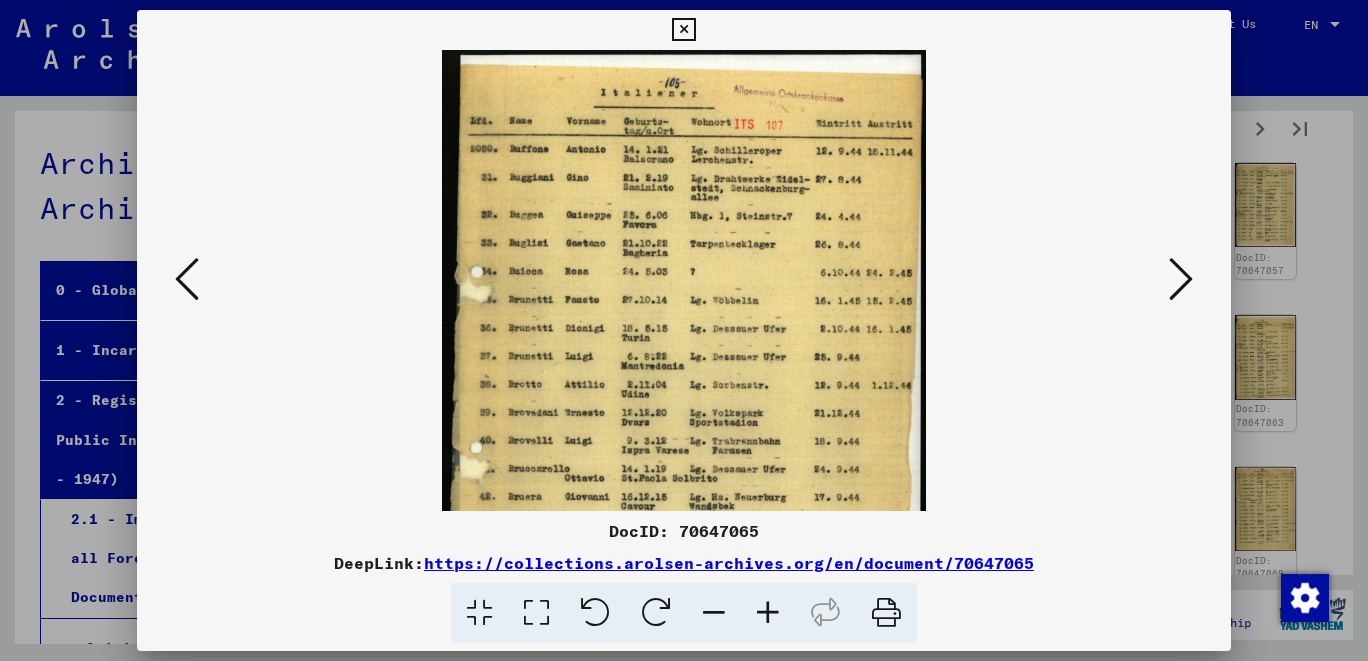 click at bounding box center [768, 613] 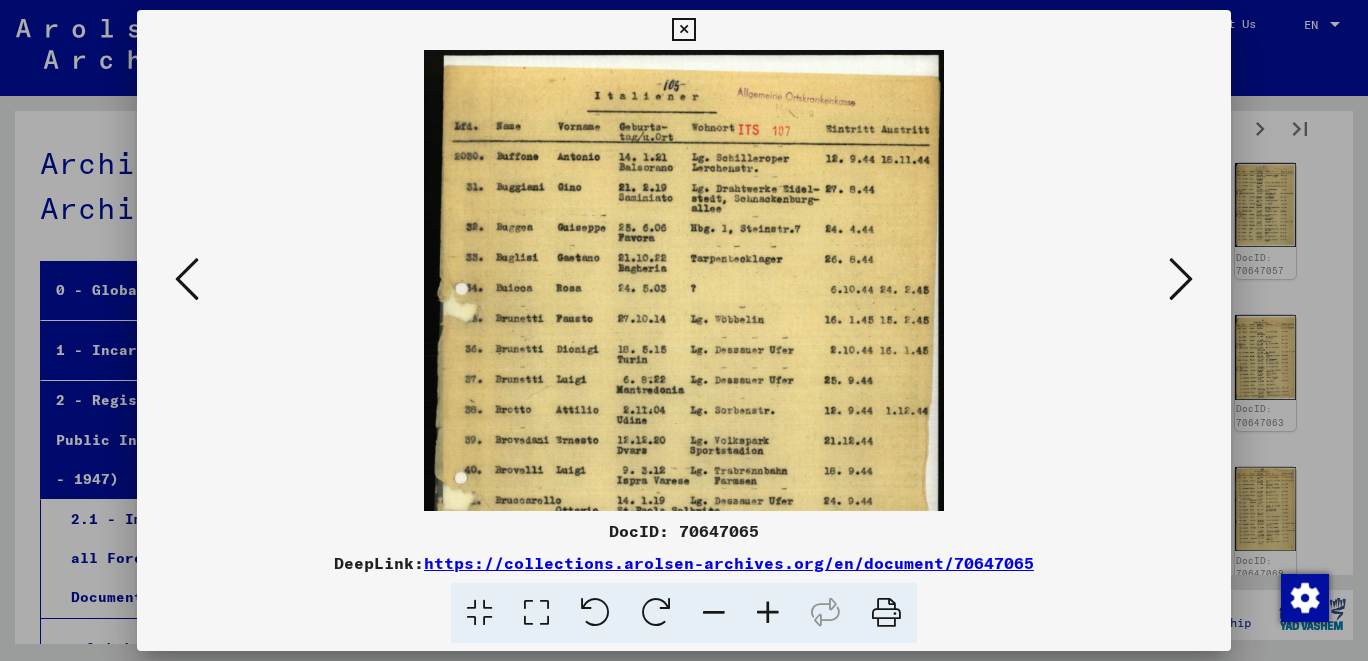 click at bounding box center (768, 613) 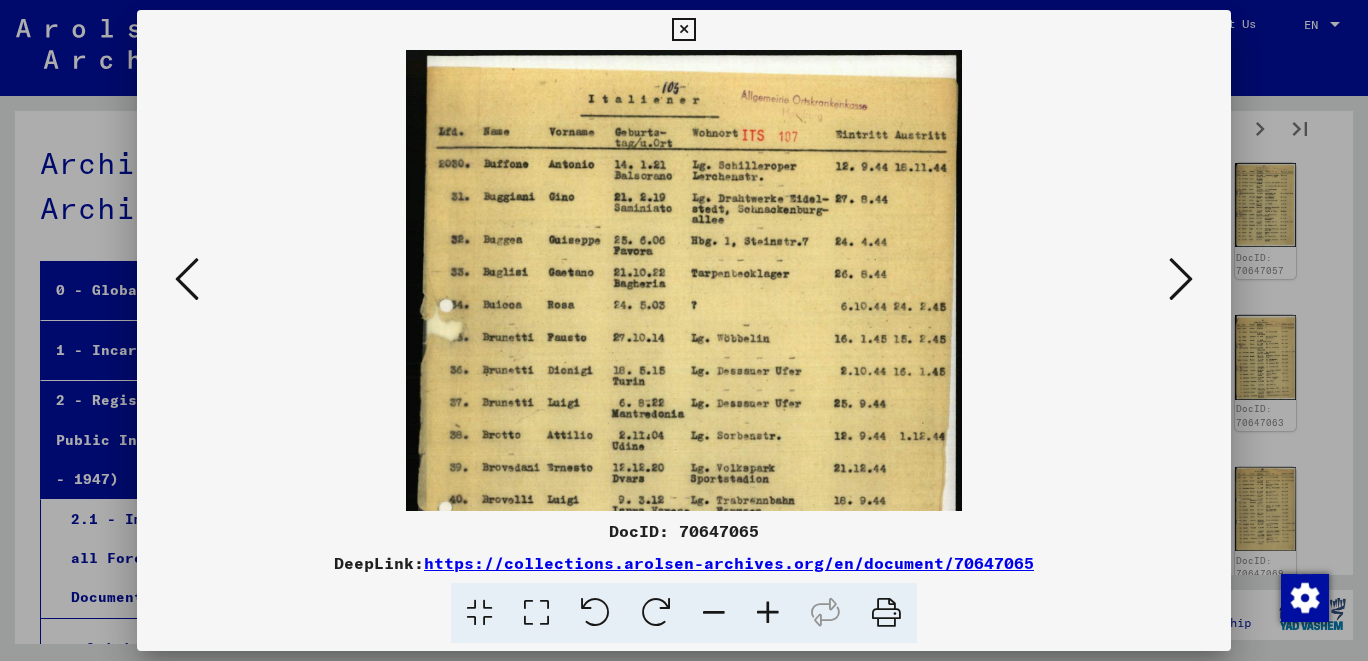 click at bounding box center [768, 613] 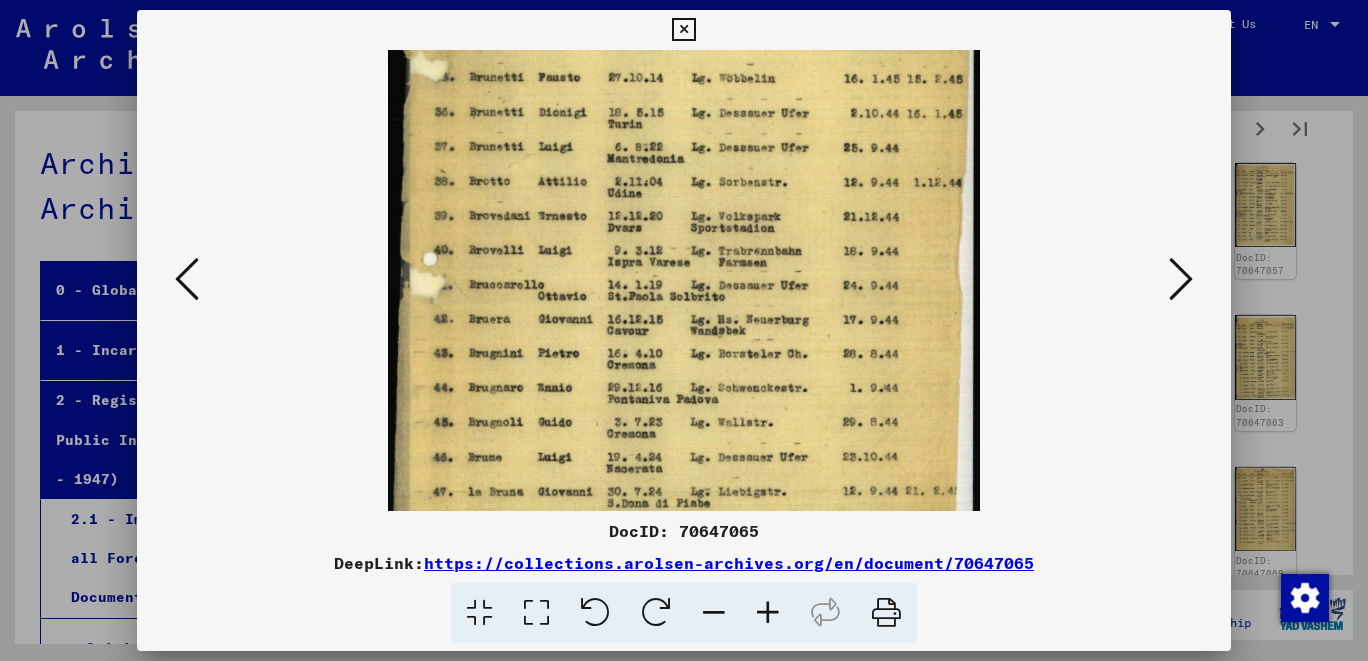 drag, startPoint x: 874, startPoint y: 482, endPoint x: 911, endPoint y: 186, distance: 298.30353 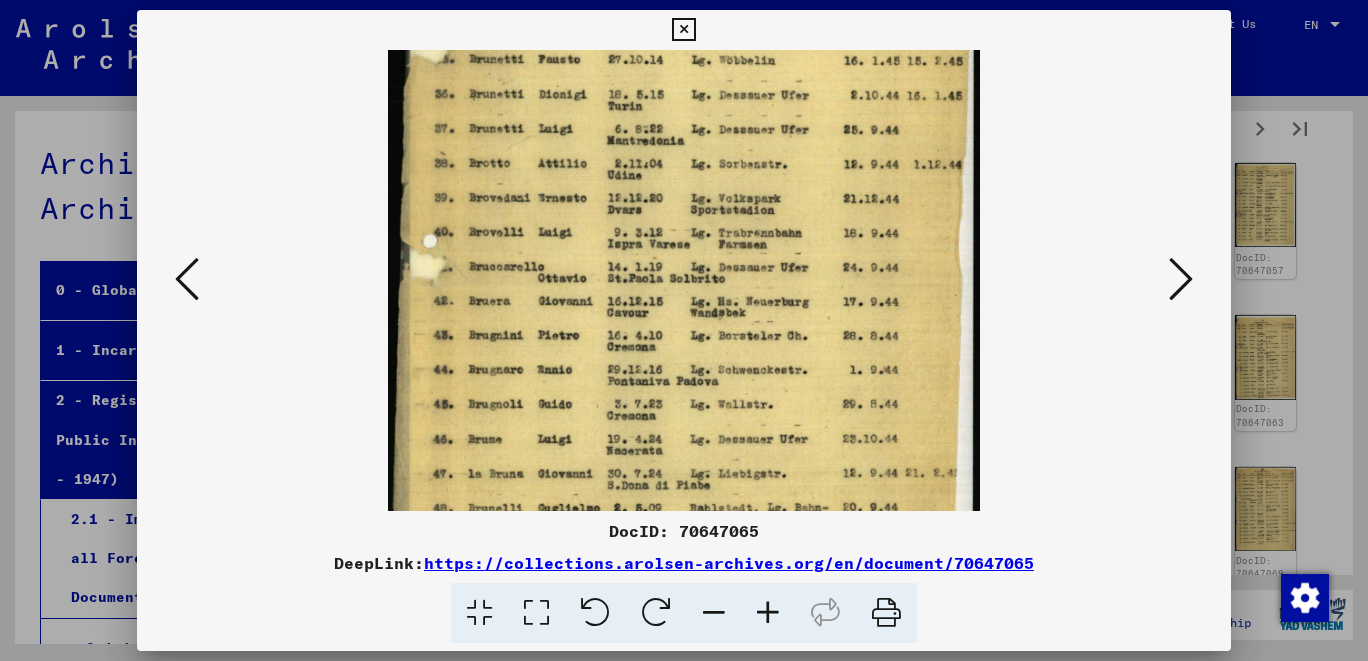 scroll, scrollTop: 350, scrollLeft: 0, axis: vertical 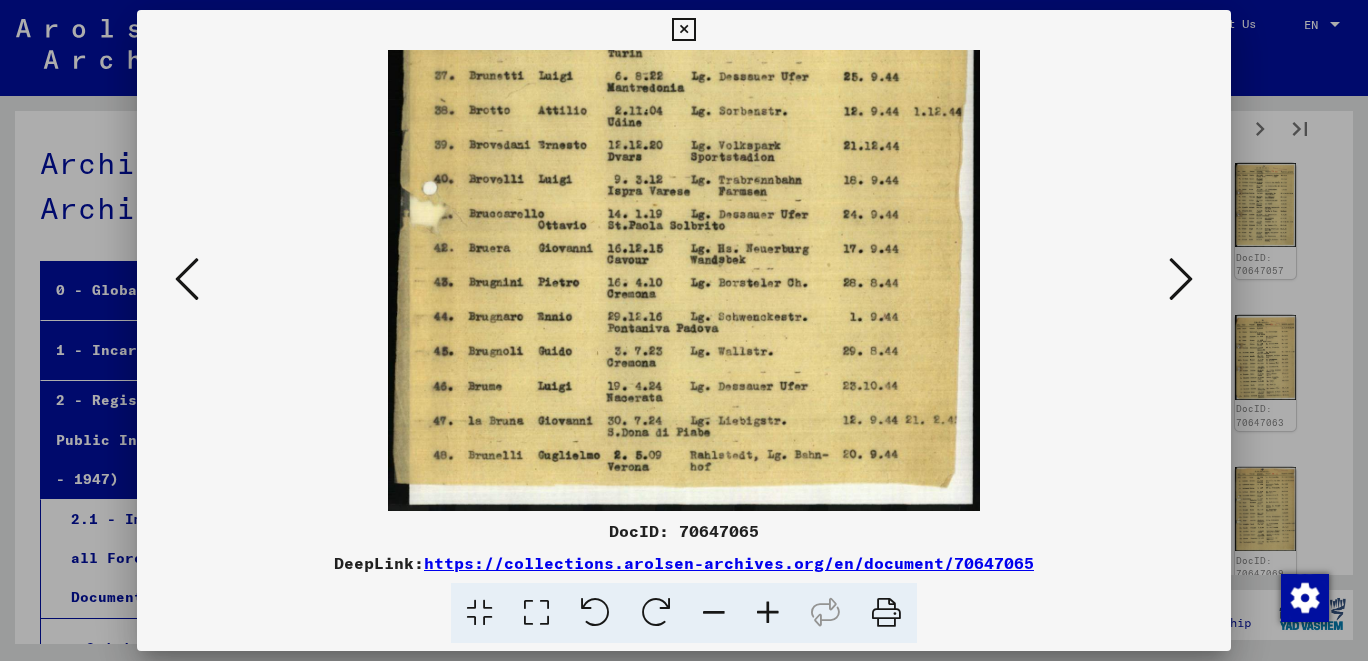 drag, startPoint x: 851, startPoint y: 432, endPoint x: 802, endPoint y: 266, distance: 173.0809 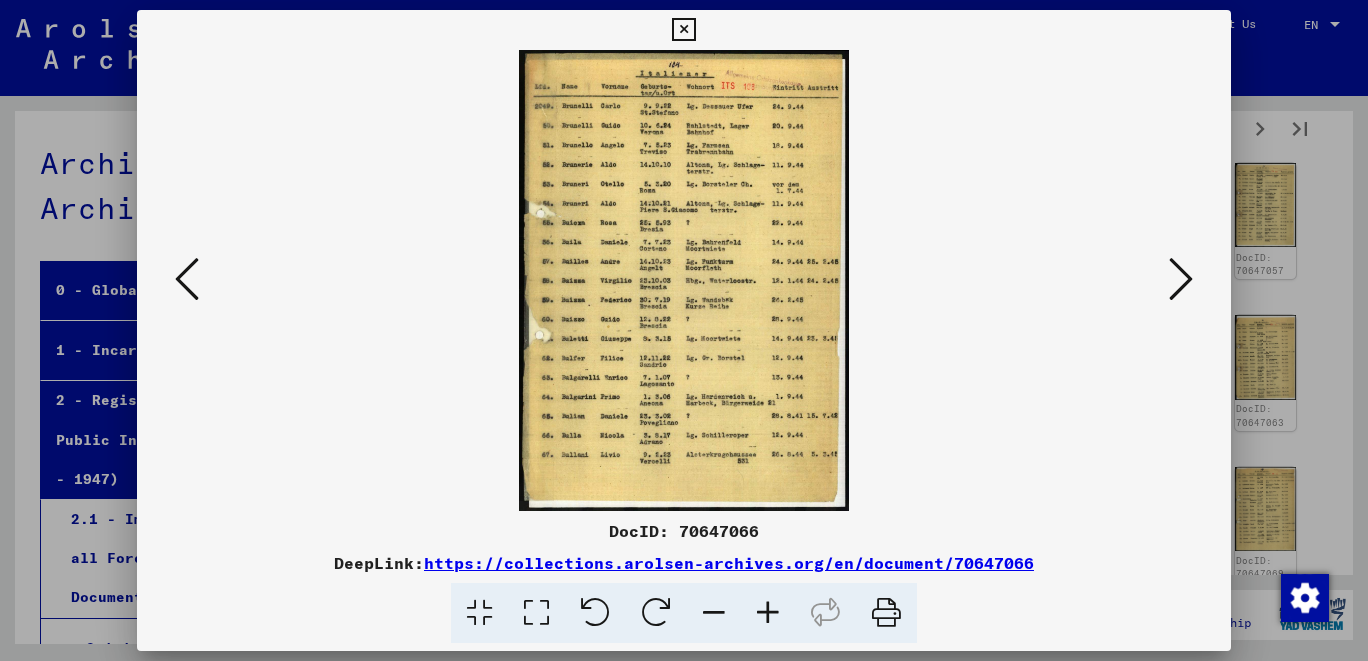 scroll, scrollTop: 0, scrollLeft: 0, axis: both 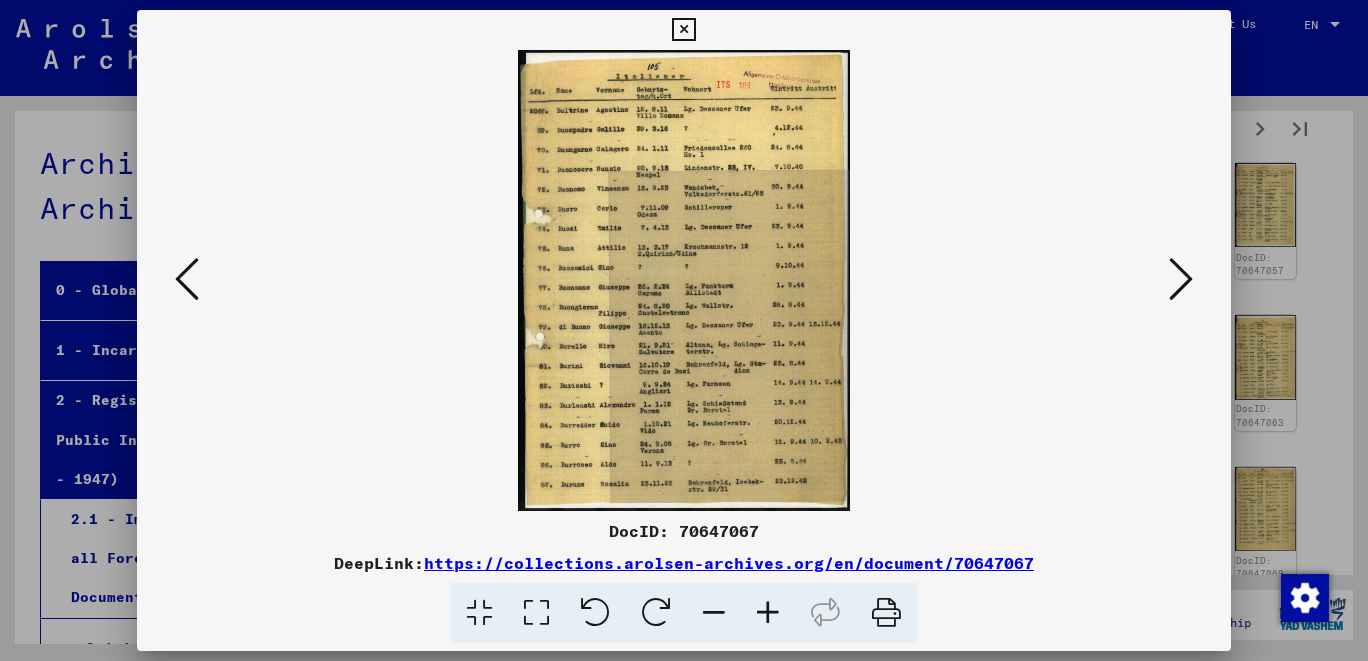 click at bounding box center [1181, 279] 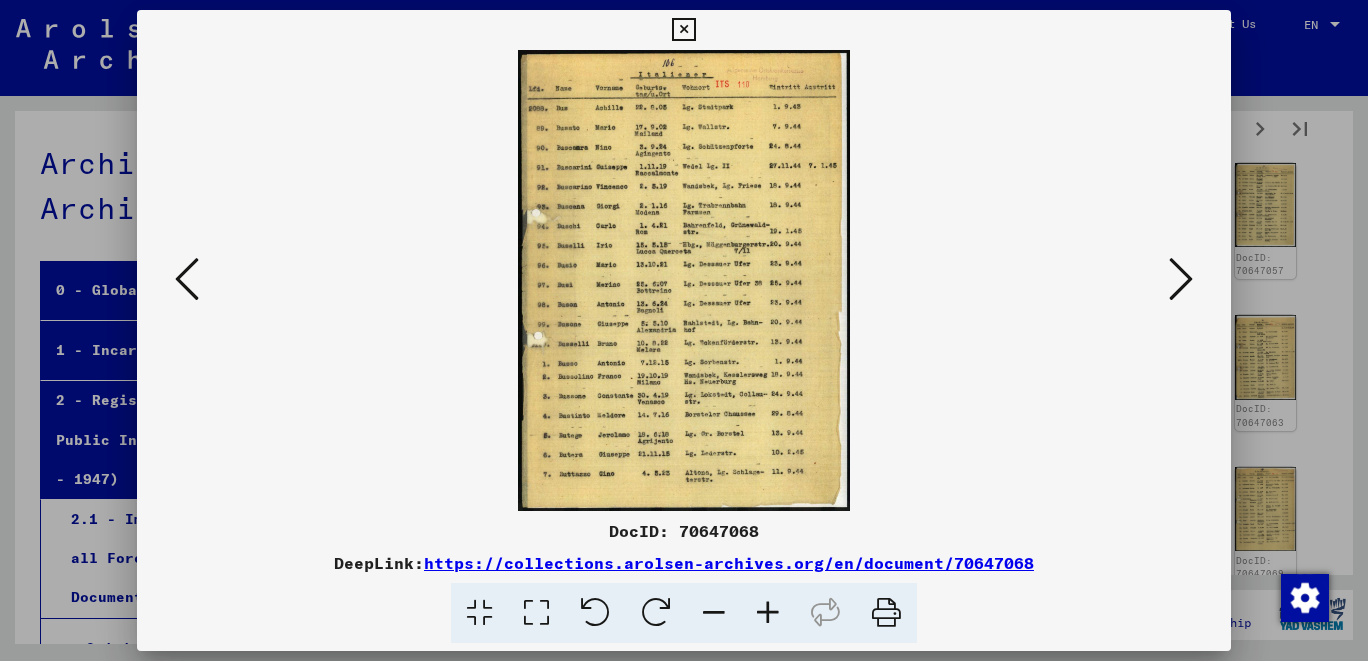 click at bounding box center [1181, 279] 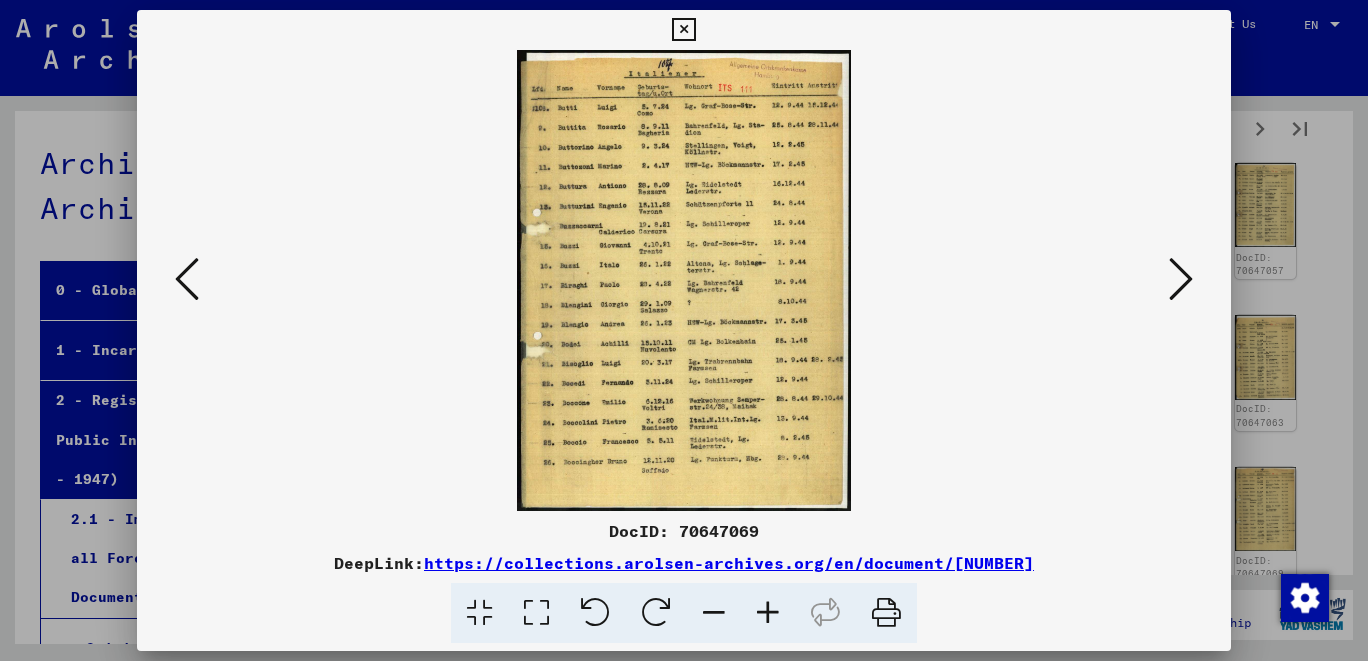click at bounding box center (187, 279) 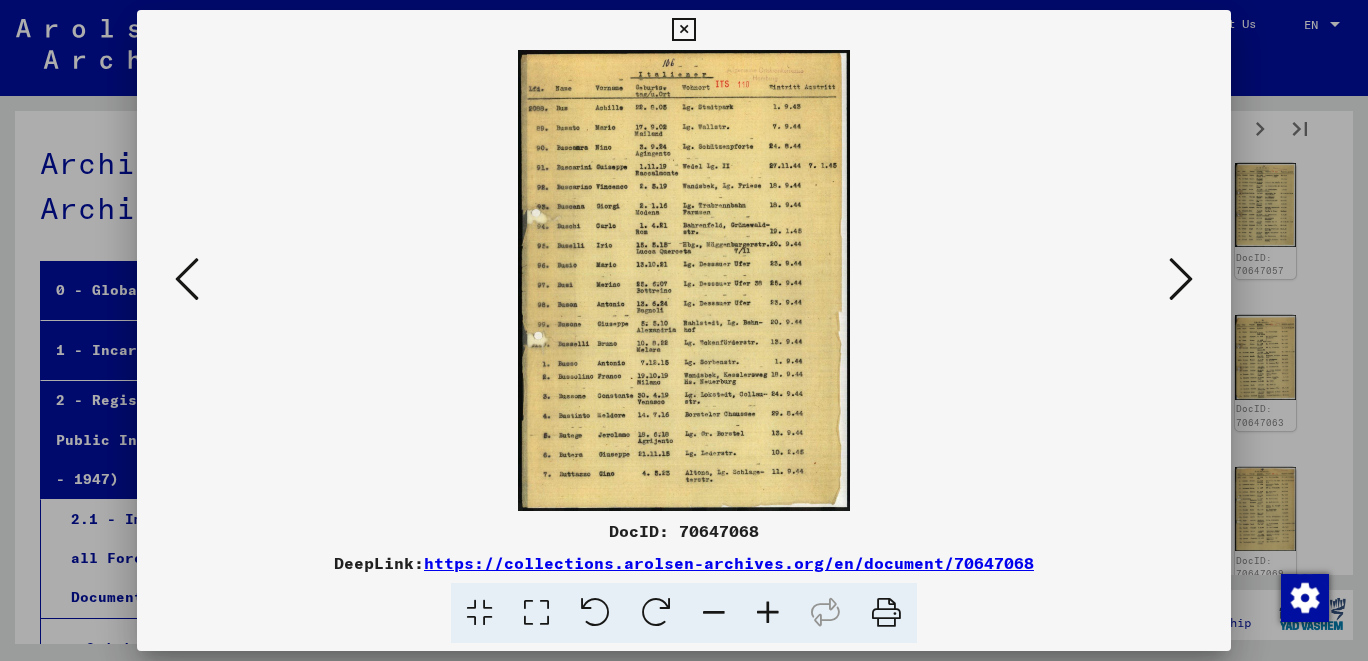 click at bounding box center (1181, 279) 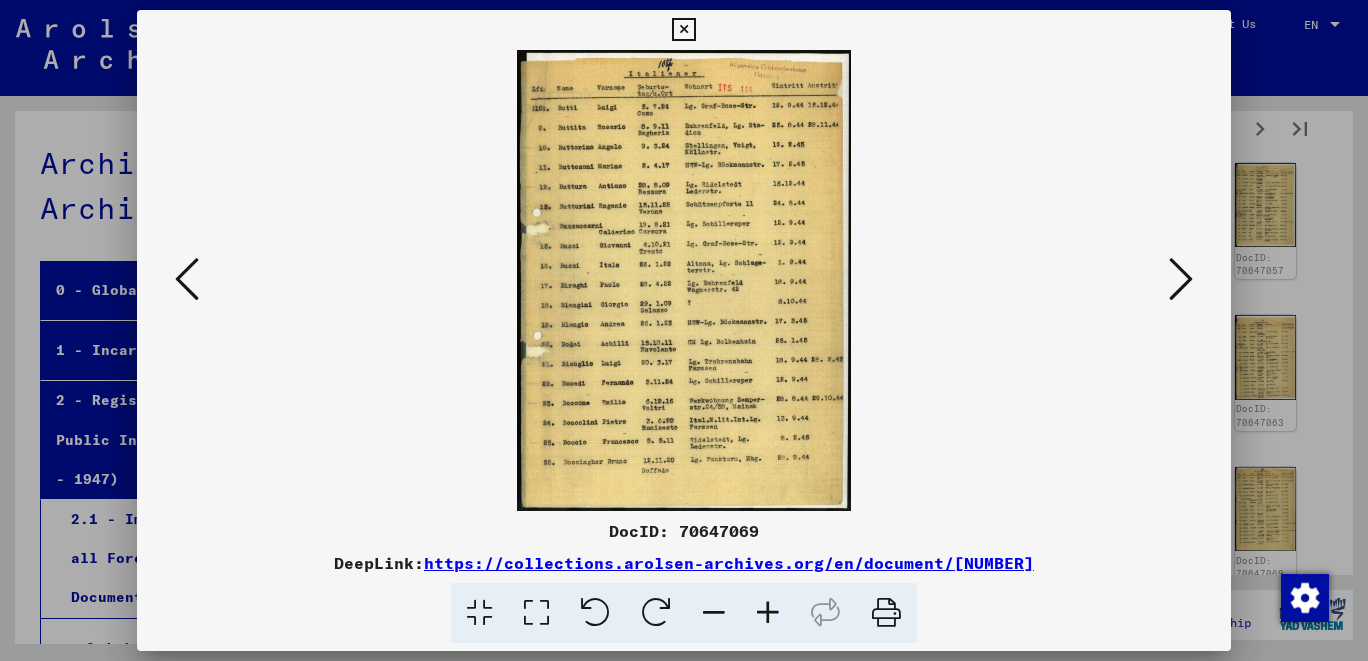 click at bounding box center (768, 613) 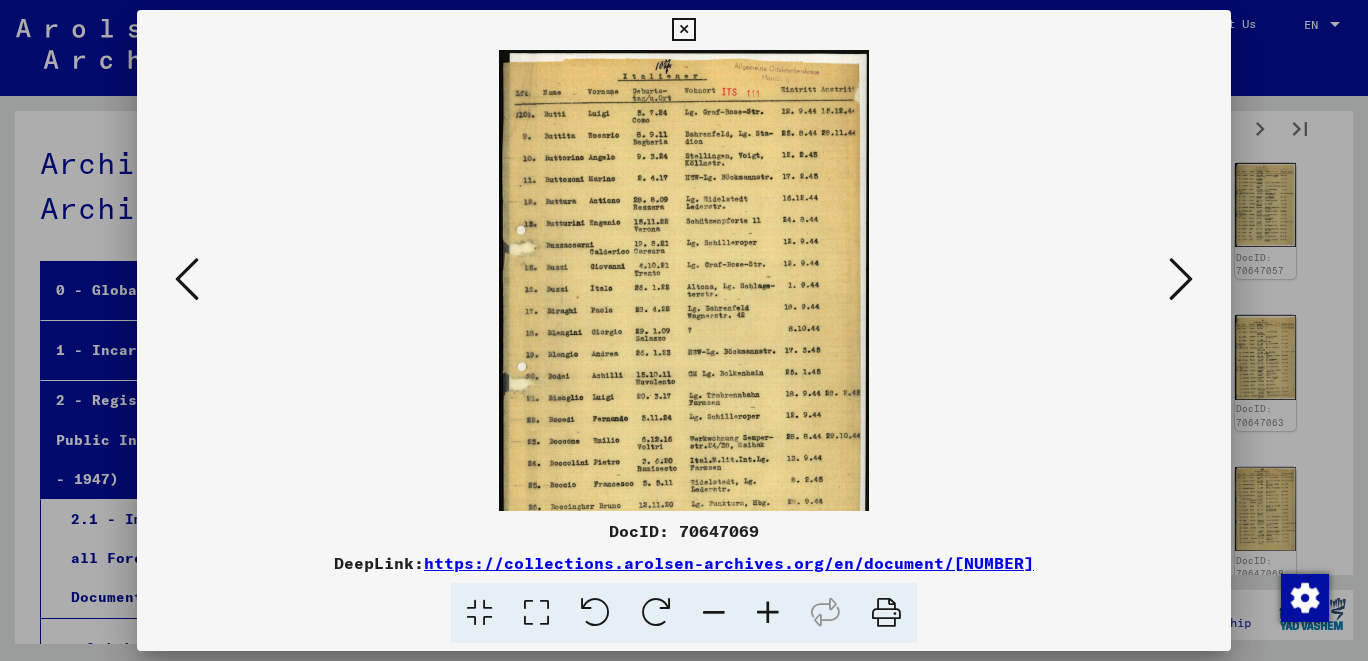 click at bounding box center (768, 613) 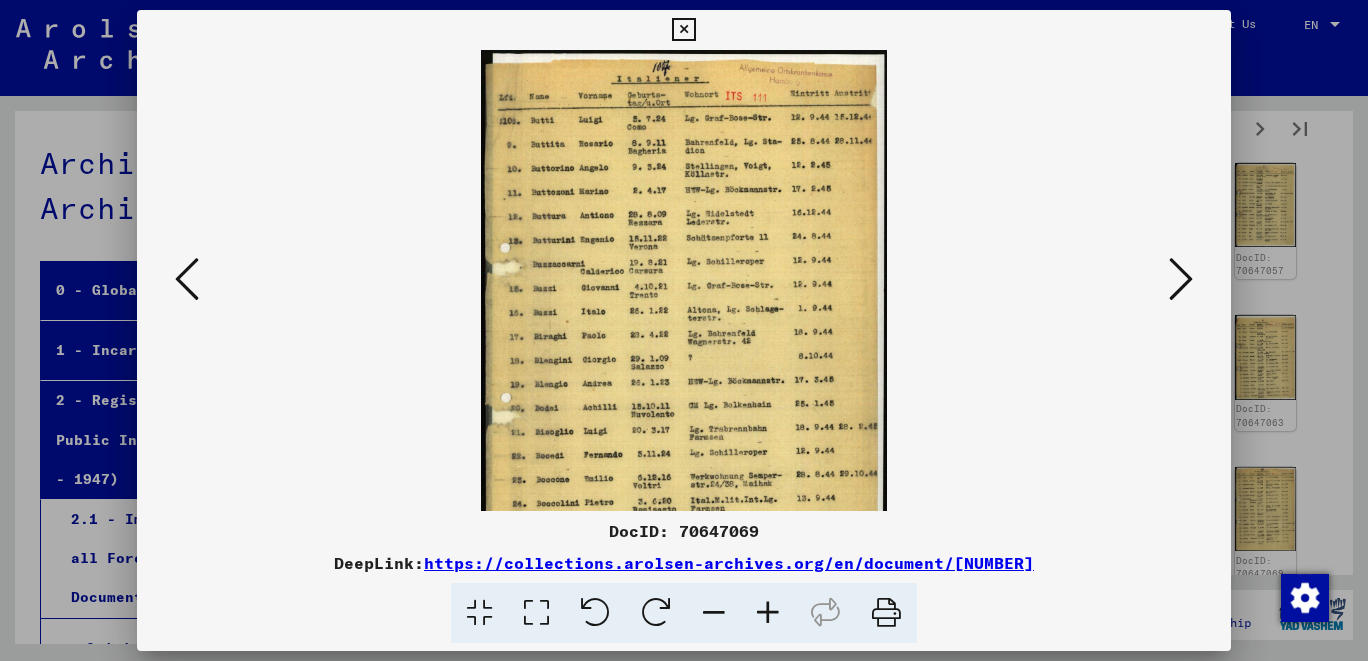 click at bounding box center [768, 613] 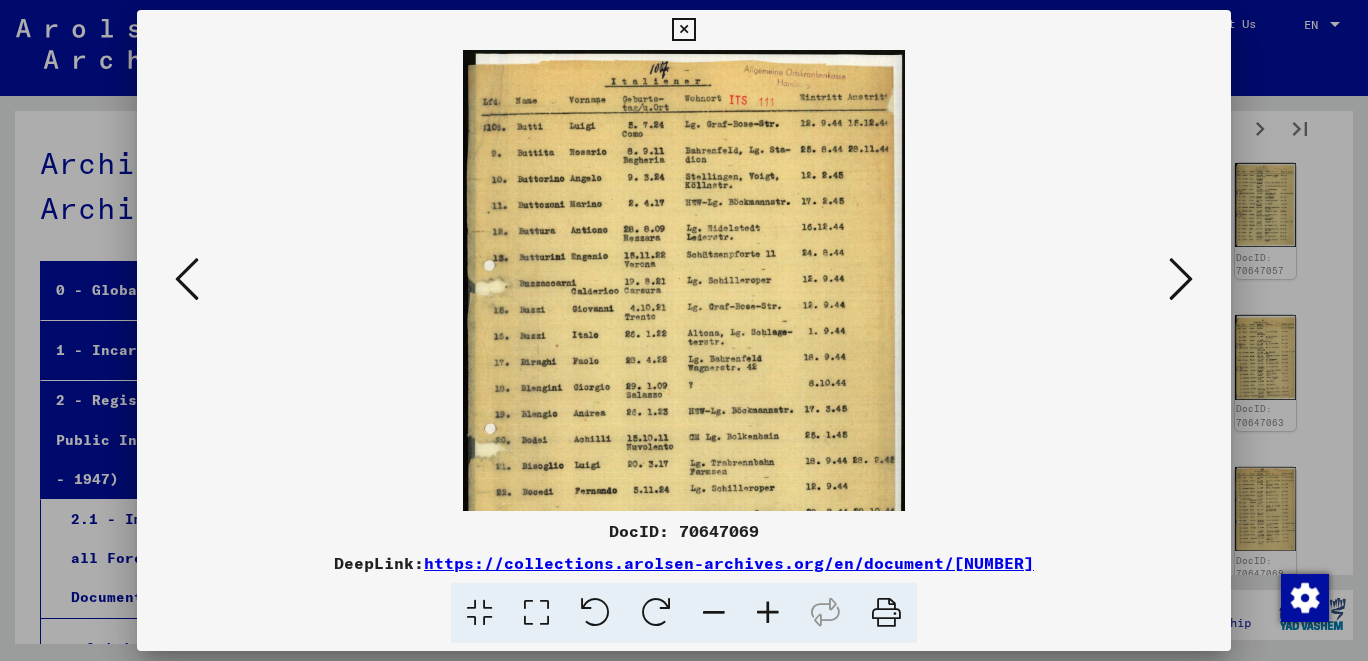 click at bounding box center [768, 613] 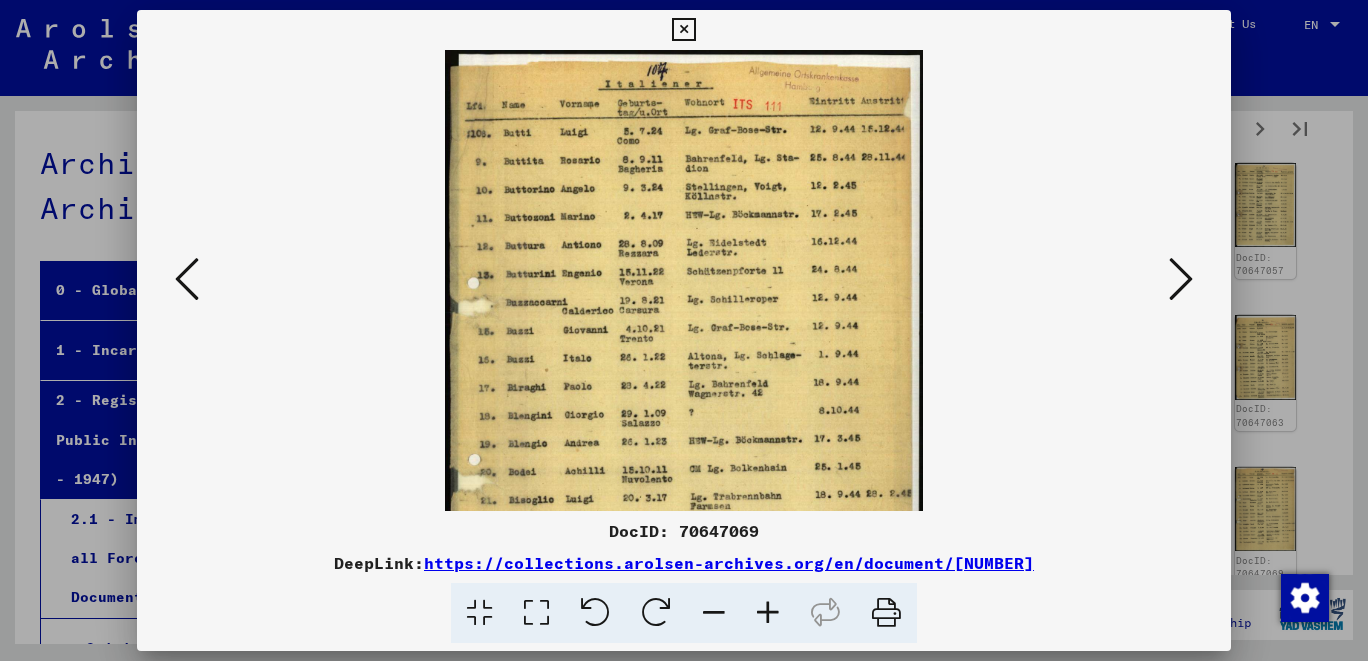 click at bounding box center [768, 613] 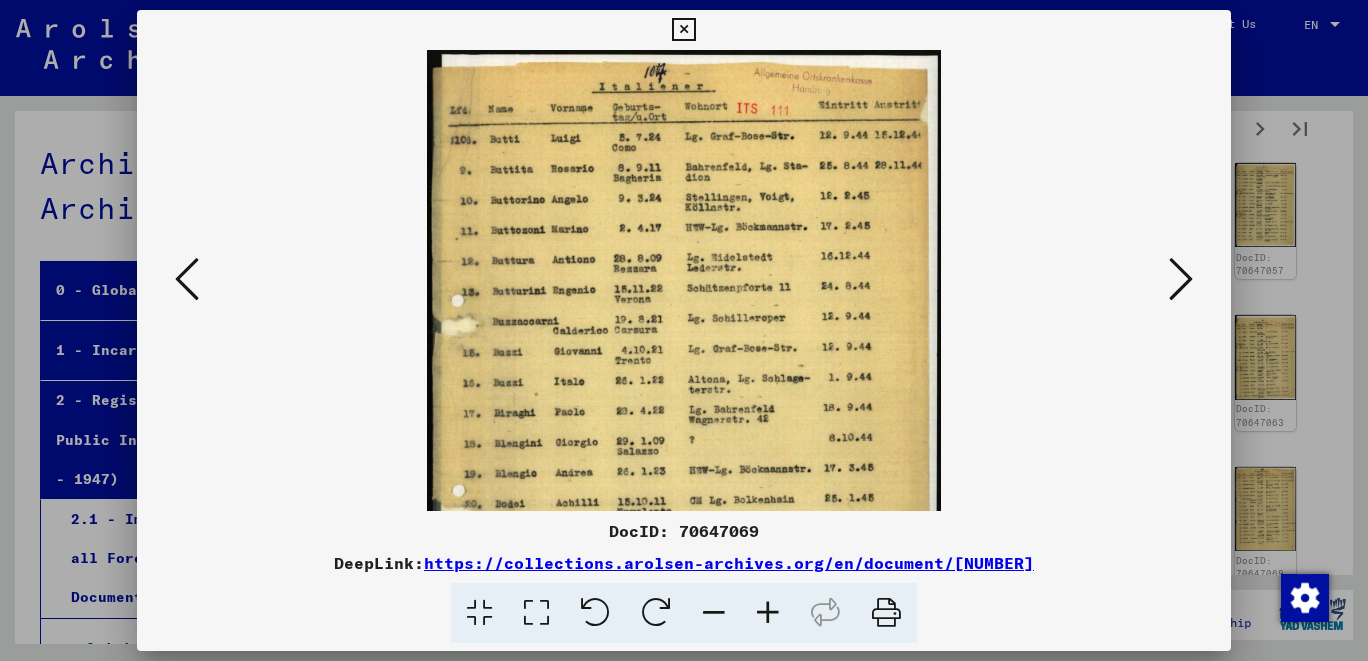 click at bounding box center [768, 613] 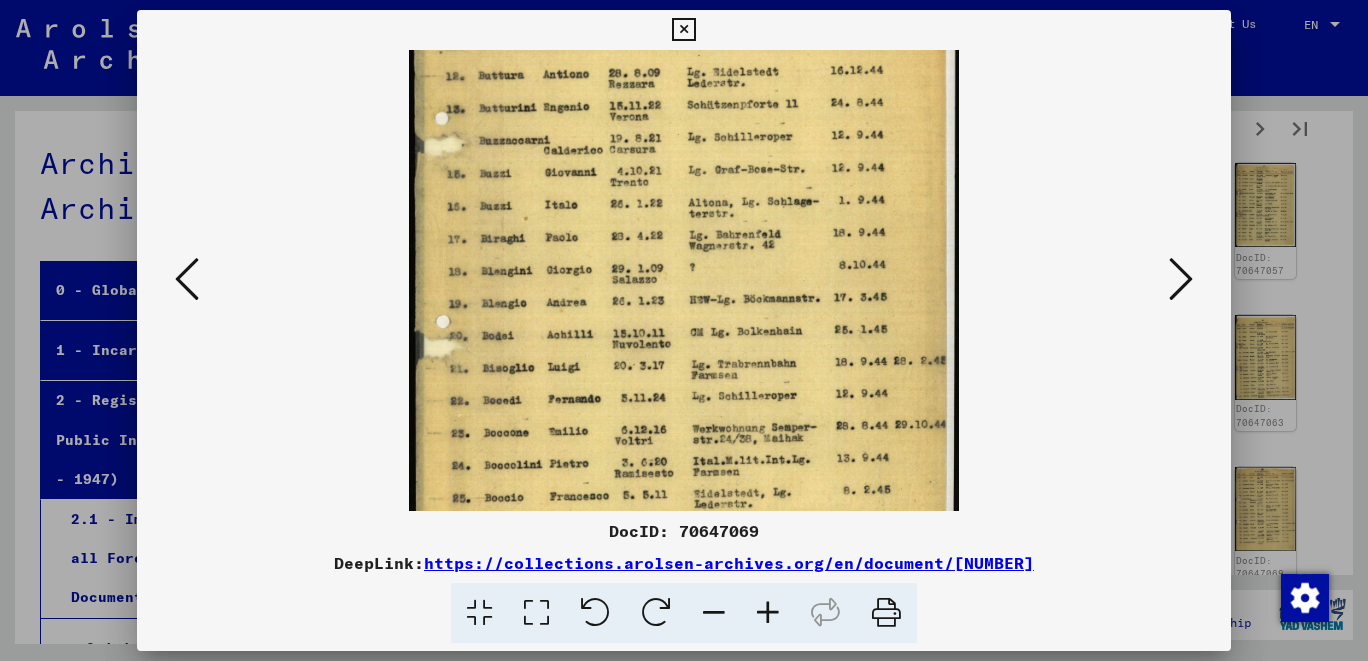 scroll, scrollTop: 200, scrollLeft: 0, axis: vertical 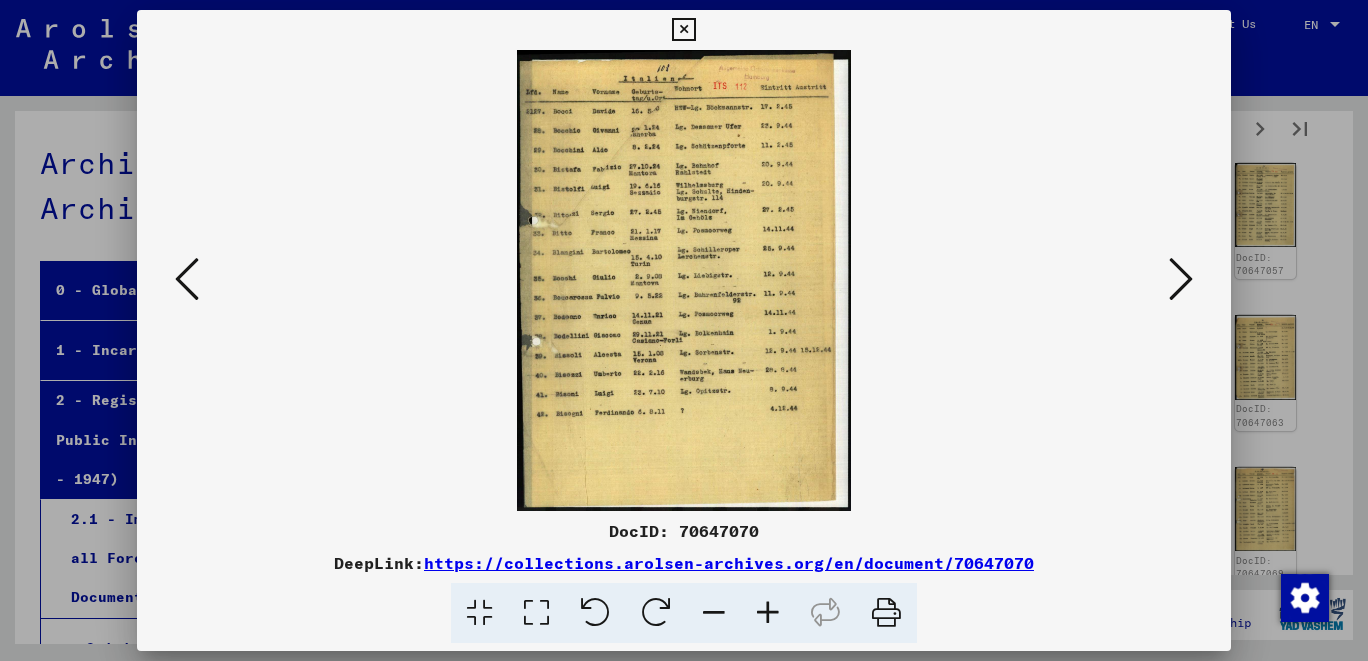 click at bounding box center [1181, 279] 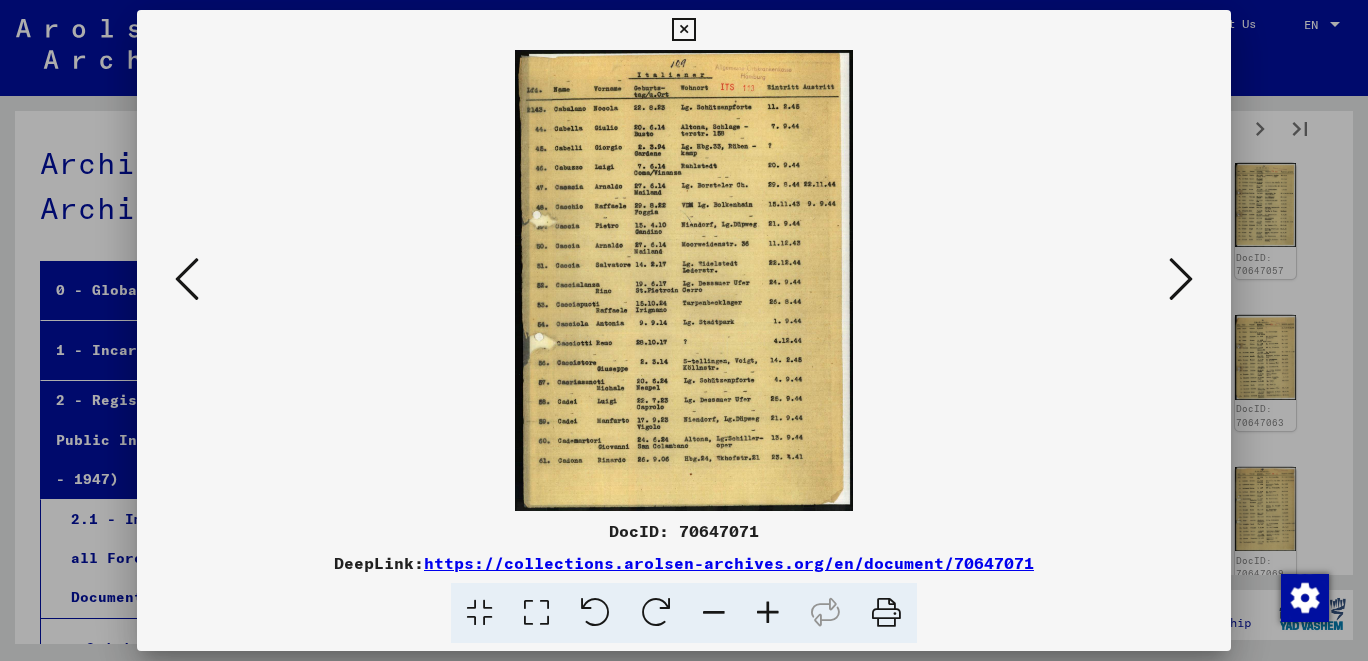 click at bounding box center [768, 613] 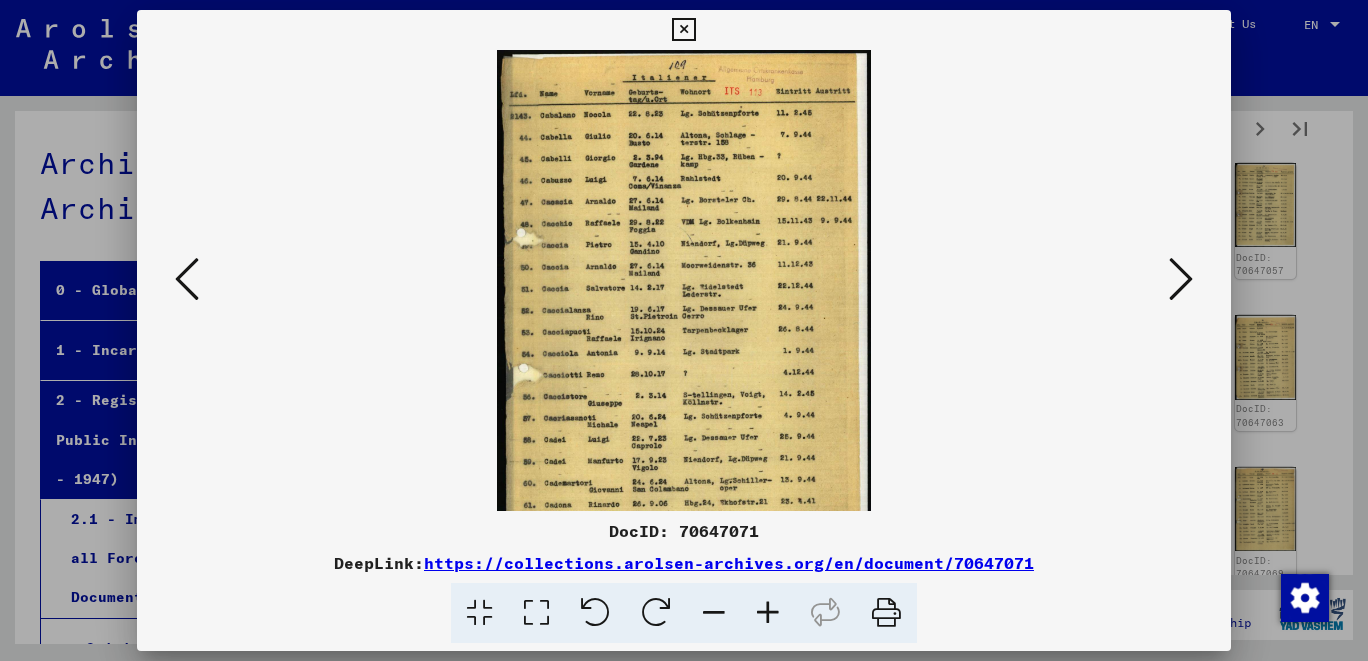 click at bounding box center [768, 613] 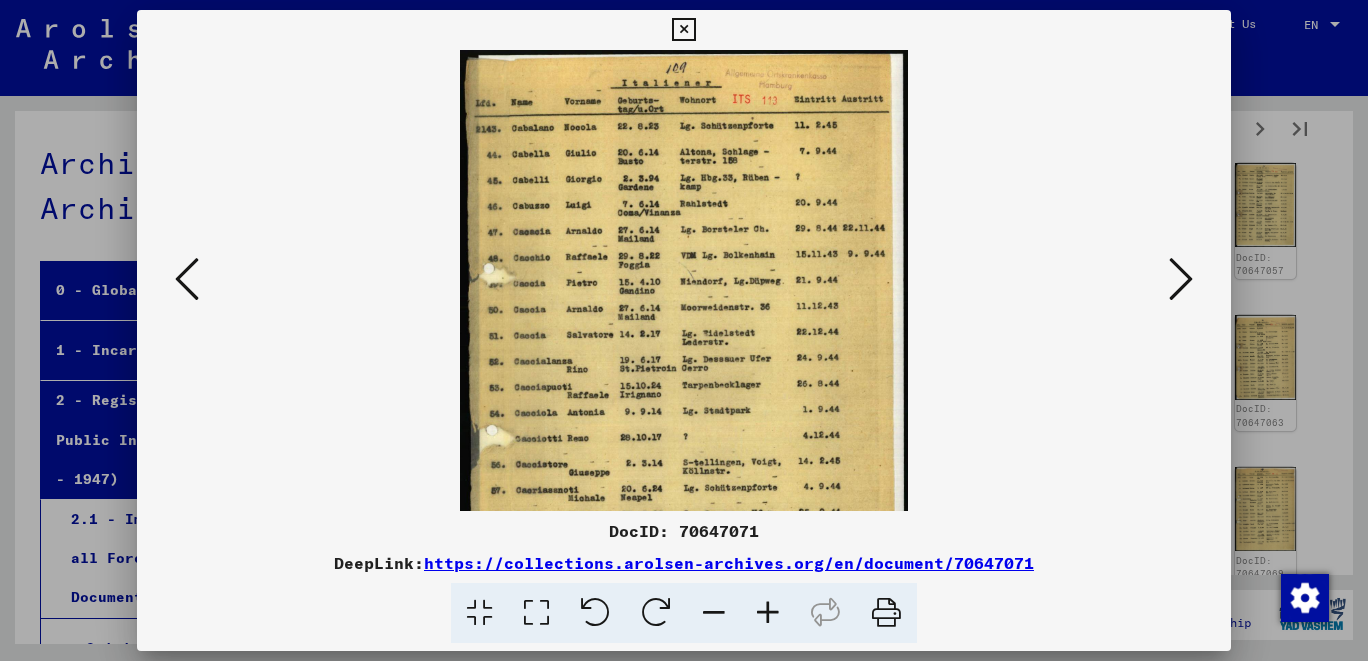 click at bounding box center [768, 613] 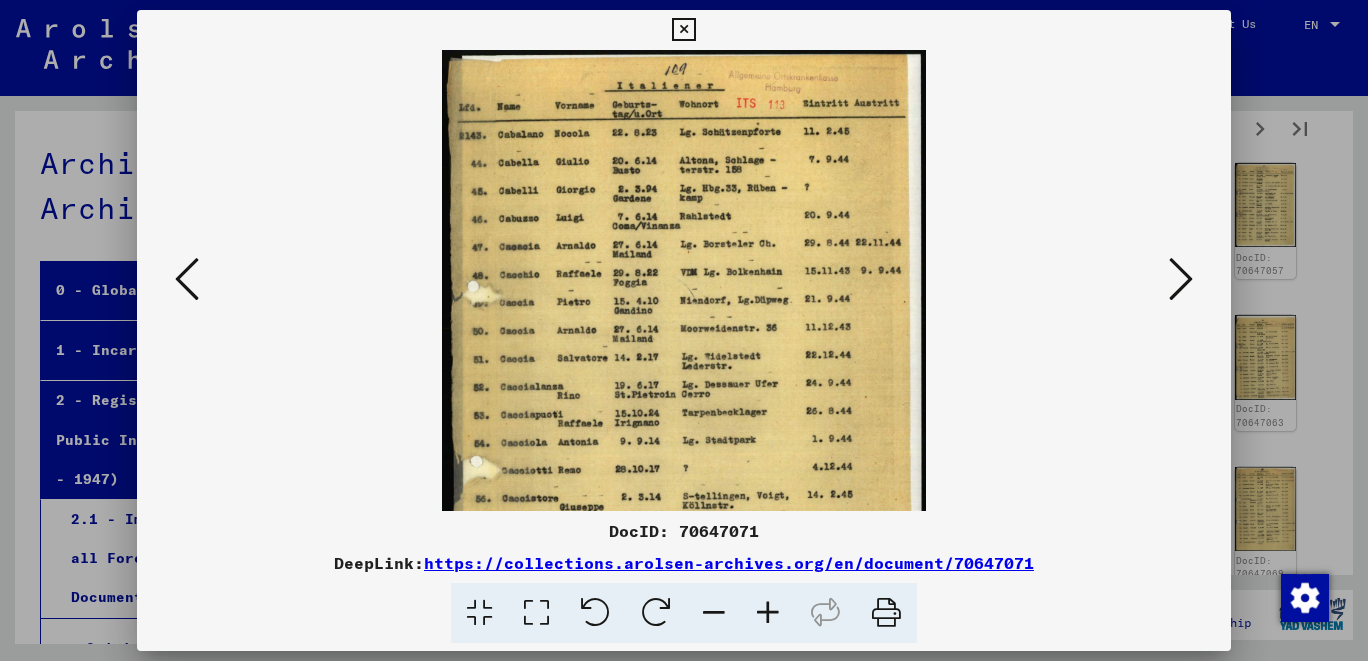 click at bounding box center [768, 613] 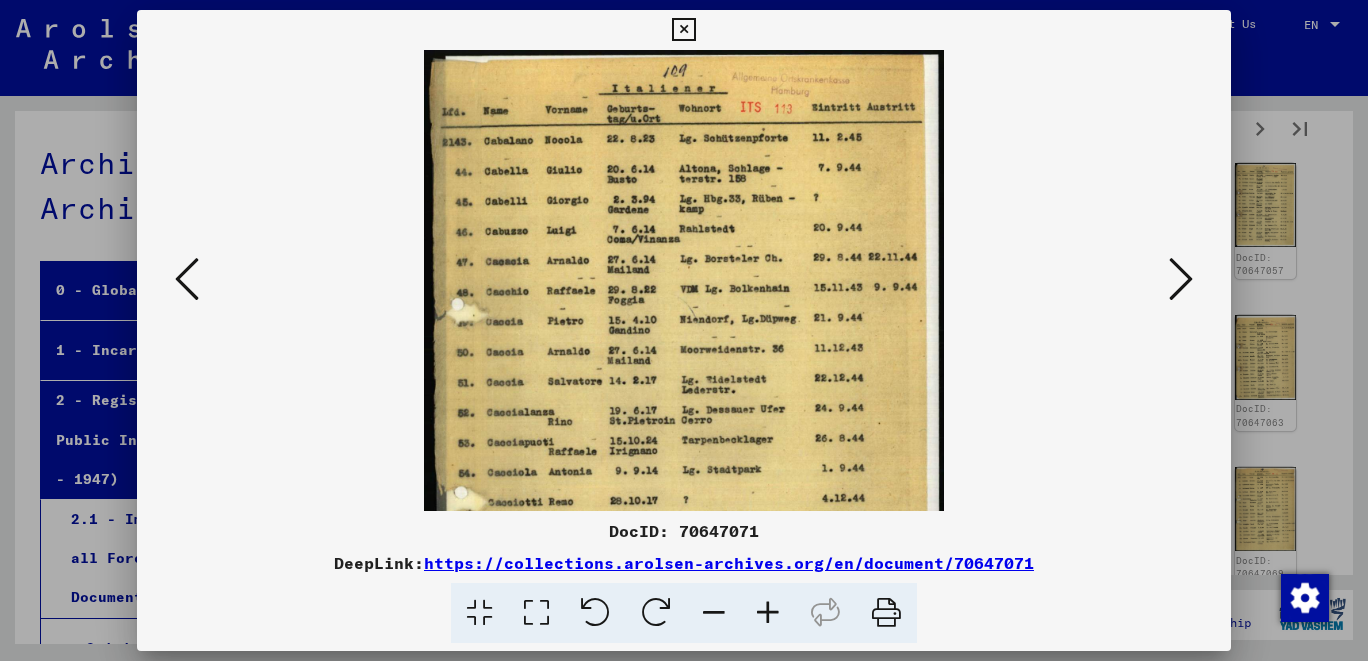 click at bounding box center [684, 405] 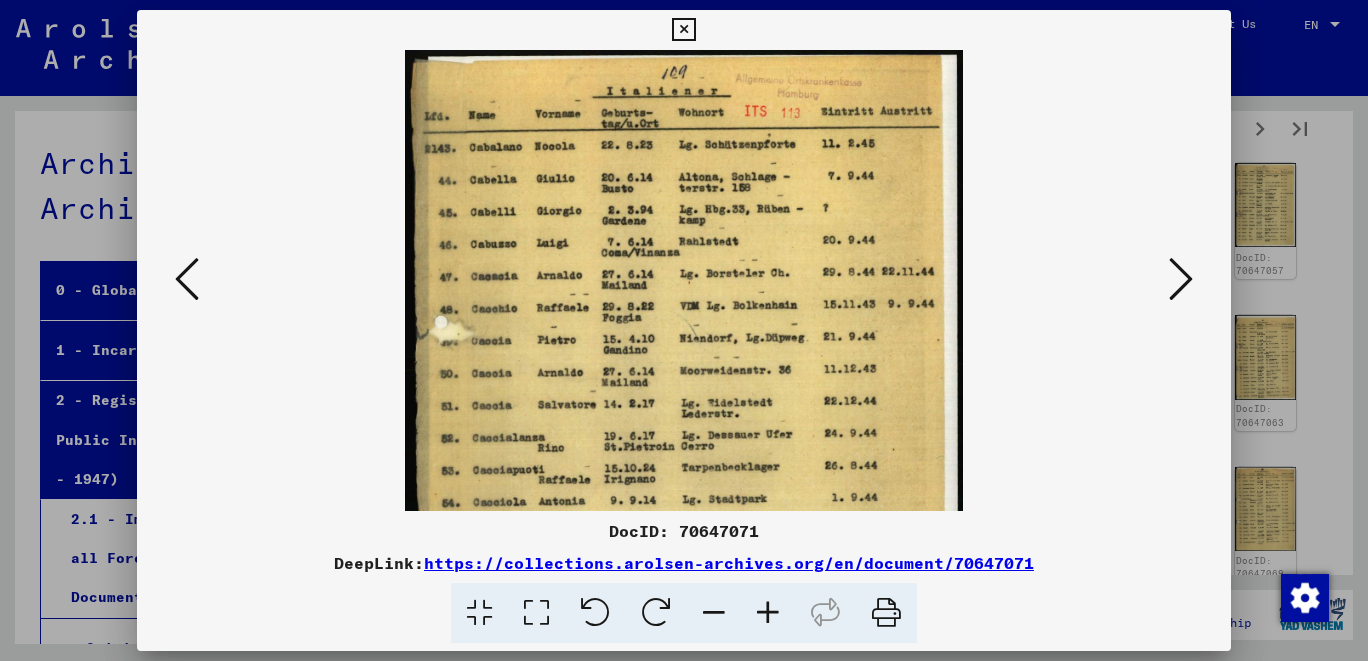 click at bounding box center [768, 613] 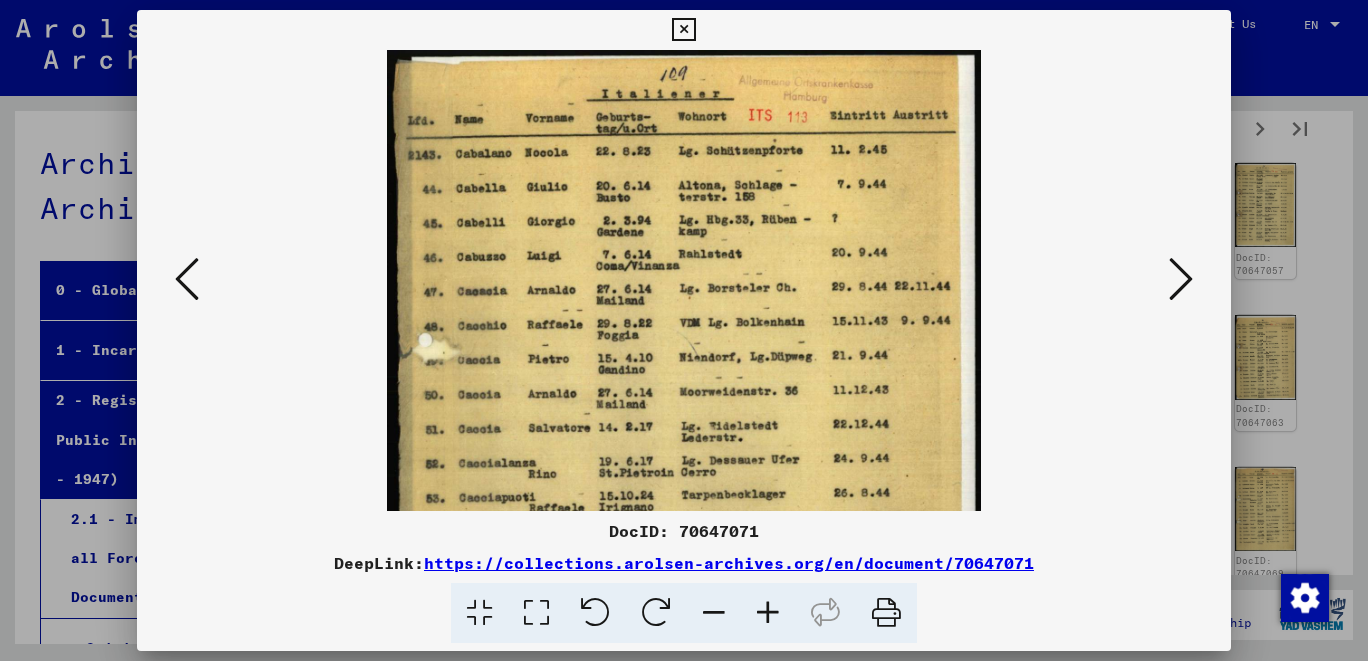 click at bounding box center (768, 613) 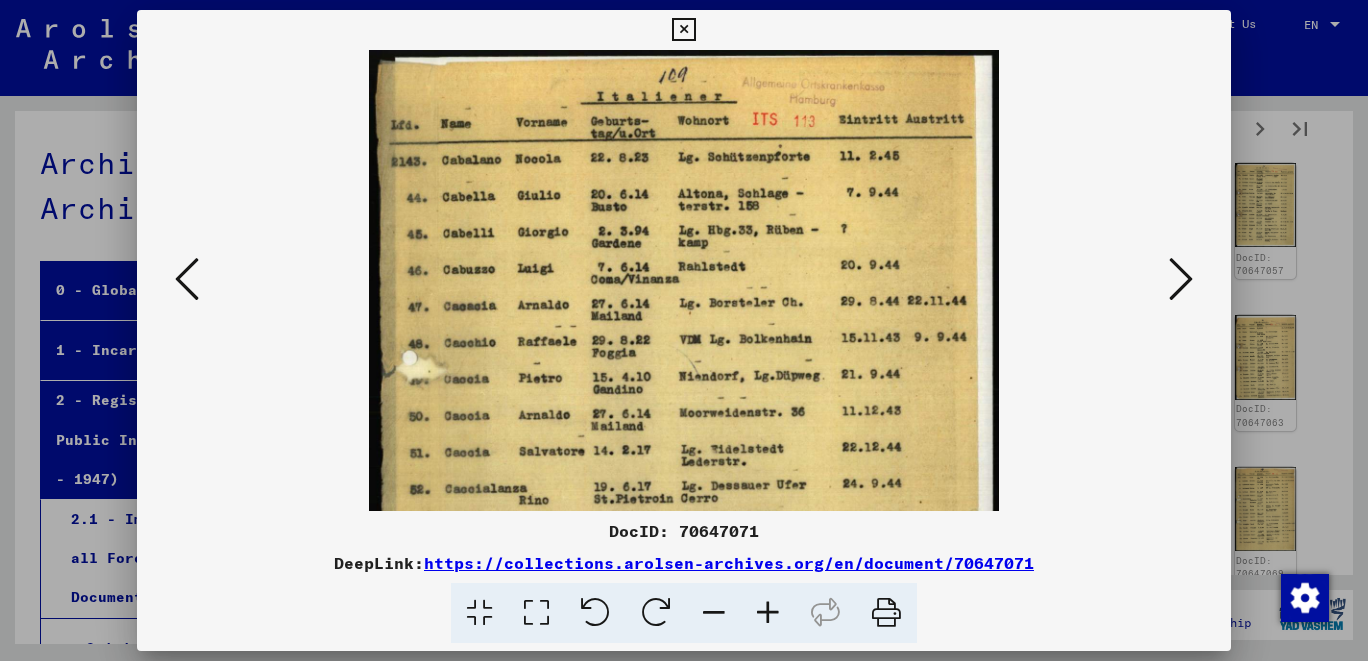 click at bounding box center [768, 613] 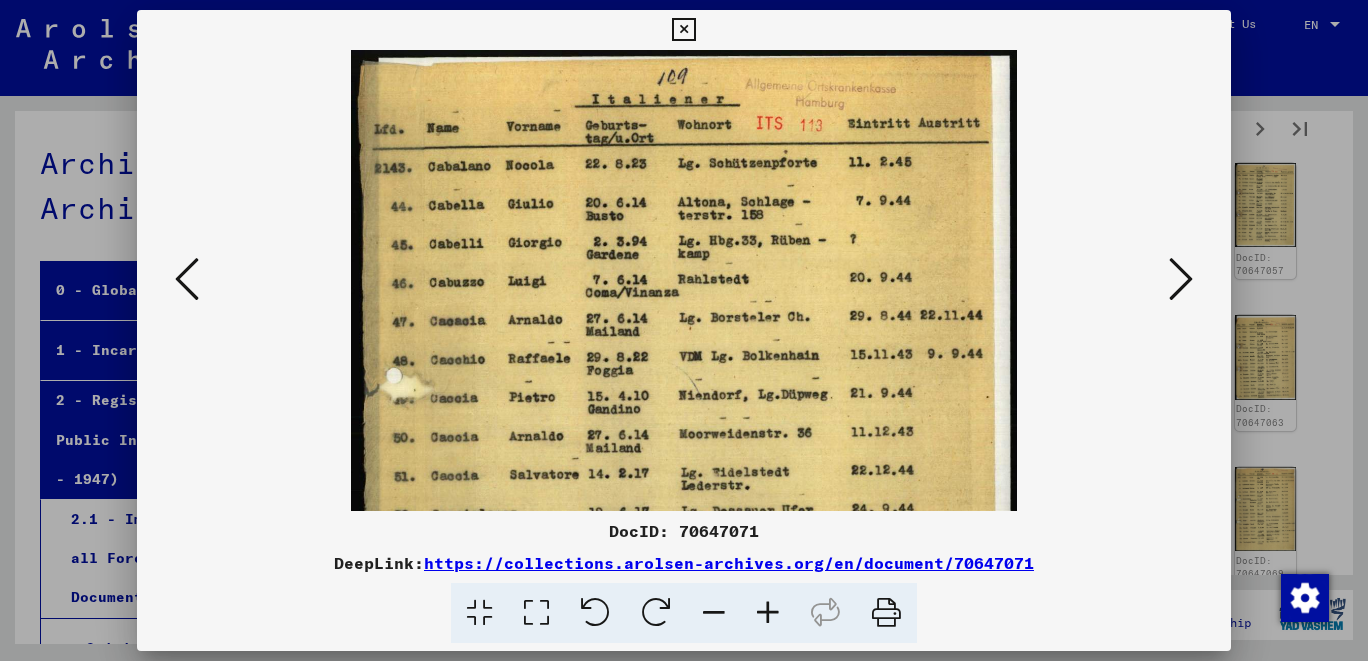 click at bounding box center [768, 613] 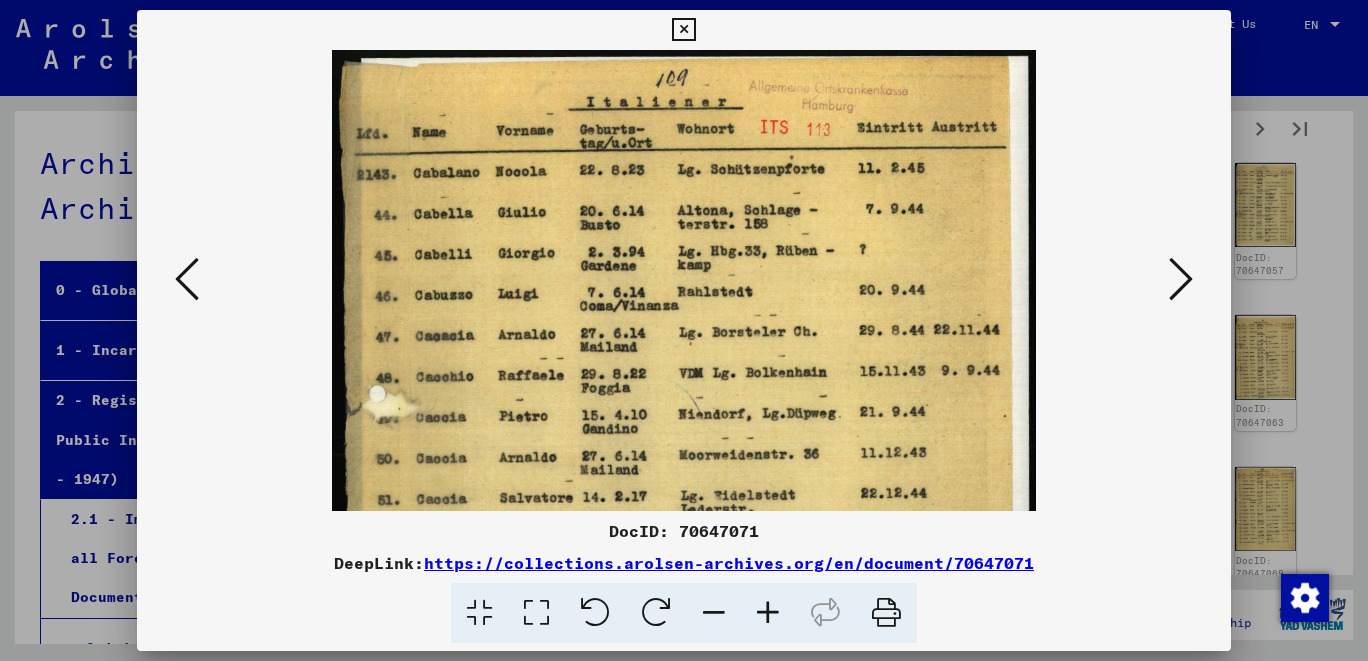 click at bounding box center [768, 613] 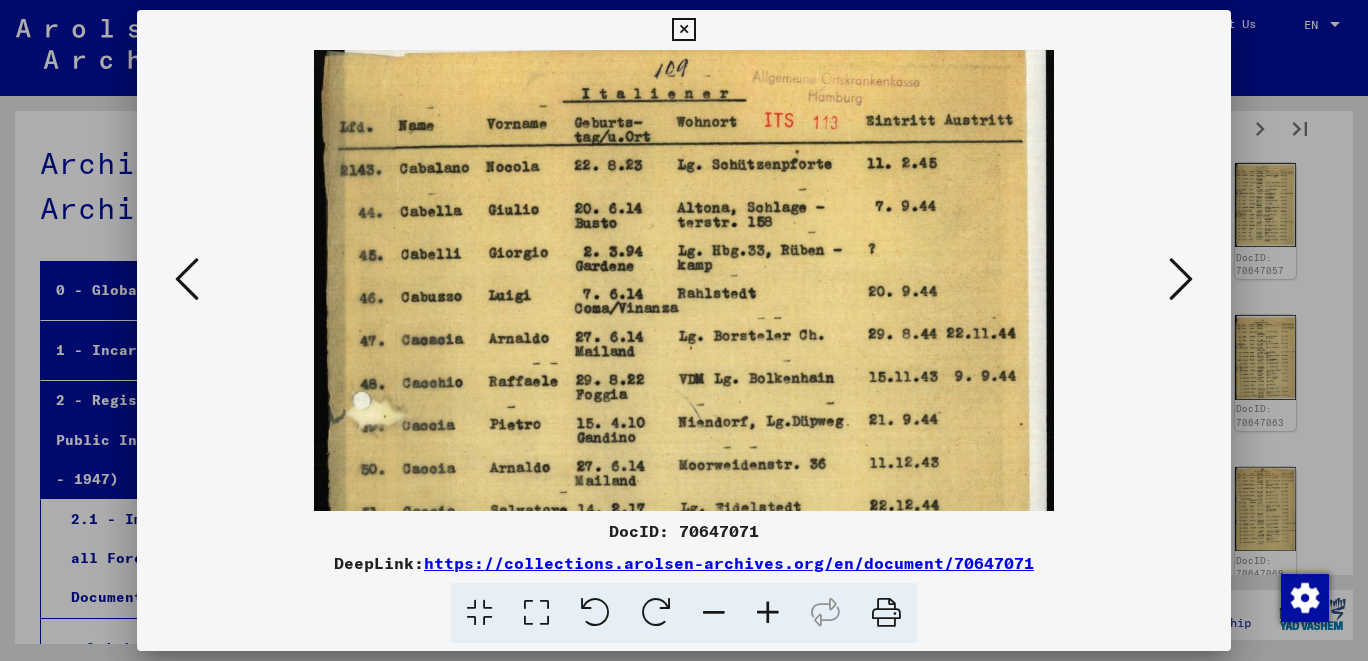 drag, startPoint x: 859, startPoint y: 476, endPoint x: 866, endPoint y: 451, distance: 25.96151 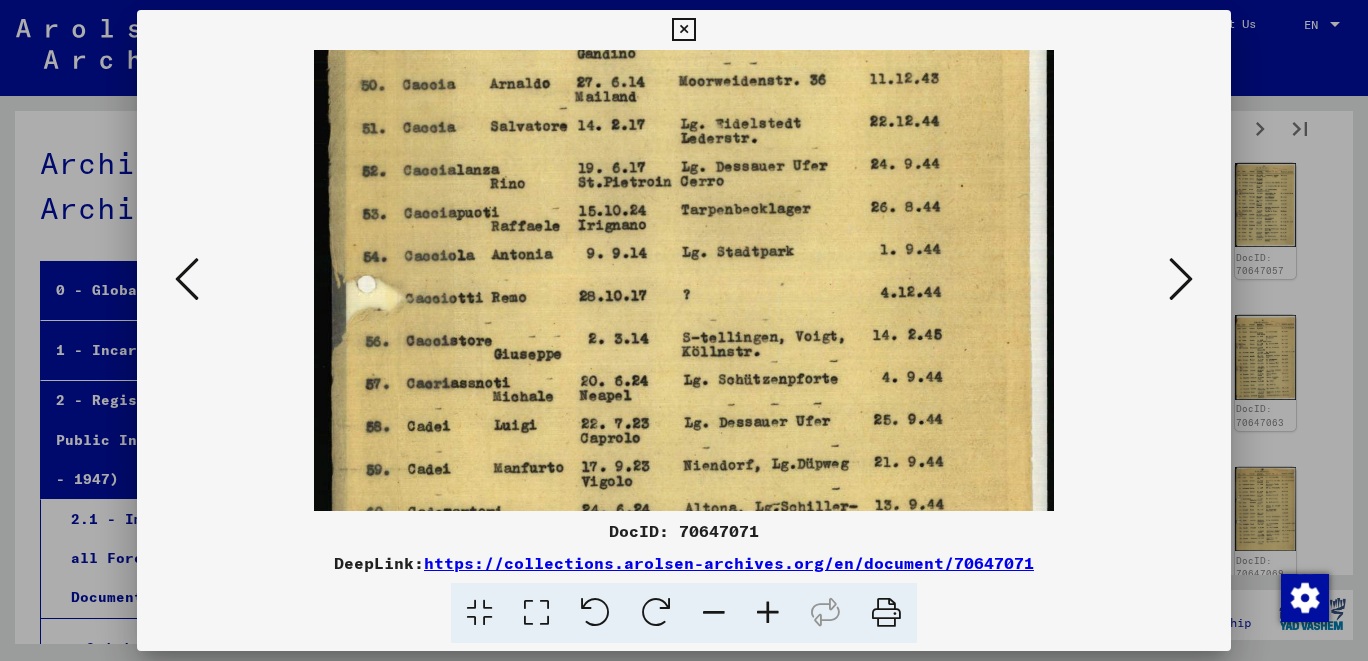 drag, startPoint x: 799, startPoint y: 474, endPoint x: 907, endPoint y: 92, distance: 396.97354 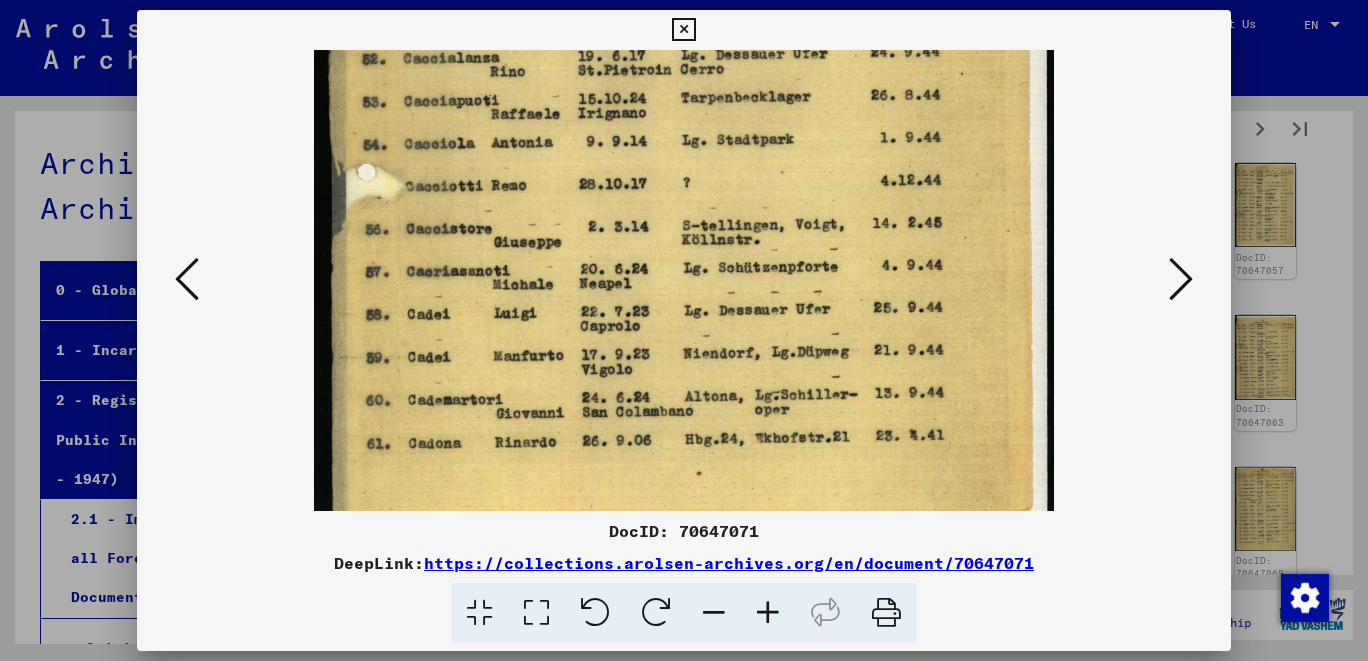 scroll, scrollTop: 515, scrollLeft: 0, axis: vertical 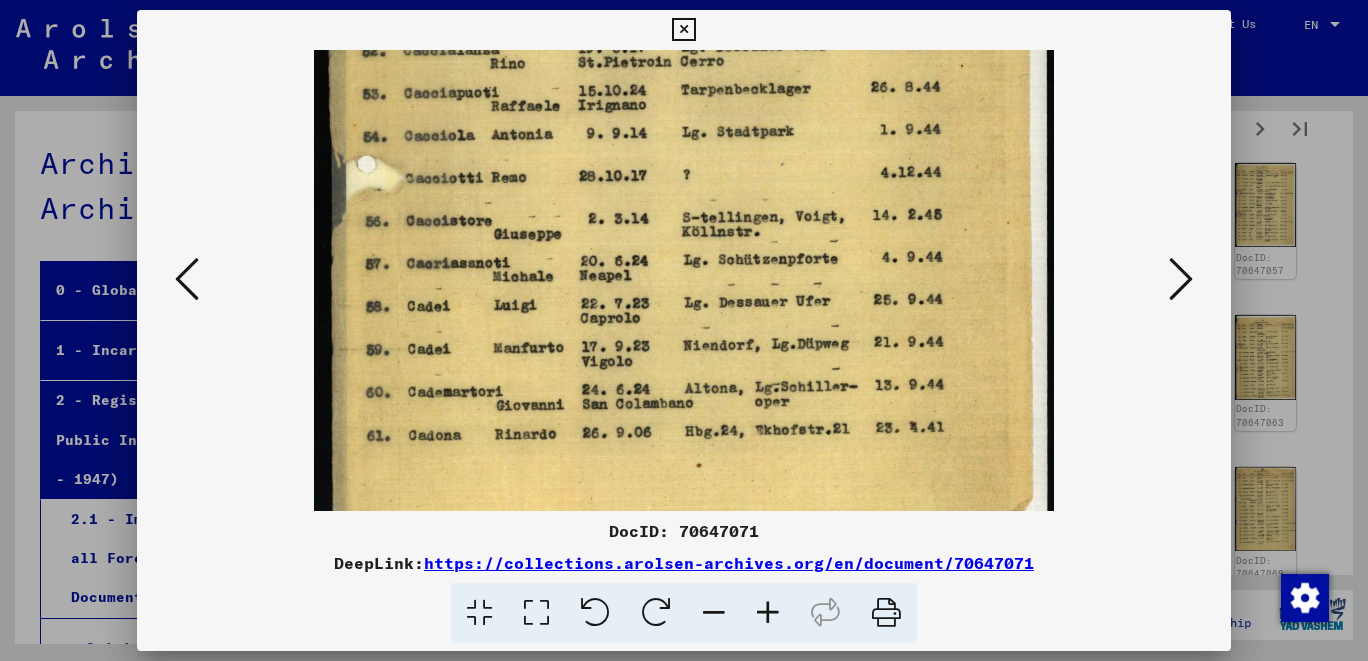 drag, startPoint x: 878, startPoint y: 338, endPoint x: 902, endPoint y: 222, distance: 118.45674 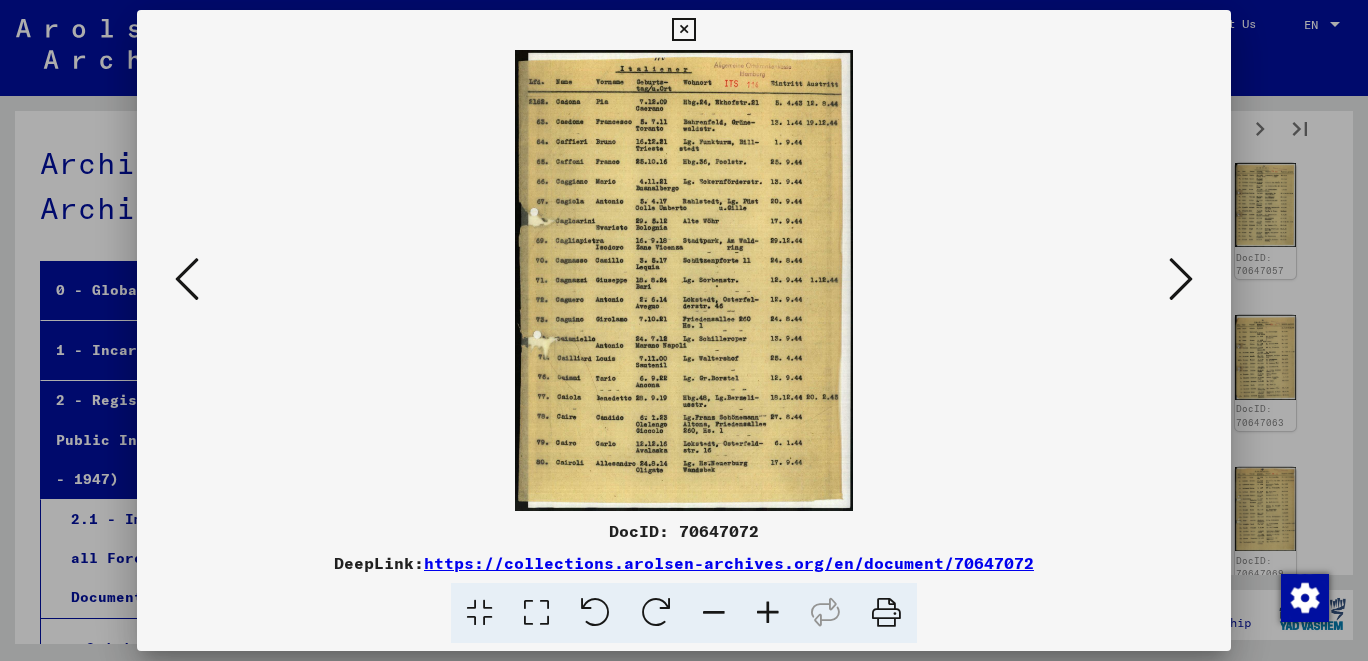 scroll, scrollTop: 0, scrollLeft: 0, axis: both 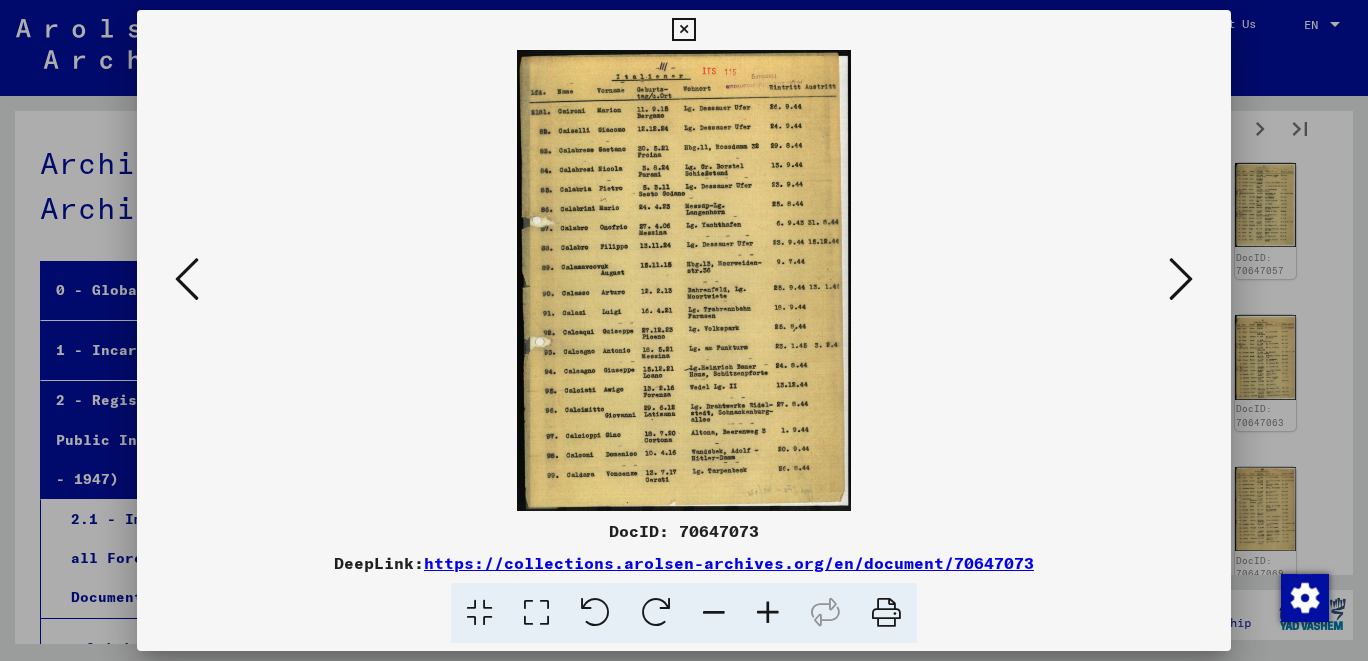 click at bounding box center [187, 279] 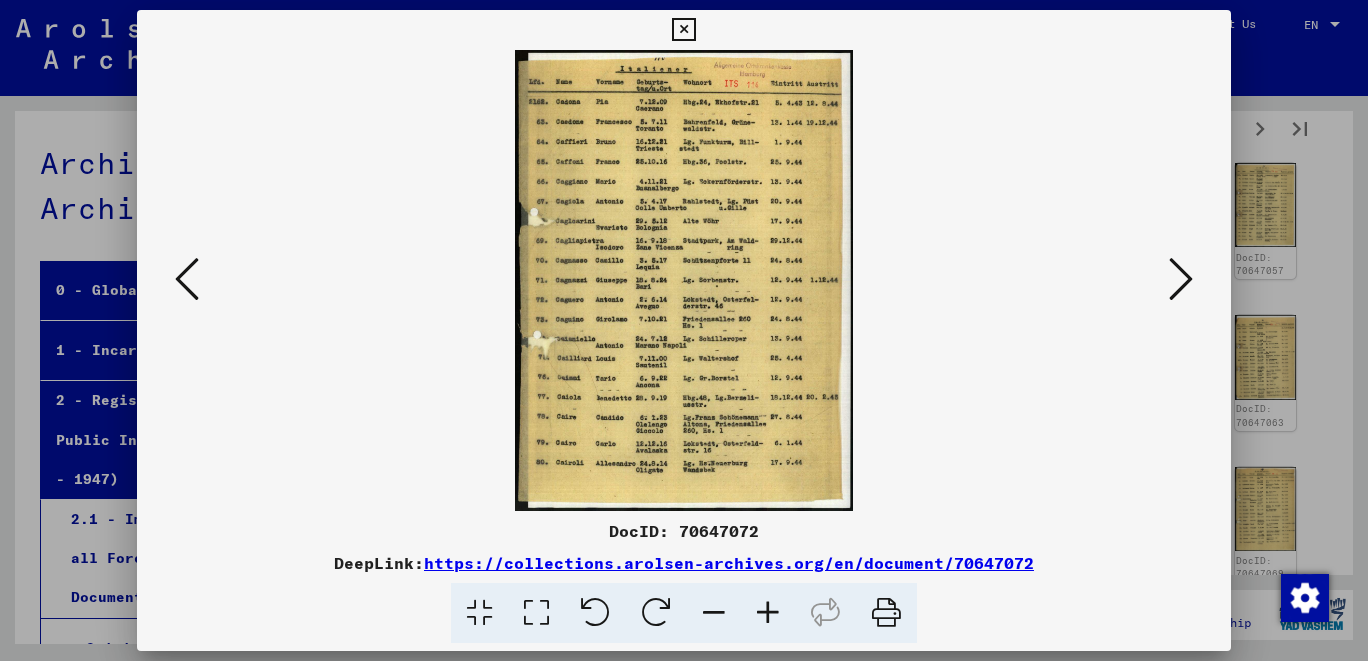 click at bounding box center (1181, 279) 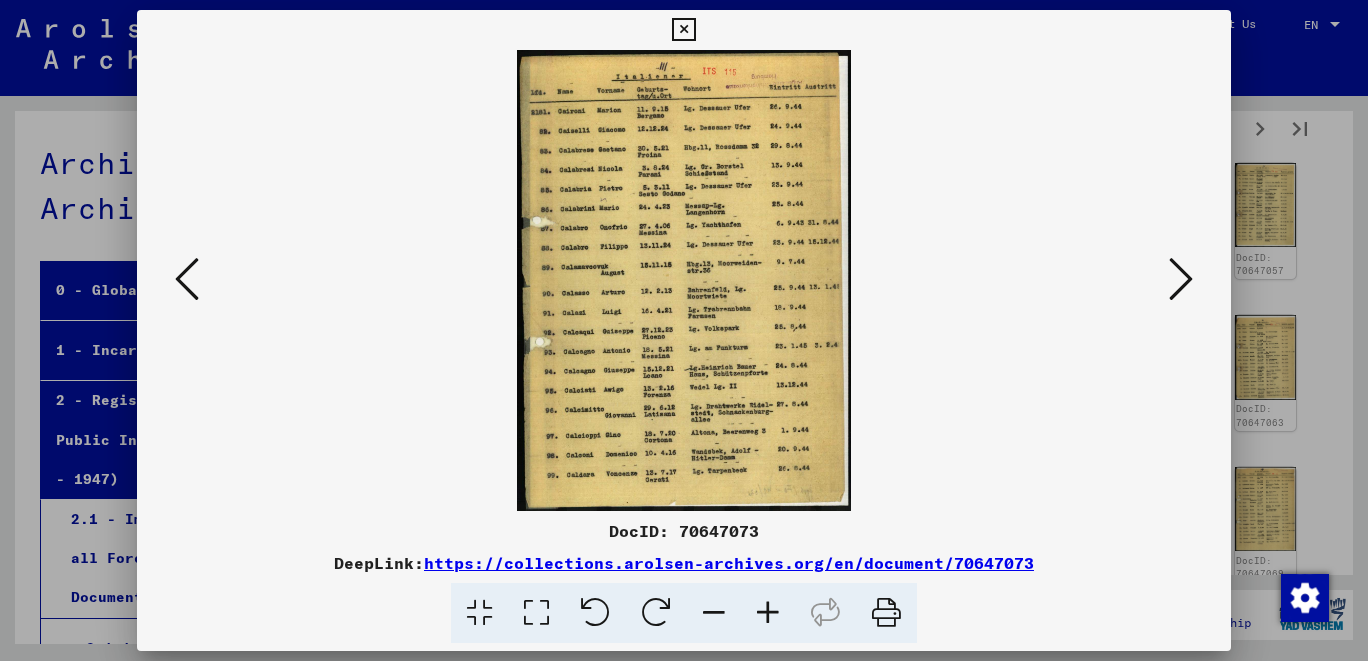 click at bounding box center [1181, 279] 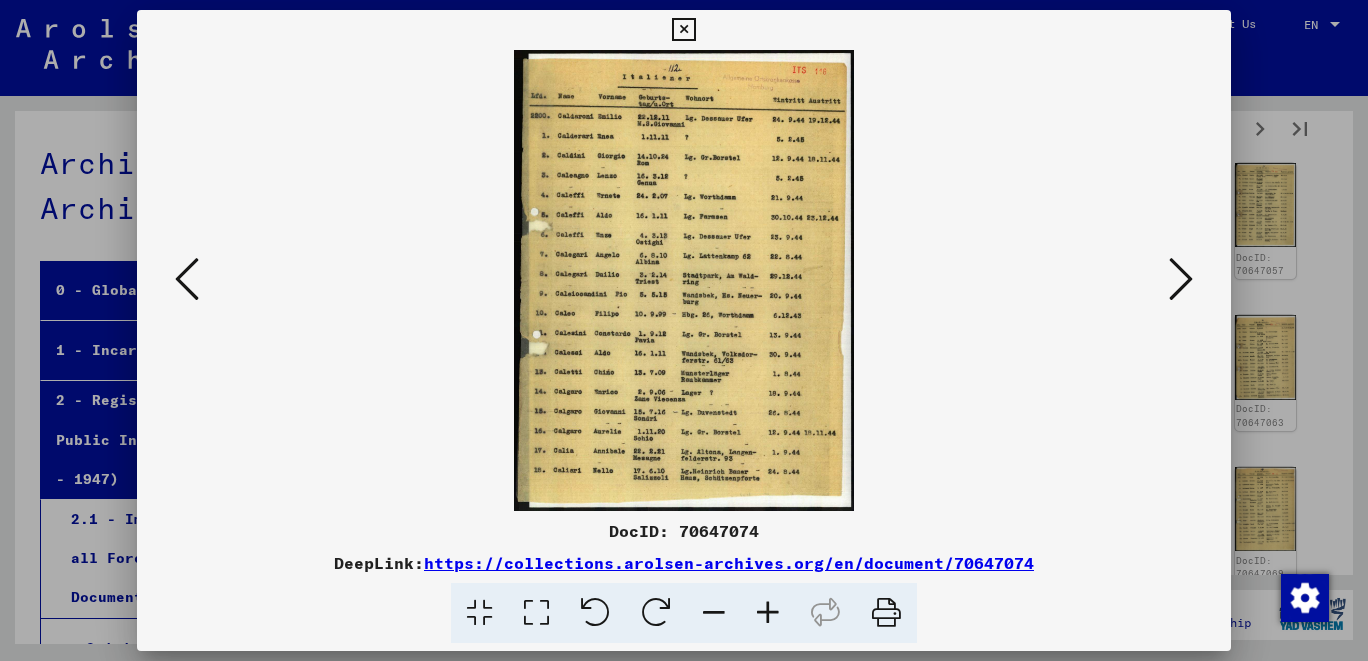 click at bounding box center (1181, 279) 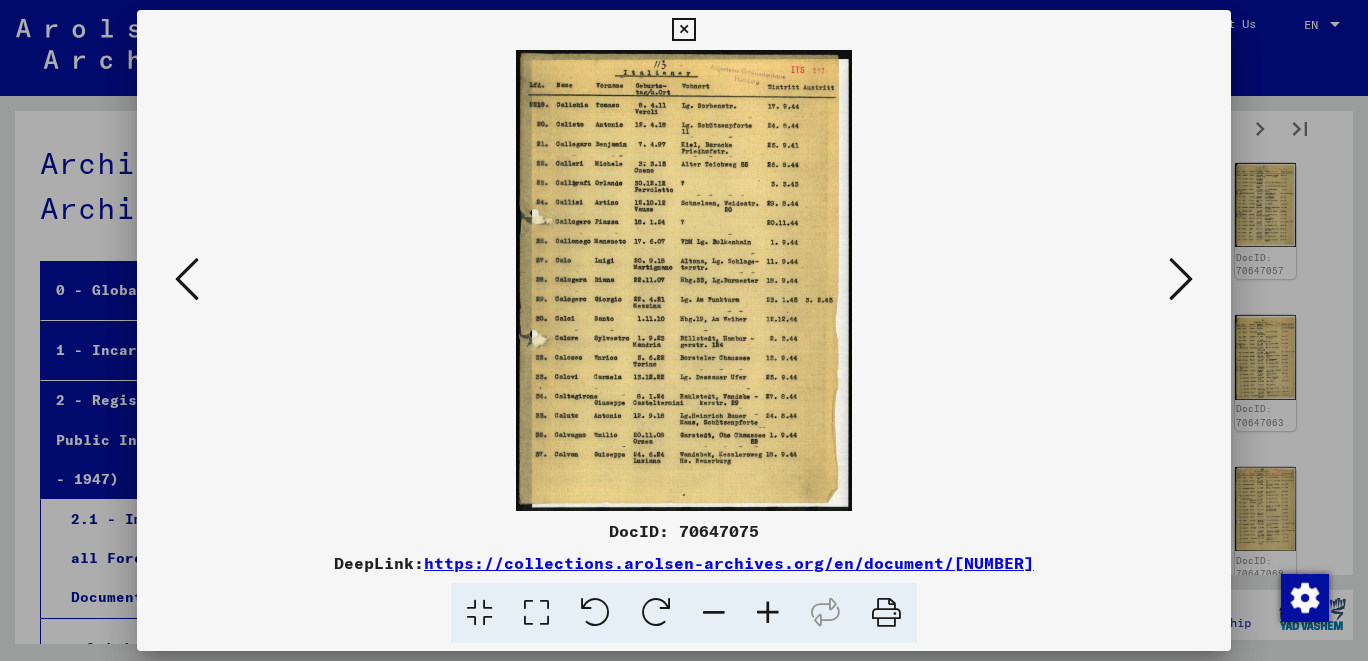 click at bounding box center (768, 613) 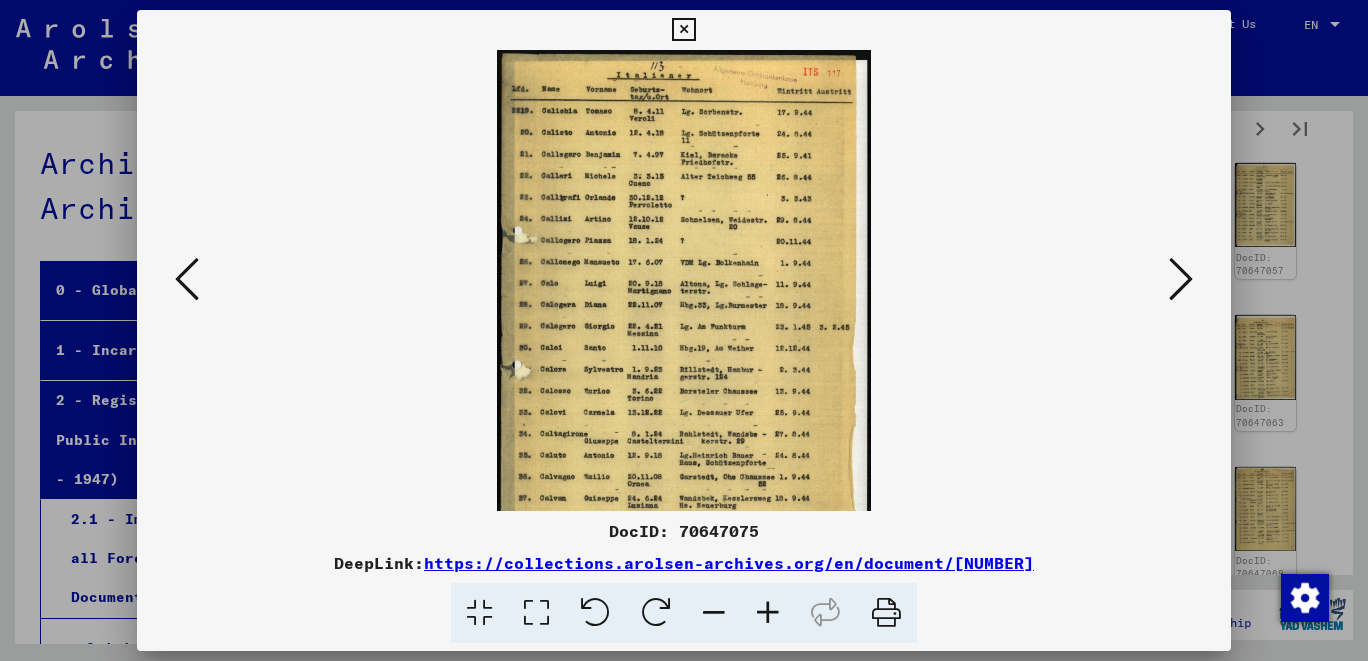 click at bounding box center [768, 613] 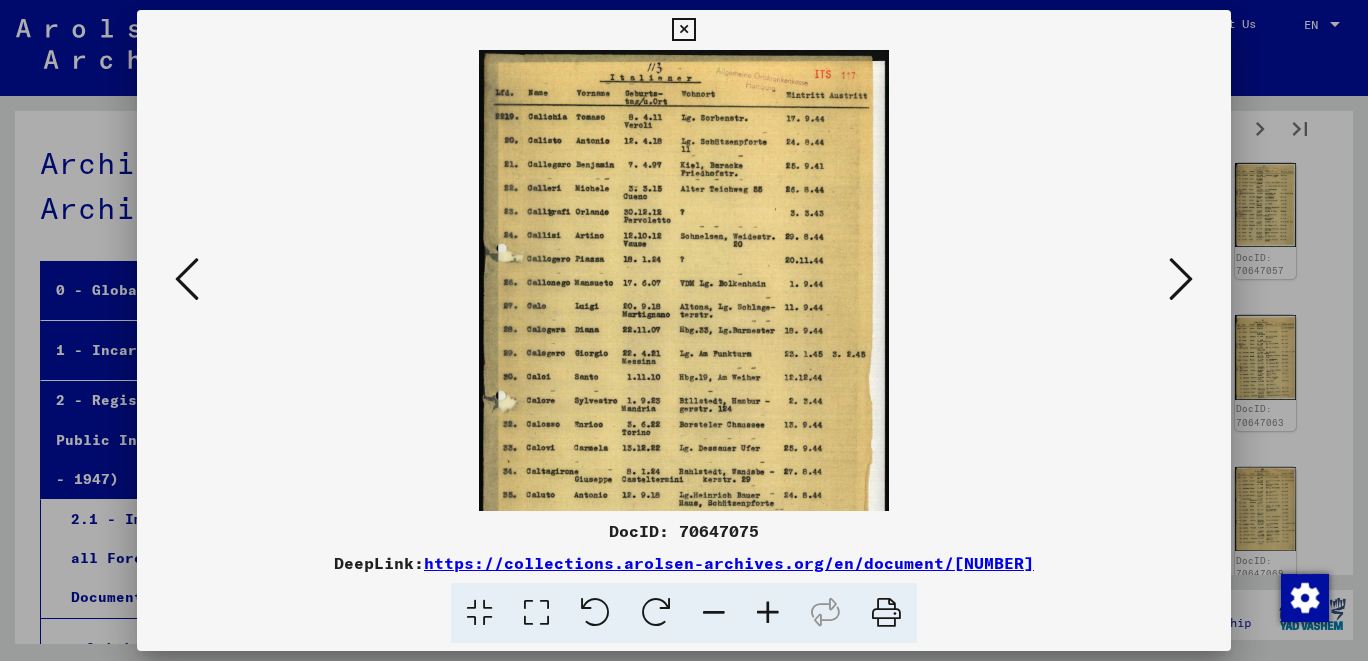 click at bounding box center [768, 613] 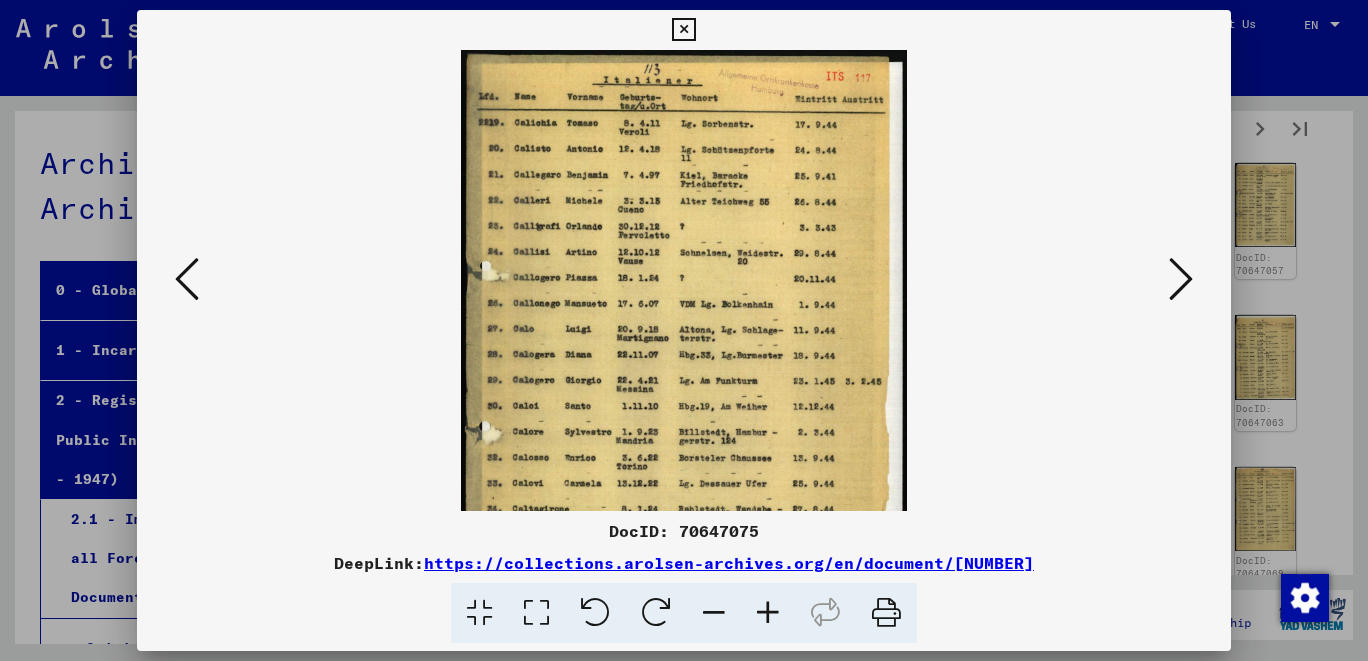 click at bounding box center (768, 613) 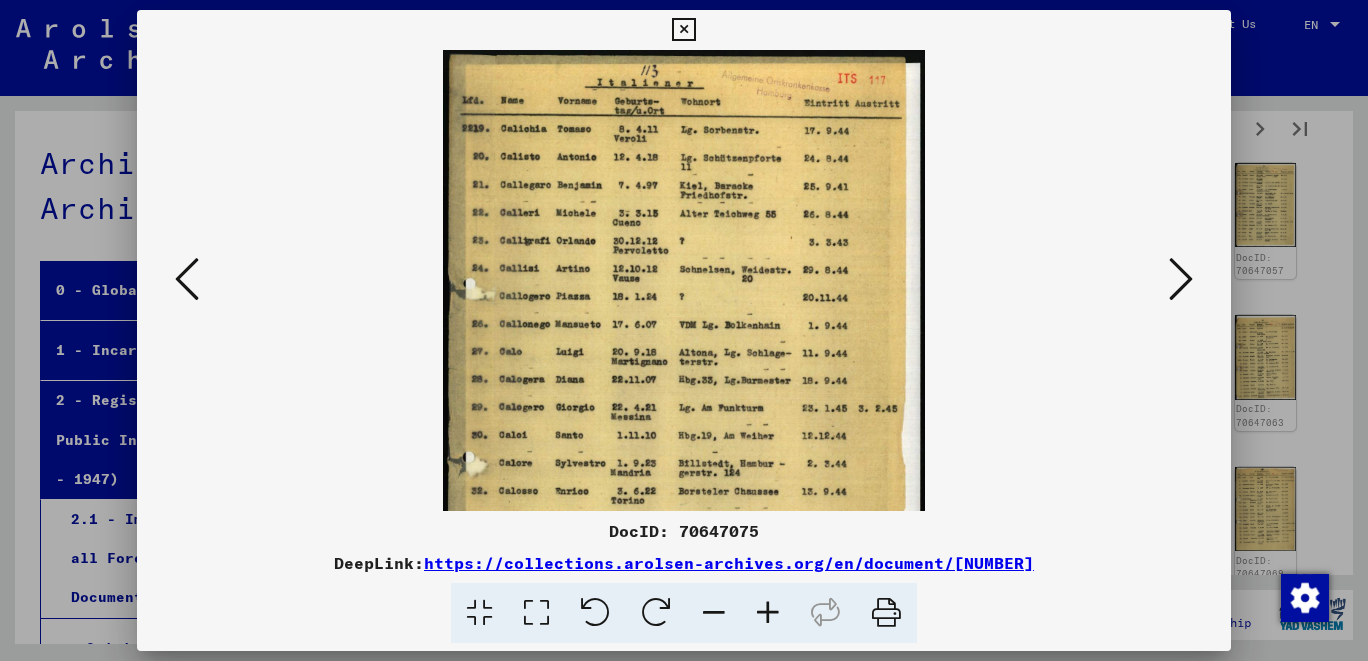 click at bounding box center (768, 613) 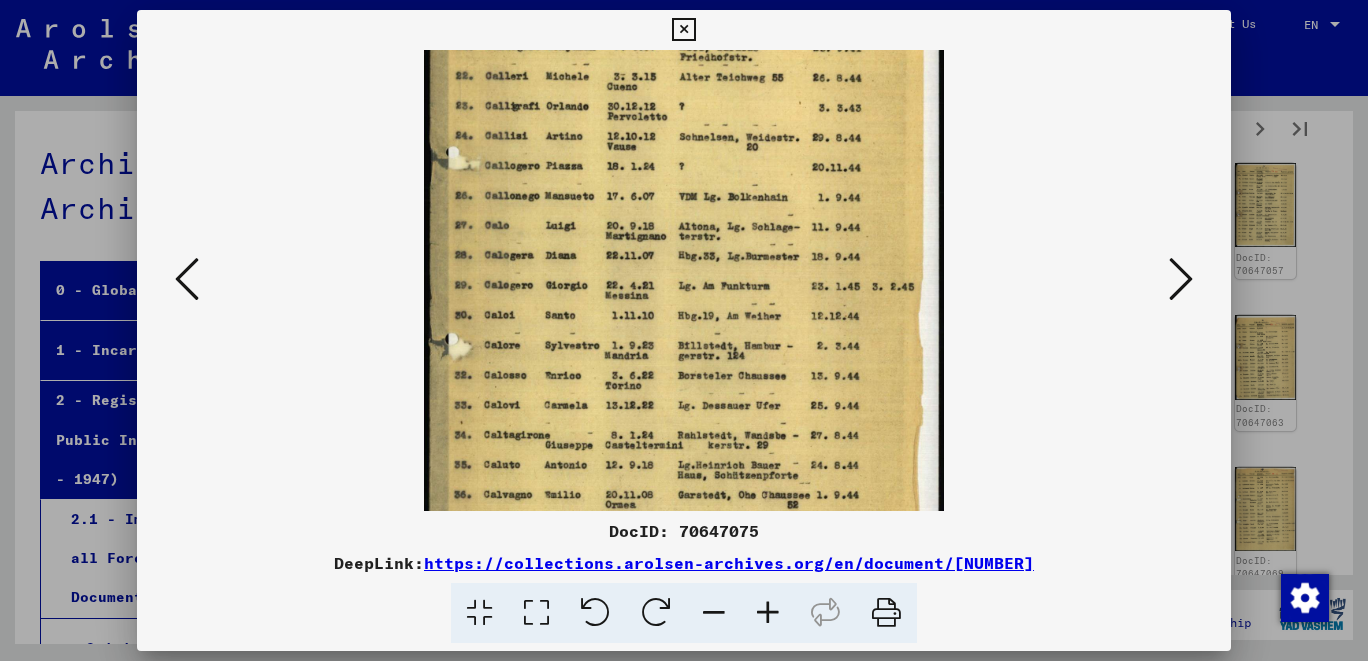 scroll, scrollTop: 152, scrollLeft: 0, axis: vertical 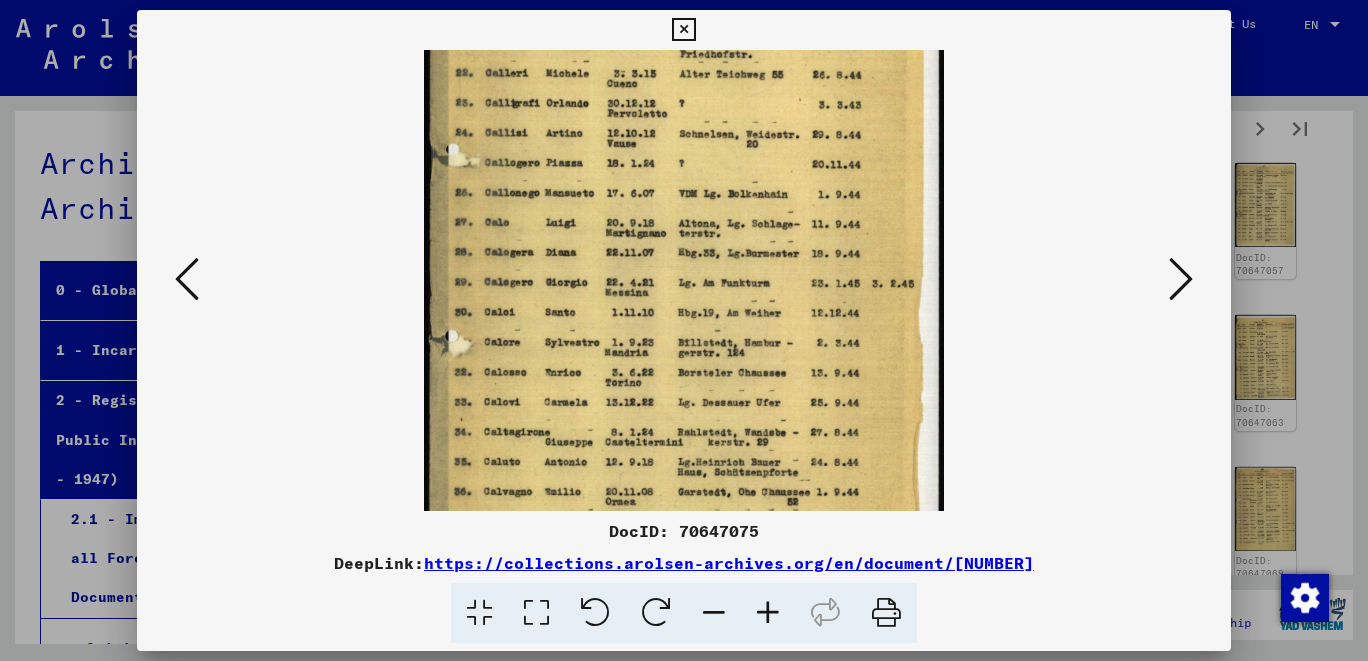 drag, startPoint x: 804, startPoint y: 432, endPoint x: 827, endPoint y: 284, distance: 149.7765 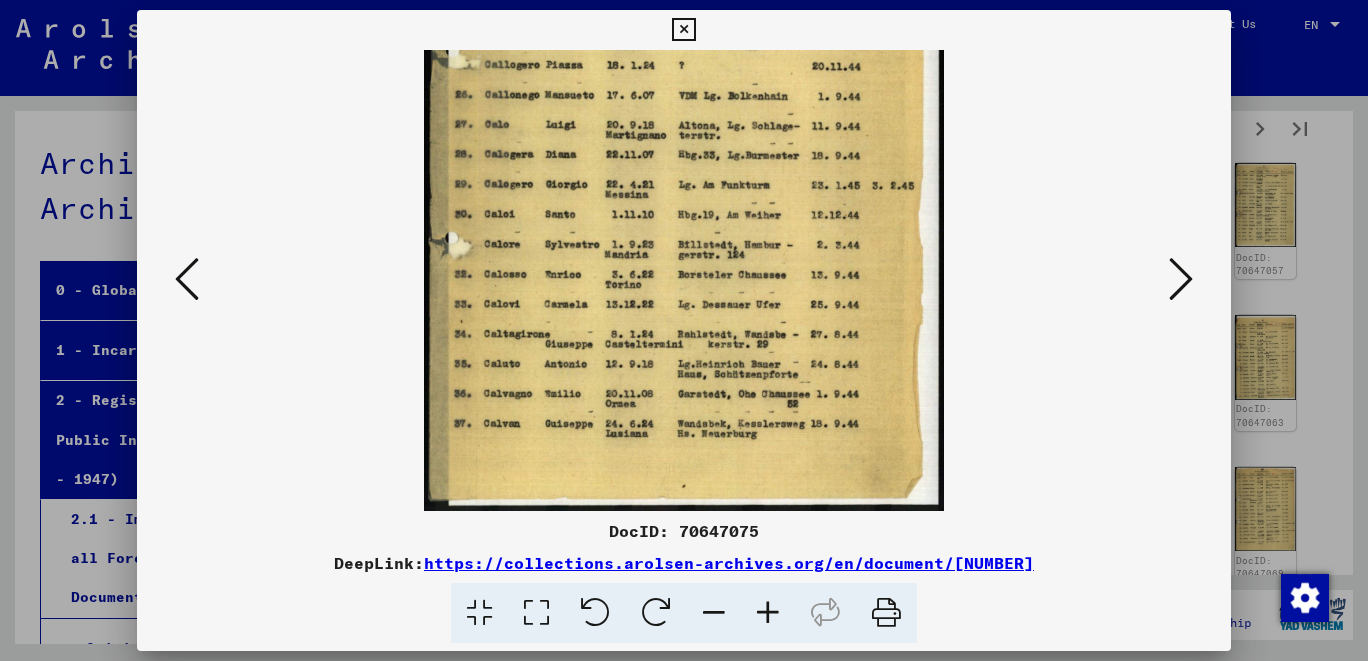 drag, startPoint x: 734, startPoint y: 383, endPoint x: 802, endPoint y: 206, distance: 189.61276 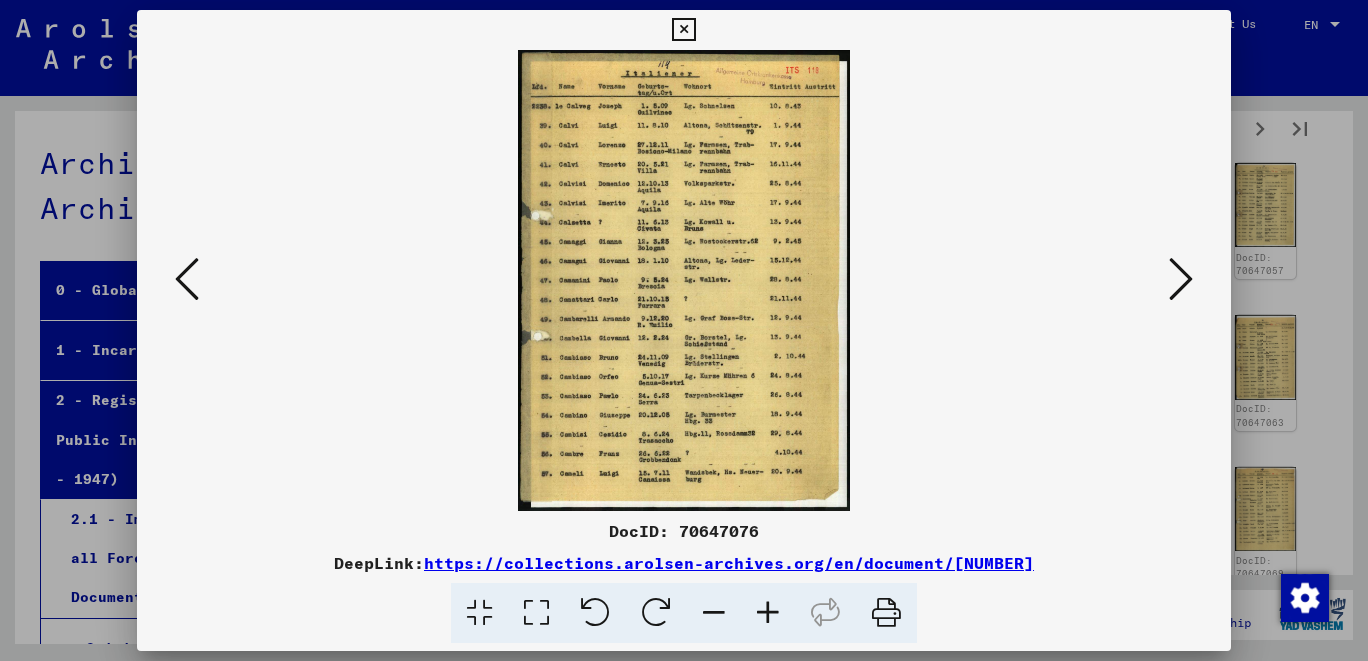 scroll, scrollTop: 0, scrollLeft: 0, axis: both 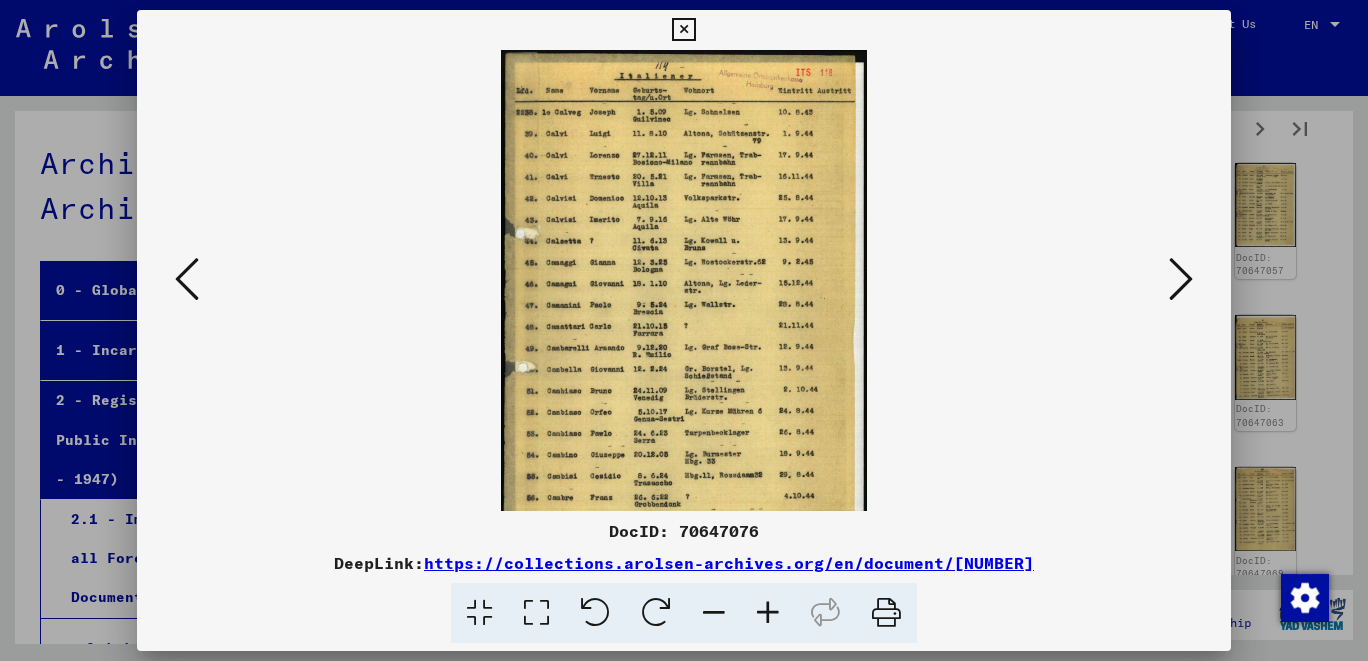 click at bounding box center (768, 613) 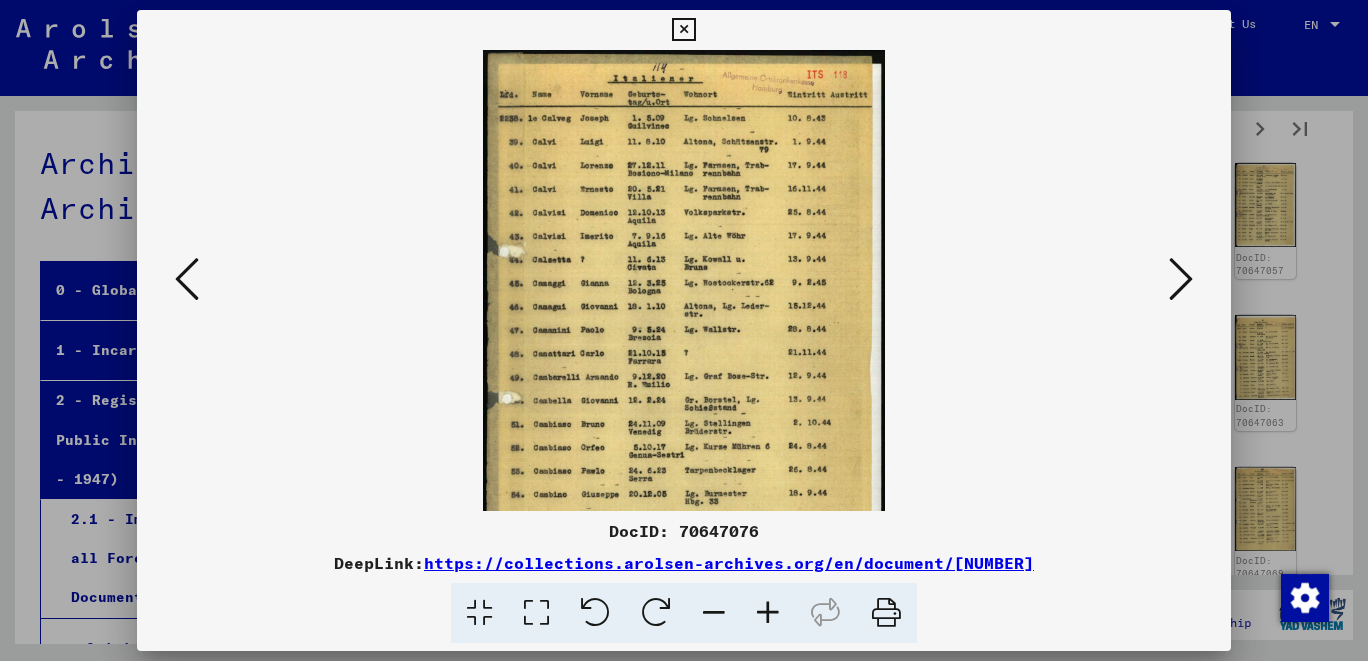 click at bounding box center [768, 613] 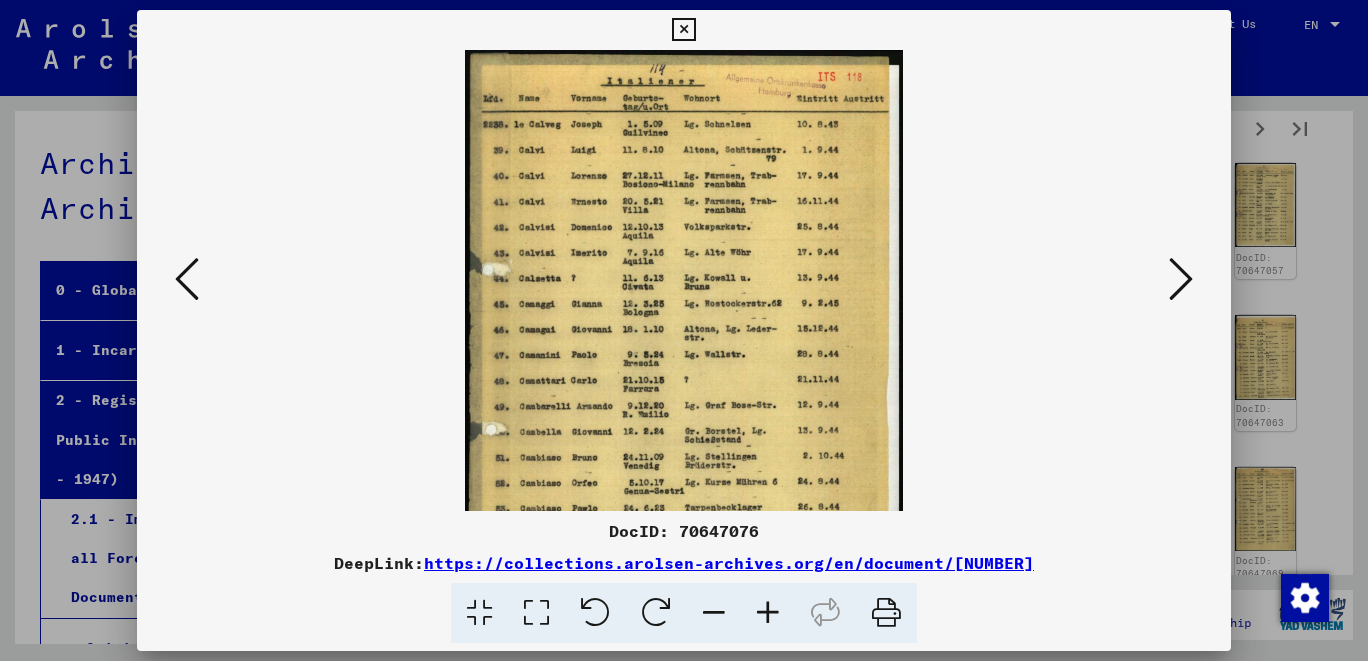 click at bounding box center (768, 613) 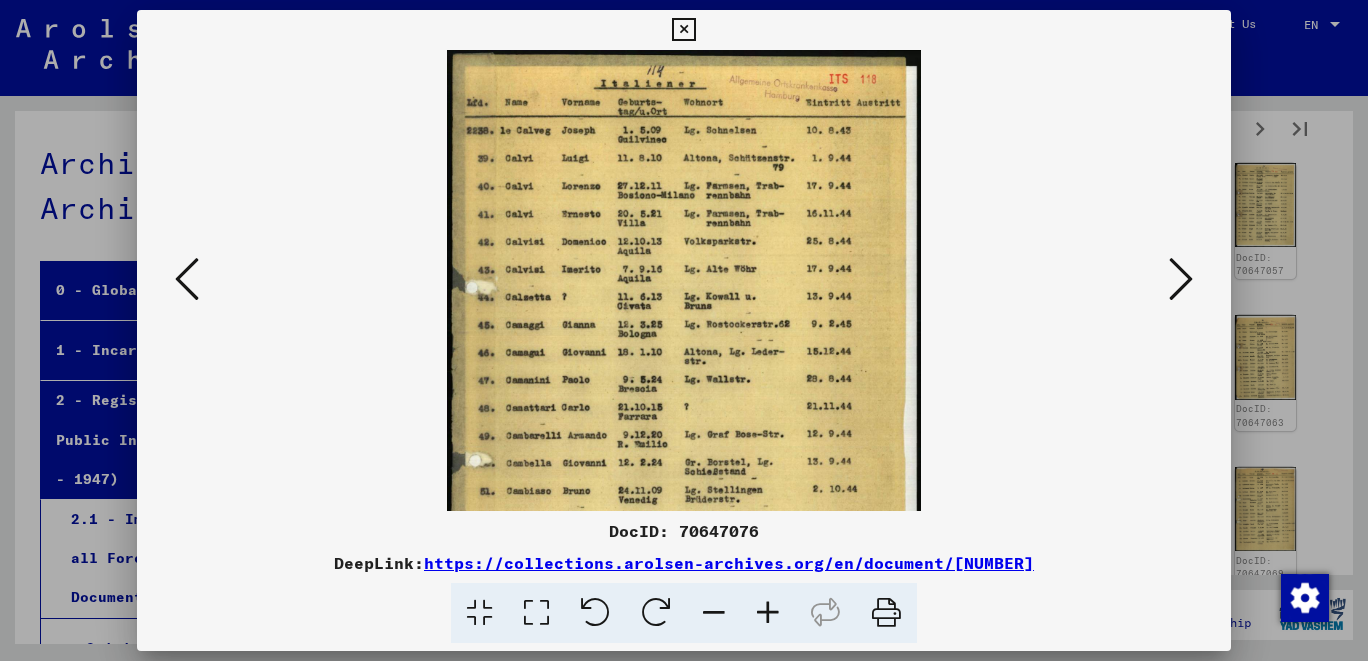 click at bounding box center [768, 613] 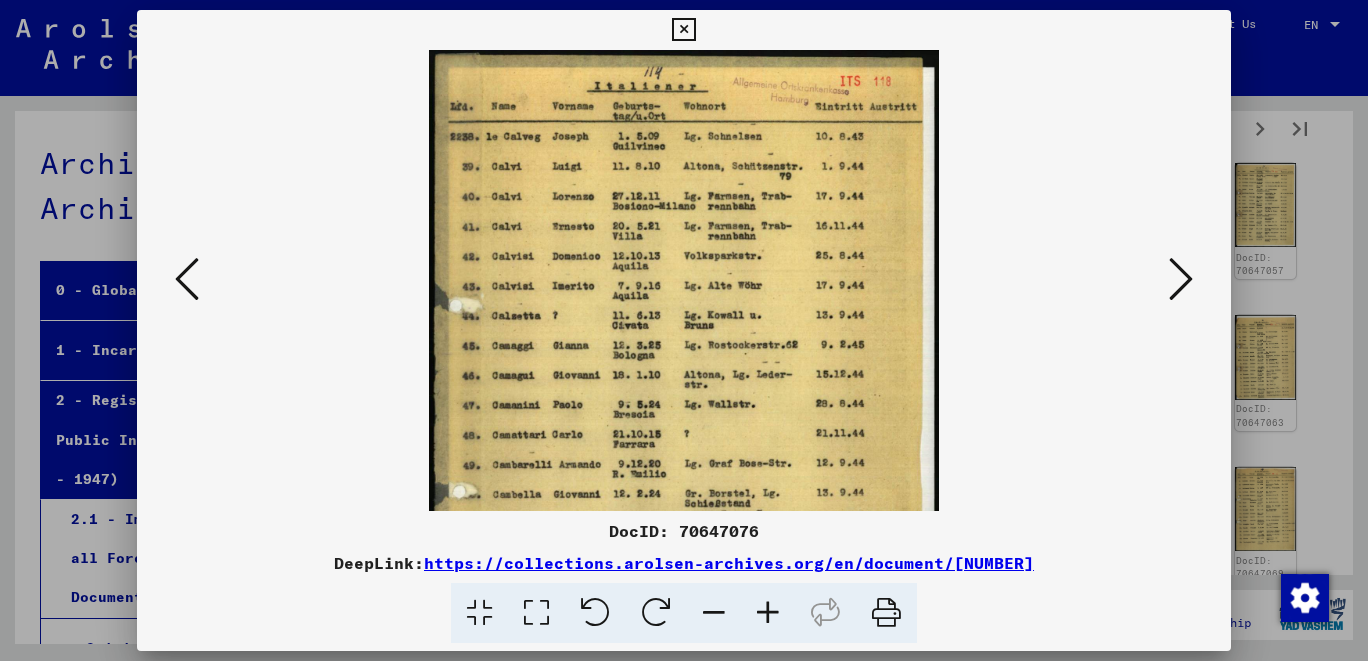 click at bounding box center (768, 613) 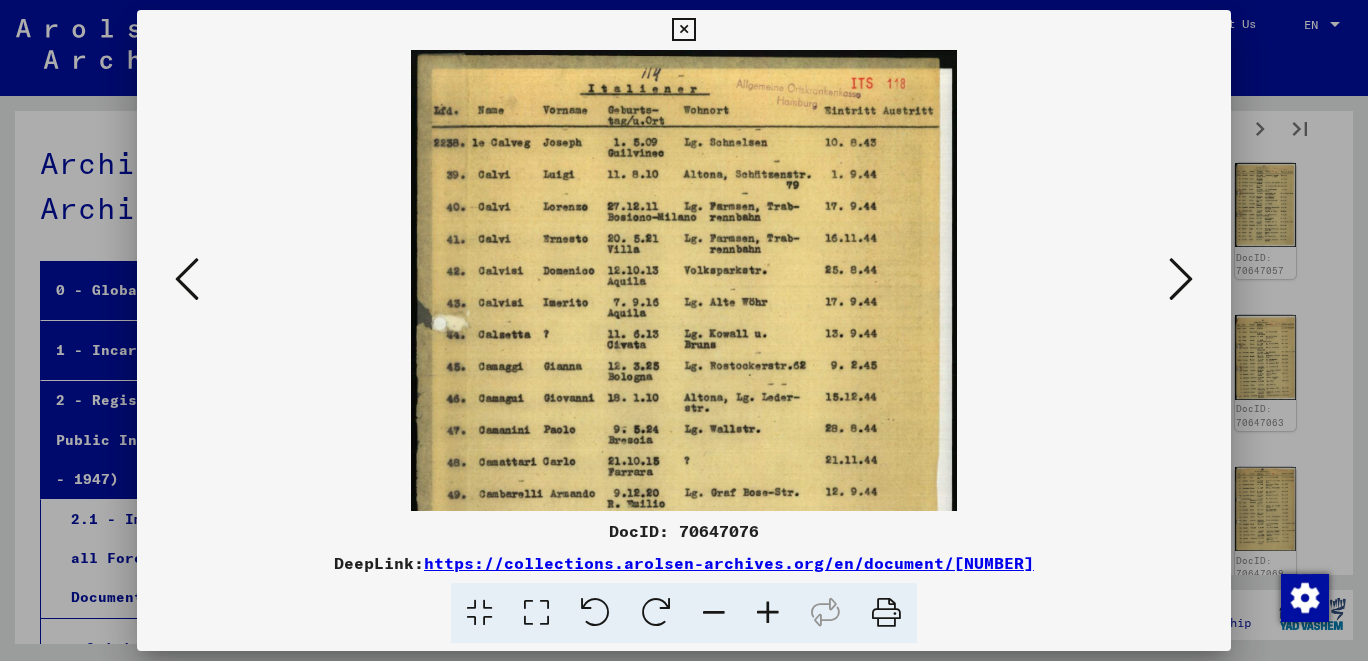 click at bounding box center [768, 613] 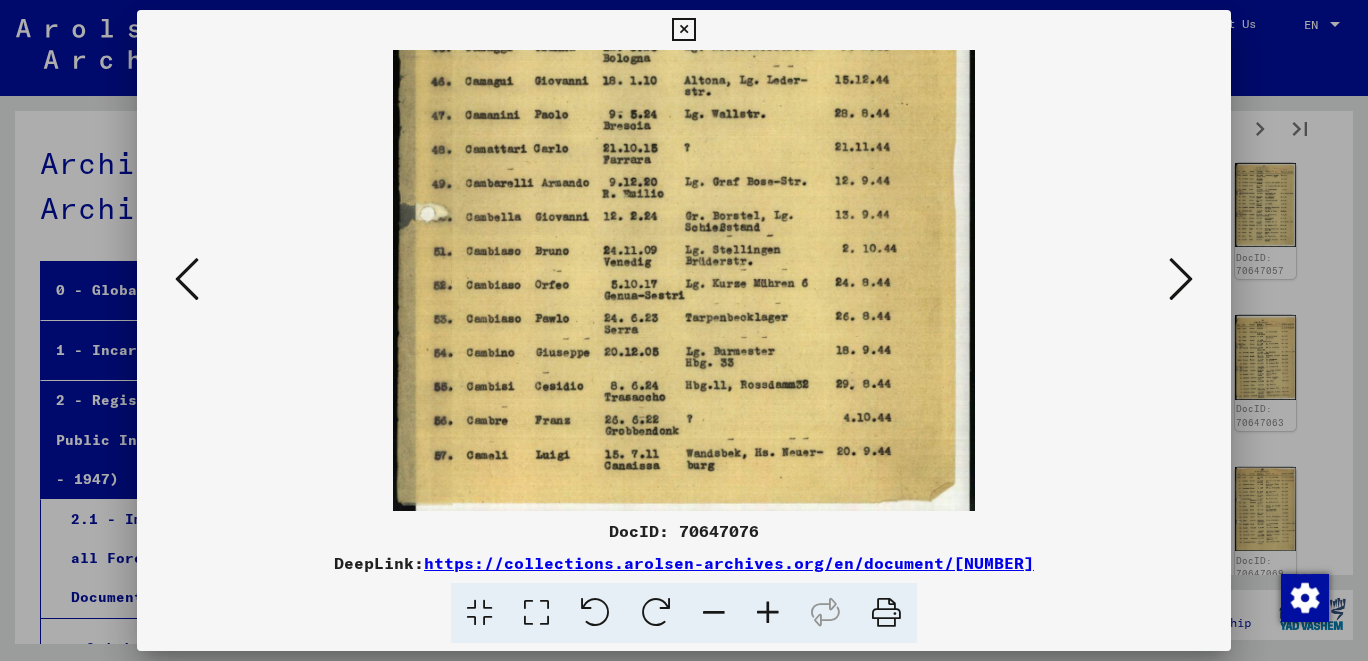 drag, startPoint x: 778, startPoint y: 482, endPoint x: 943, endPoint y: 150, distance: 370.74115 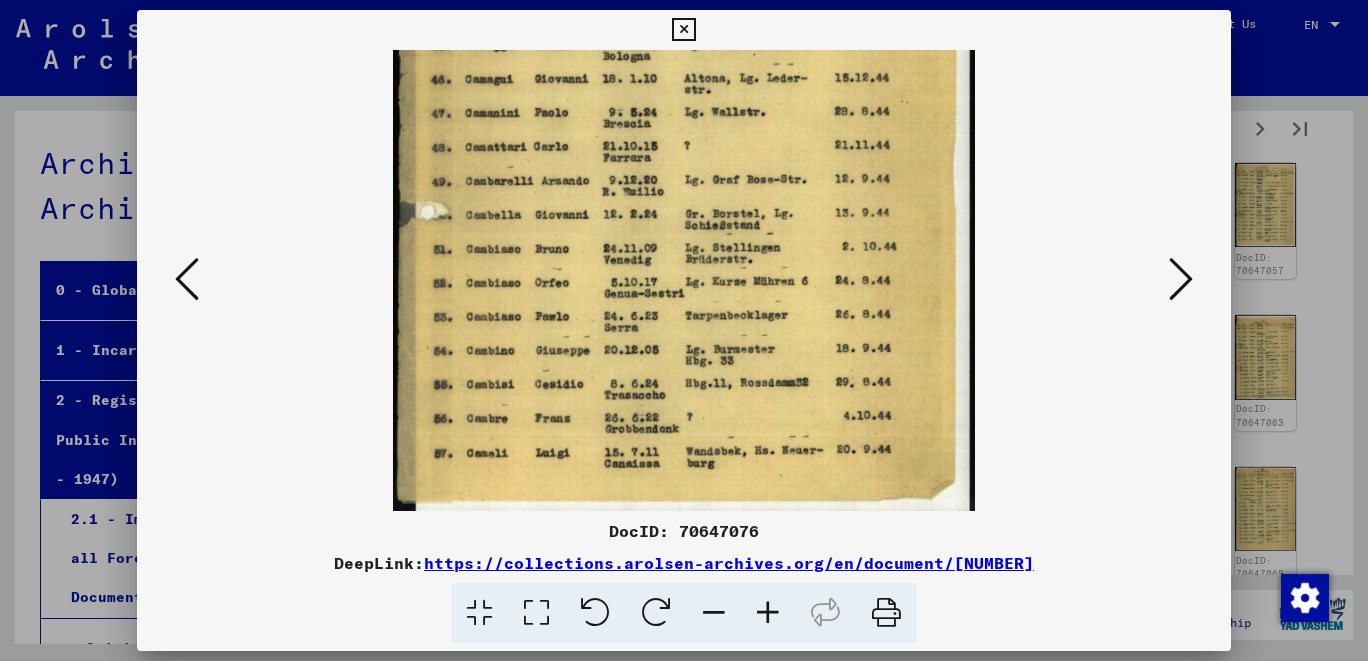 click at bounding box center (1181, 279) 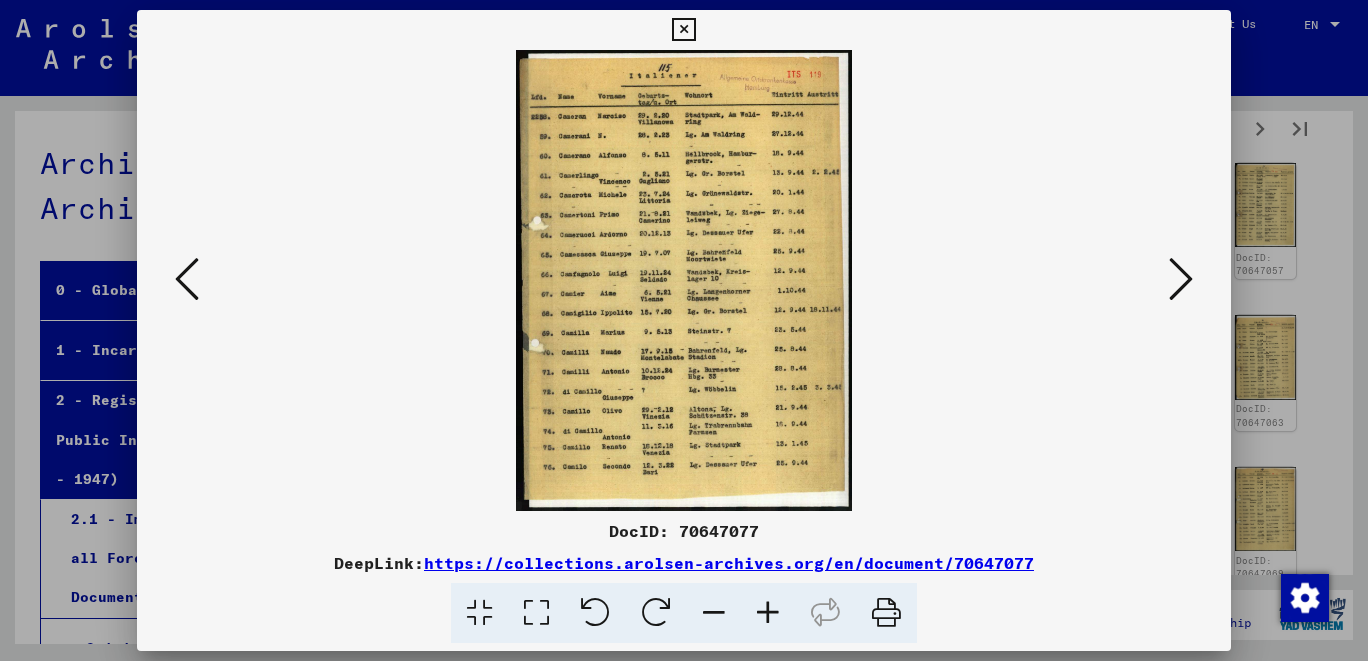 click at bounding box center (768, 613) 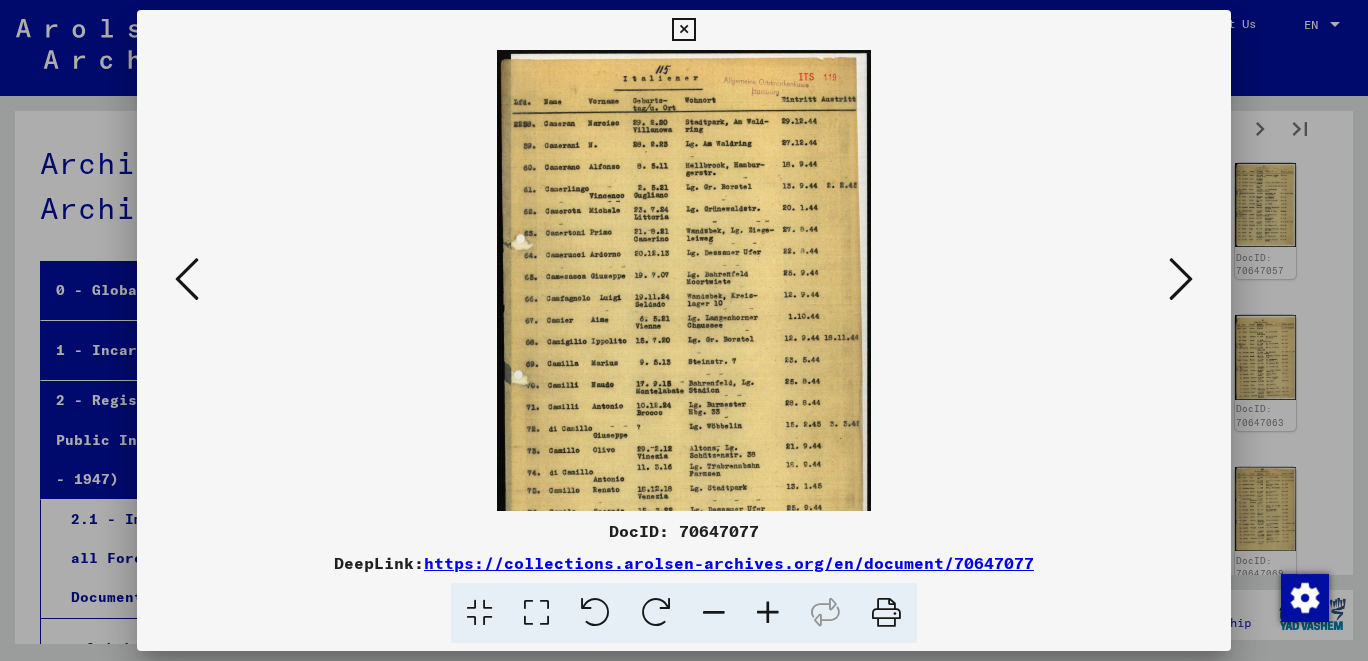 click at bounding box center (768, 613) 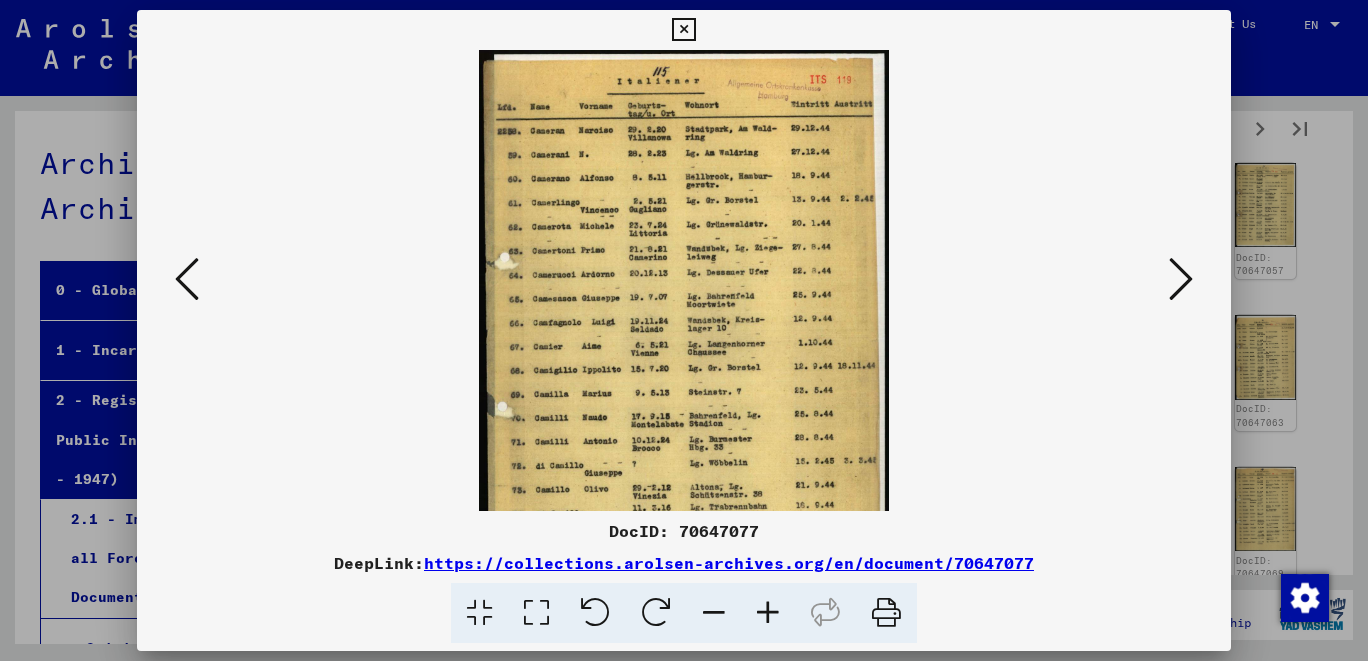 click at bounding box center [768, 613] 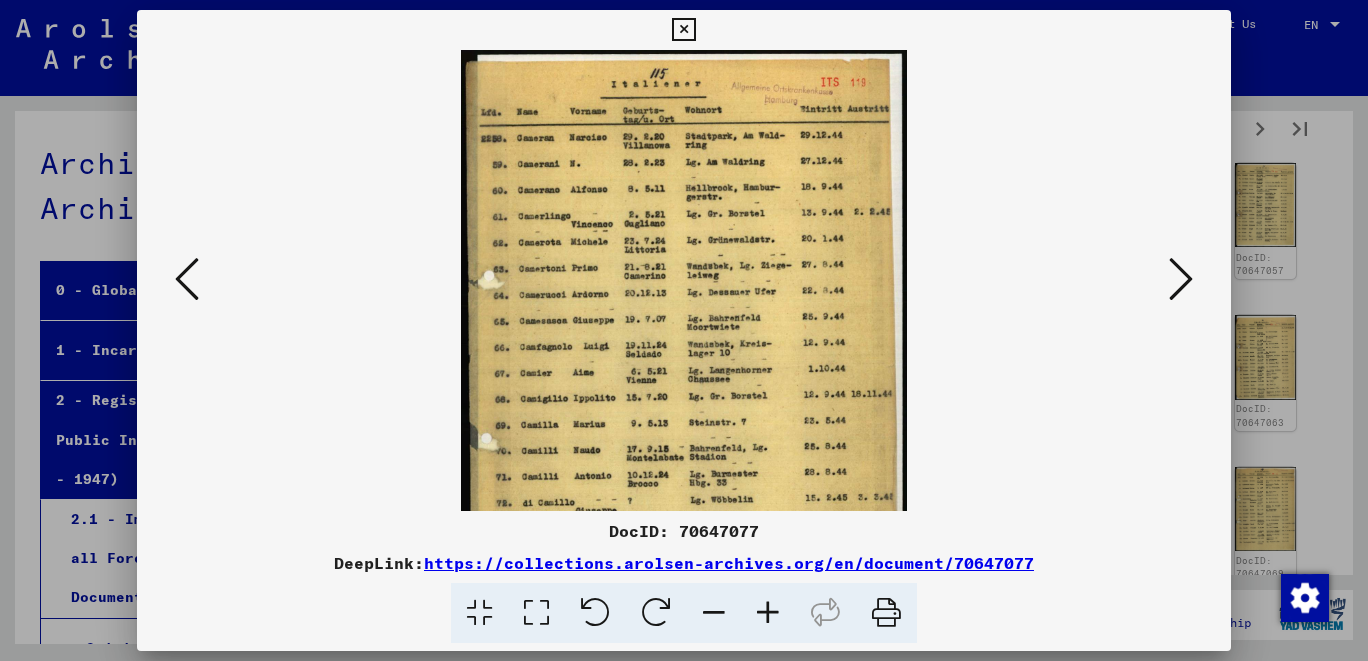 click at bounding box center (768, 613) 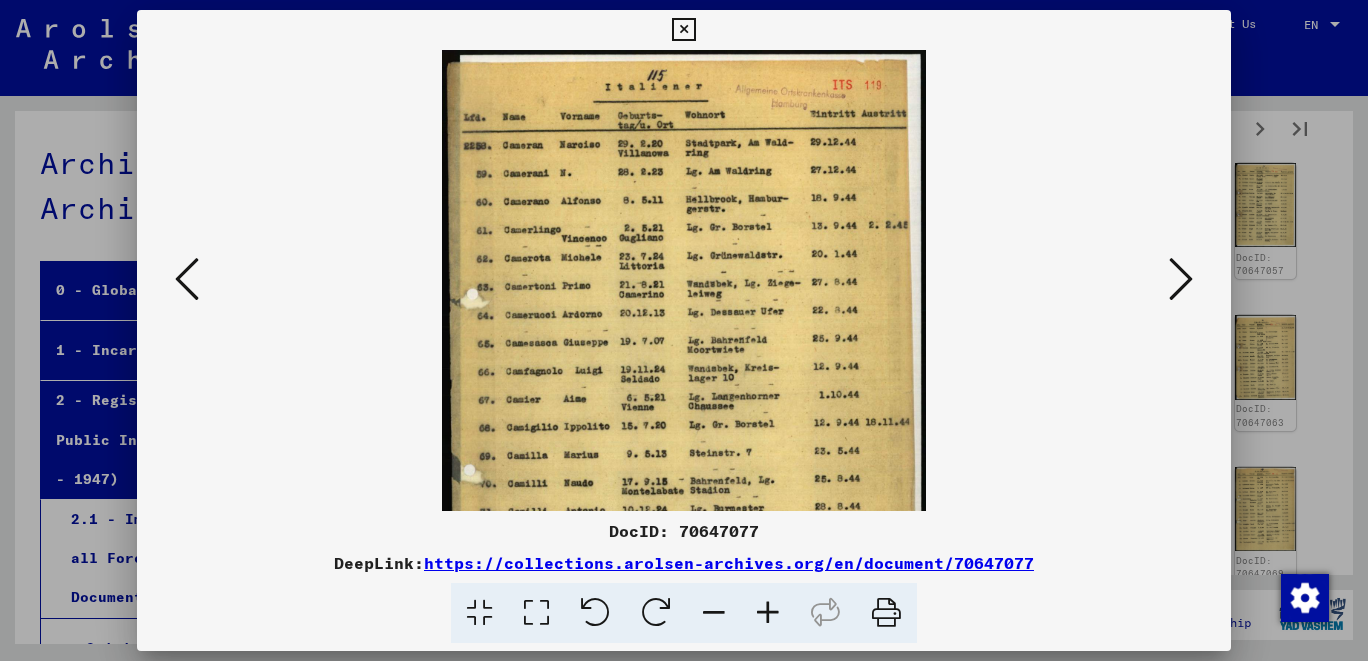 click at bounding box center [768, 613] 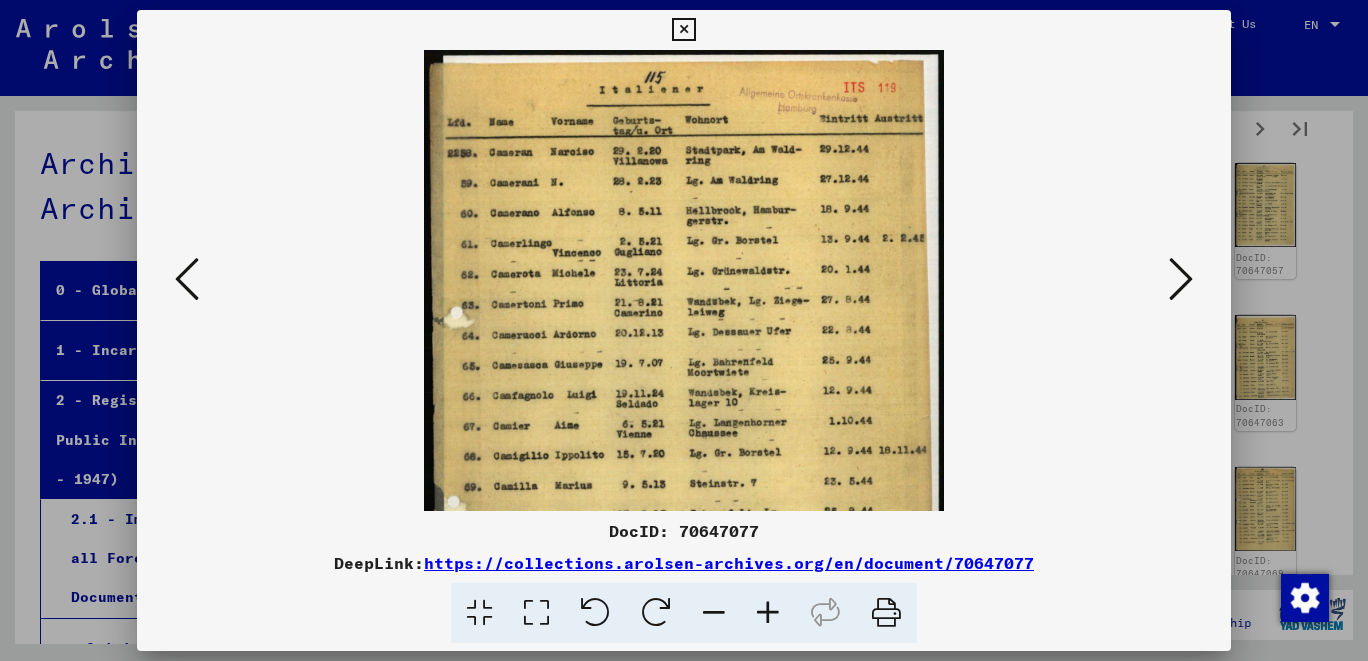 click at bounding box center (768, 613) 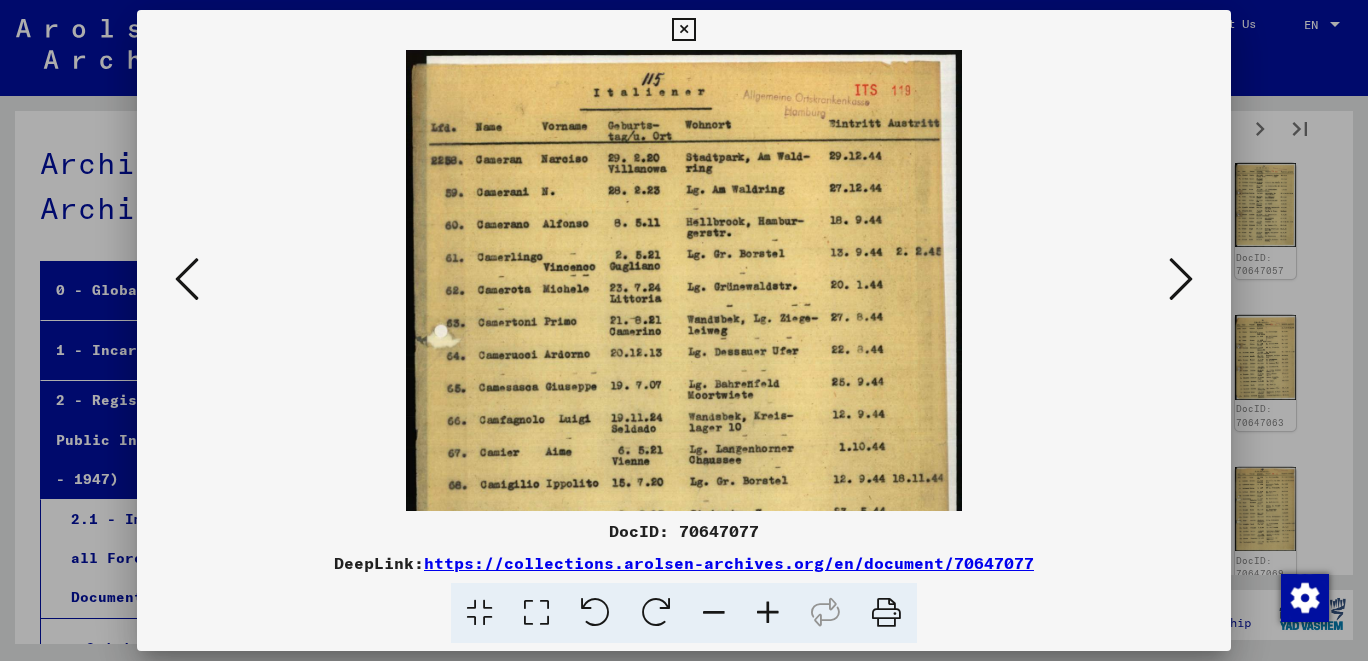 click at bounding box center [768, 613] 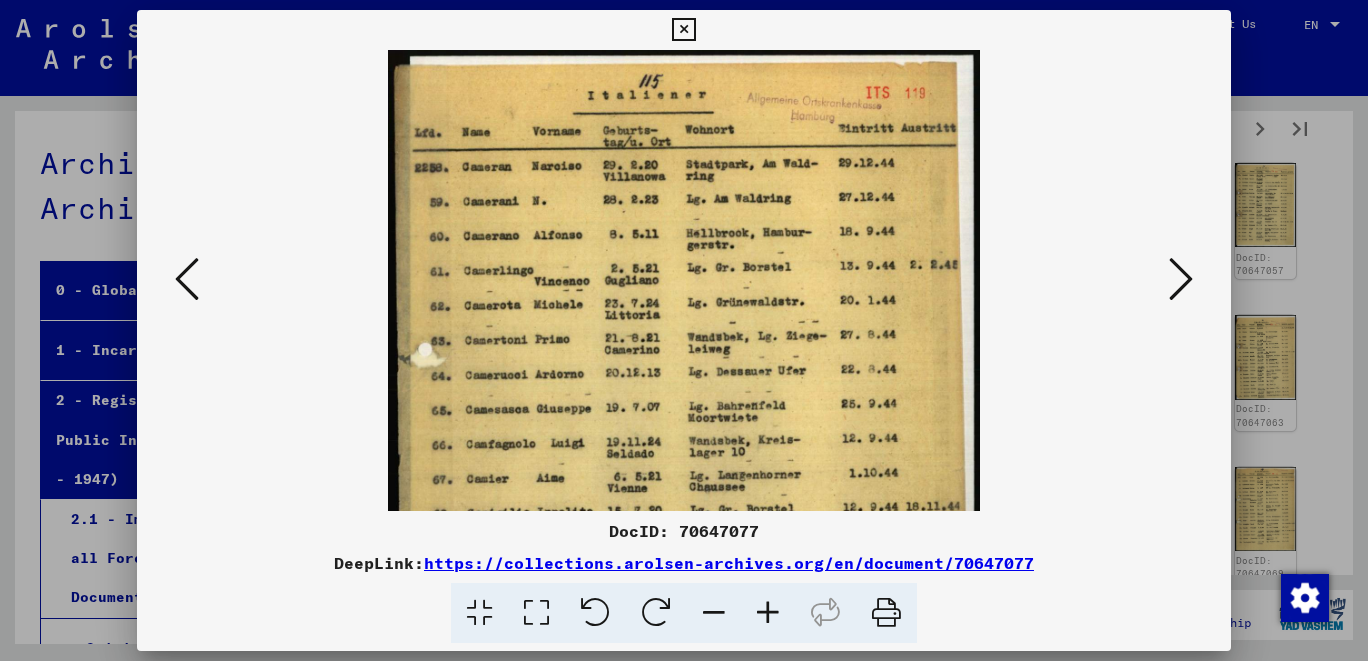 click at bounding box center [768, 613] 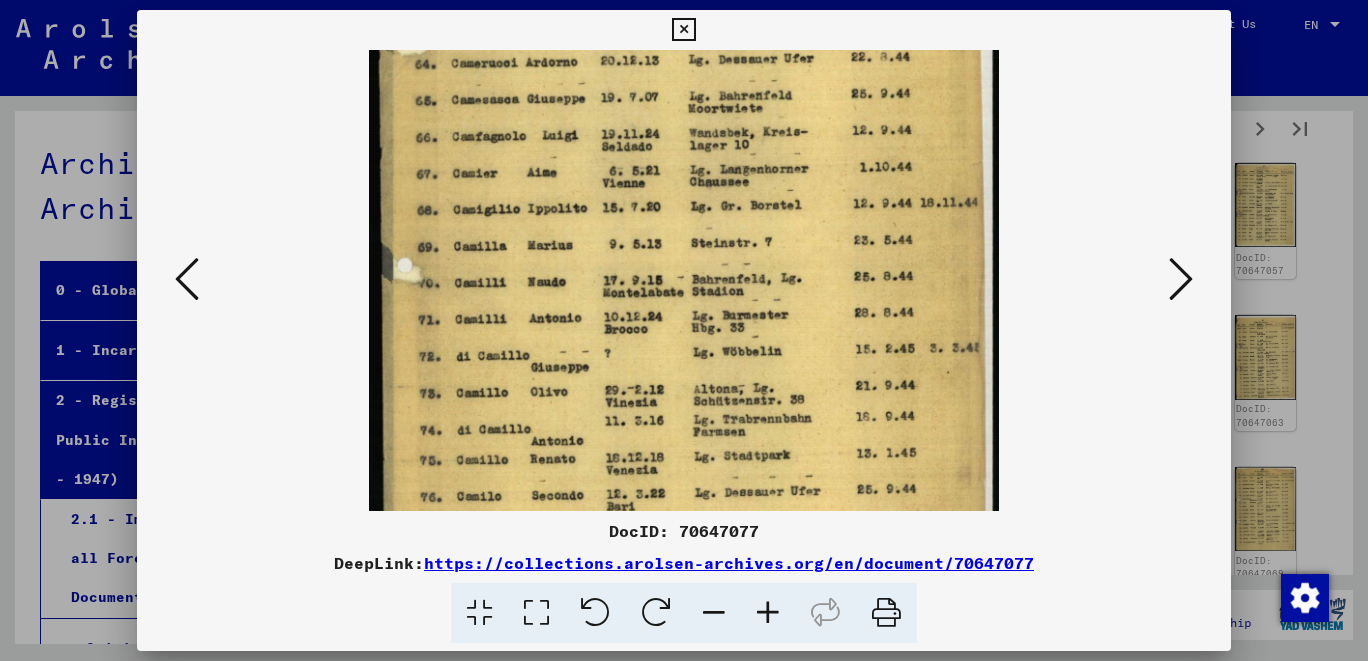 scroll, scrollTop: 336, scrollLeft: 0, axis: vertical 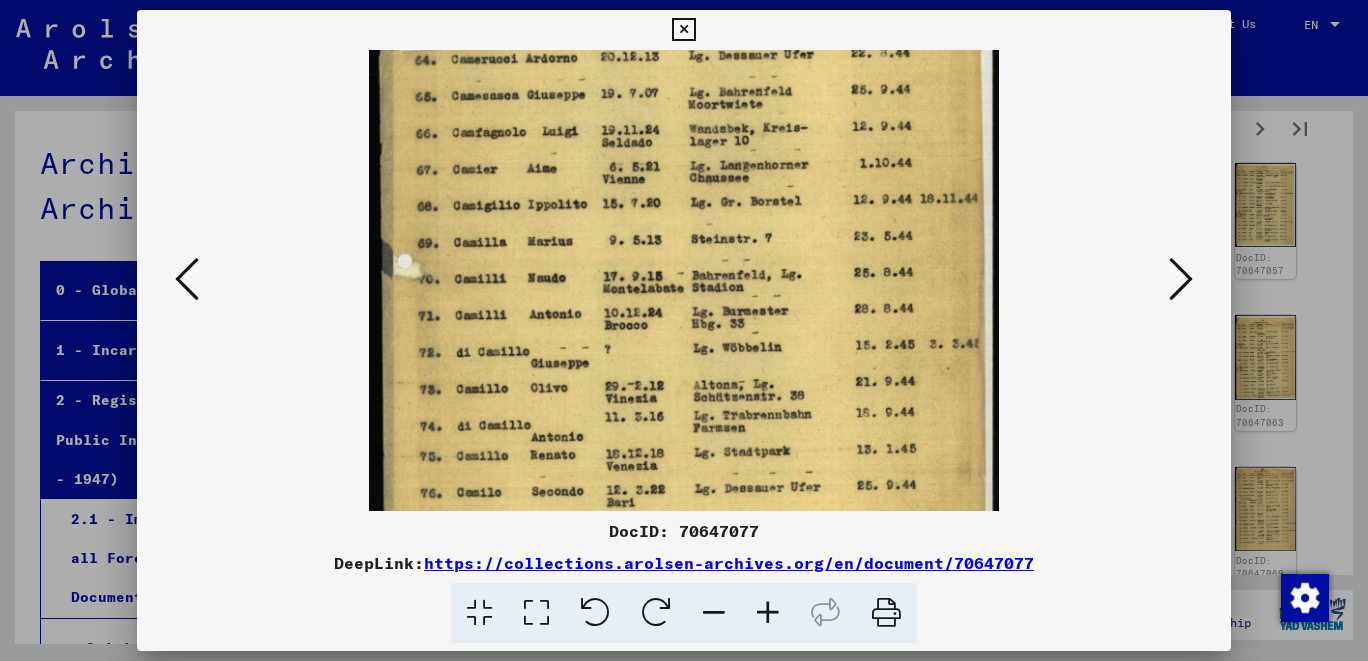 drag, startPoint x: 779, startPoint y: 465, endPoint x: 913, endPoint y: 138, distance: 353.39072 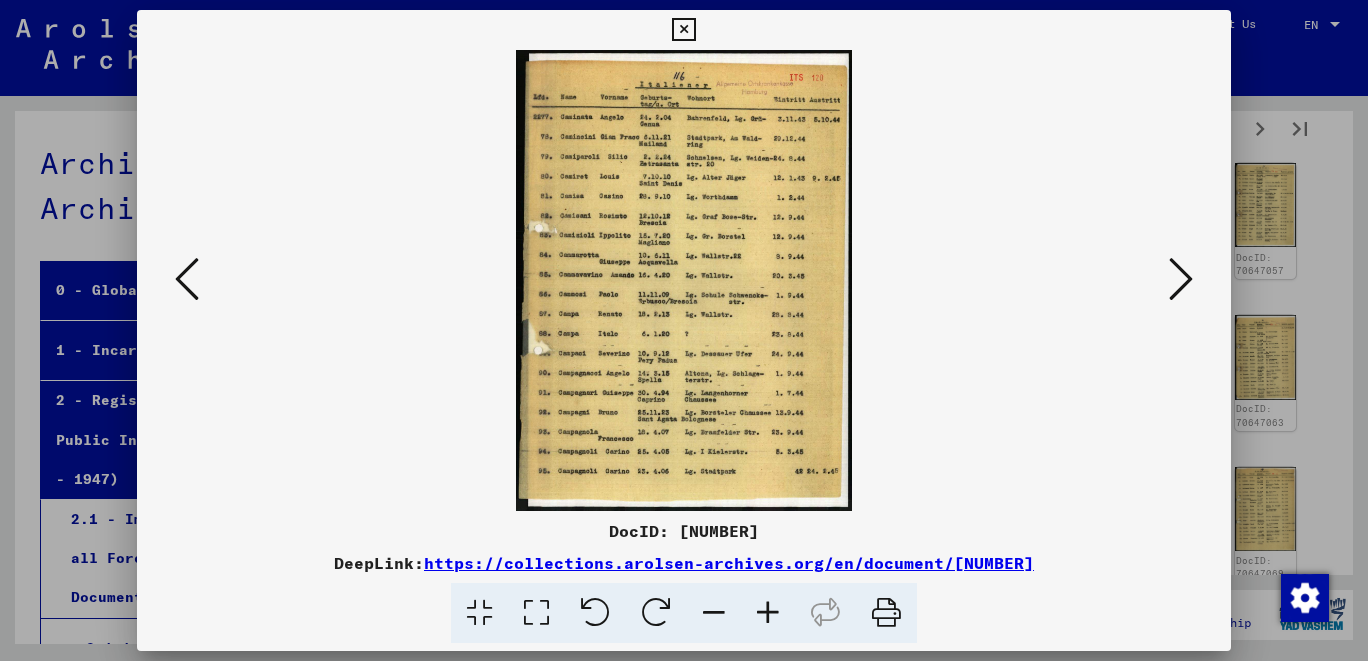 click at bounding box center [1181, 279] 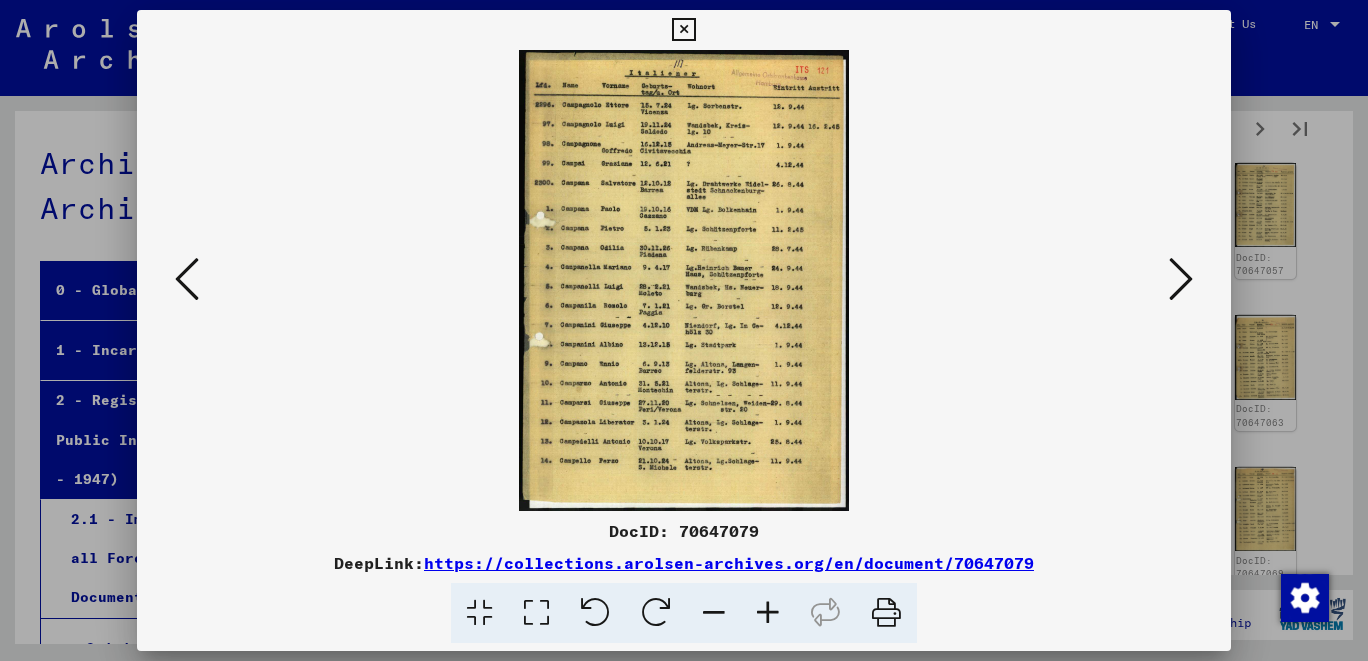 click at bounding box center (768, 613) 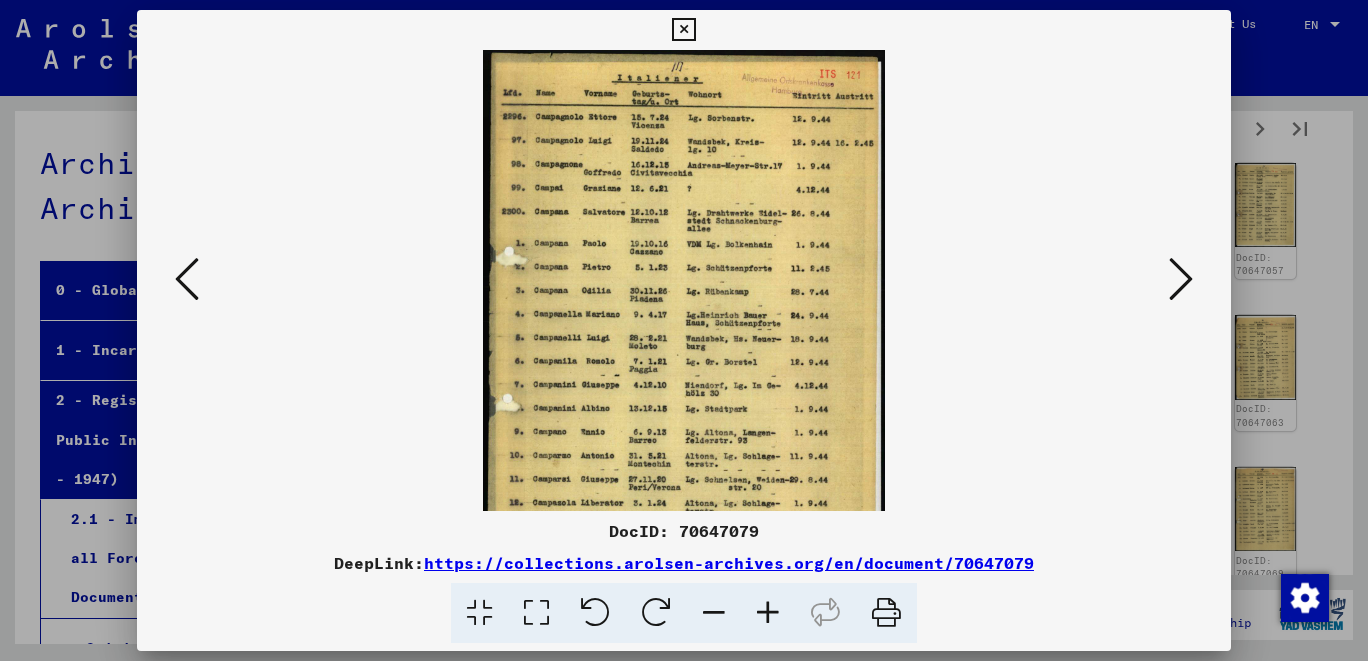 click at bounding box center [768, 613] 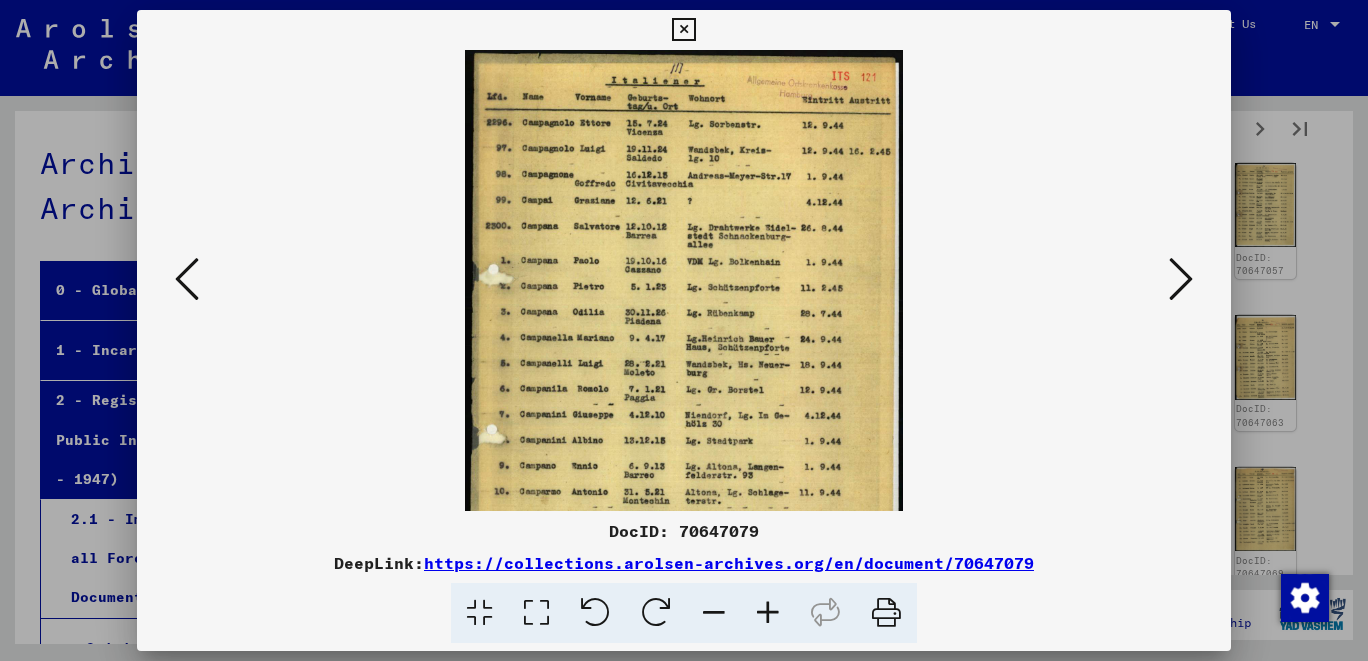 click at bounding box center (768, 613) 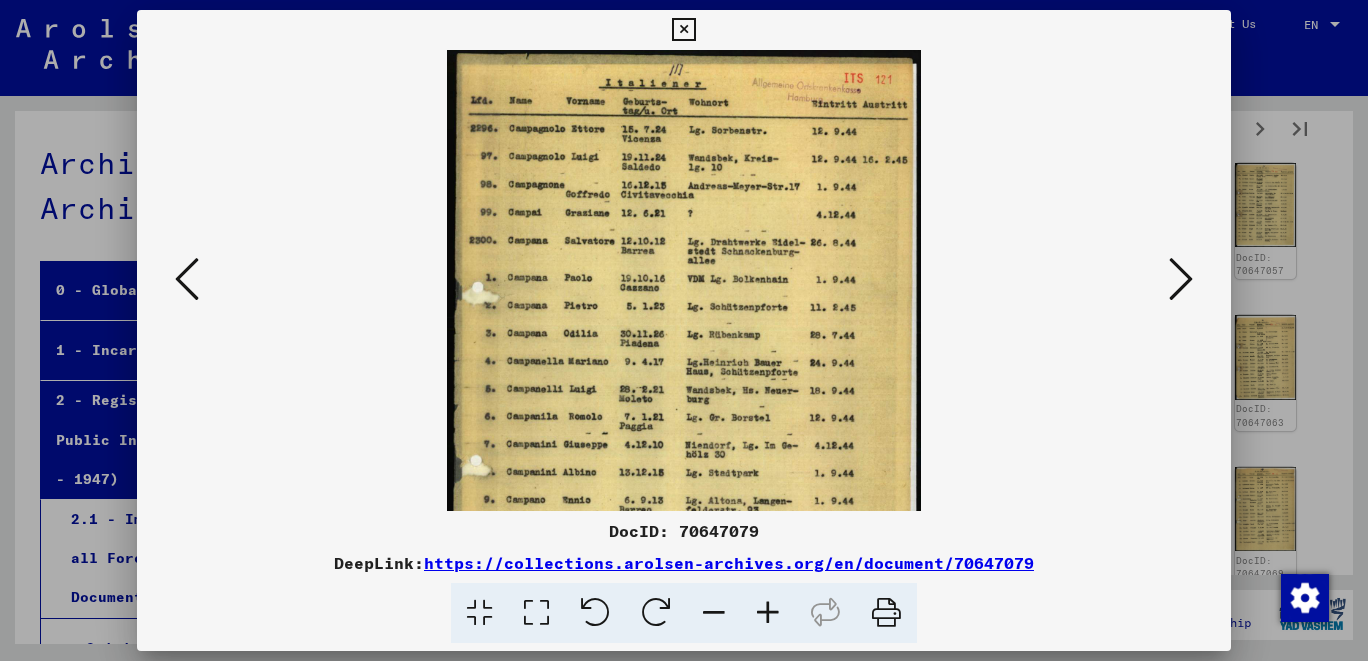 click at bounding box center [768, 613] 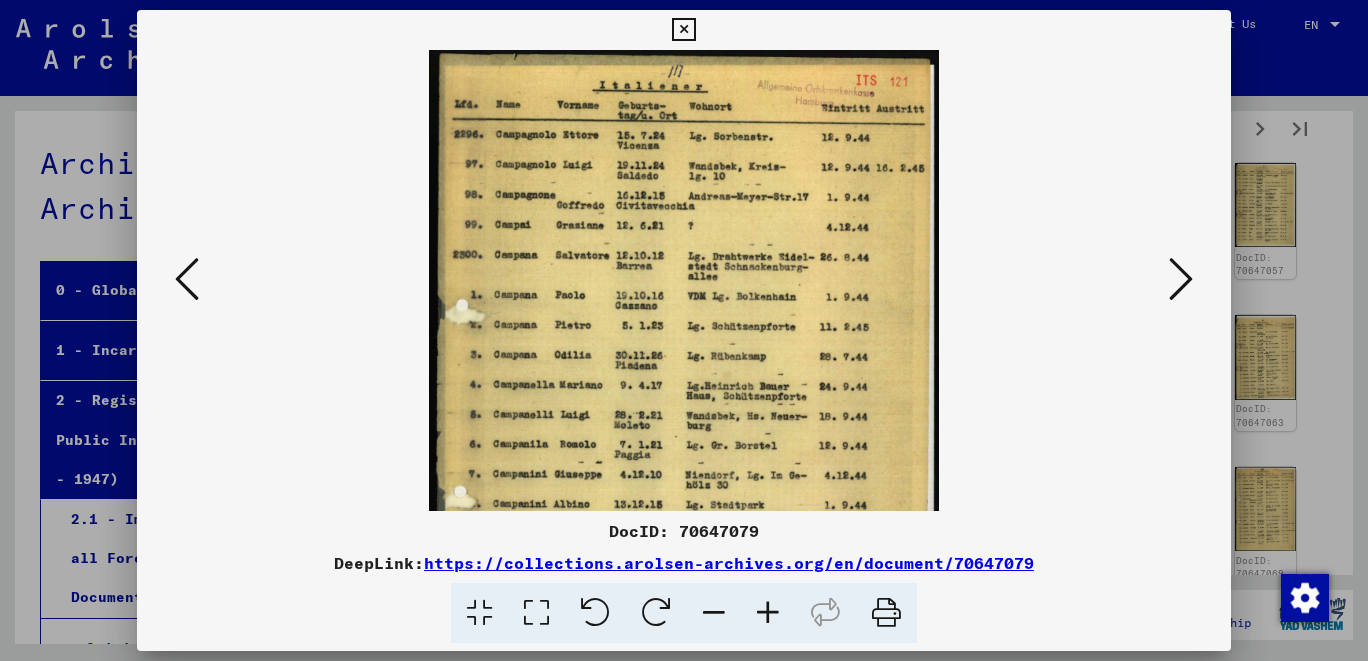 click at bounding box center (768, 613) 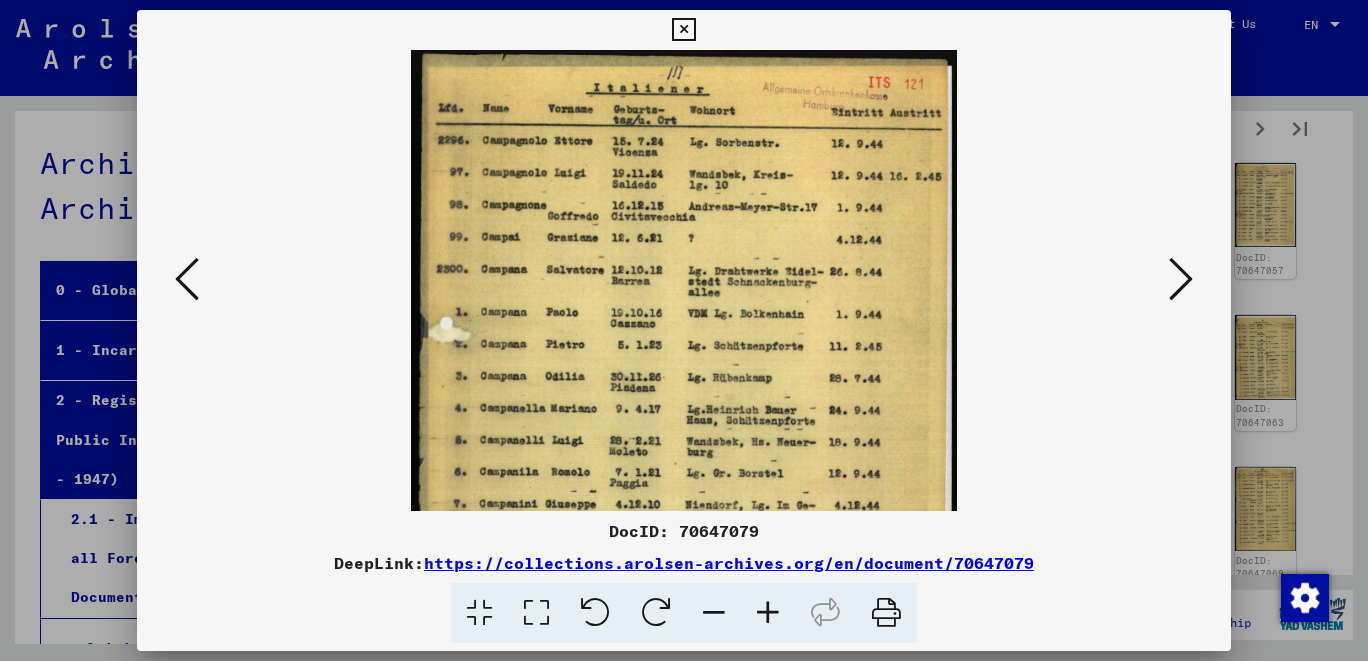 click at bounding box center [768, 613] 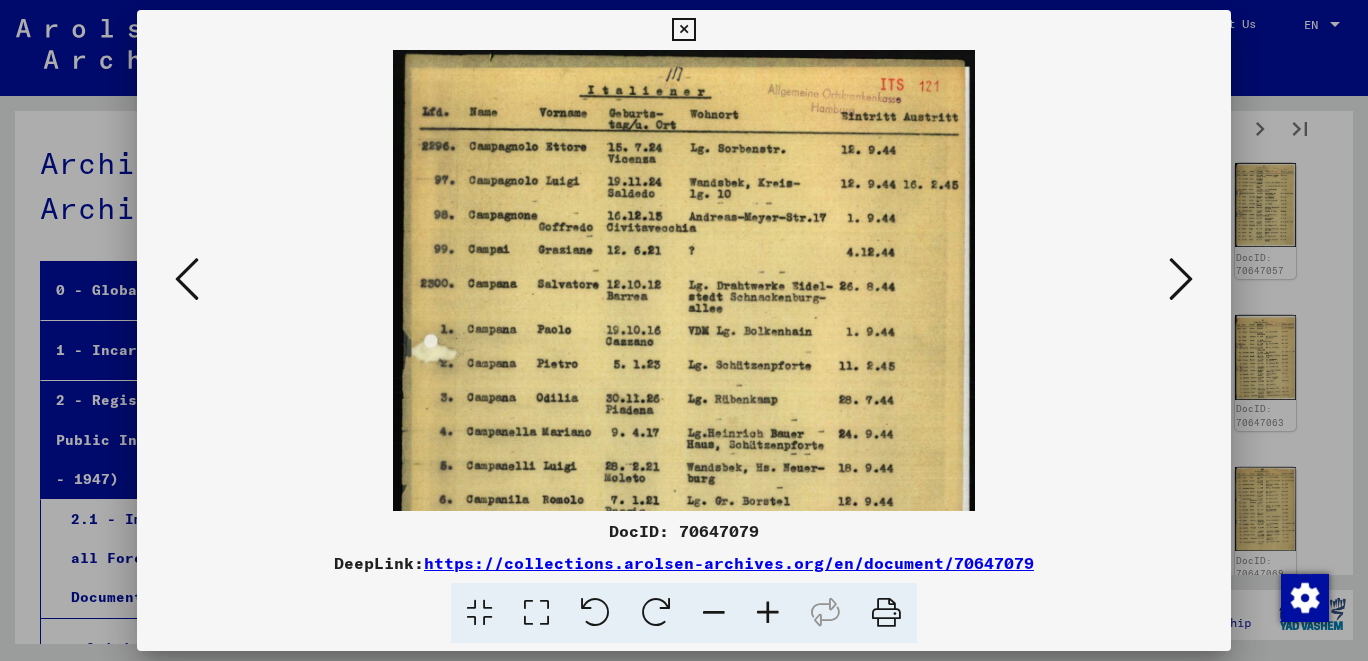 click at bounding box center (1181, 279) 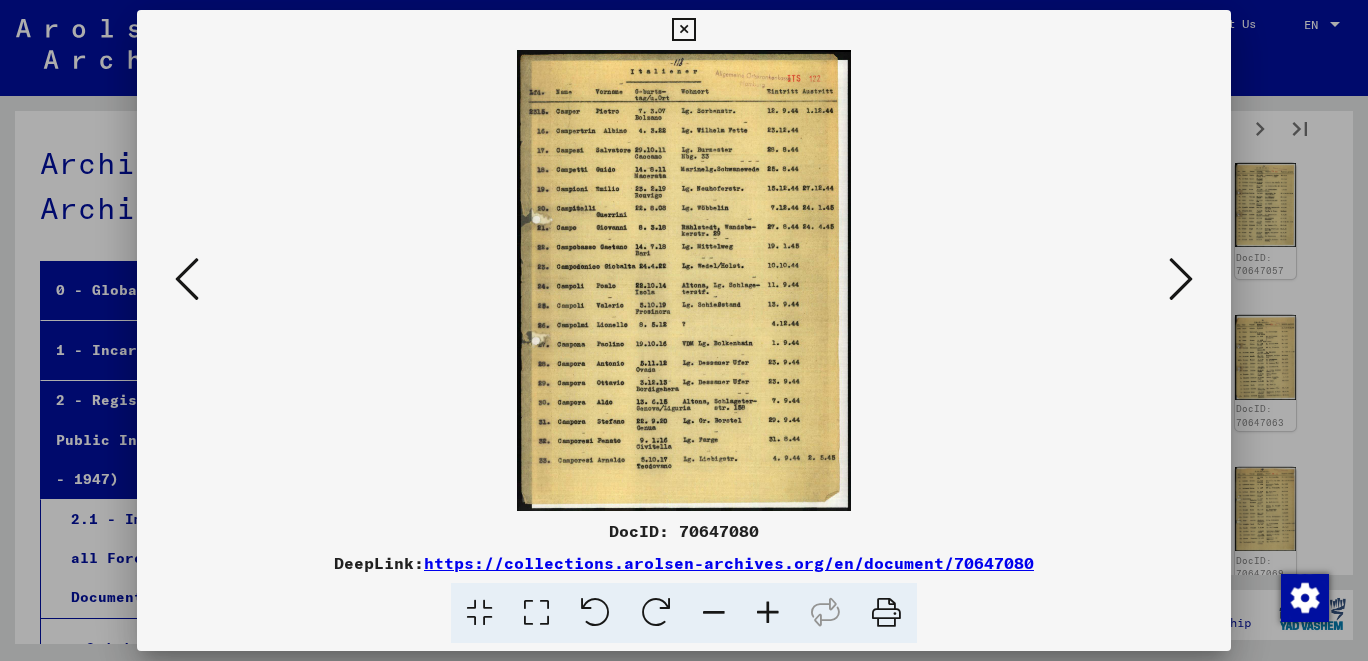 click at bounding box center (1181, 279) 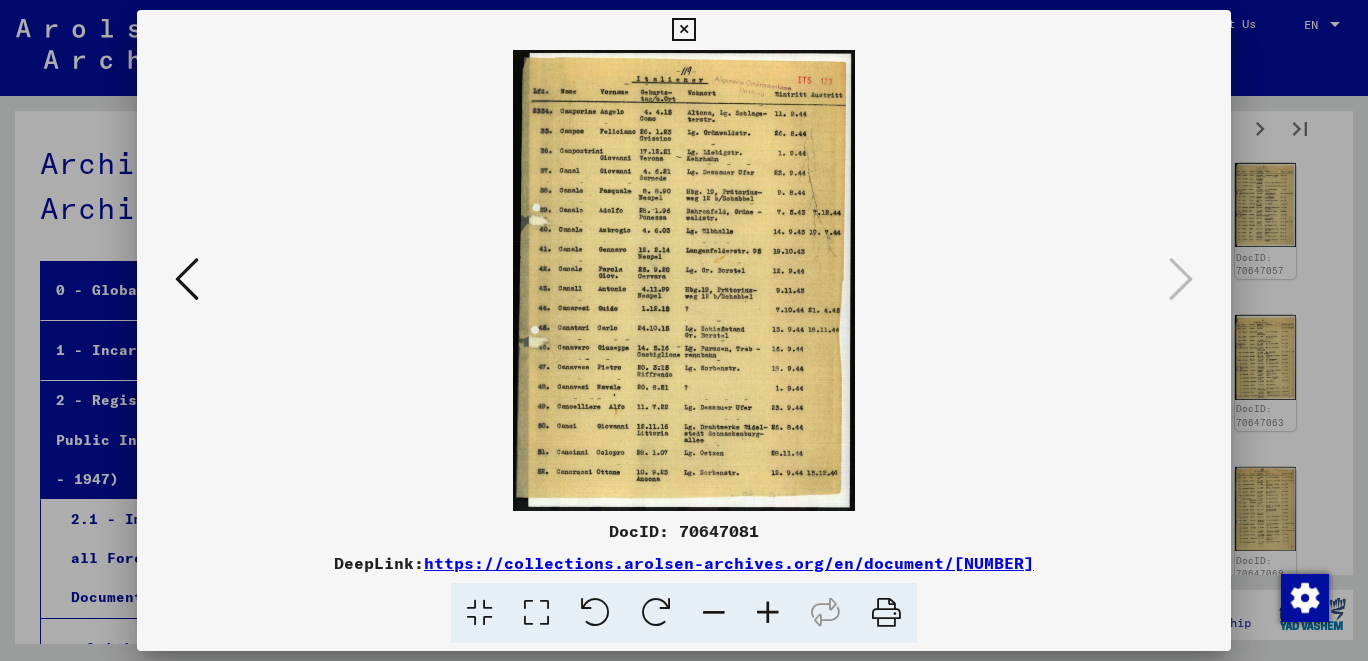 click at bounding box center [683, 30] 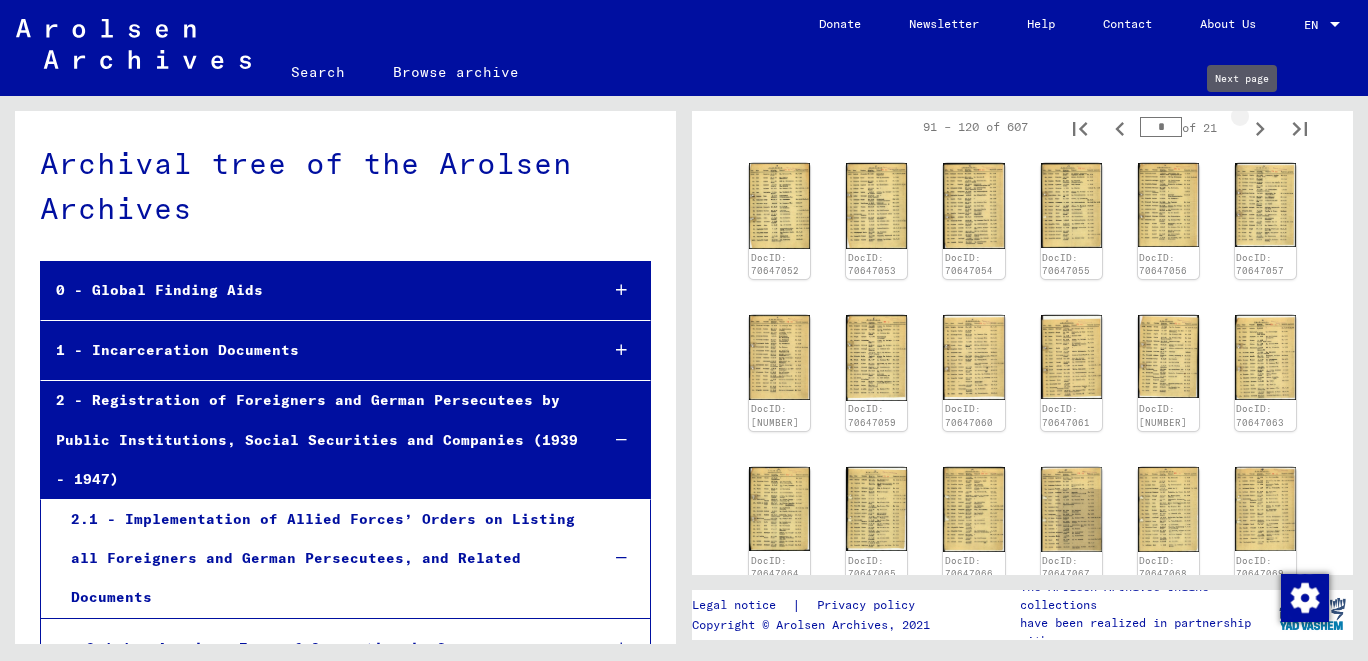 click 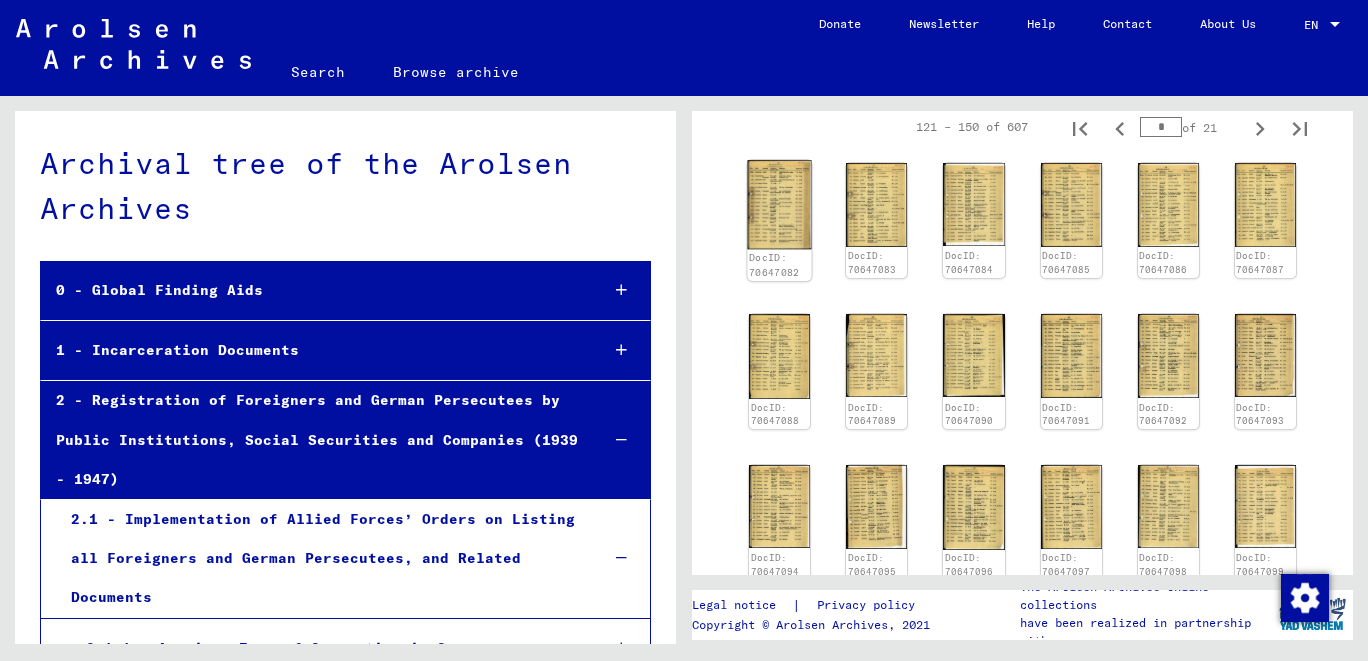 click 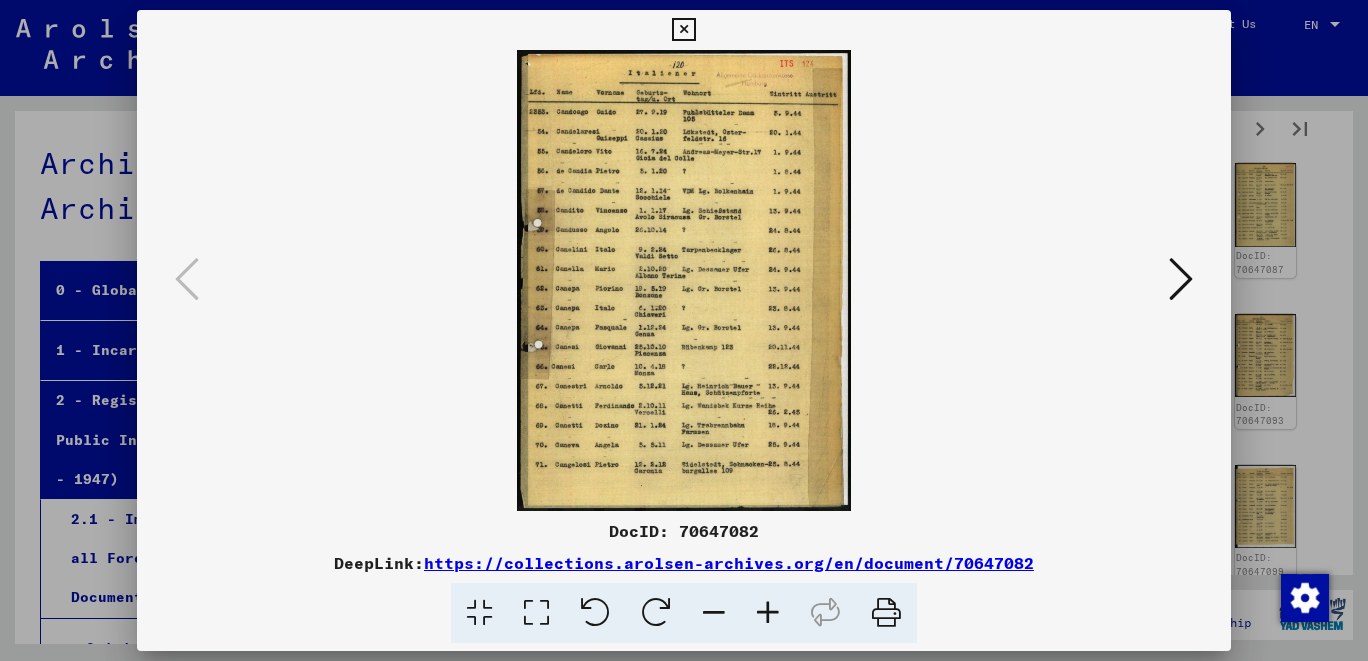 click at bounding box center [768, 613] 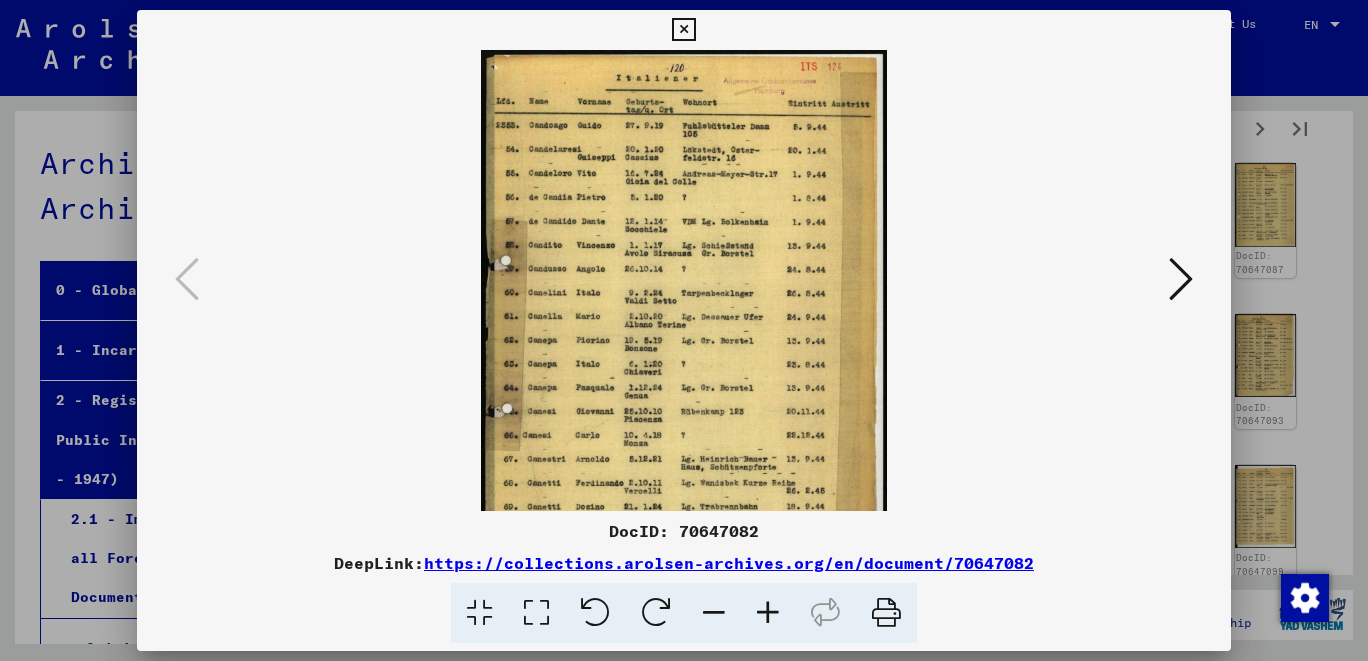click at bounding box center (768, 613) 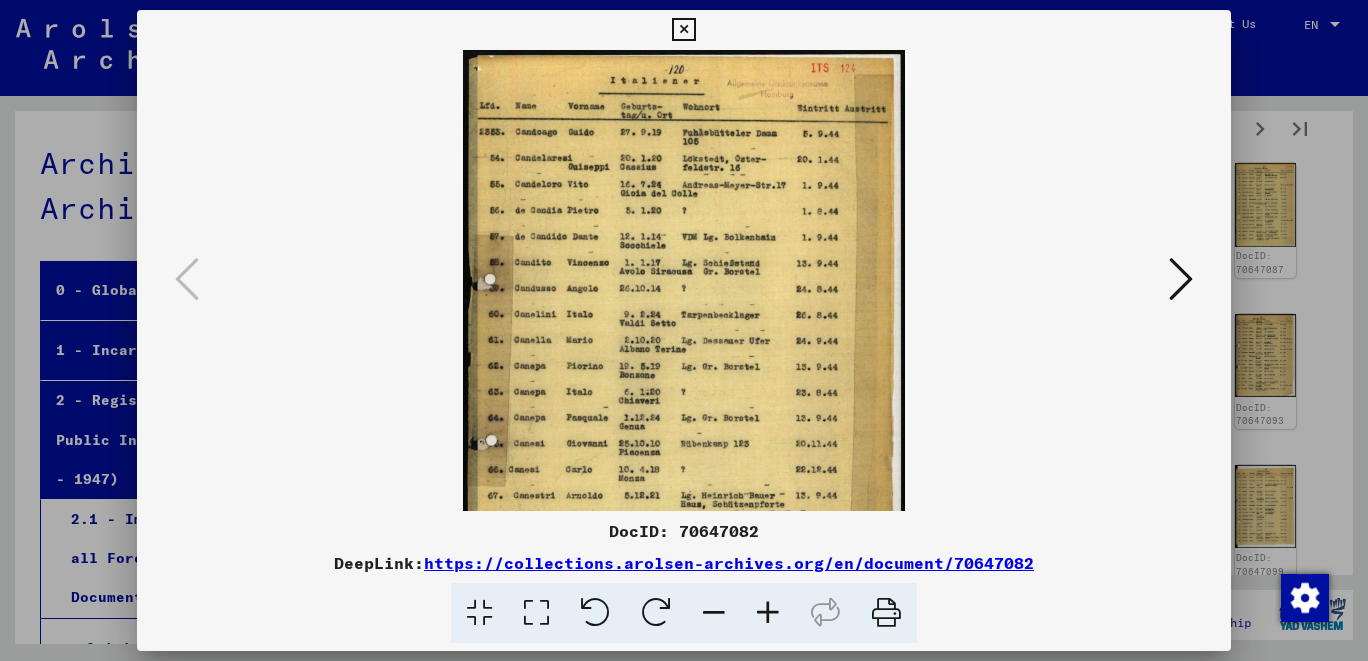 click at bounding box center [768, 613] 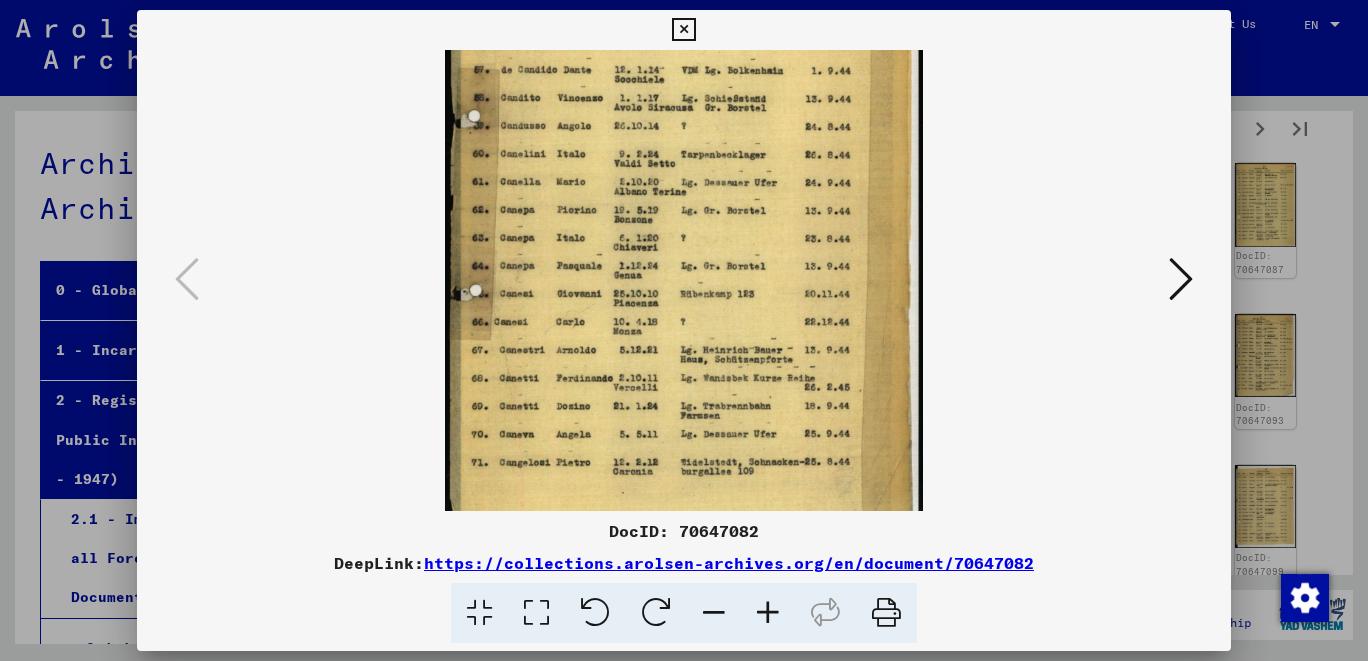 scroll, scrollTop: 200, scrollLeft: 0, axis: vertical 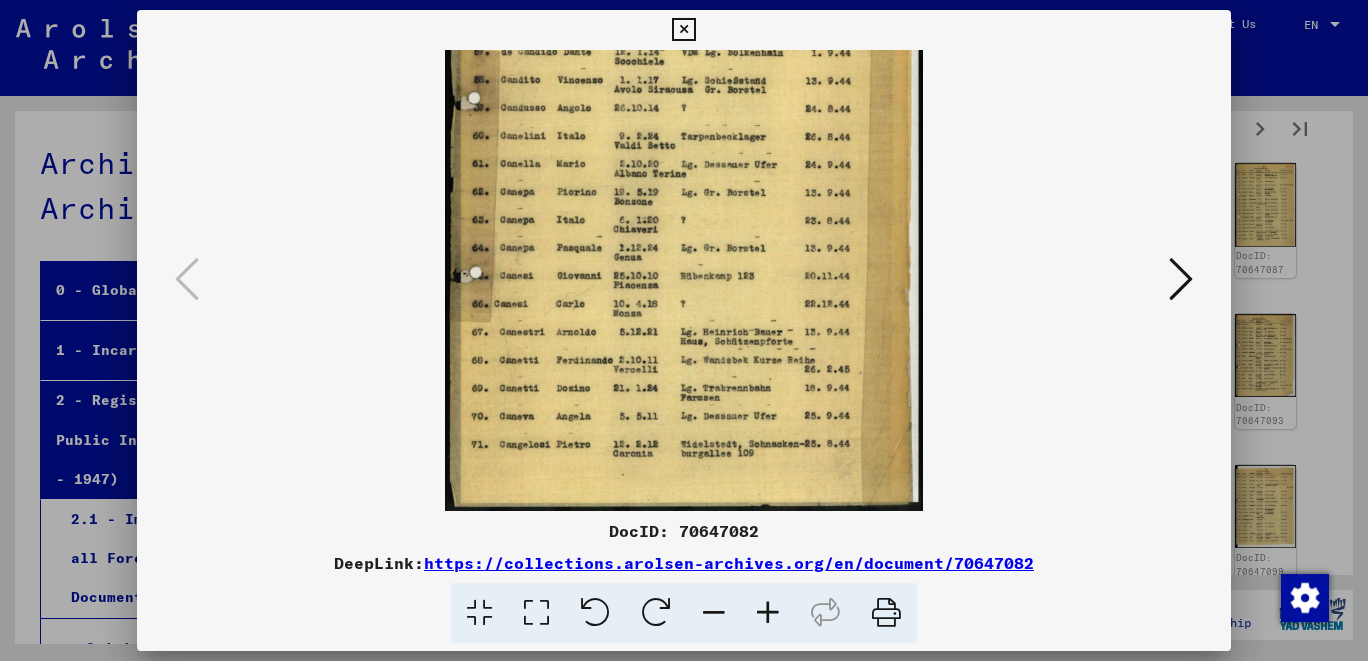 drag, startPoint x: 738, startPoint y: 433, endPoint x: 787, endPoint y: 208, distance: 230.27374 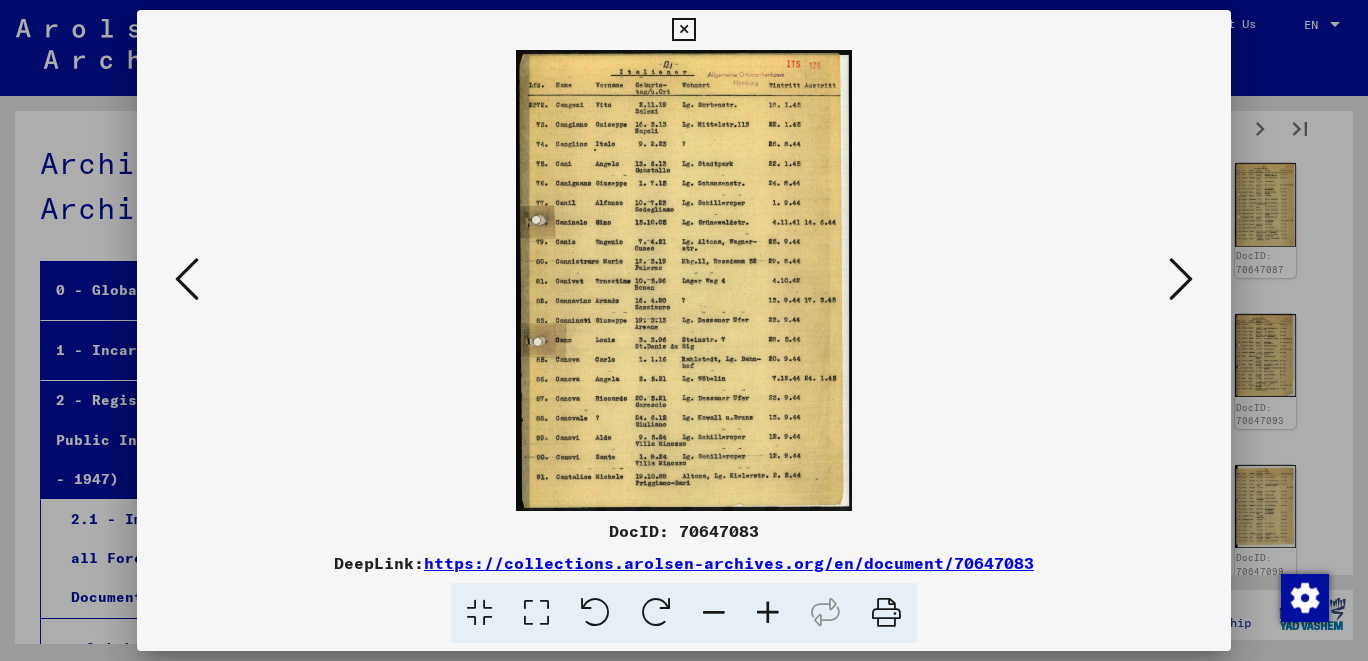 scroll, scrollTop: 0, scrollLeft: 0, axis: both 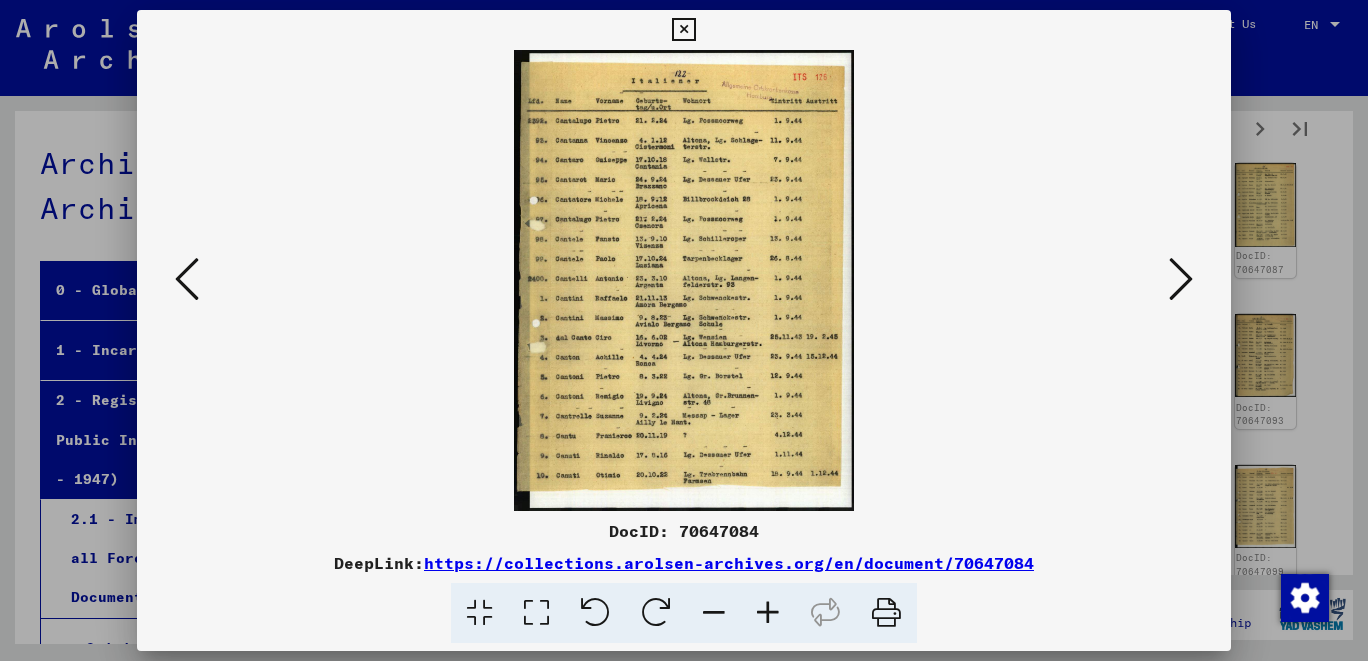 click at bounding box center (1181, 279) 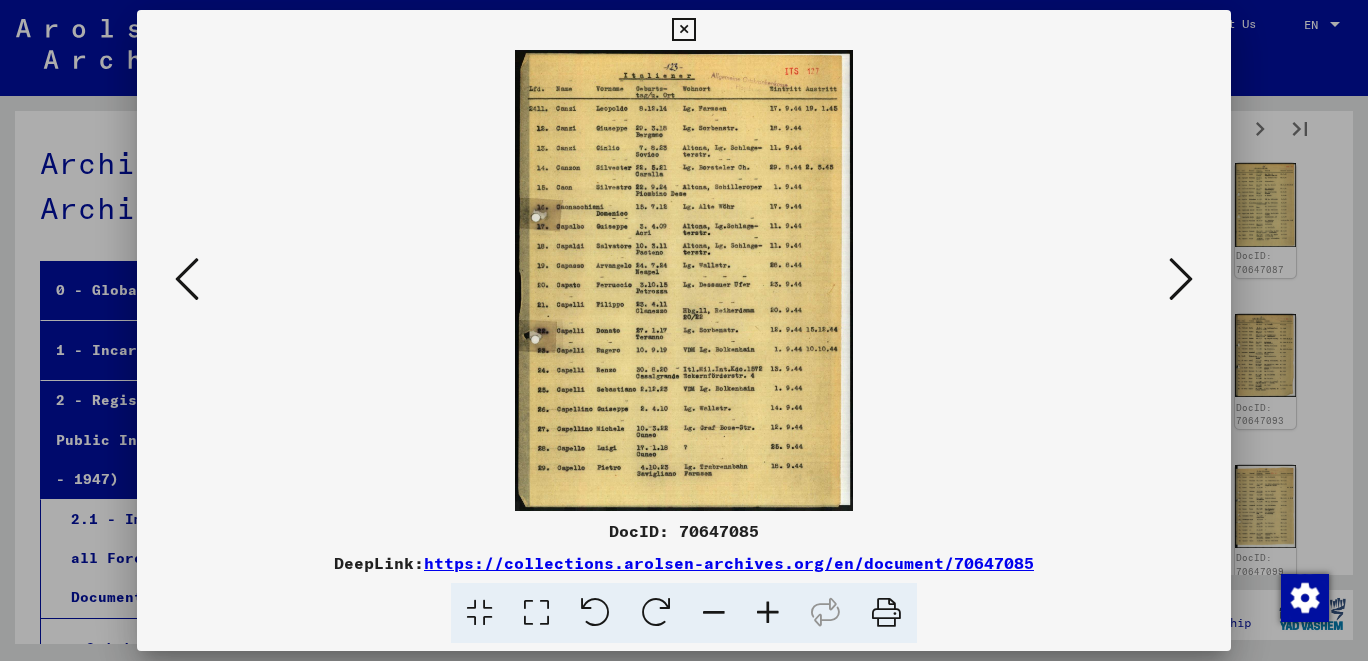 click at bounding box center (1181, 279) 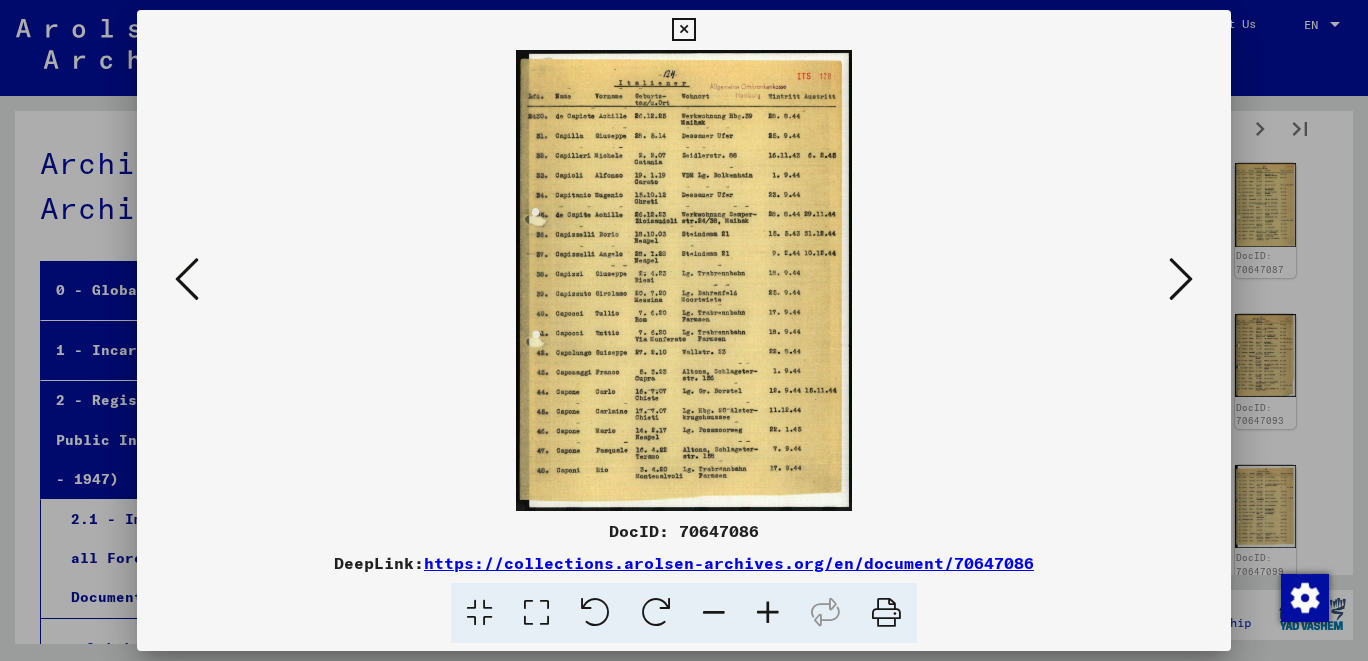 click at bounding box center [187, 279] 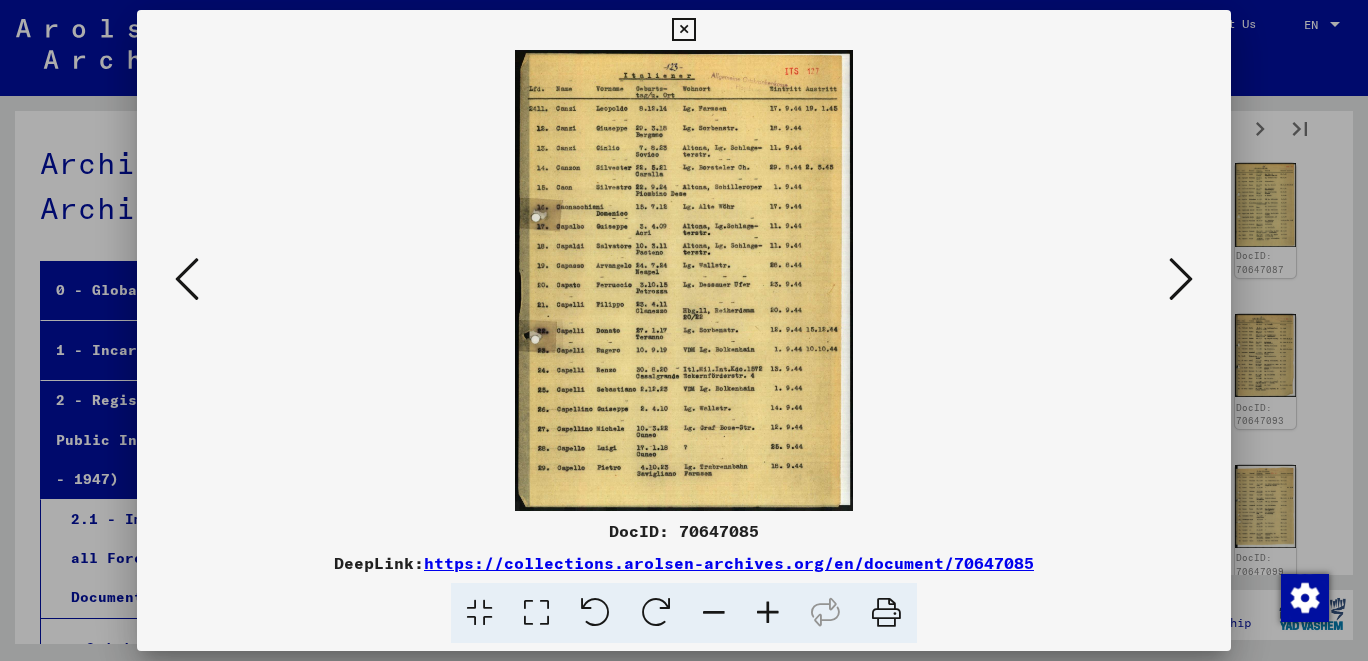 click at bounding box center (768, 613) 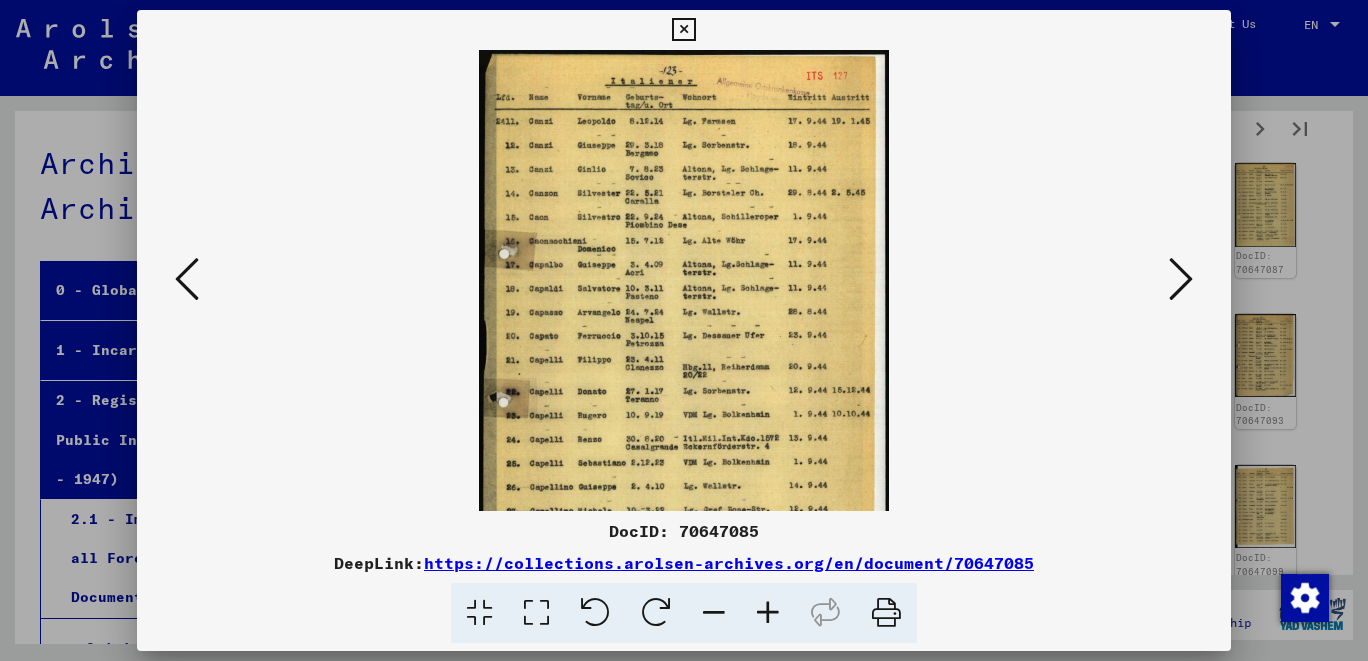 click at bounding box center [768, 613] 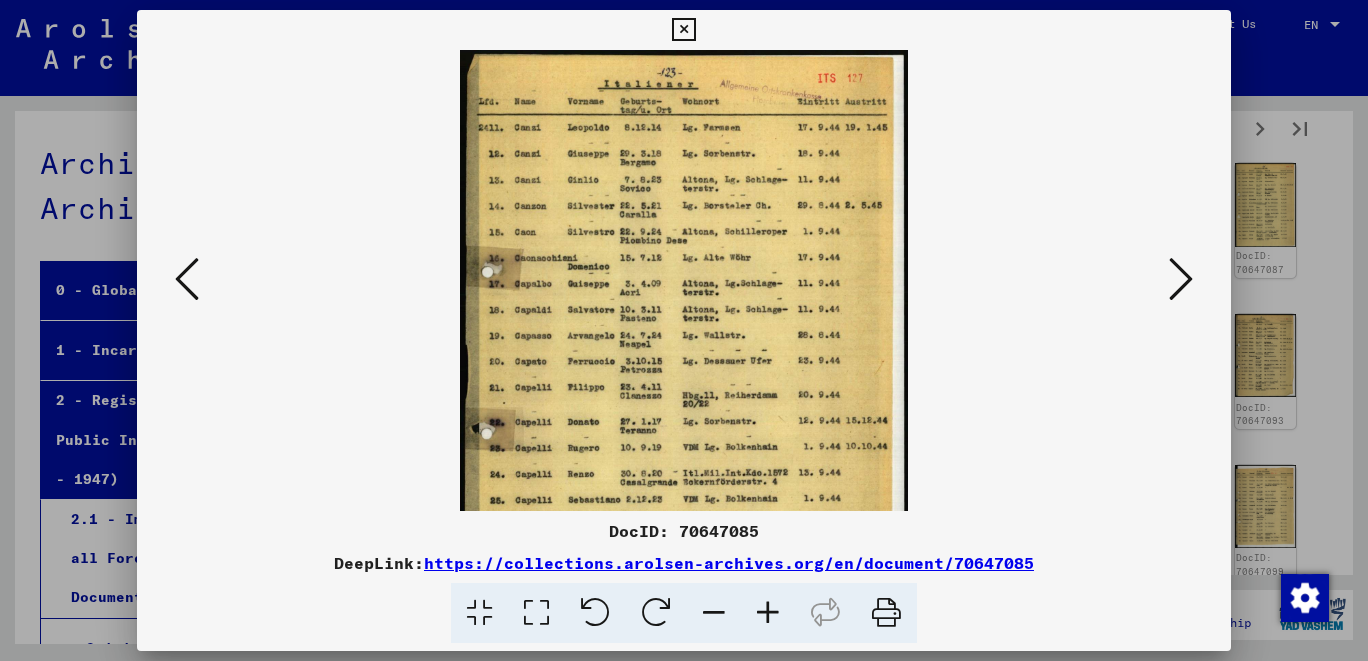 click at bounding box center [768, 613] 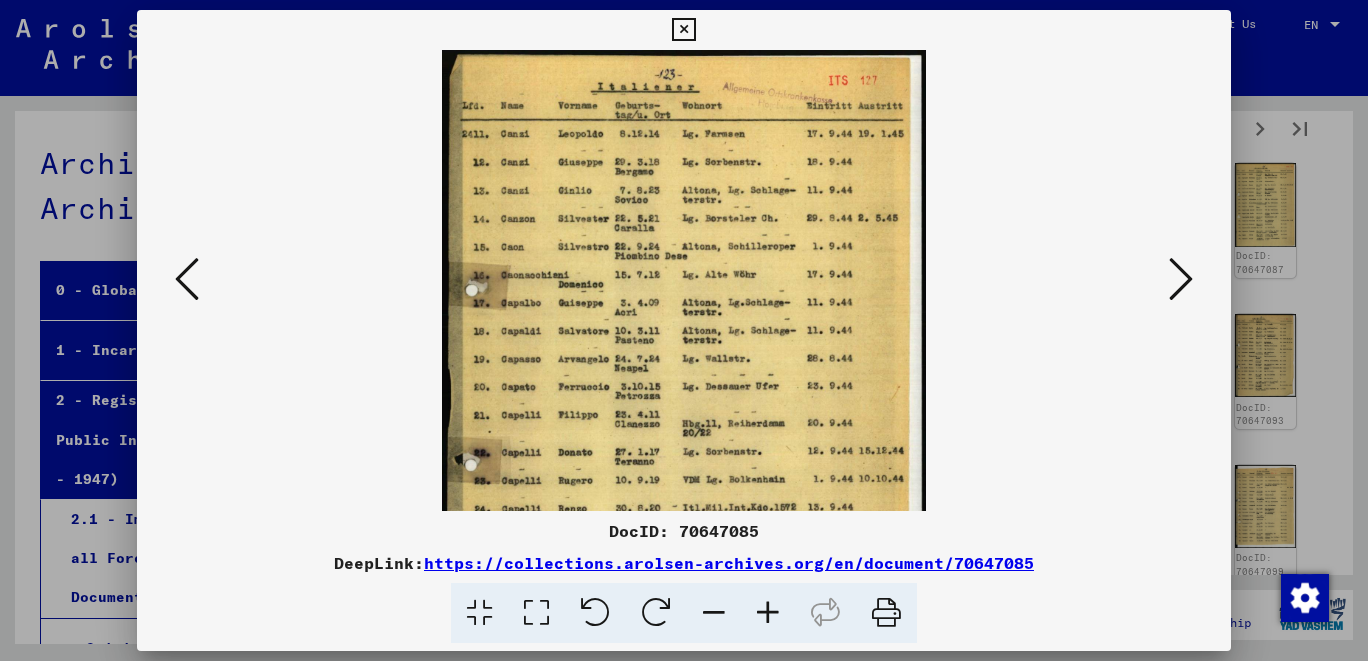 click at bounding box center (768, 613) 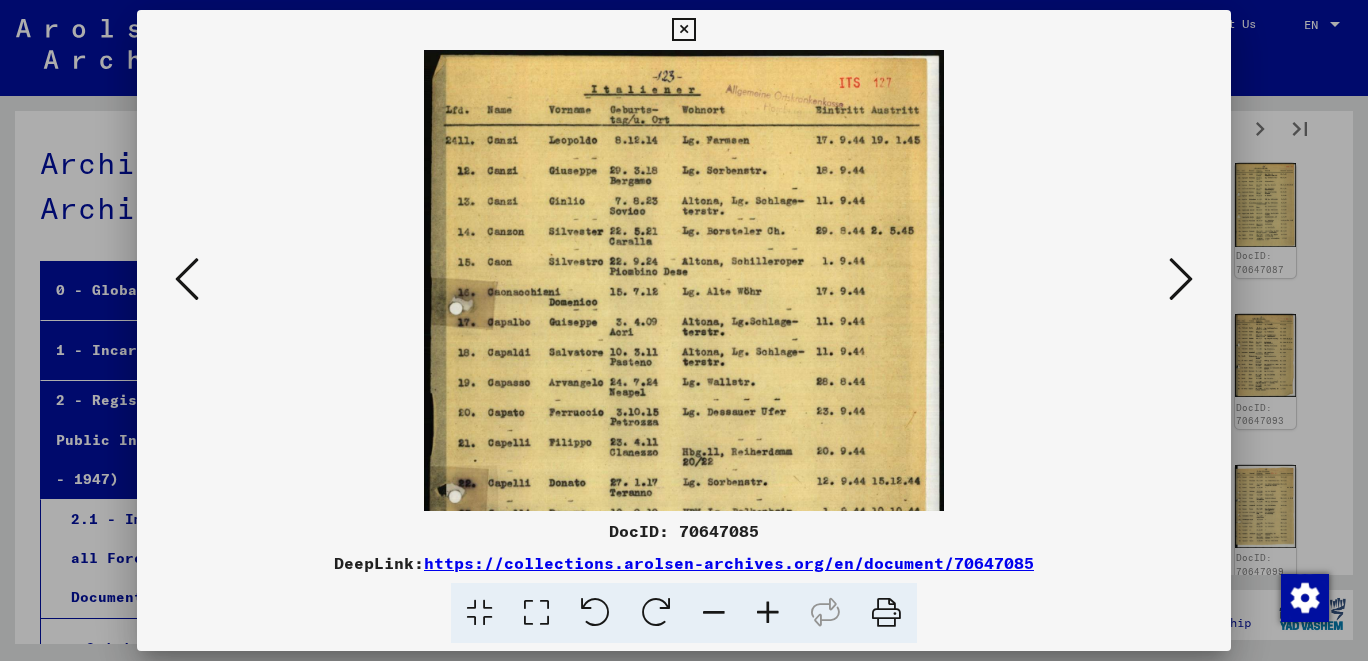 click at bounding box center [768, 613] 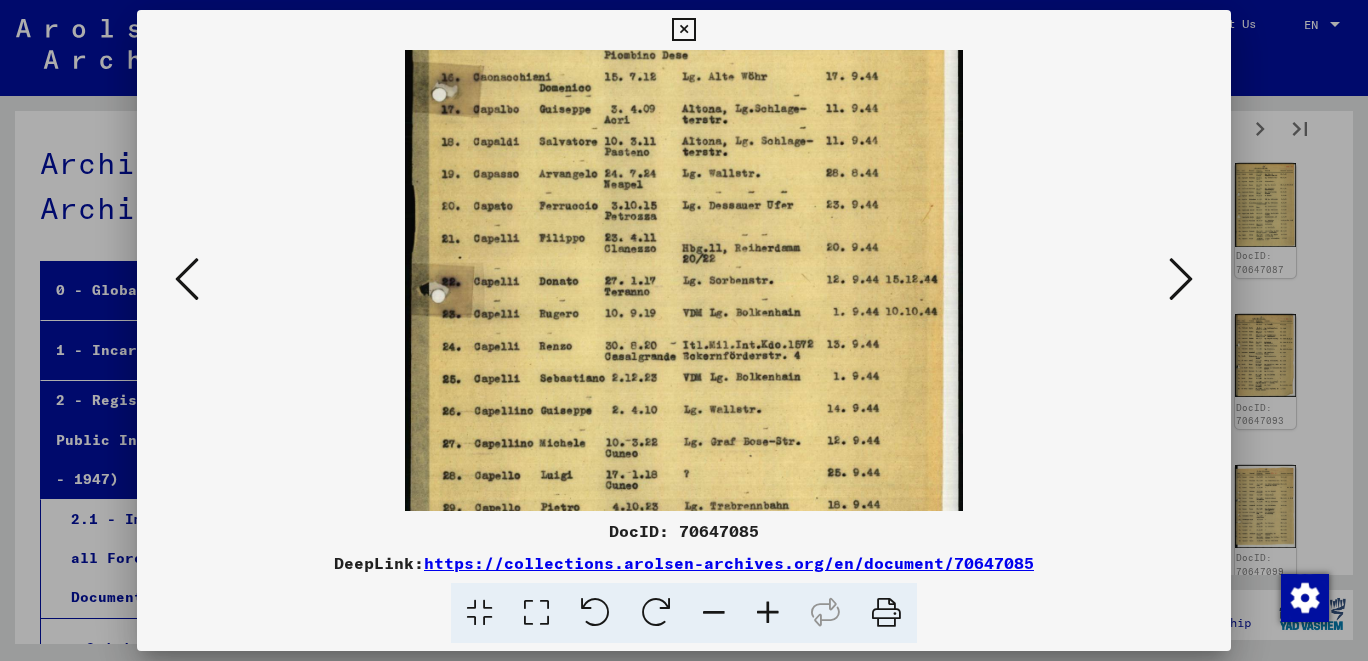 scroll, scrollTop: 300, scrollLeft: 0, axis: vertical 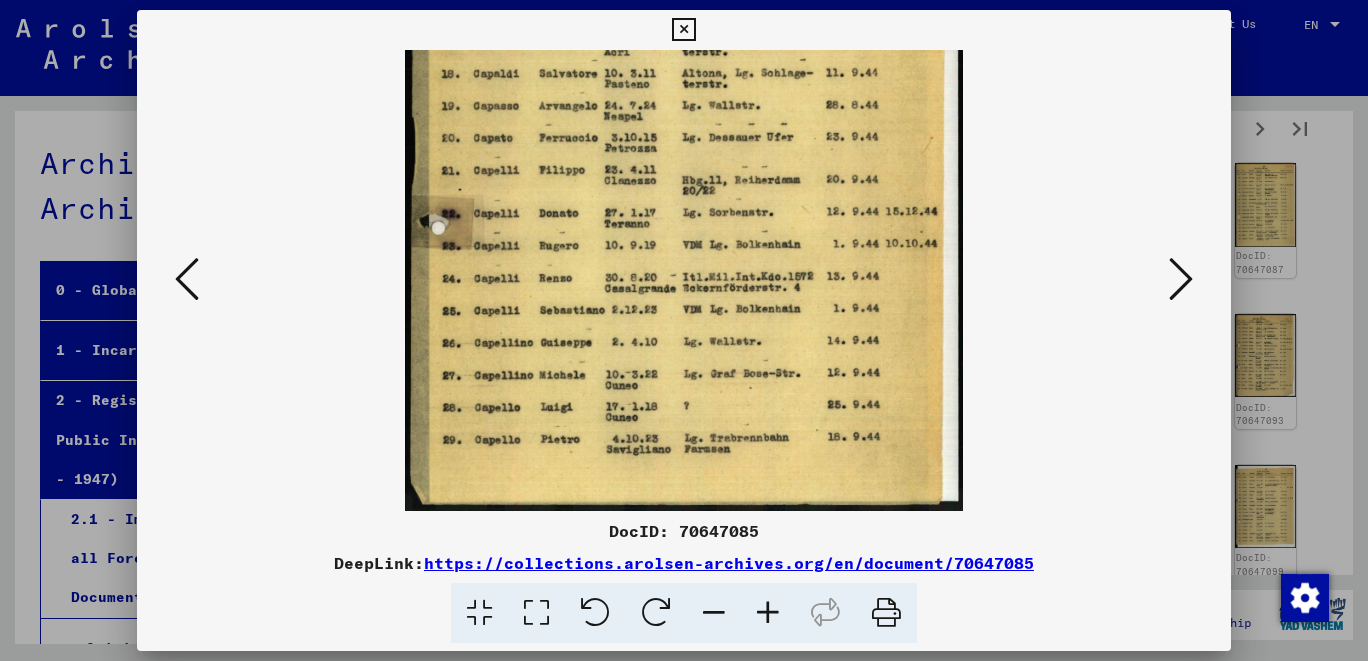 drag, startPoint x: 794, startPoint y: 415, endPoint x: 798, endPoint y: 98, distance: 317.02524 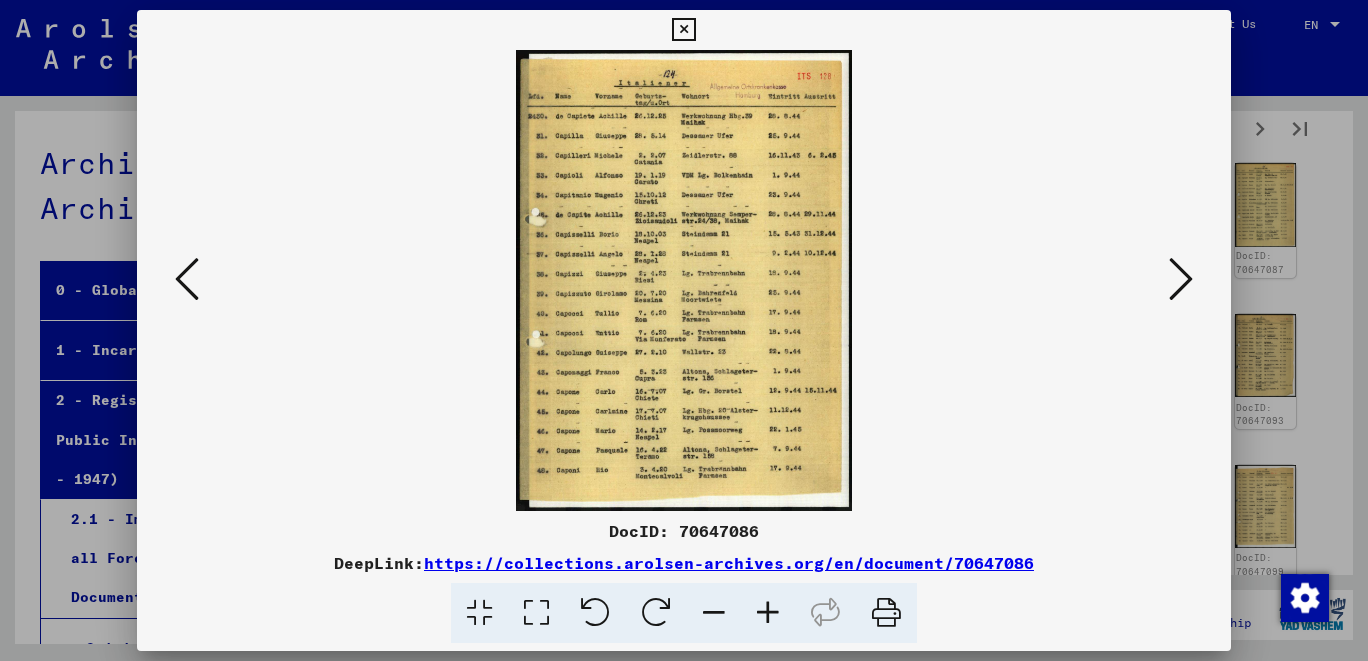 click at bounding box center [768, 613] 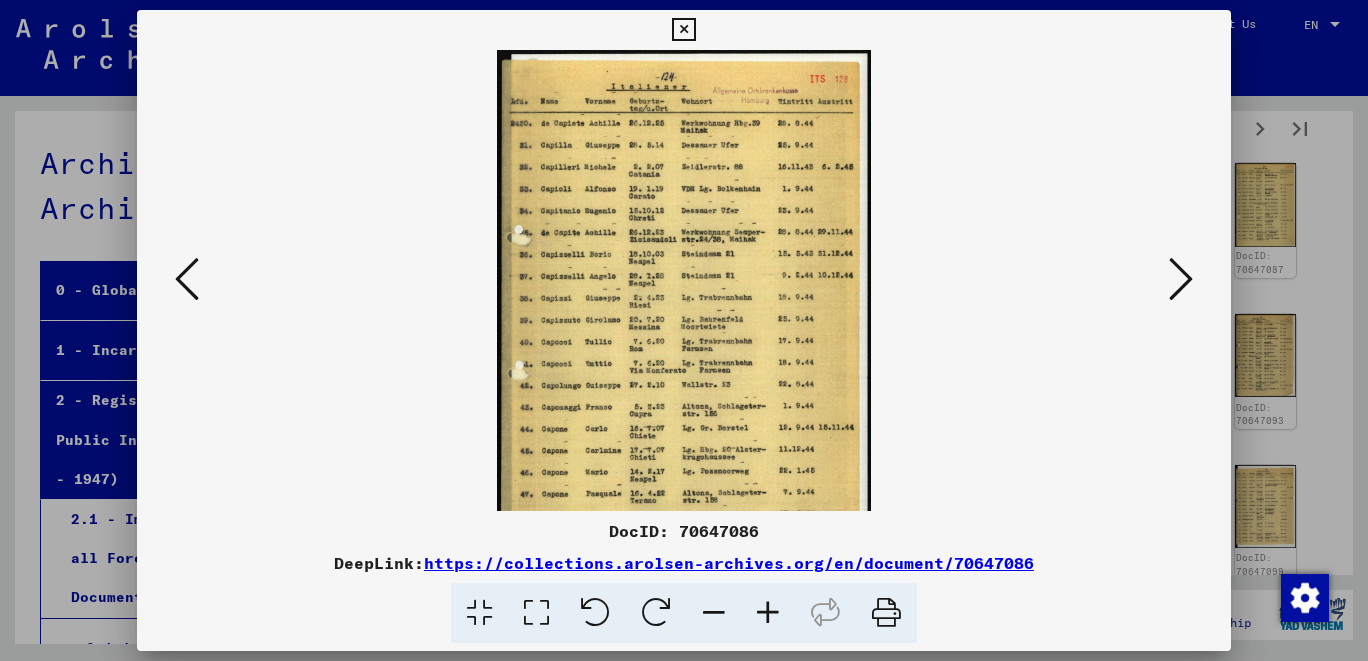 click at bounding box center (768, 613) 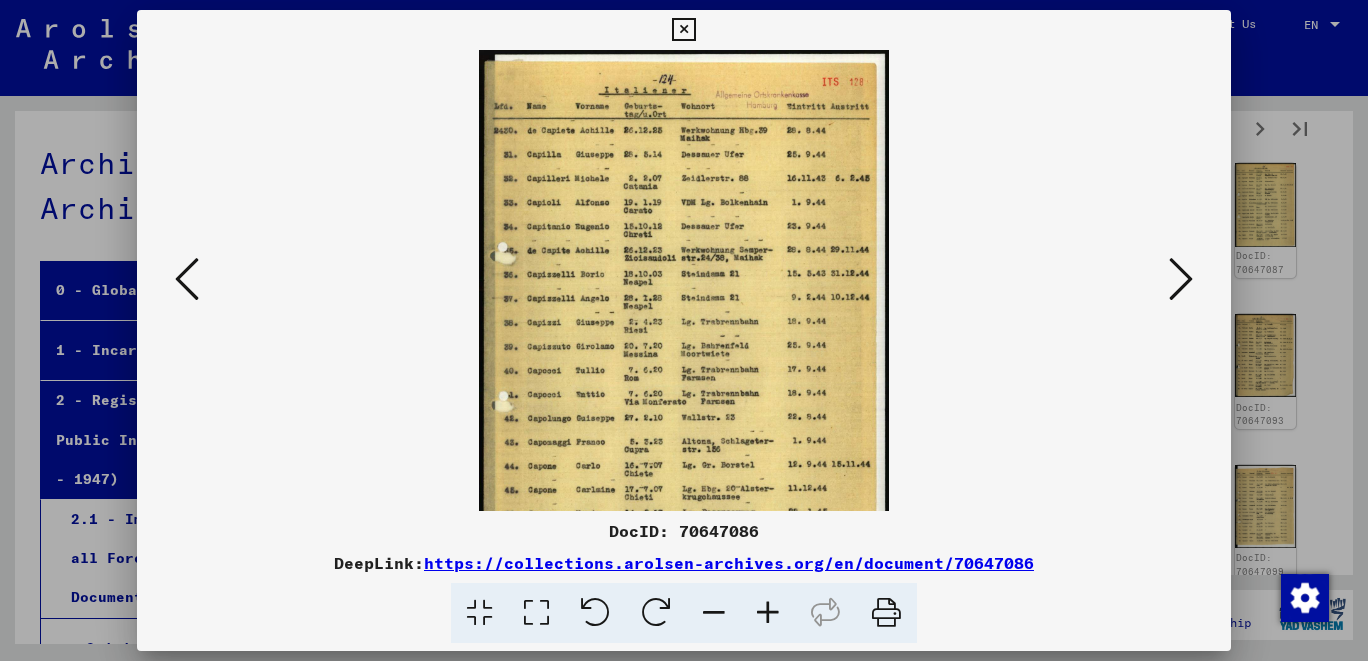 click at bounding box center (768, 613) 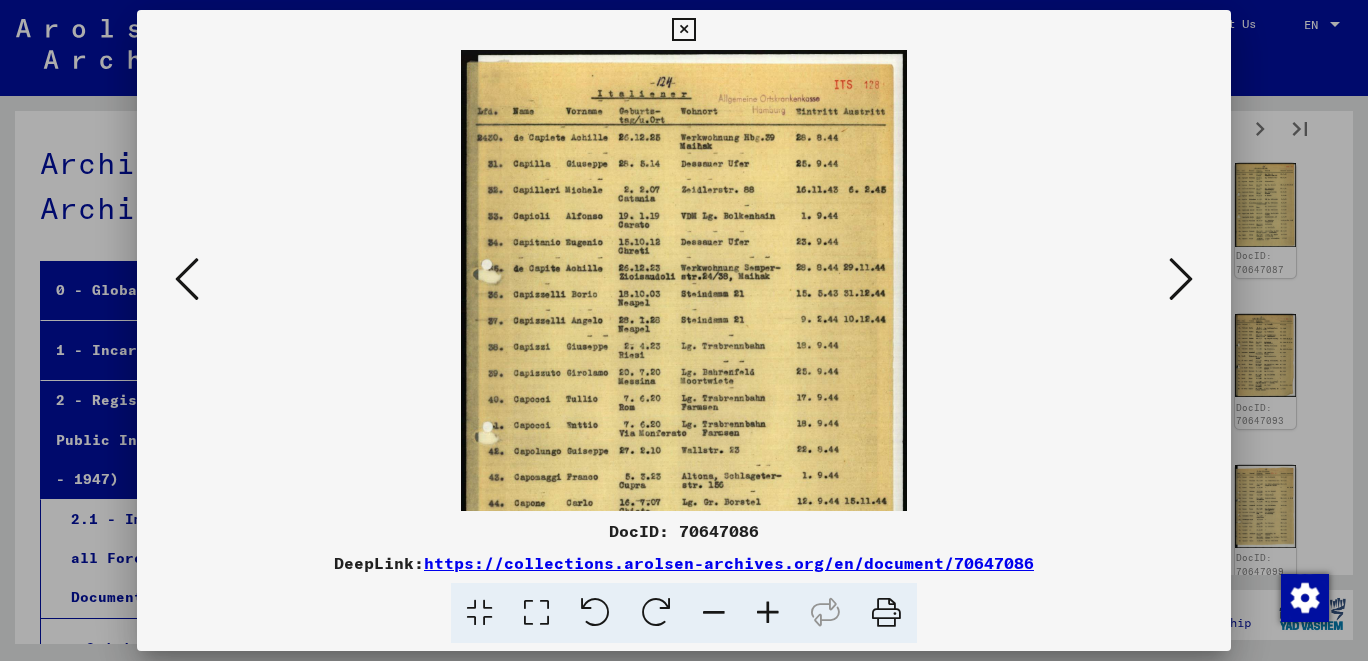 click at bounding box center [768, 613] 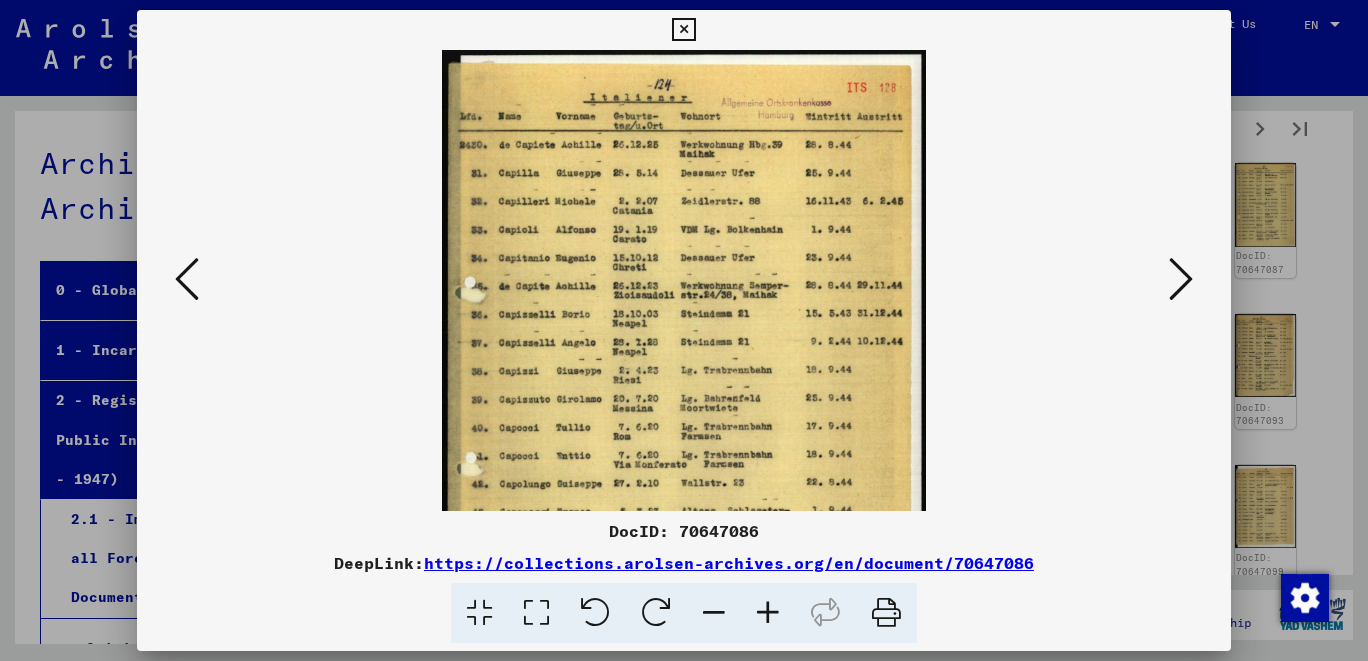 click at bounding box center (768, 613) 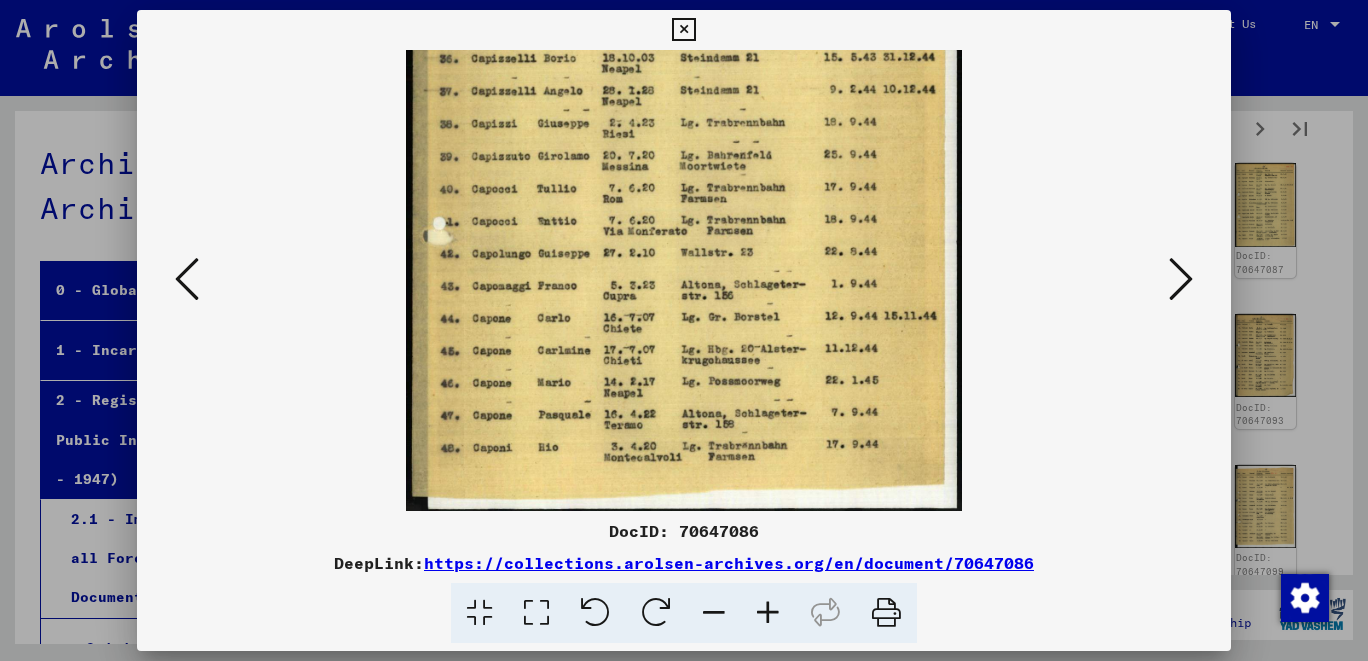 scroll, scrollTop: 300, scrollLeft: 0, axis: vertical 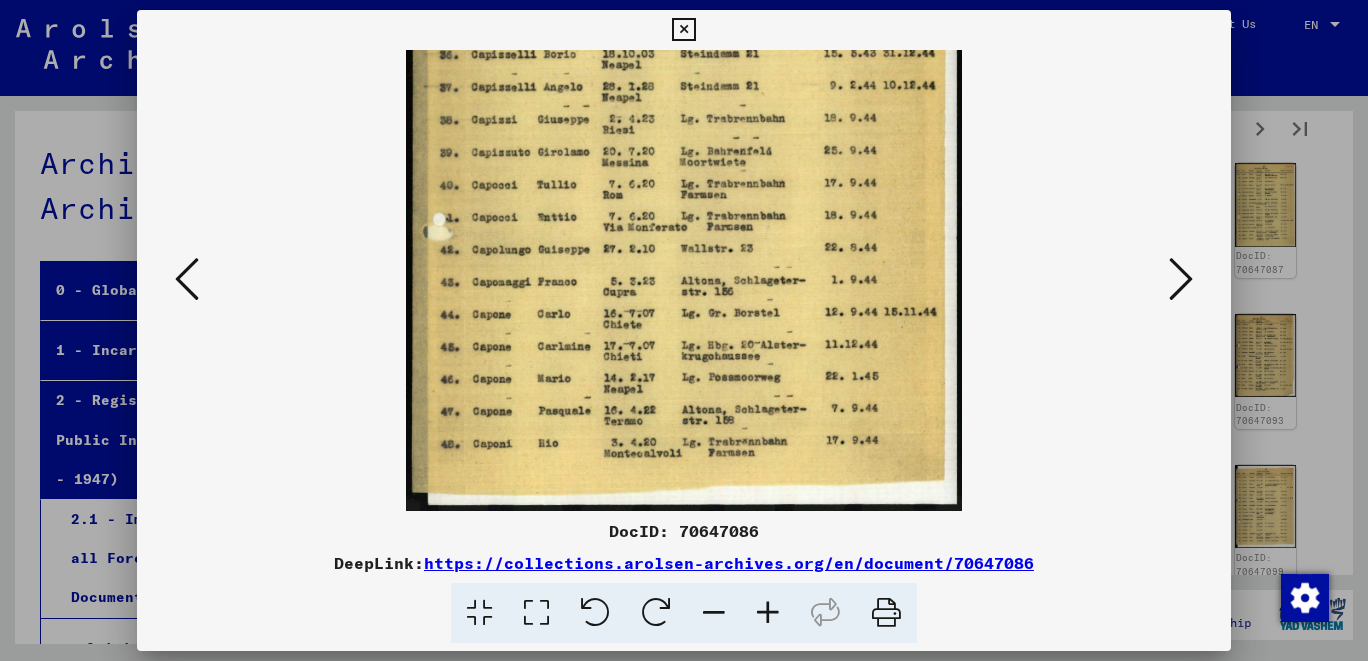 drag, startPoint x: 796, startPoint y: 465, endPoint x: 826, endPoint y: 162, distance: 304.48154 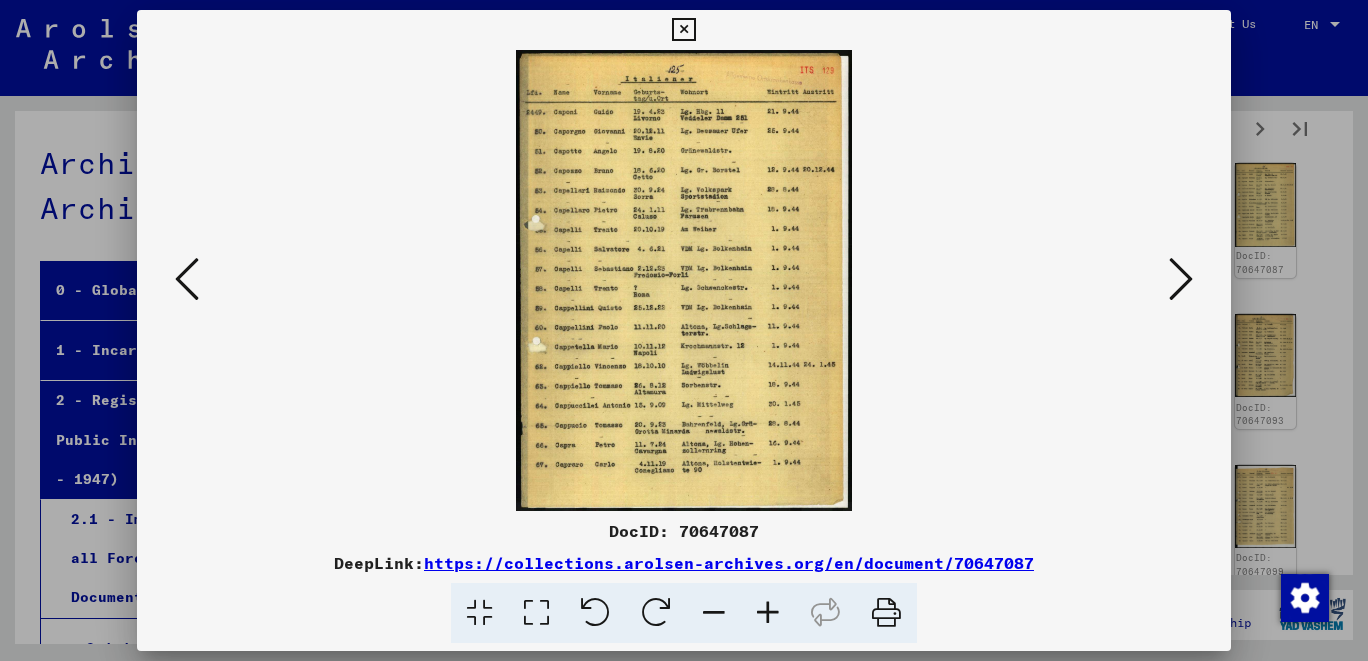 scroll, scrollTop: 0, scrollLeft: 0, axis: both 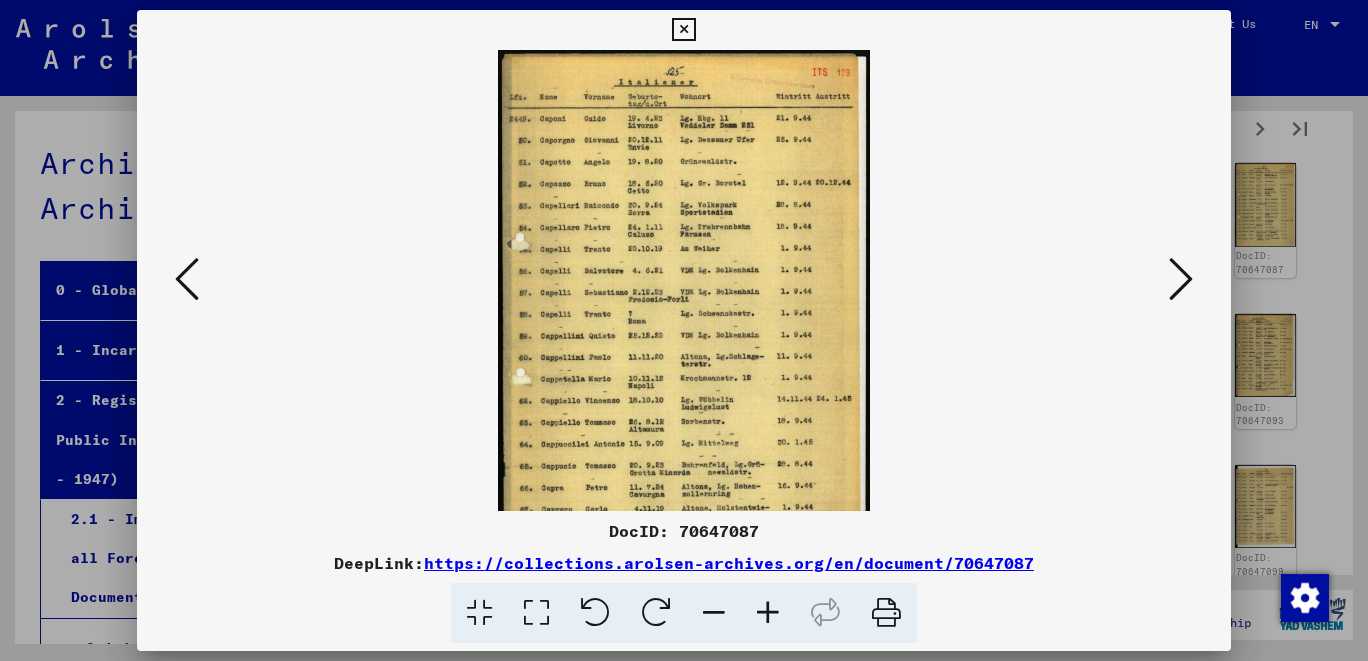 click at bounding box center [768, 613] 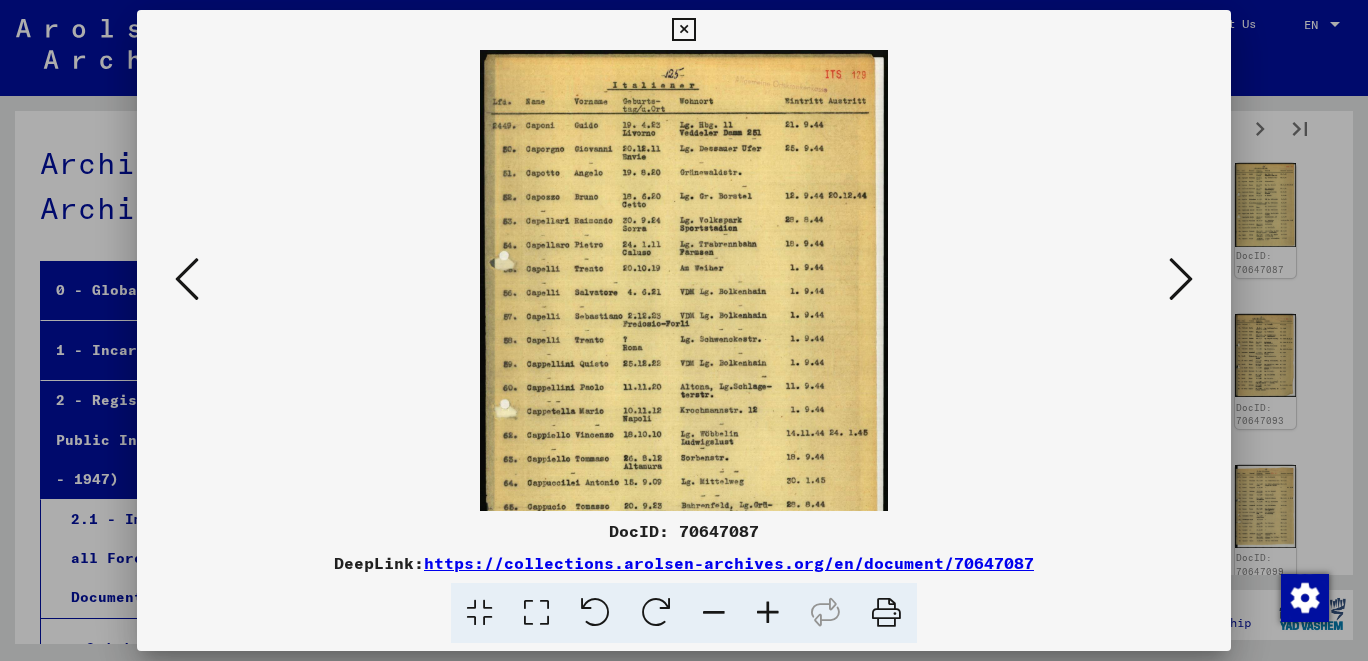 click at bounding box center [768, 613] 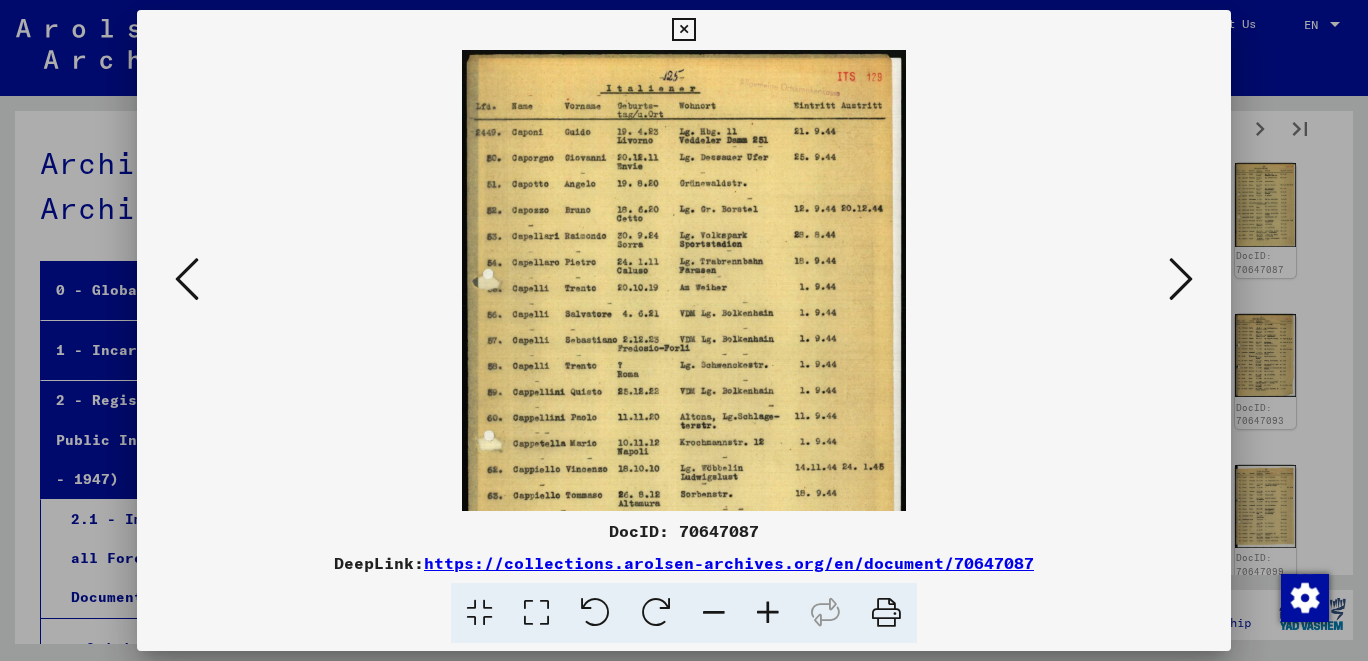 click at bounding box center (768, 613) 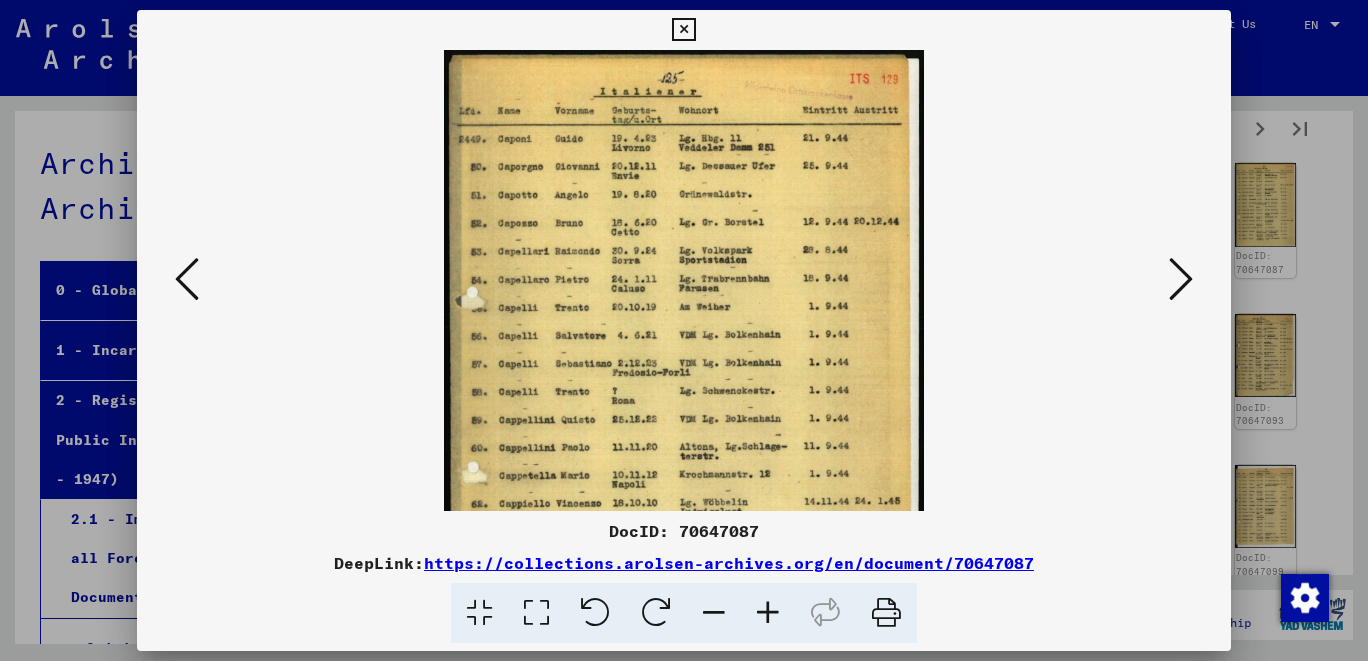 click at bounding box center [768, 613] 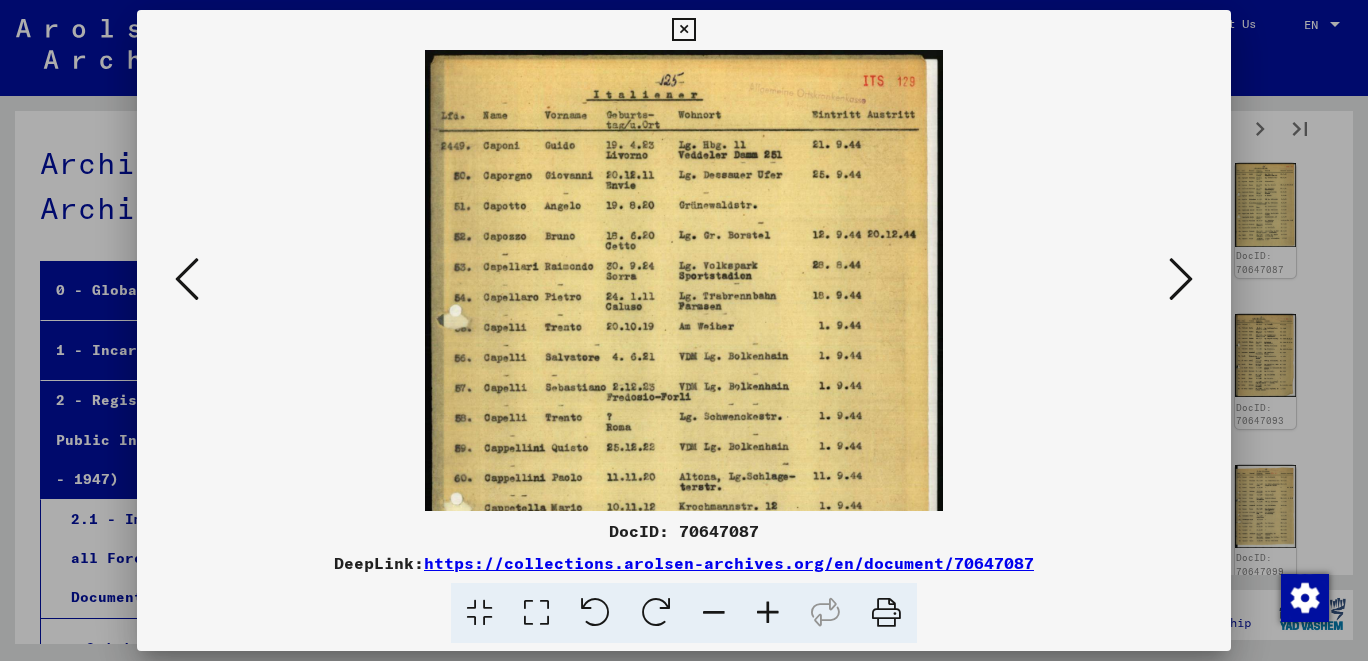 click at bounding box center [768, 613] 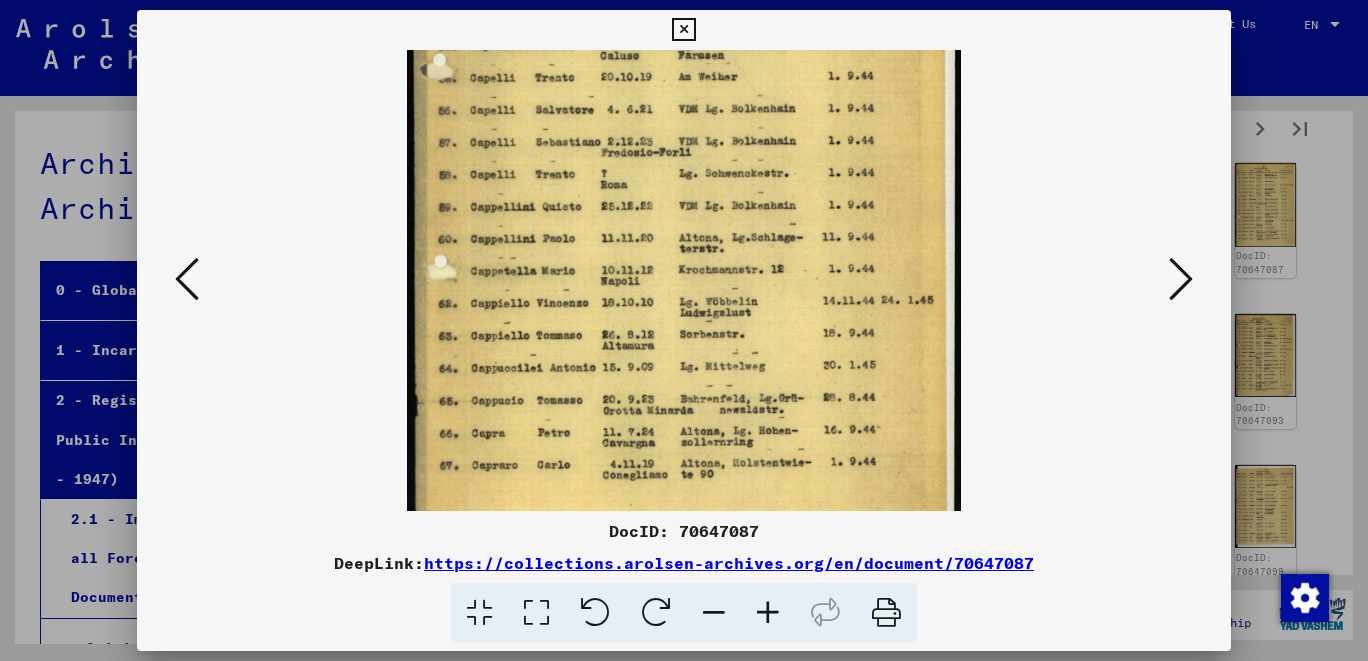 scroll, scrollTop: 277, scrollLeft: 0, axis: vertical 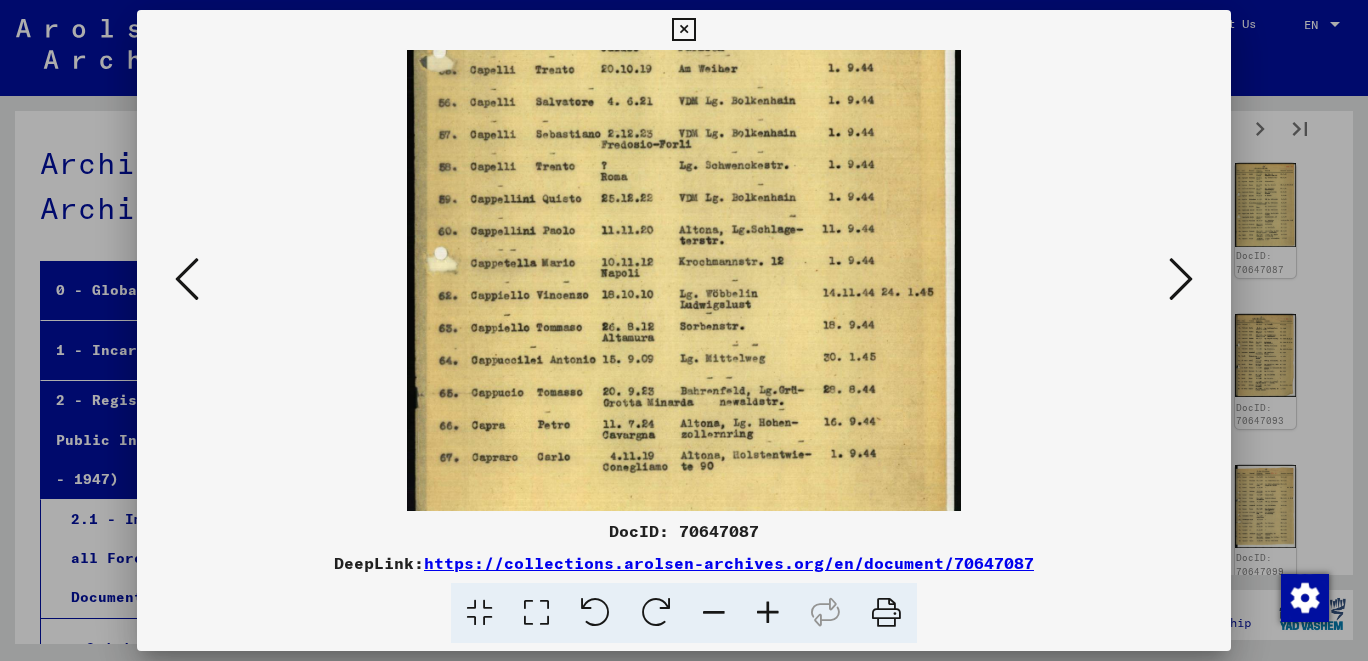 drag, startPoint x: 803, startPoint y: 468, endPoint x: 880, endPoint y: 198, distance: 280.765 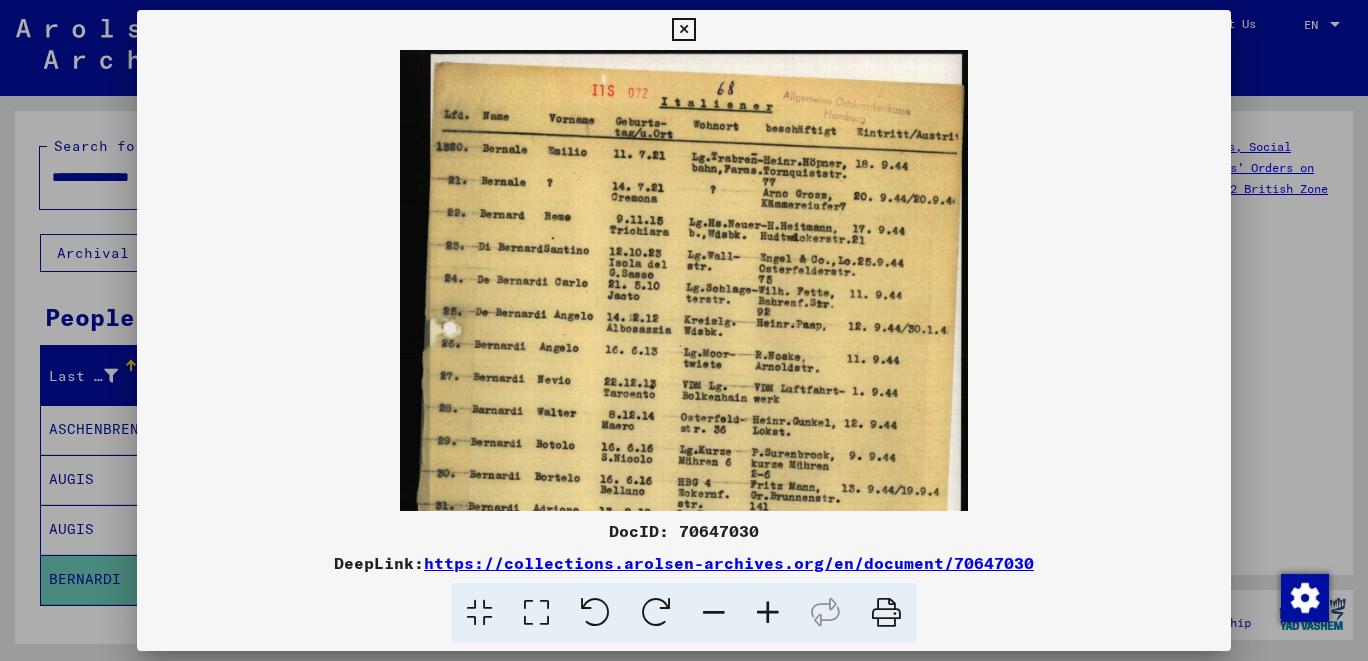 scroll, scrollTop: 0, scrollLeft: 0, axis: both 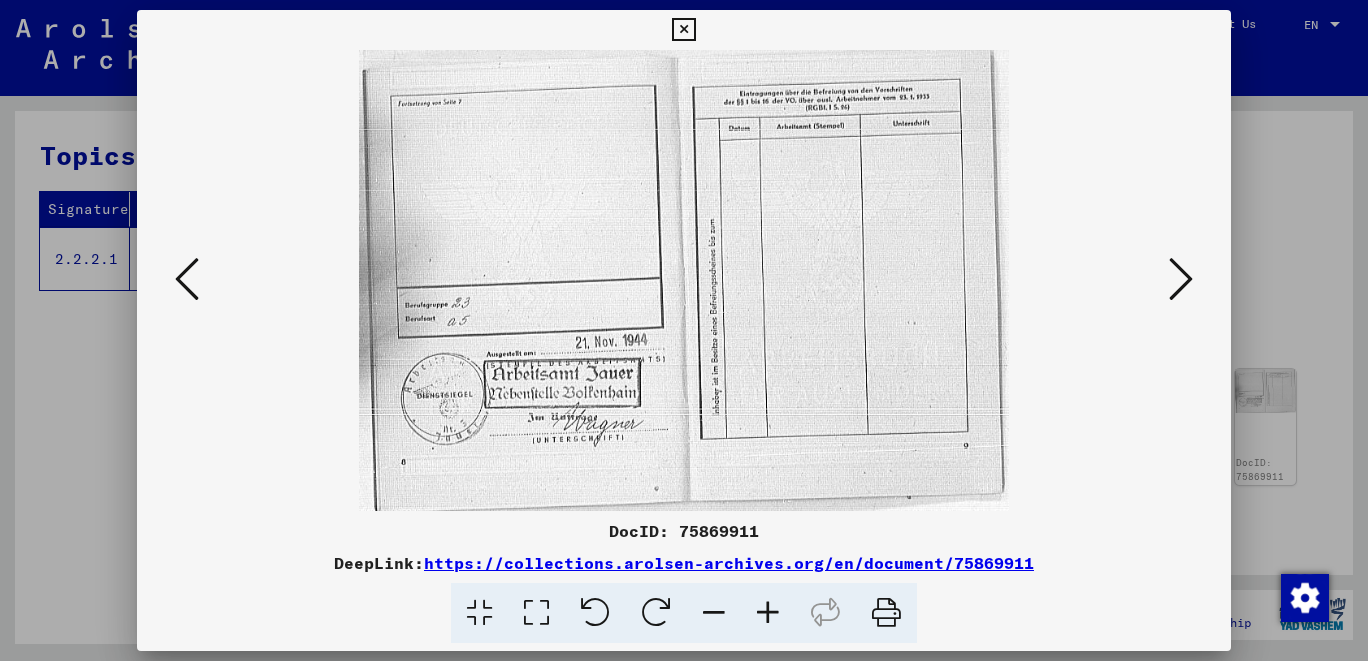 click at bounding box center (1181, 279) 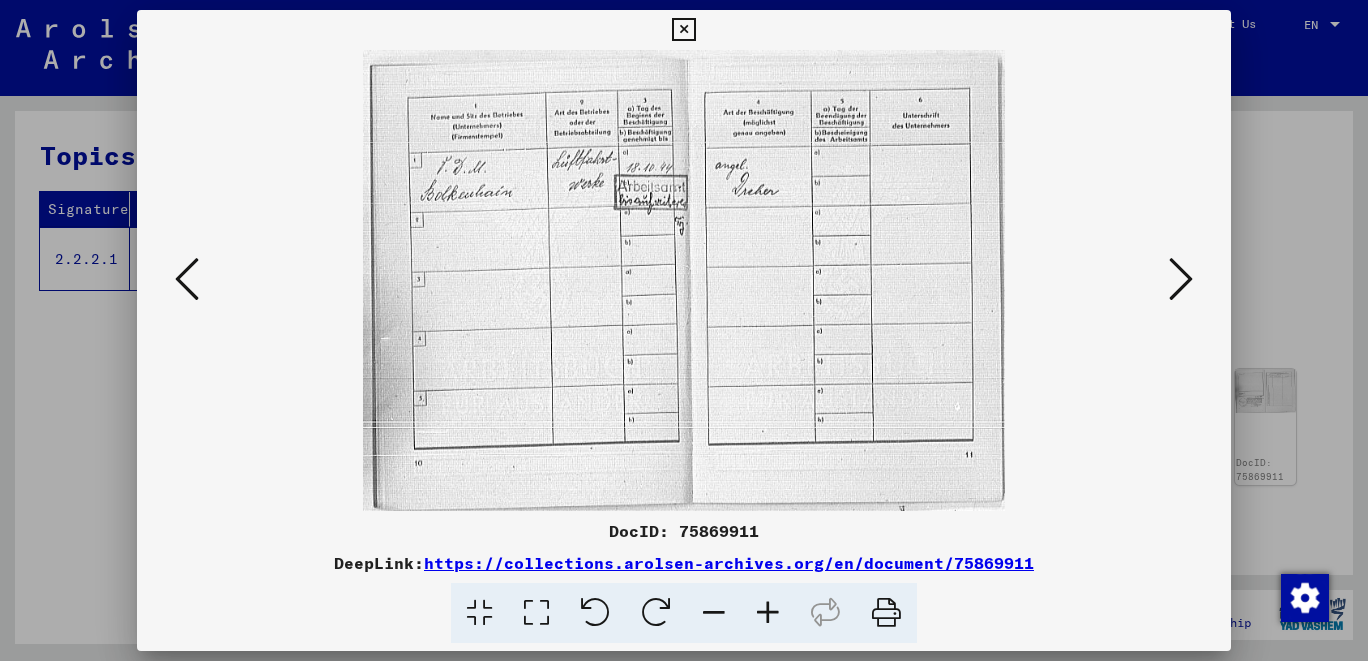 click at bounding box center (1181, 279) 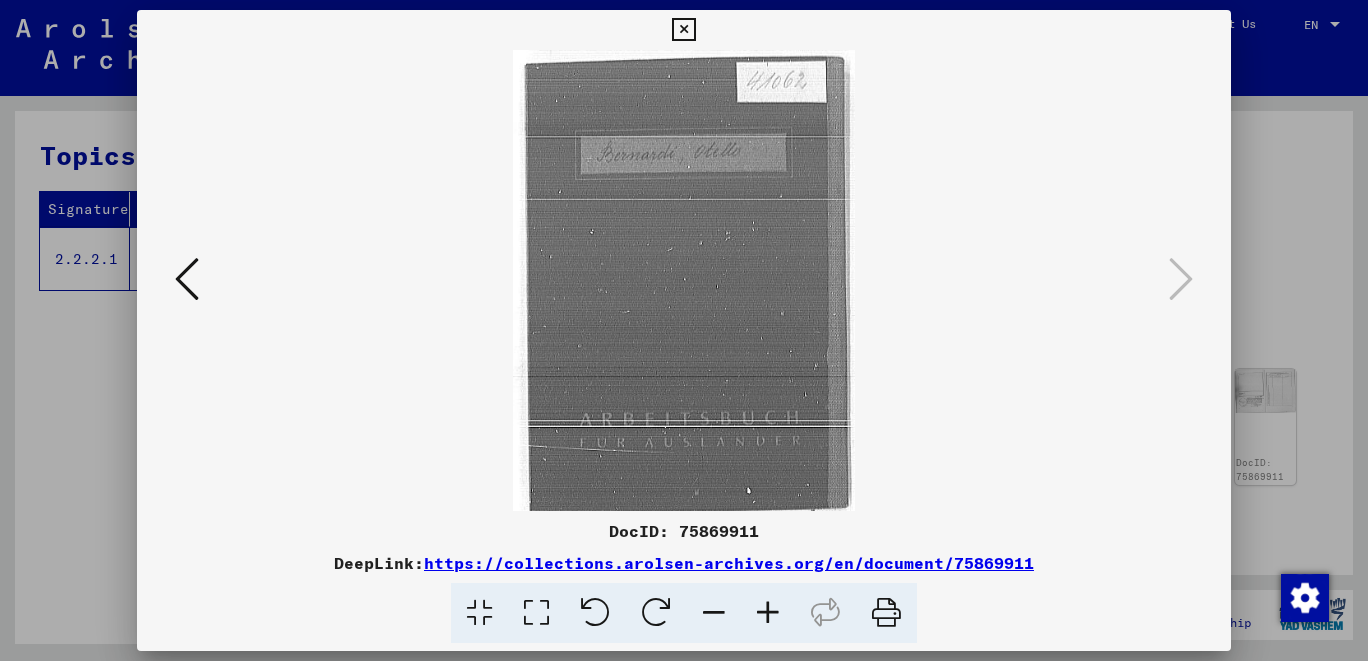 click at bounding box center [187, 279] 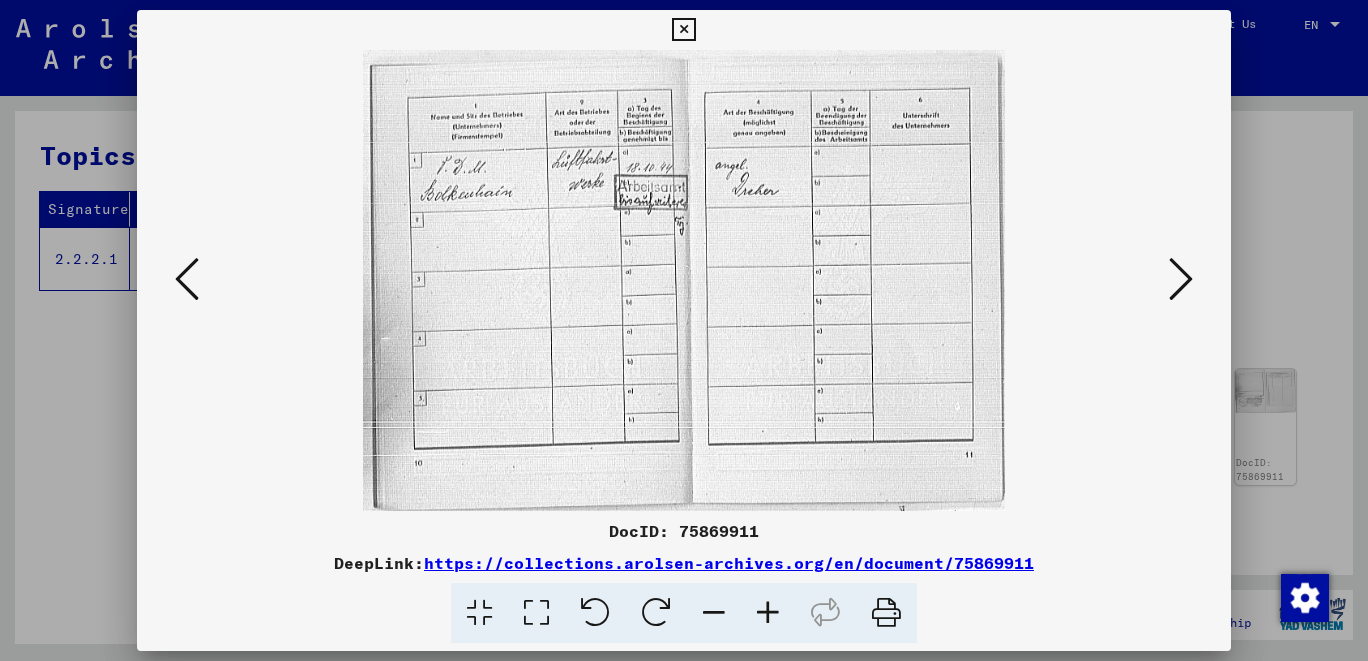 click at bounding box center (187, 279) 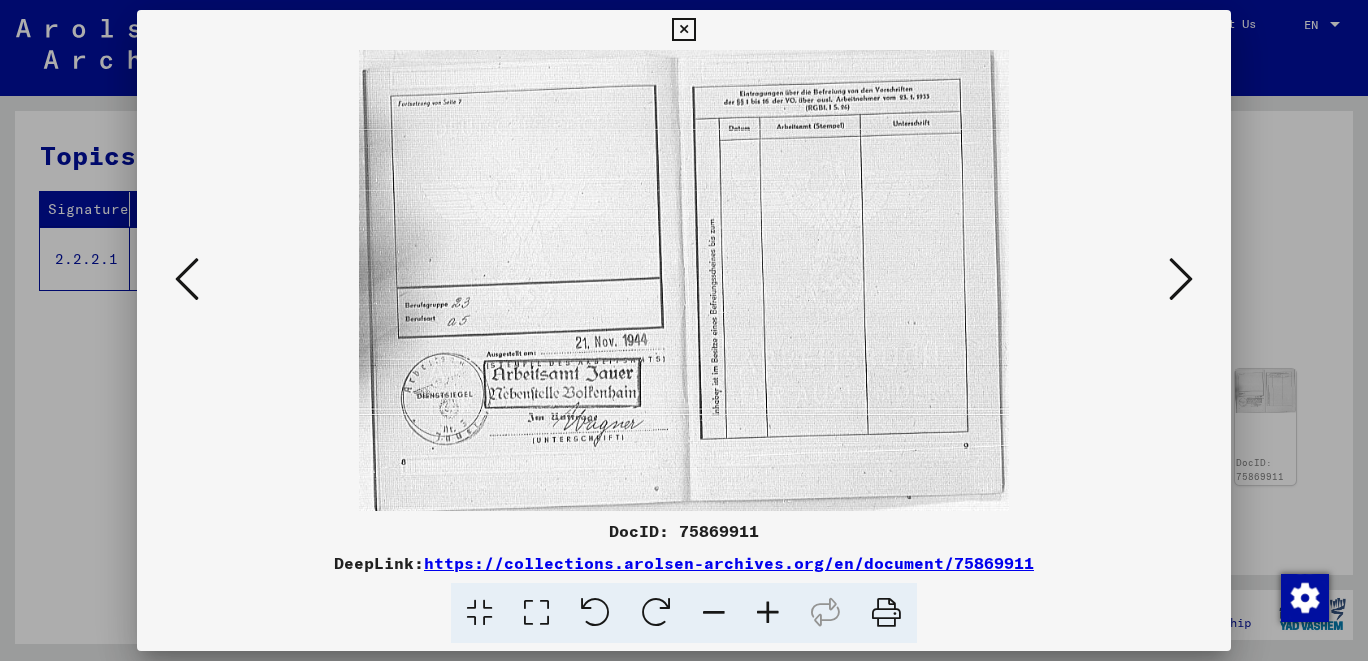 click at bounding box center [187, 279] 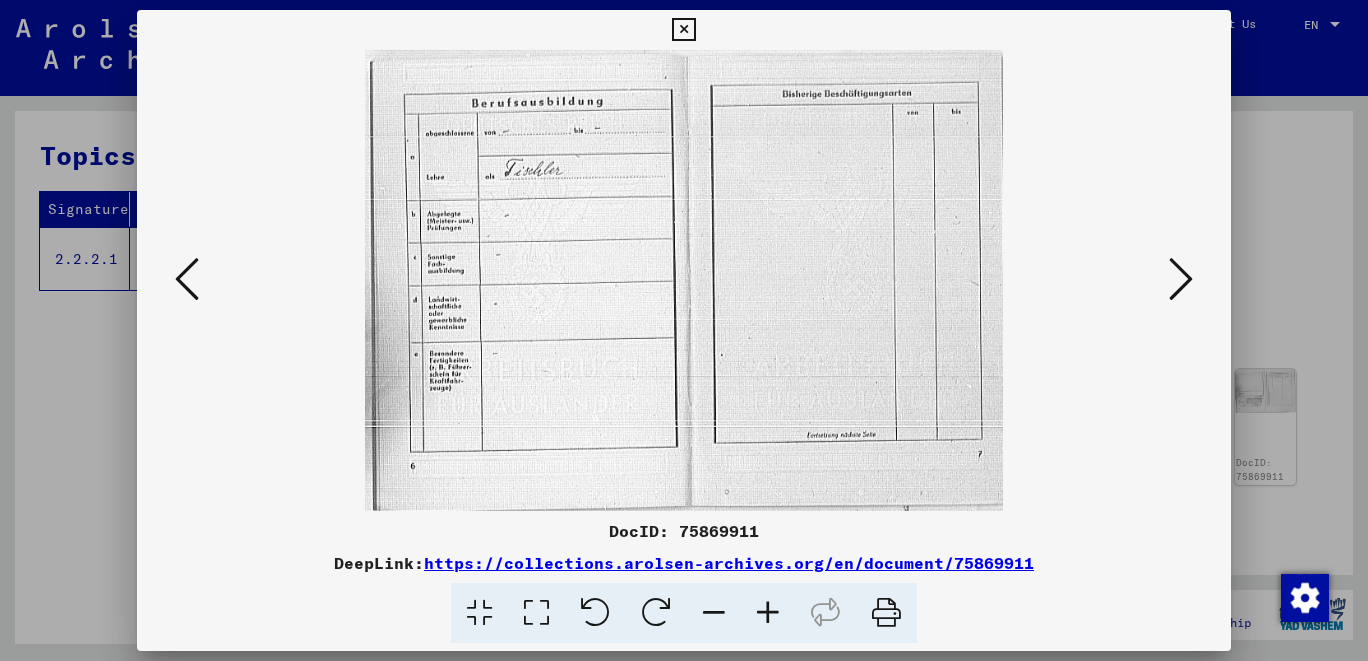 click at bounding box center [187, 279] 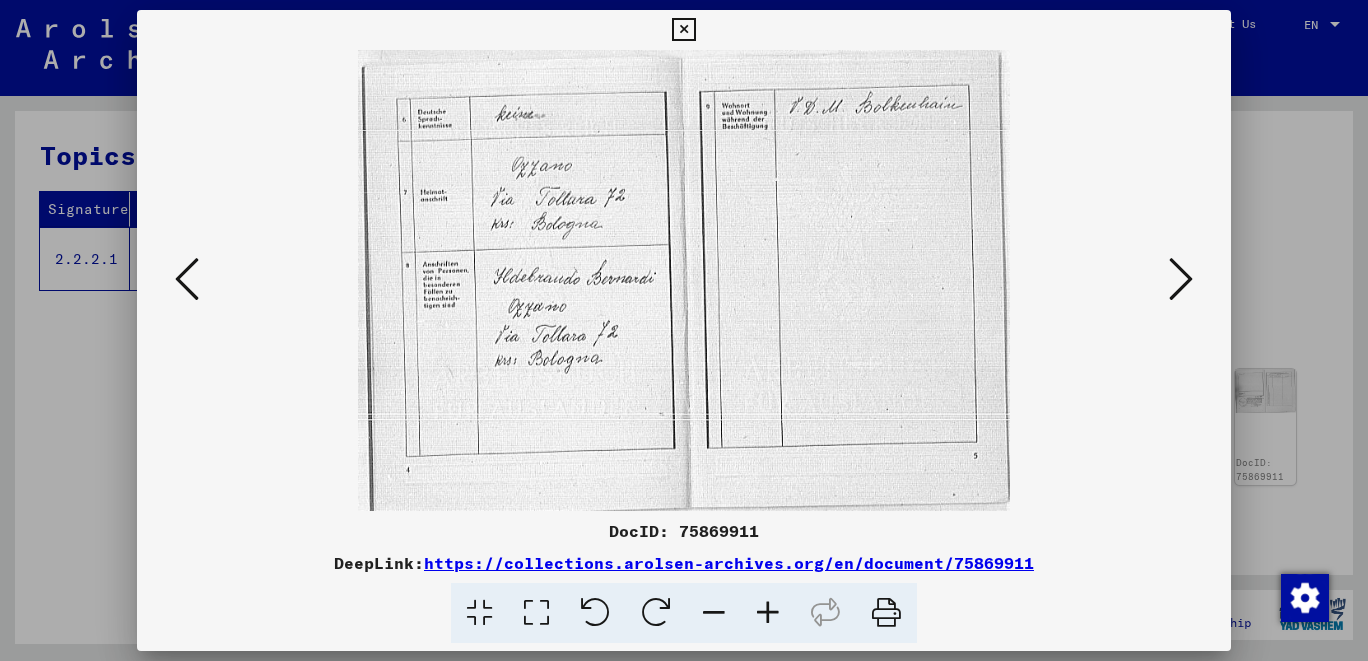 click at bounding box center (187, 279) 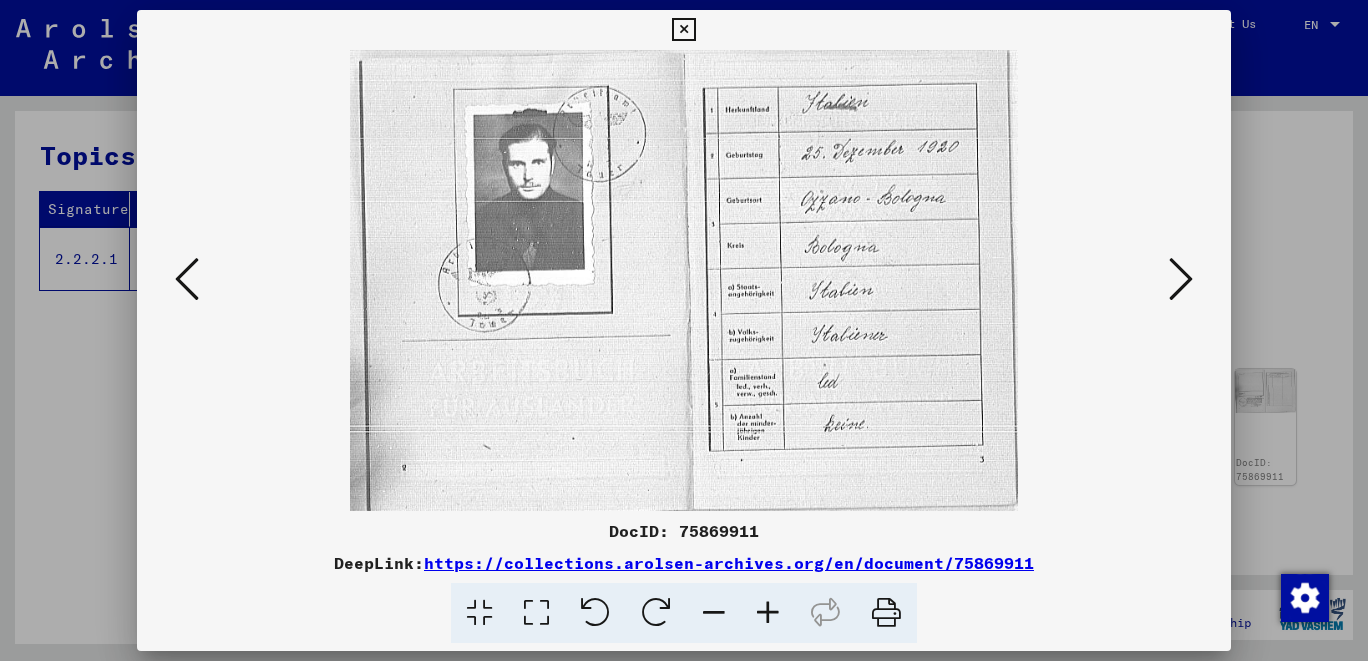 click at bounding box center [187, 279] 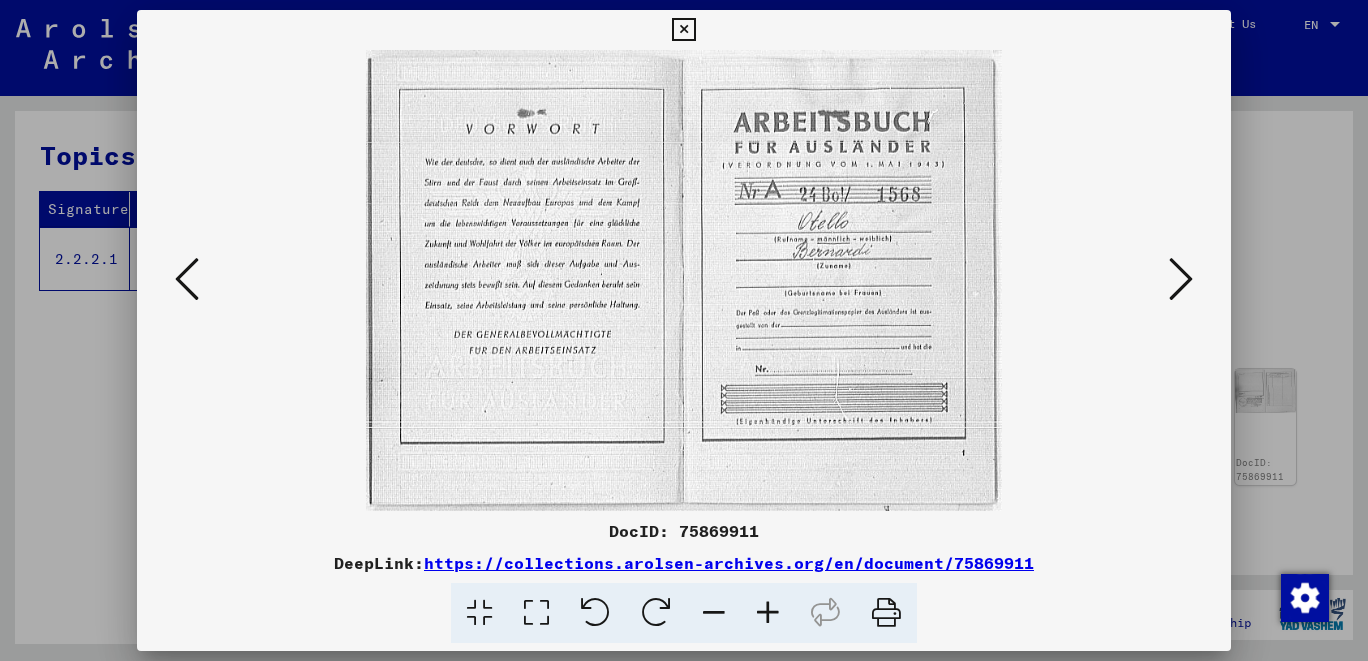 click at bounding box center (187, 279) 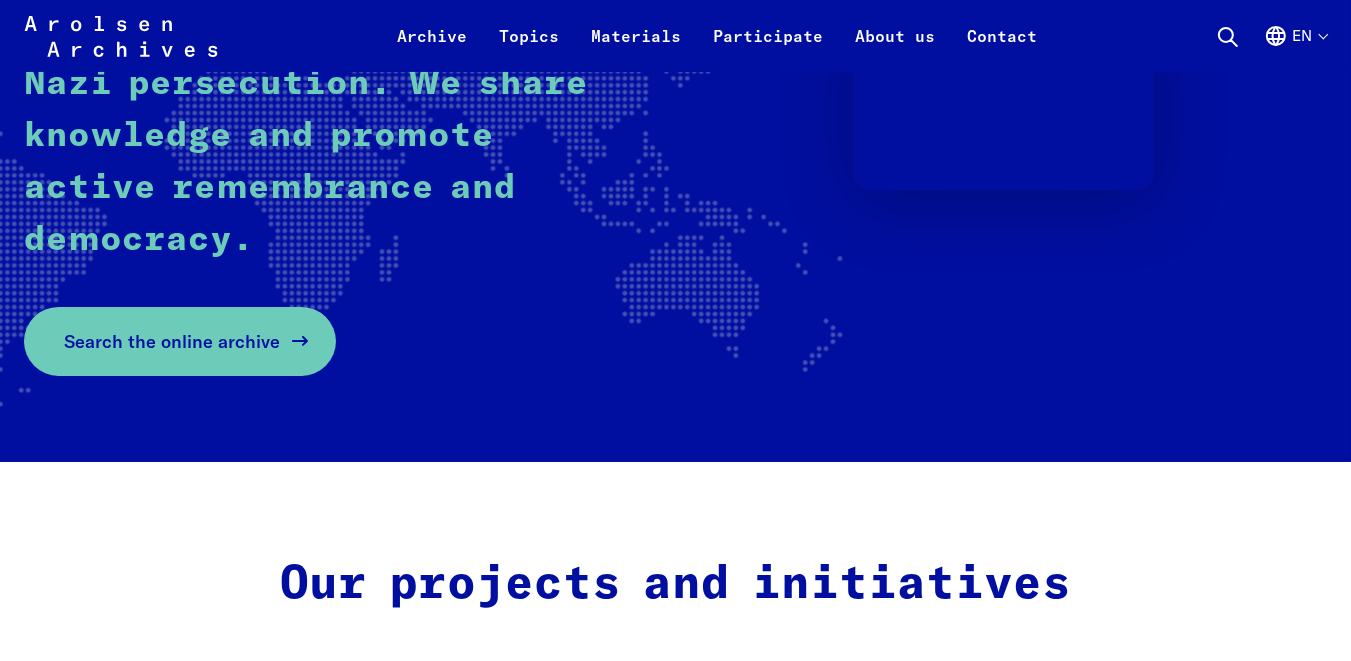 scroll, scrollTop: 422, scrollLeft: 0, axis: vertical 